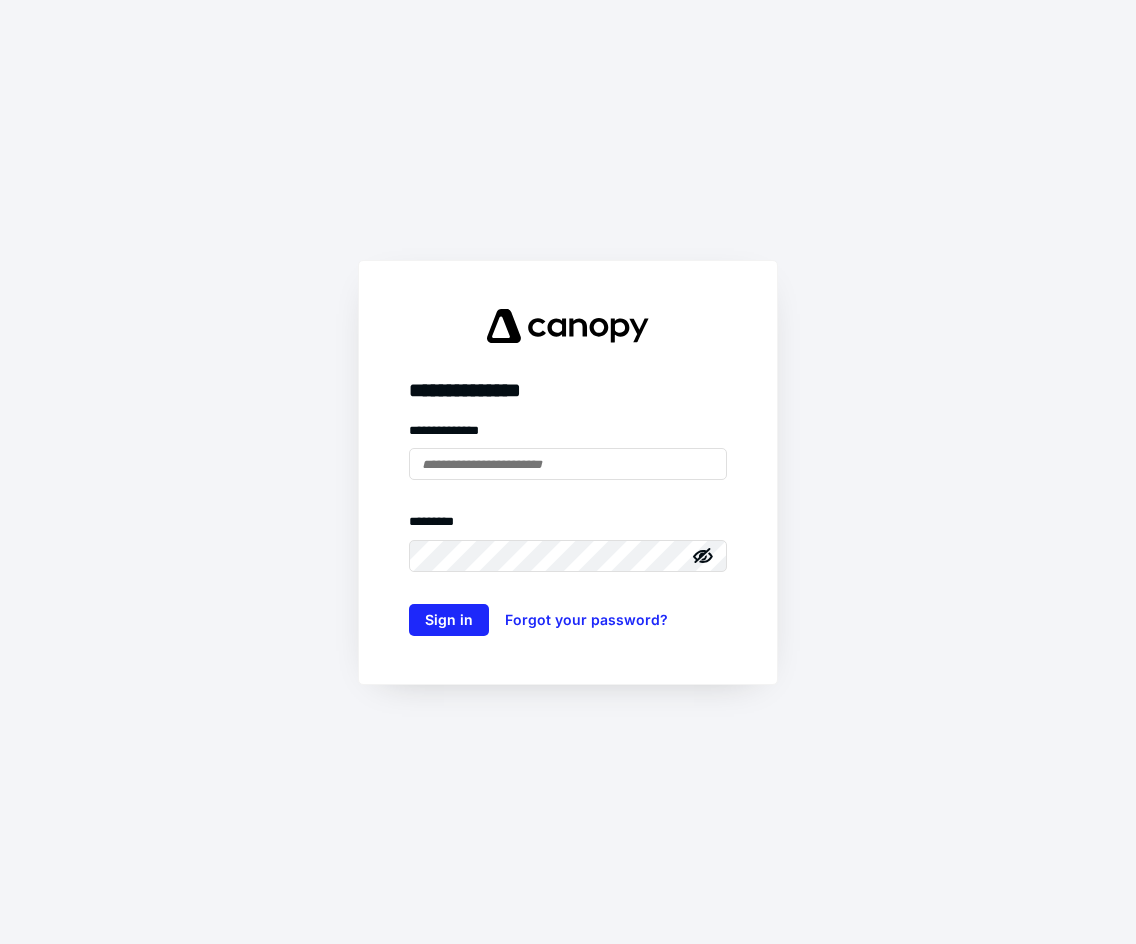 scroll, scrollTop: 0, scrollLeft: 0, axis: both 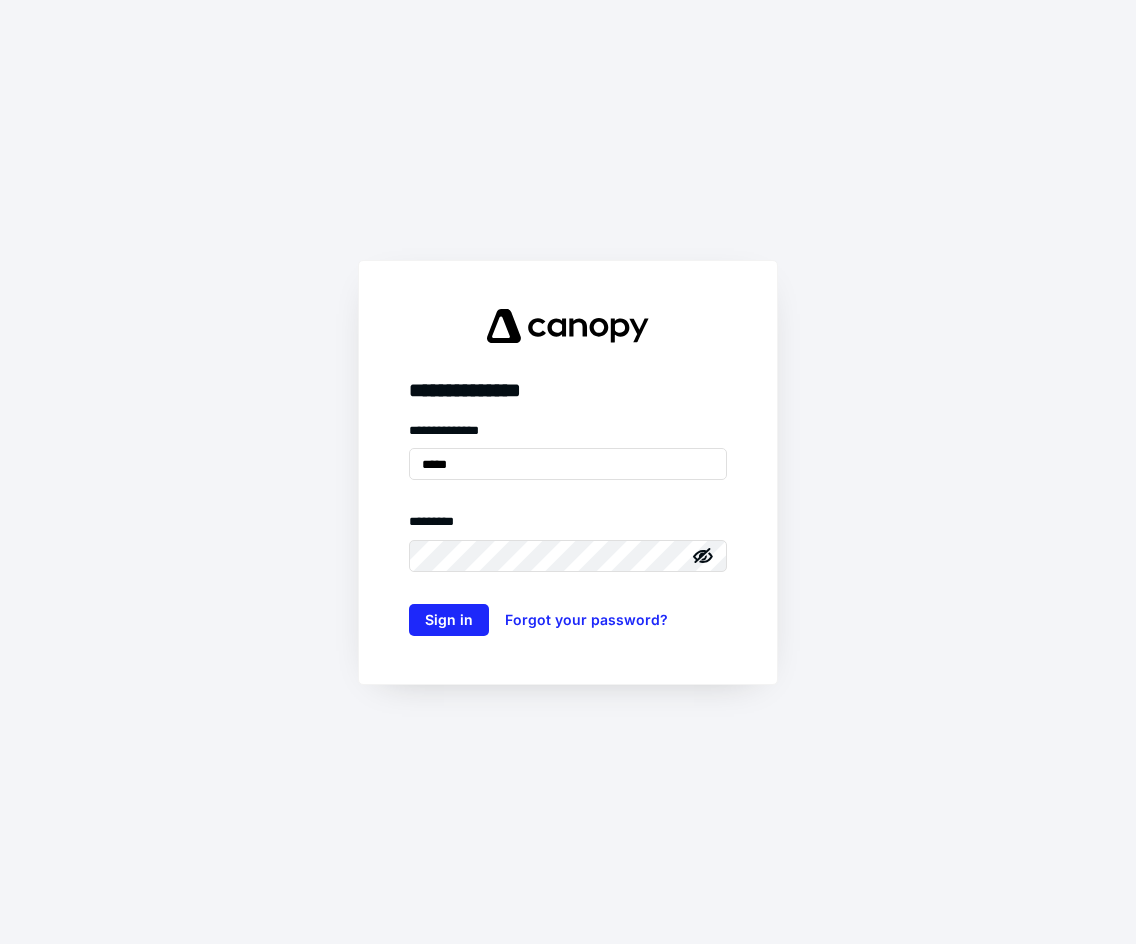 drag, startPoint x: 494, startPoint y: 454, endPoint x: 398, endPoint y: 451, distance: 96.04687 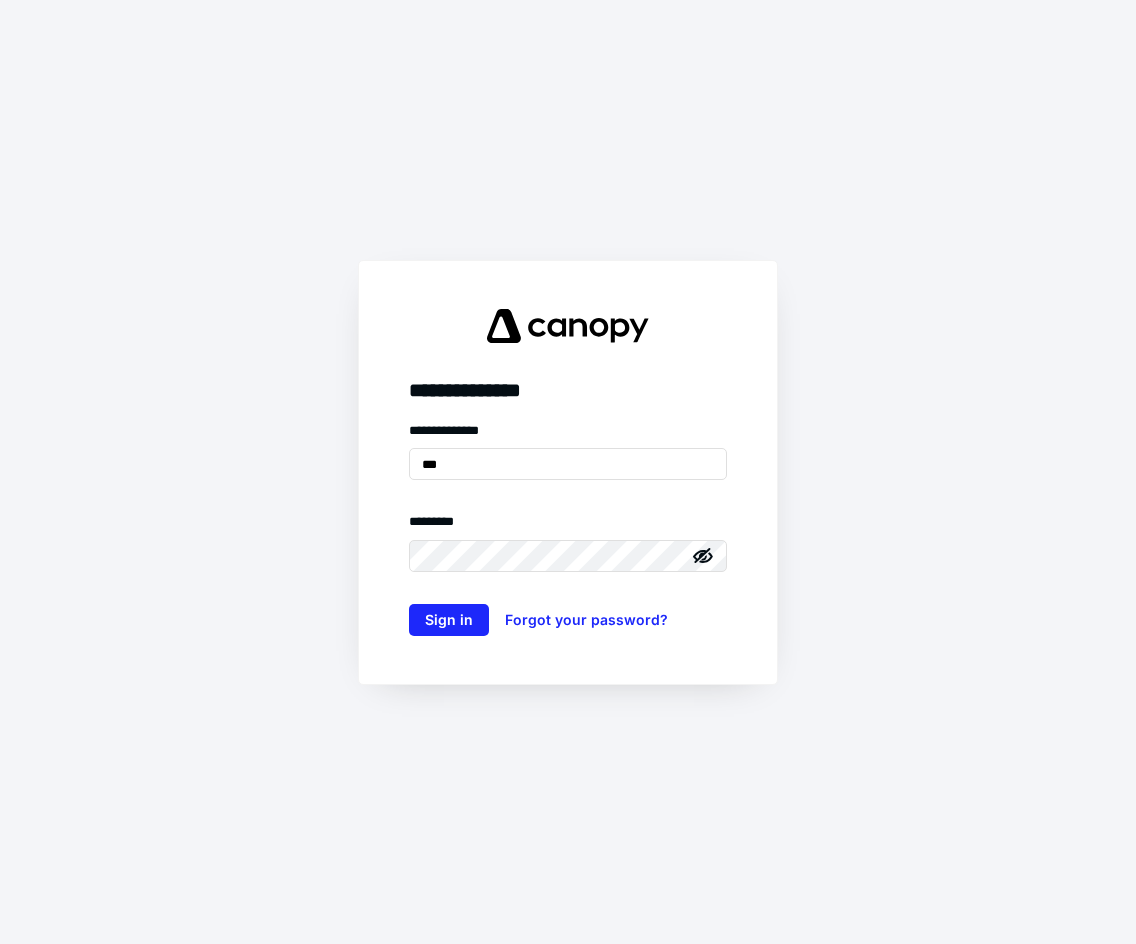 type on "**********" 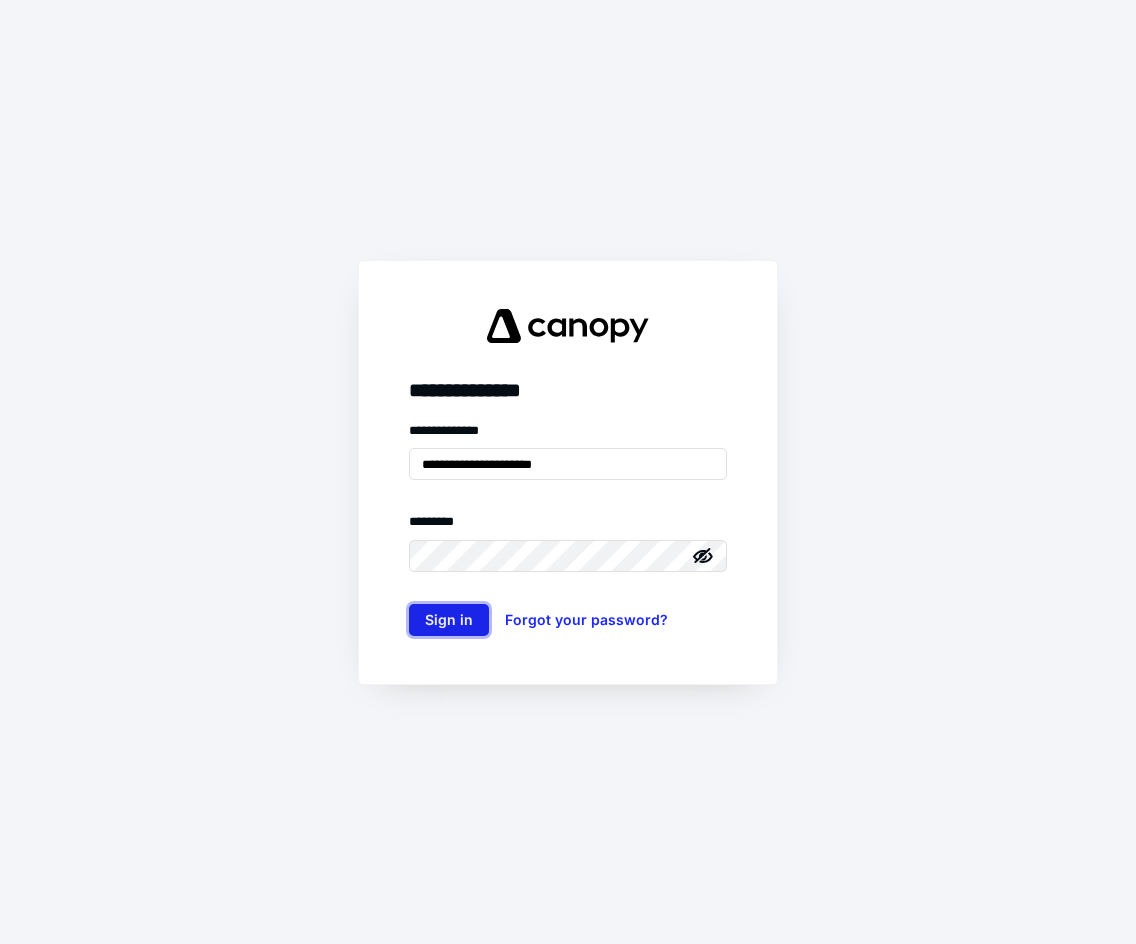 click on "Sign in" at bounding box center [449, 620] 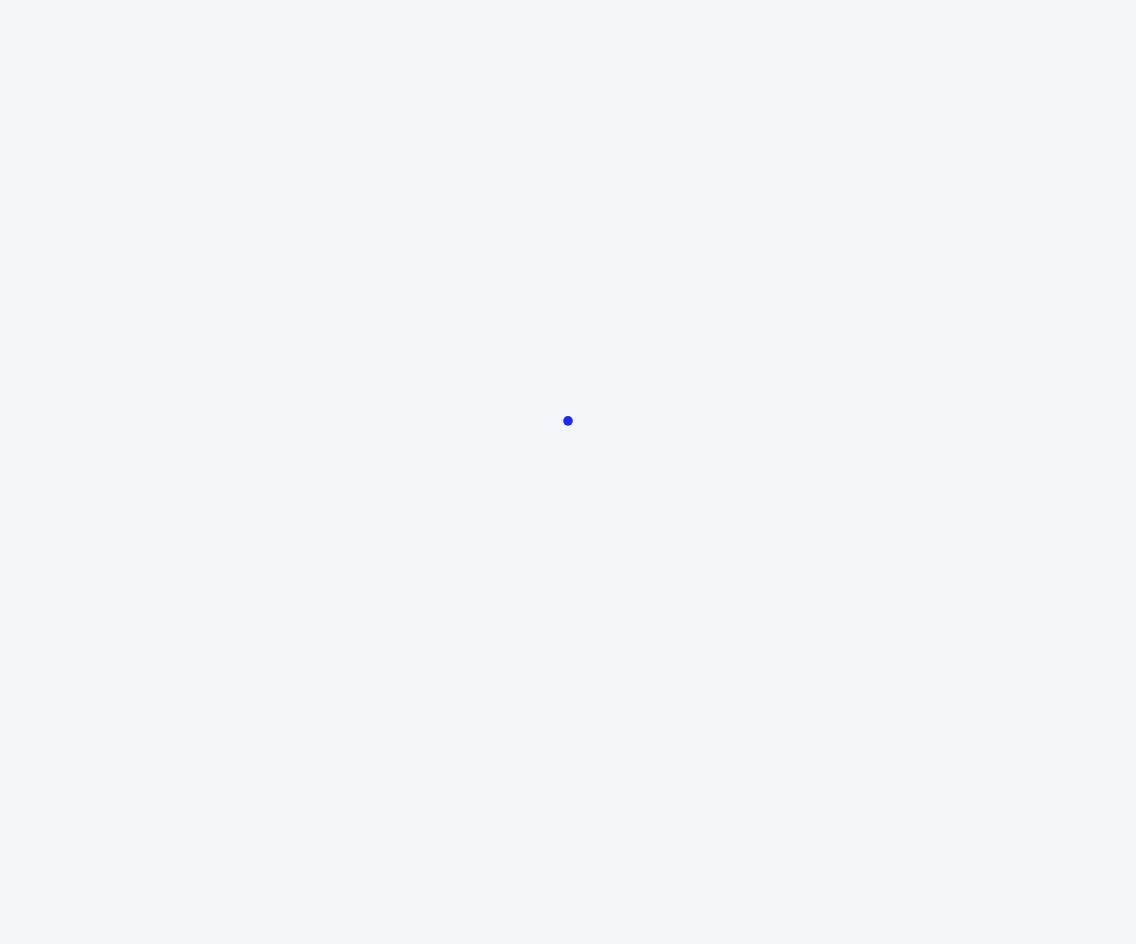 scroll, scrollTop: 0, scrollLeft: 0, axis: both 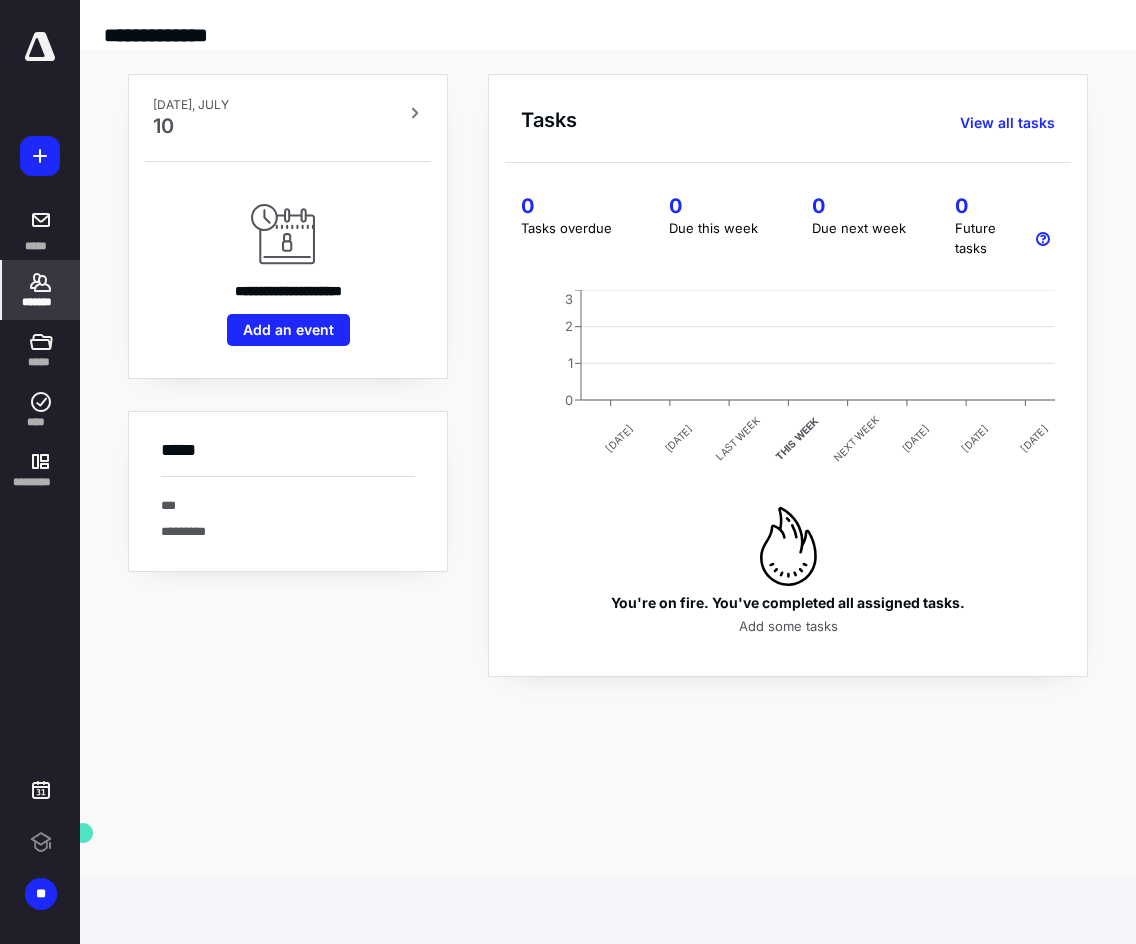 click on "*******" at bounding box center [41, 290] 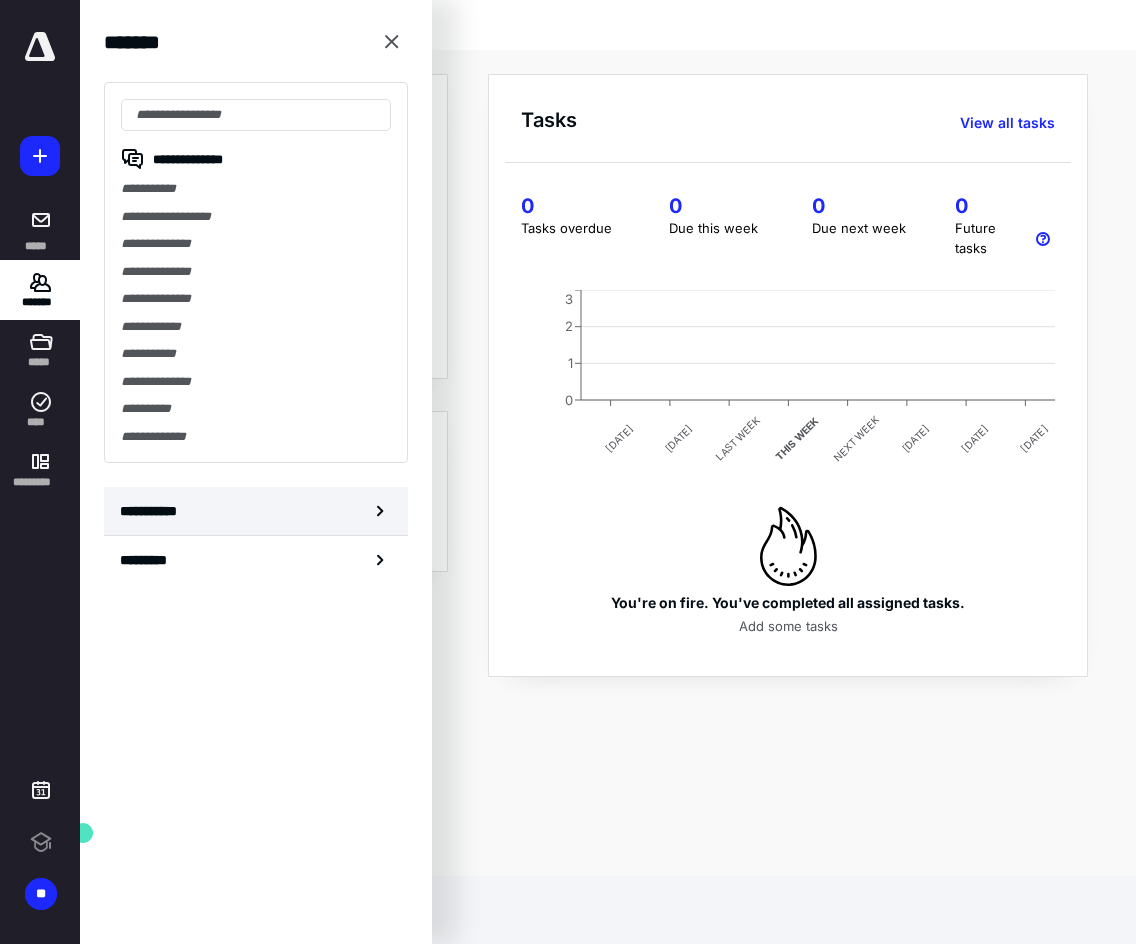 click on "**********" at bounding box center (153, 511) 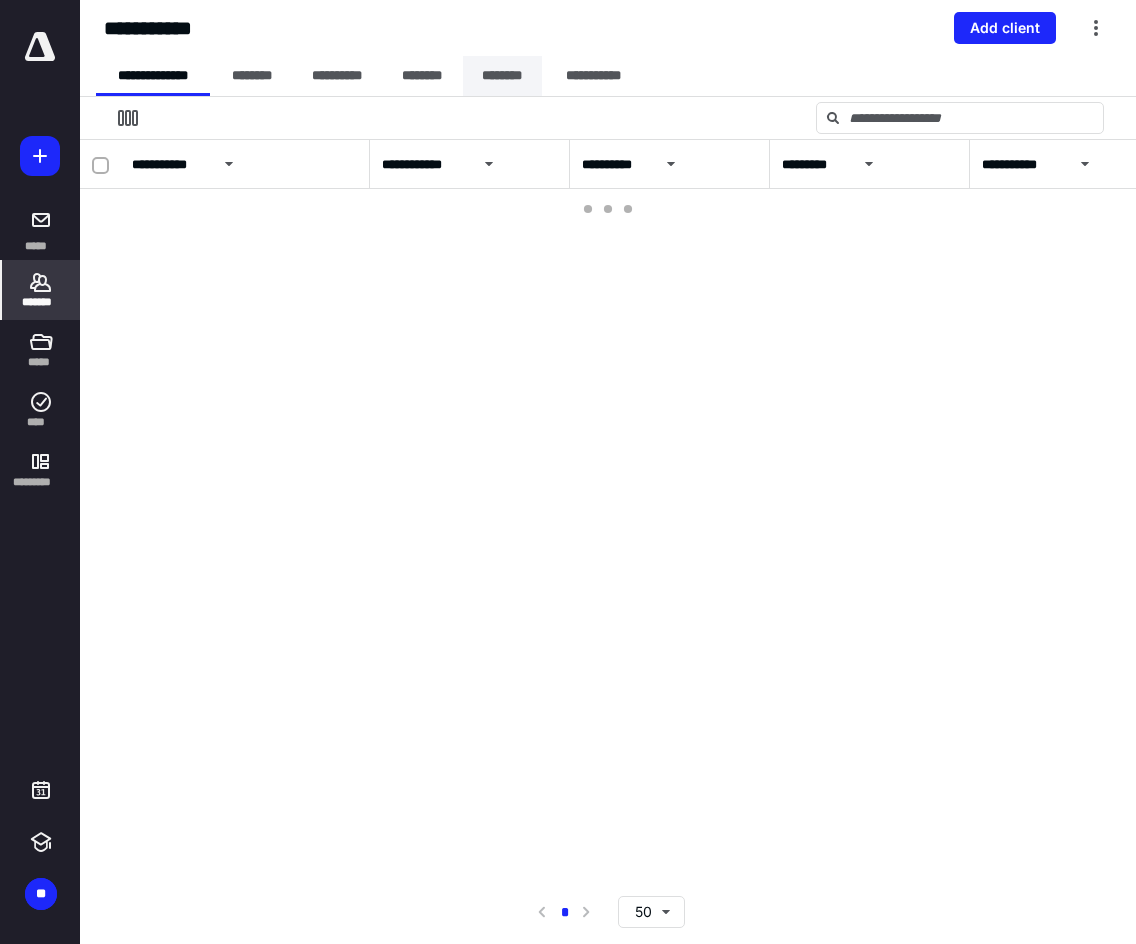 click on "********" at bounding box center [502, 76] 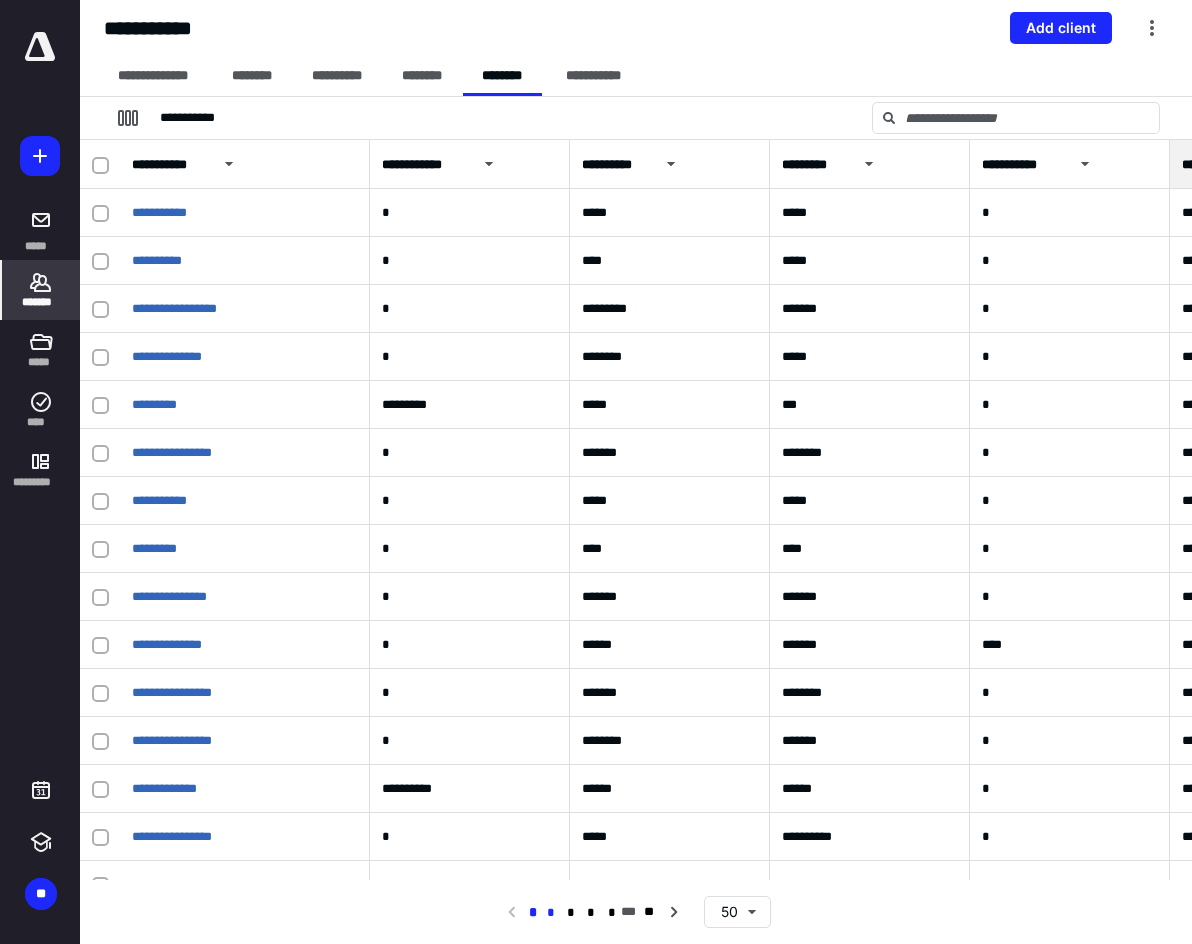 click on "*" at bounding box center (551, 913) 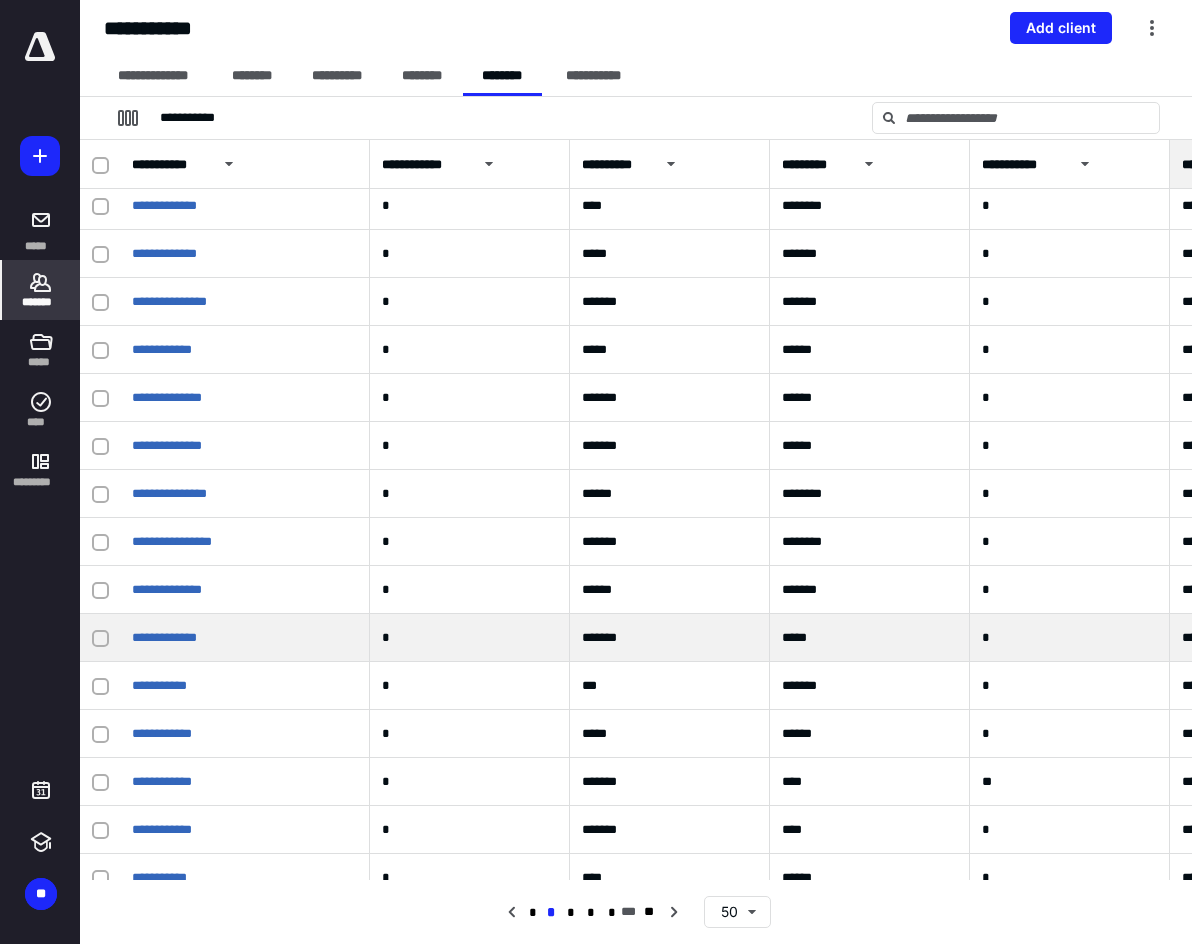 scroll, scrollTop: 300, scrollLeft: 0, axis: vertical 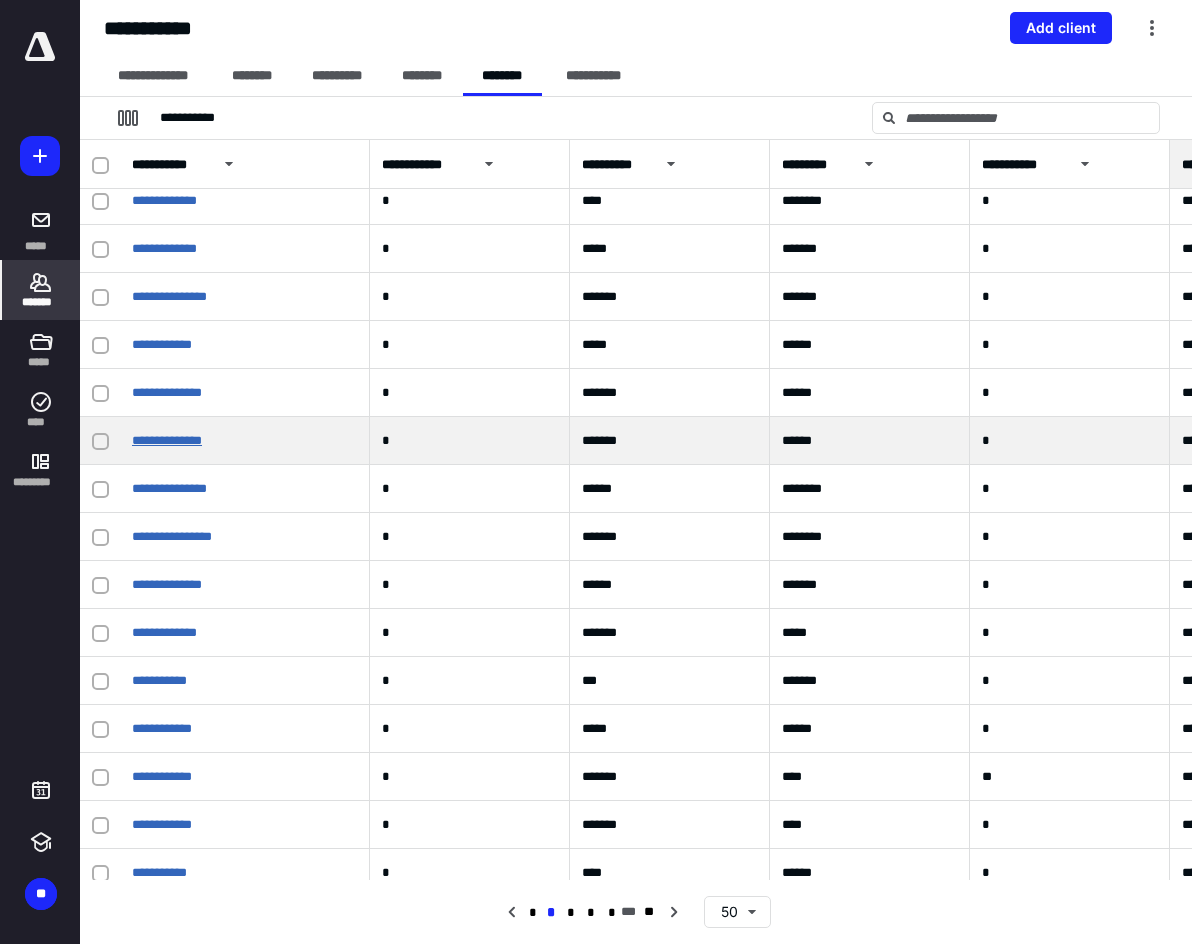click on "**********" at bounding box center [167, 440] 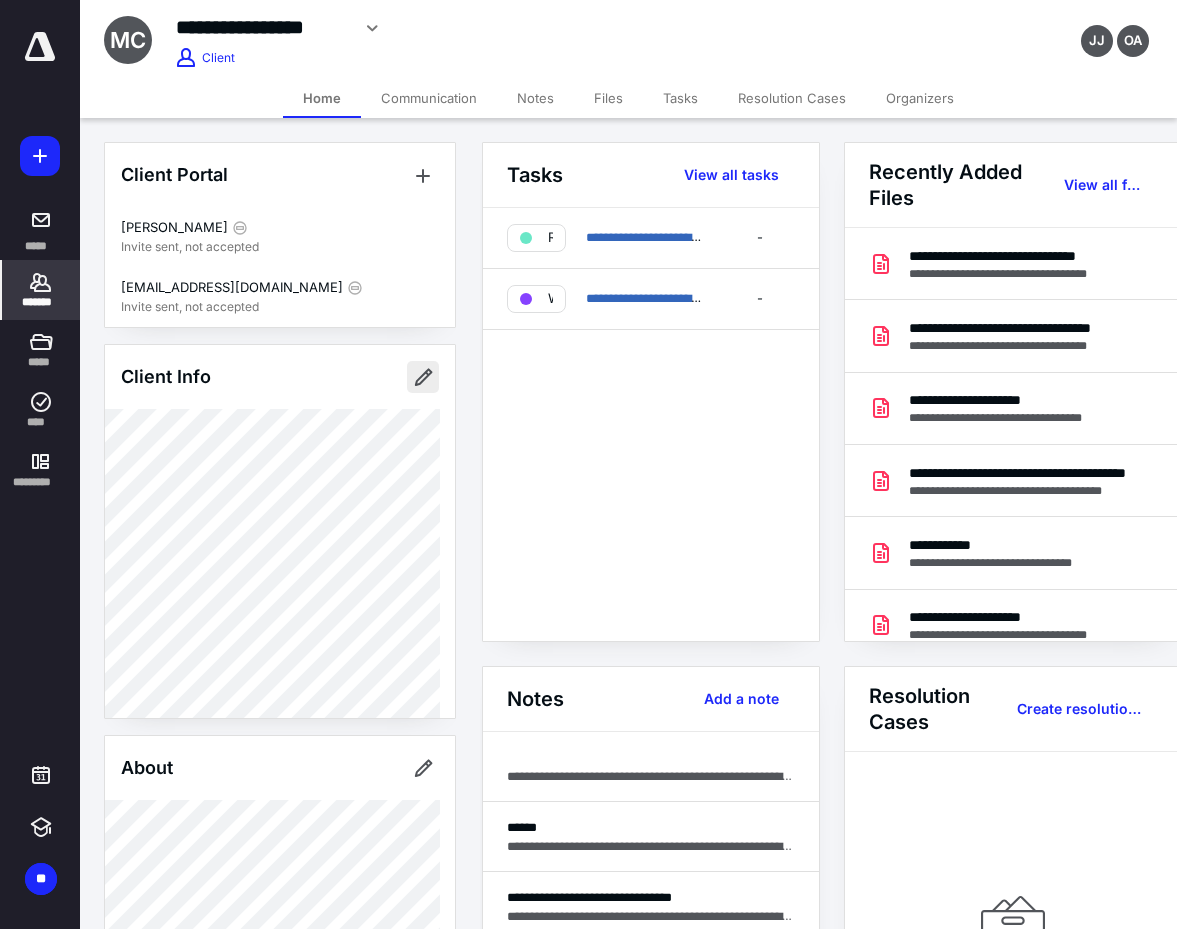 click at bounding box center (423, 377) 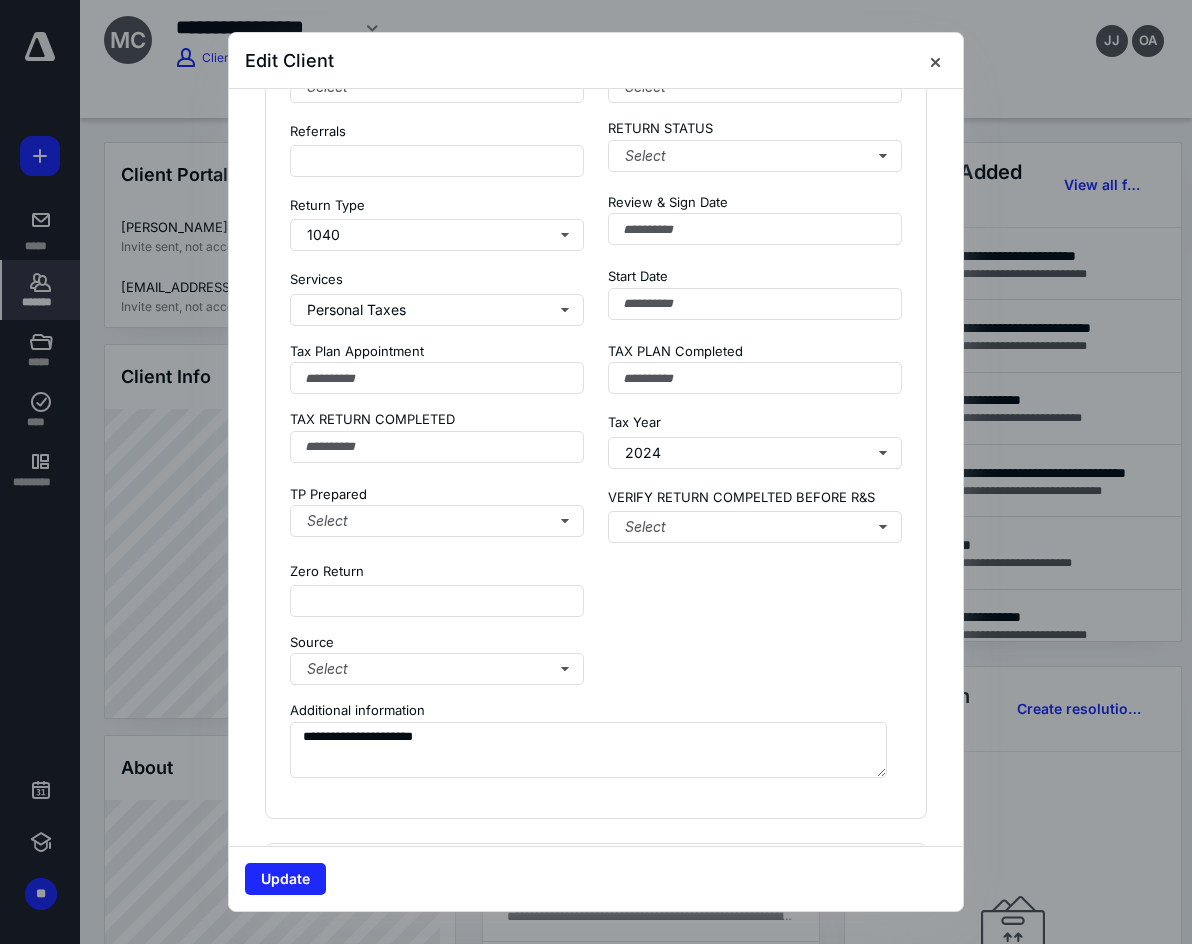 scroll, scrollTop: 2342, scrollLeft: 0, axis: vertical 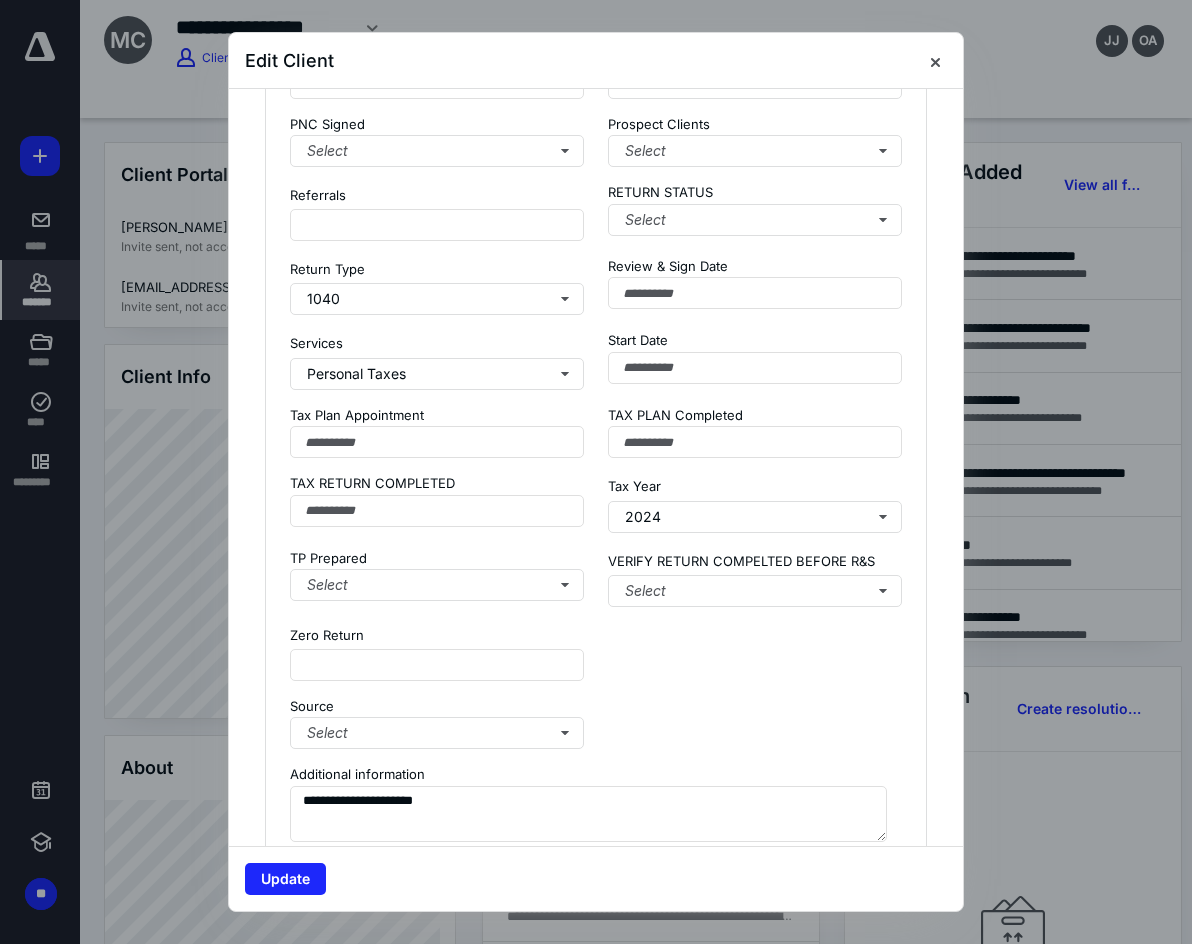 drag, startPoint x: 537, startPoint y: 612, endPoint x: 545, endPoint y: 601, distance: 13.601471 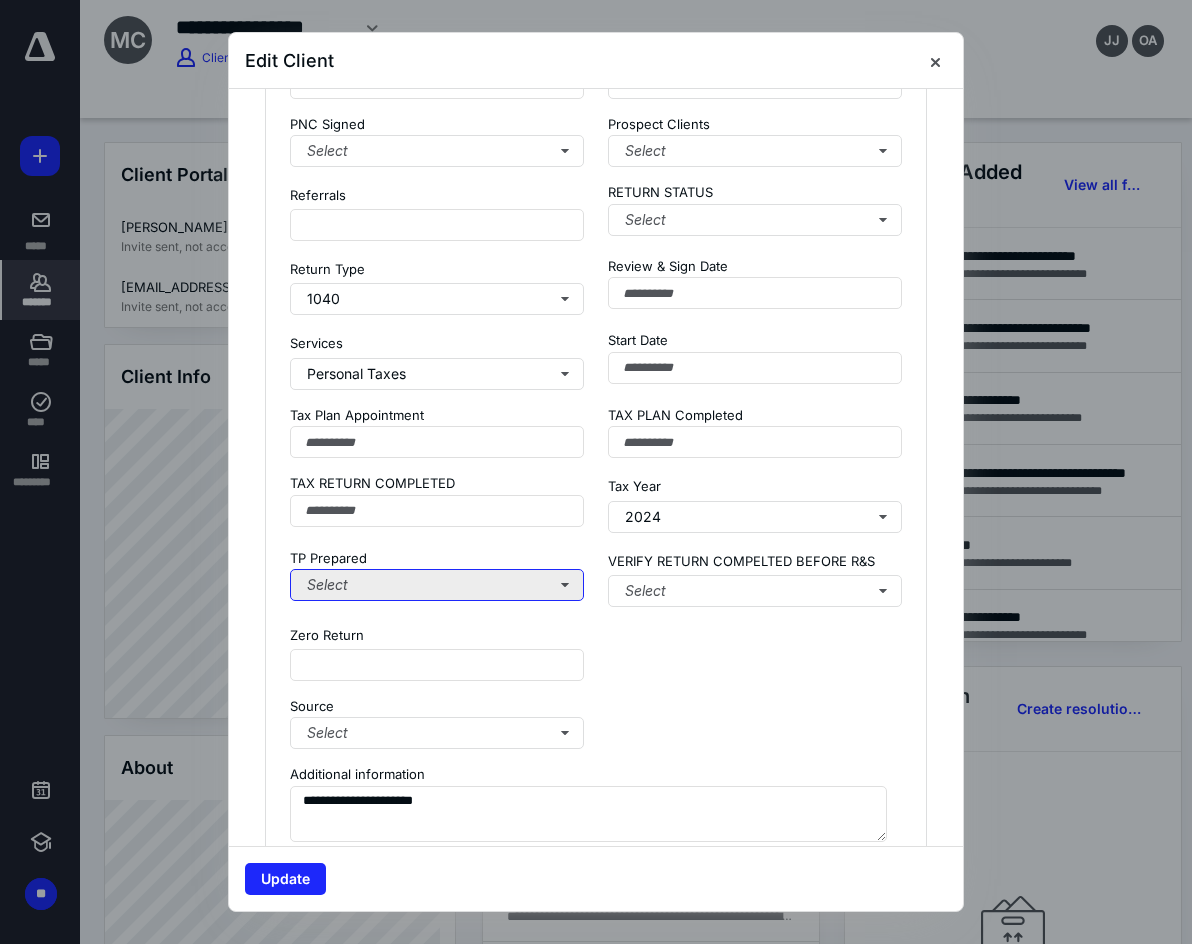 click on "Select" at bounding box center (437, 585) 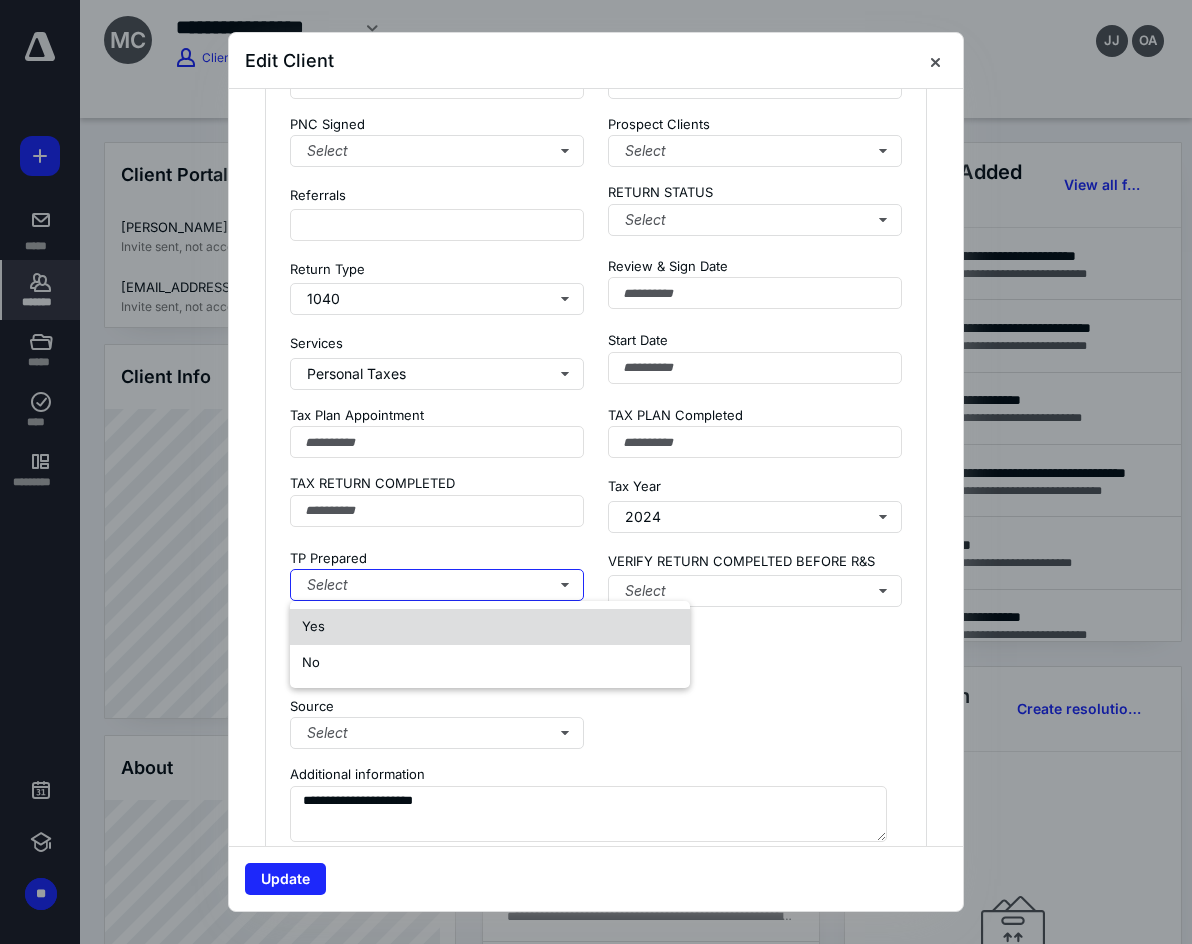 click on "Yes" at bounding box center (490, 627) 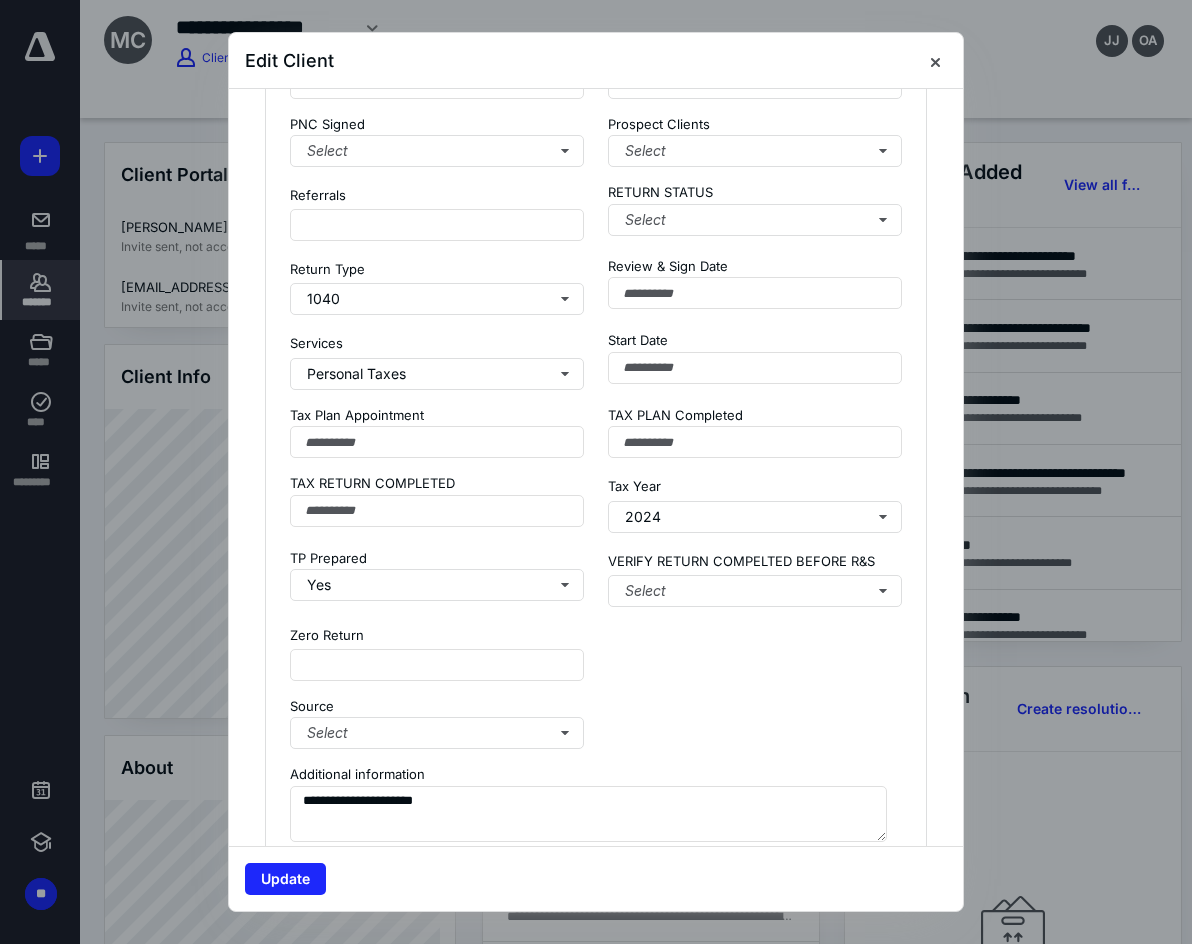 drag, startPoint x: 280, startPoint y: 872, endPoint x: 286, endPoint y: 861, distance: 12.529964 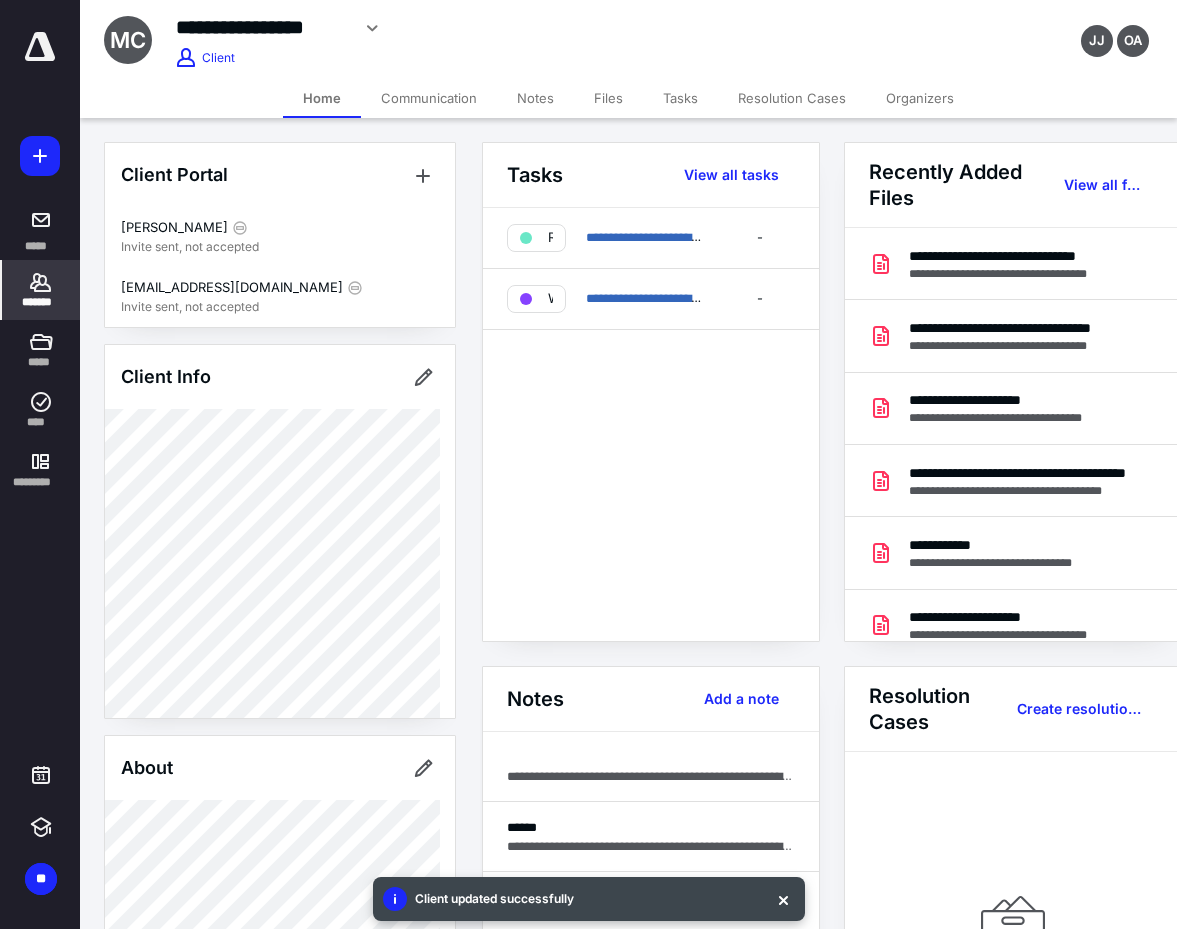 click on "Files" at bounding box center [608, 98] 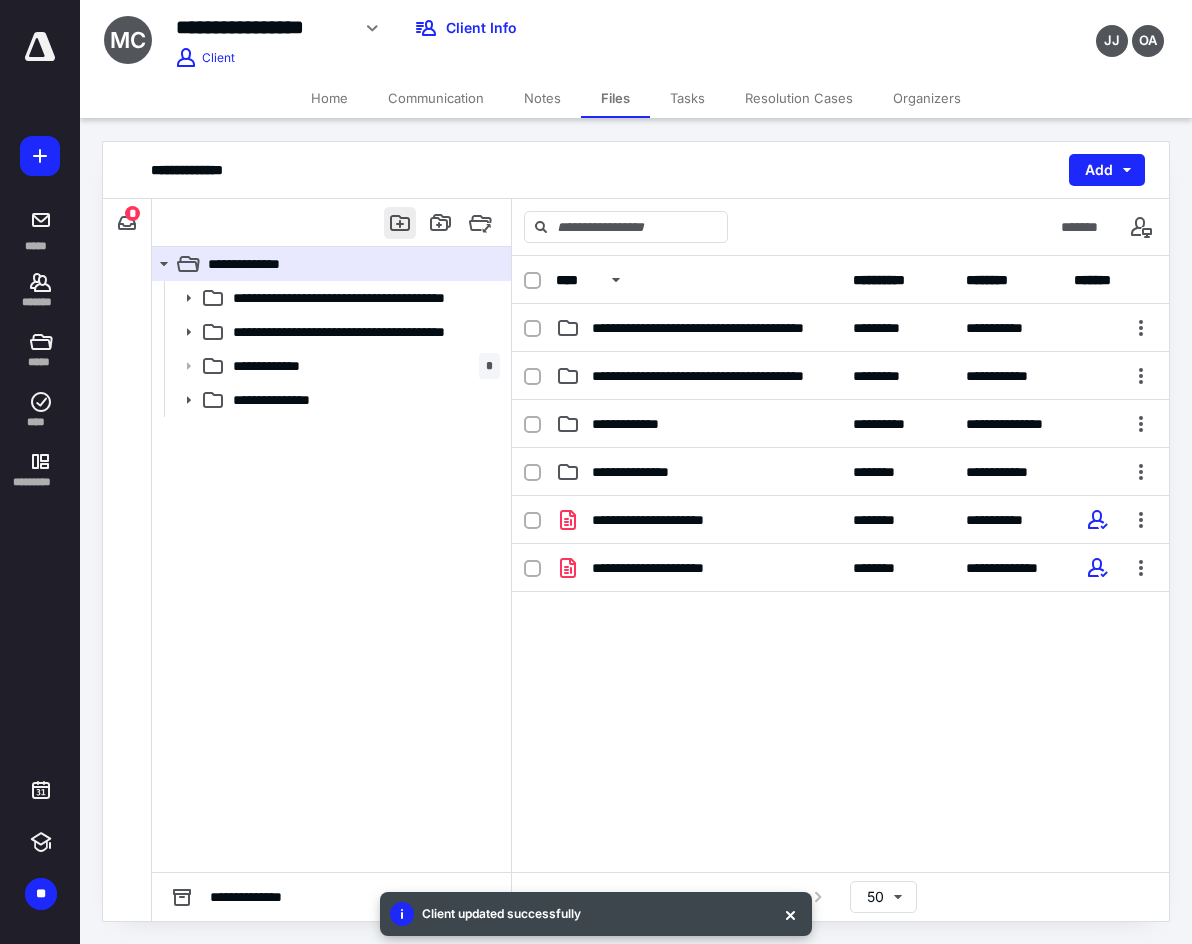 click at bounding box center (400, 223) 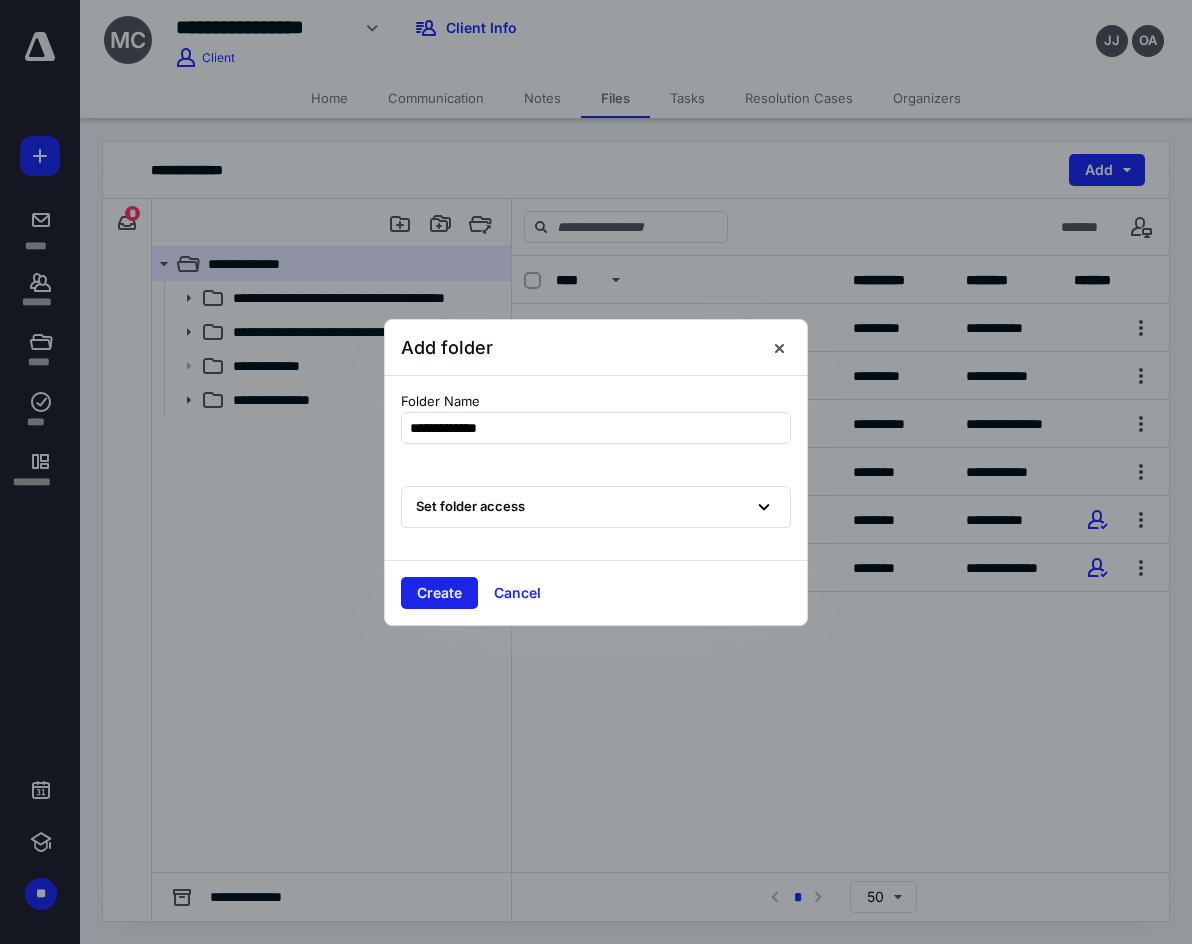 type on "**********" 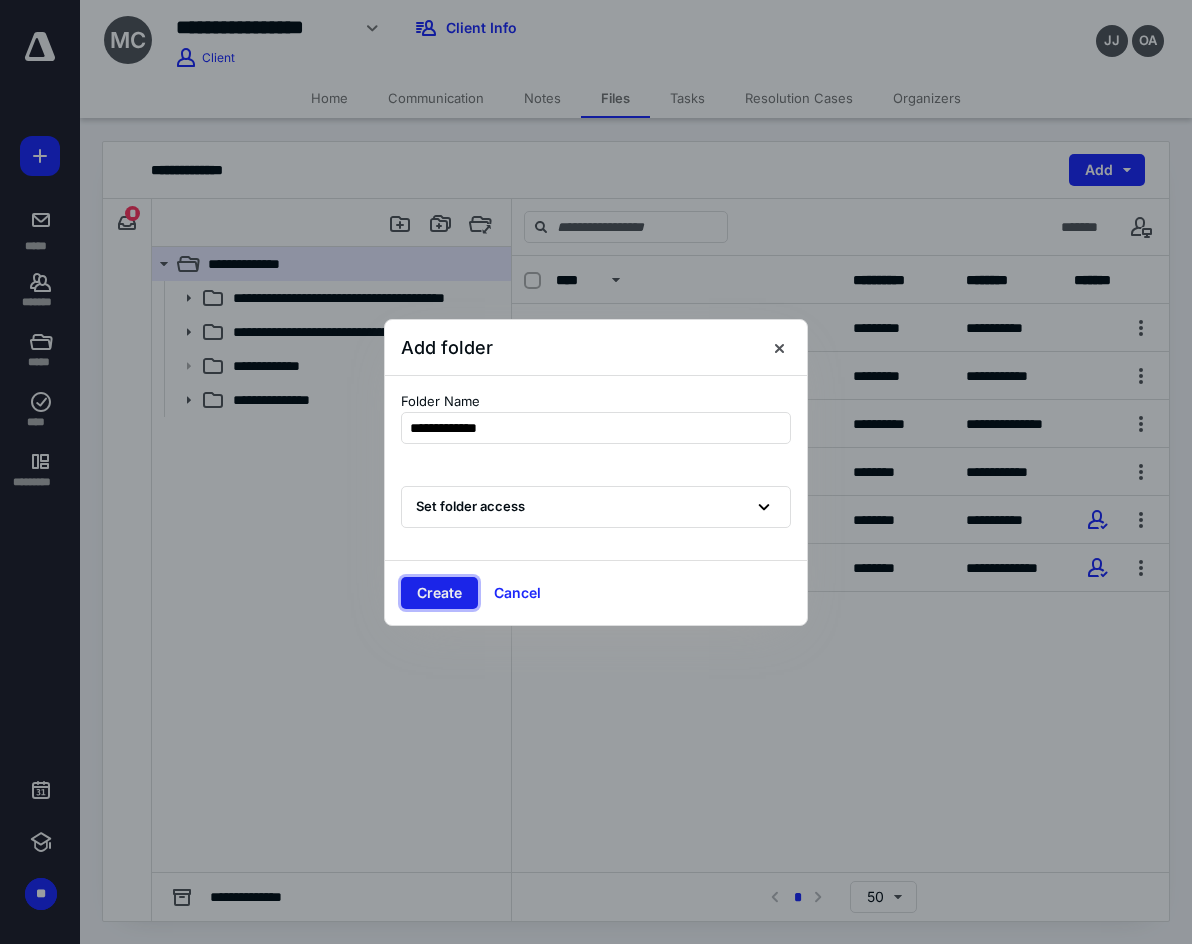 click on "Create" at bounding box center (439, 593) 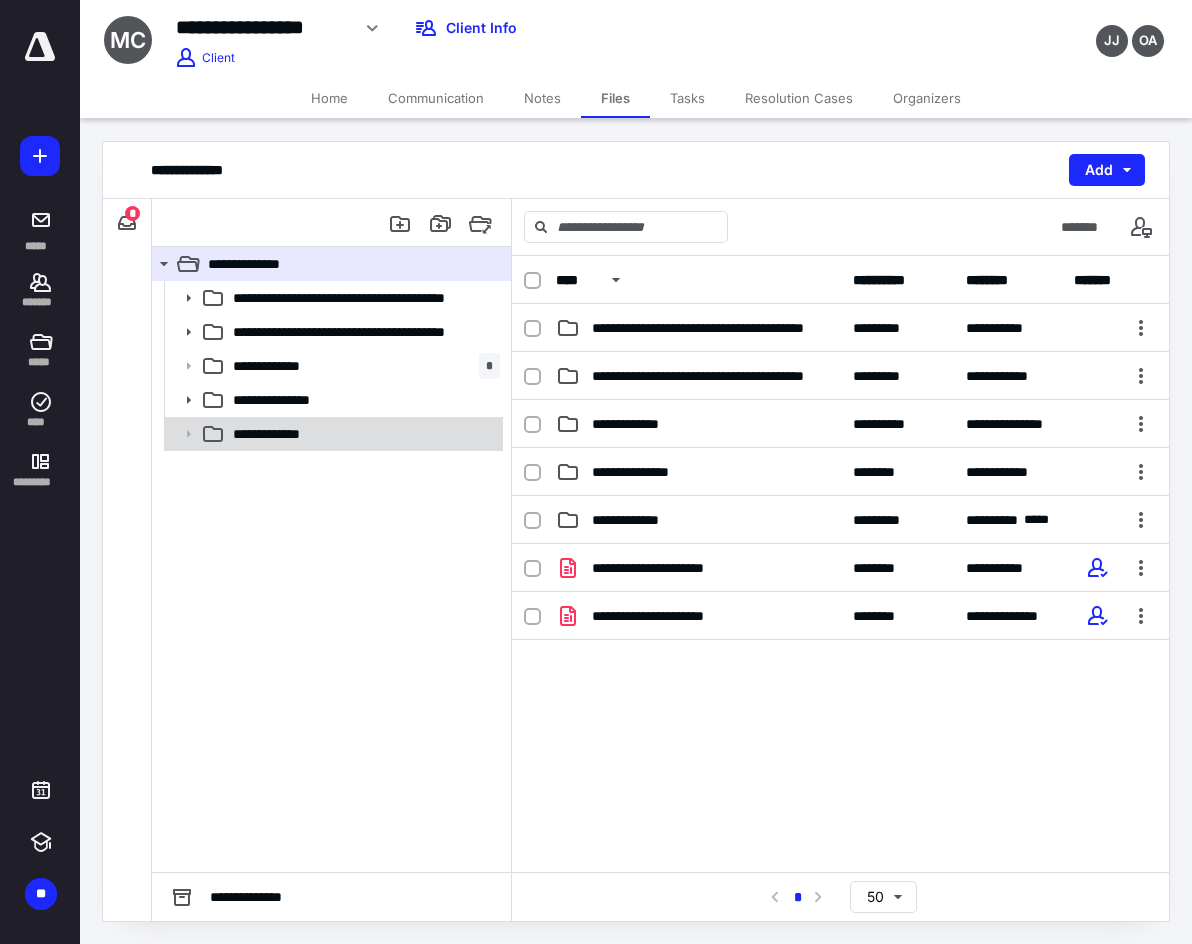 click on "**********" at bounding box center [362, 434] 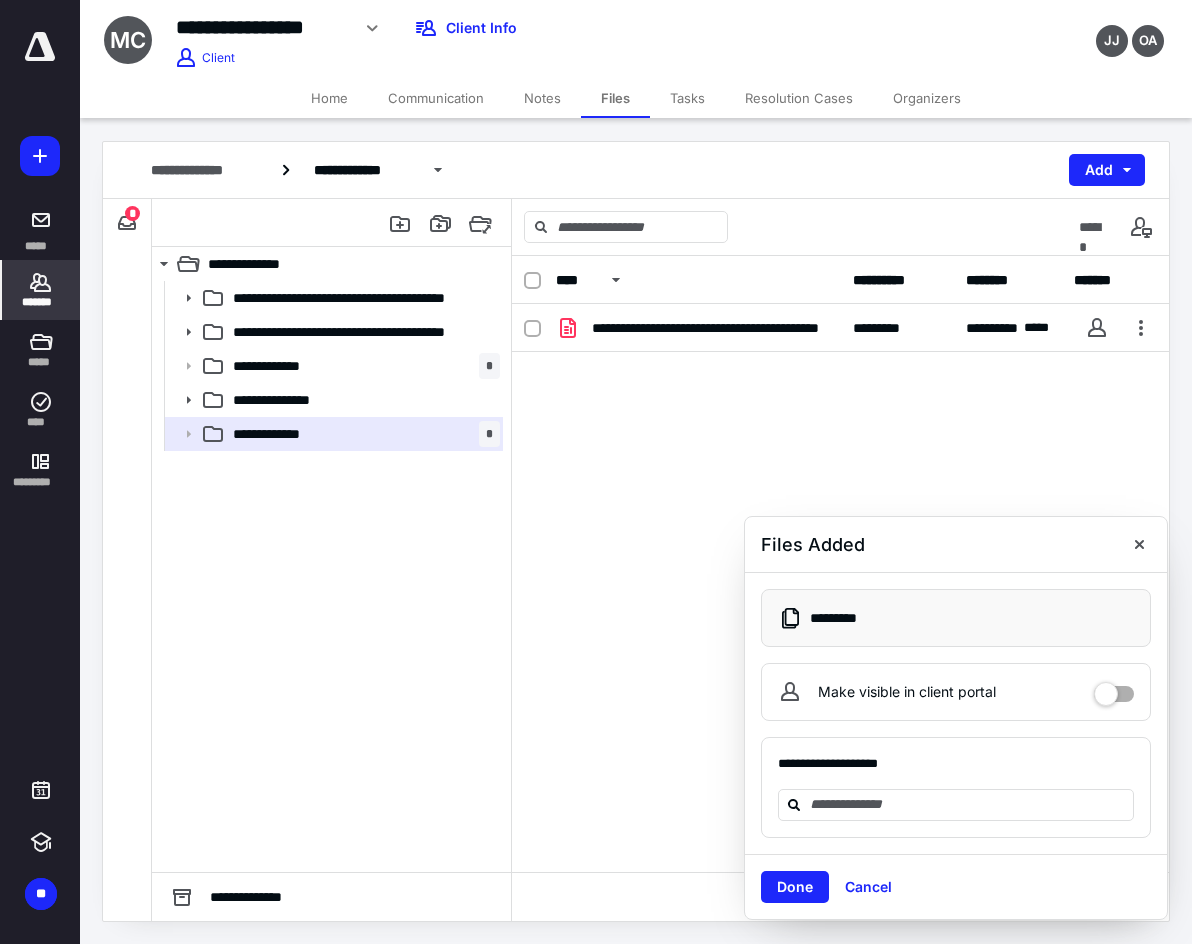 click on "*******" at bounding box center (41, 302) 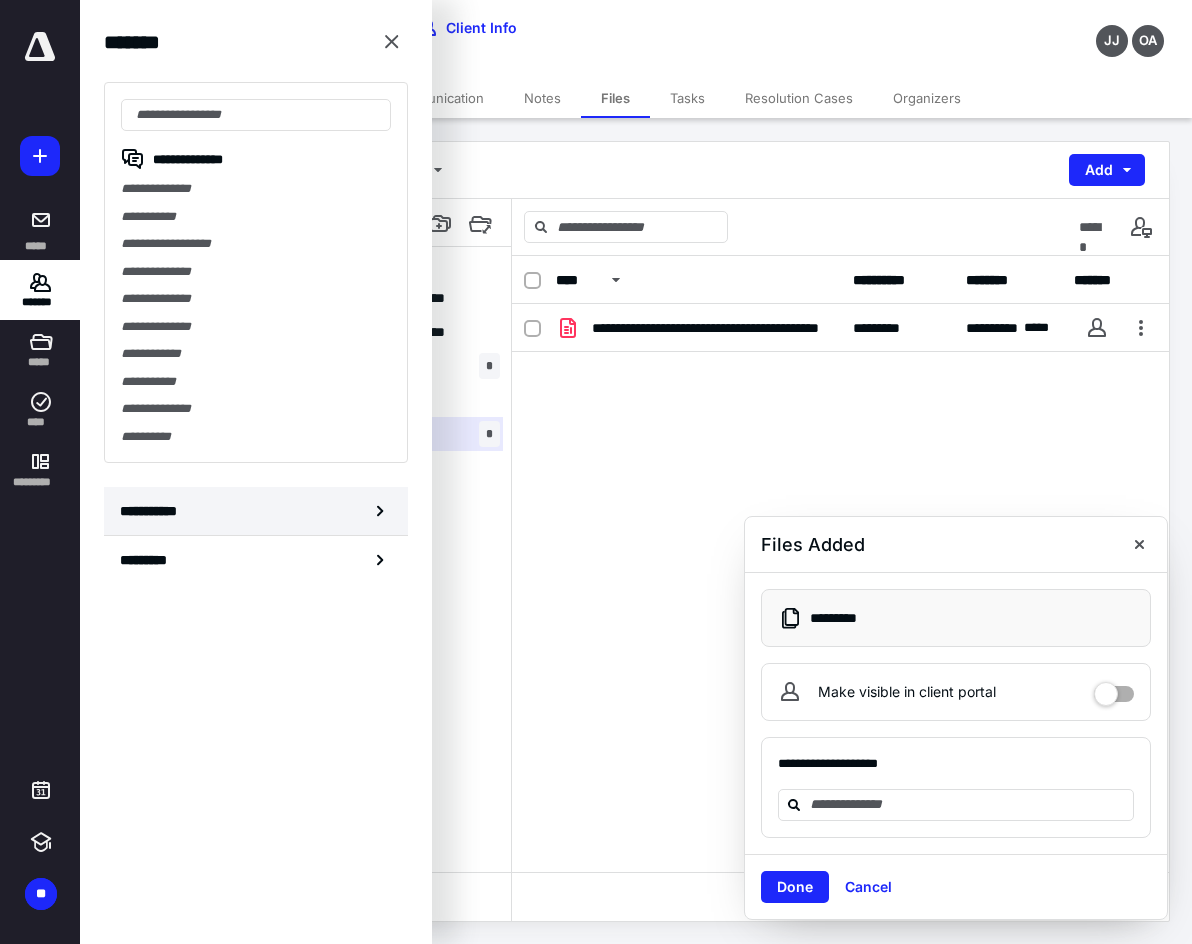 click on "**********" at bounding box center (256, 511) 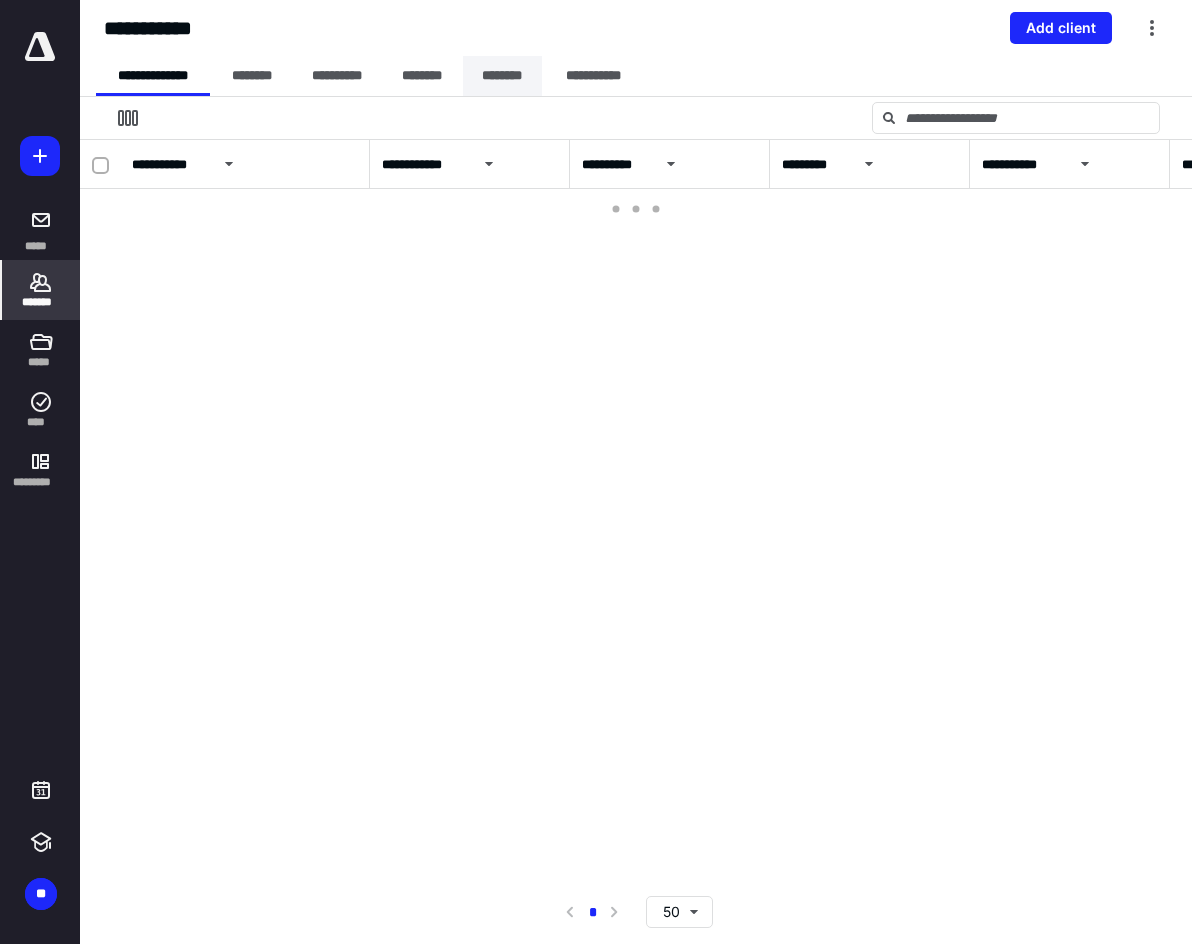 click on "********" at bounding box center [502, 76] 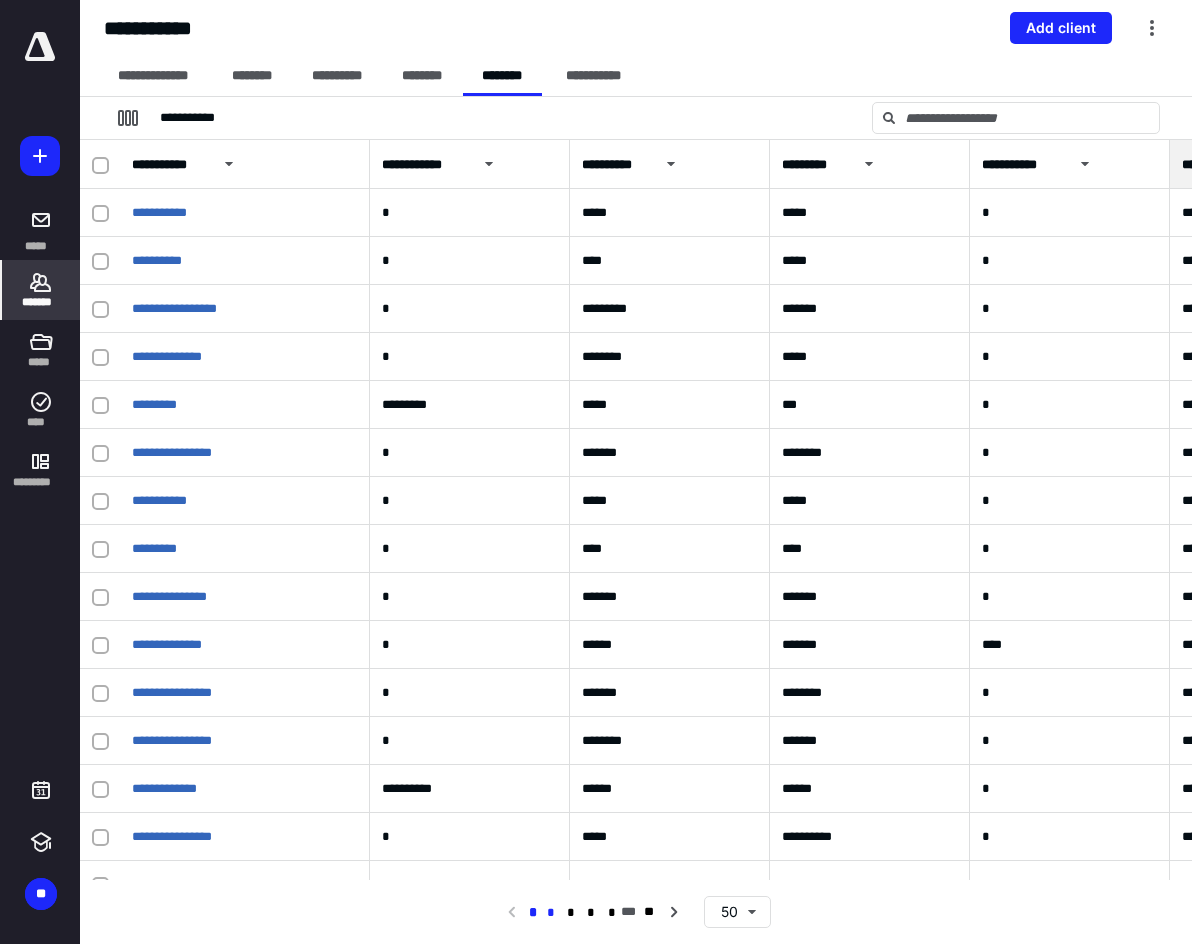 click on "*" at bounding box center [551, 913] 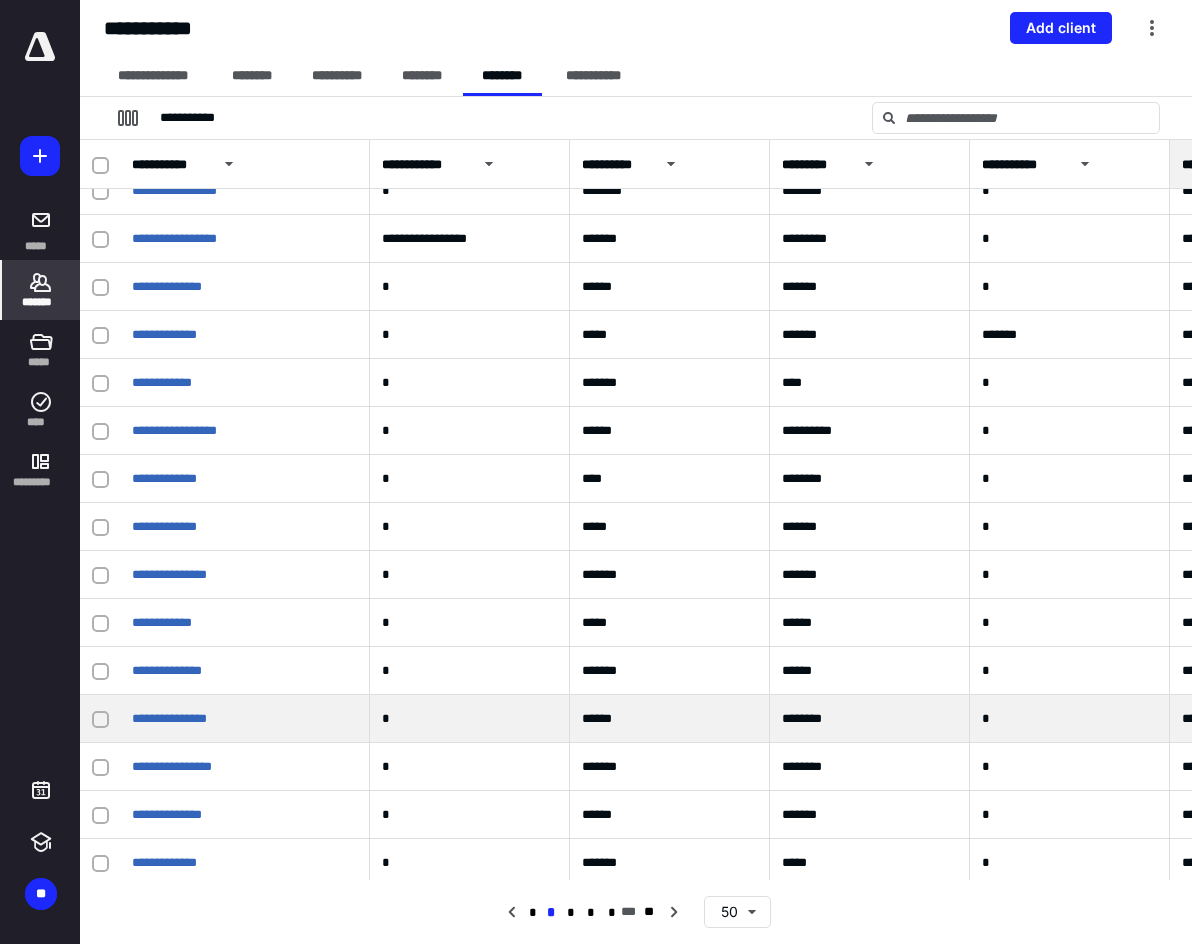 scroll, scrollTop: 0, scrollLeft: 0, axis: both 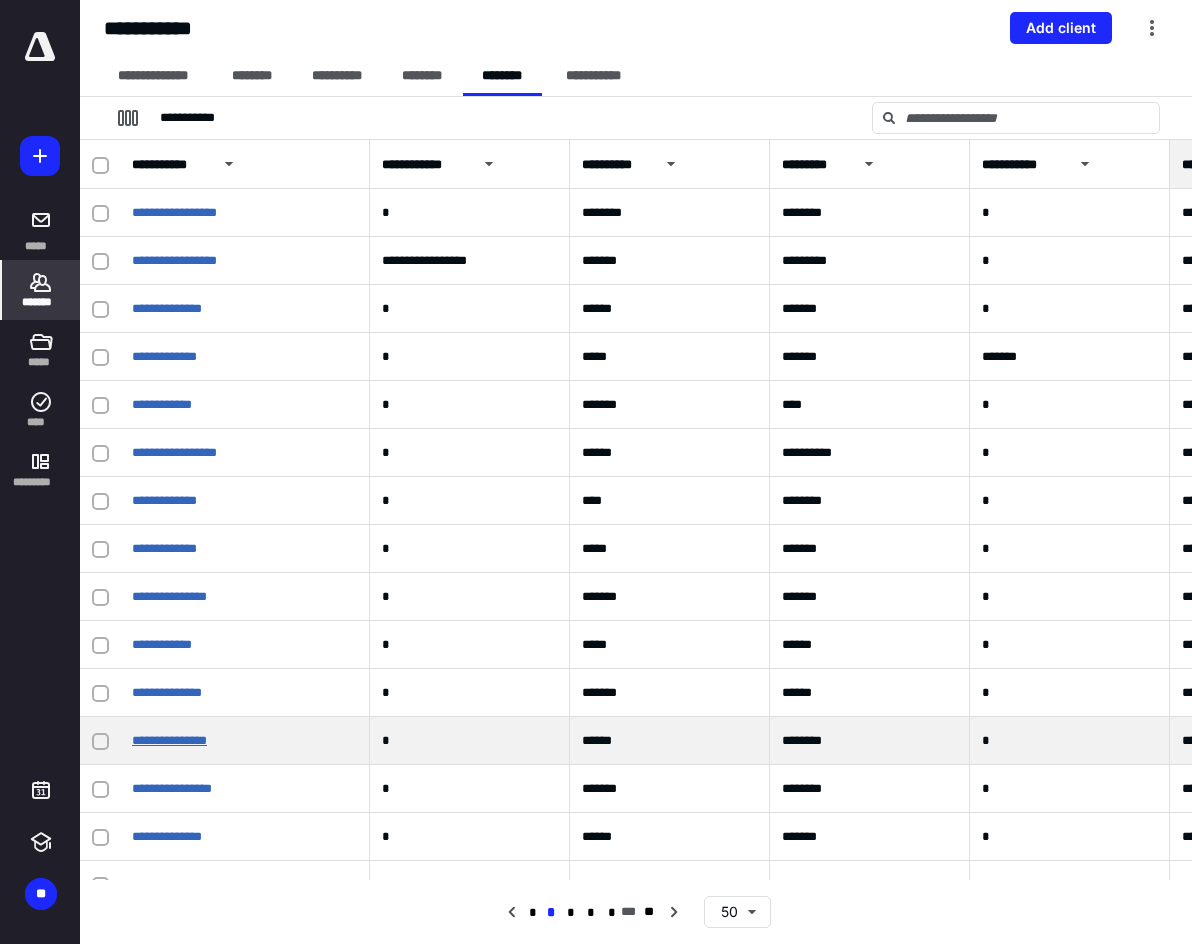 click on "**********" at bounding box center (169, 740) 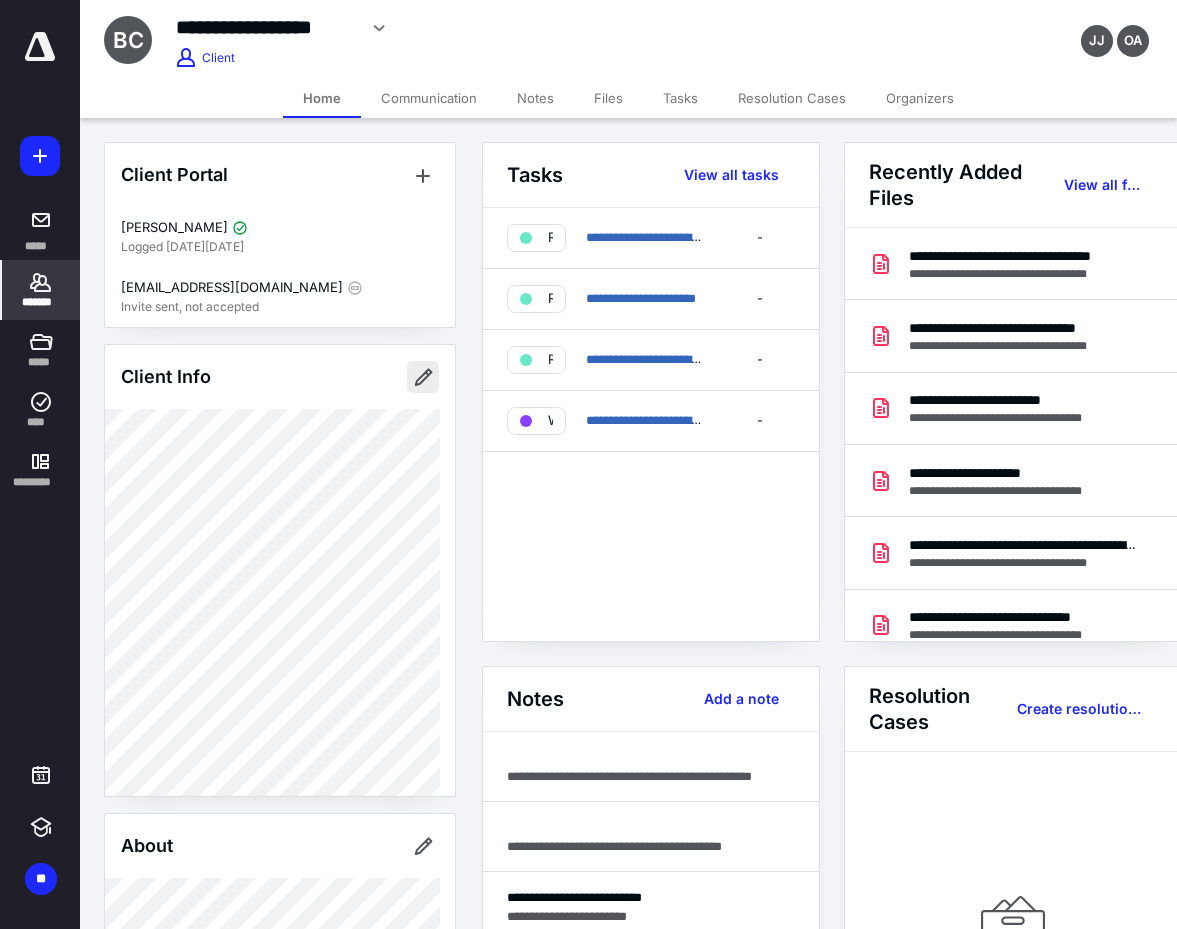 click at bounding box center (423, 377) 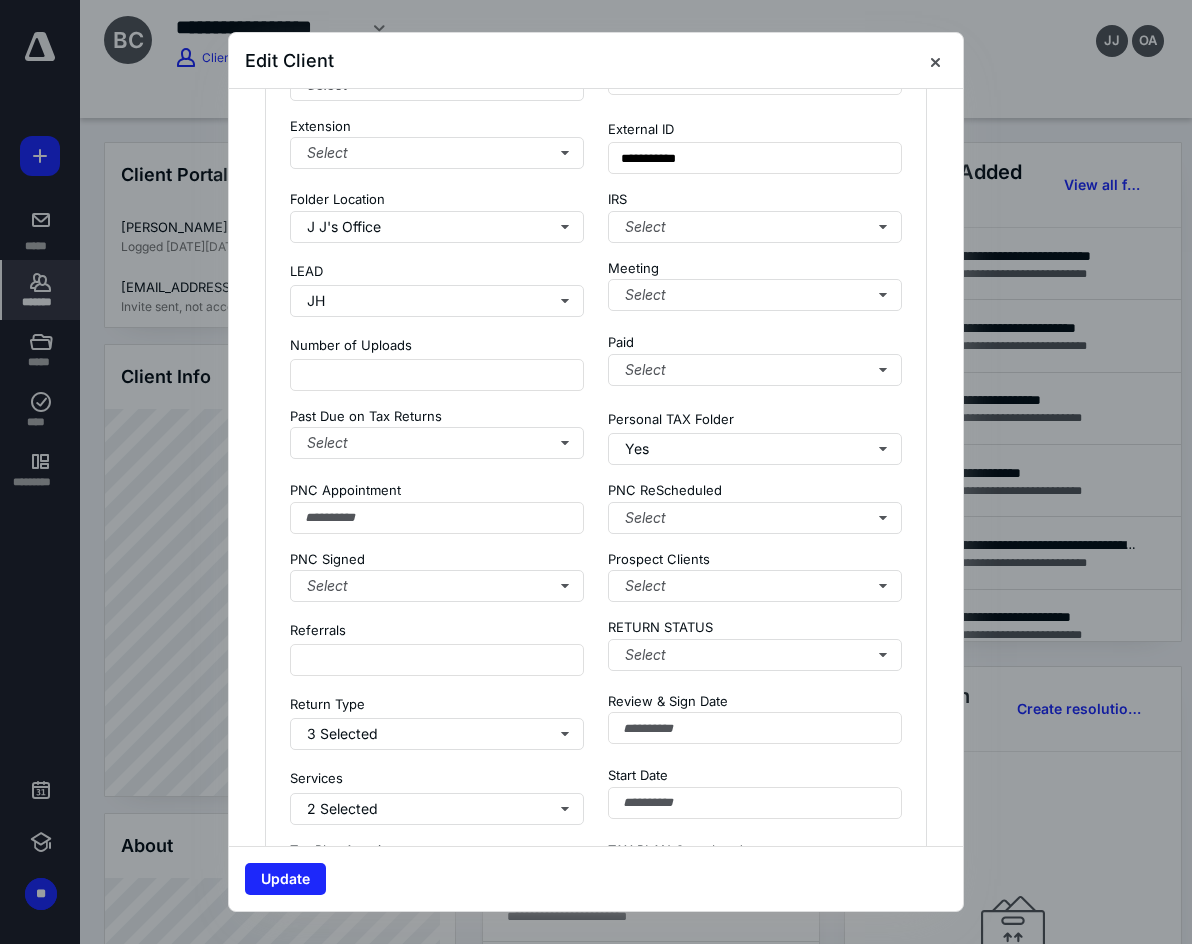scroll, scrollTop: 2766, scrollLeft: 0, axis: vertical 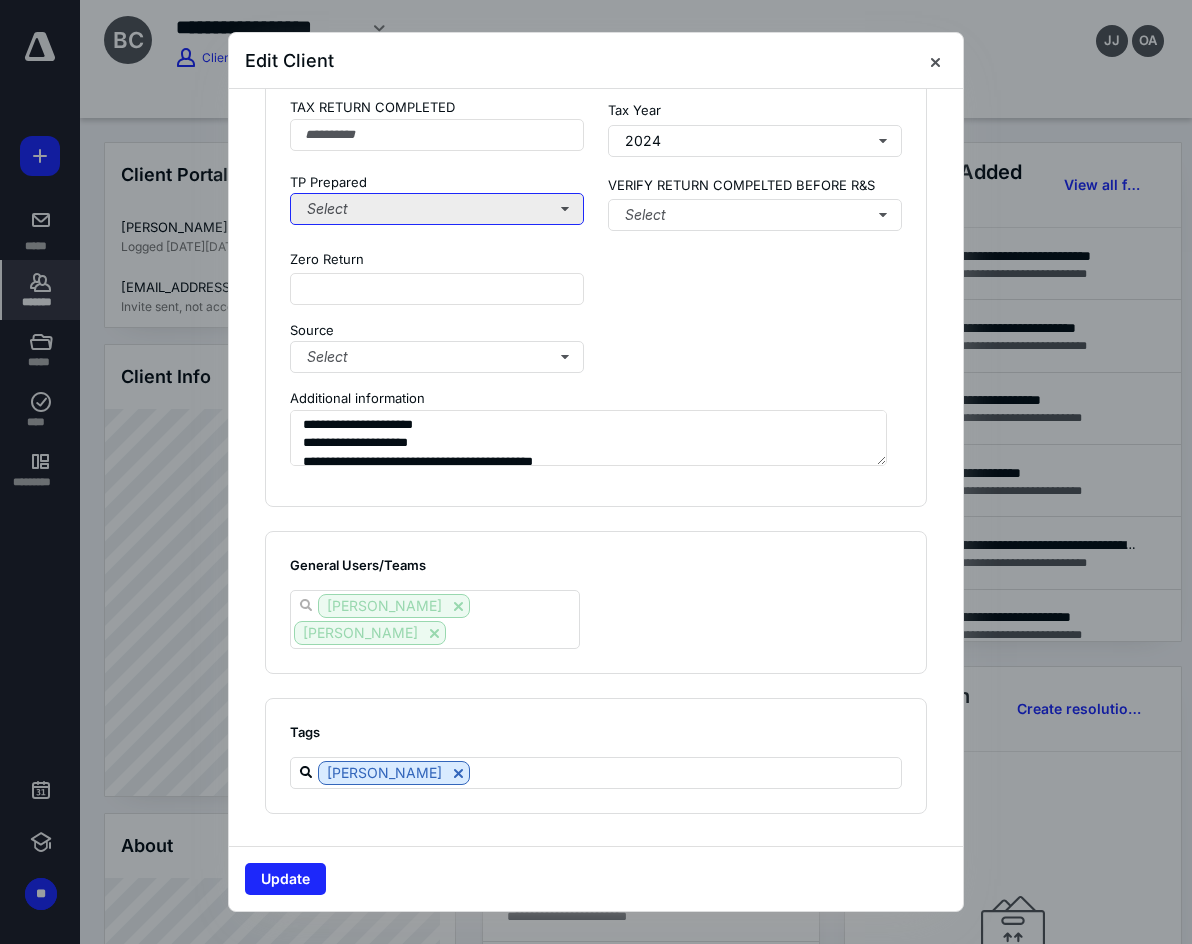 click on "Select" at bounding box center (437, 209) 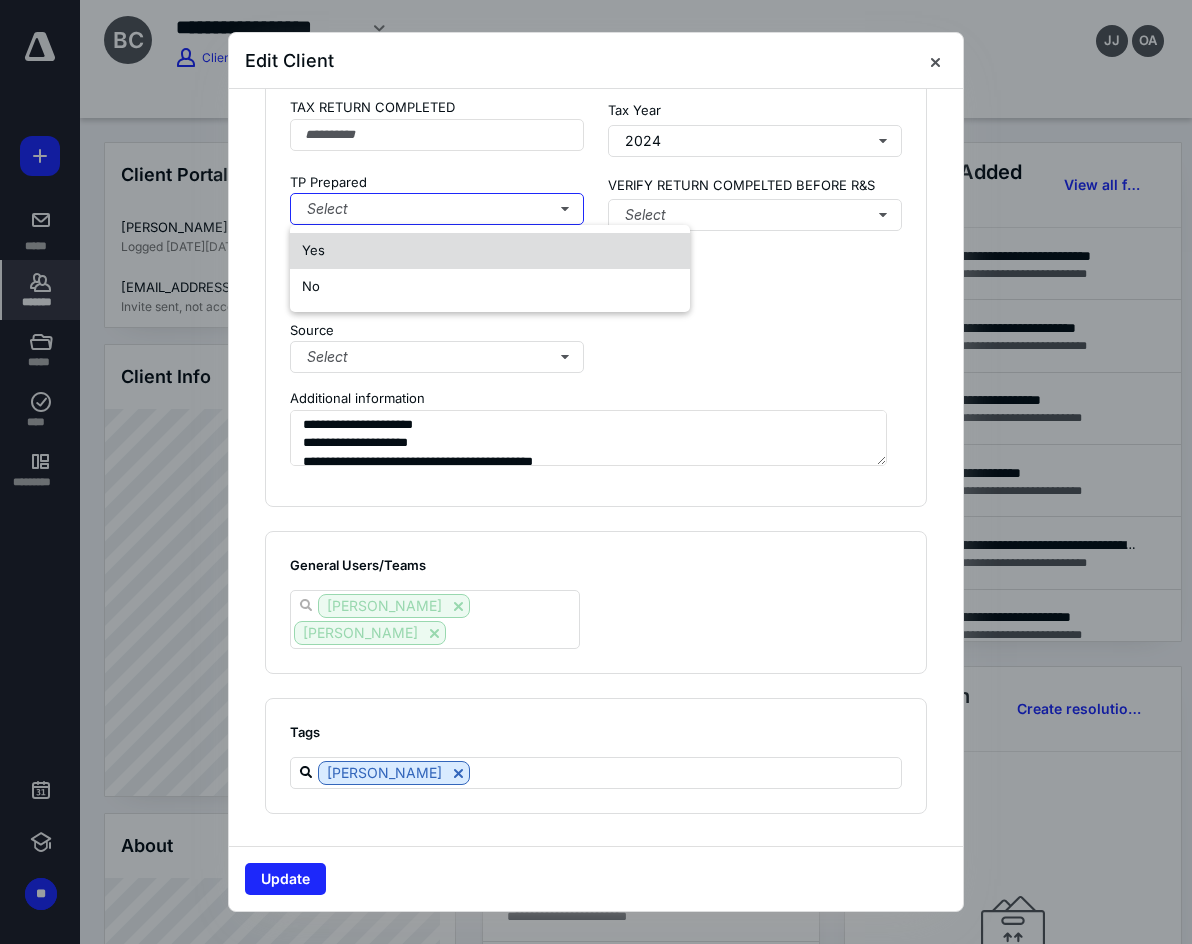 click on "Yes" at bounding box center (490, 251) 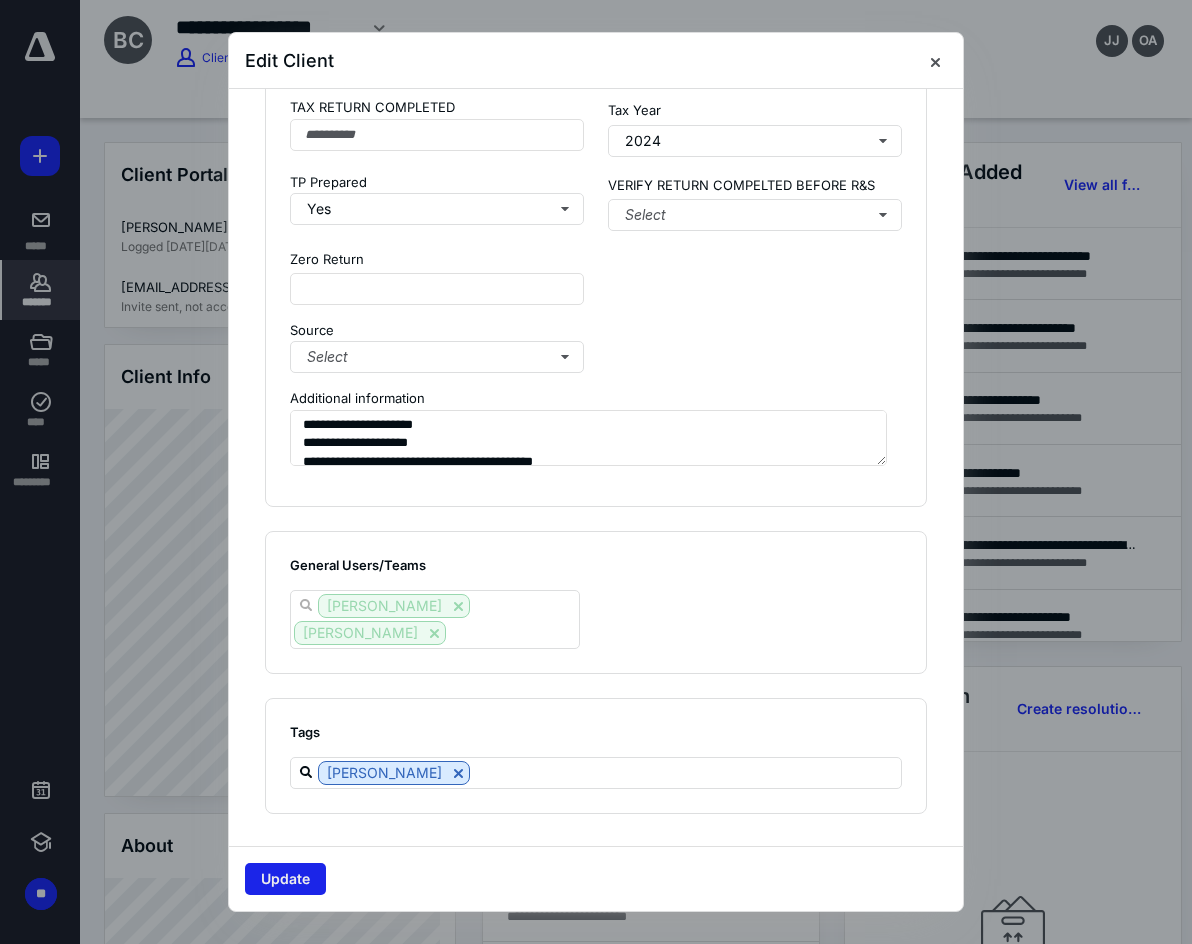 click on "Update" at bounding box center [285, 879] 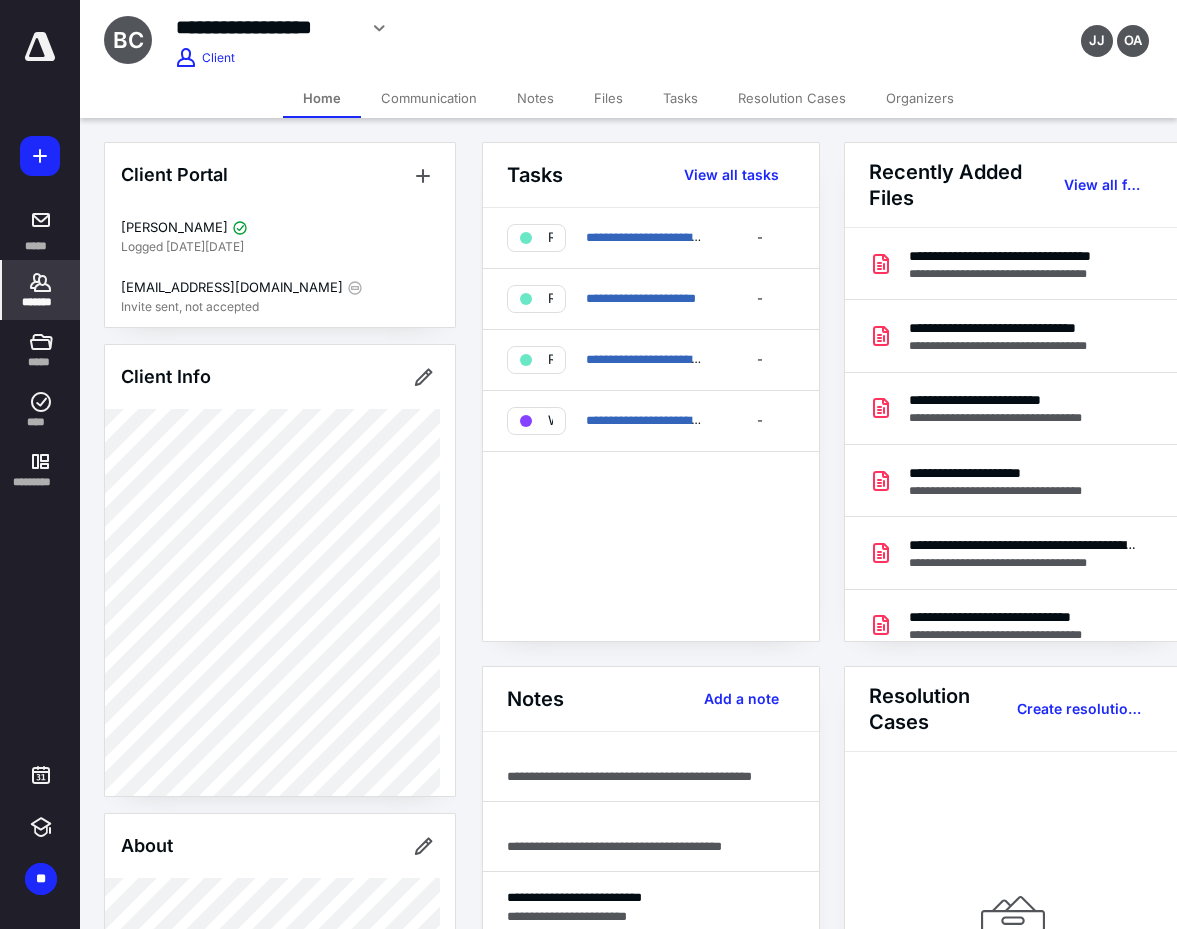 click on "**********" at bounding box center [588, 825] 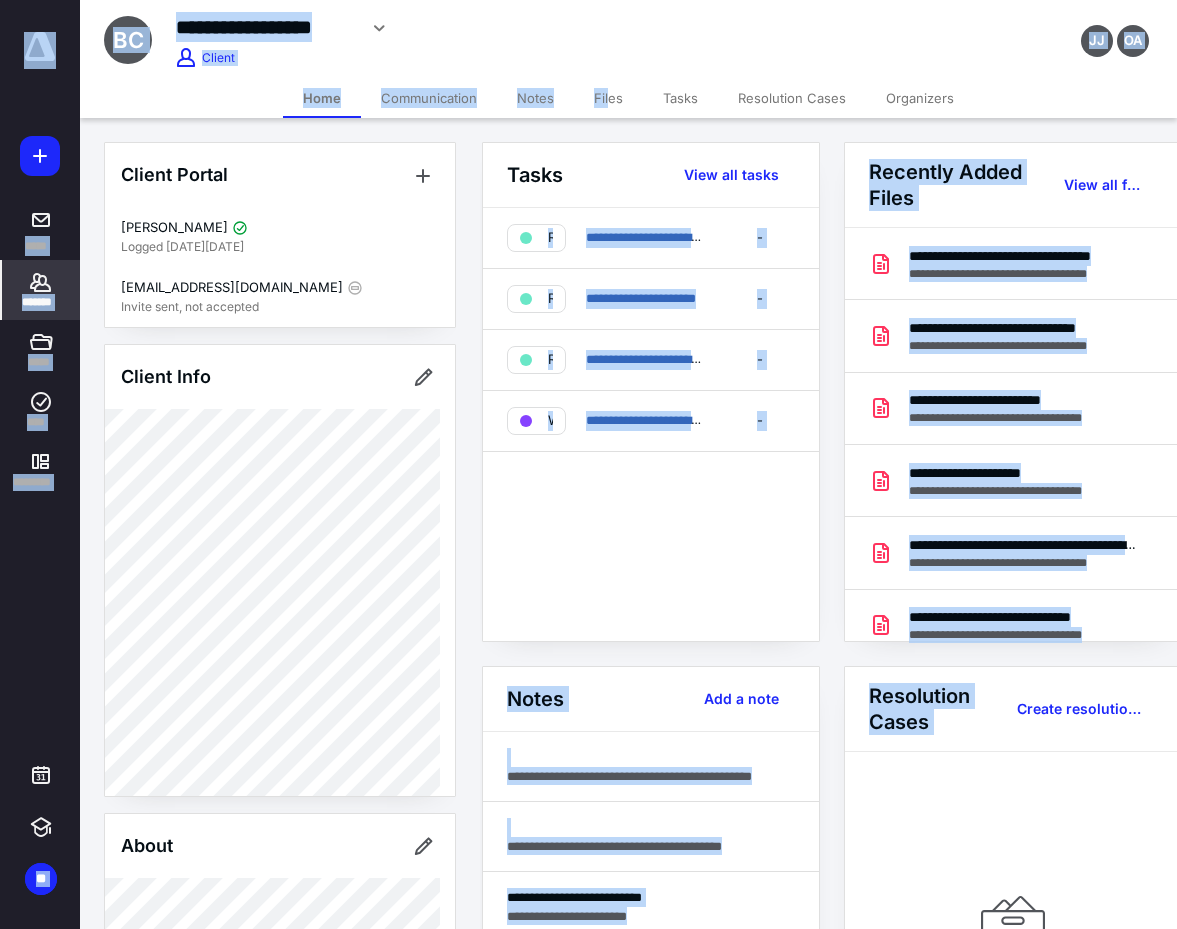 click on "Files" at bounding box center (608, 98) 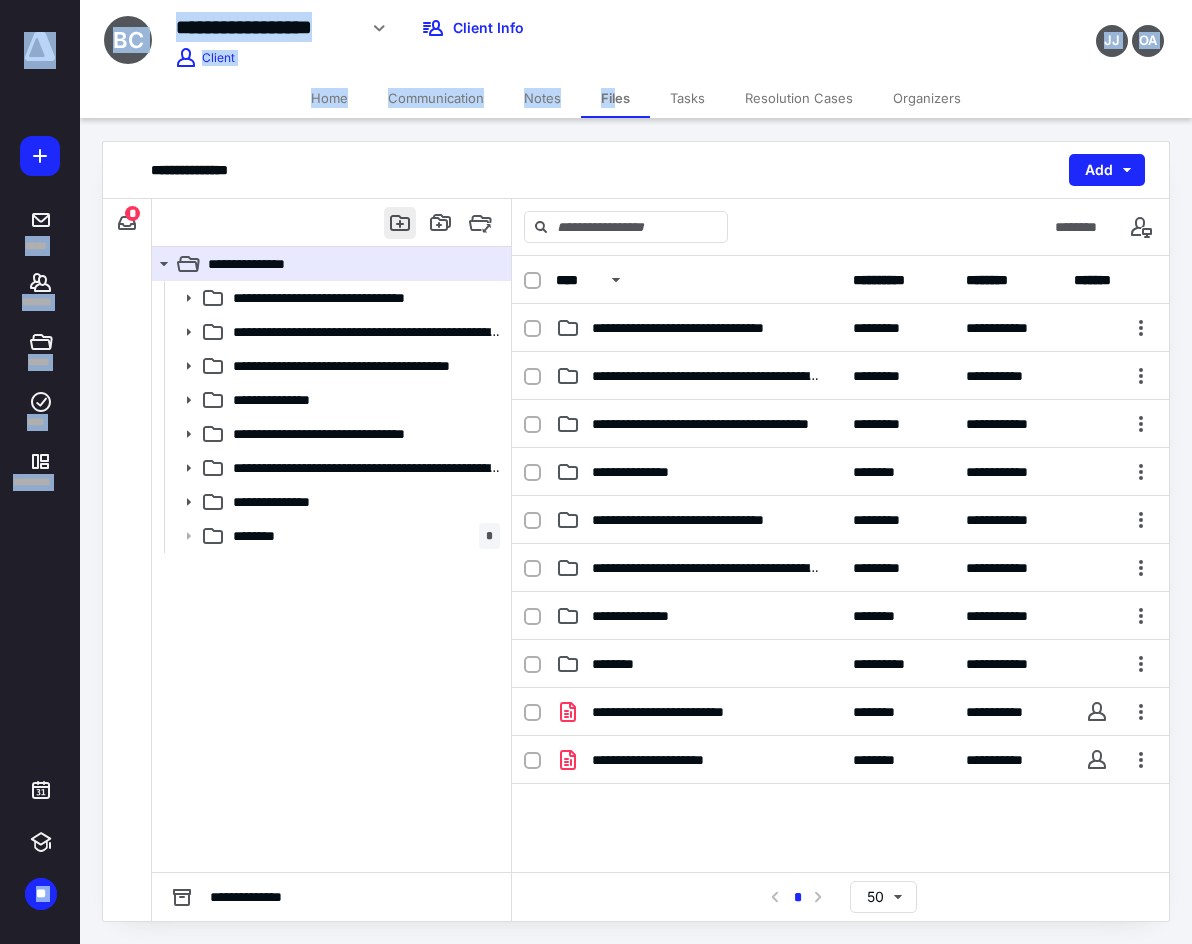 click at bounding box center [400, 223] 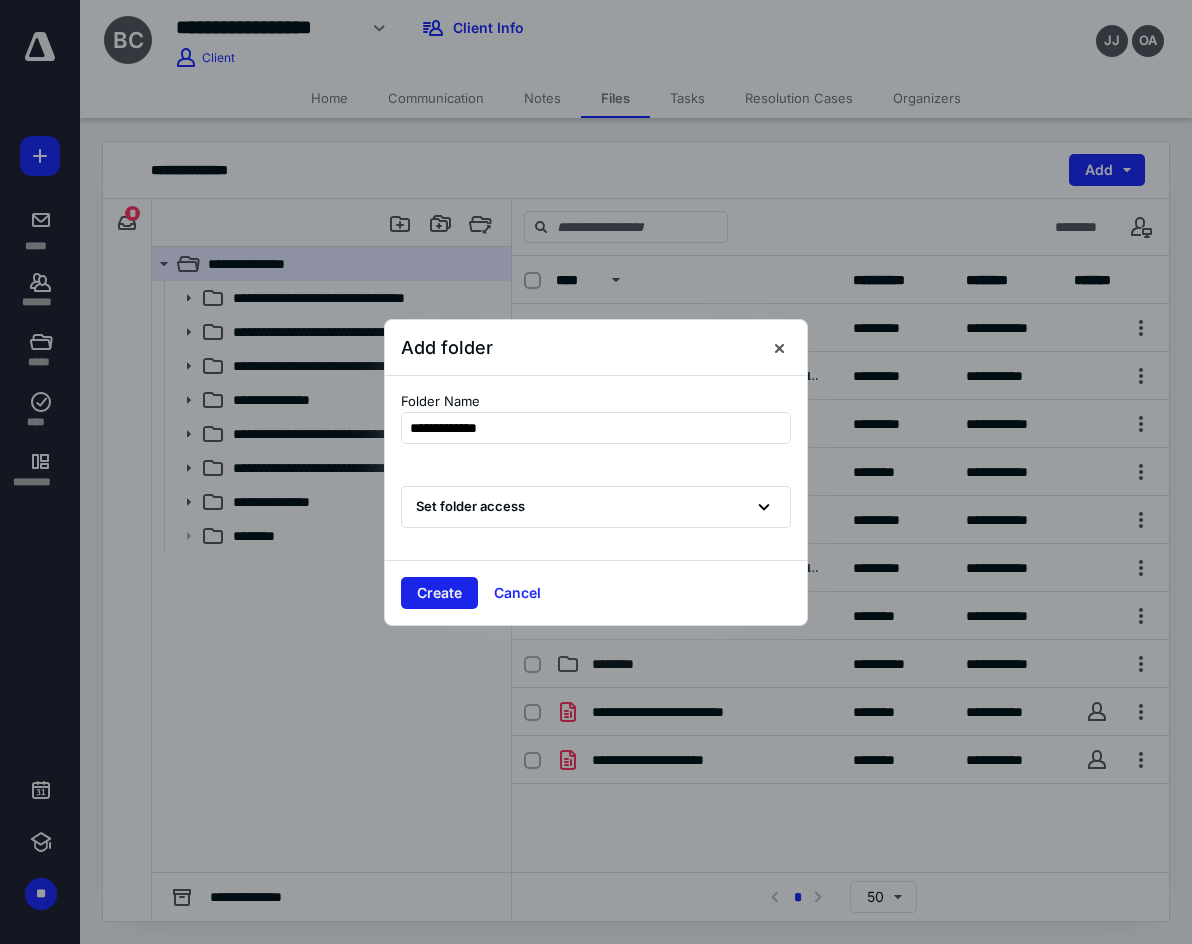 type on "**********" 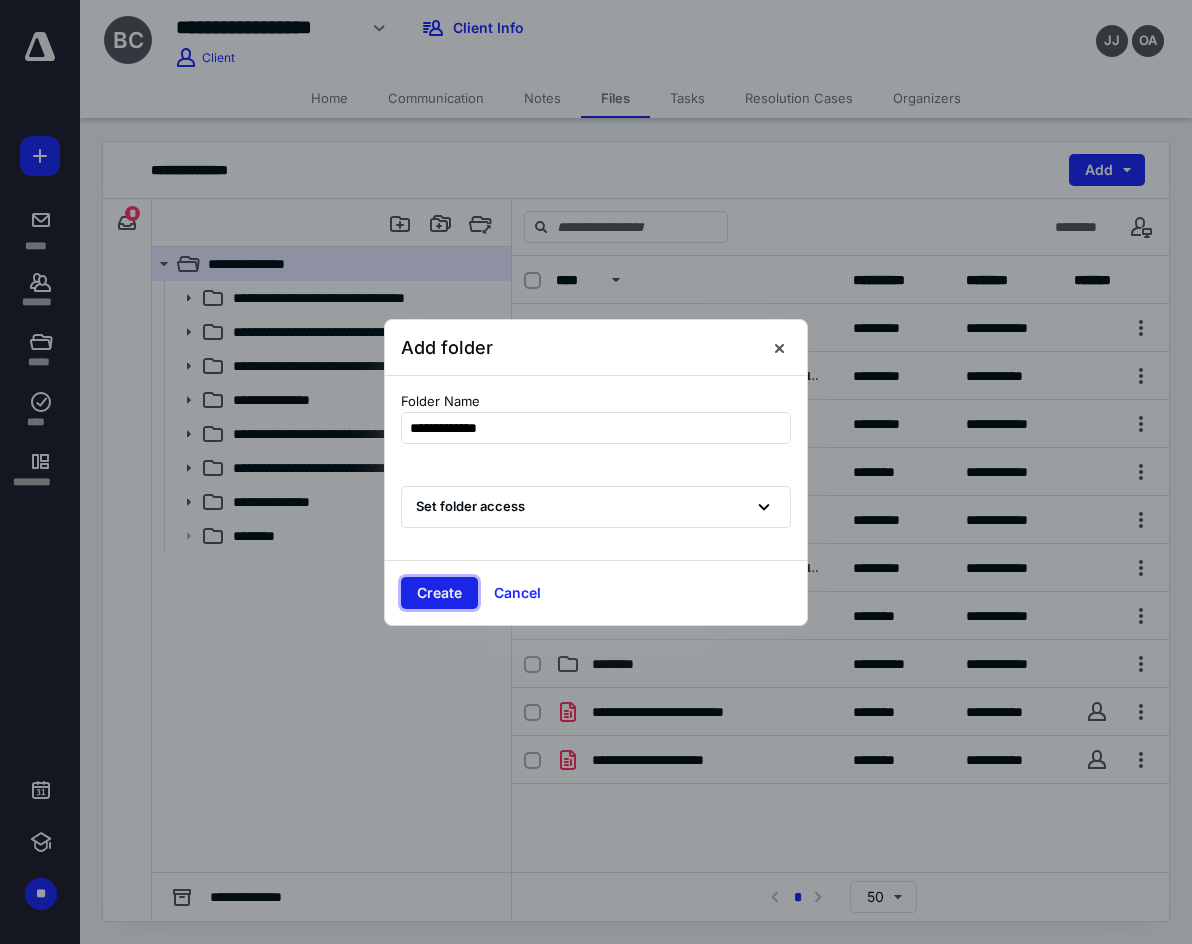 click on "Create" at bounding box center (439, 593) 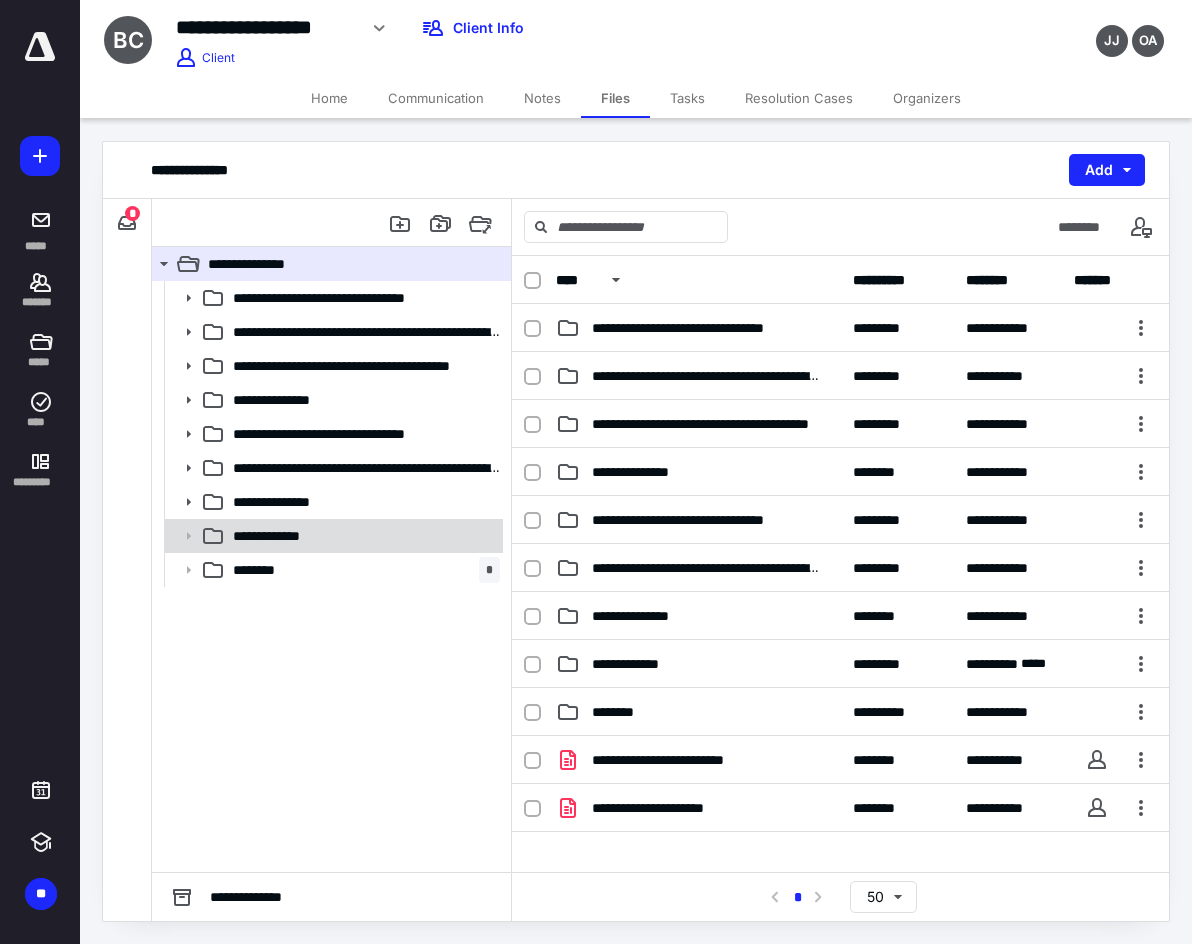 click on "**********" at bounding box center (362, 536) 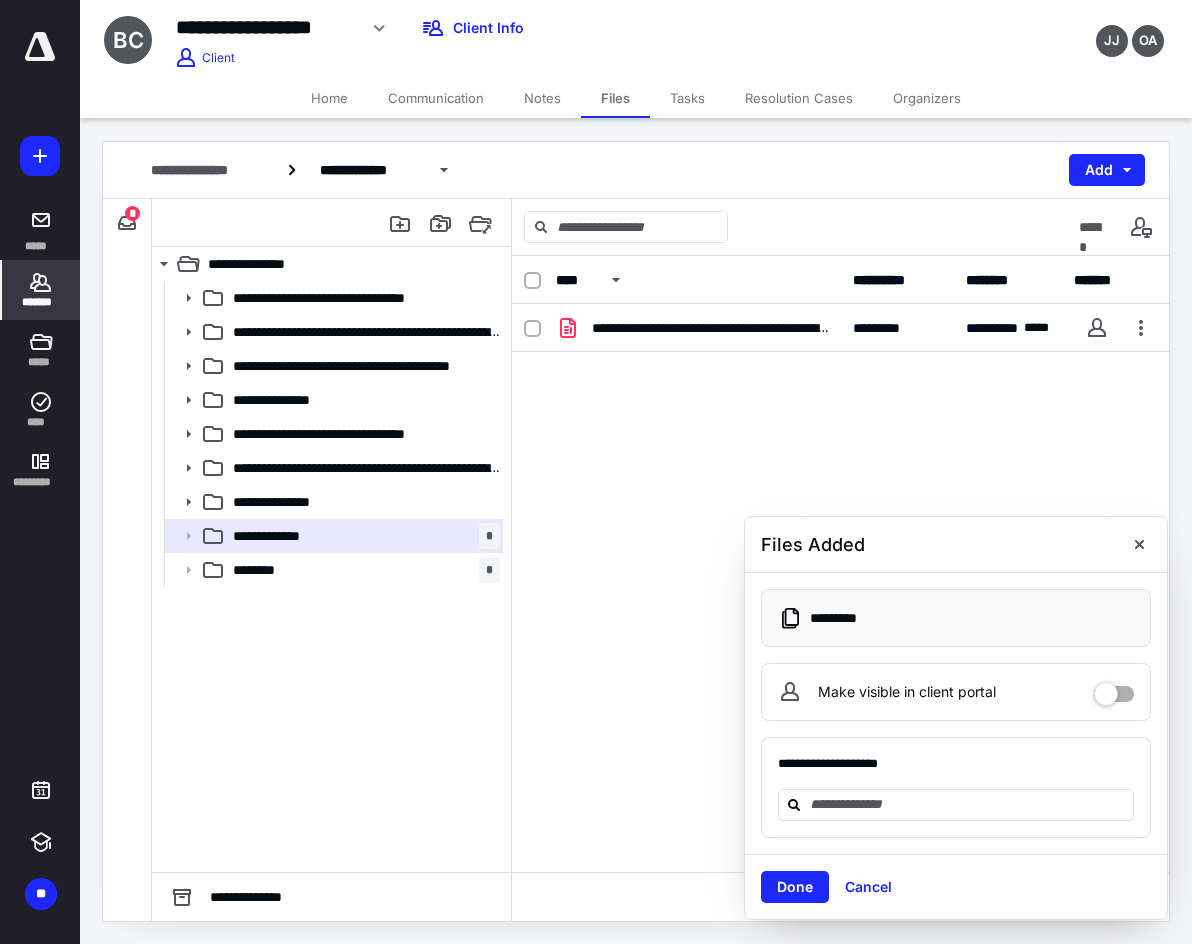 click on "*******" at bounding box center (41, 302) 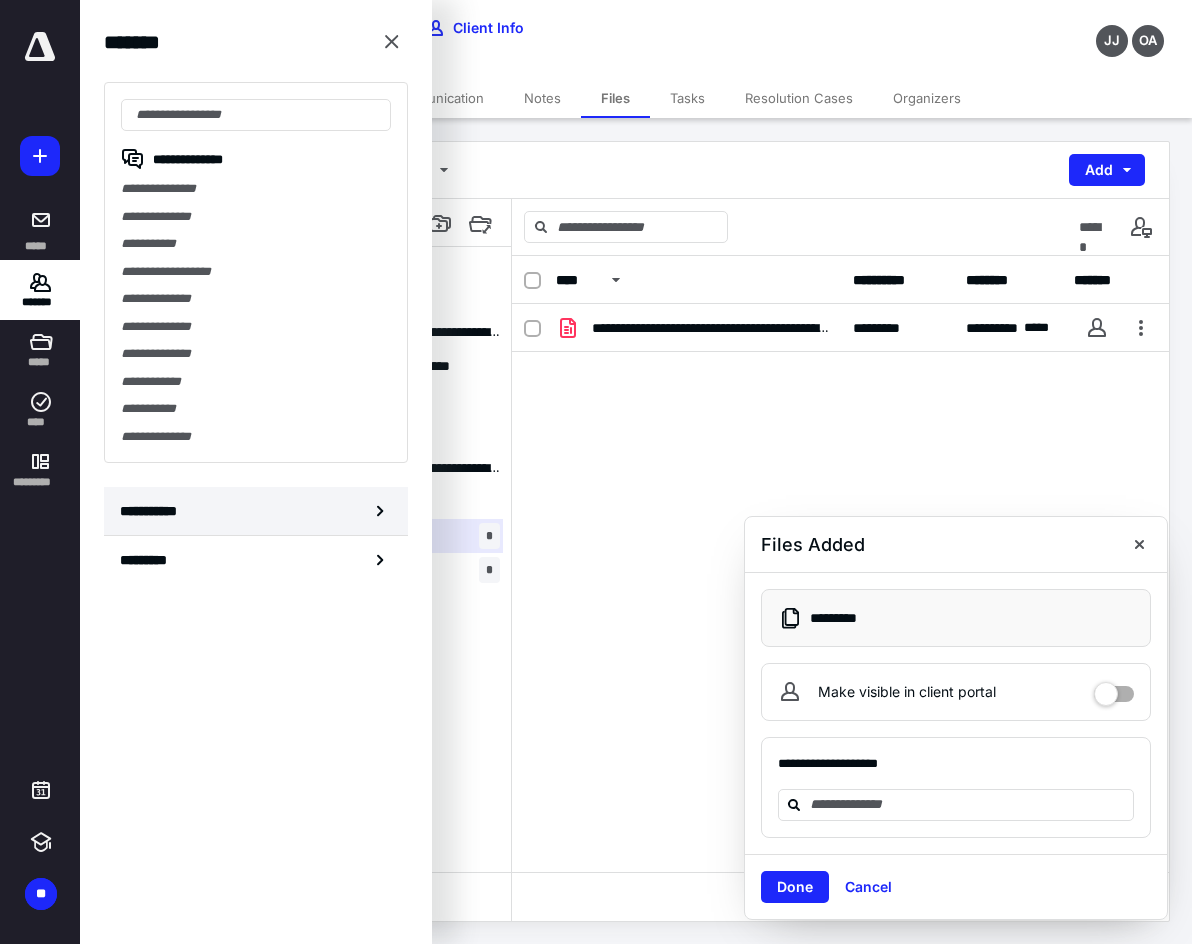 click on "**********" at bounding box center (153, 511) 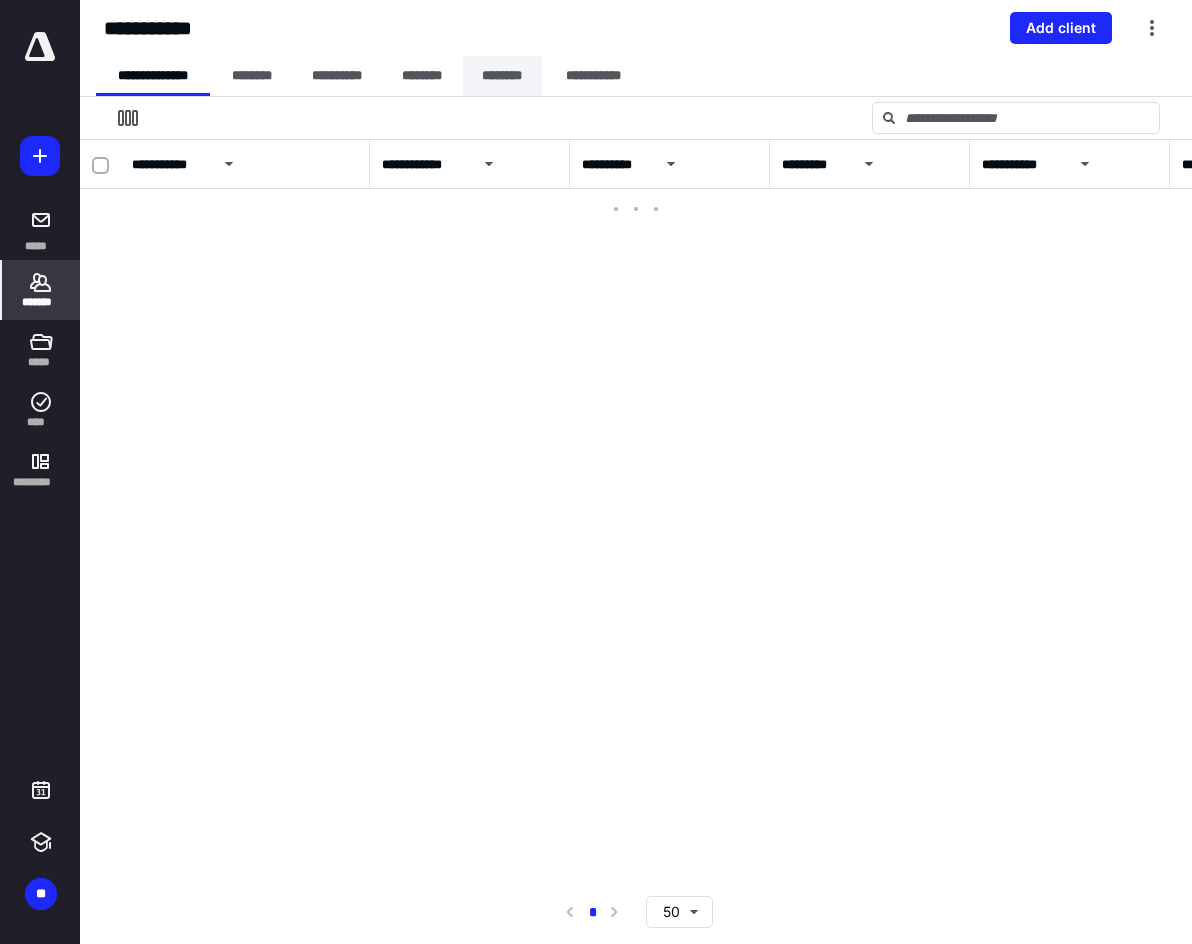 click on "********" at bounding box center (502, 76) 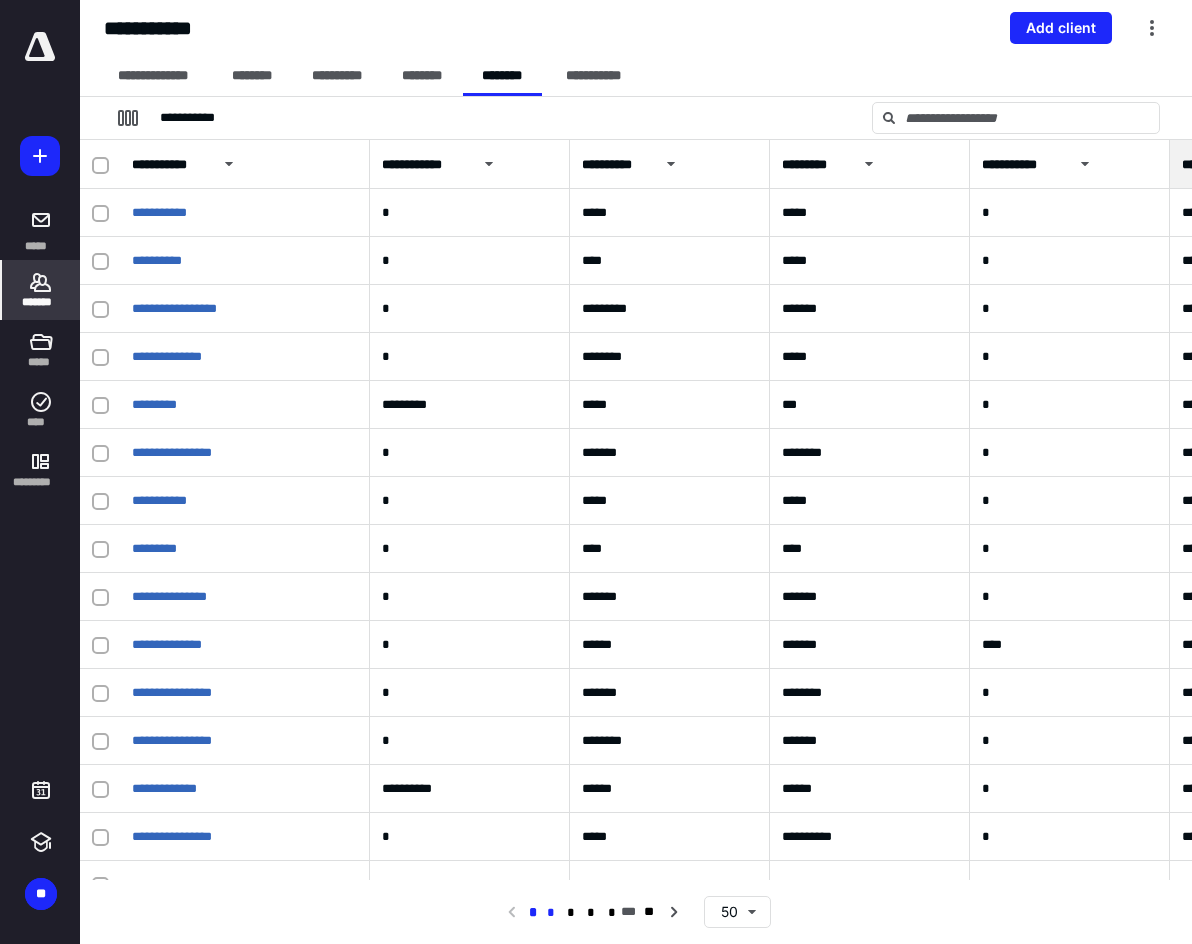 drag, startPoint x: 551, startPoint y: 907, endPoint x: 533, endPoint y: 880, distance: 32.449963 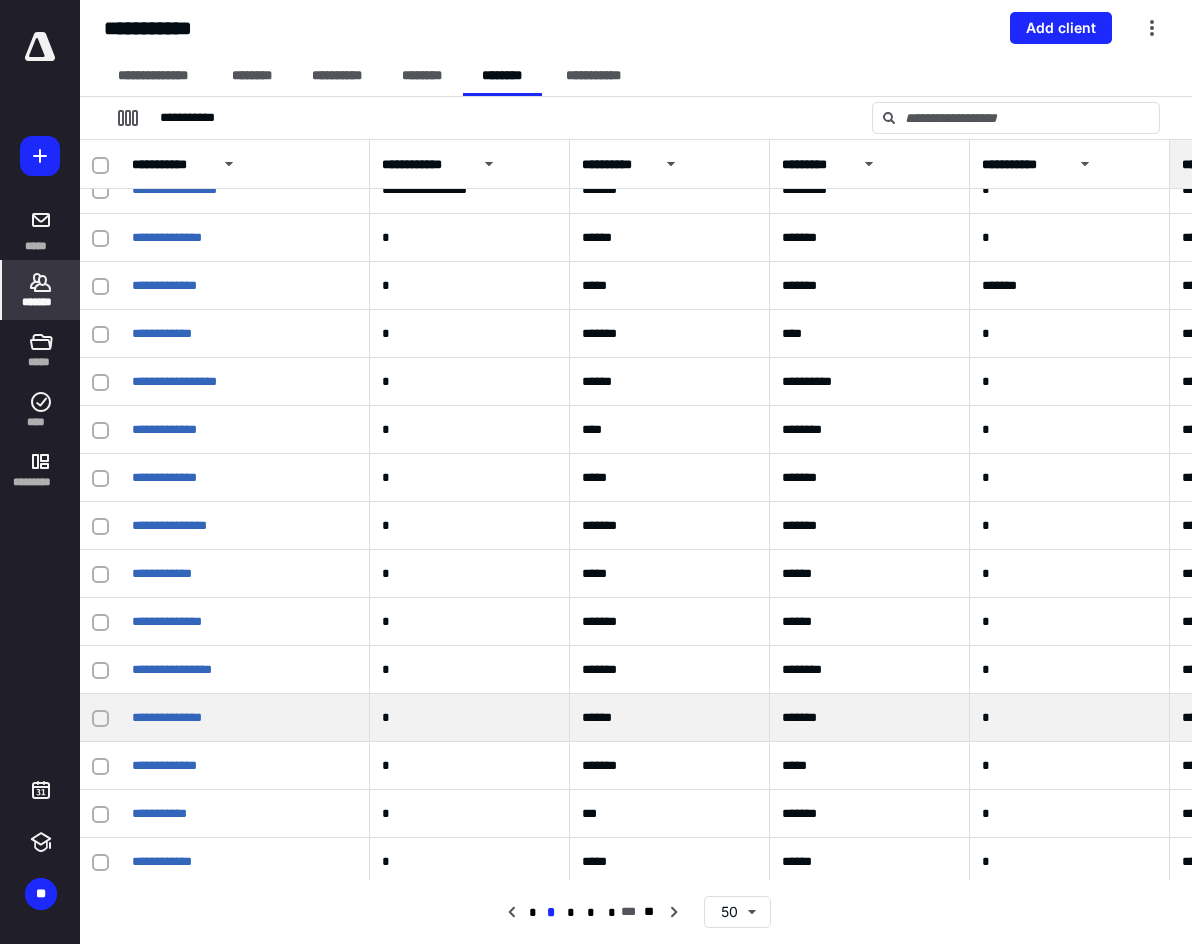 scroll, scrollTop: 100, scrollLeft: 0, axis: vertical 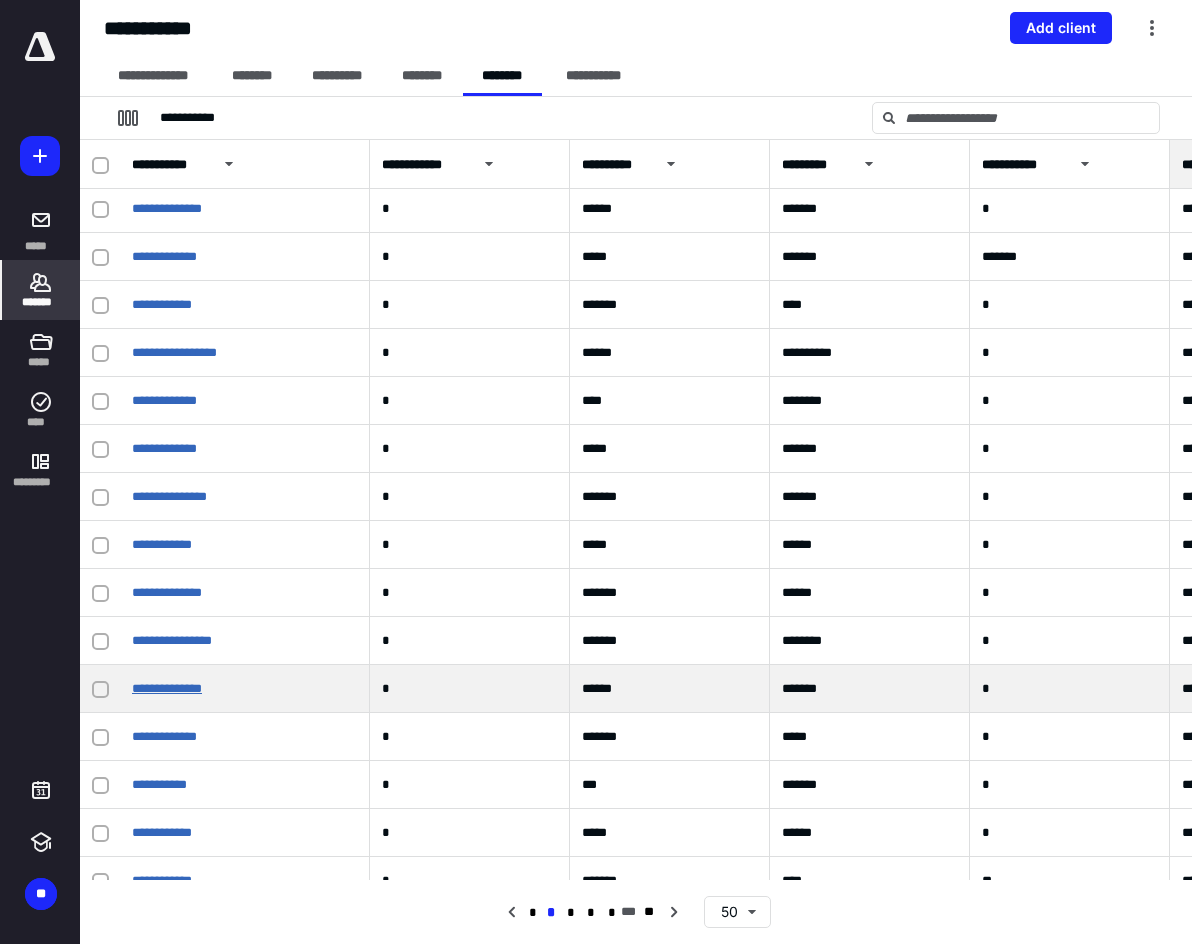 click on "**********" at bounding box center [167, 688] 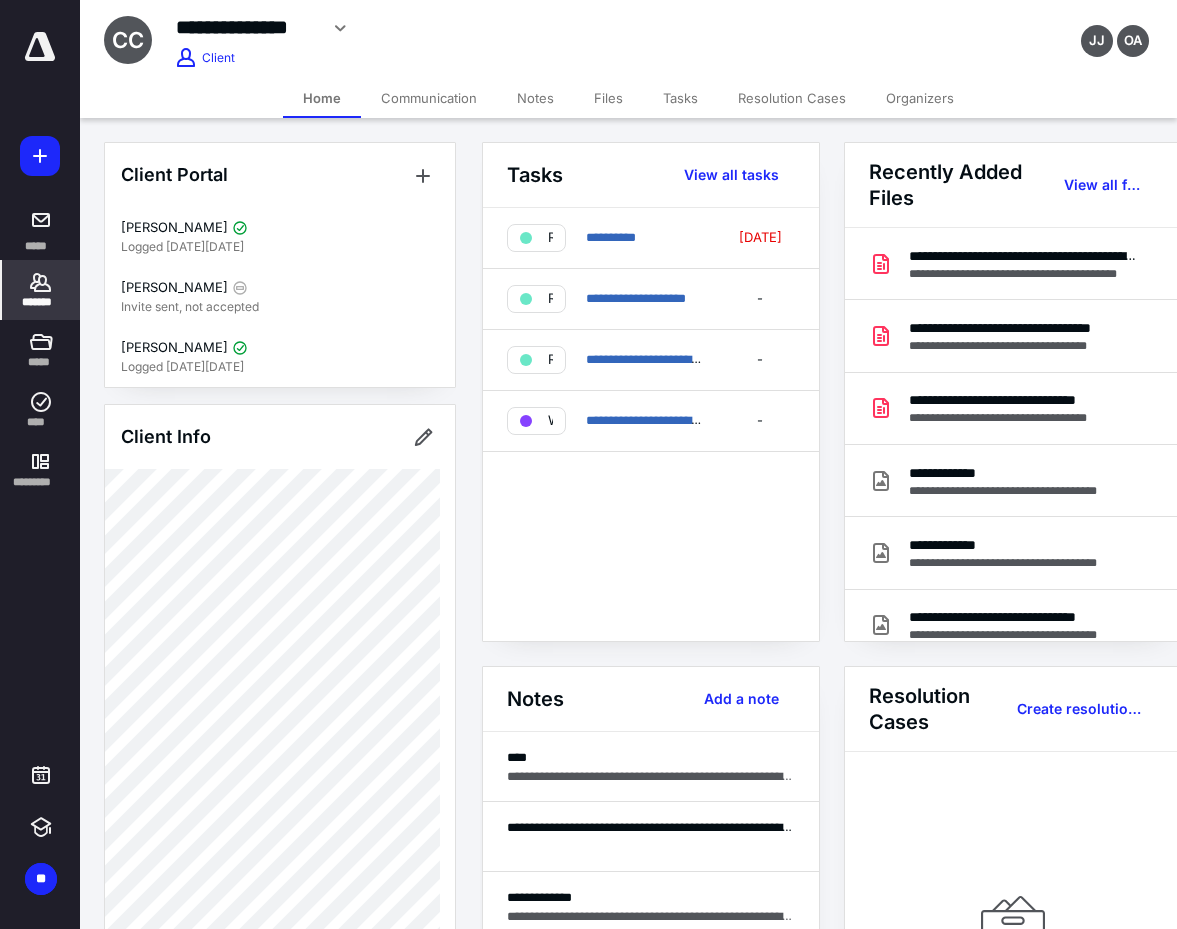 click on "Files" at bounding box center [608, 98] 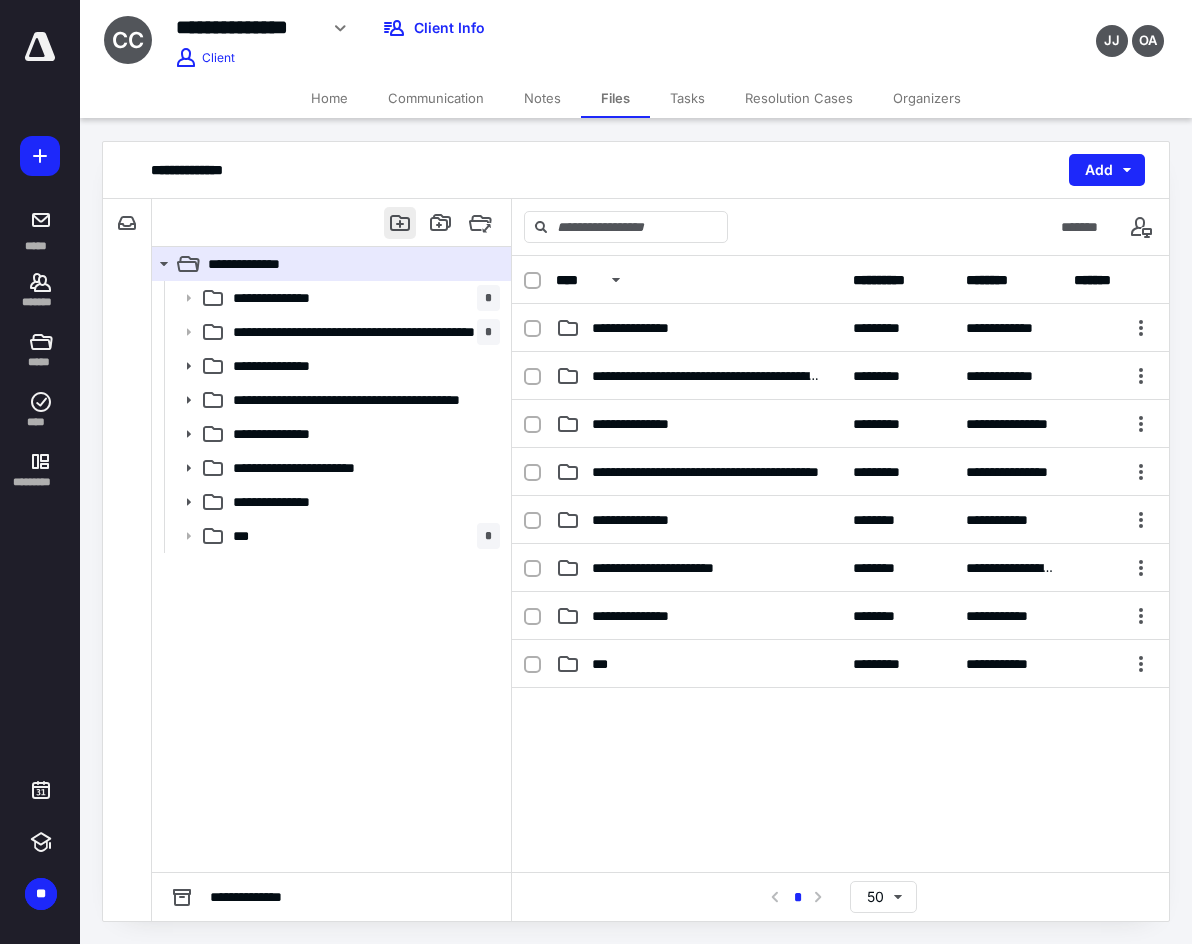 click at bounding box center [400, 223] 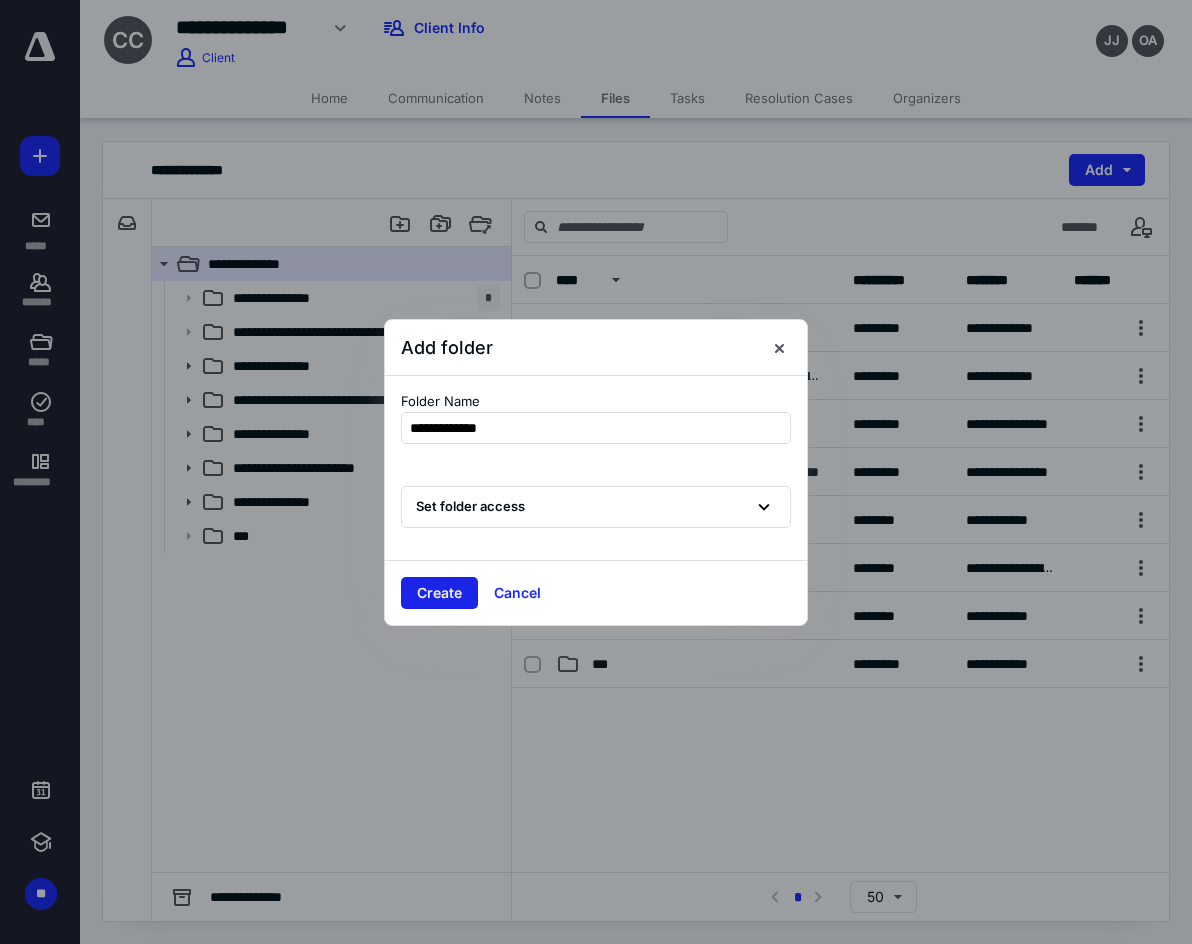 type on "**********" 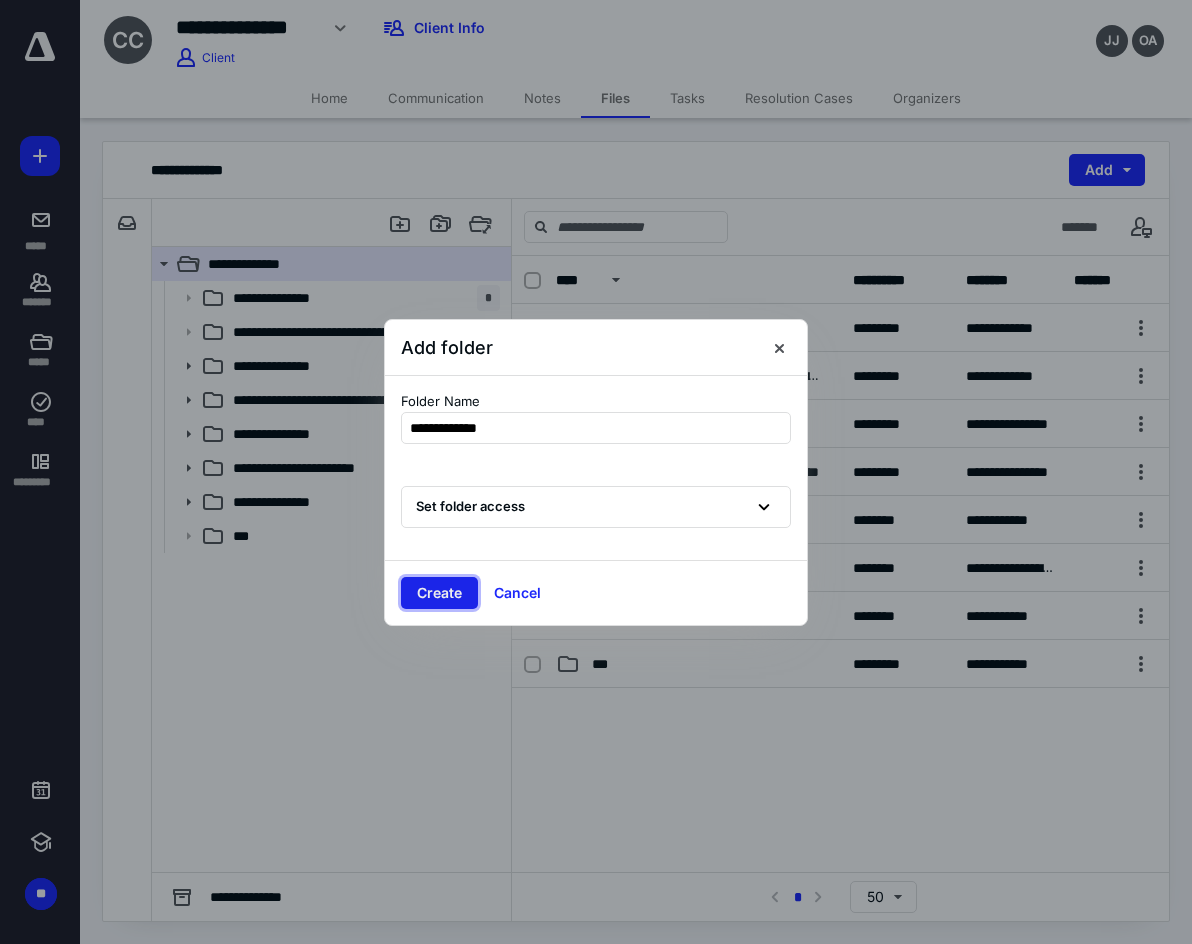 click on "Create" at bounding box center (439, 593) 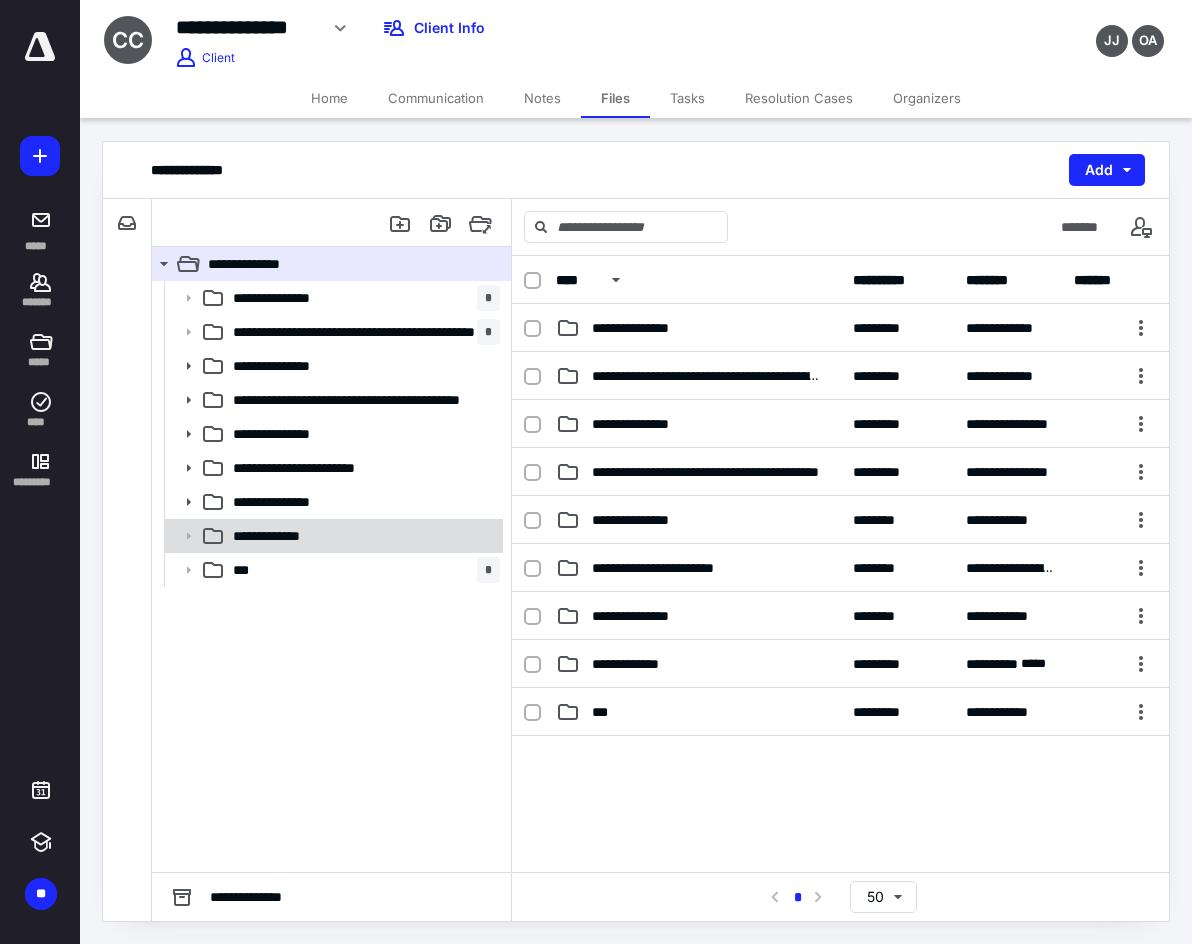 click on "**********" at bounding box center [362, 536] 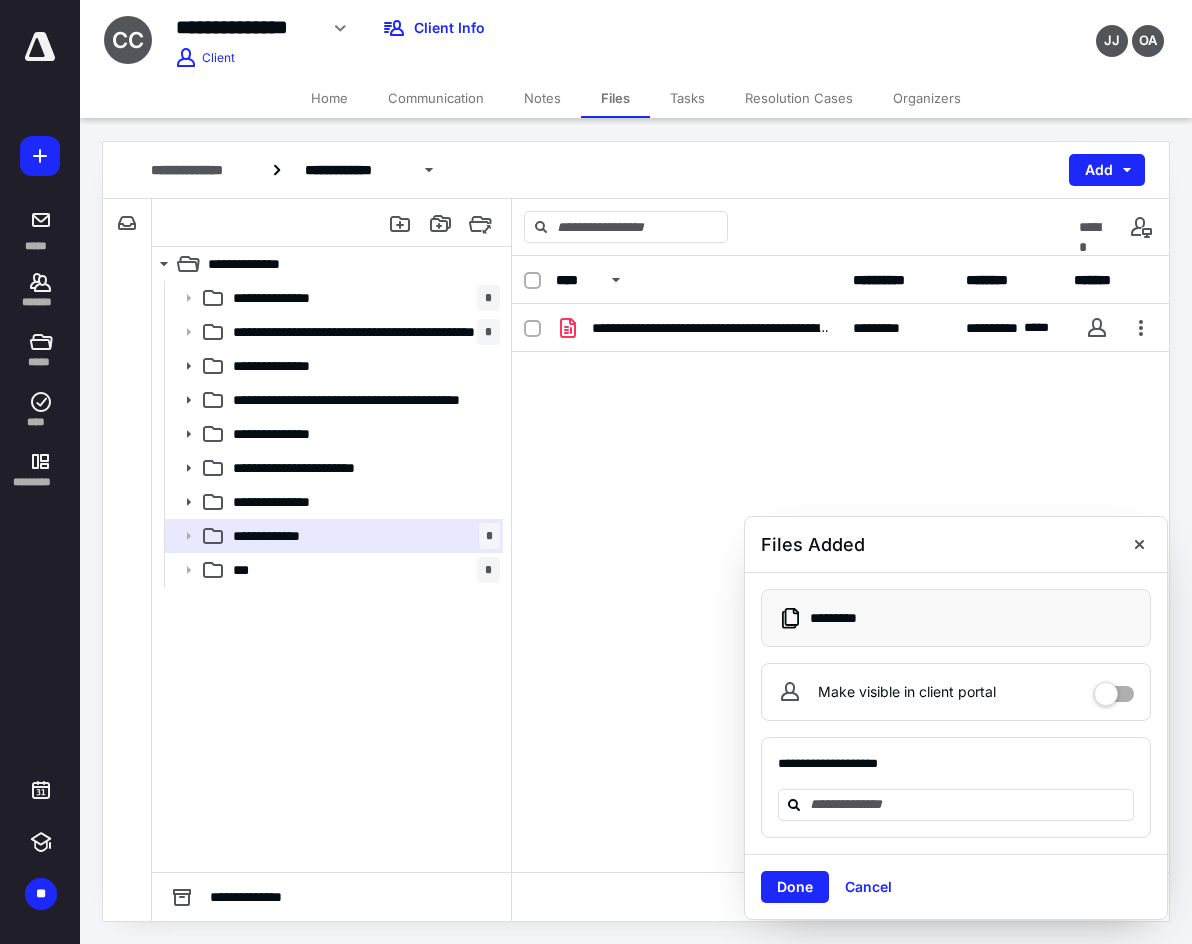 click on "Home" at bounding box center [329, 98] 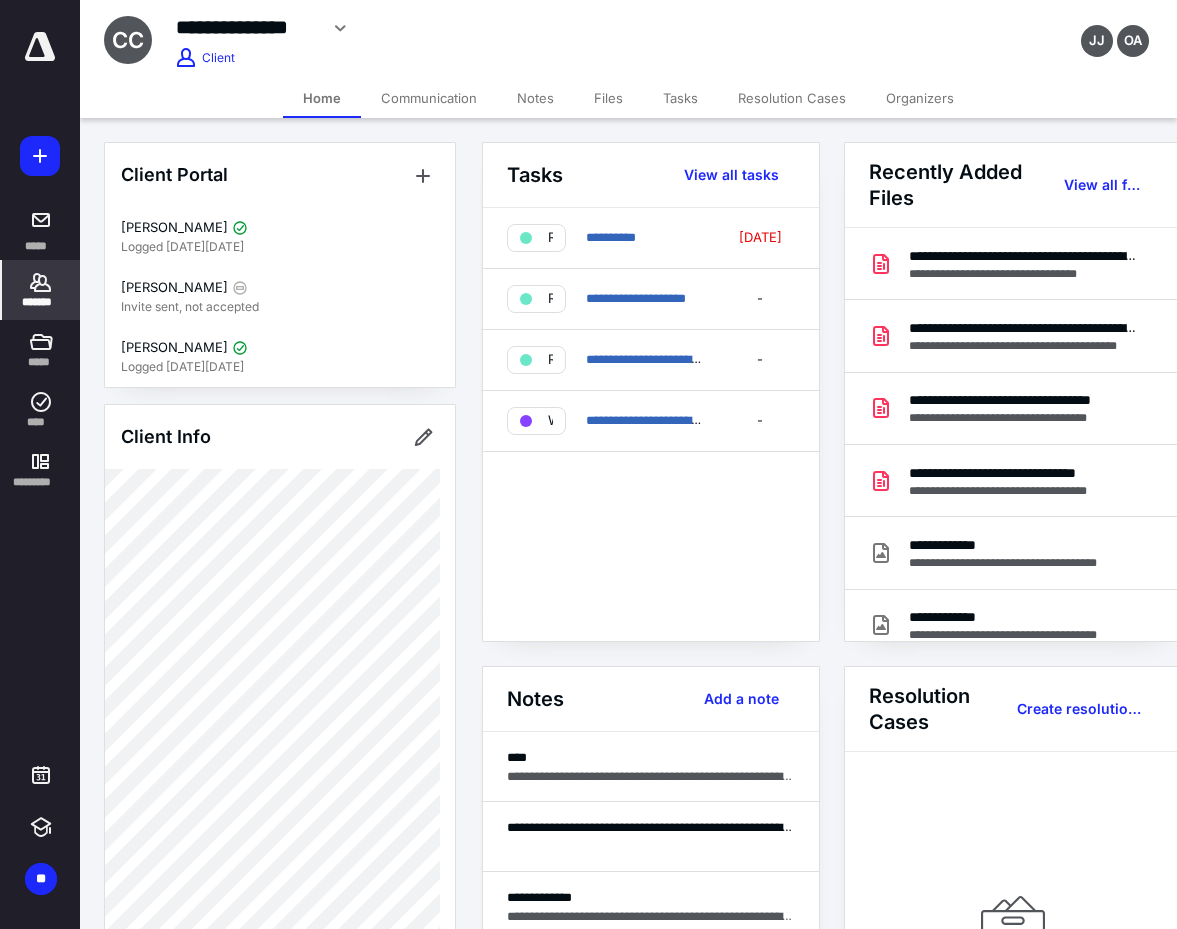 click on "Client Info" at bounding box center [280, 437] 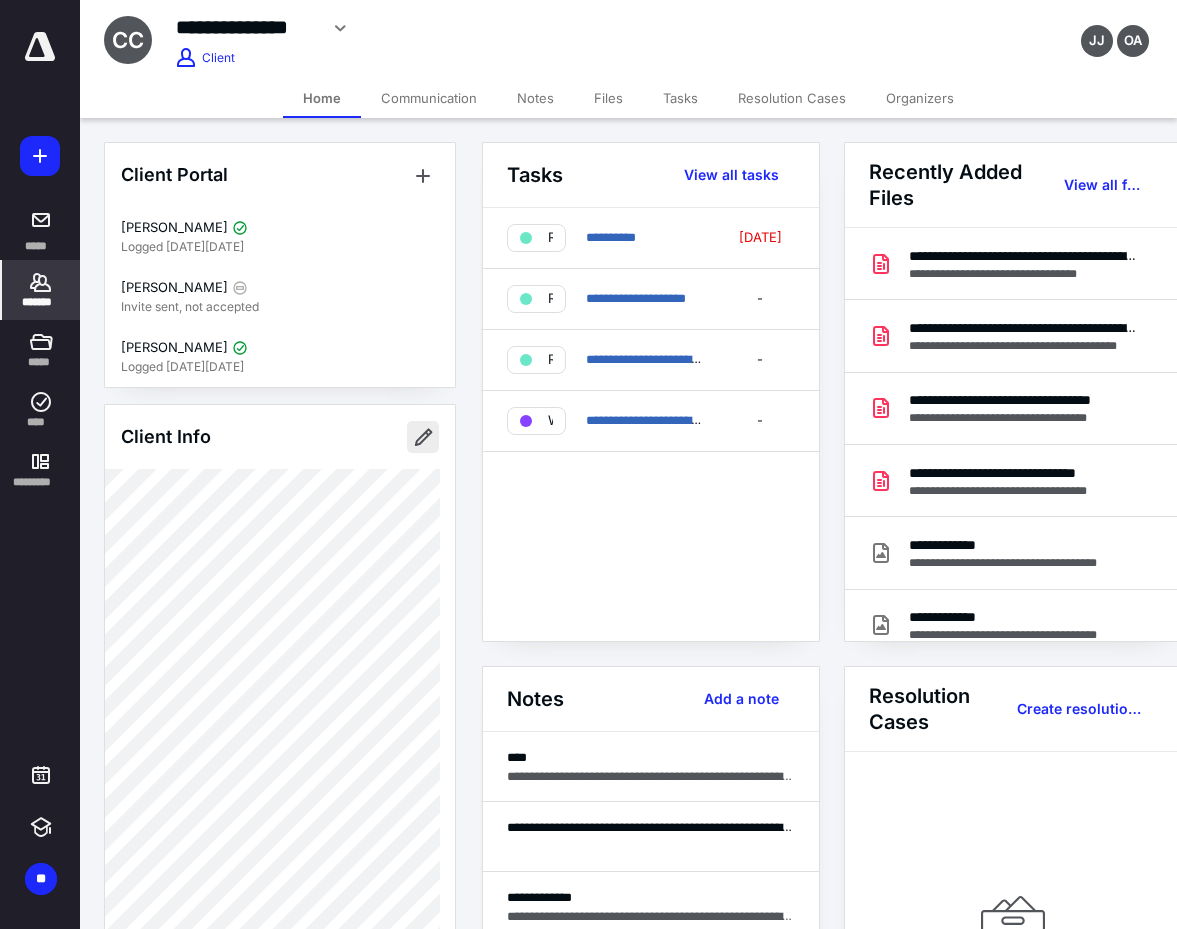 click at bounding box center (423, 437) 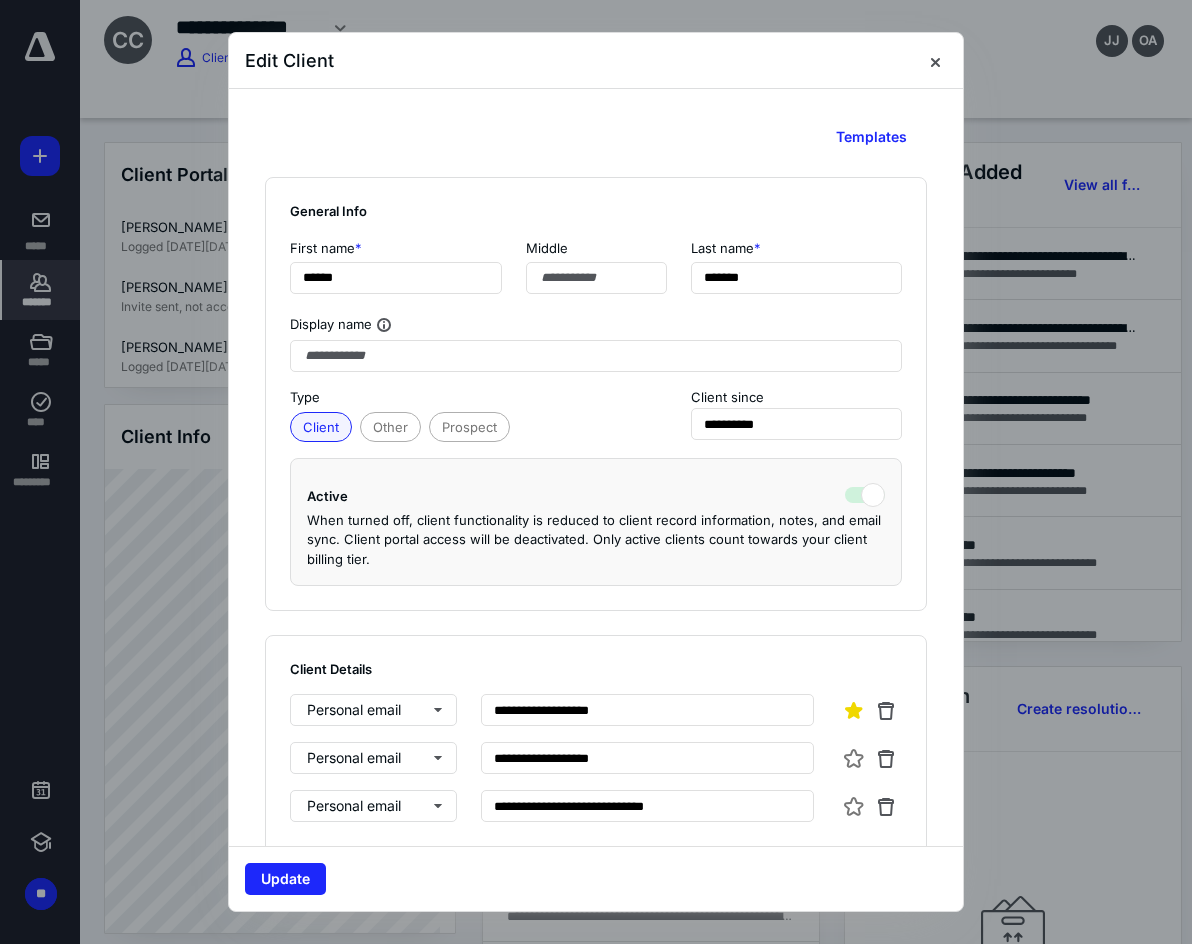 scroll, scrollTop: 0, scrollLeft: 0, axis: both 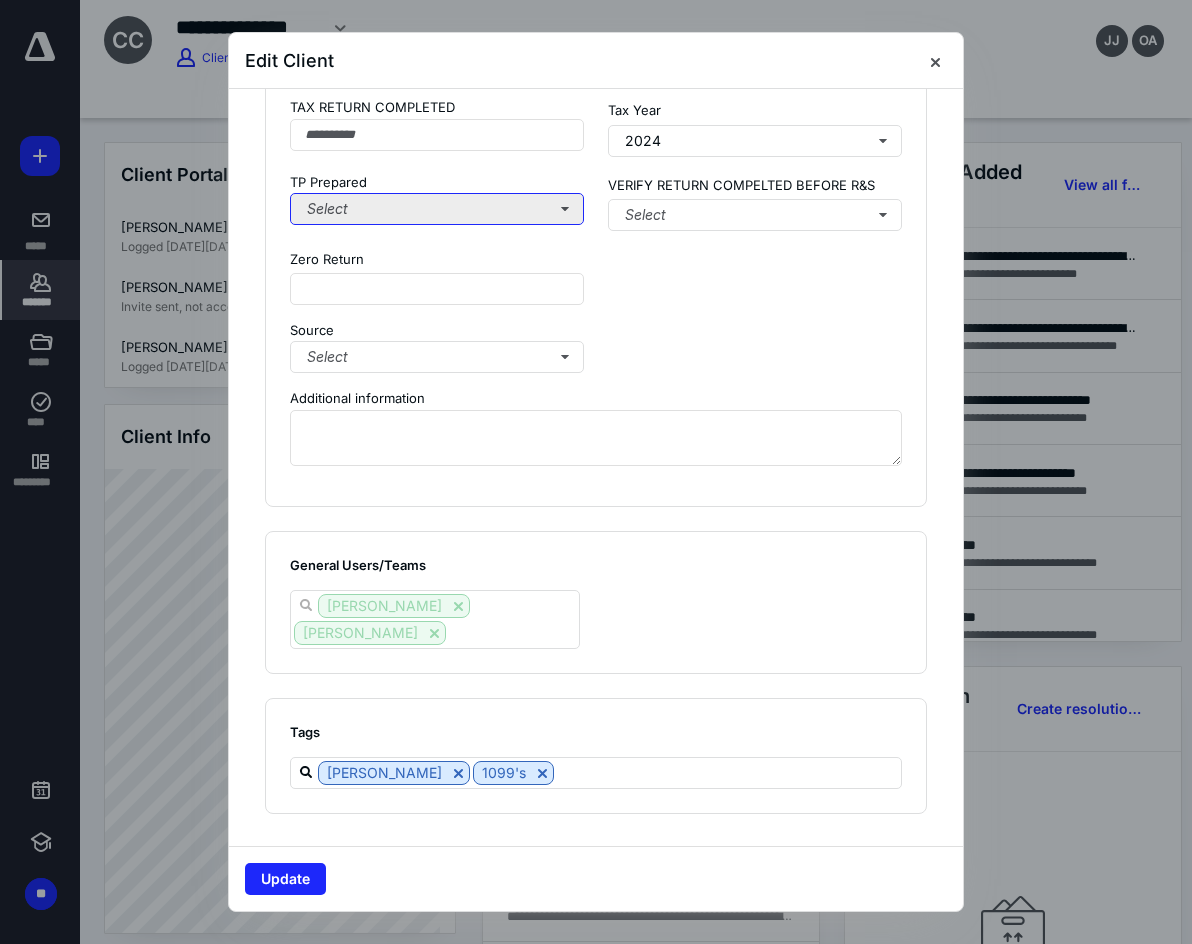 click on "Select" at bounding box center [437, 209] 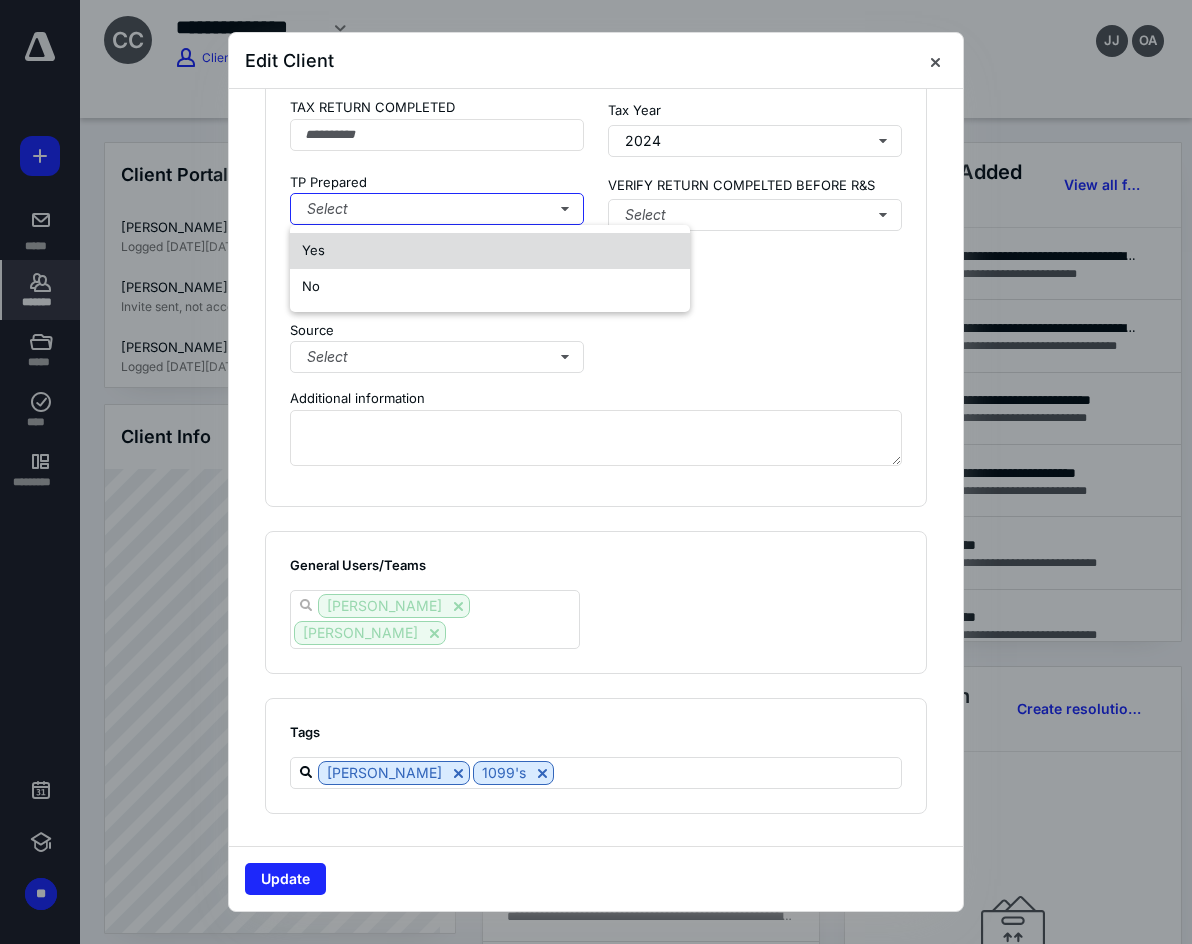 click on "Yes" at bounding box center (490, 251) 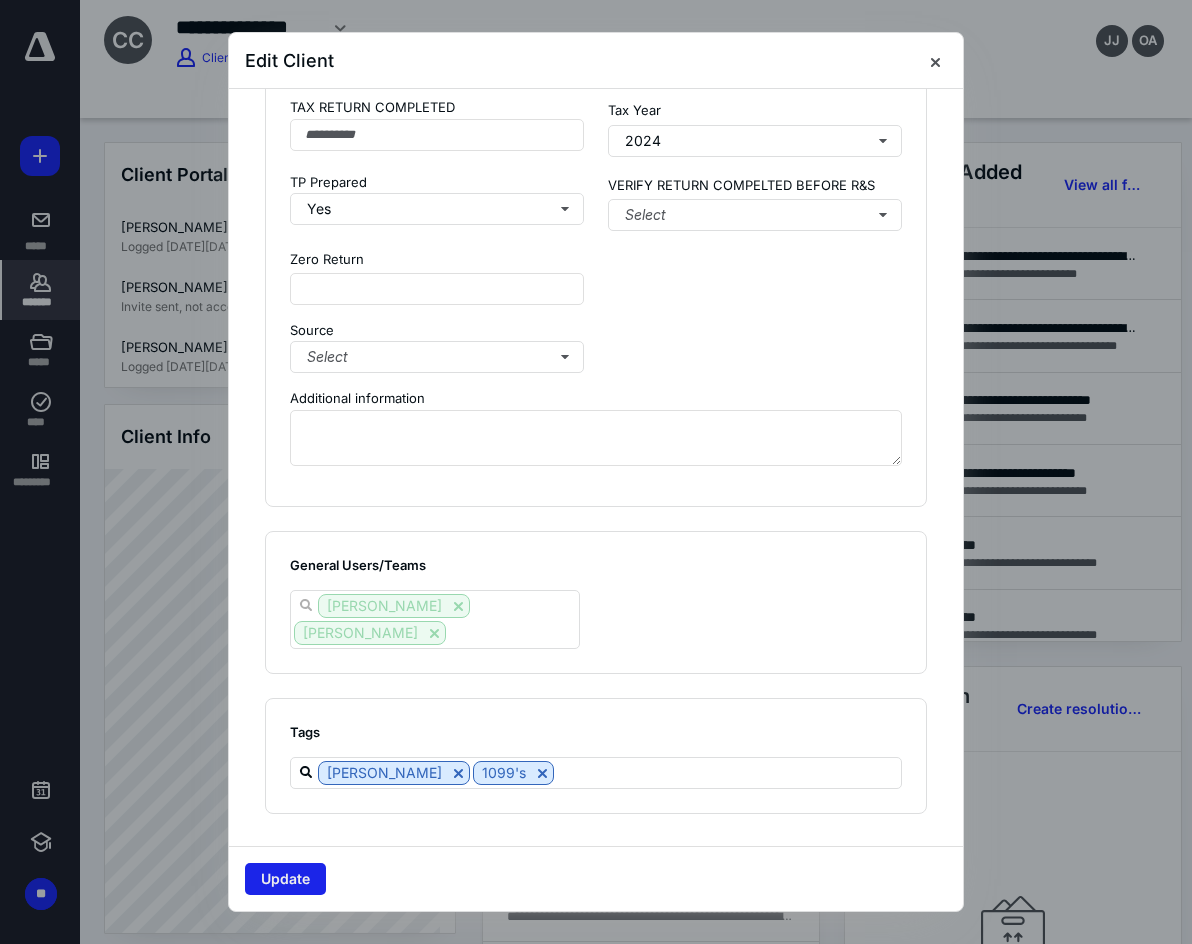 click on "Update" at bounding box center [285, 879] 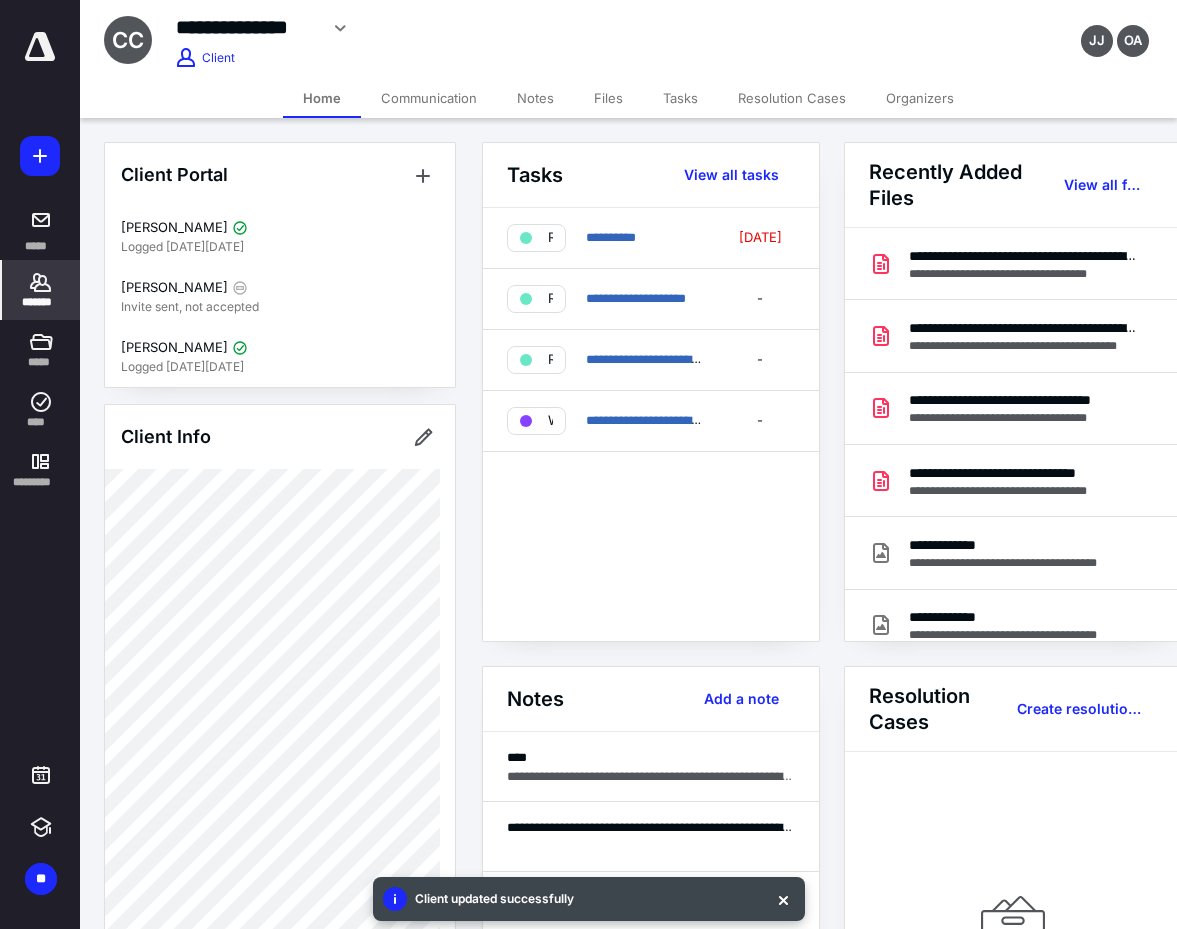click on "*******" at bounding box center (41, 290) 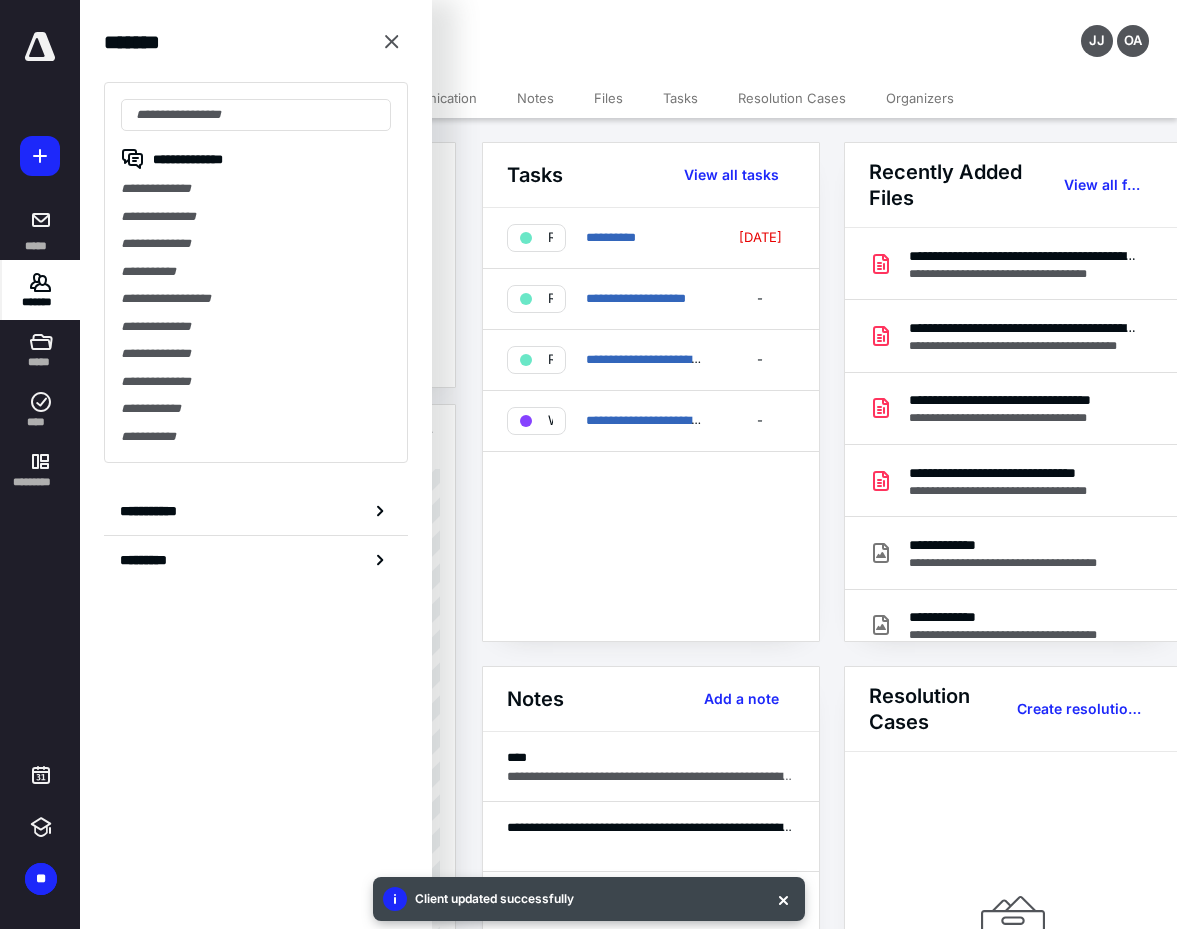 drag, startPoint x: 205, startPoint y: 515, endPoint x: 264, endPoint y: 436, distance: 98.600204 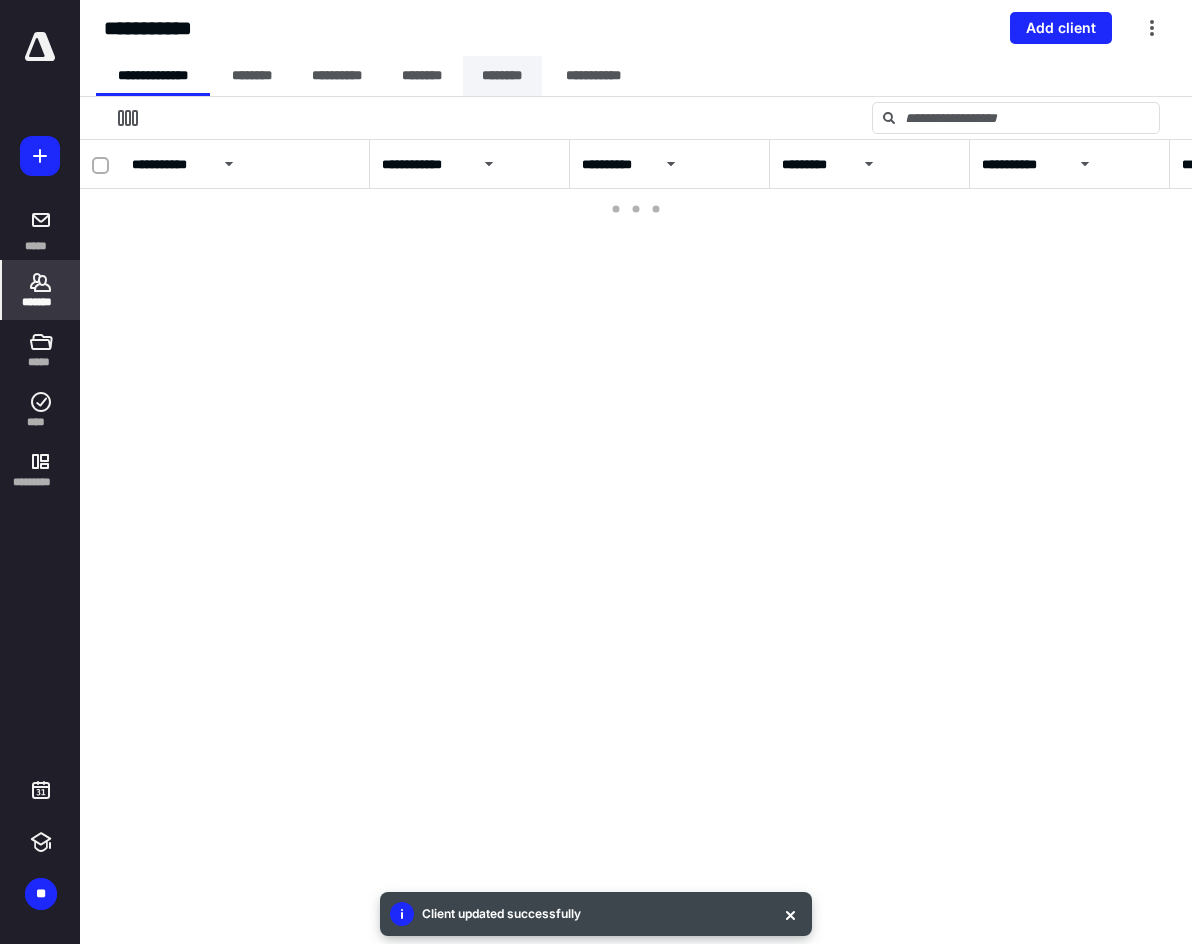 click on "********" at bounding box center (502, 76) 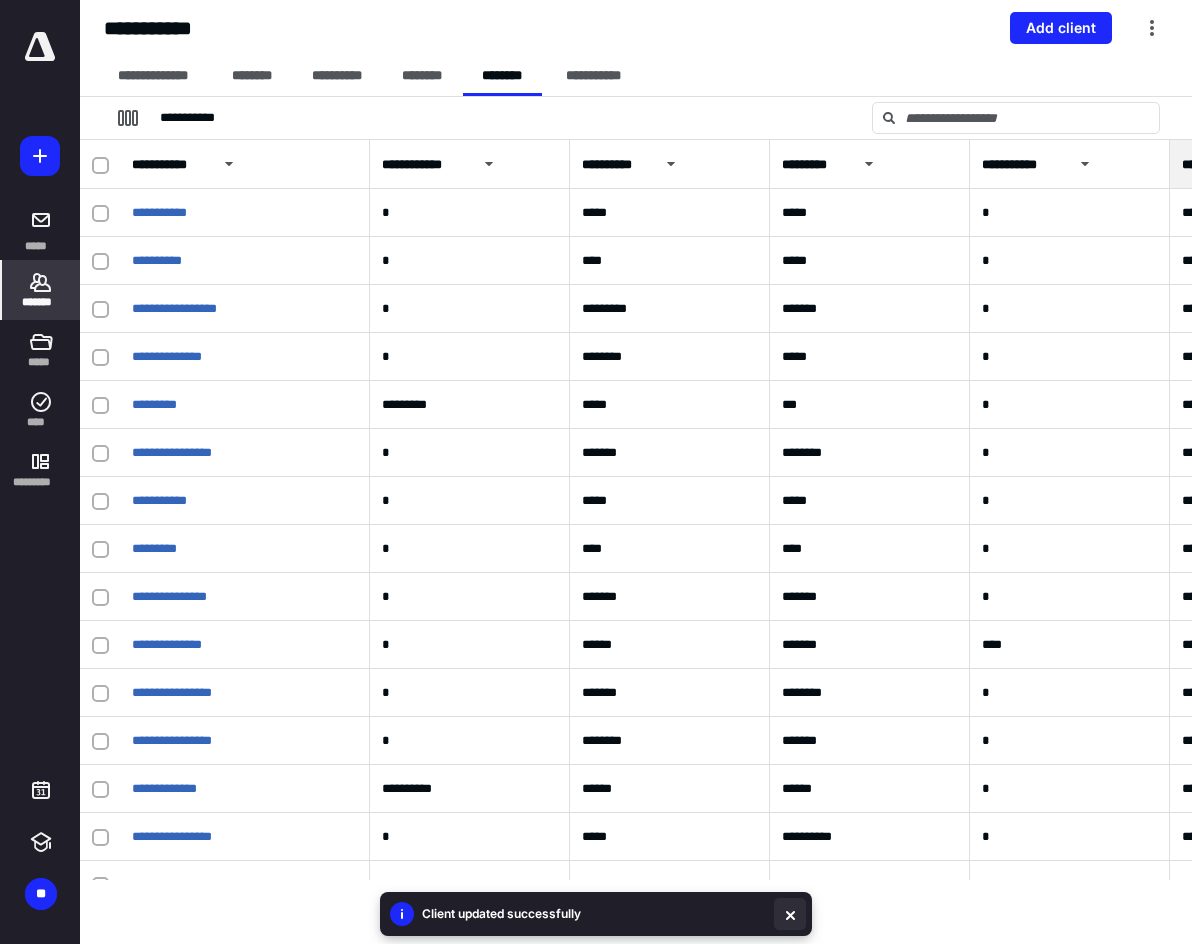 click at bounding box center (790, 914) 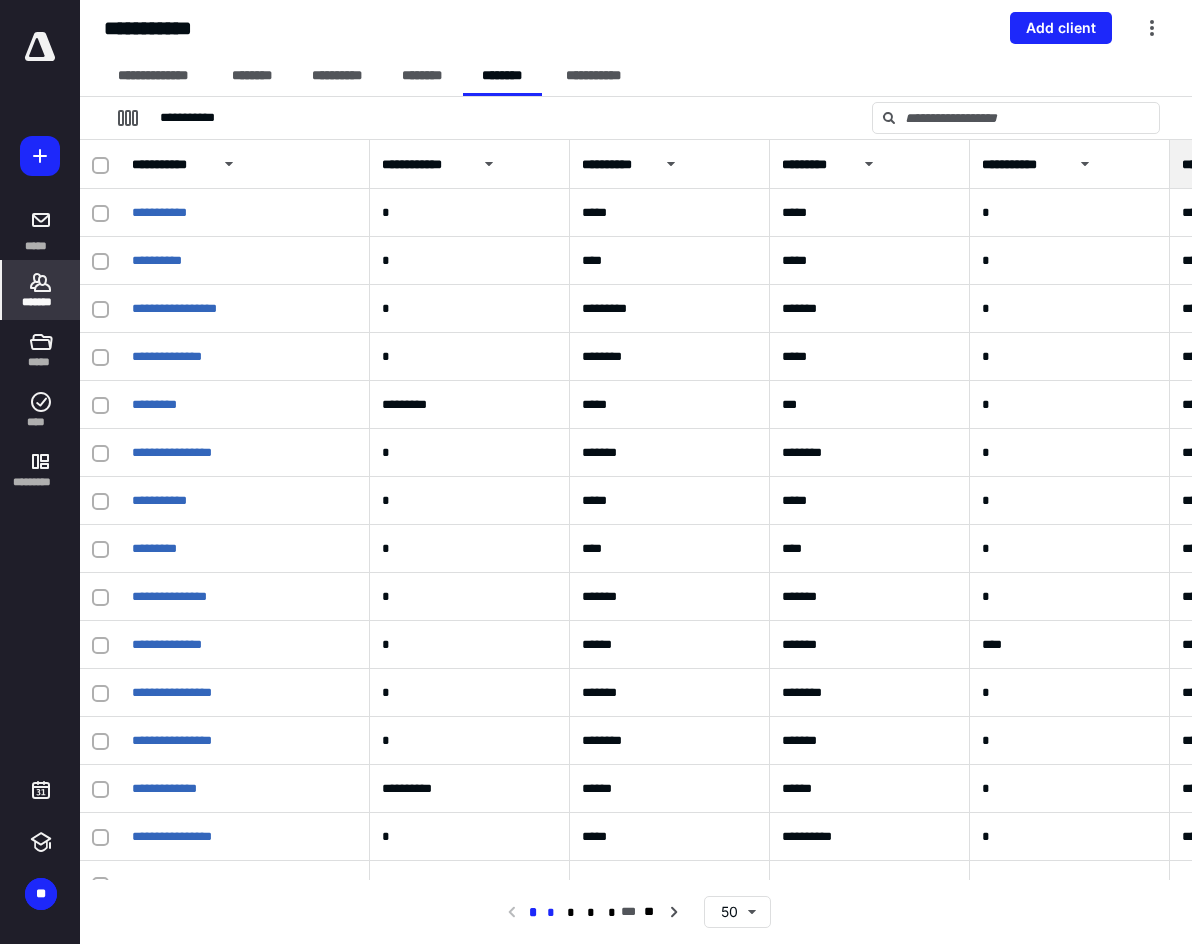 drag, startPoint x: 557, startPoint y: 918, endPoint x: 552, endPoint y: 908, distance: 11.18034 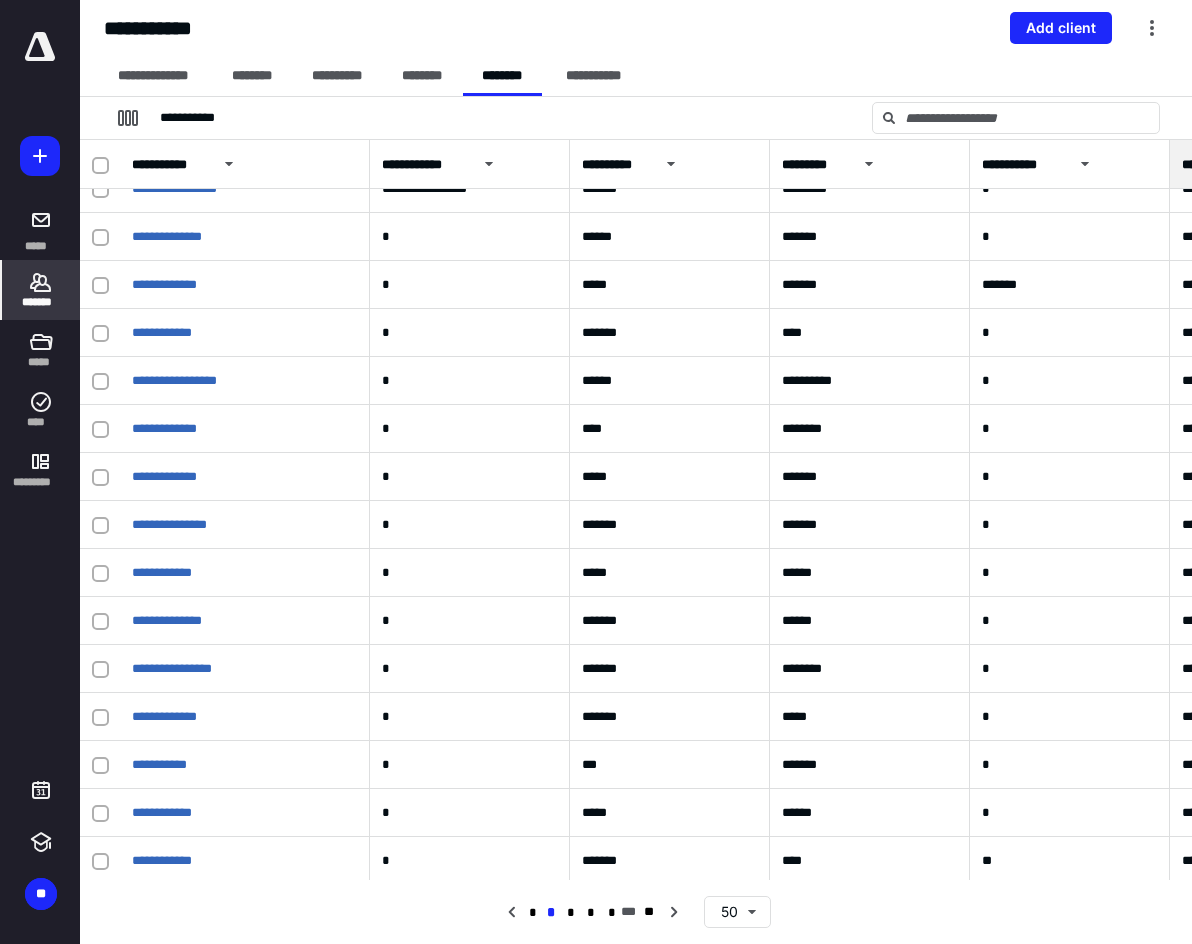 scroll, scrollTop: 0, scrollLeft: 0, axis: both 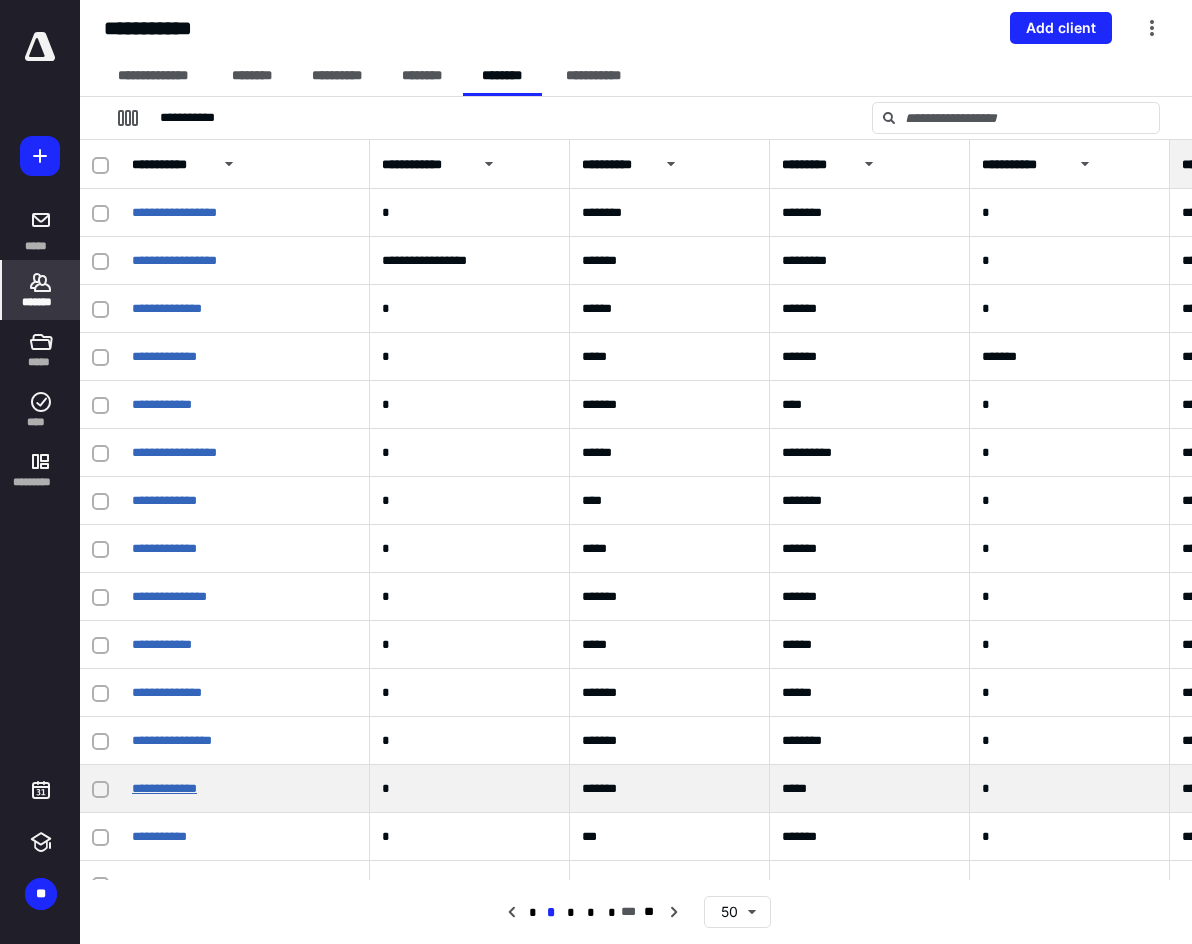 click on "**********" at bounding box center [164, 788] 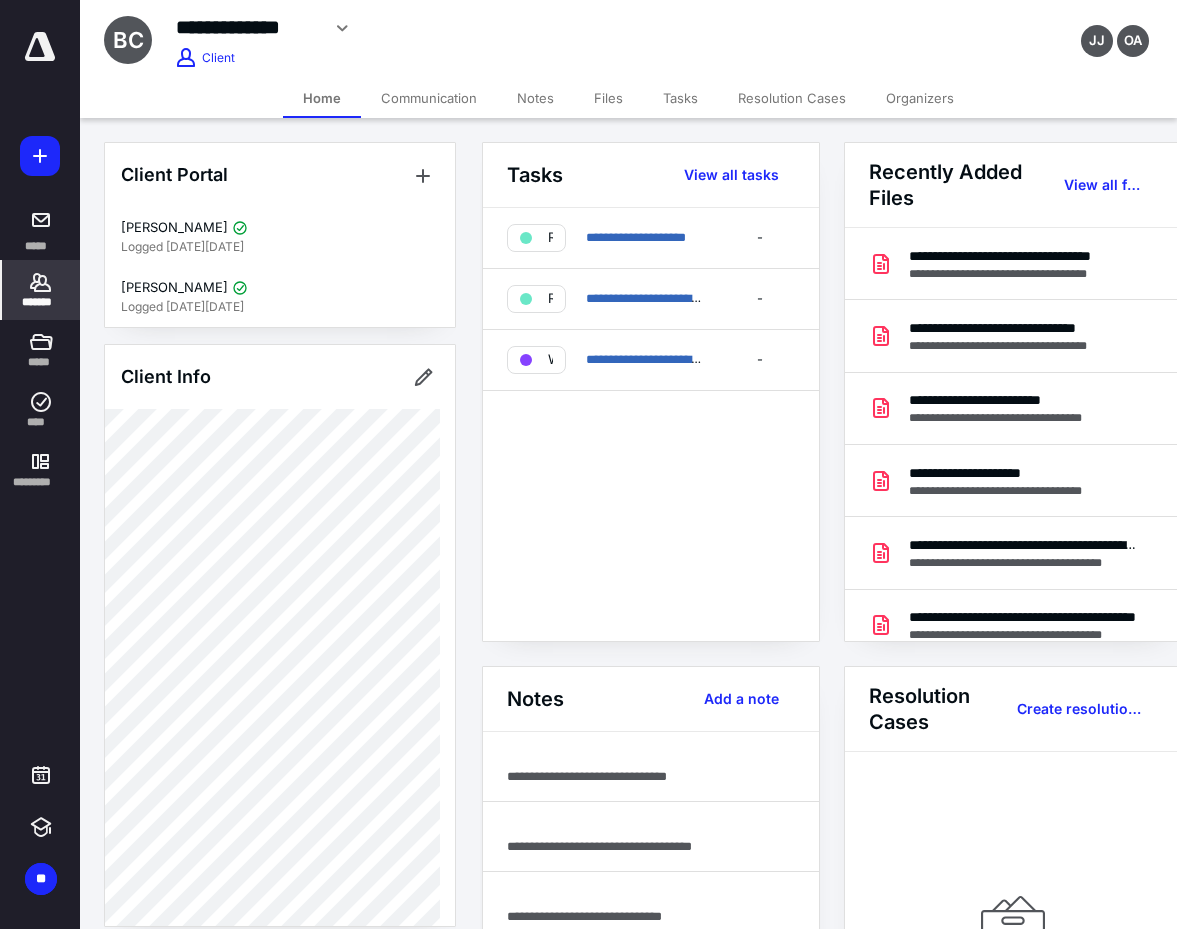 click on "Files" at bounding box center (608, 98) 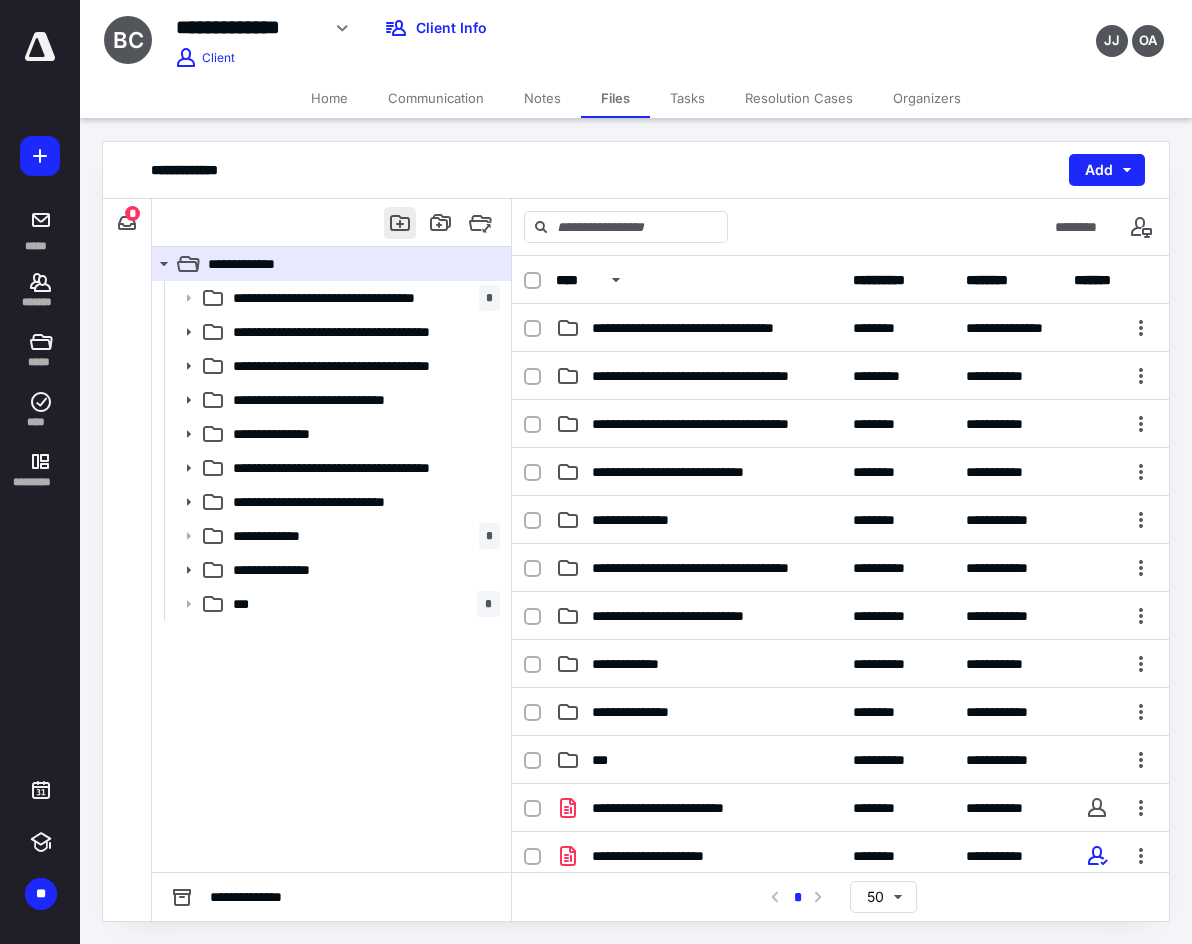 click at bounding box center (400, 223) 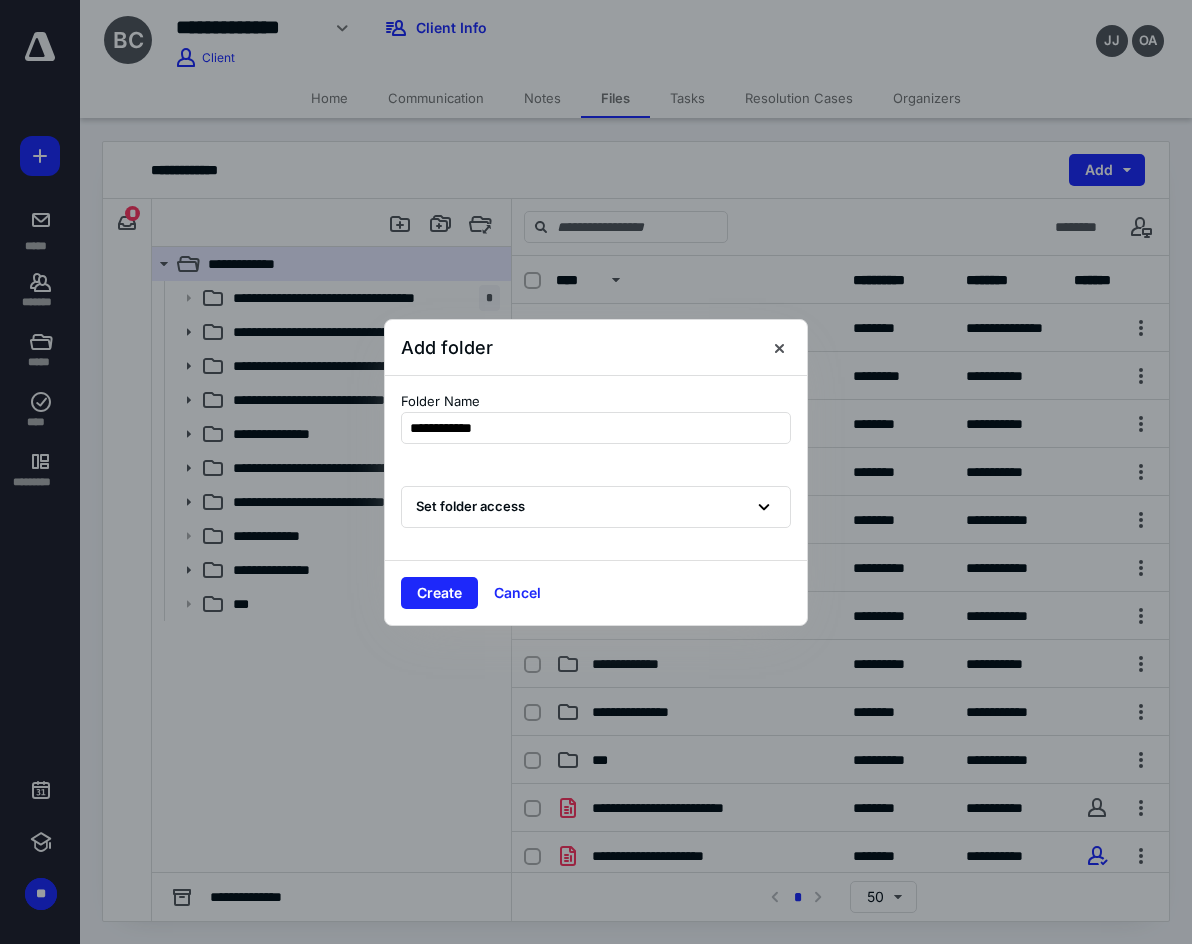 type on "**********" 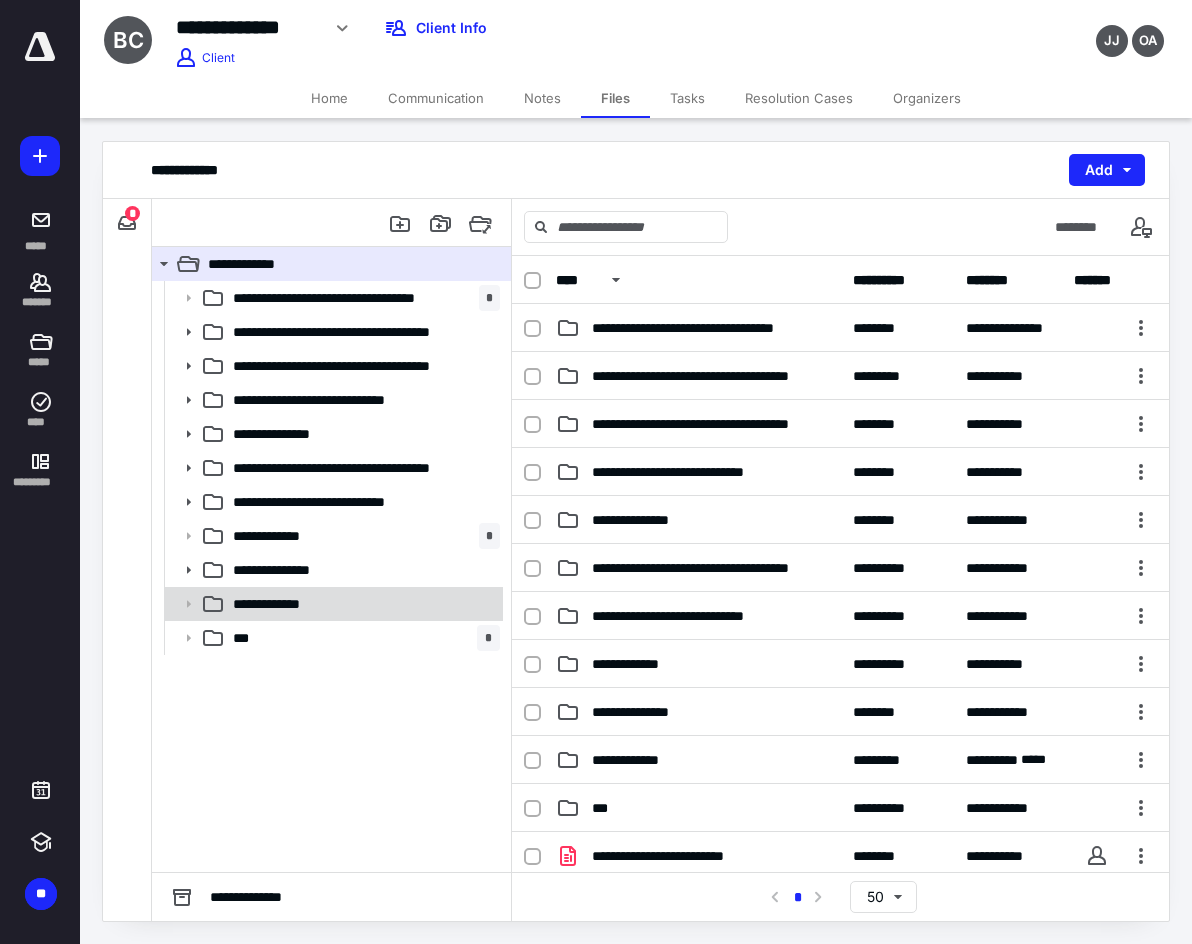 click on "**********" at bounding box center [332, 604] 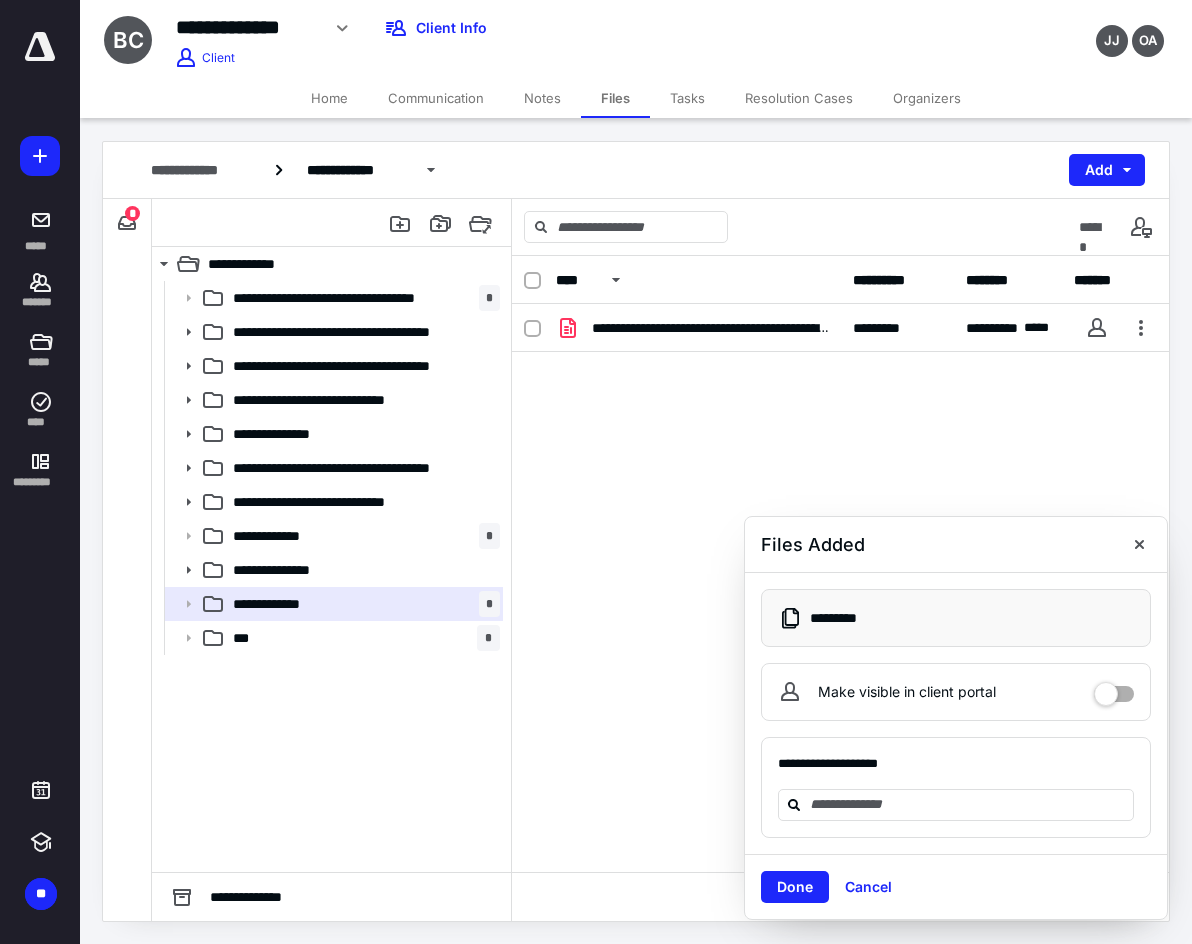 click on "Home" at bounding box center [329, 98] 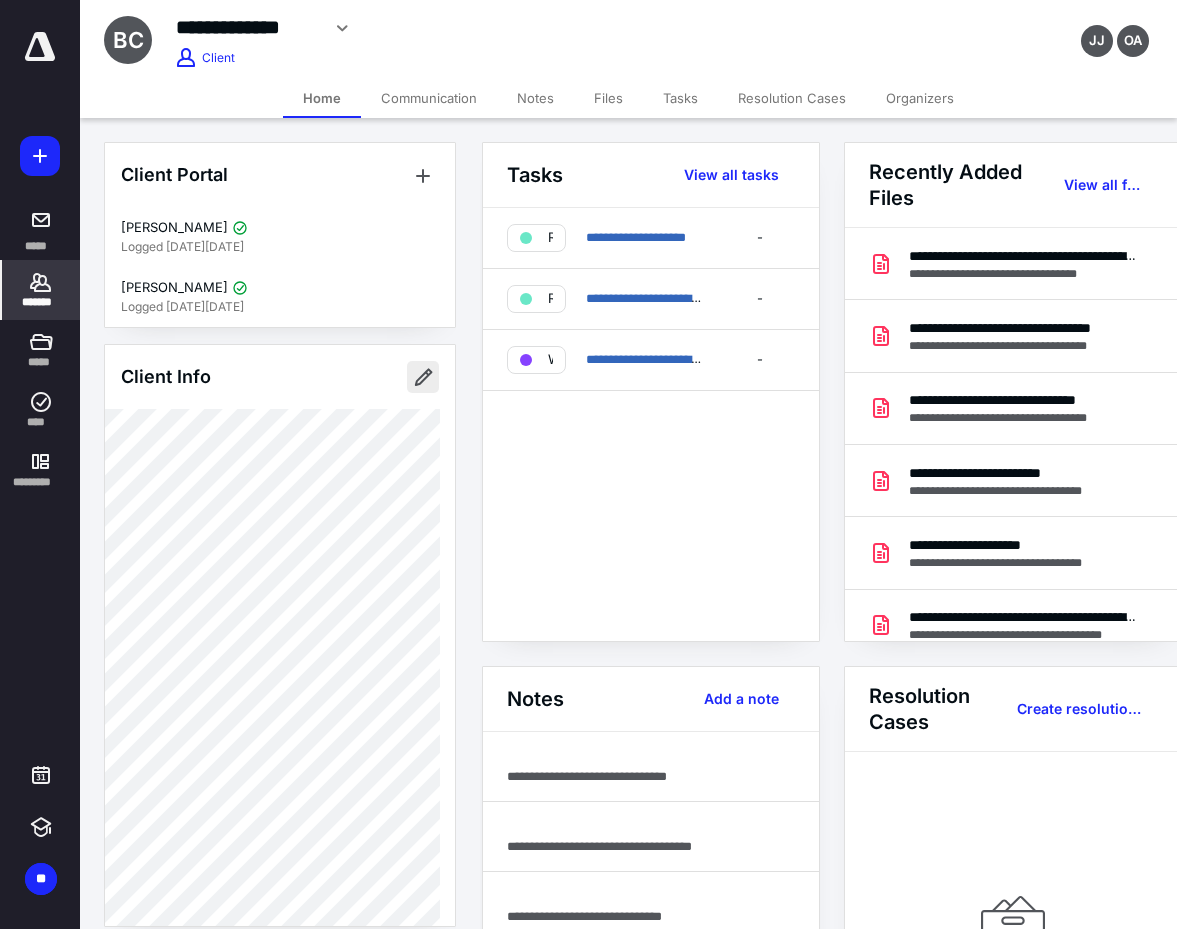 click at bounding box center [423, 377] 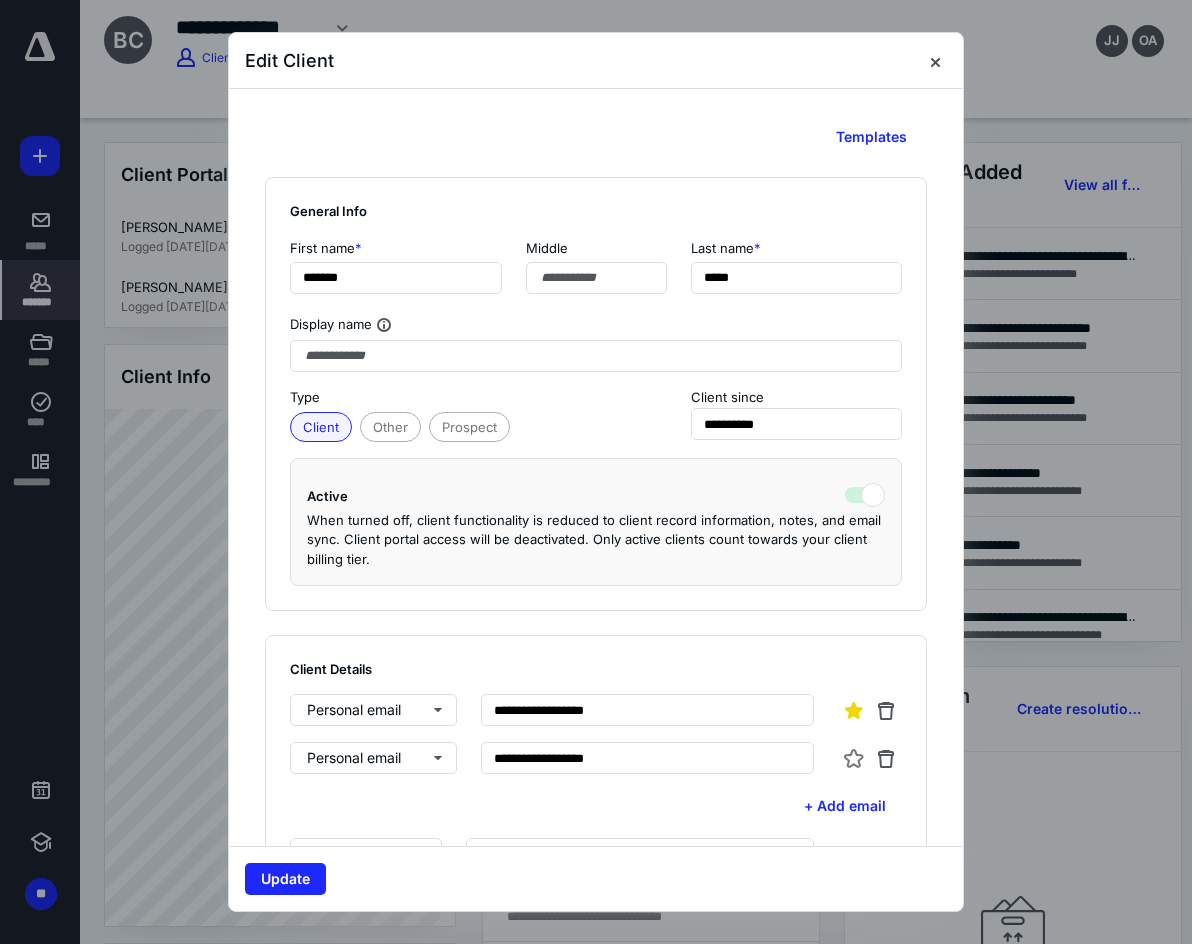 scroll, scrollTop: 2862, scrollLeft: 0, axis: vertical 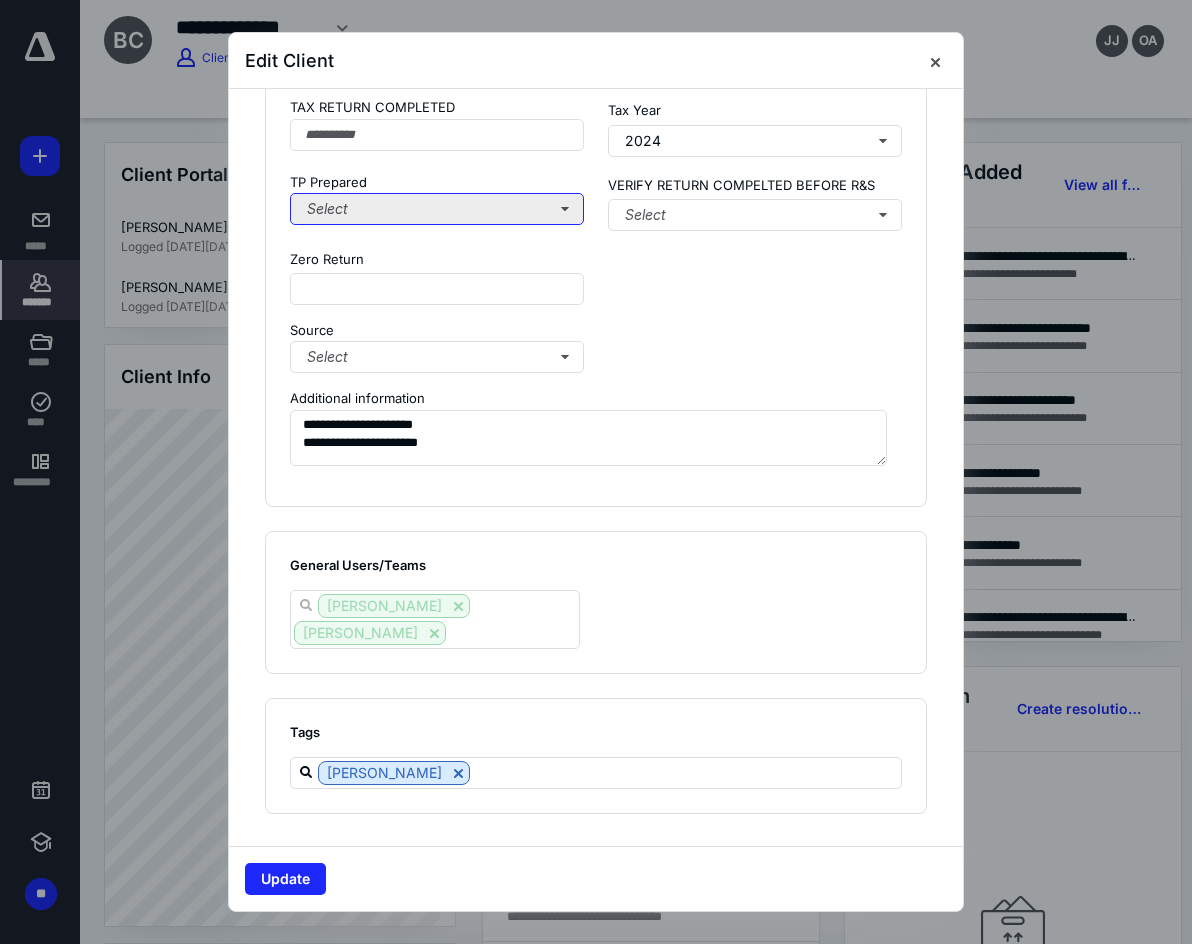 click on "Select" at bounding box center [437, 209] 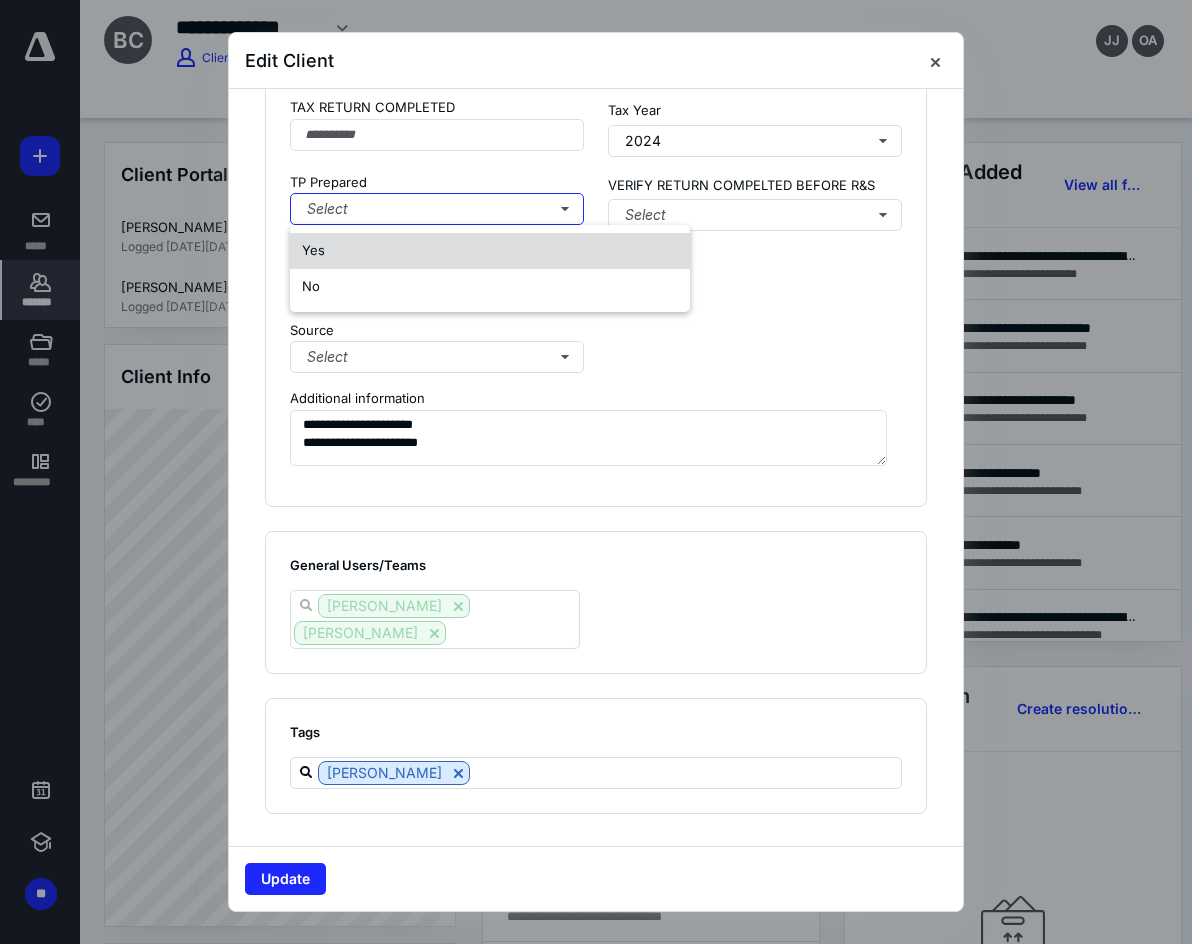 click on "Yes" at bounding box center [490, 251] 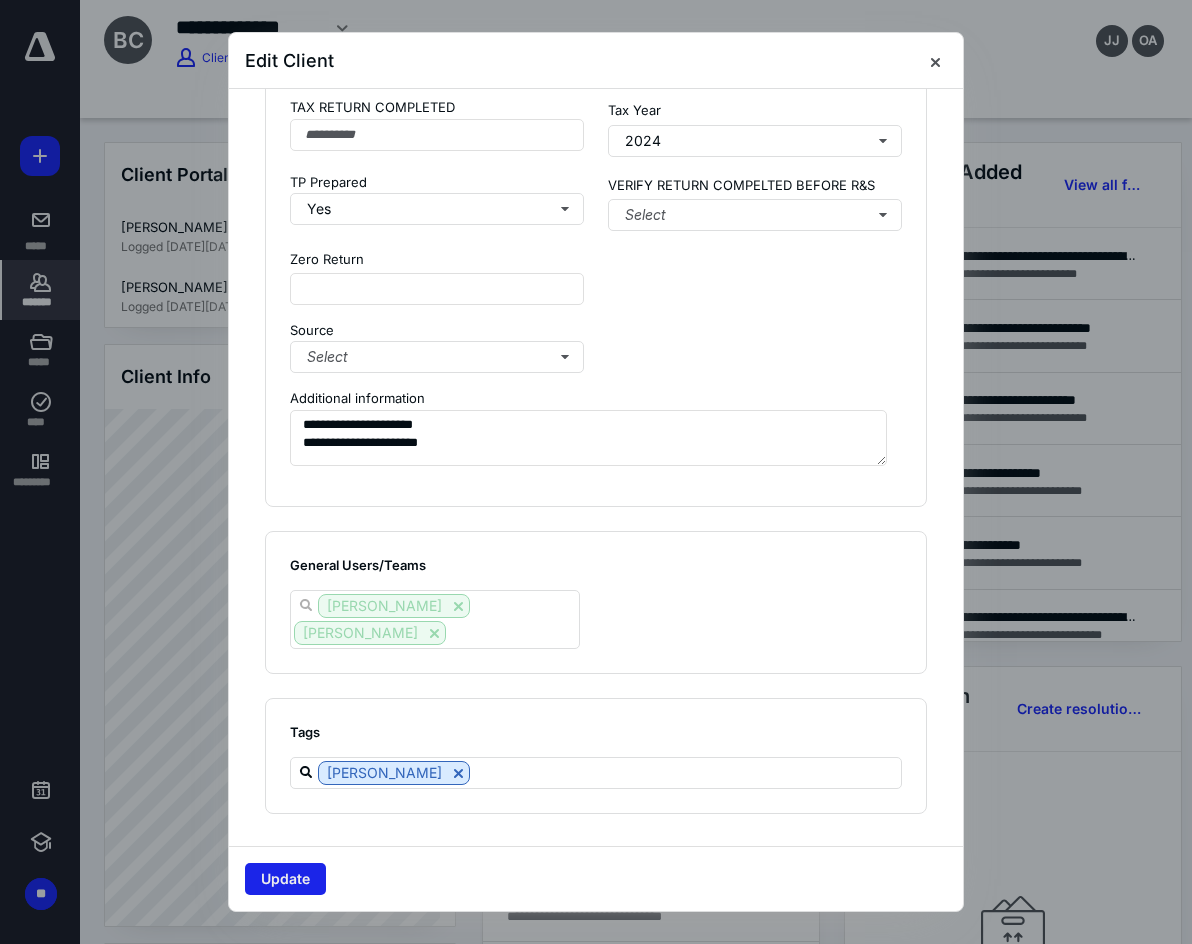 click on "Update" at bounding box center (285, 879) 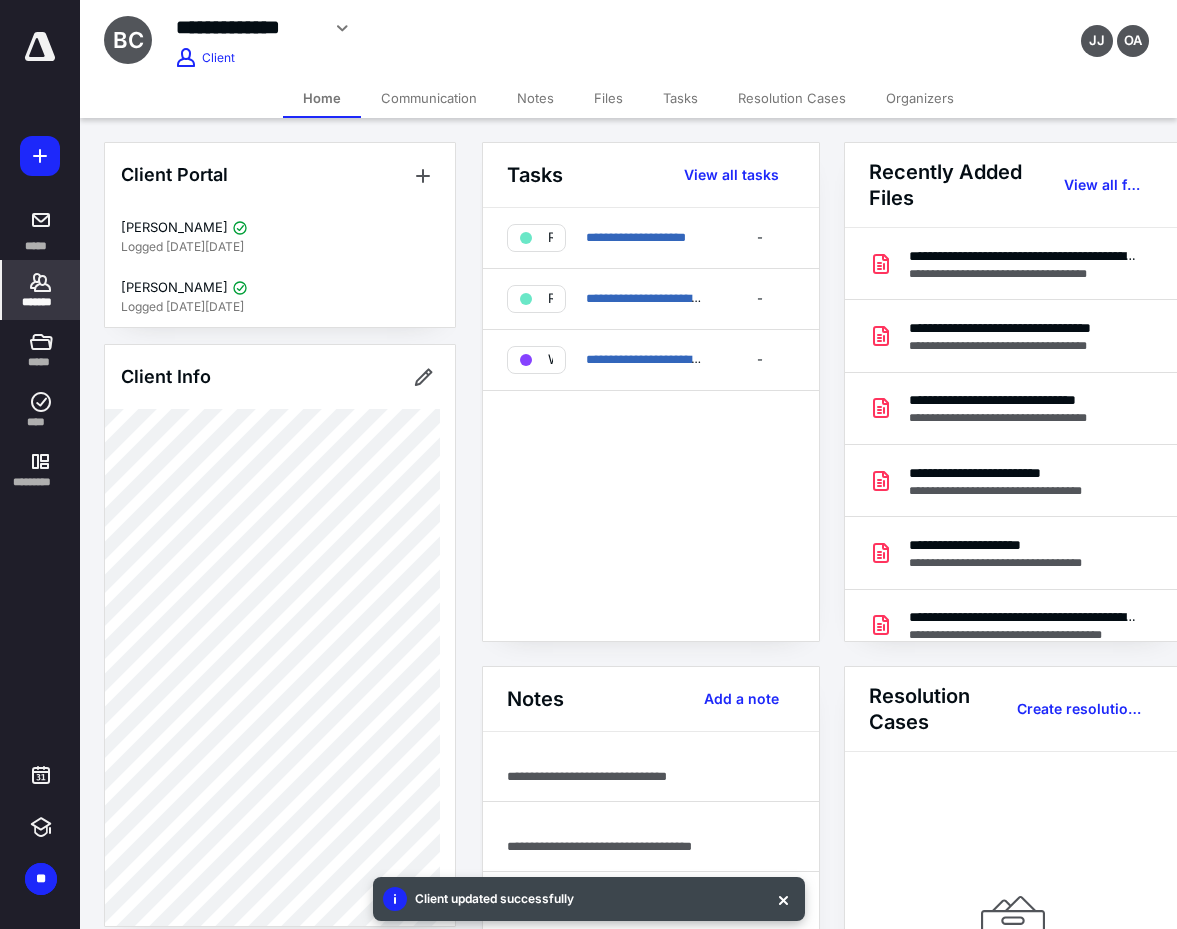 click on "*******" at bounding box center [41, 290] 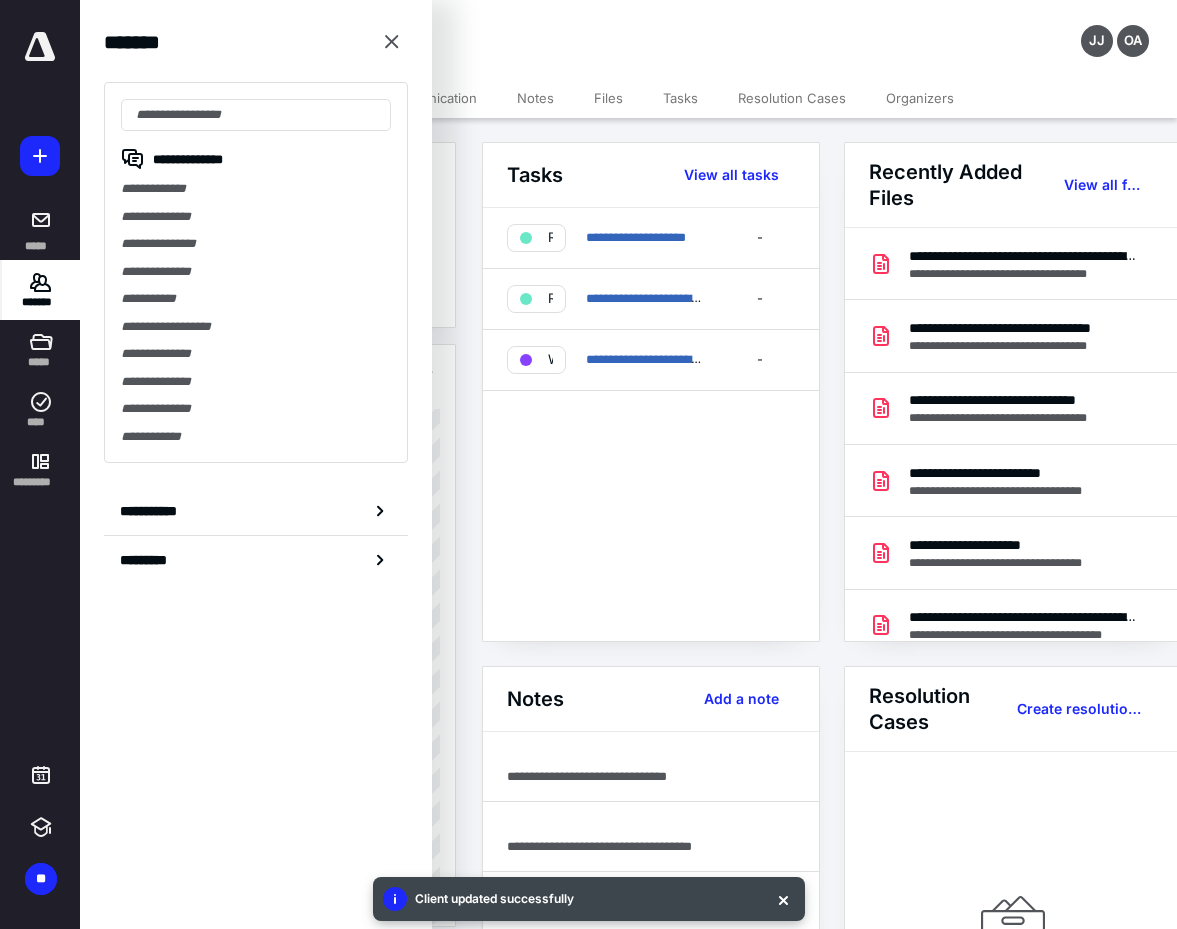 drag, startPoint x: 184, startPoint y: 523, endPoint x: 205, endPoint y: 475, distance: 52.392746 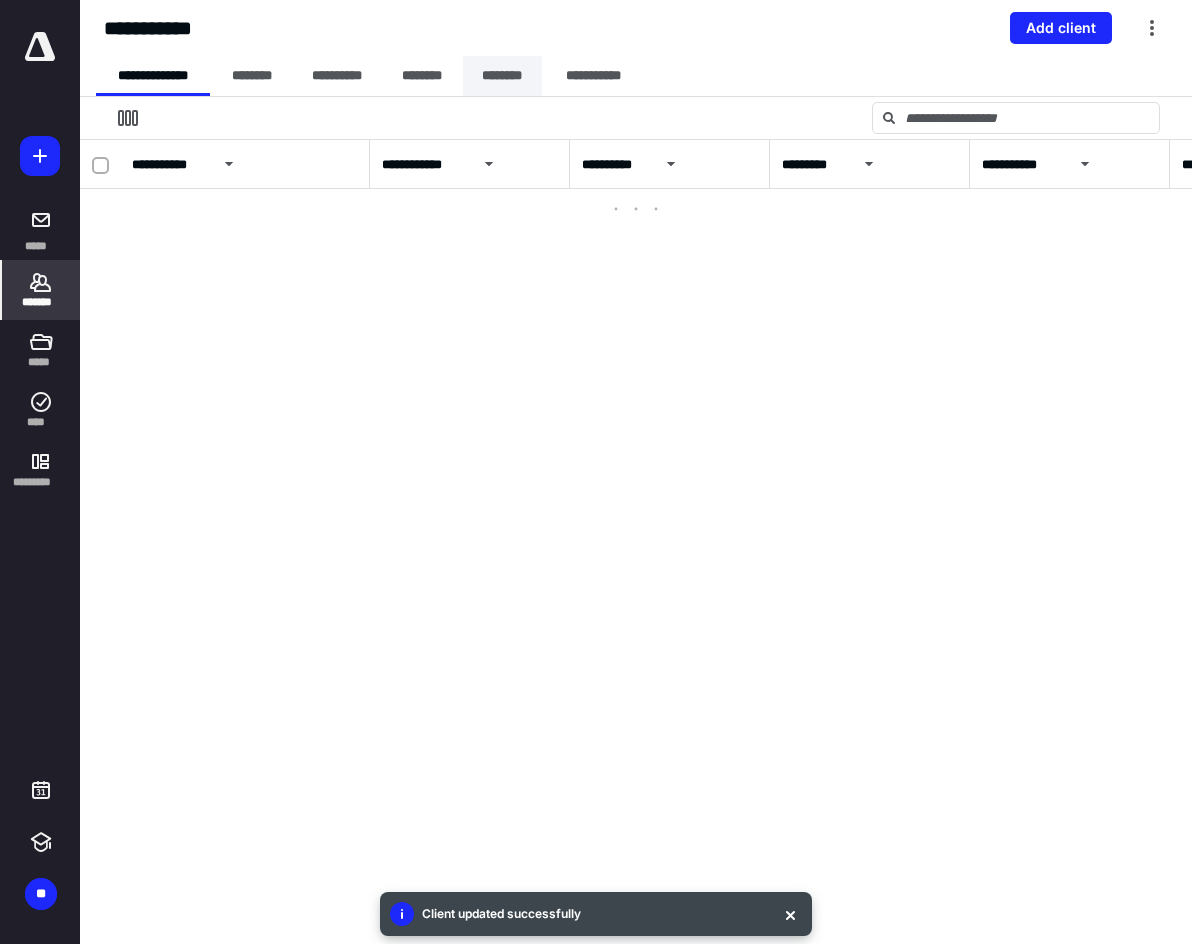 click on "********" at bounding box center (502, 76) 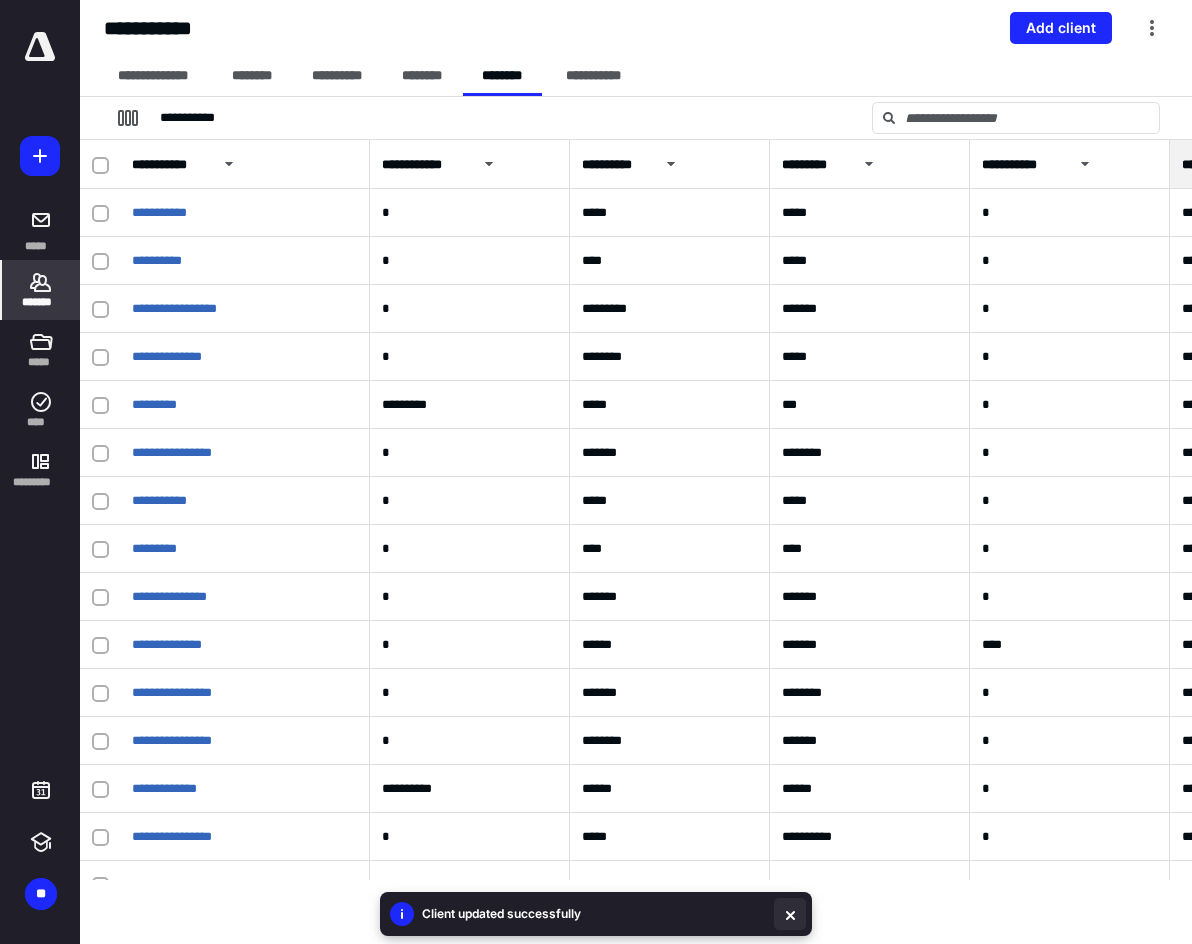 click at bounding box center (790, 914) 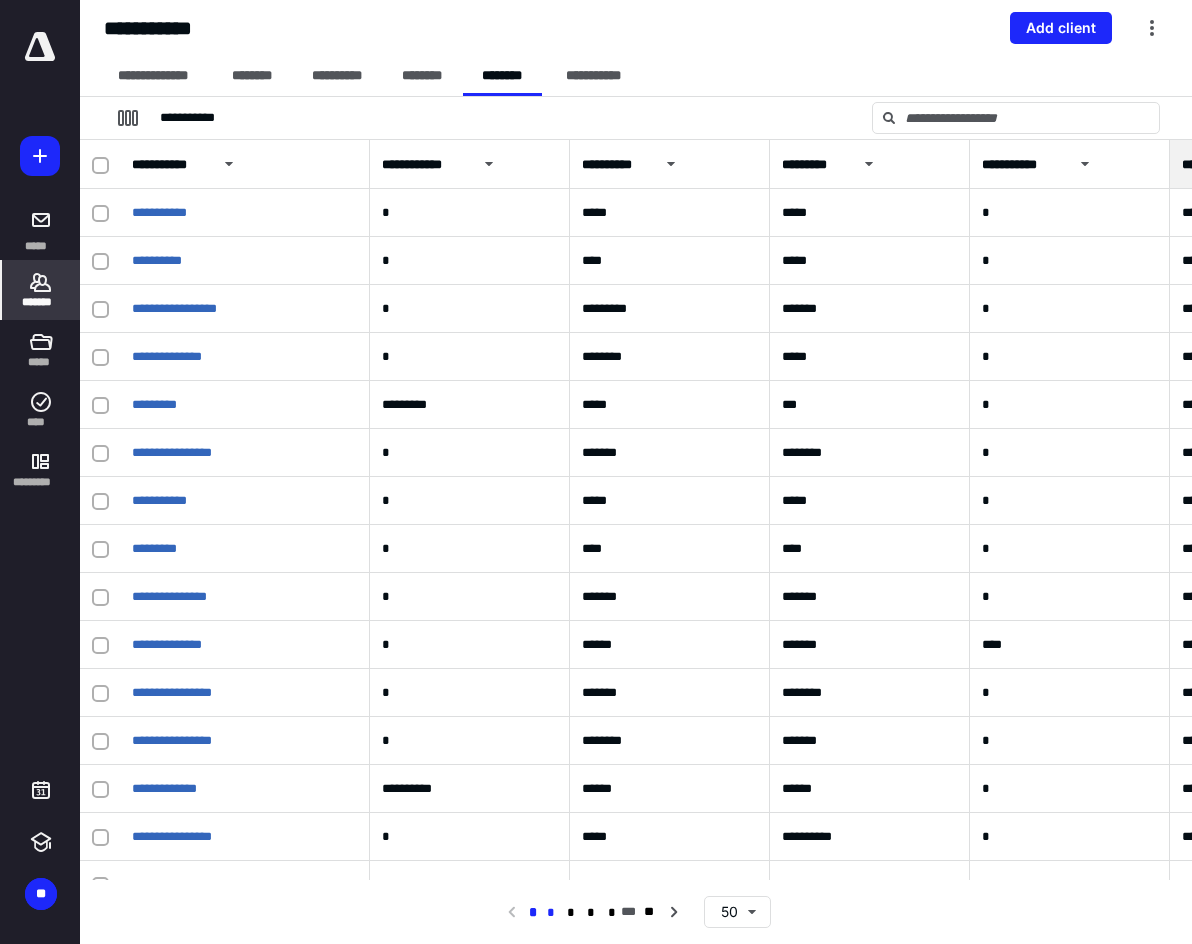 click on "*" at bounding box center [551, 913] 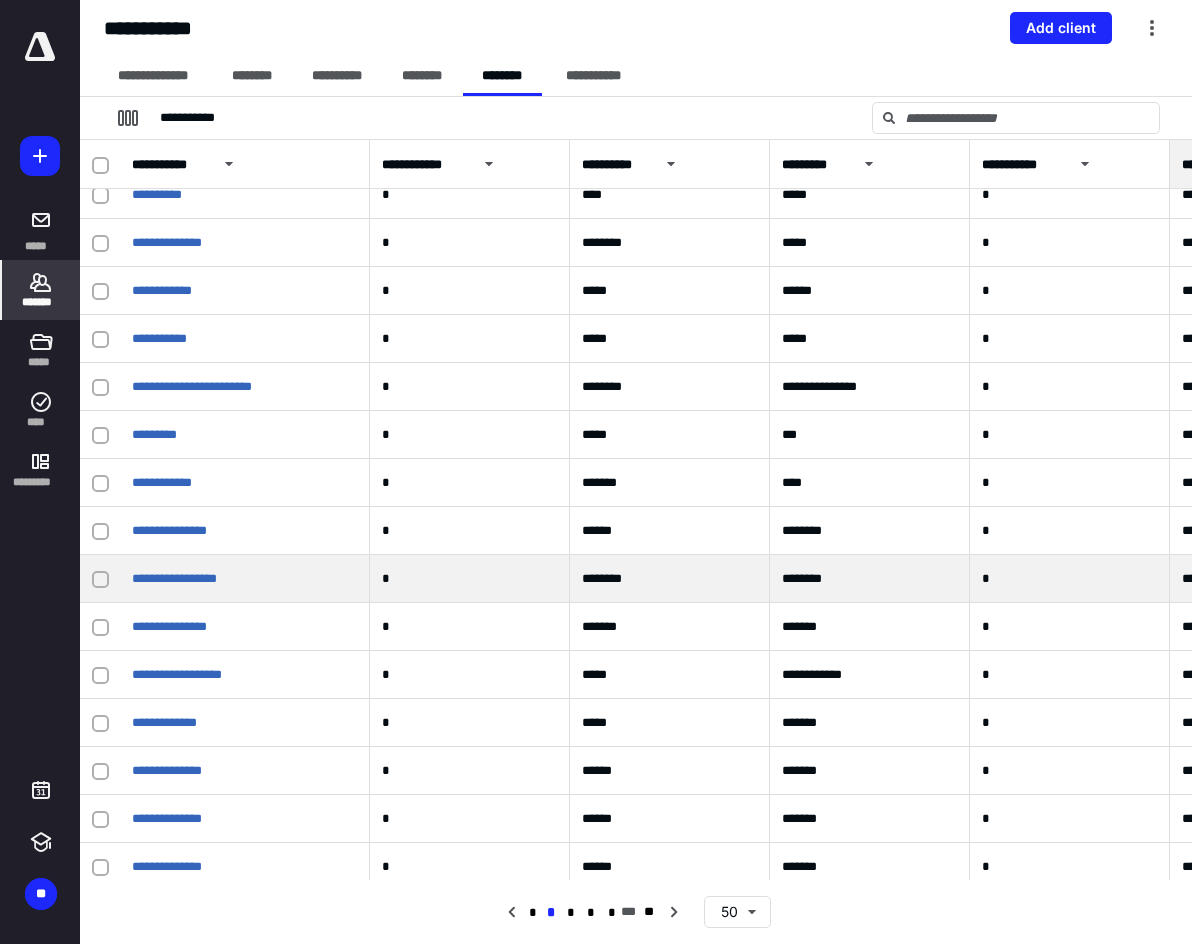 scroll, scrollTop: 800, scrollLeft: 0, axis: vertical 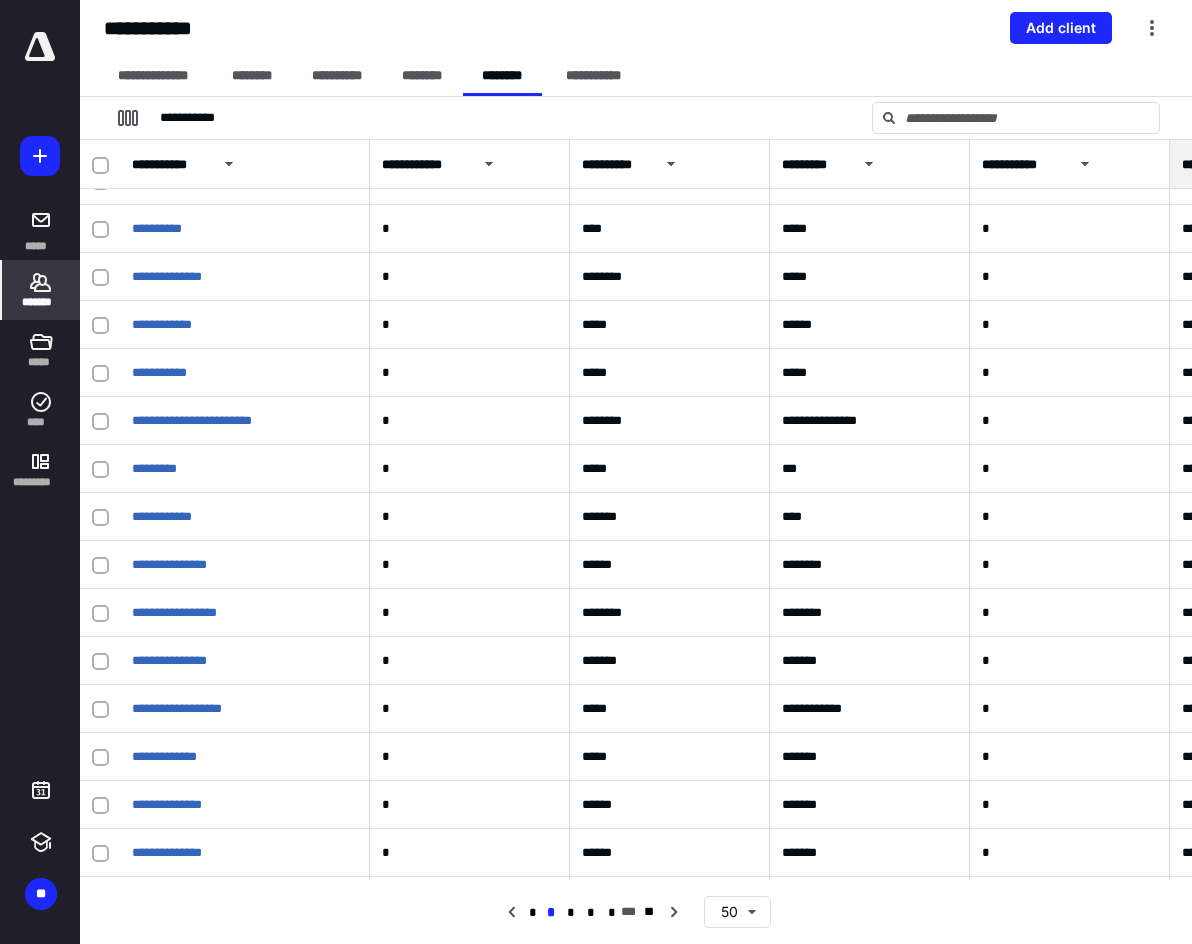 click on "**" at bounding box center (40, 854) 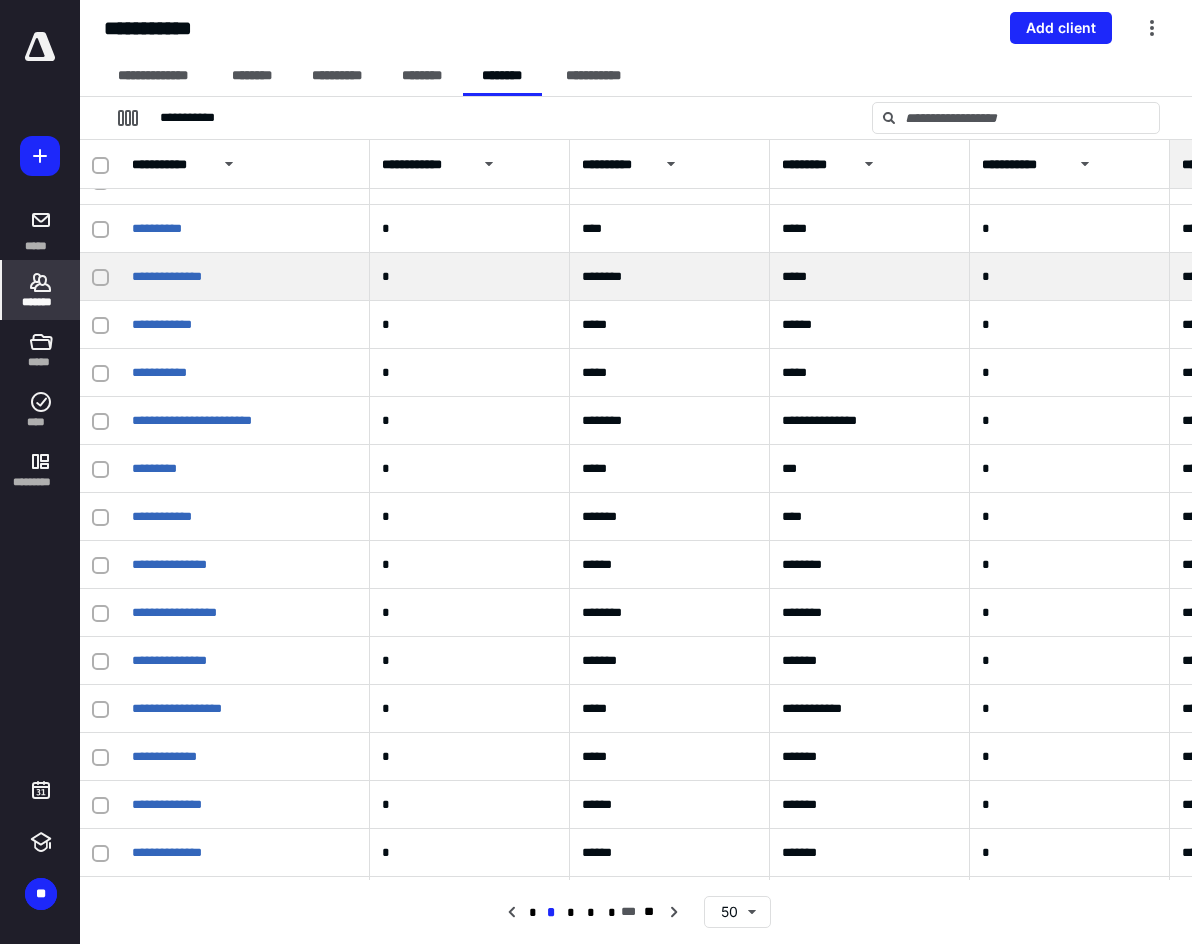 click on "**********" at bounding box center [245, 277] 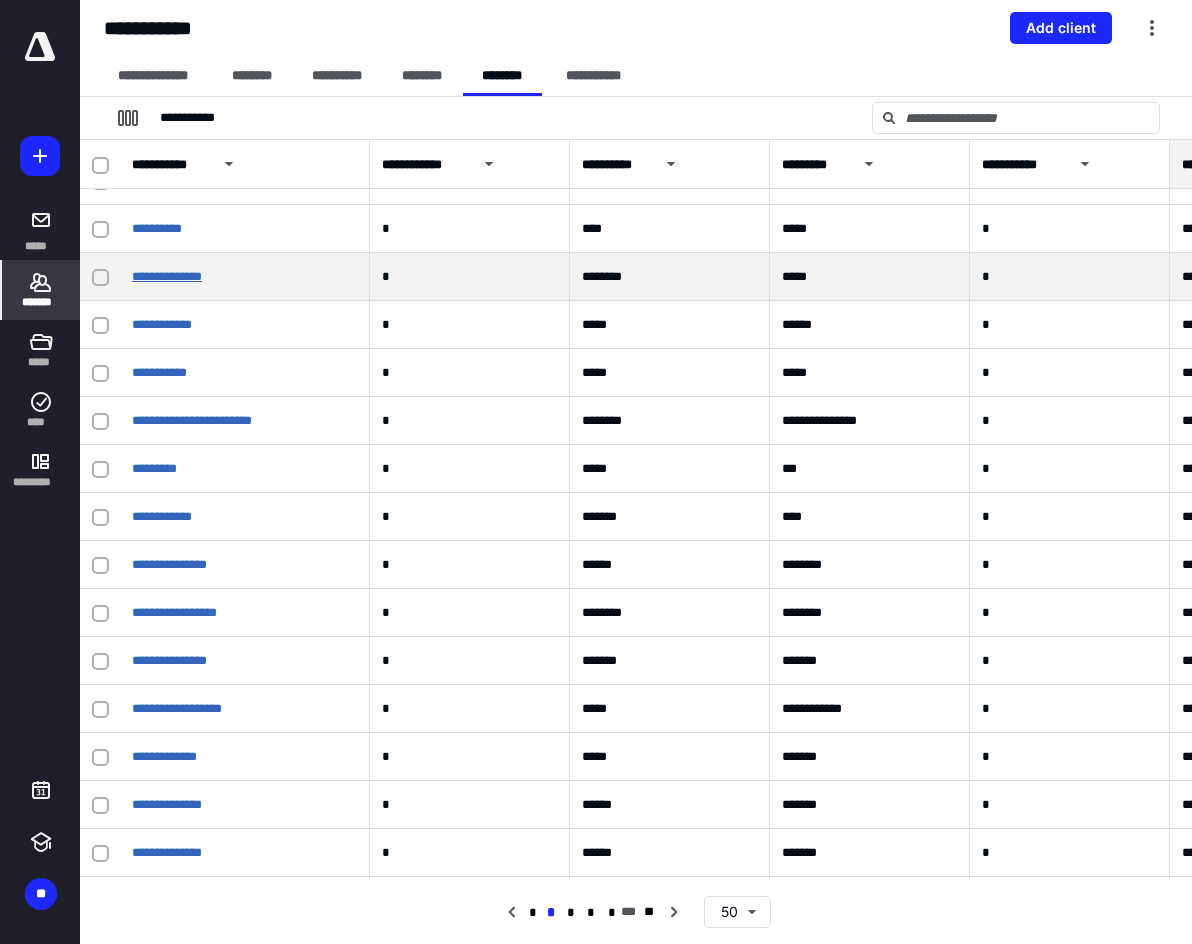 click on "**********" at bounding box center [167, 276] 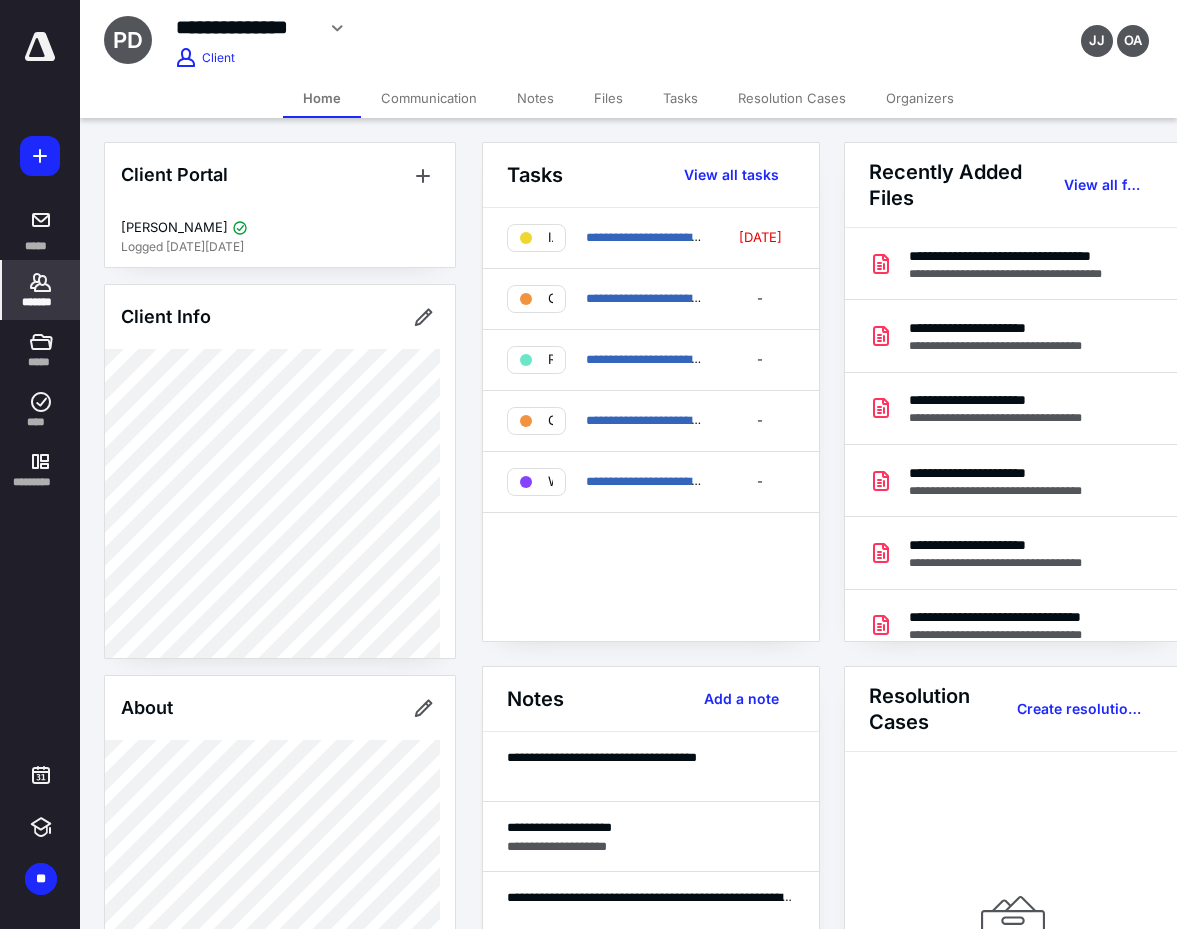 click on "Files" at bounding box center (608, 98) 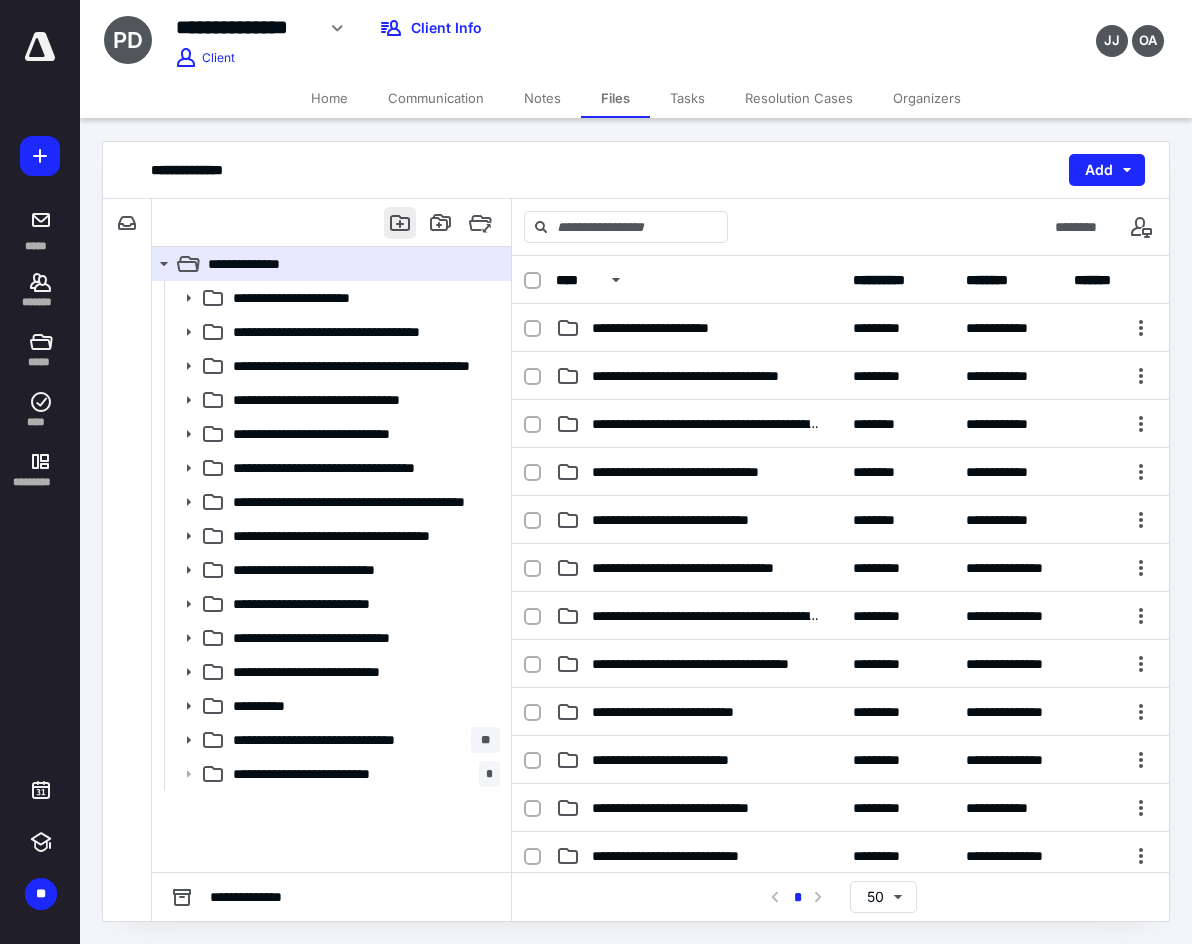 click at bounding box center [400, 223] 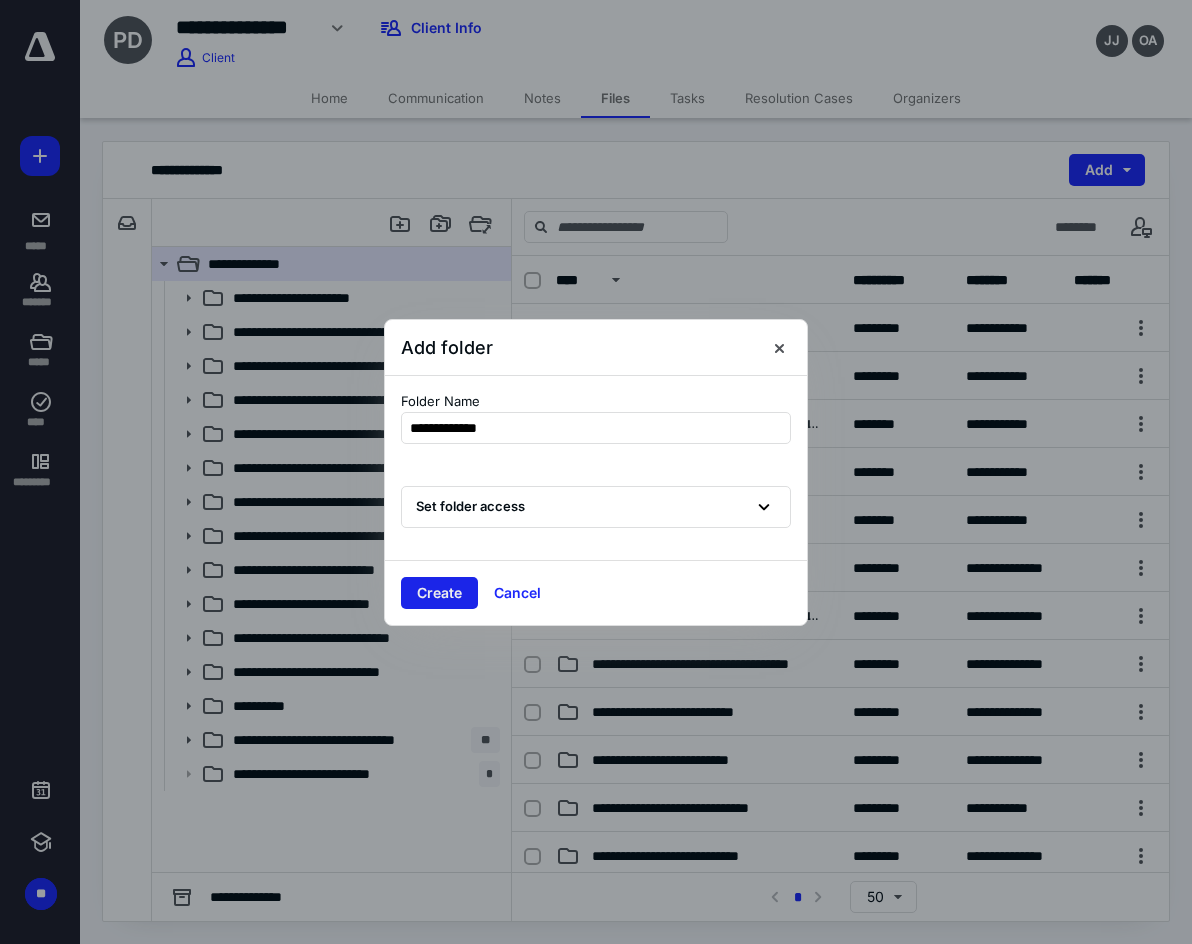 type on "**********" 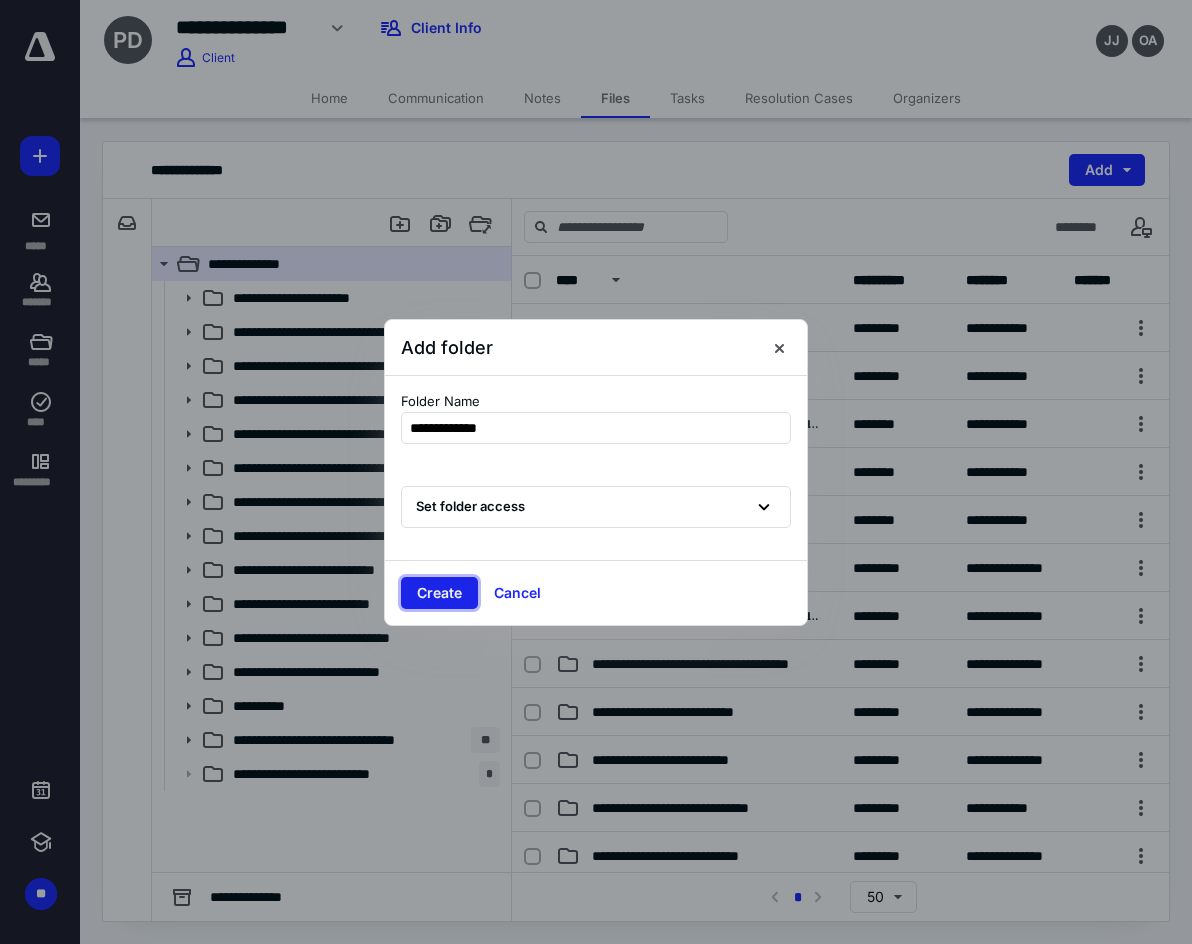 click on "Create" at bounding box center (439, 593) 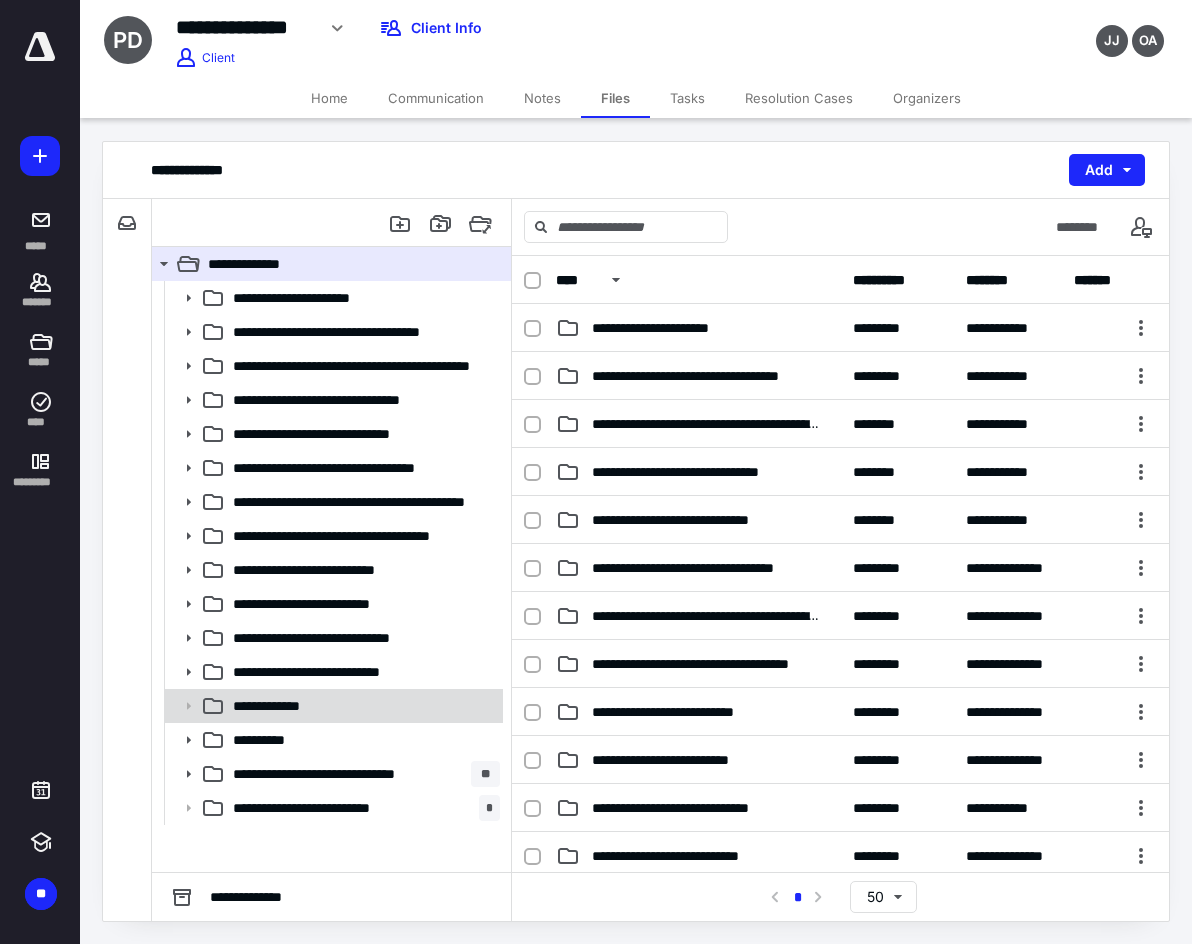 click on "**********" at bounding box center [332, 706] 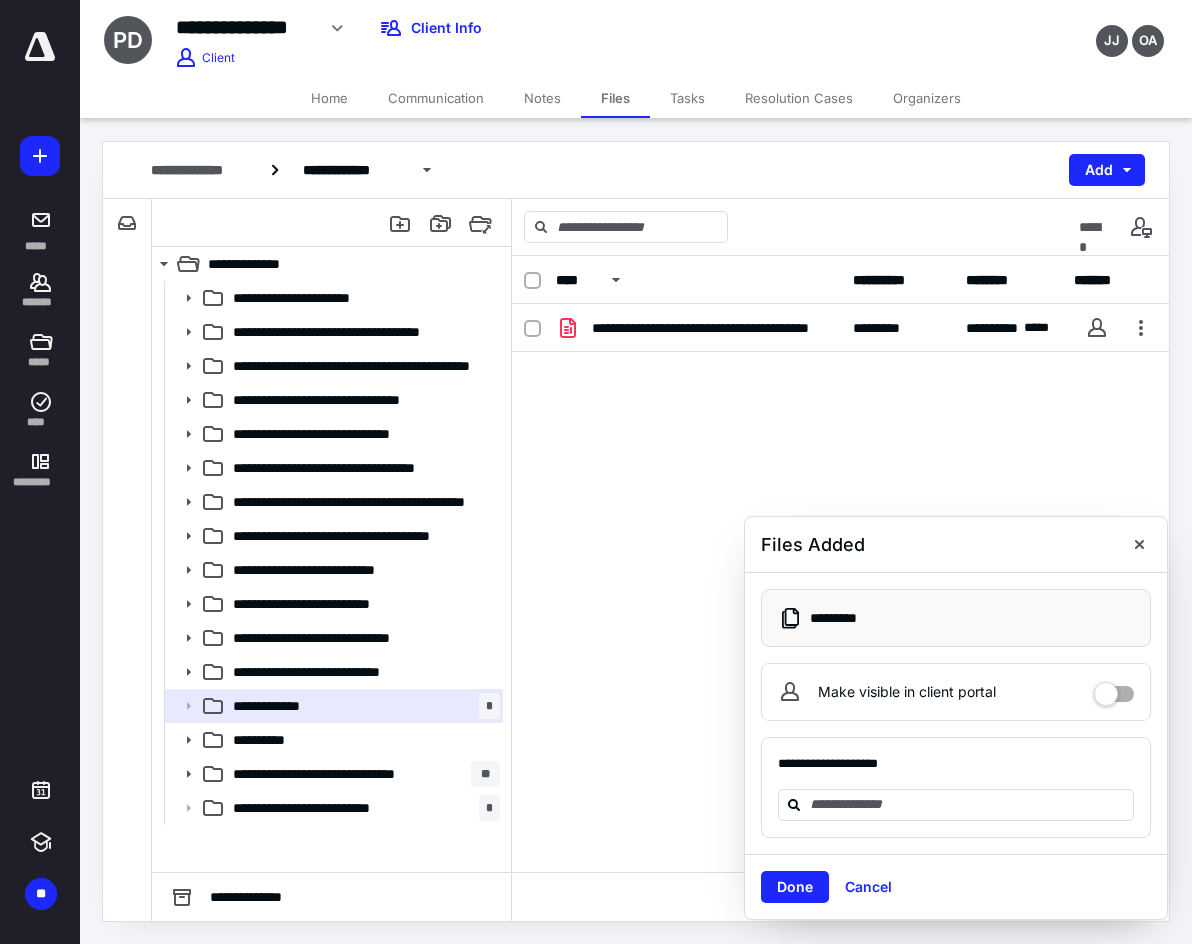 click on "Home" at bounding box center [329, 98] 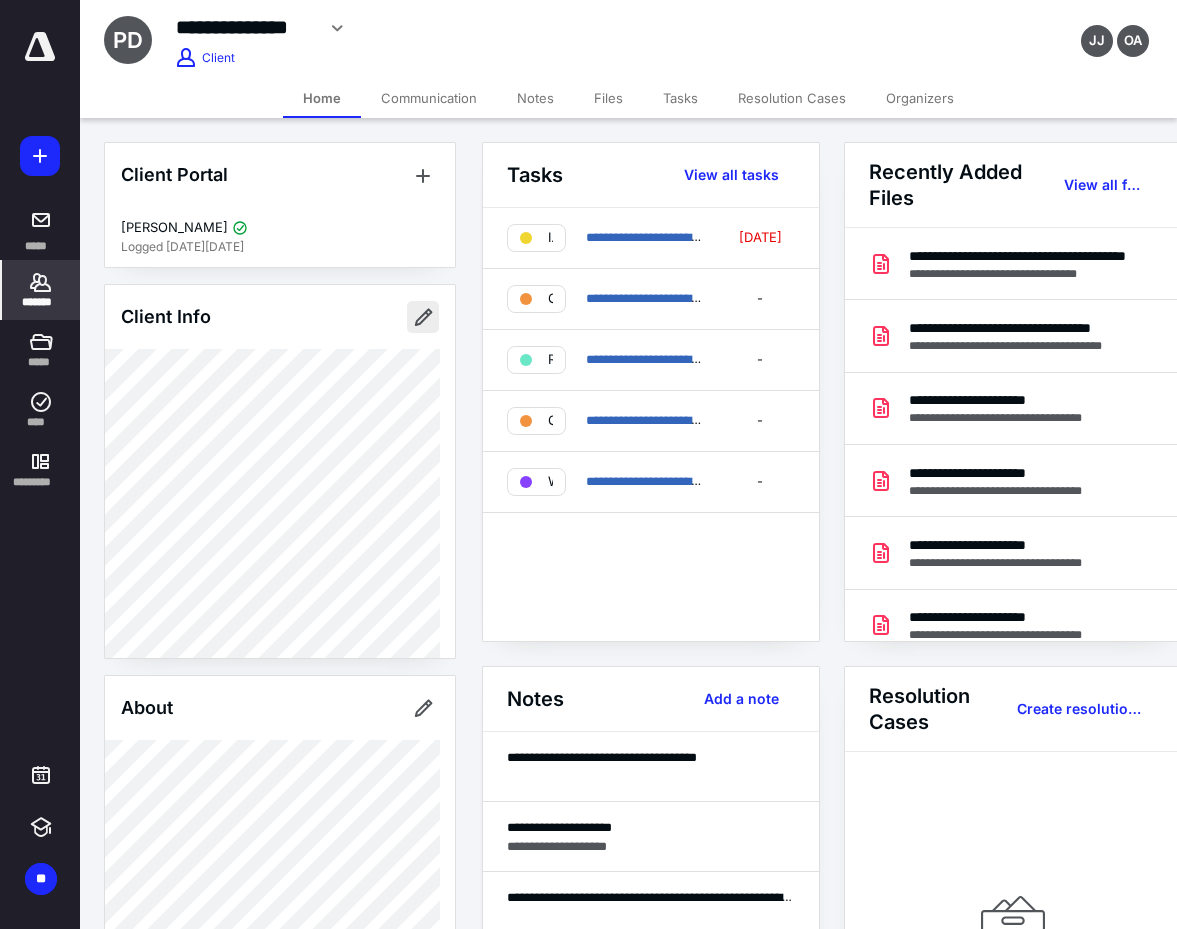 click at bounding box center [423, 317] 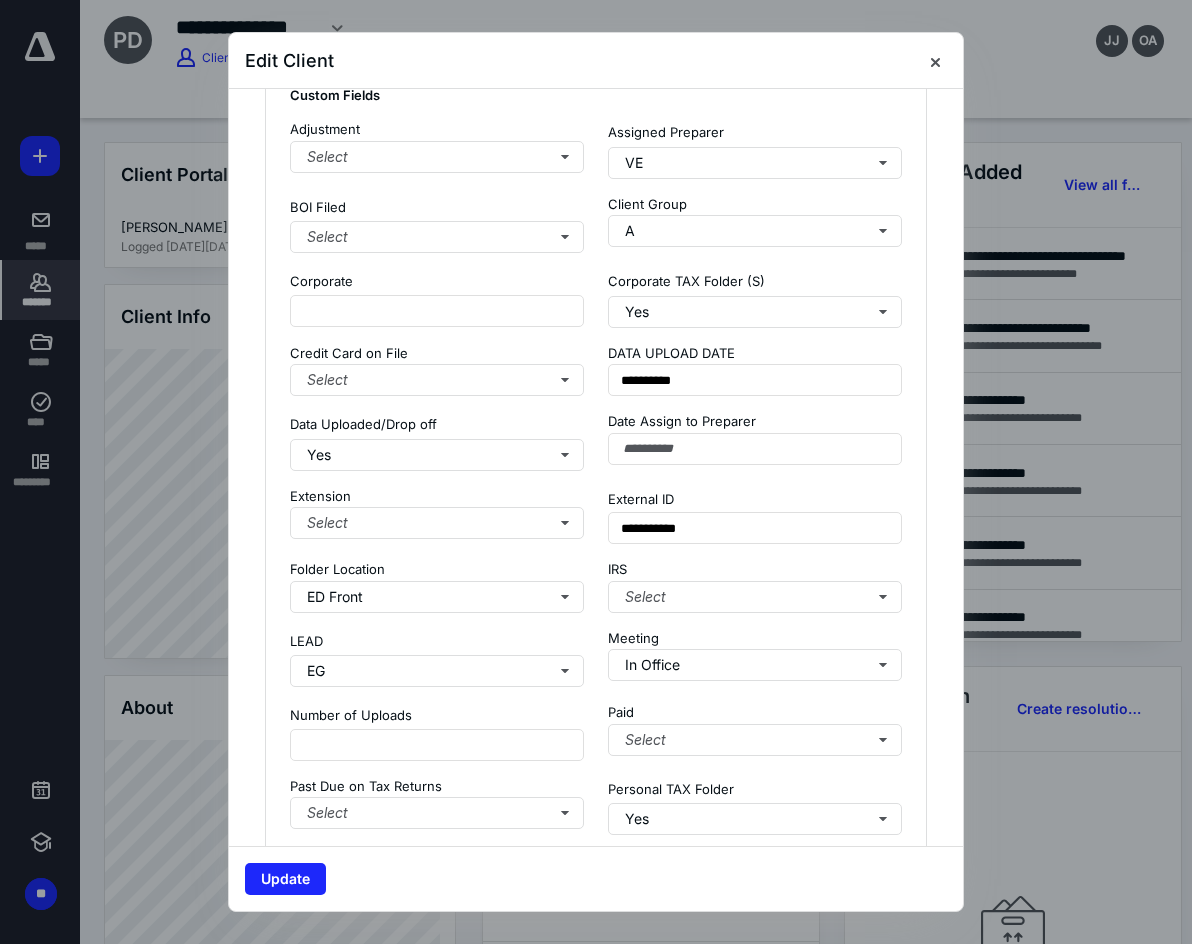 scroll, scrollTop: 0, scrollLeft: 0, axis: both 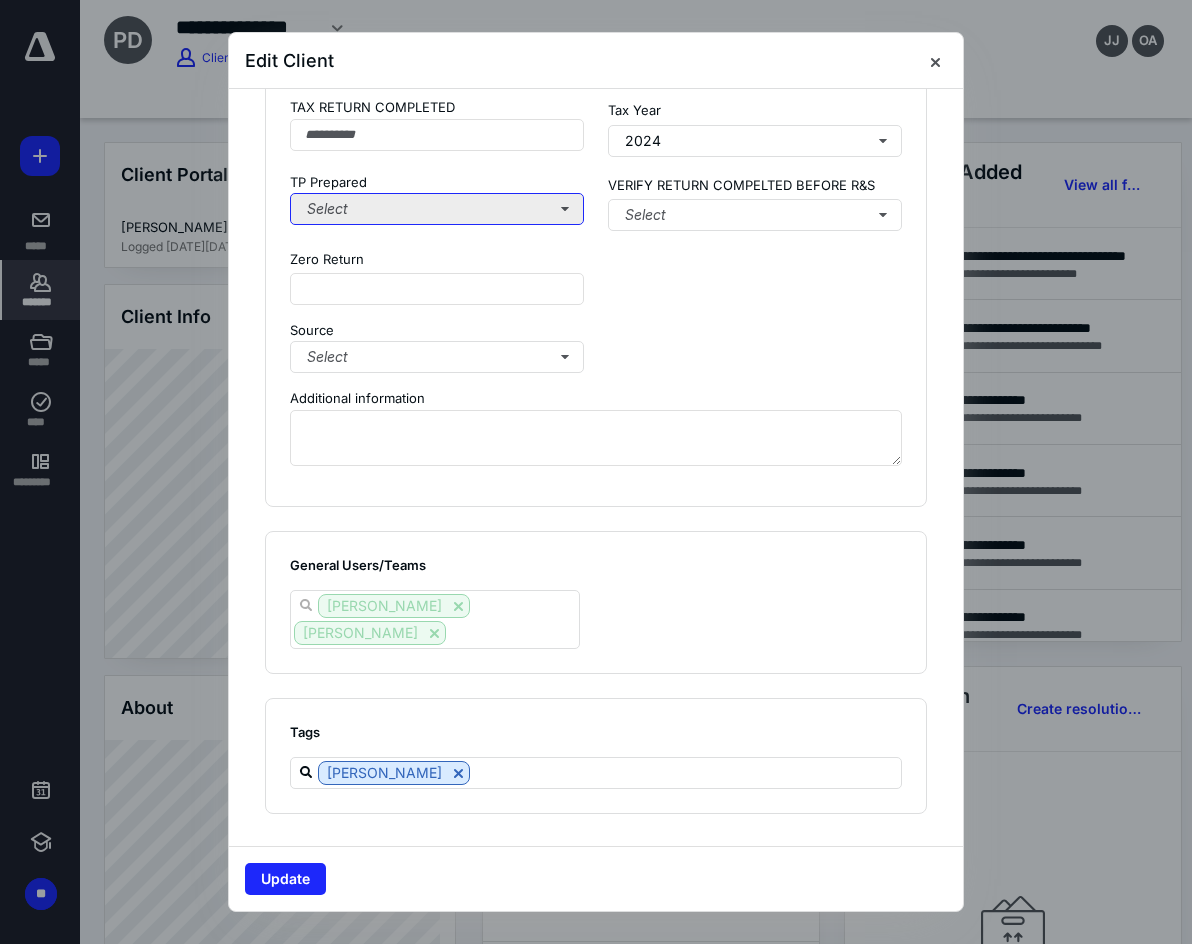 drag, startPoint x: 456, startPoint y: 201, endPoint x: 452, endPoint y: 213, distance: 12.649111 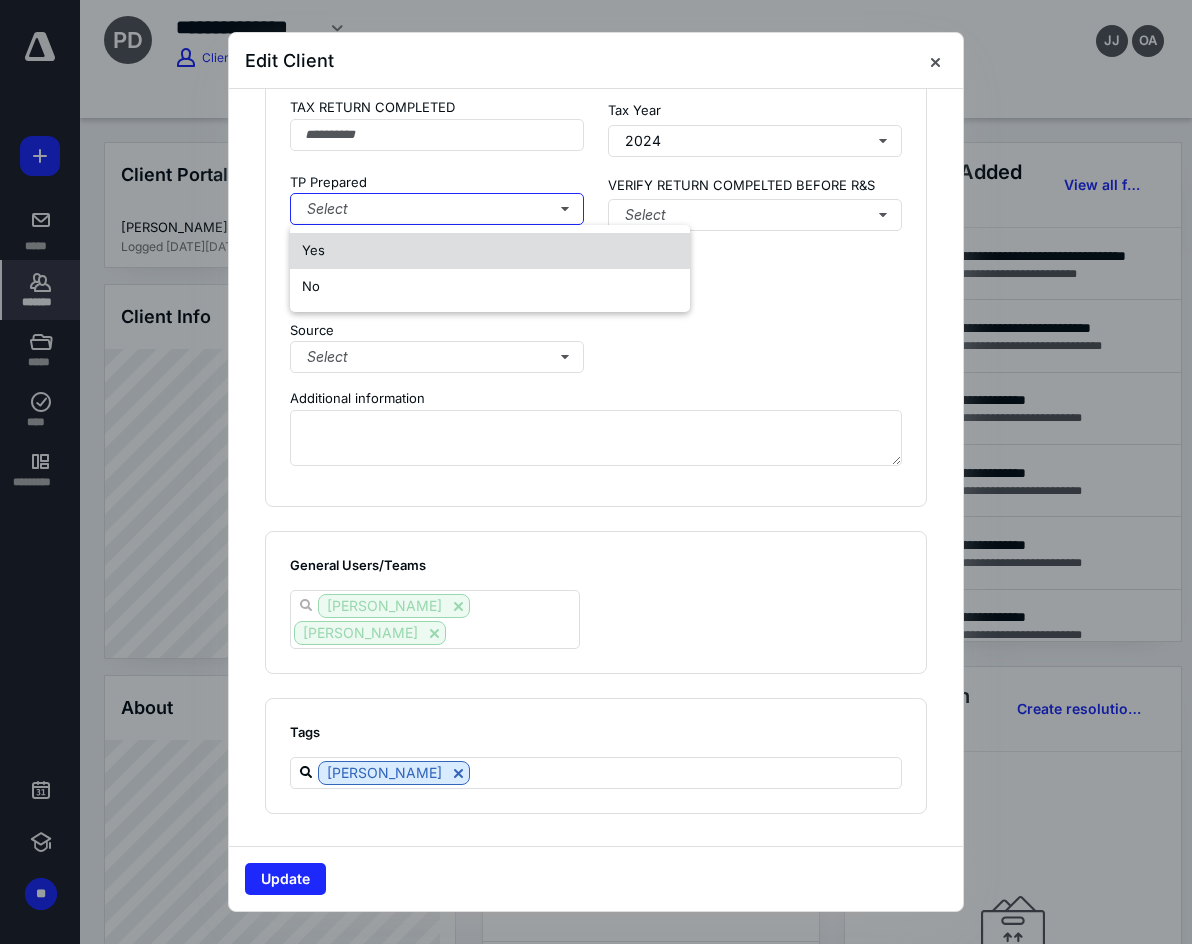 click on "Yes" at bounding box center [490, 251] 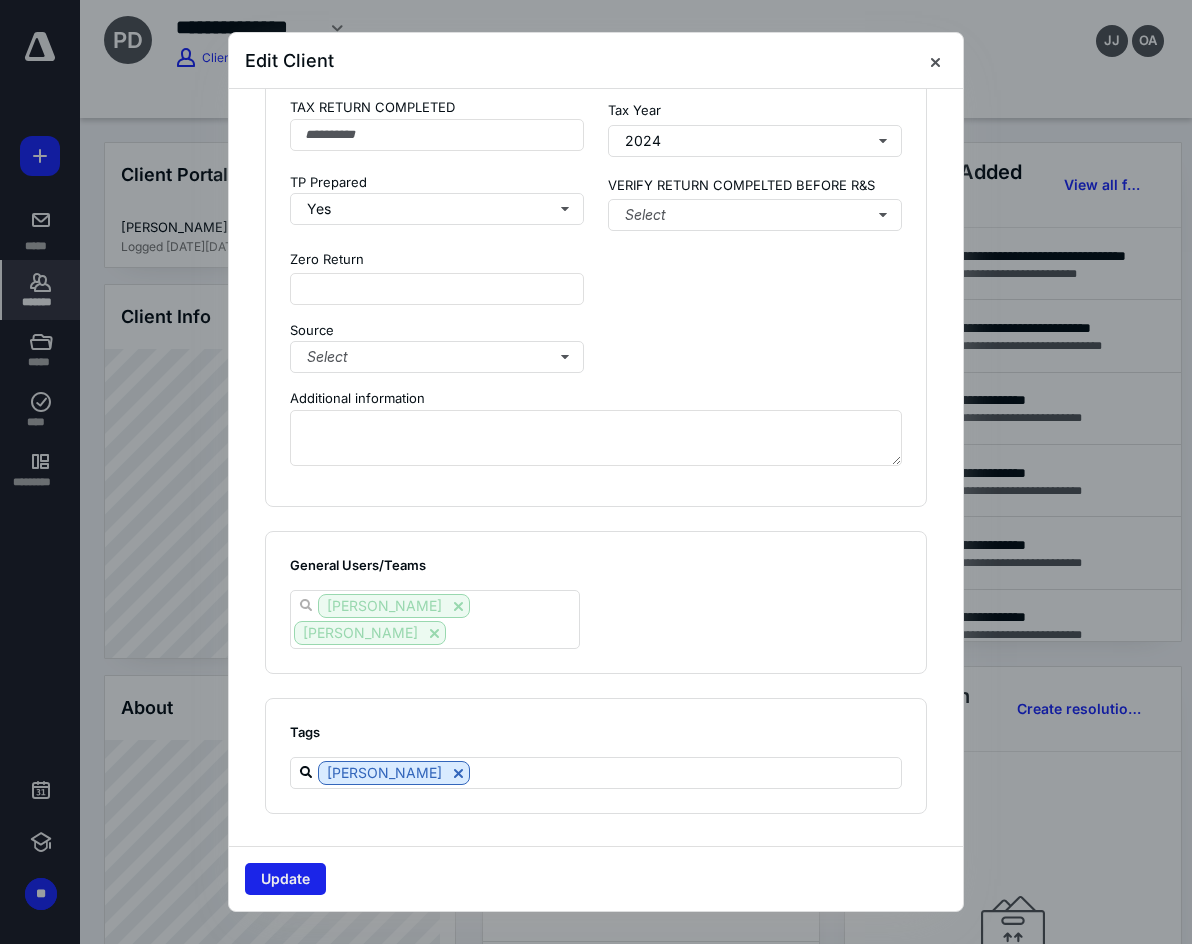 click on "Update" at bounding box center (285, 879) 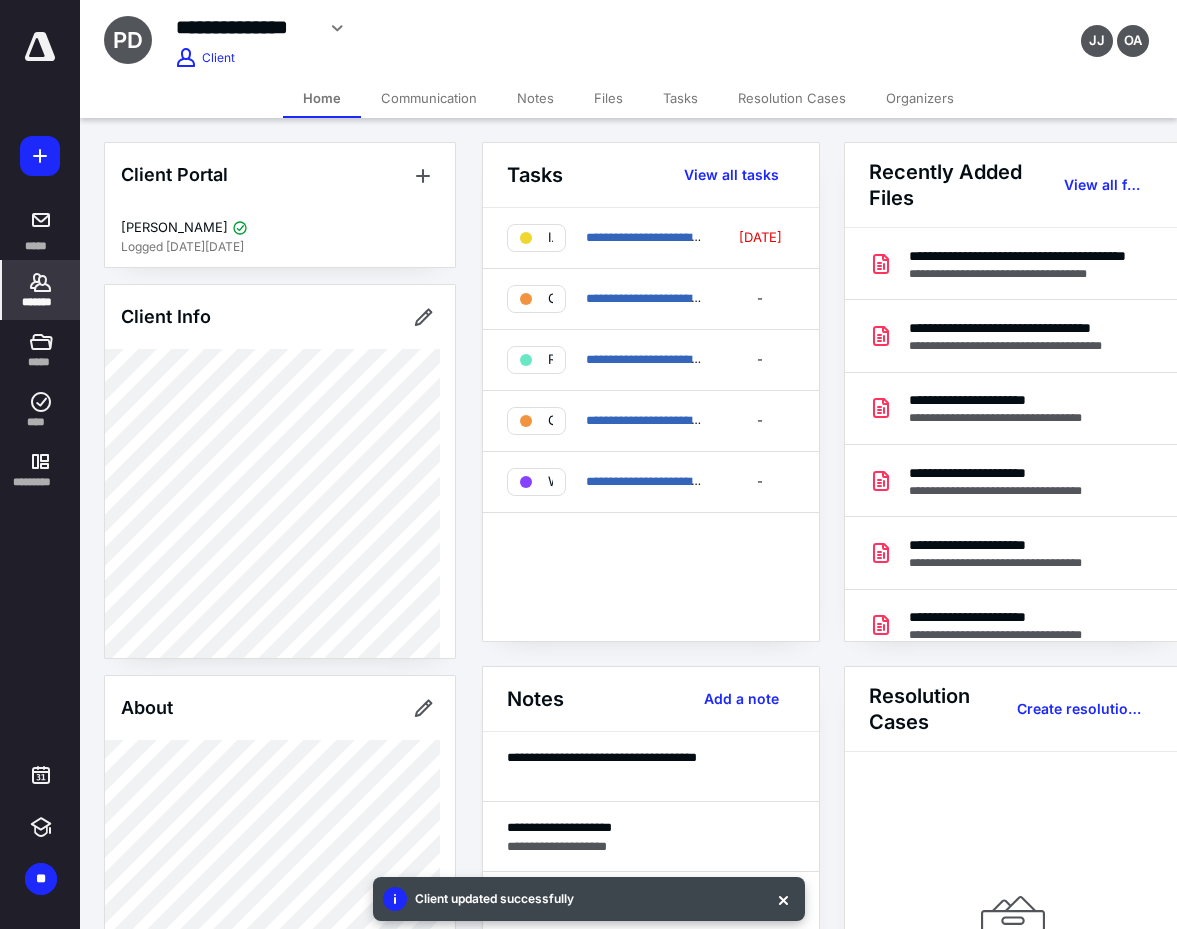 click on "Client Portal [PERSON_NAME] Logged [DATE][DATE] Client Info About Spouse Dependents Important clients Tags" at bounding box center [280, 1394] 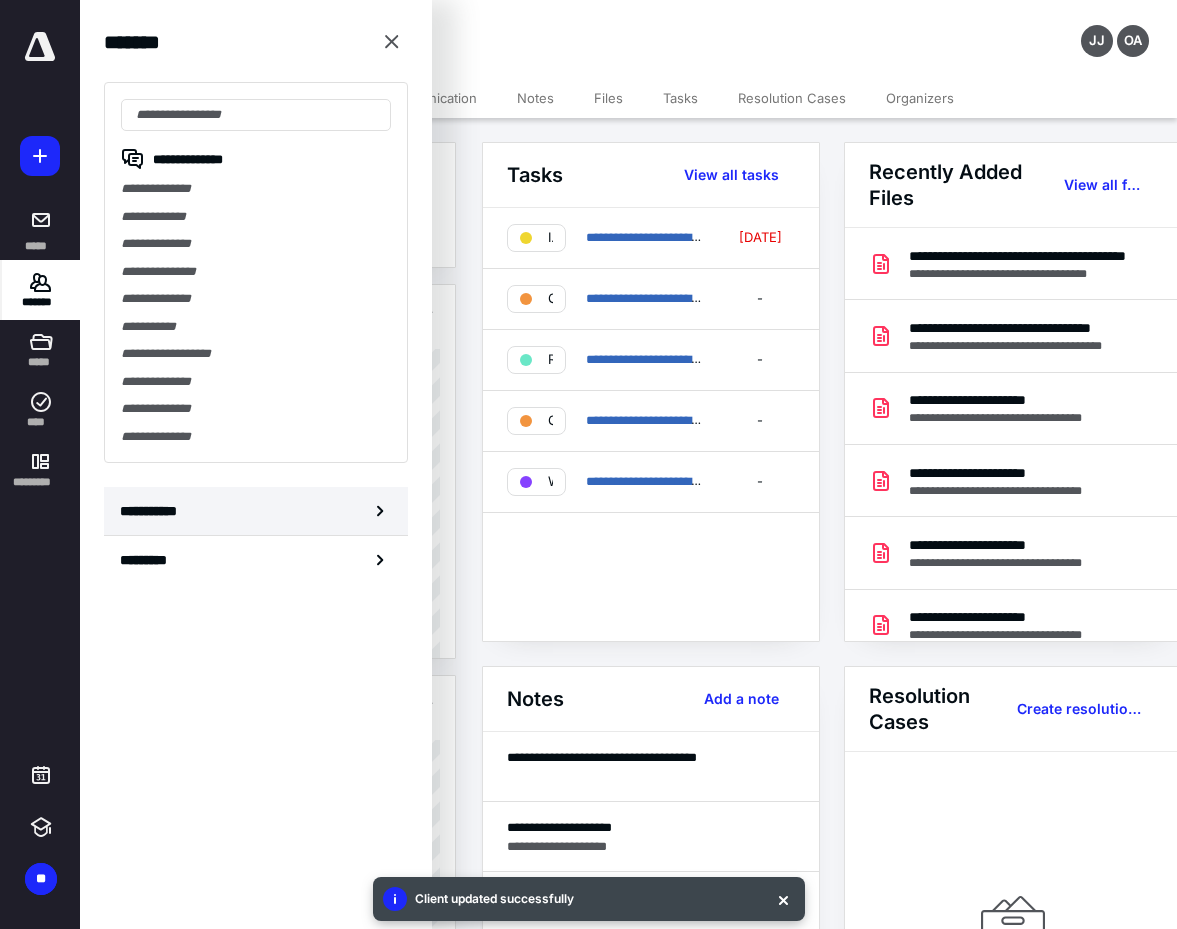 click on "**********" at bounding box center [256, 511] 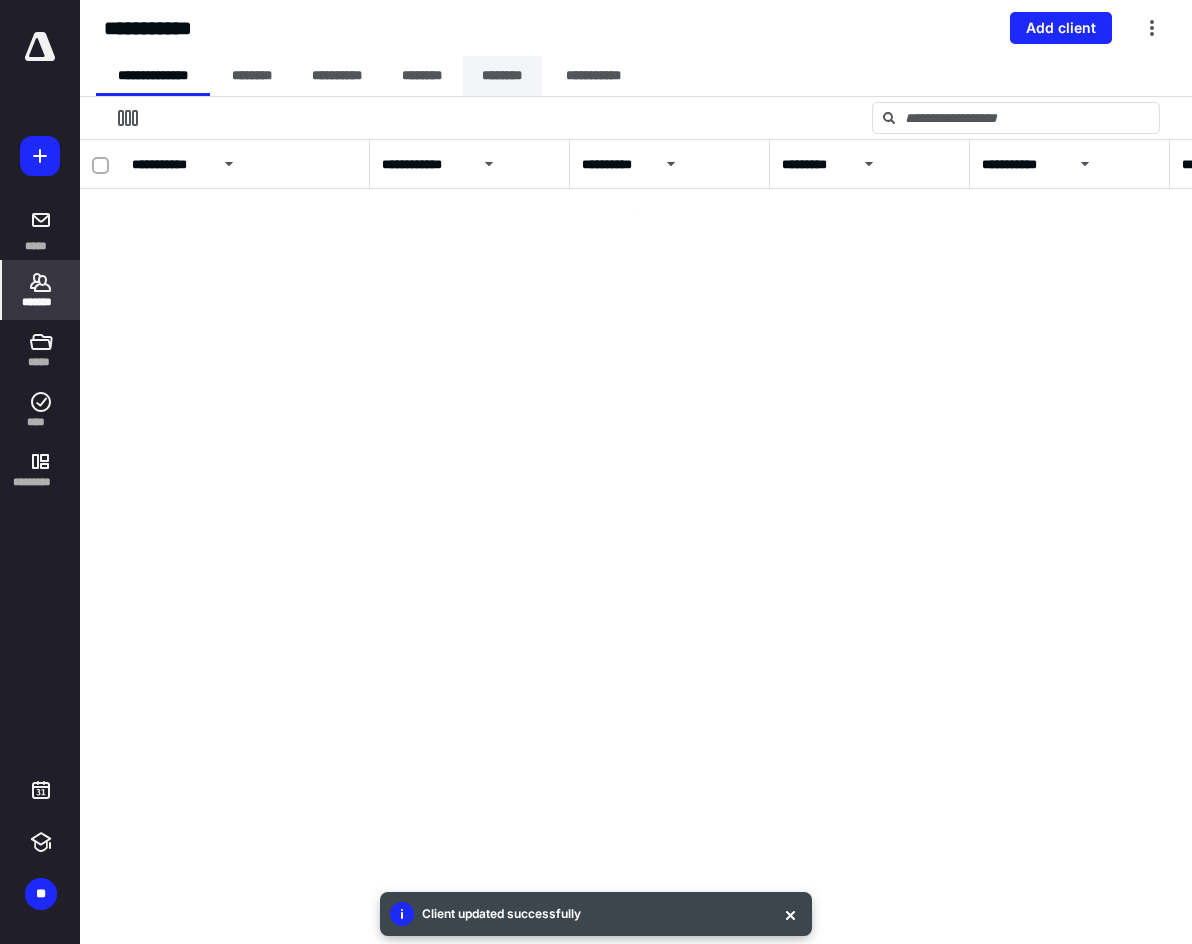click on "********" at bounding box center [502, 76] 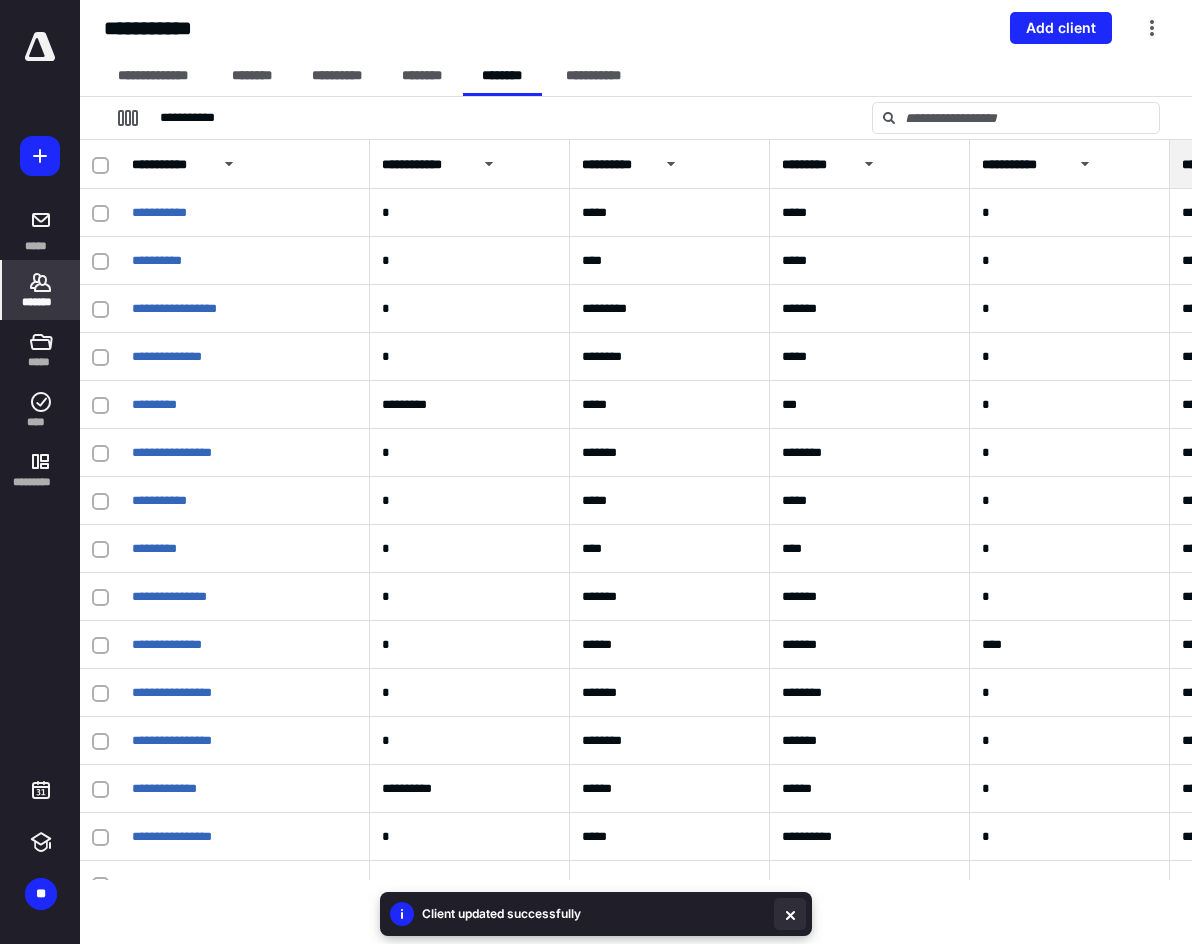 click at bounding box center (790, 914) 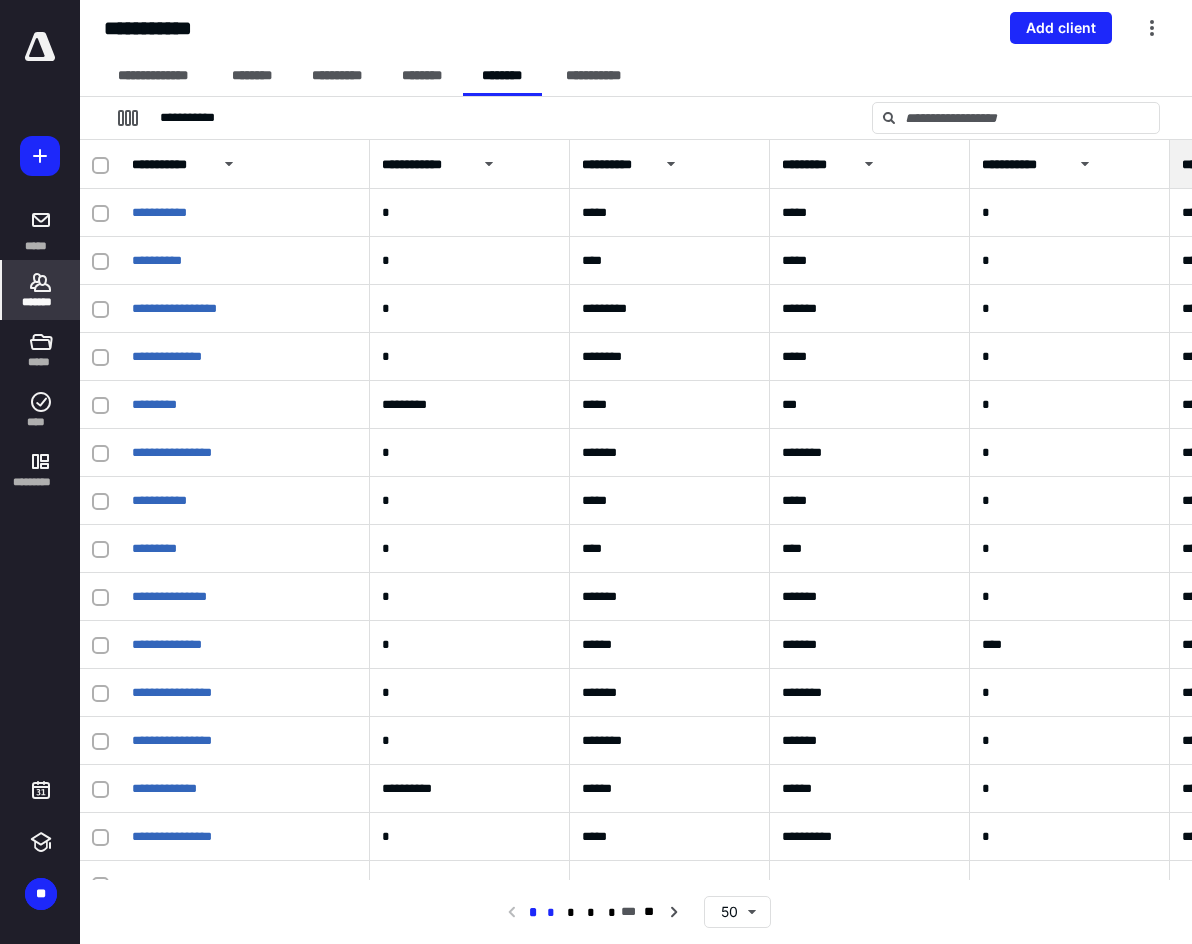 click on "*" at bounding box center (551, 913) 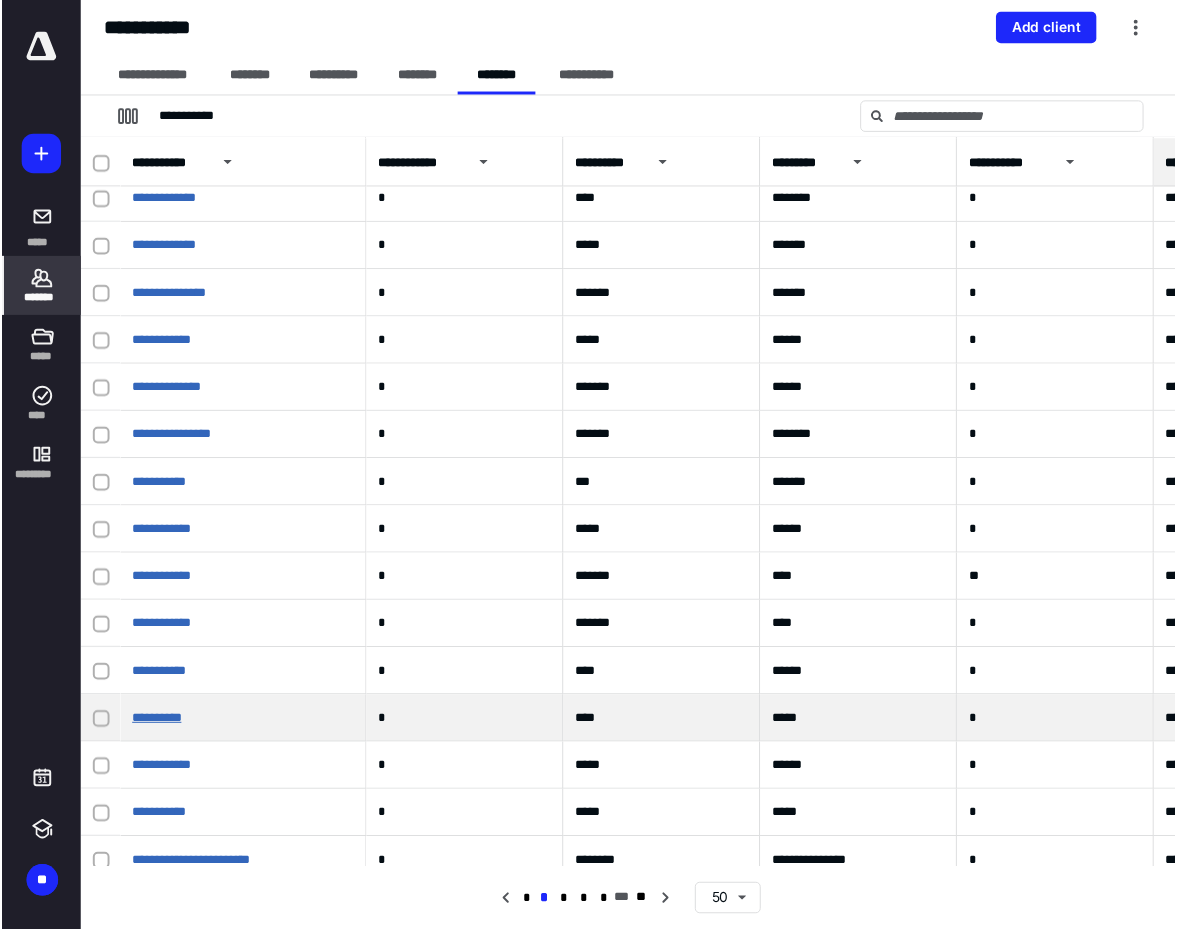 scroll, scrollTop: 400, scrollLeft: 0, axis: vertical 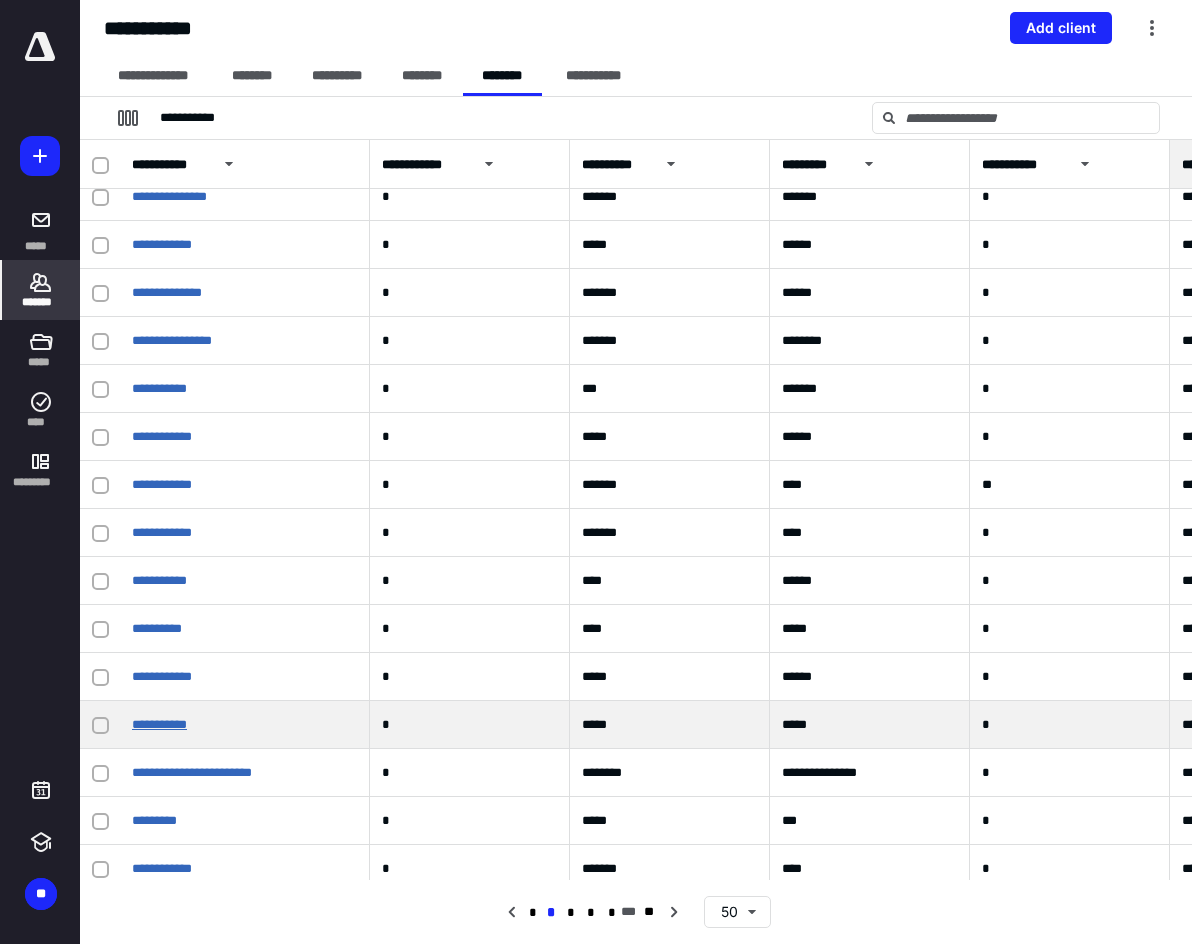 click on "**********" at bounding box center [159, 724] 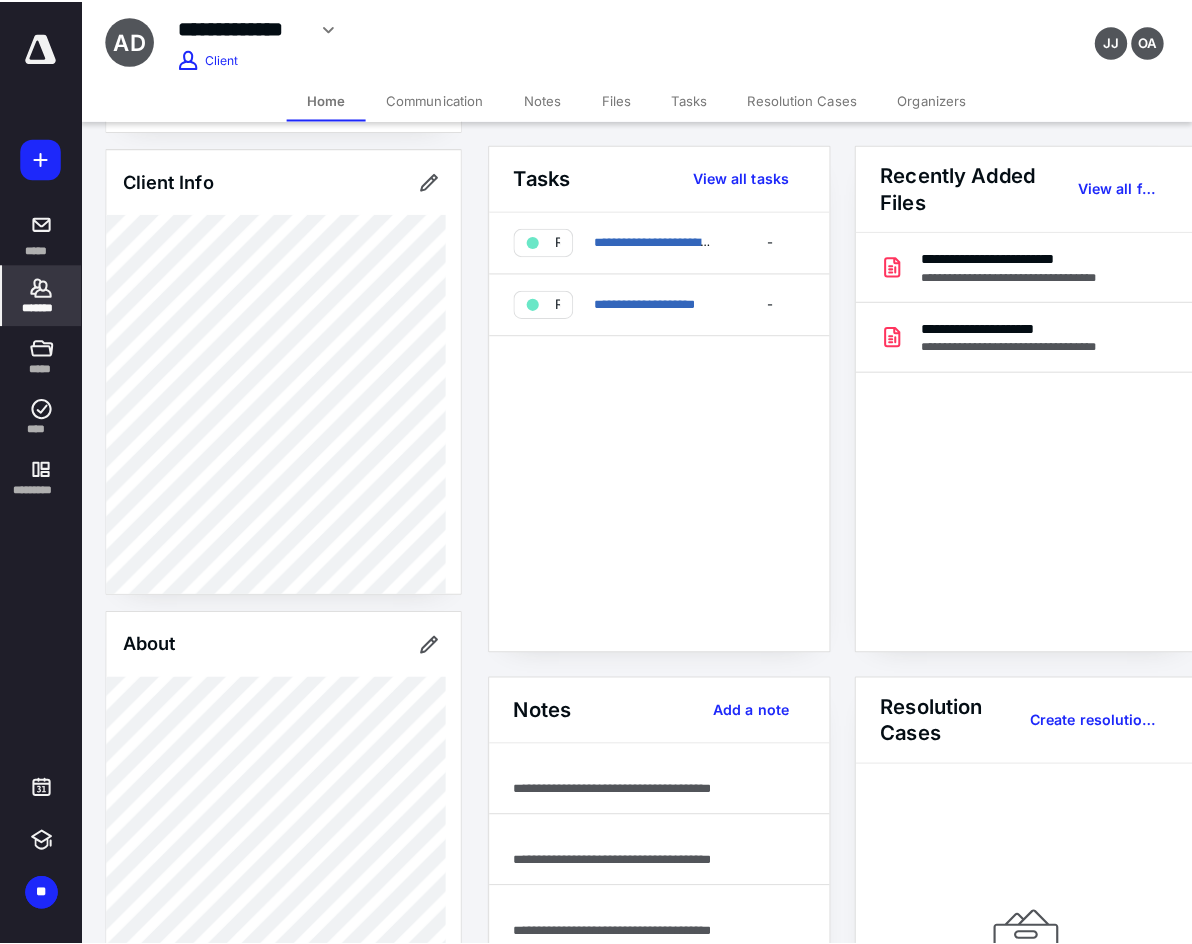 scroll, scrollTop: 0, scrollLeft: 0, axis: both 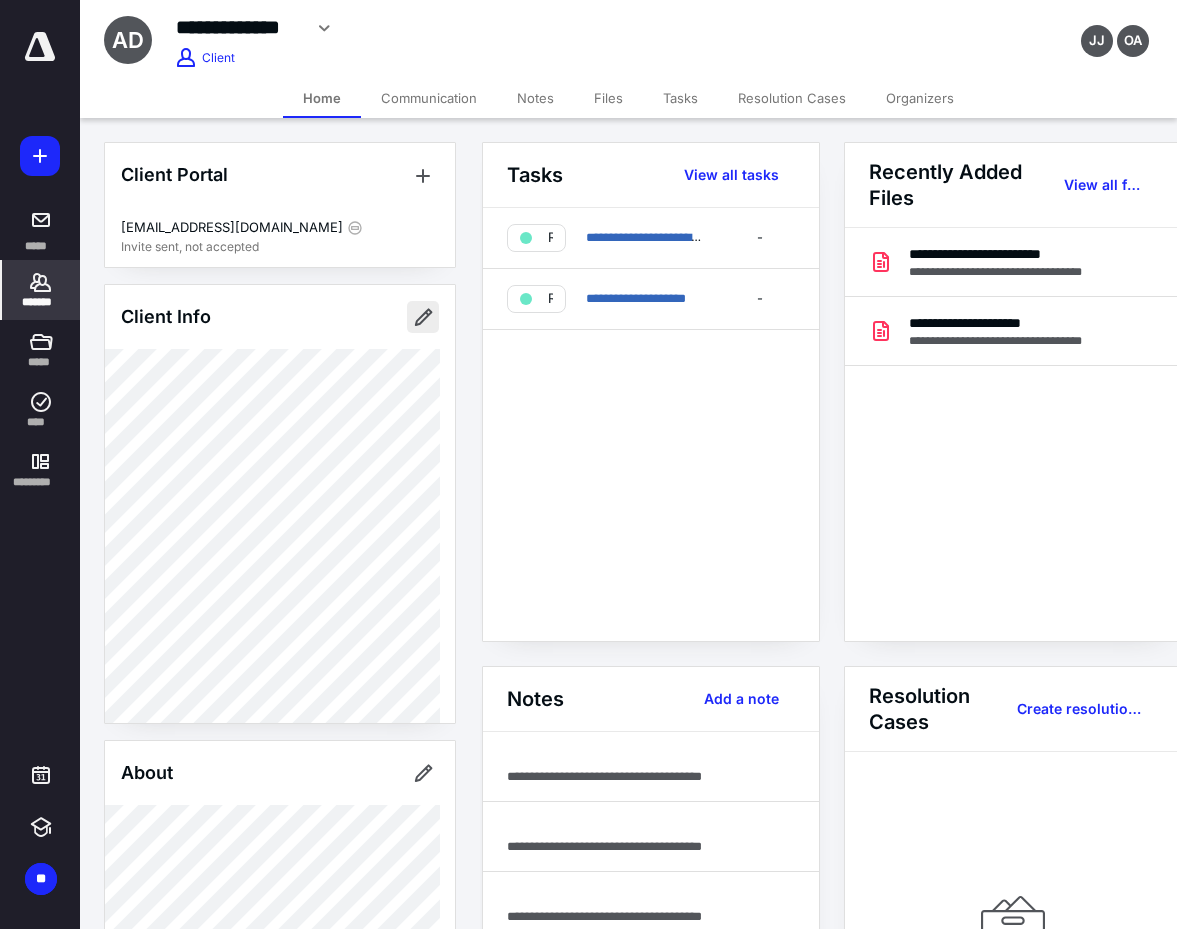 click at bounding box center (423, 317) 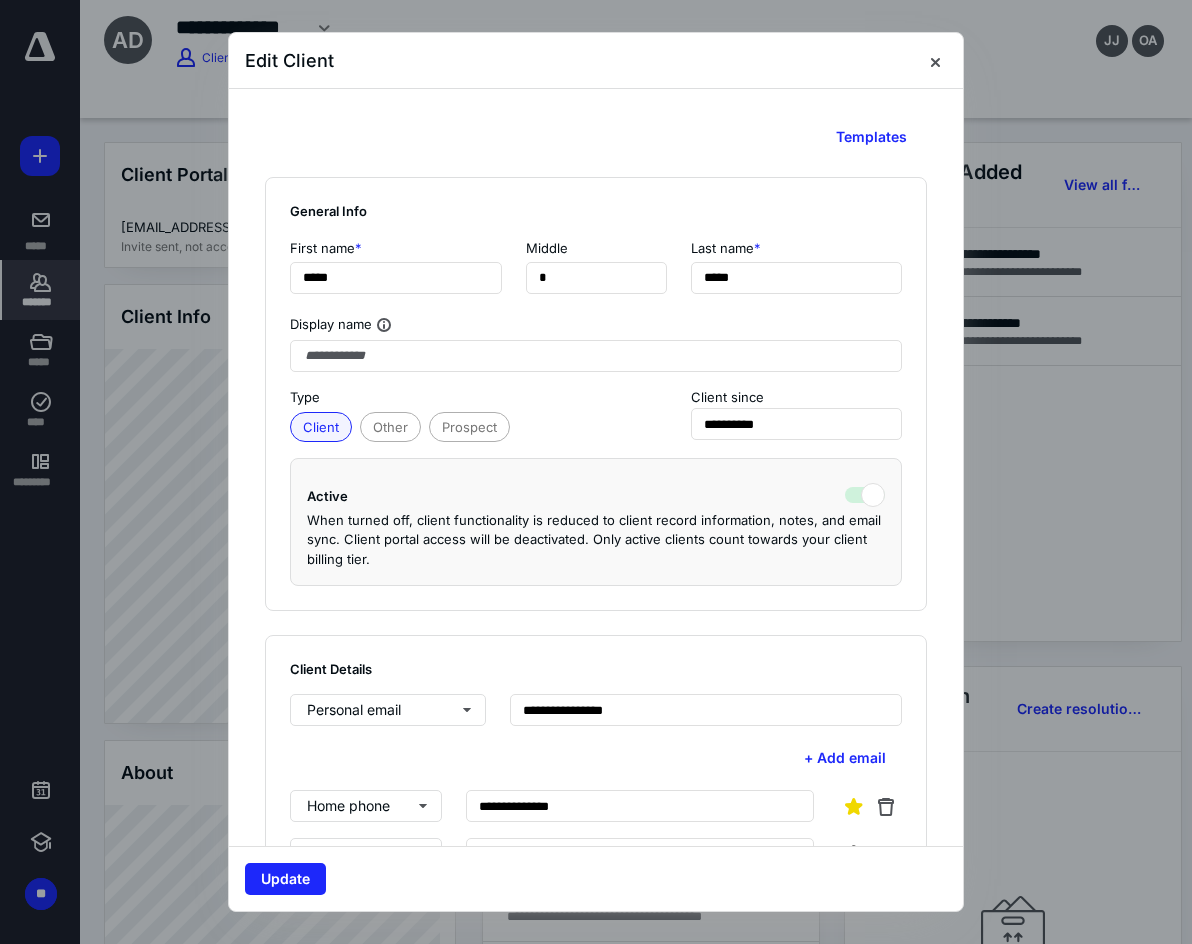 scroll, scrollTop: 2766, scrollLeft: 0, axis: vertical 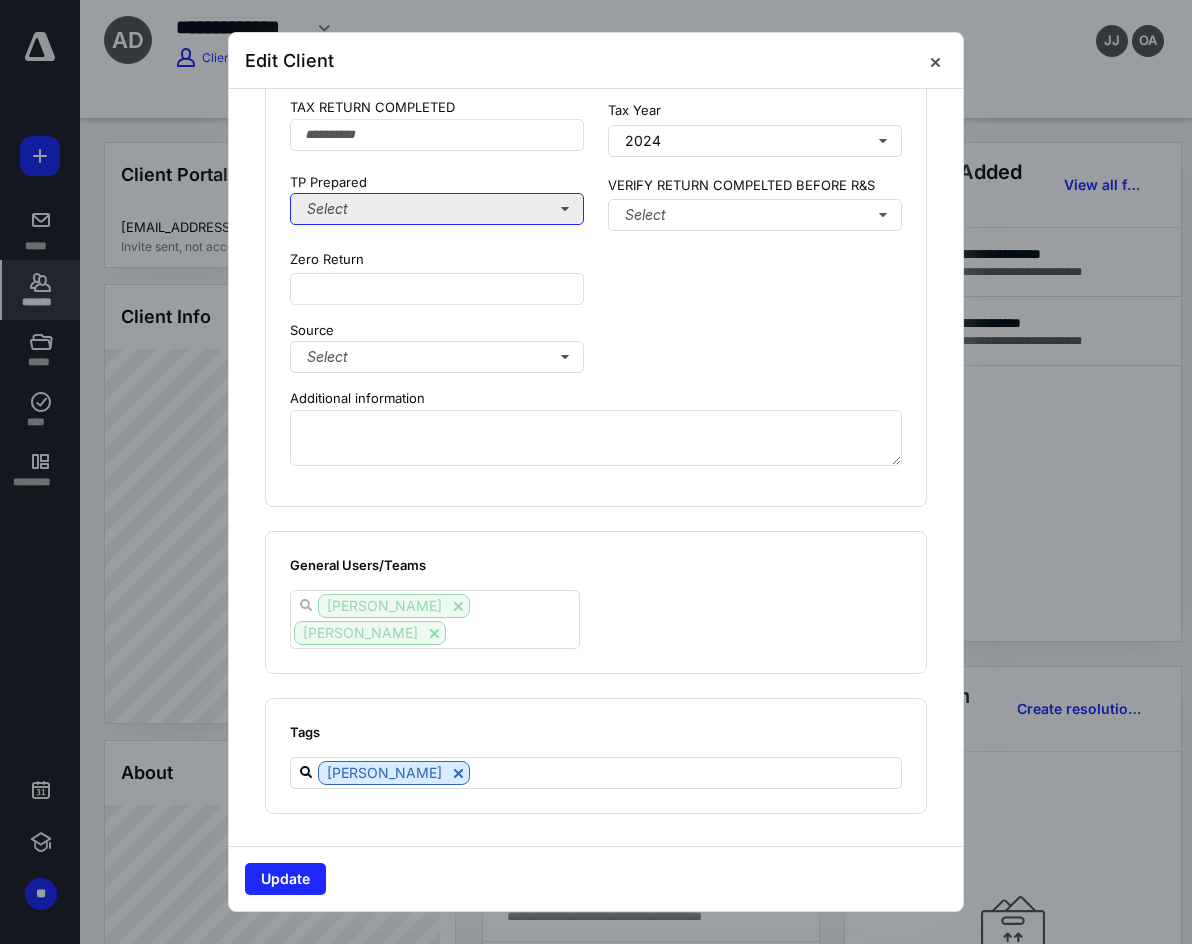click on "Select" at bounding box center [437, 209] 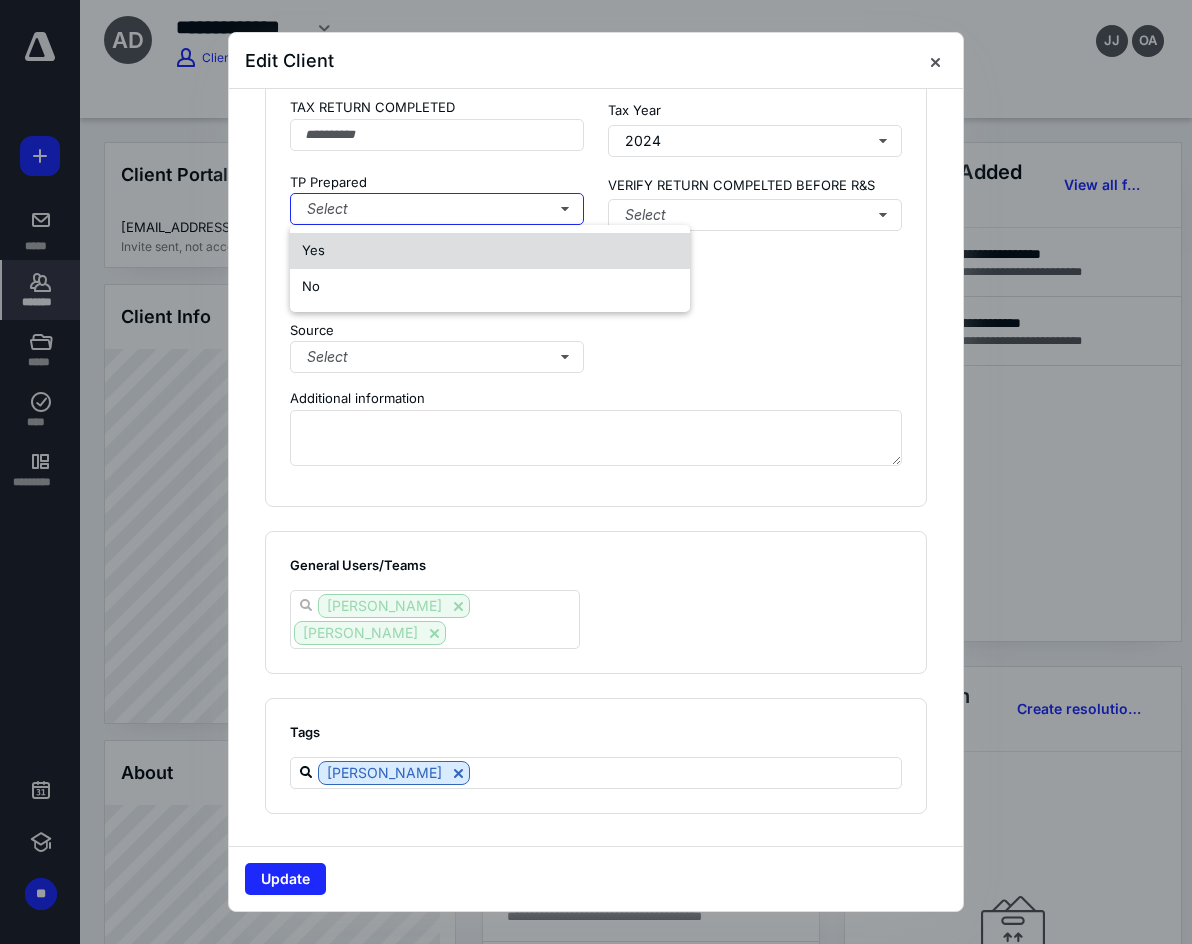 click on "Yes" at bounding box center [490, 251] 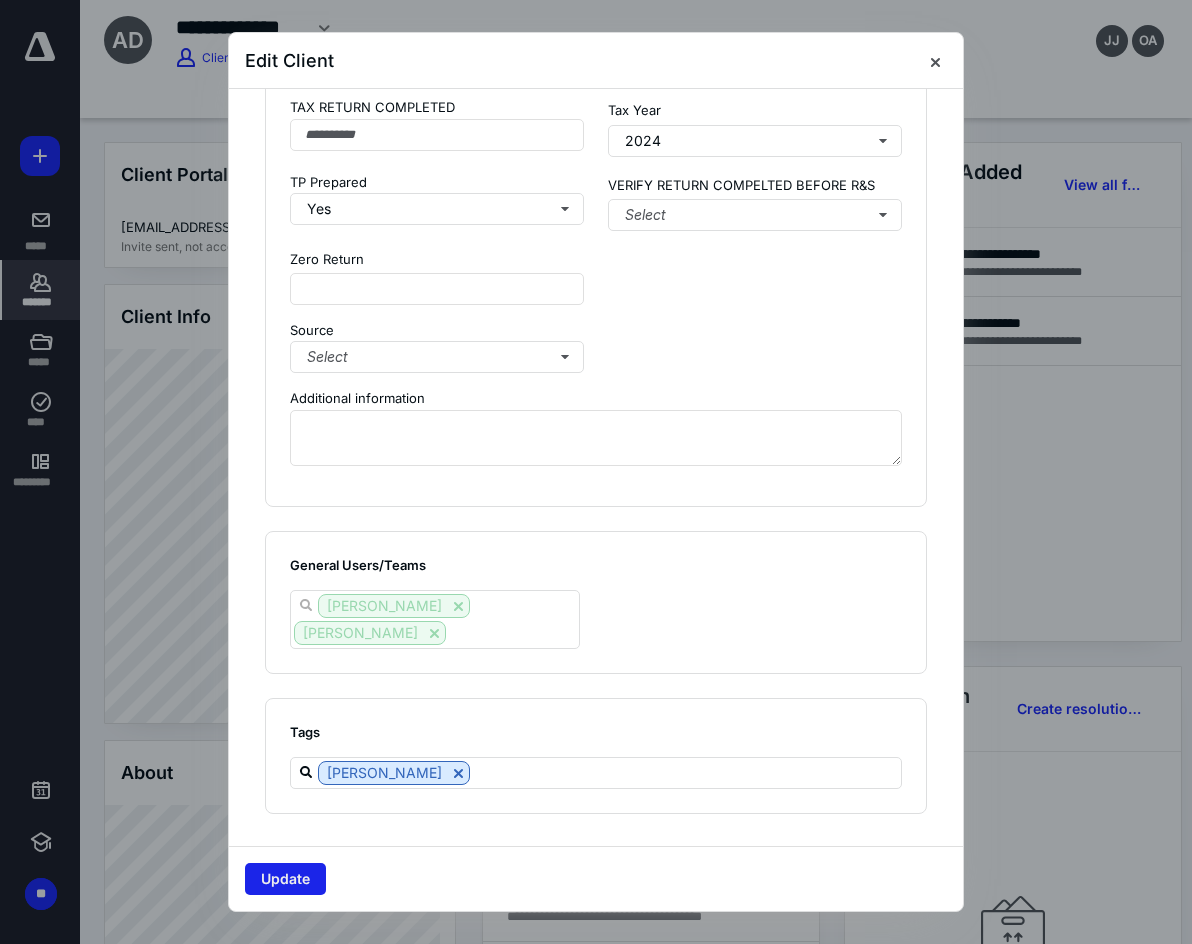 click on "Update" at bounding box center [285, 879] 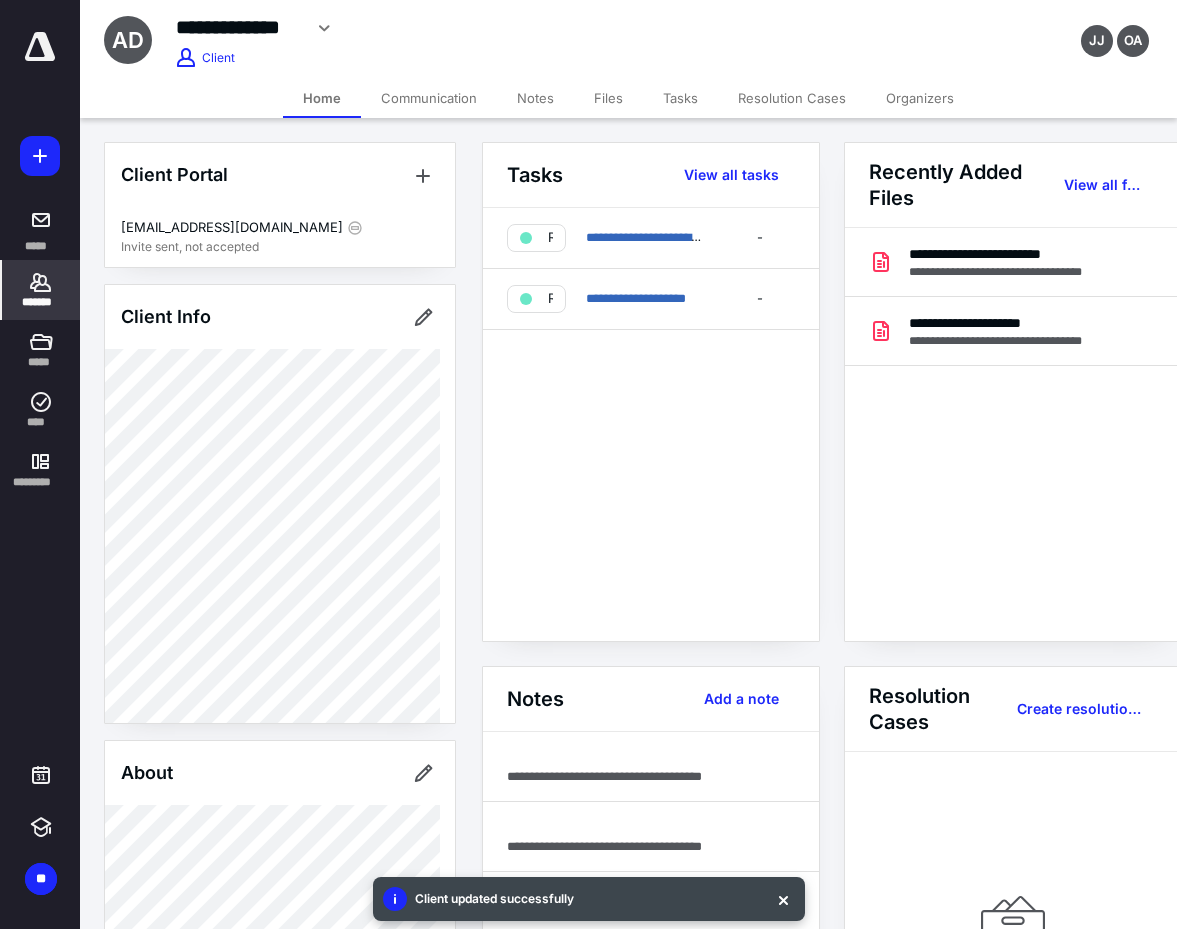 click on "Files" at bounding box center [608, 98] 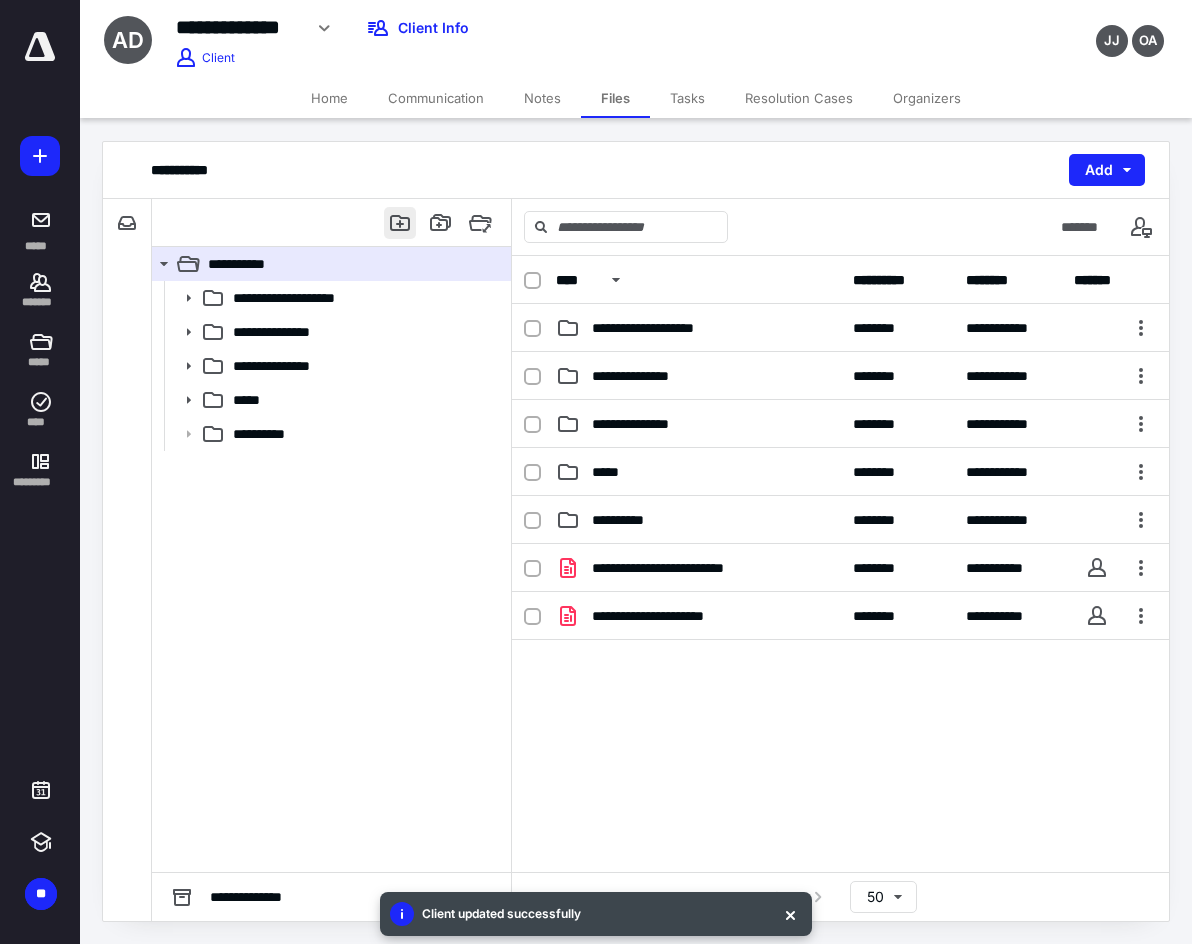 click at bounding box center (400, 223) 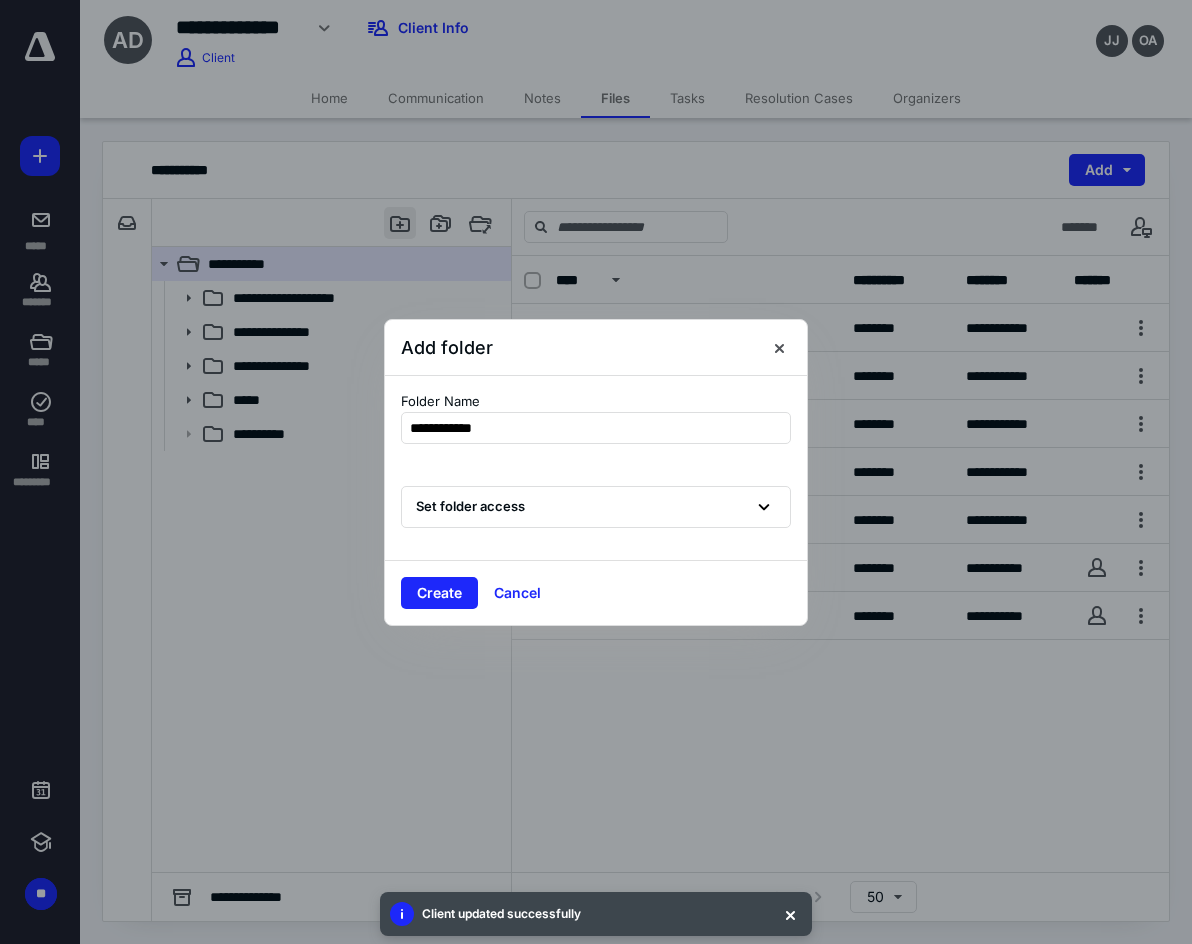type on "**********" 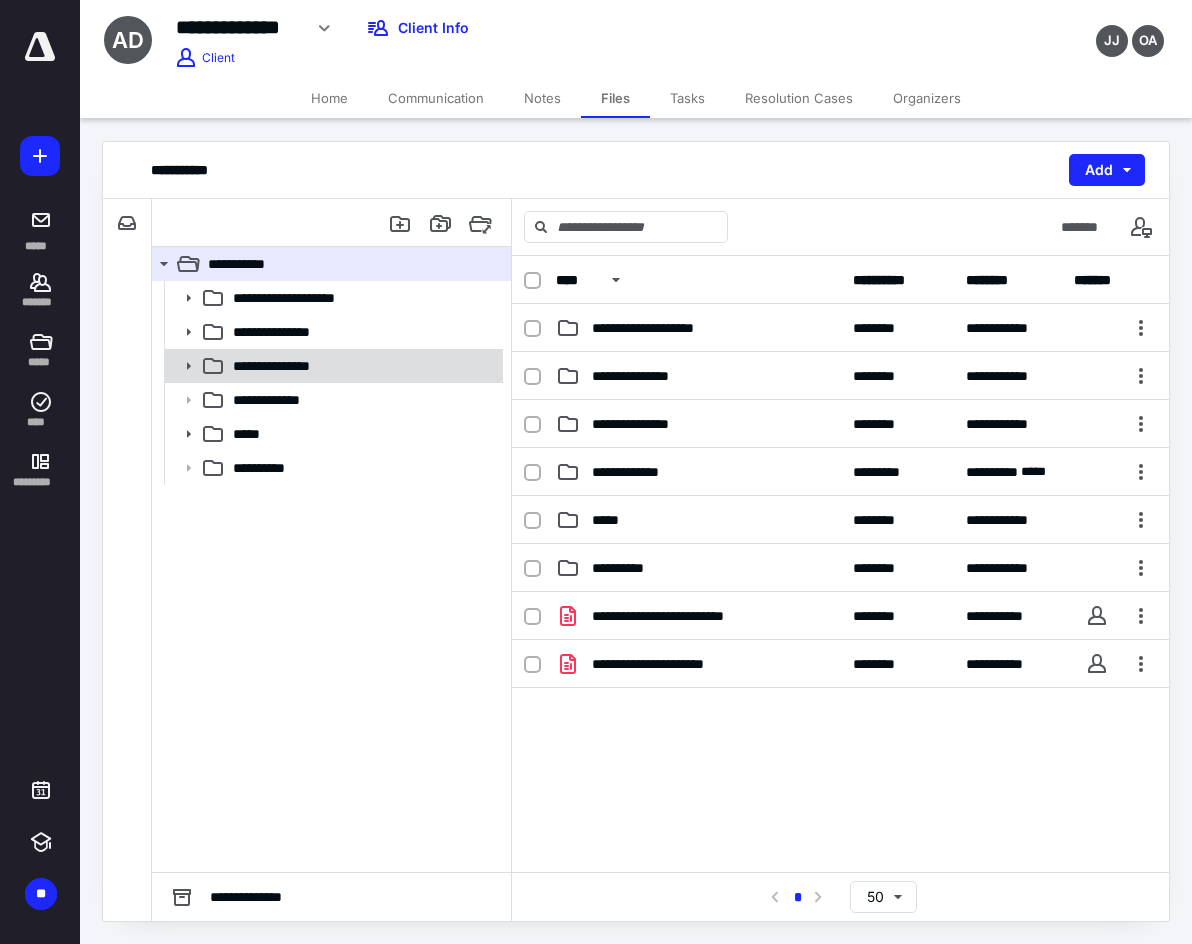 click on "**********" at bounding box center [332, 366] 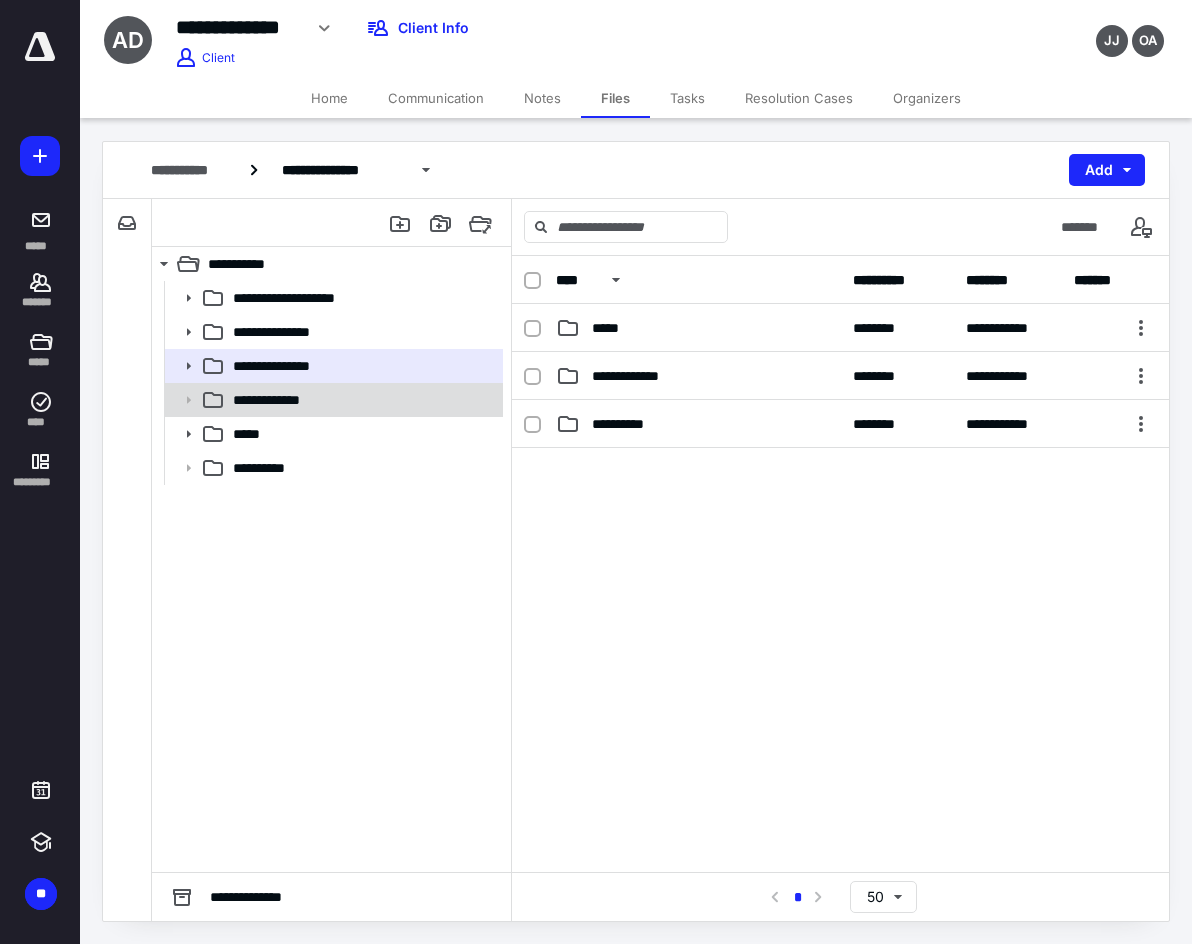 click on "**********" at bounding box center [332, 400] 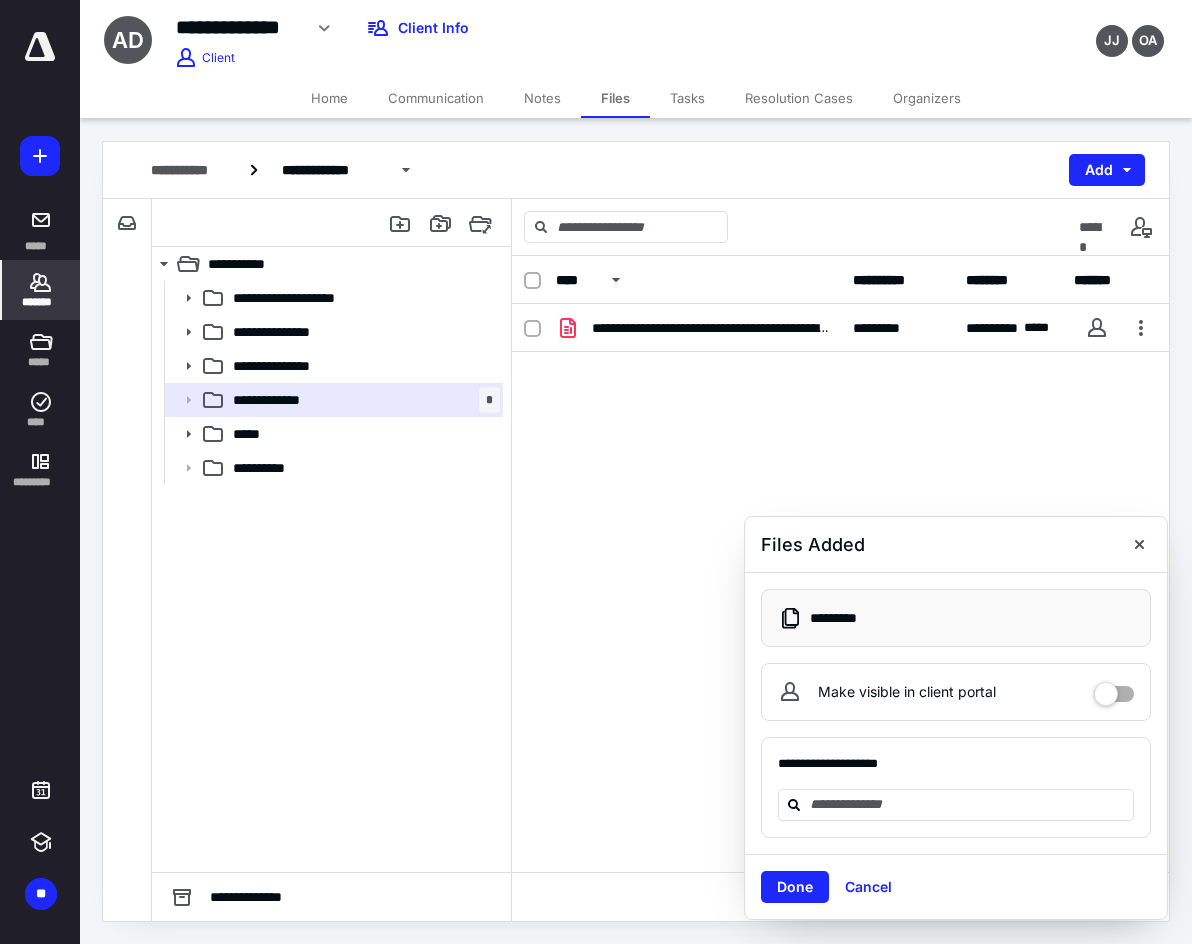 click on "*******" at bounding box center [41, 302] 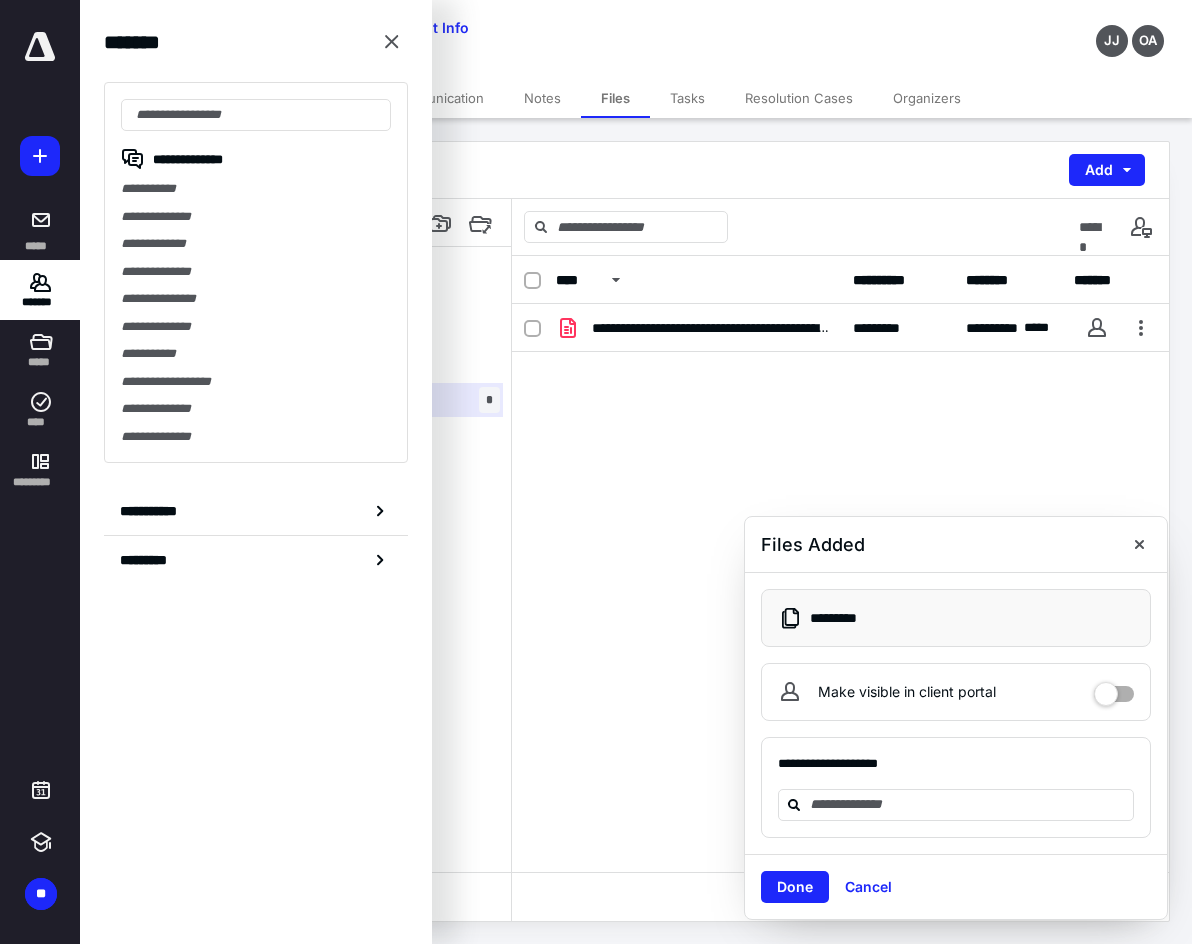 drag, startPoint x: 194, startPoint y: 491, endPoint x: 344, endPoint y: 297, distance: 245.22643 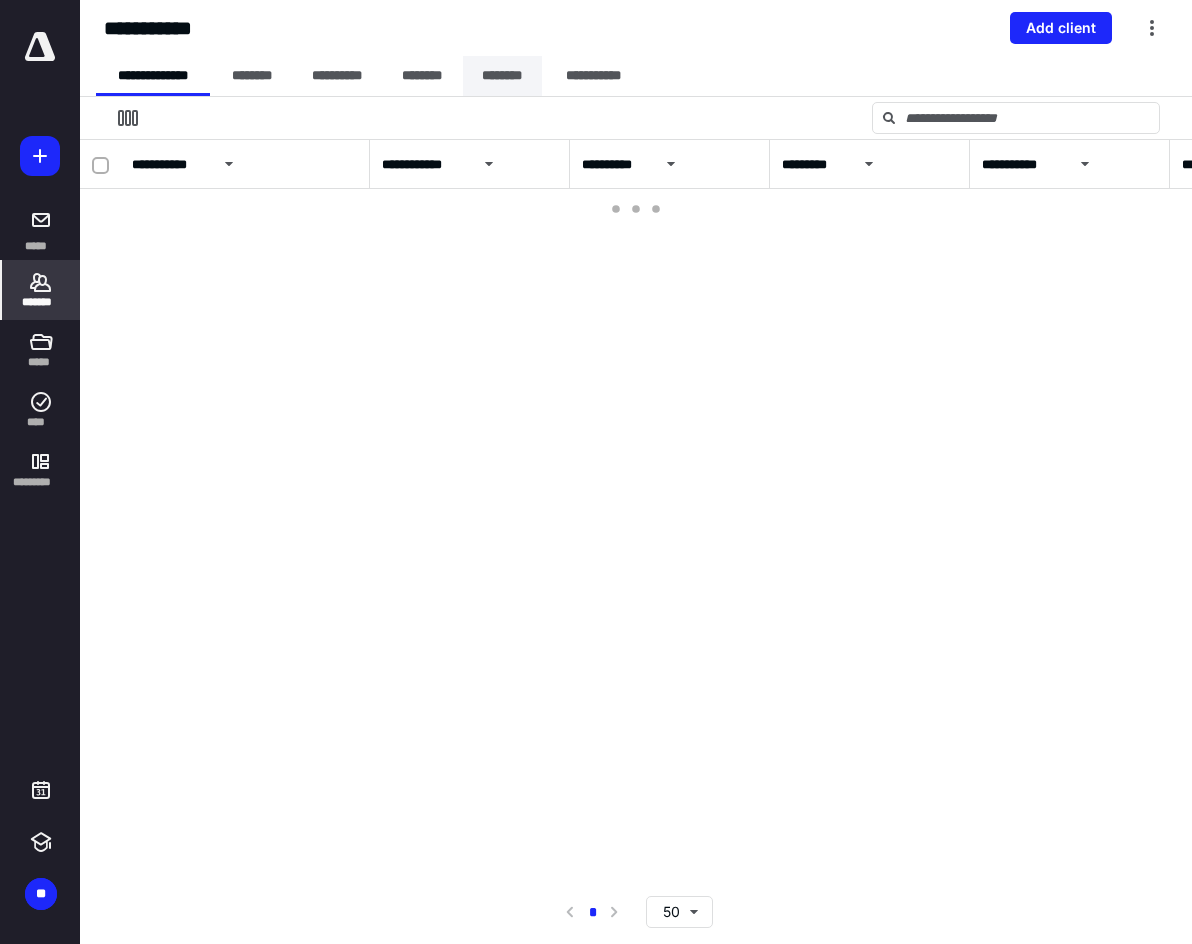 click on "********" at bounding box center (502, 76) 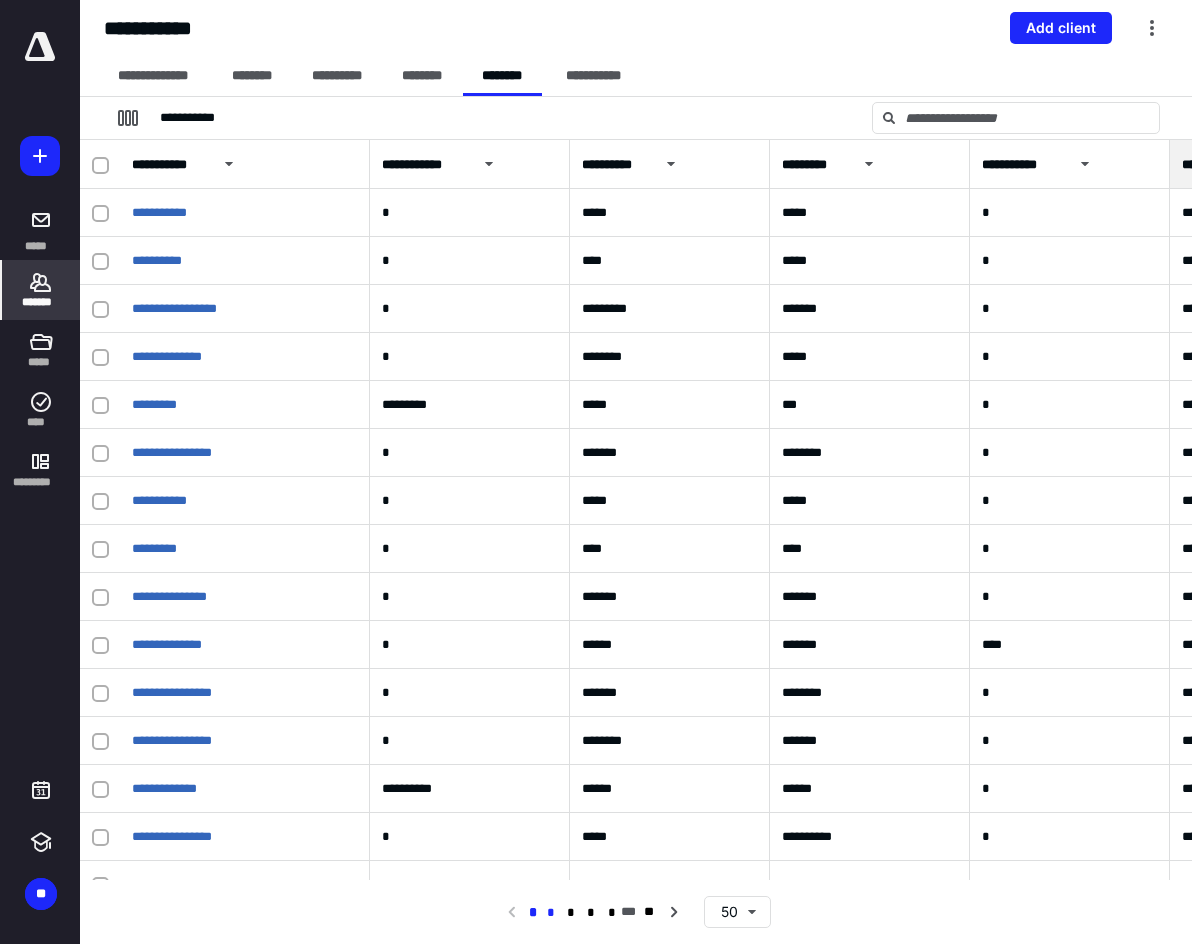click on "*" at bounding box center [551, 913] 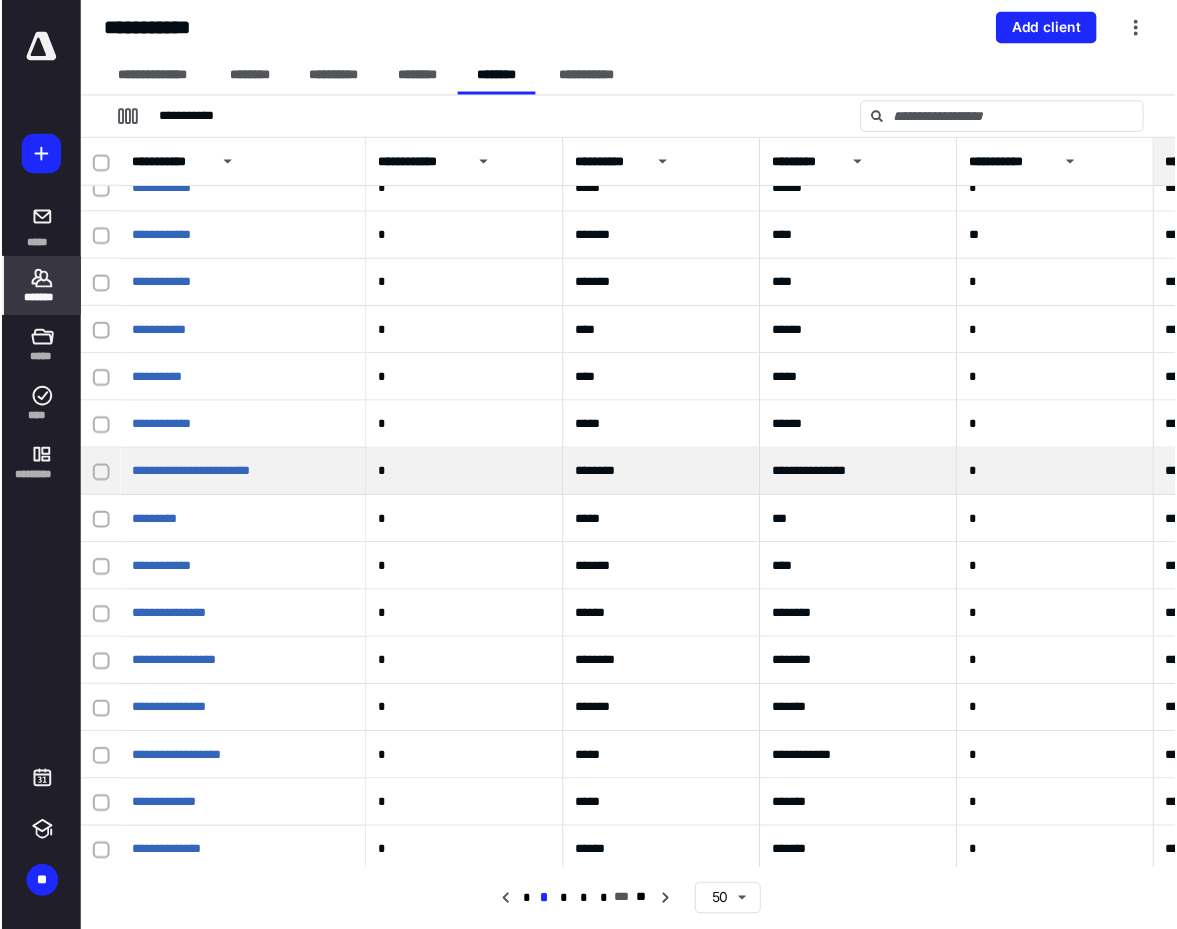 scroll, scrollTop: 600, scrollLeft: 0, axis: vertical 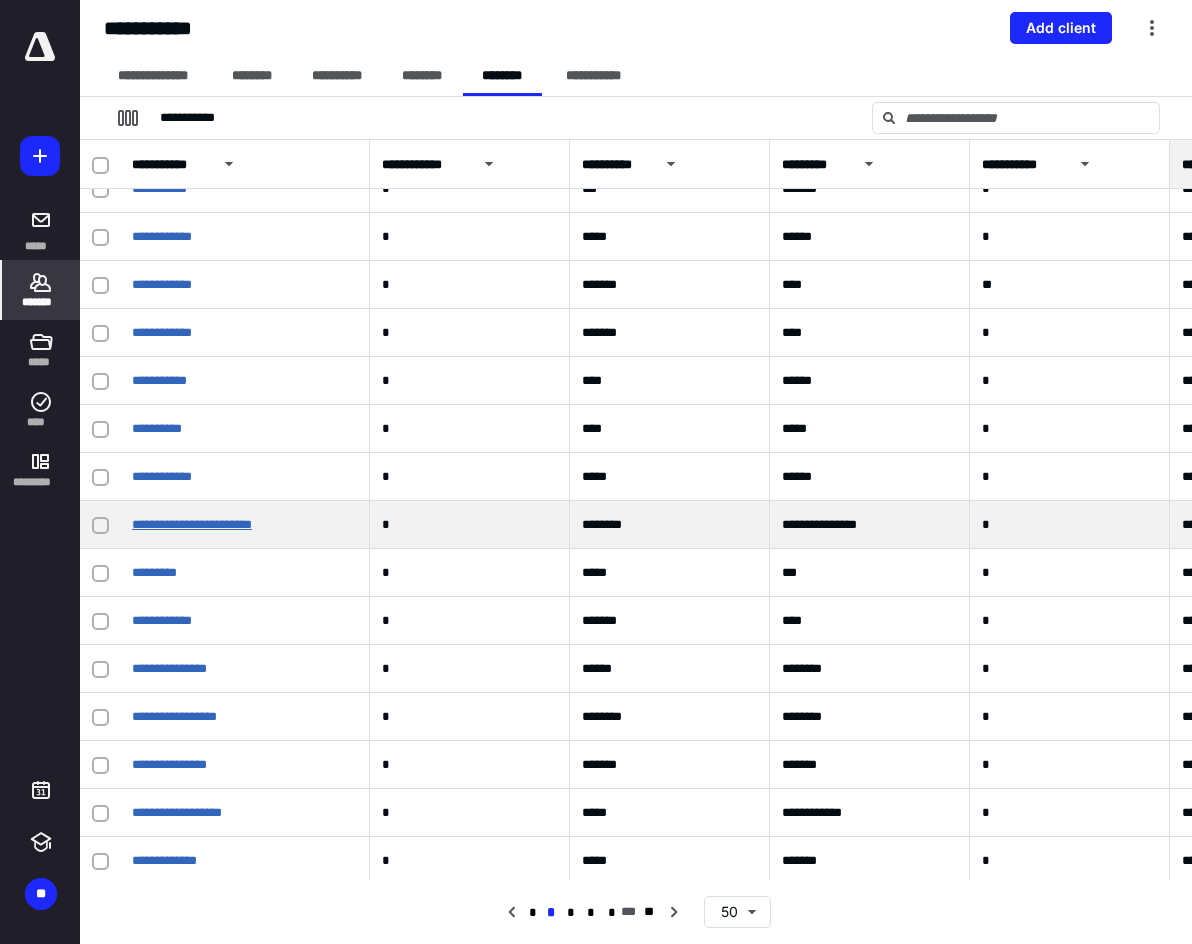 click on "**********" at bounding box center [192, 524] 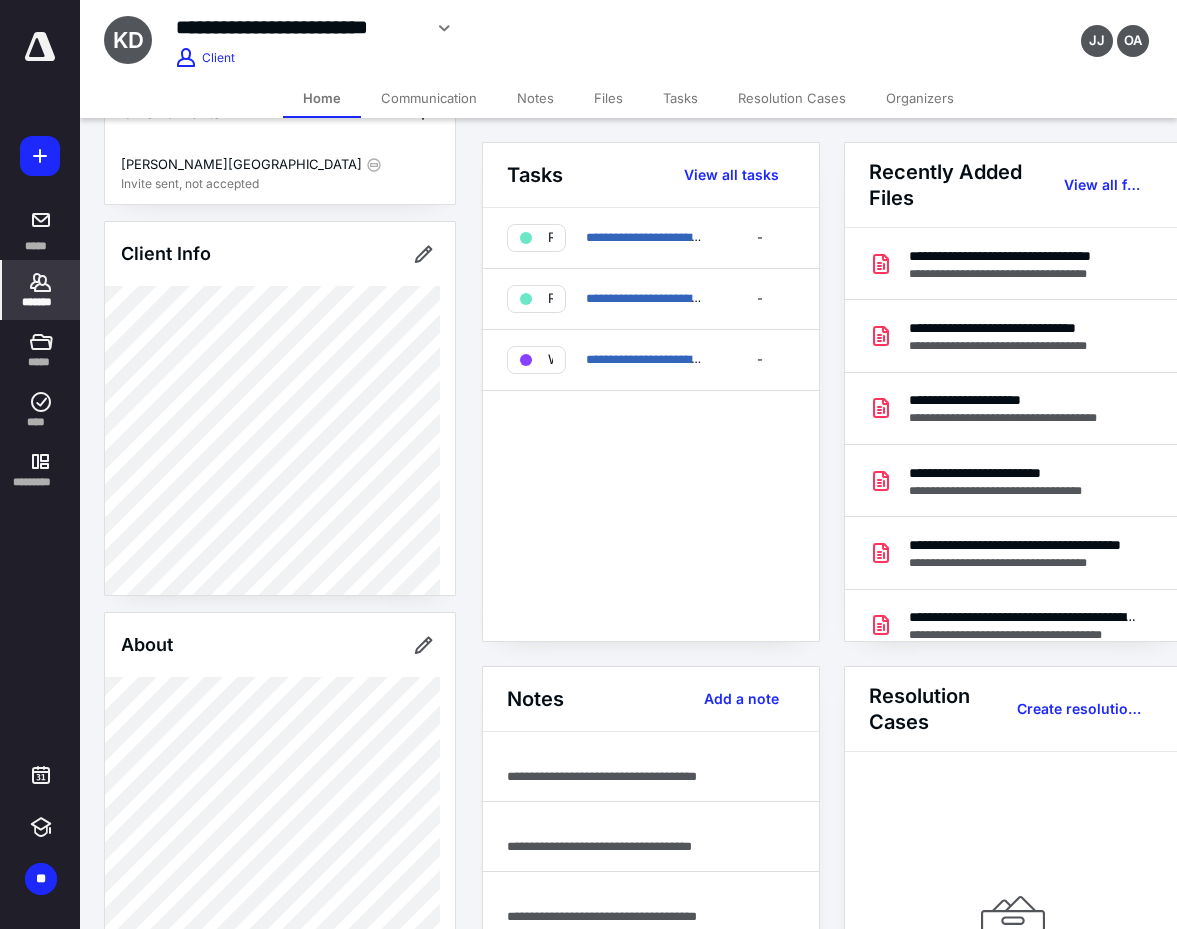 scroll, scrollTop: 0, scrollLeft: 0, axis: both 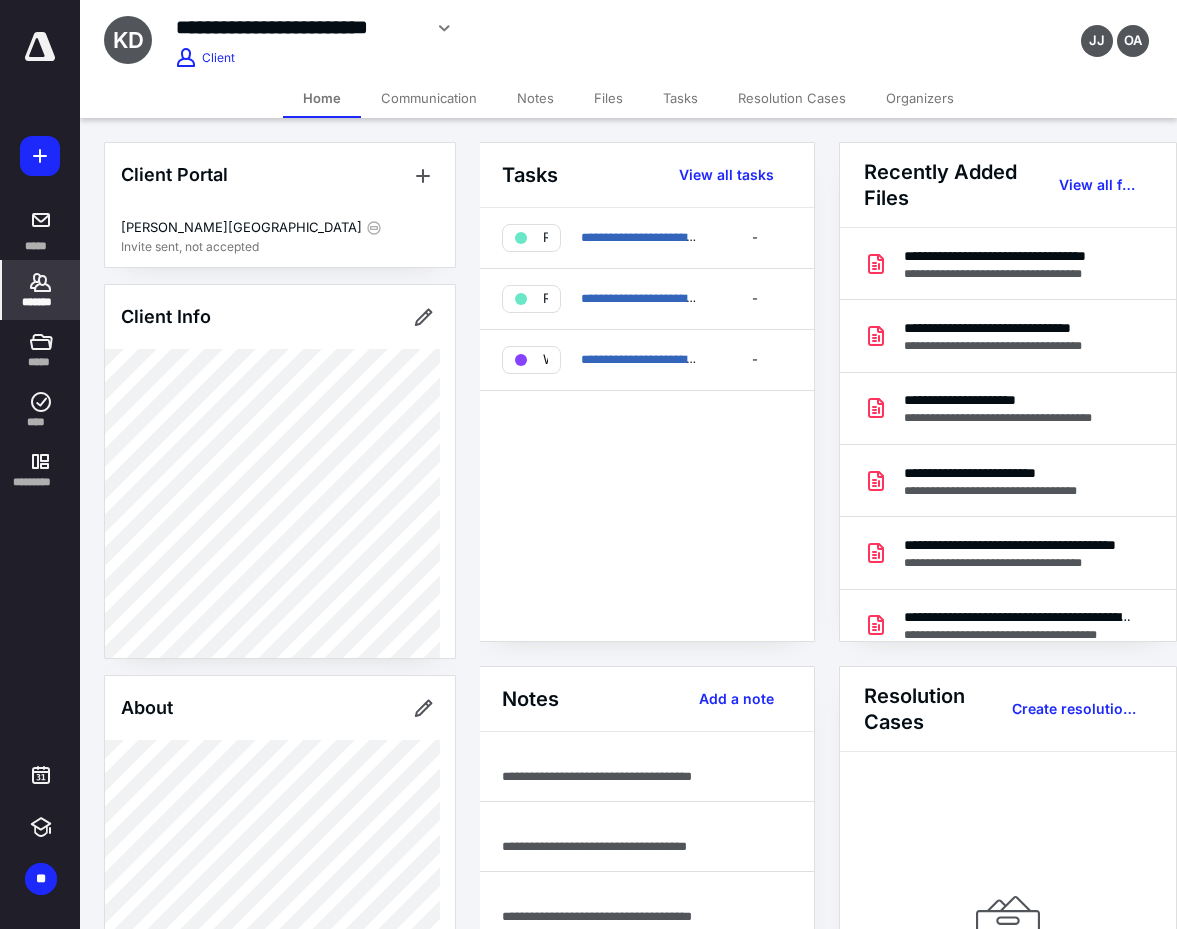 drag, startPoint x: 723, startPoint y: 446, endPoint x: 832, endPoint y: 448, distance: 109.01835 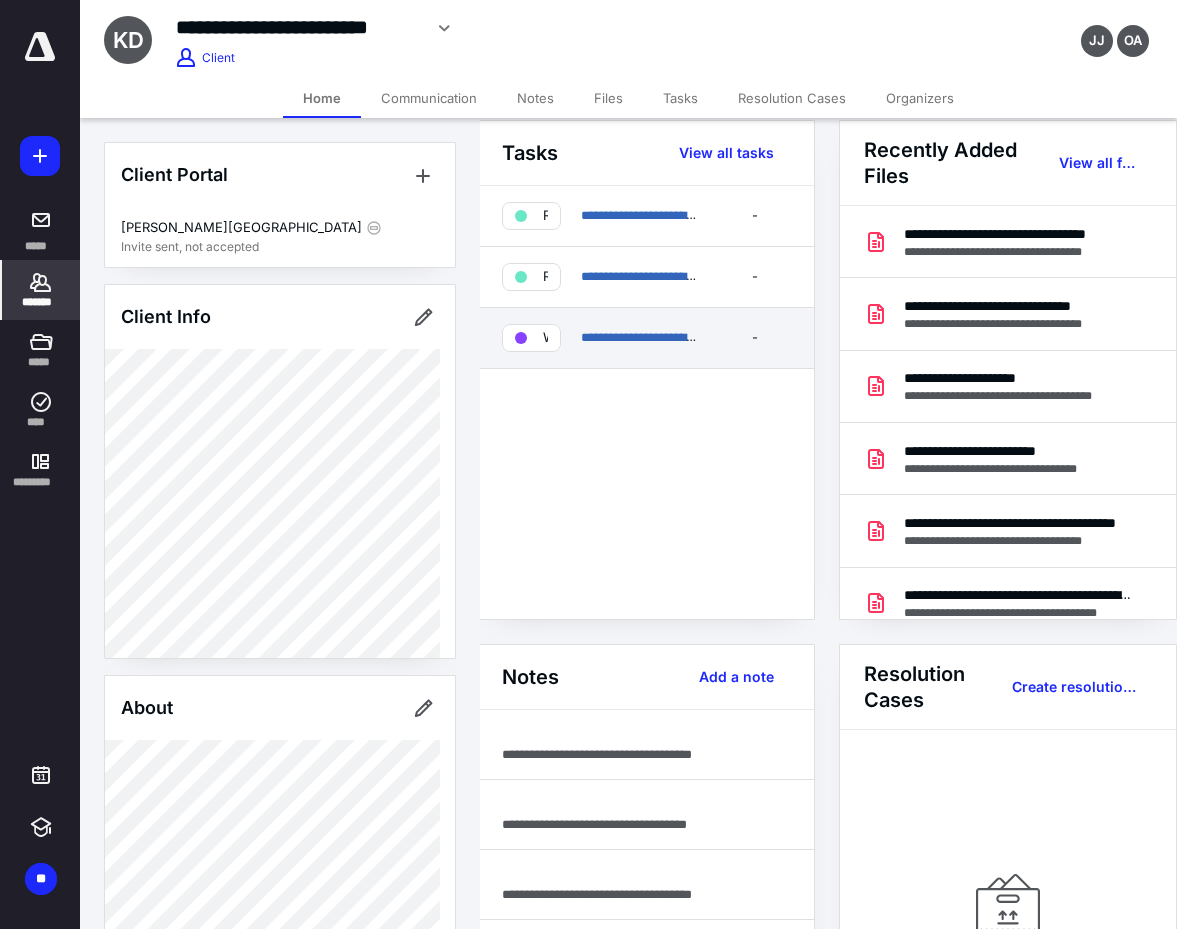 scroll, scrollTop: 0, scrollLeft: 5, axis: horizontal 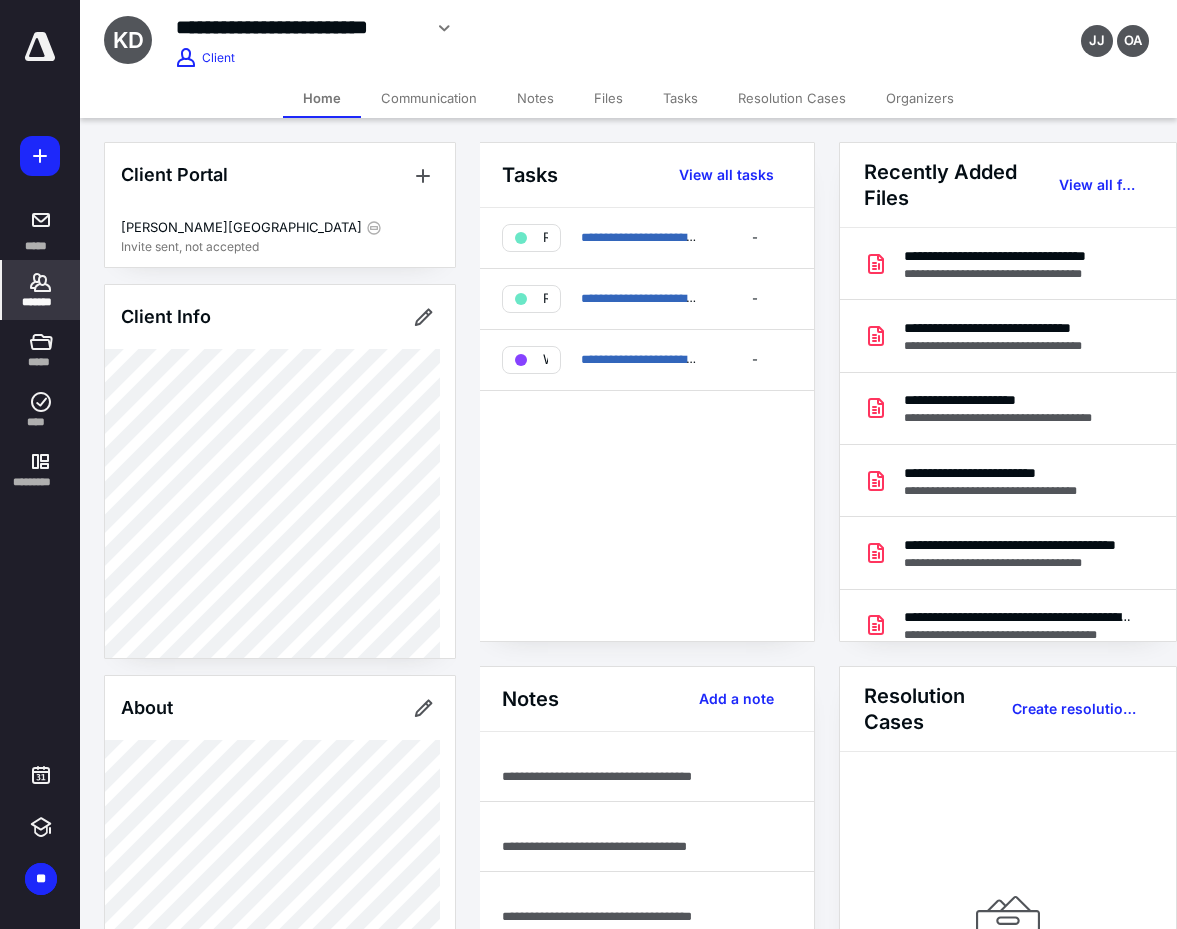 click on "Files" at bounding box center (608, 98) 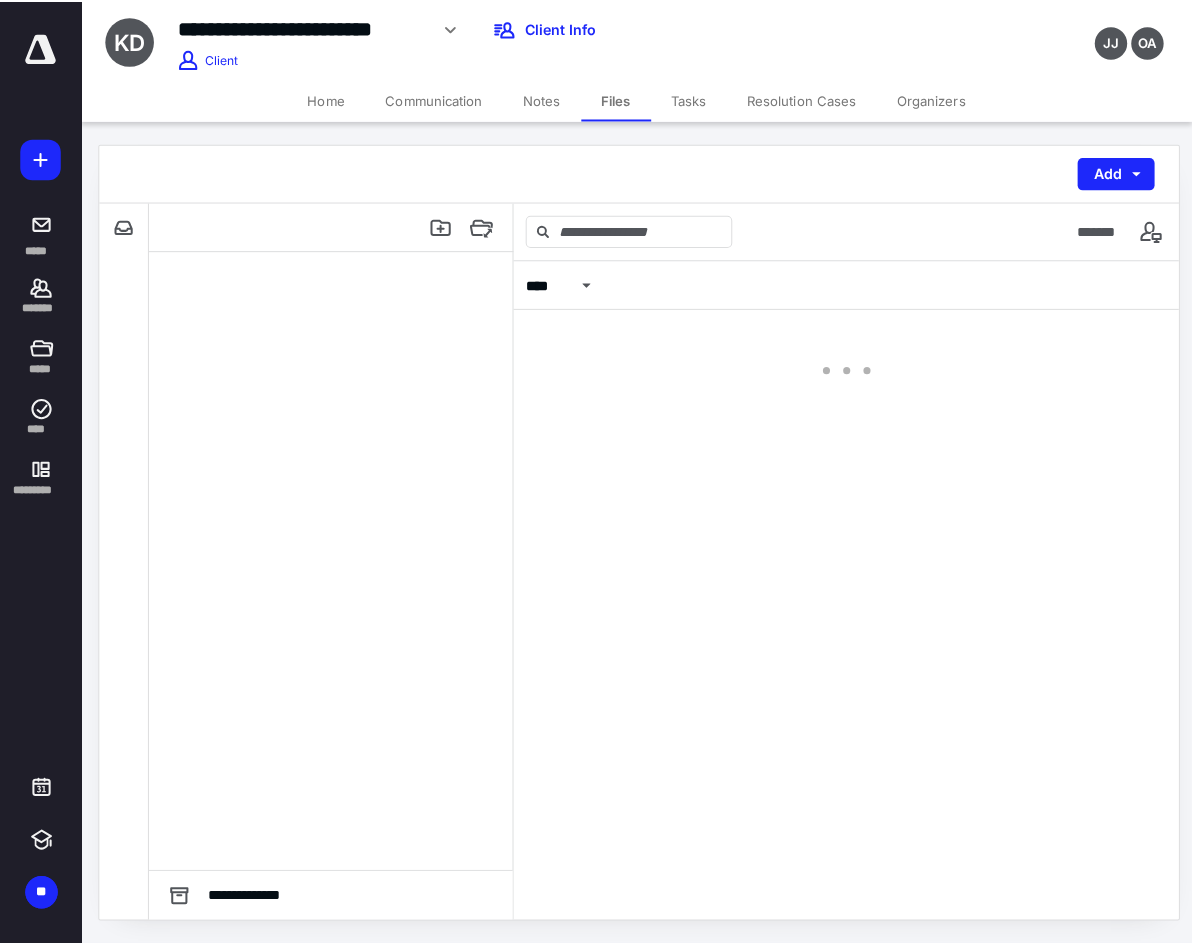 scroll, scrollTop: 0, scrollLeft: 0, axis: both 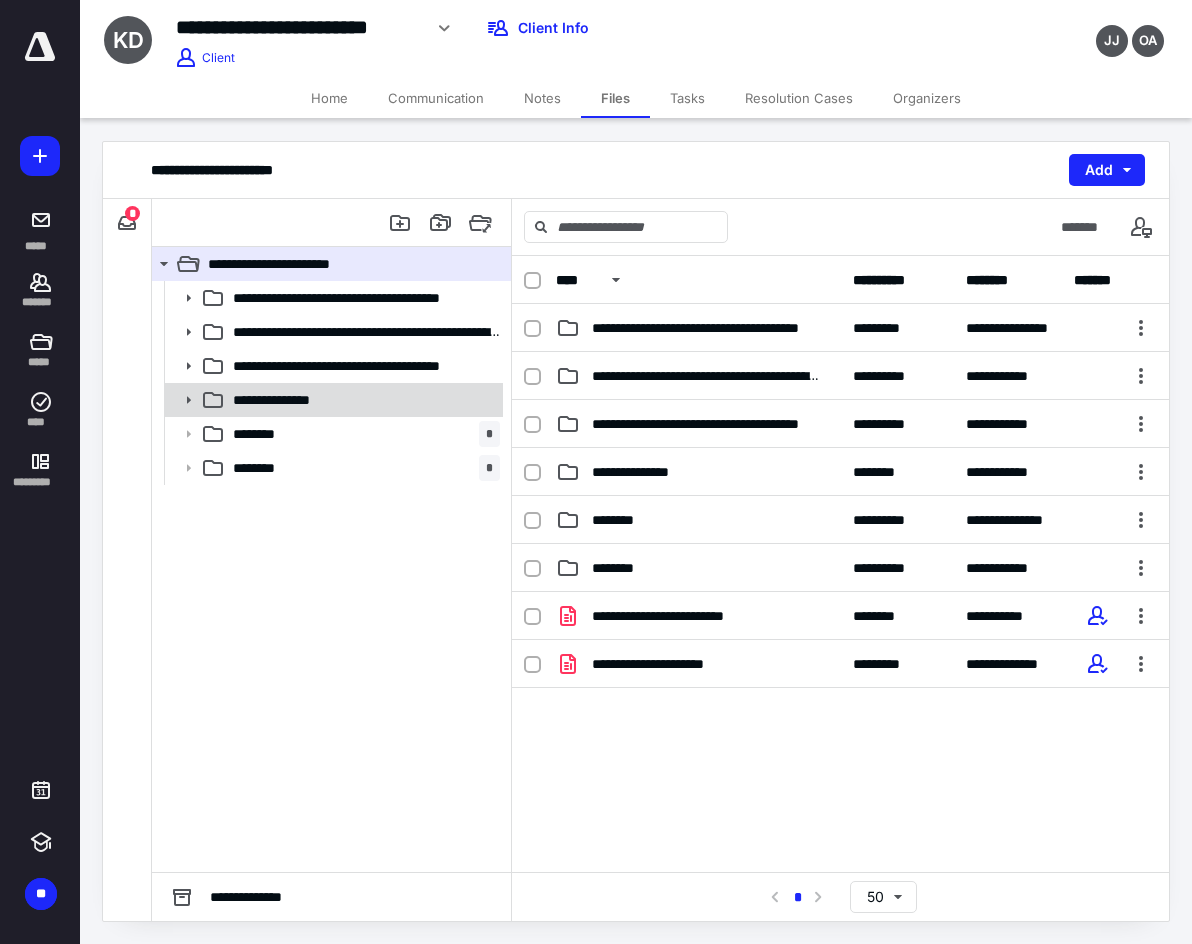 click on "**********" at bounding box center (362, 400) 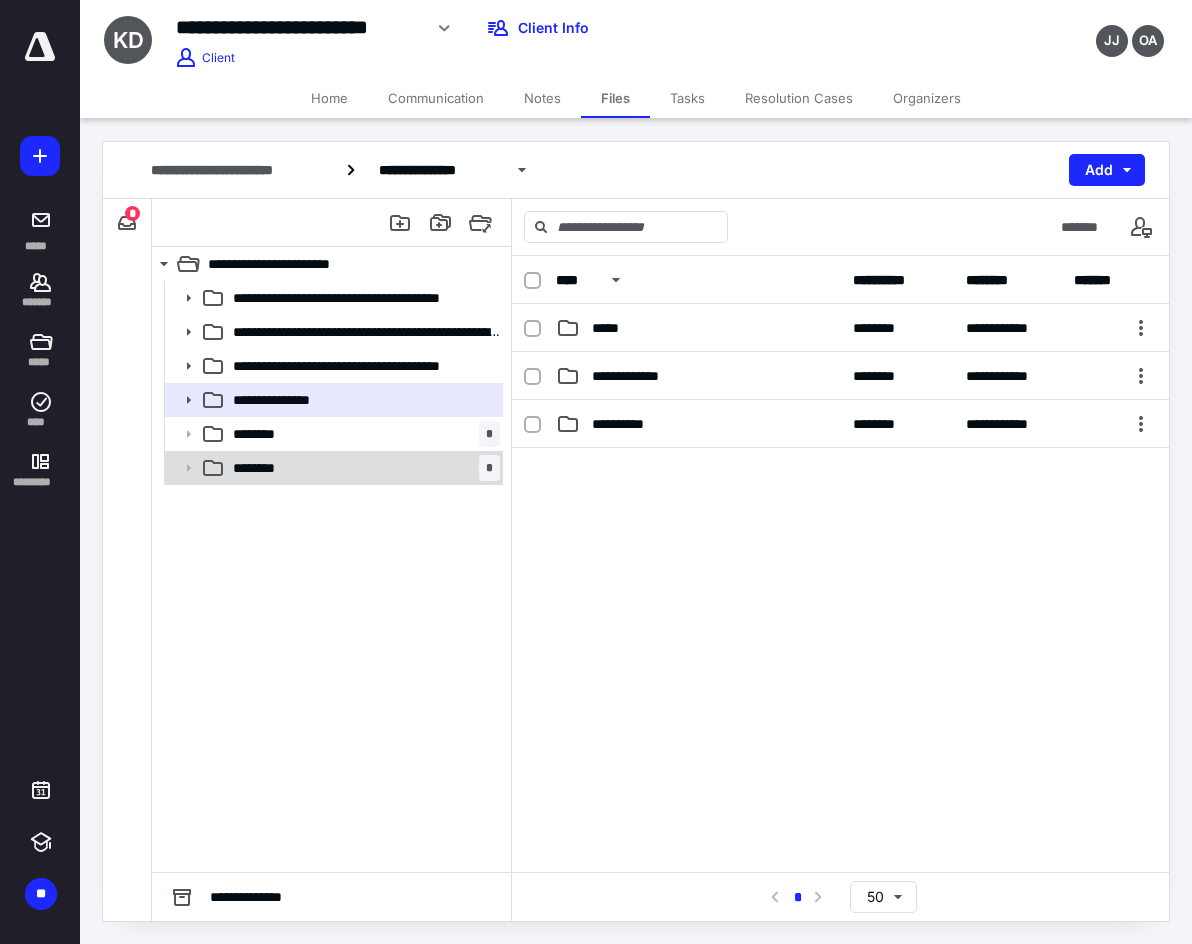 click on "********" at bounding box center [261, 468] 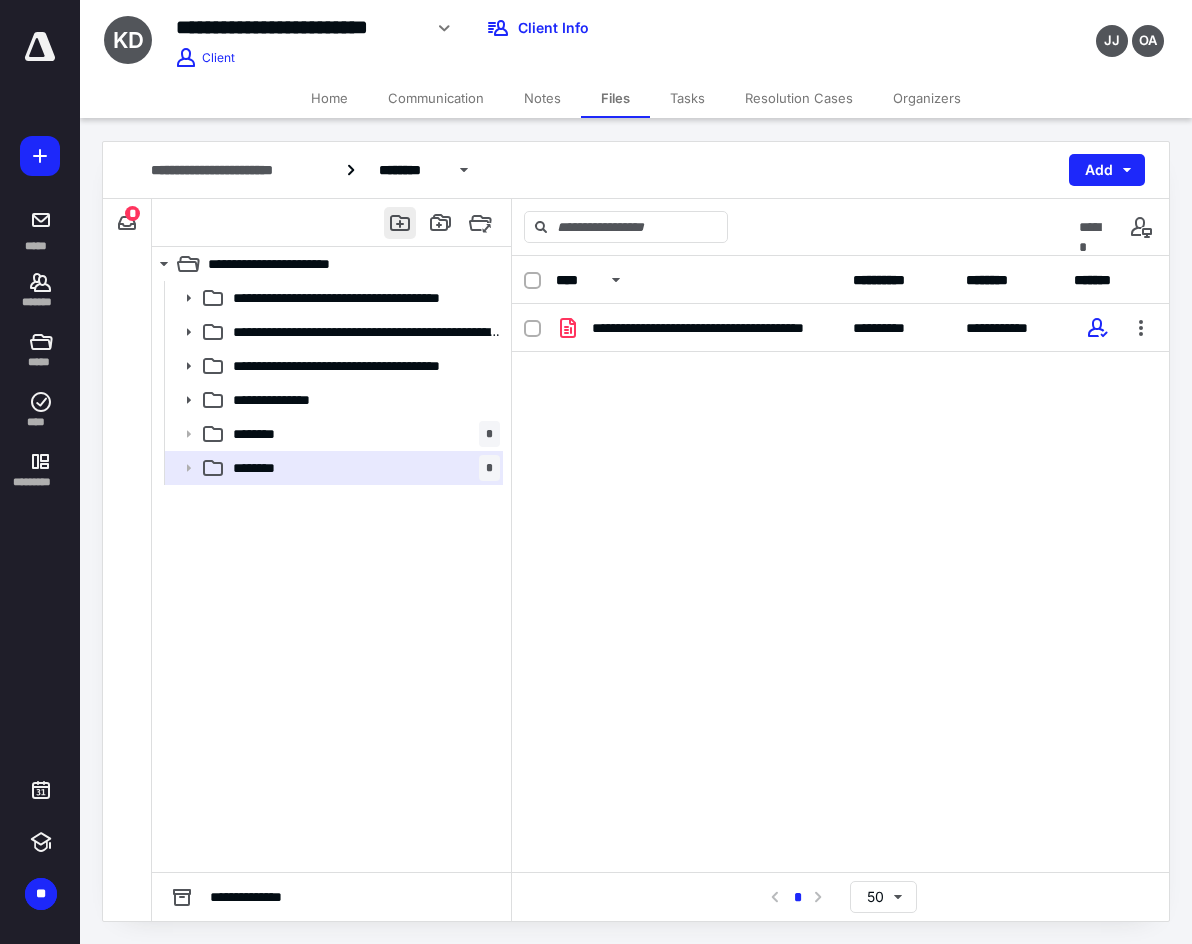 click at bounding box center [400, 223] 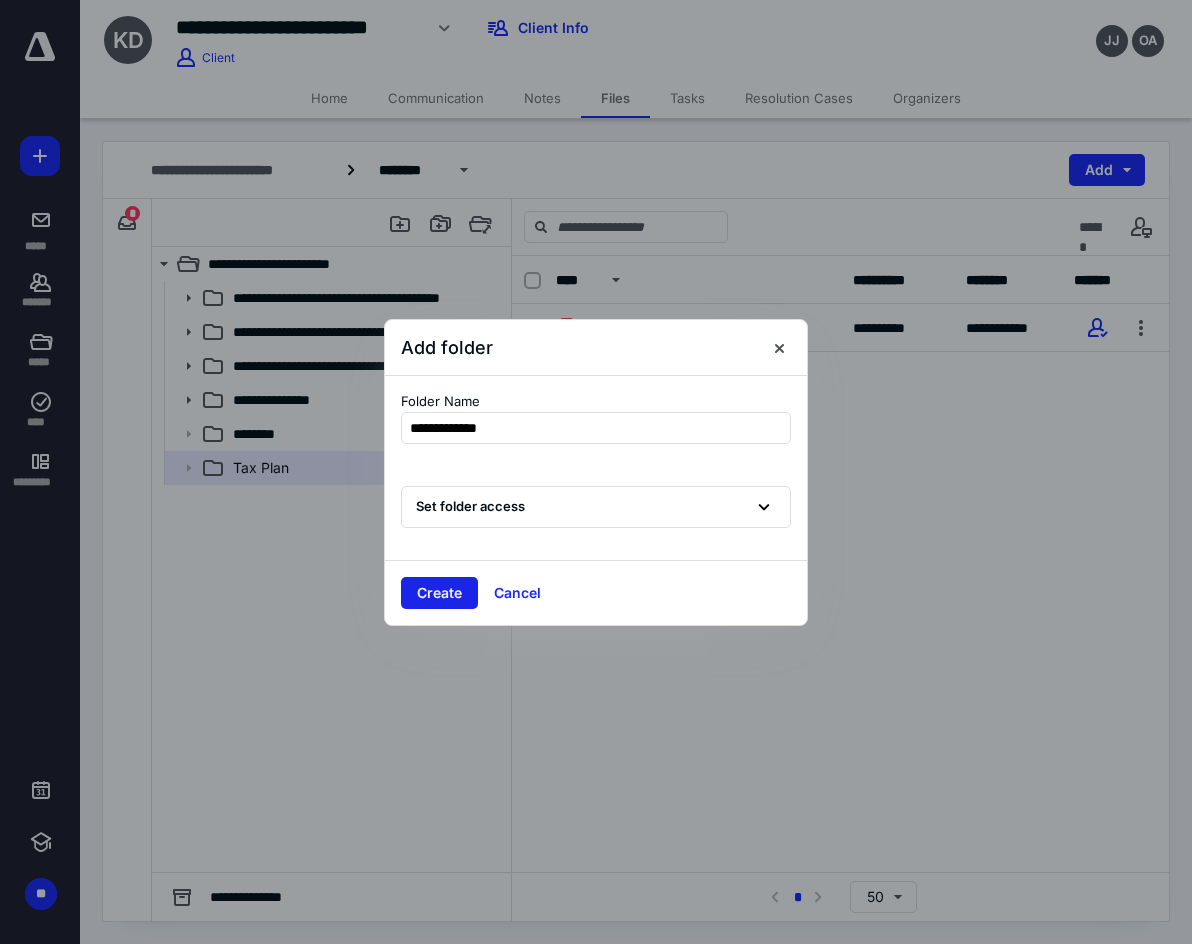 type on "**********" 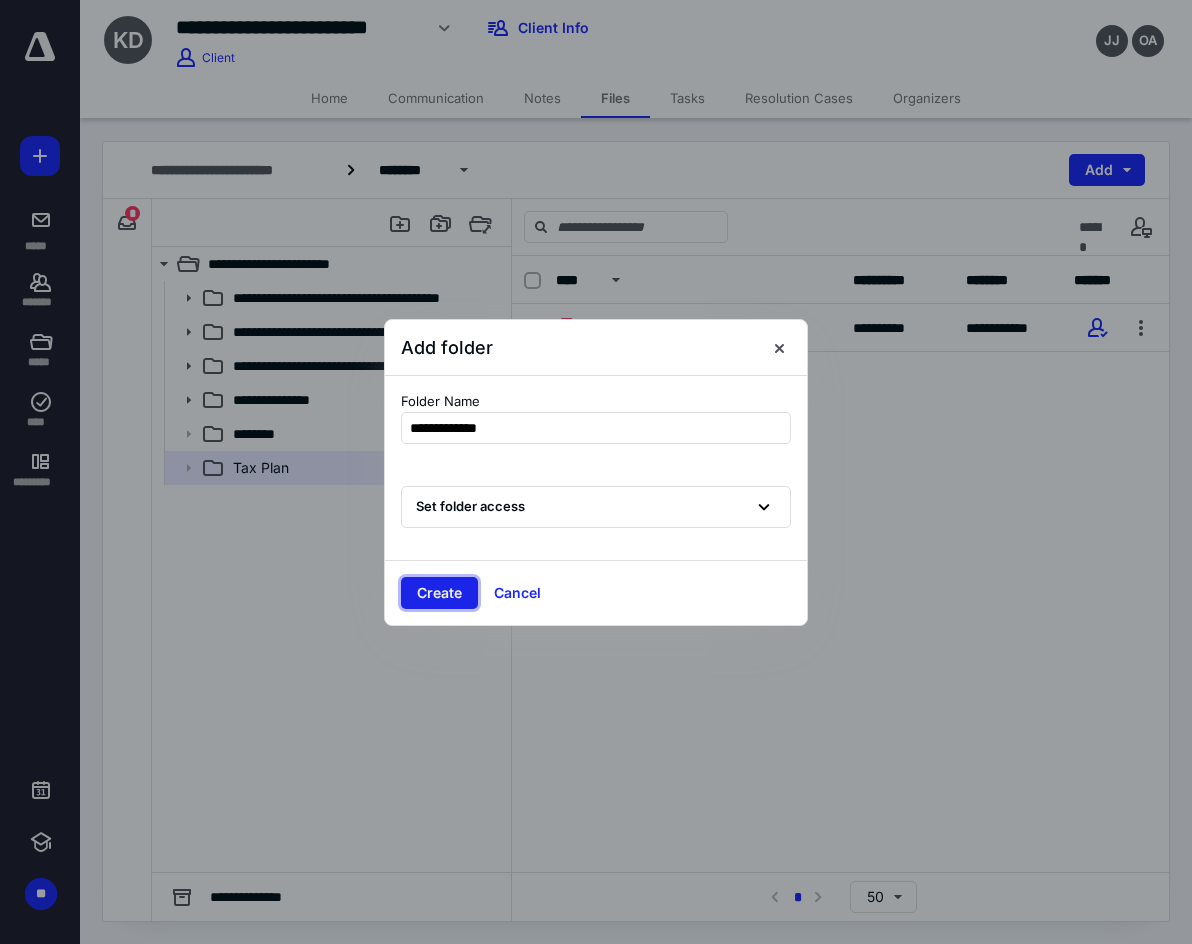click on "Create" at bounding box center (439, 593) 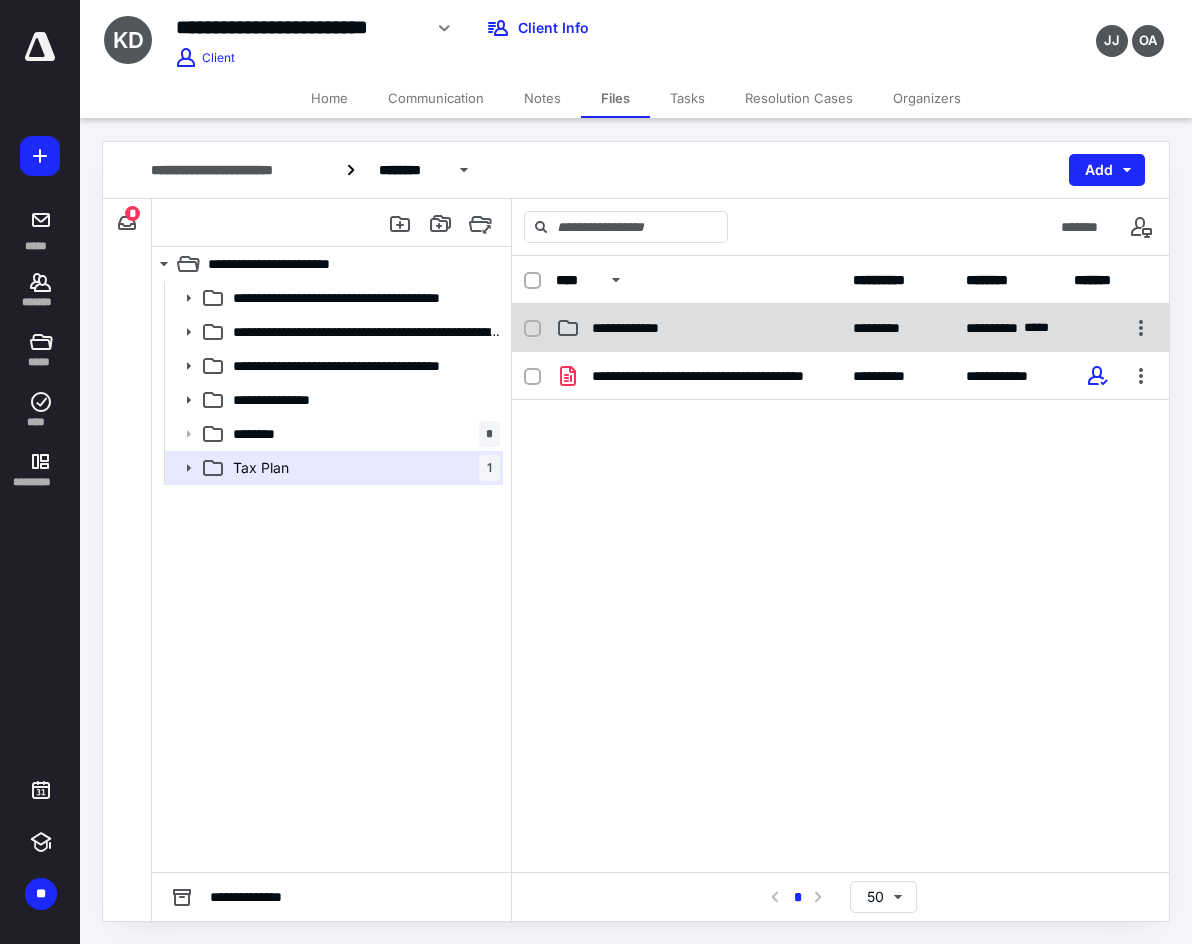 click on "**********" at bounding box center (639, 328) 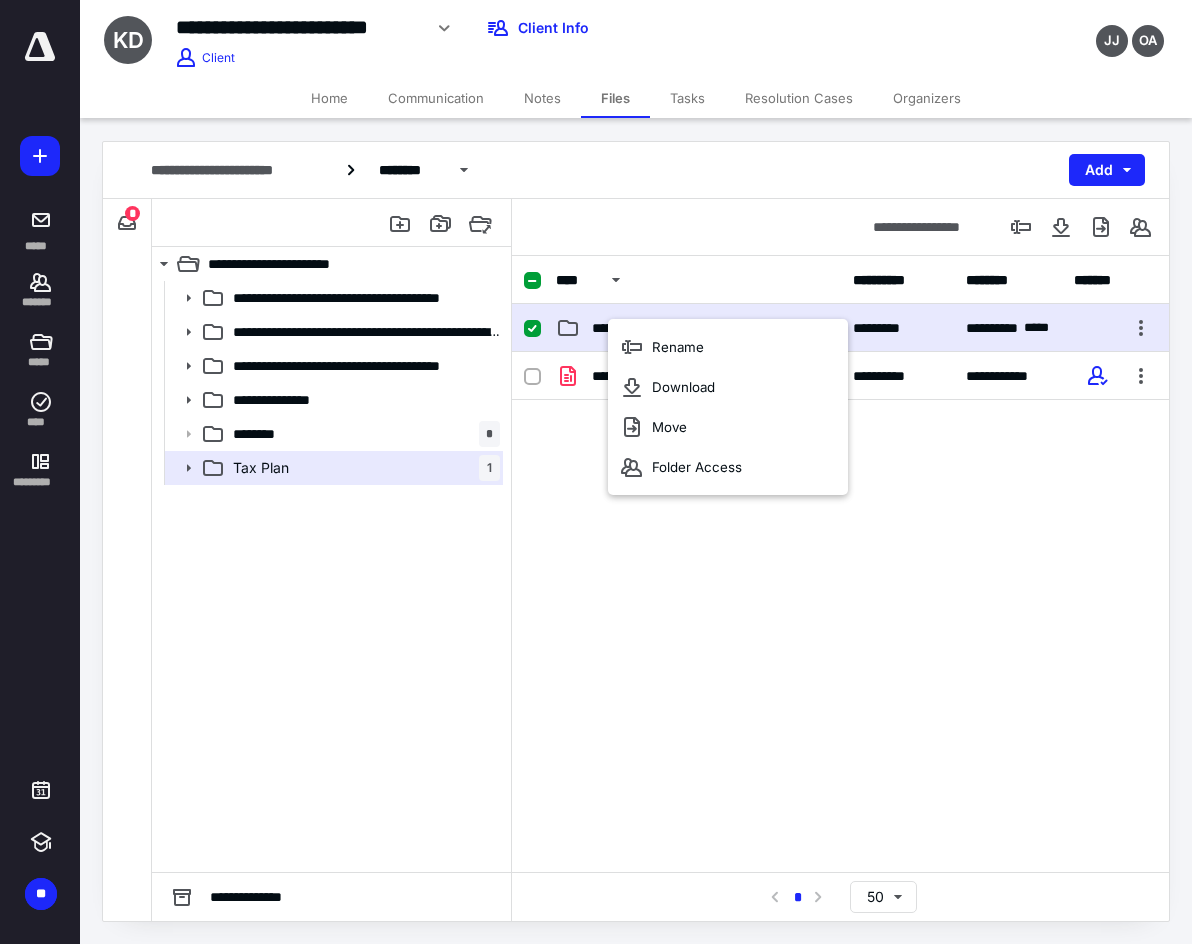drag, startPoint x: 731, startPoint y: 575, endPoint x: 740, endPoint y: 560, distance: 17.492855 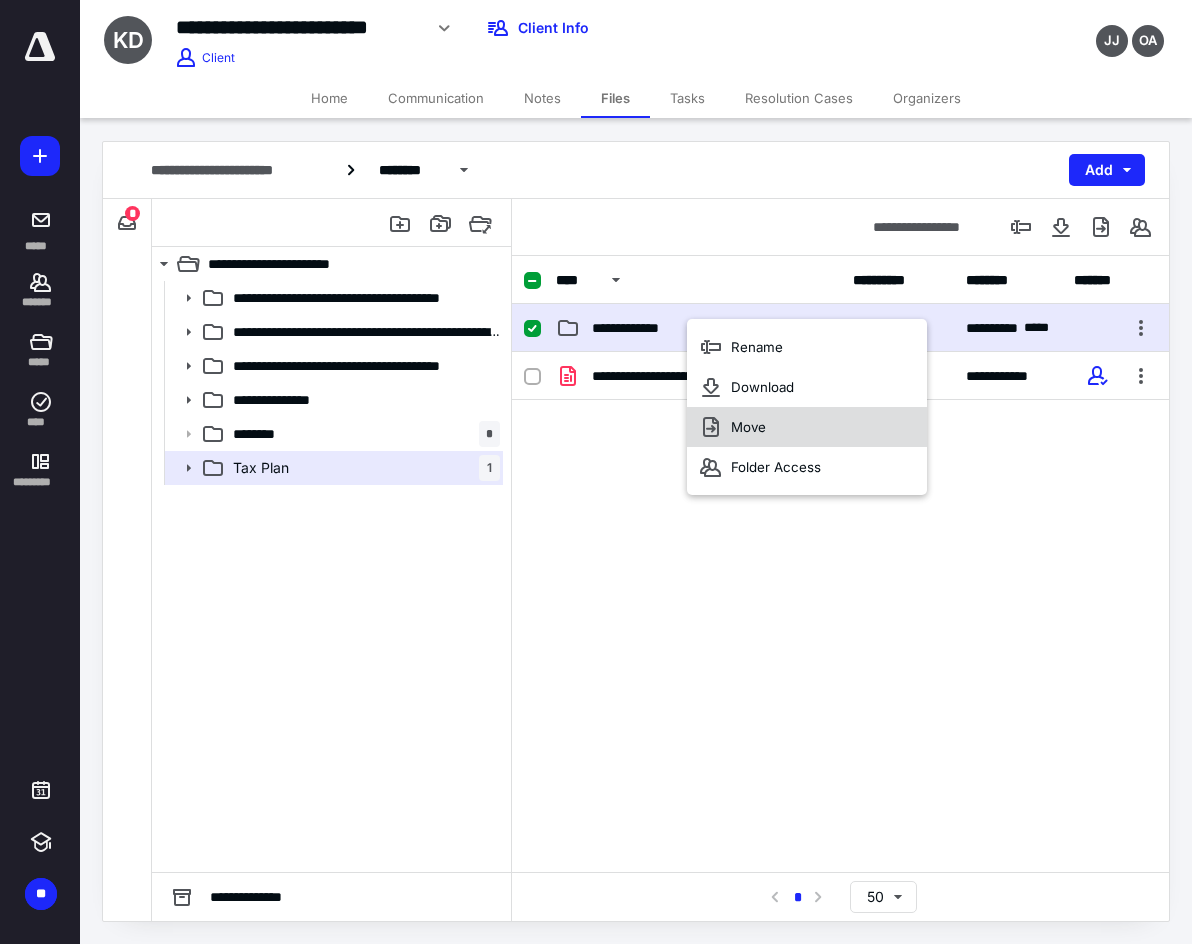 click on "Move" at bounding box center (748, 427) 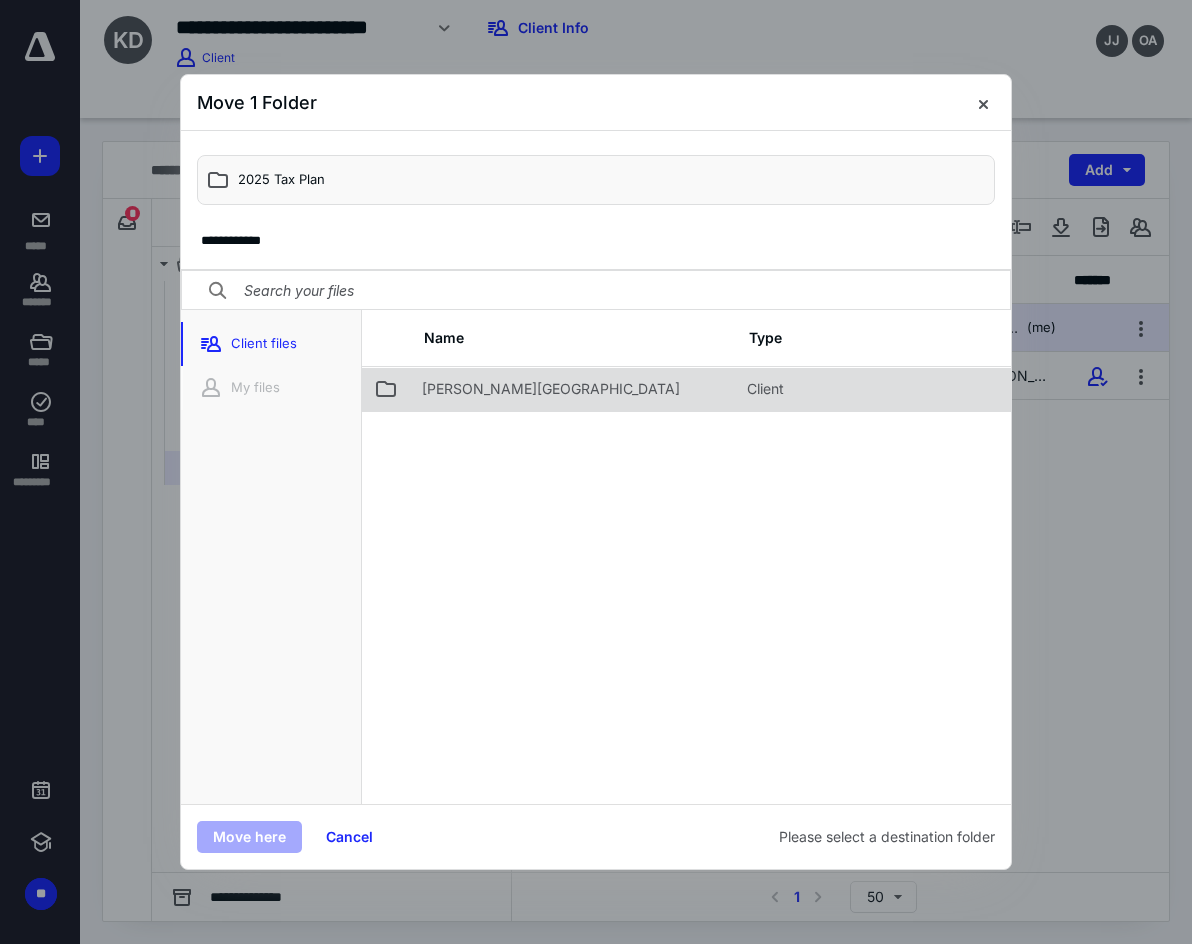 click 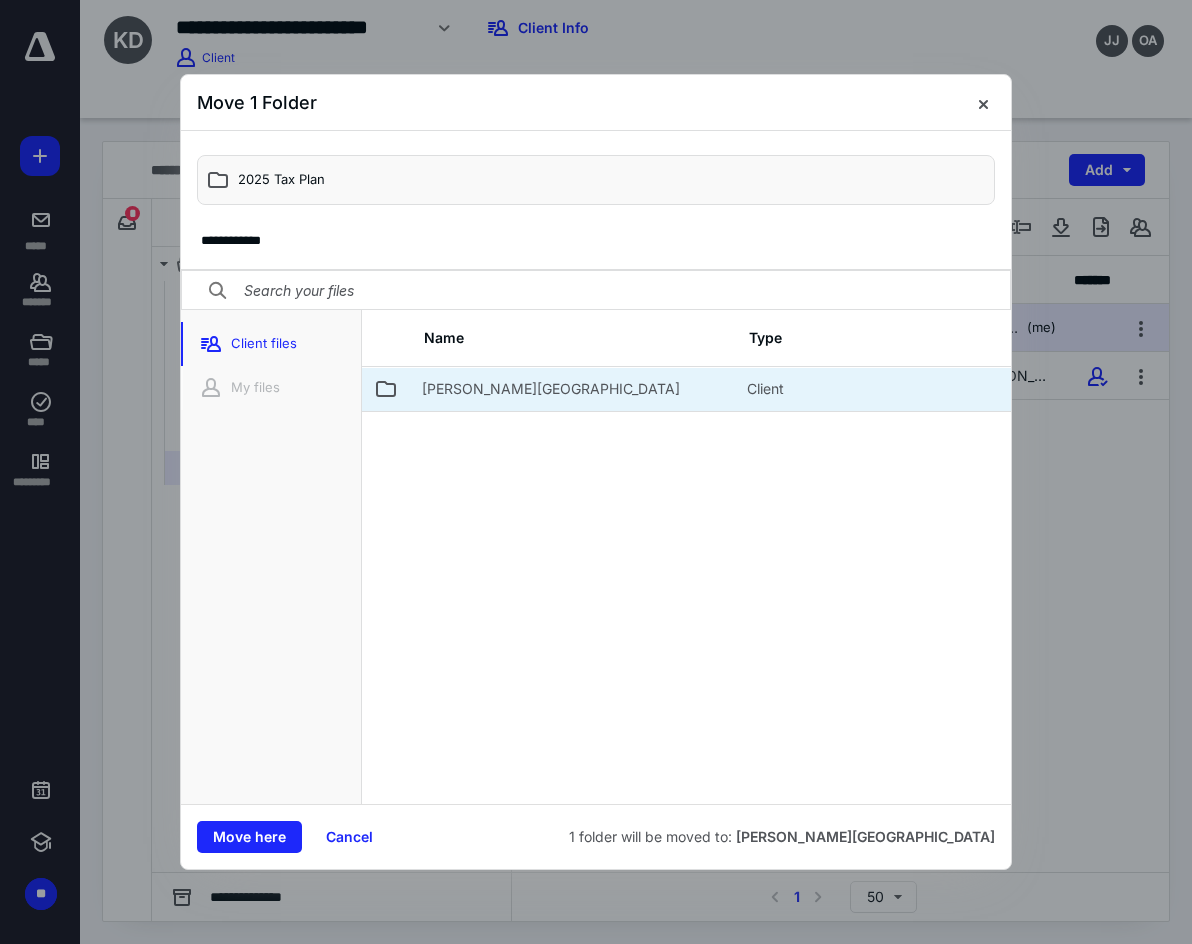 drag, startPoint x: 248, startPoint y: 828, endPoint x: 258, endPoint y: 815, distance: 16.40122 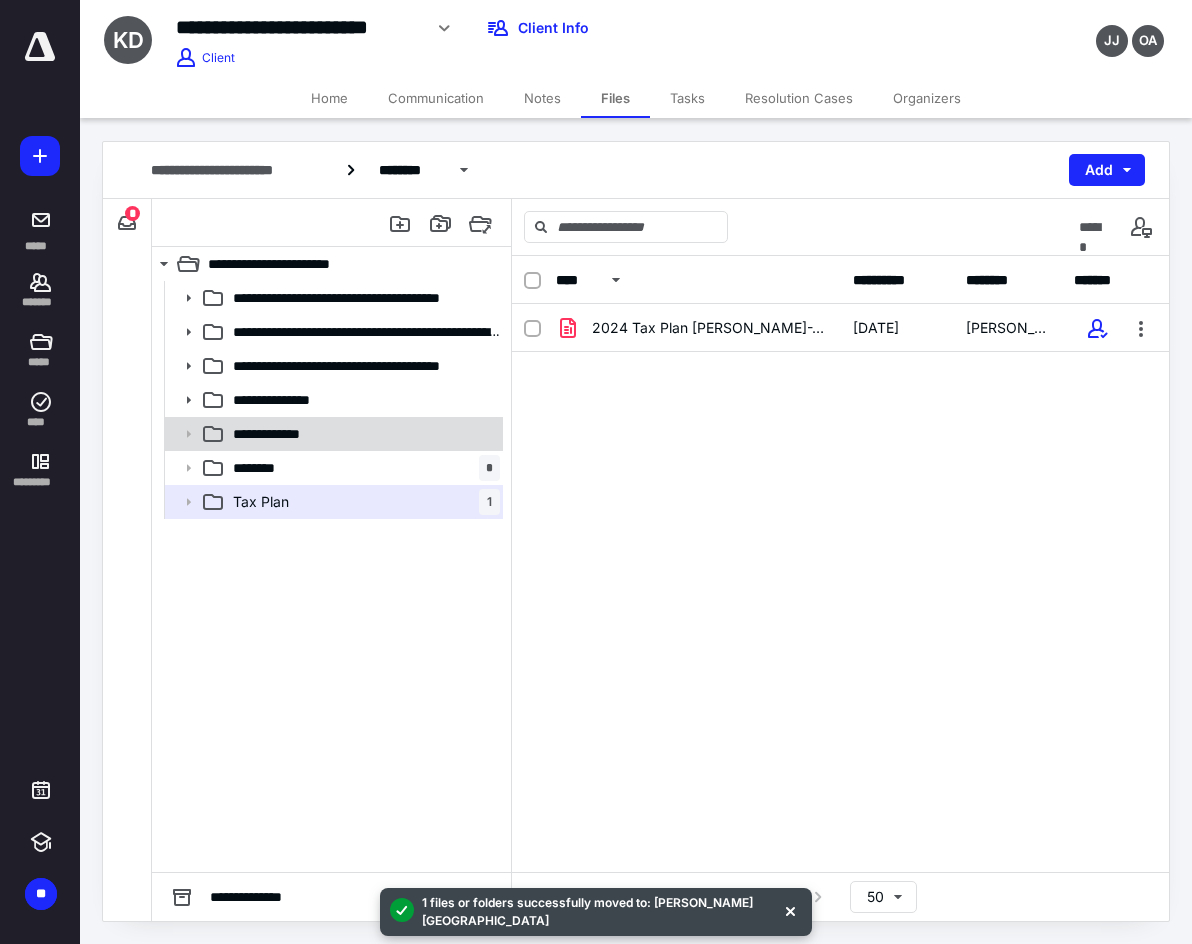 click on "**********" at bounding box center [332, 434] 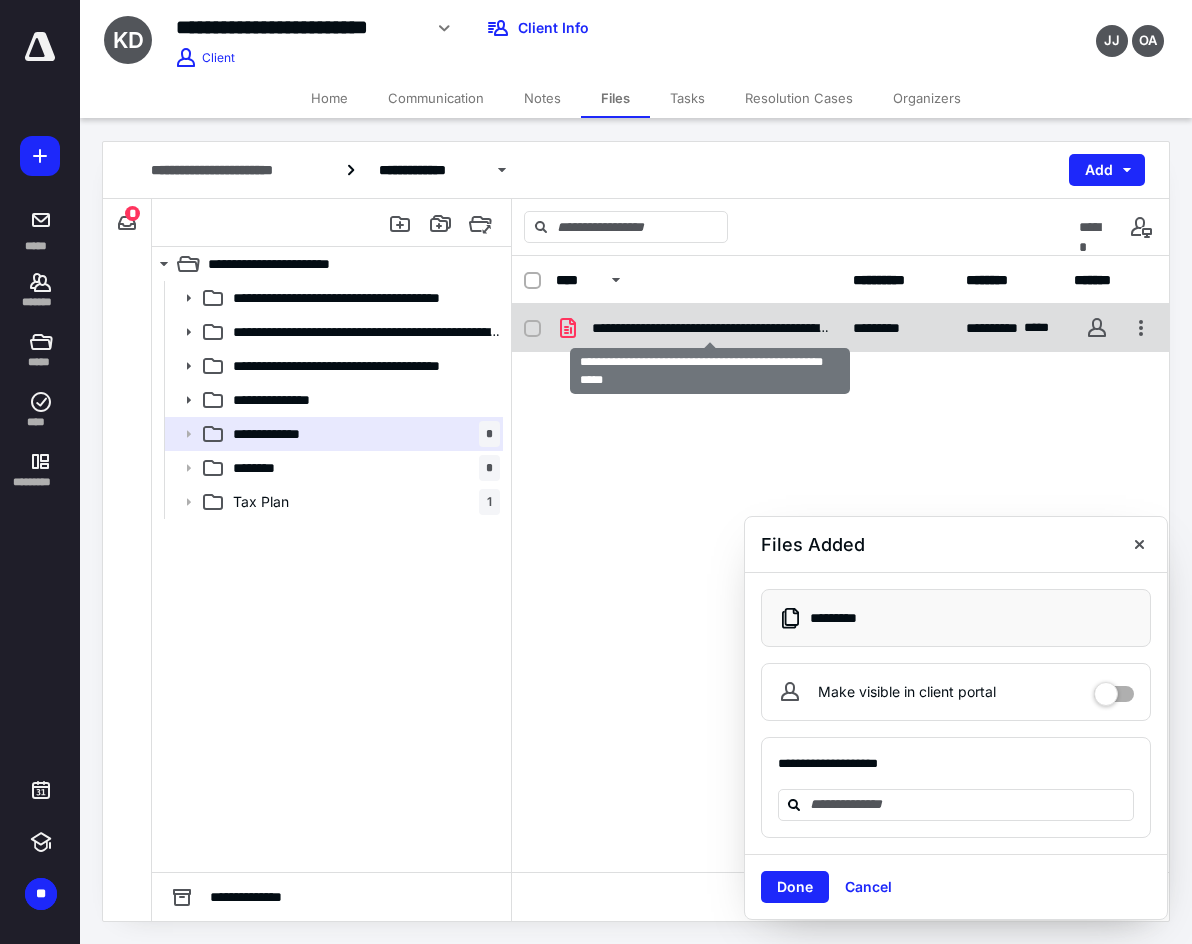 click on "**********" at bounding box center (710, 328) 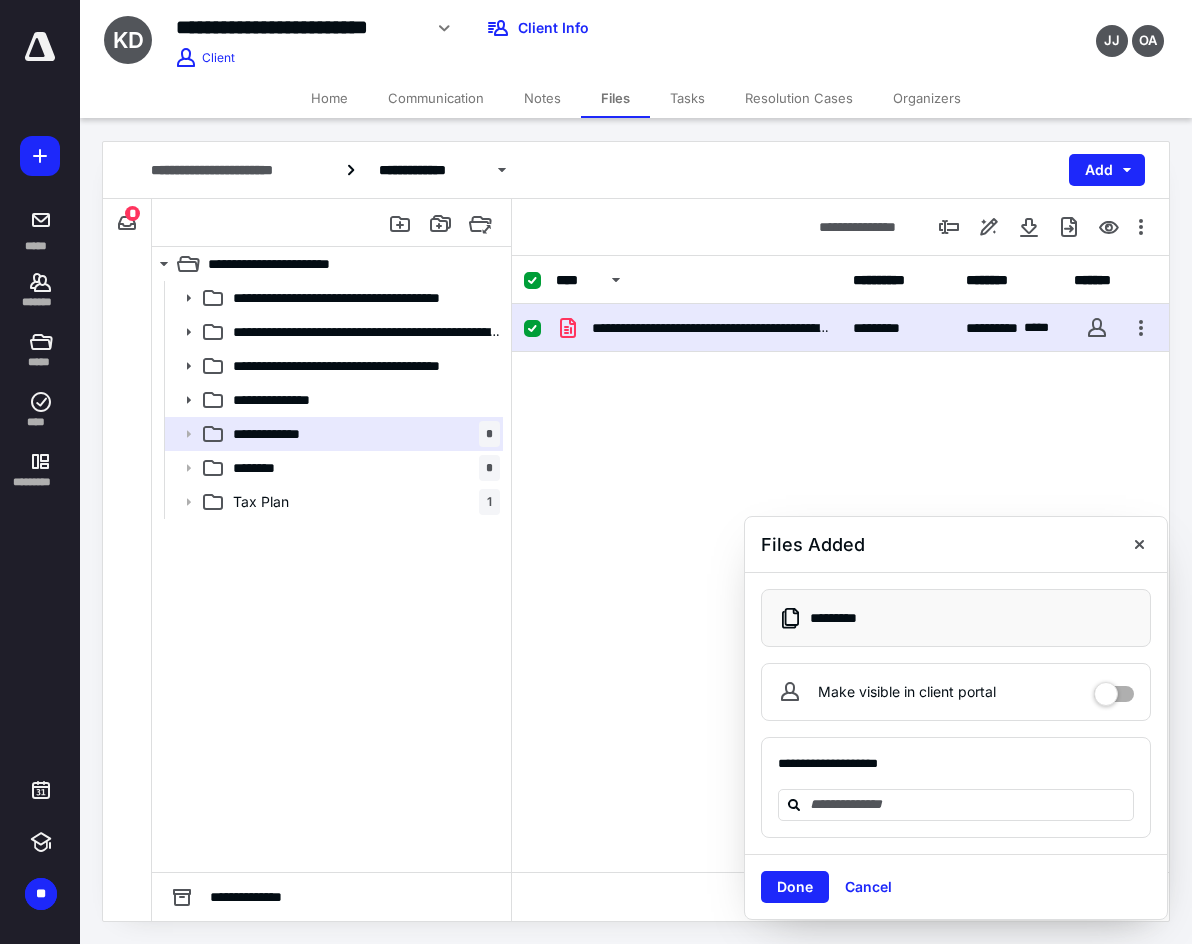 click on "**********" at bounding box center [840, 454] 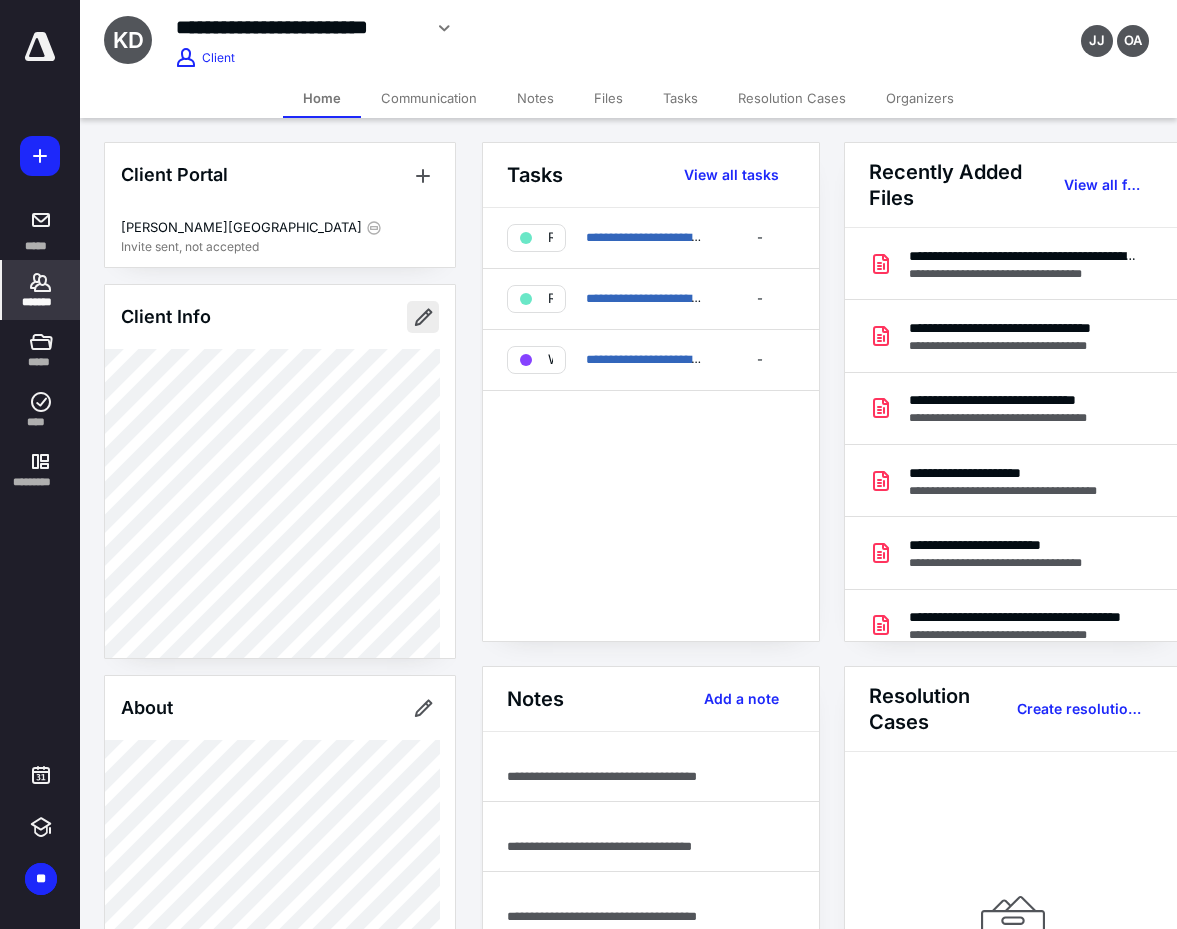 click at bounding box center [423, 317] 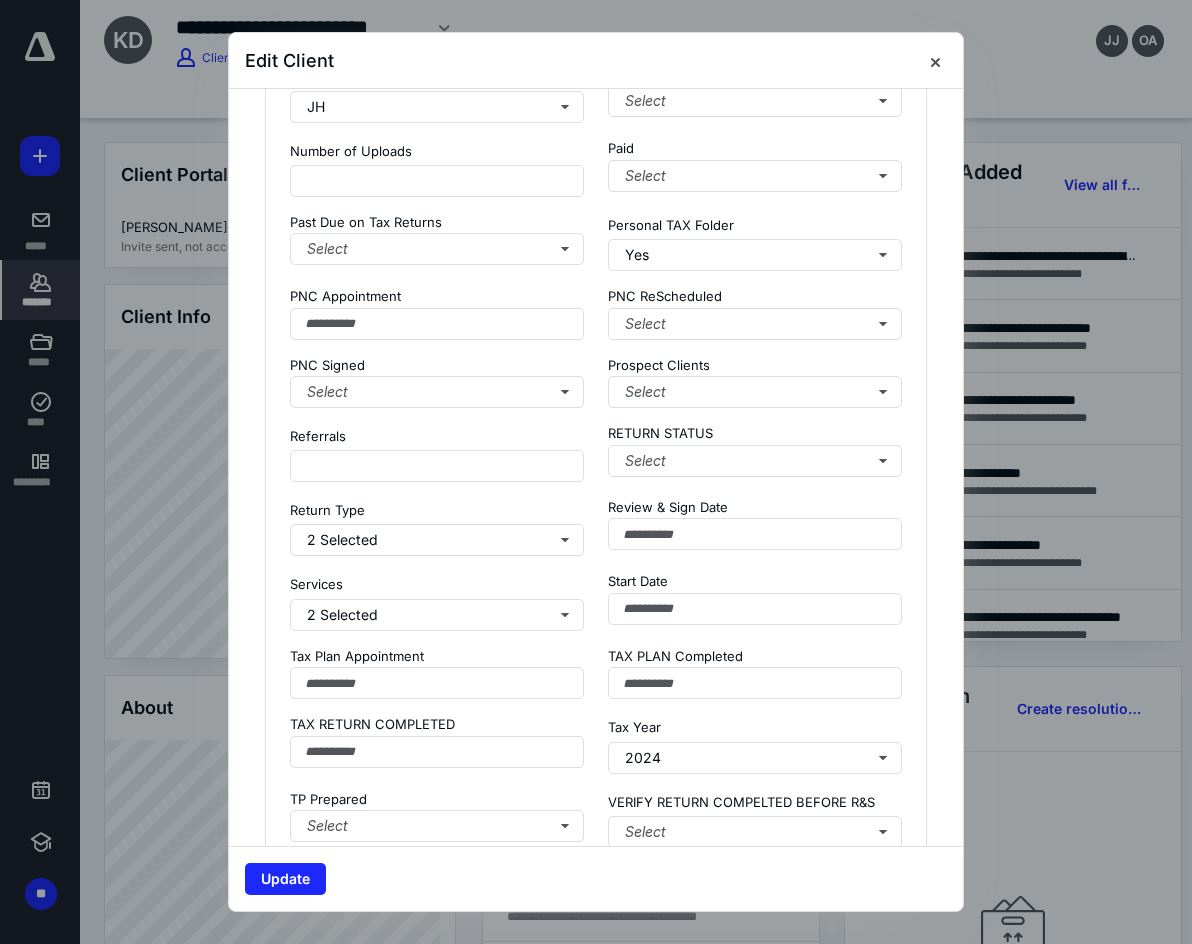 scroll, scrollTop: 2718, scrollLeft: 0, axis: vertical 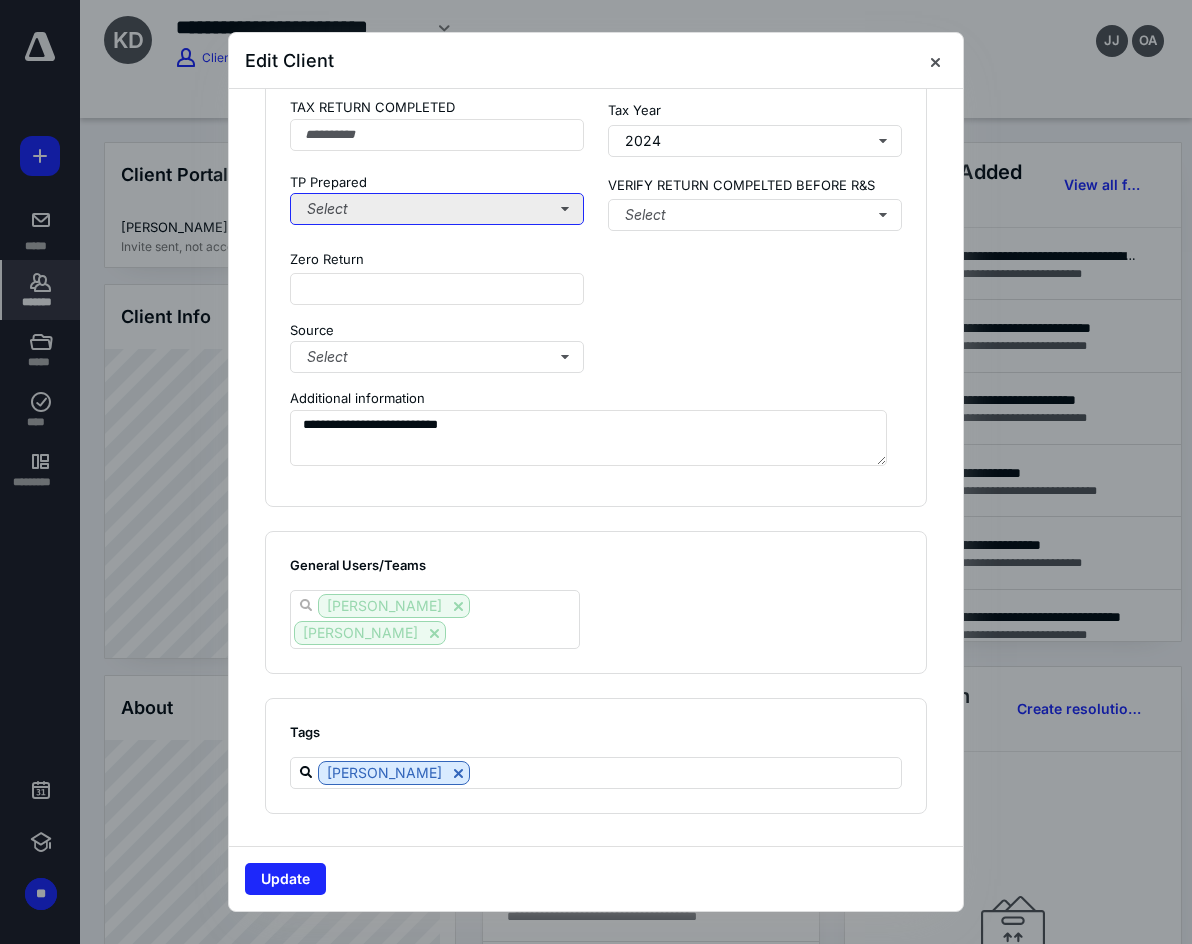click on "Select" at bounding box center (437, 209) 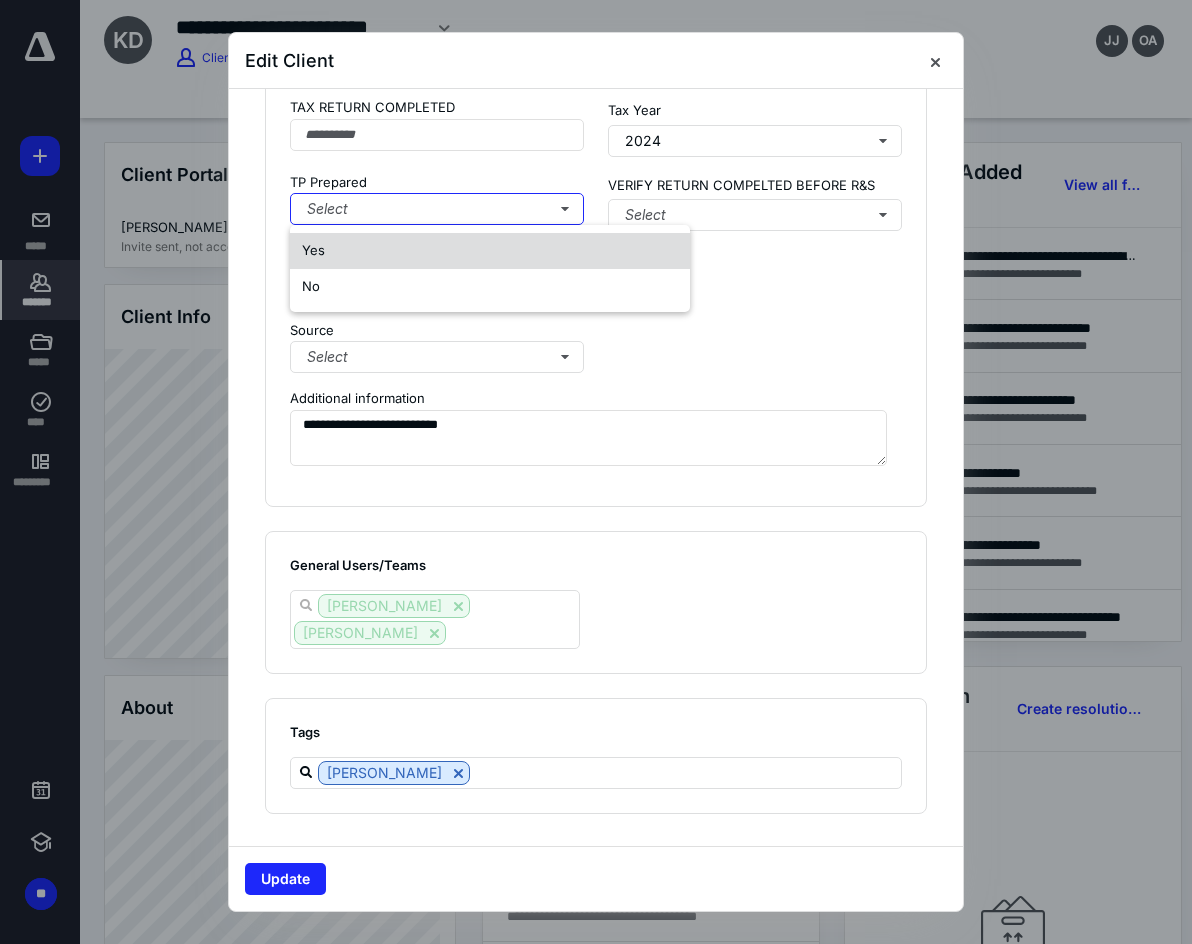 click on "Yes" at bounding box center (490, 251) 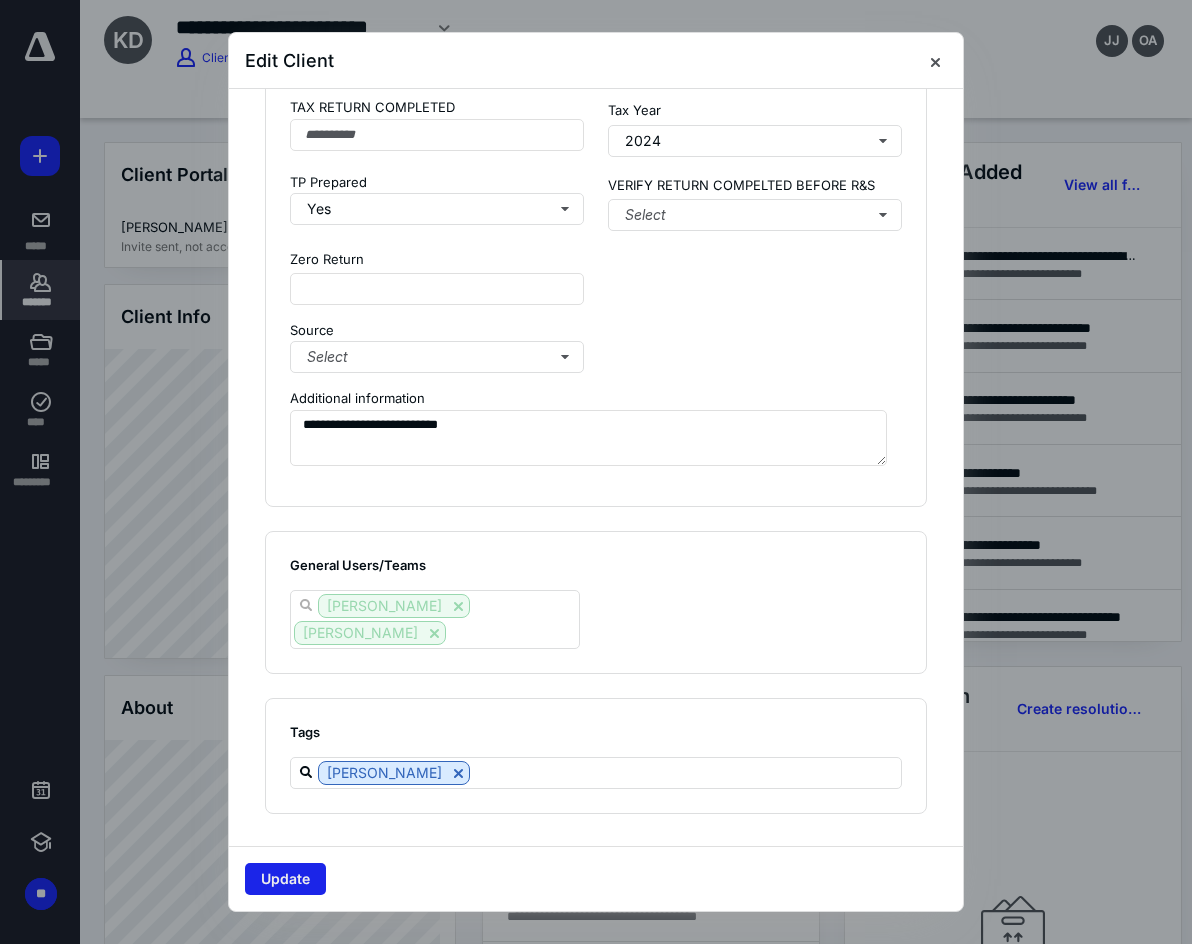 click on "Update" at bounding box center (285, 879) 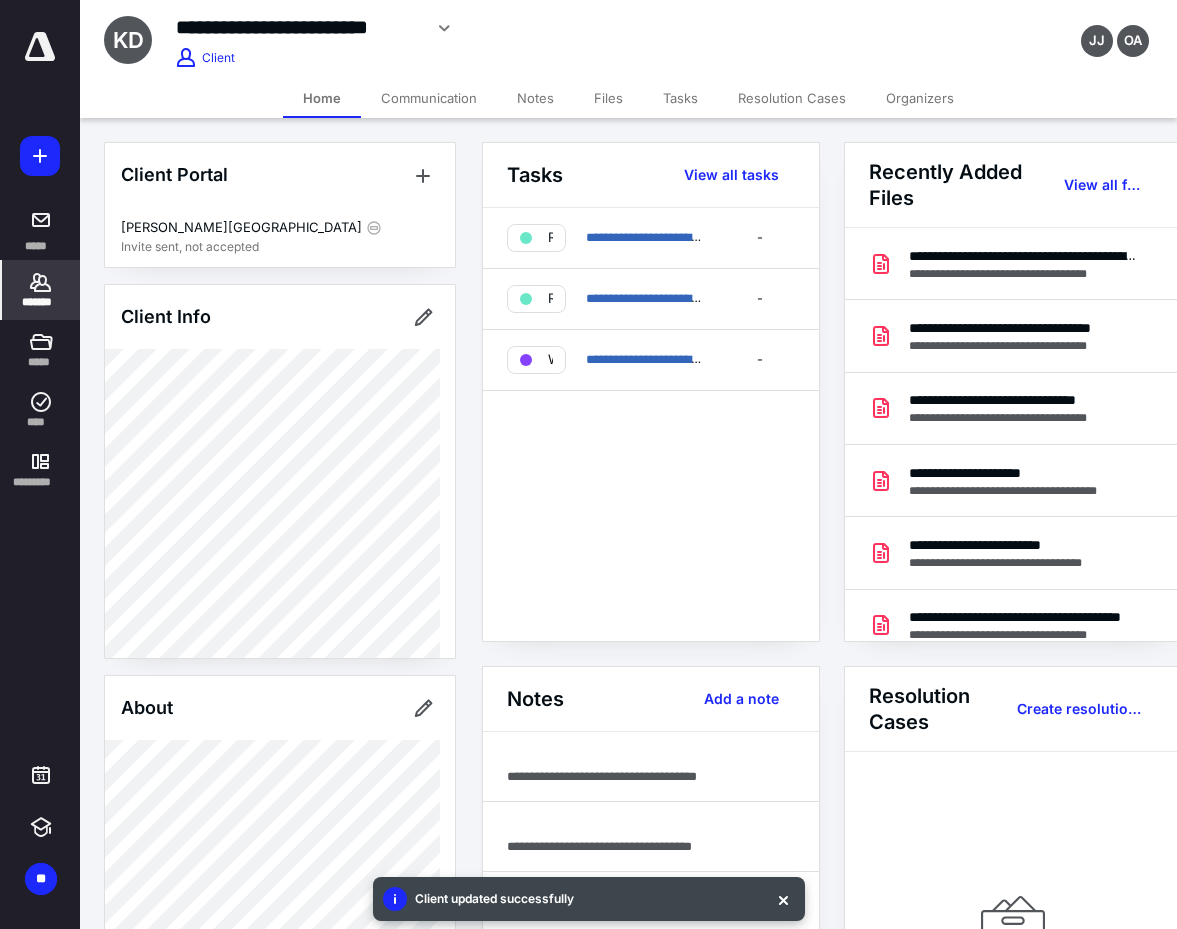 click 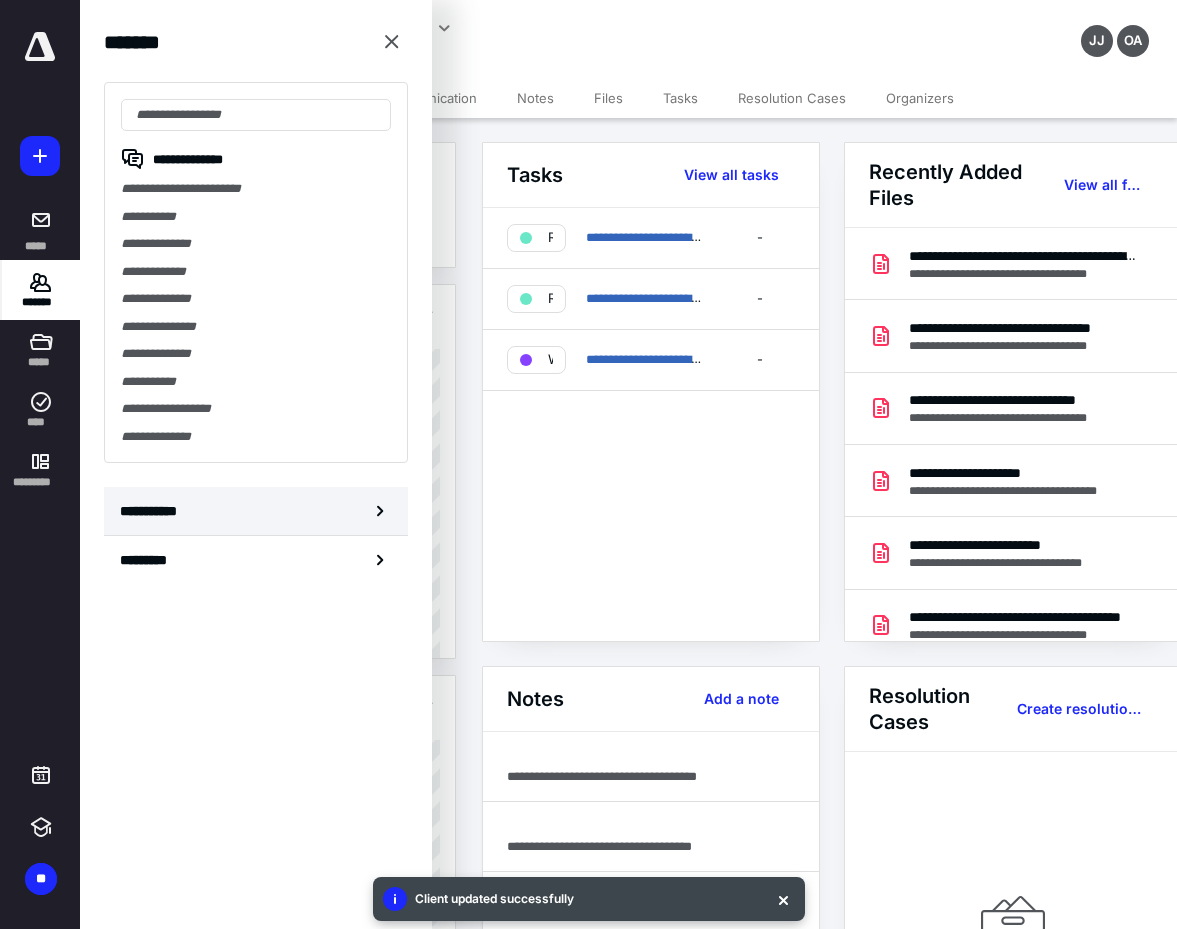 click on "**********" at bounding box center [256, 511] 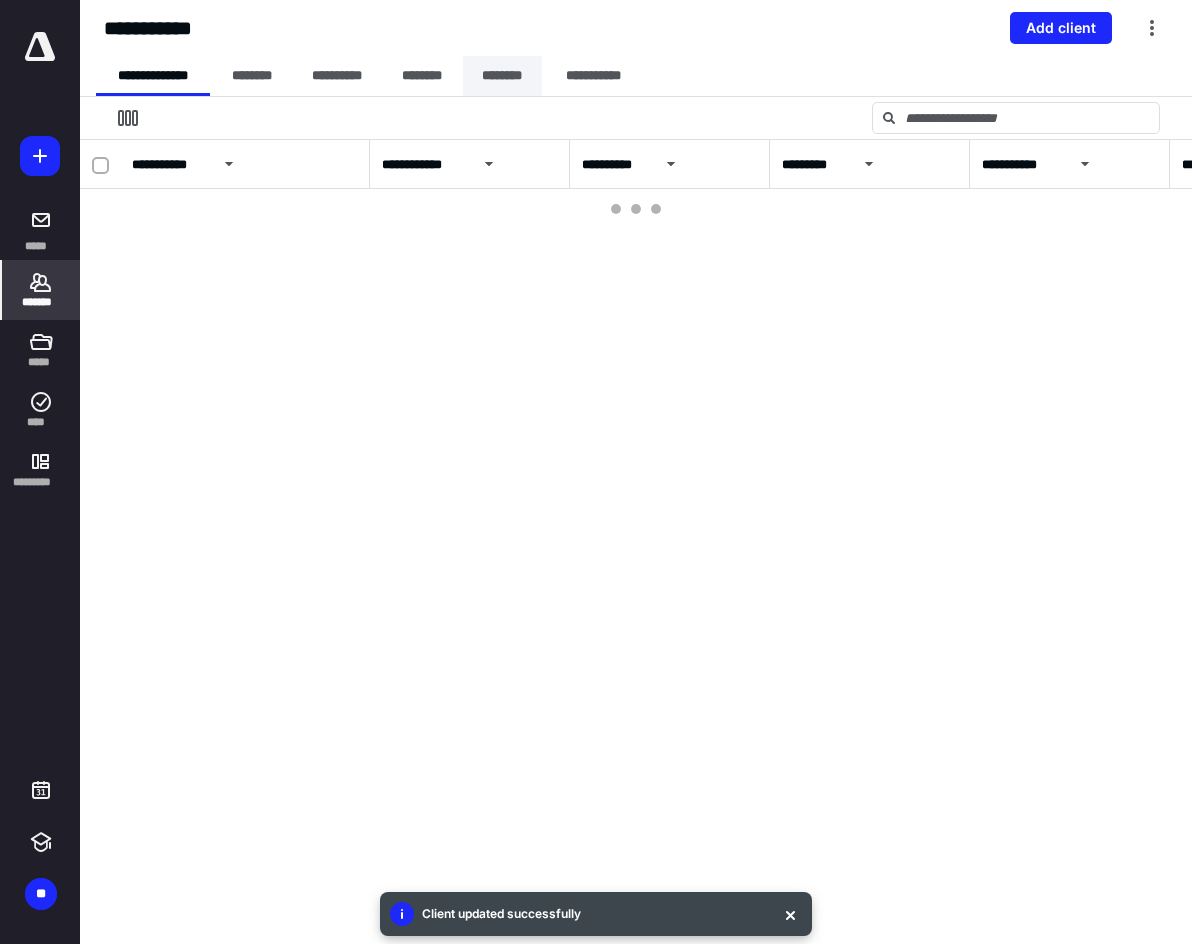 click on "********" at bounding box center (502, 76) 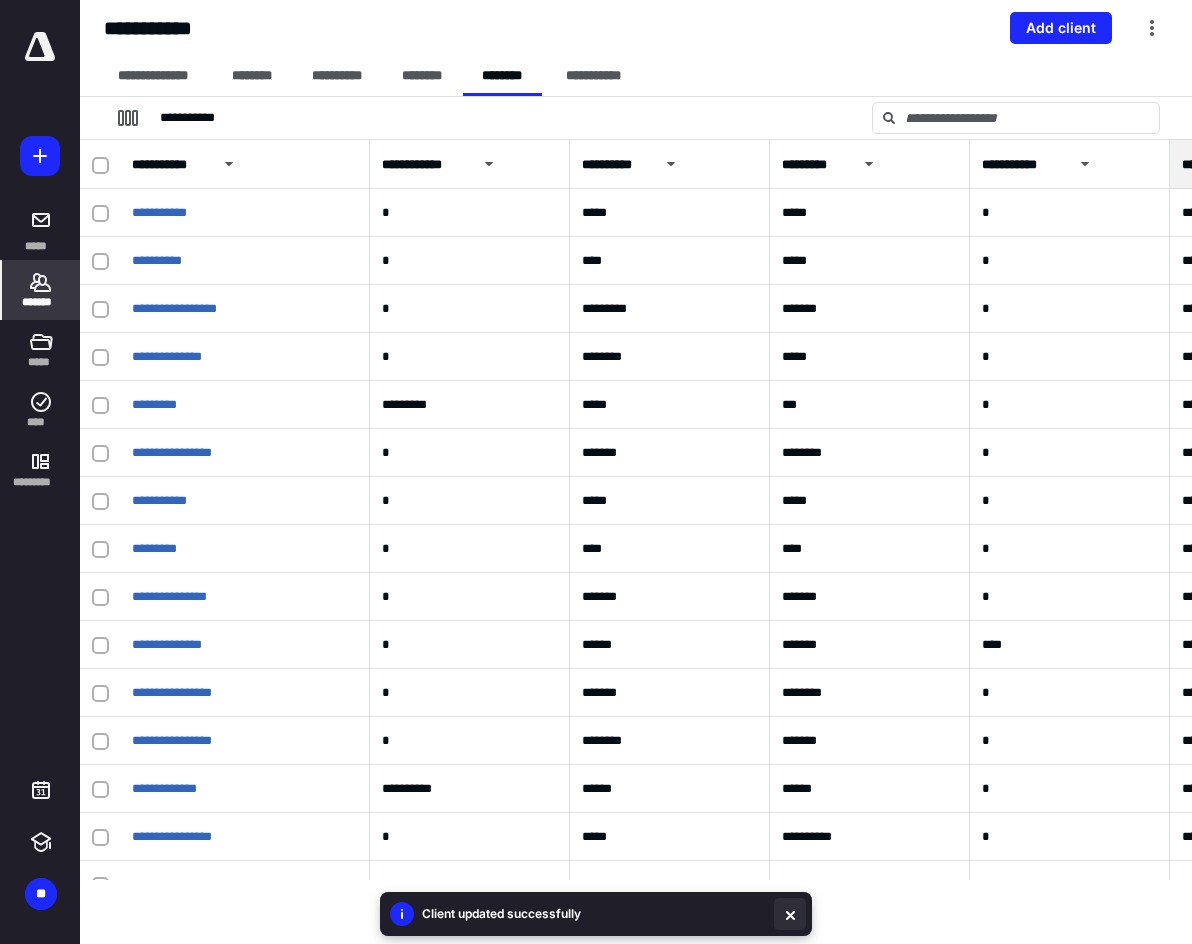 click at bounding box center (790, 914) 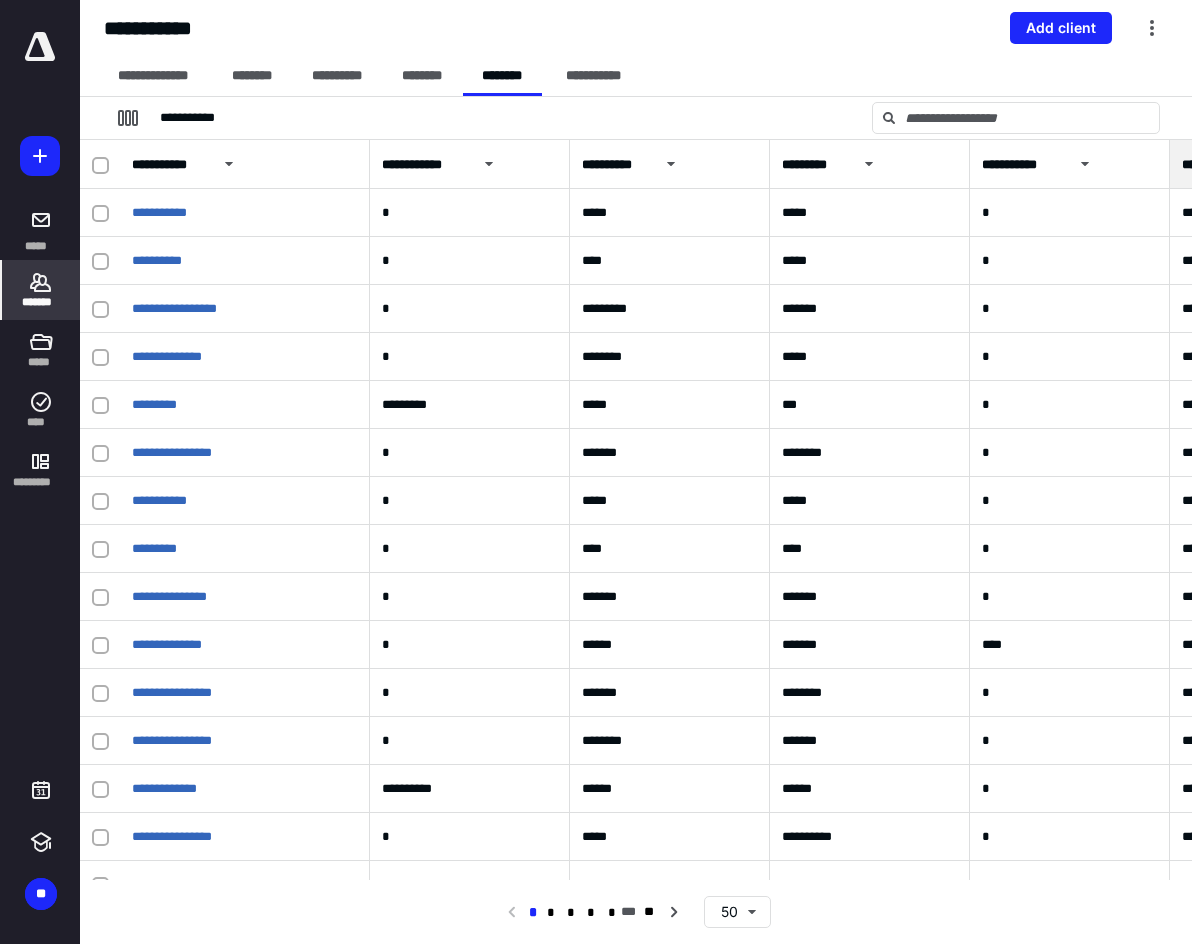 click on "* * * * *" at bounding box center [572, 912] 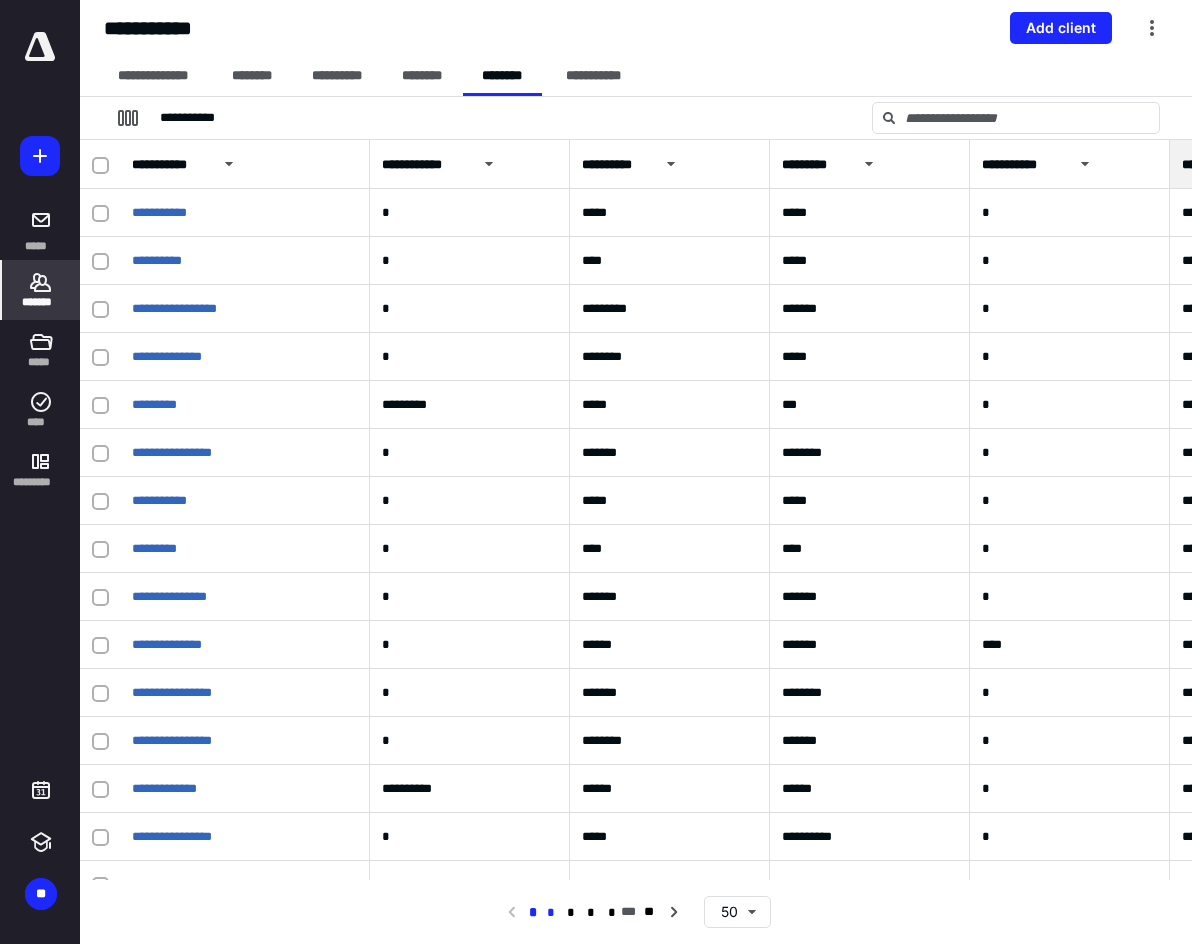 click on "*" at bounding box center (551, 913) 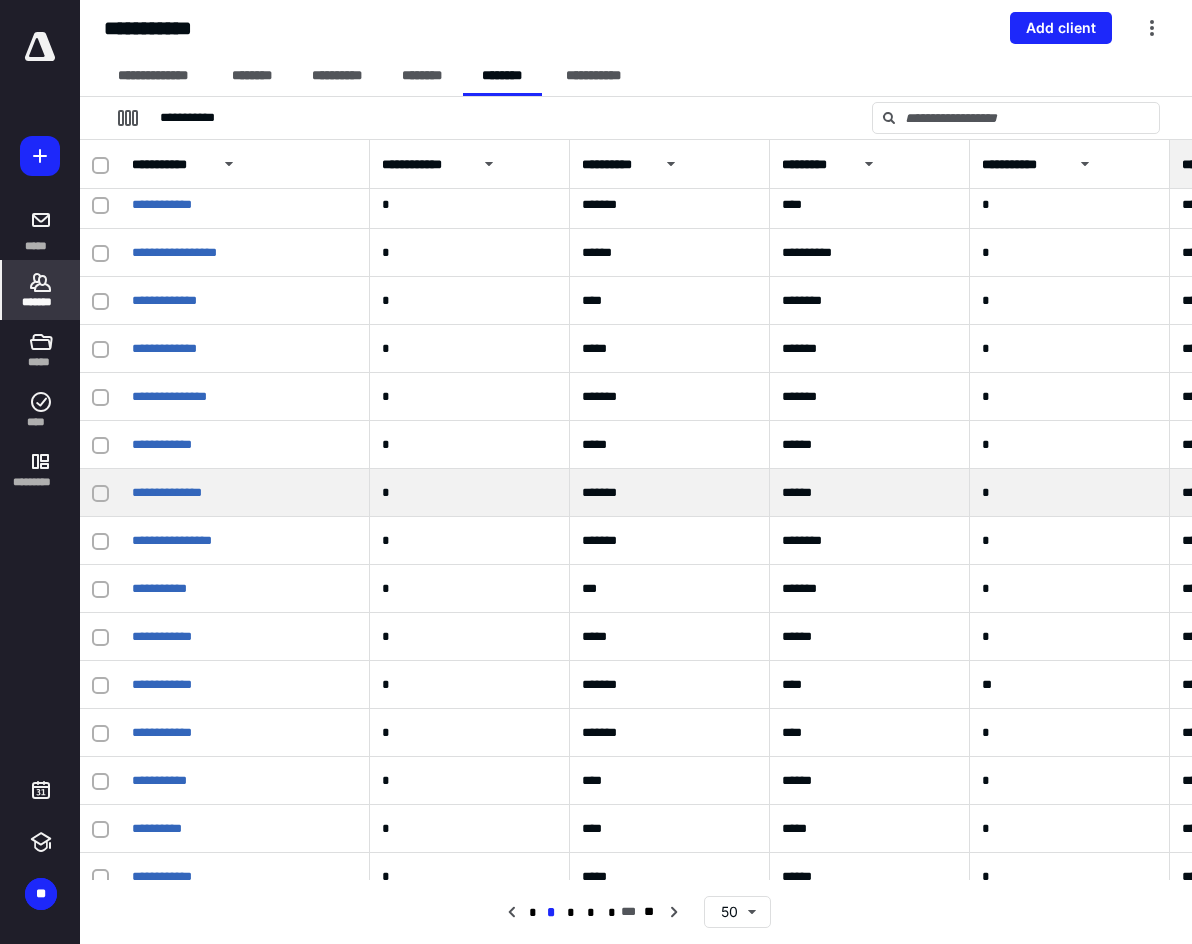 scroll, scrollTop: 500, scrollLeft: 0, axis: vertical 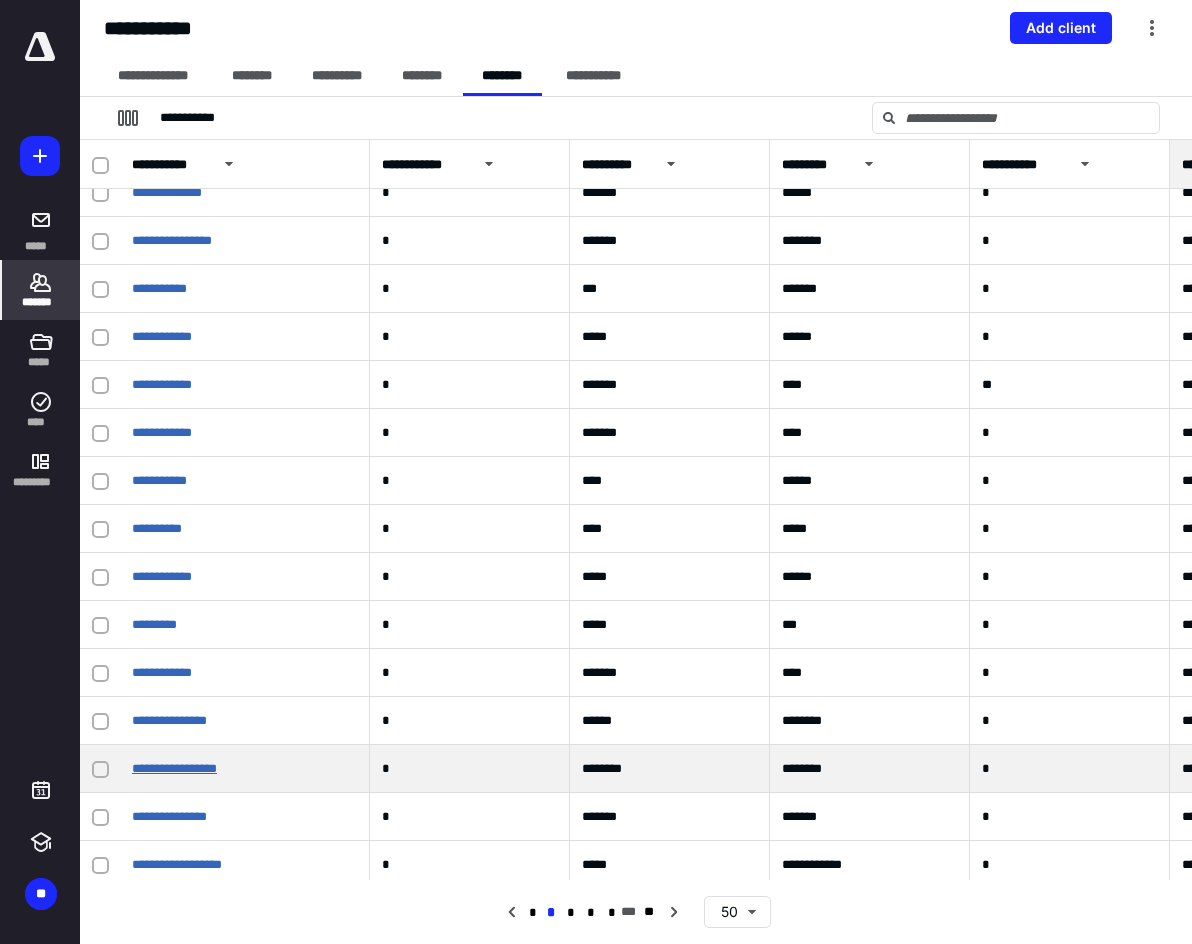 click on "**********" at bounding box center (174, 768) 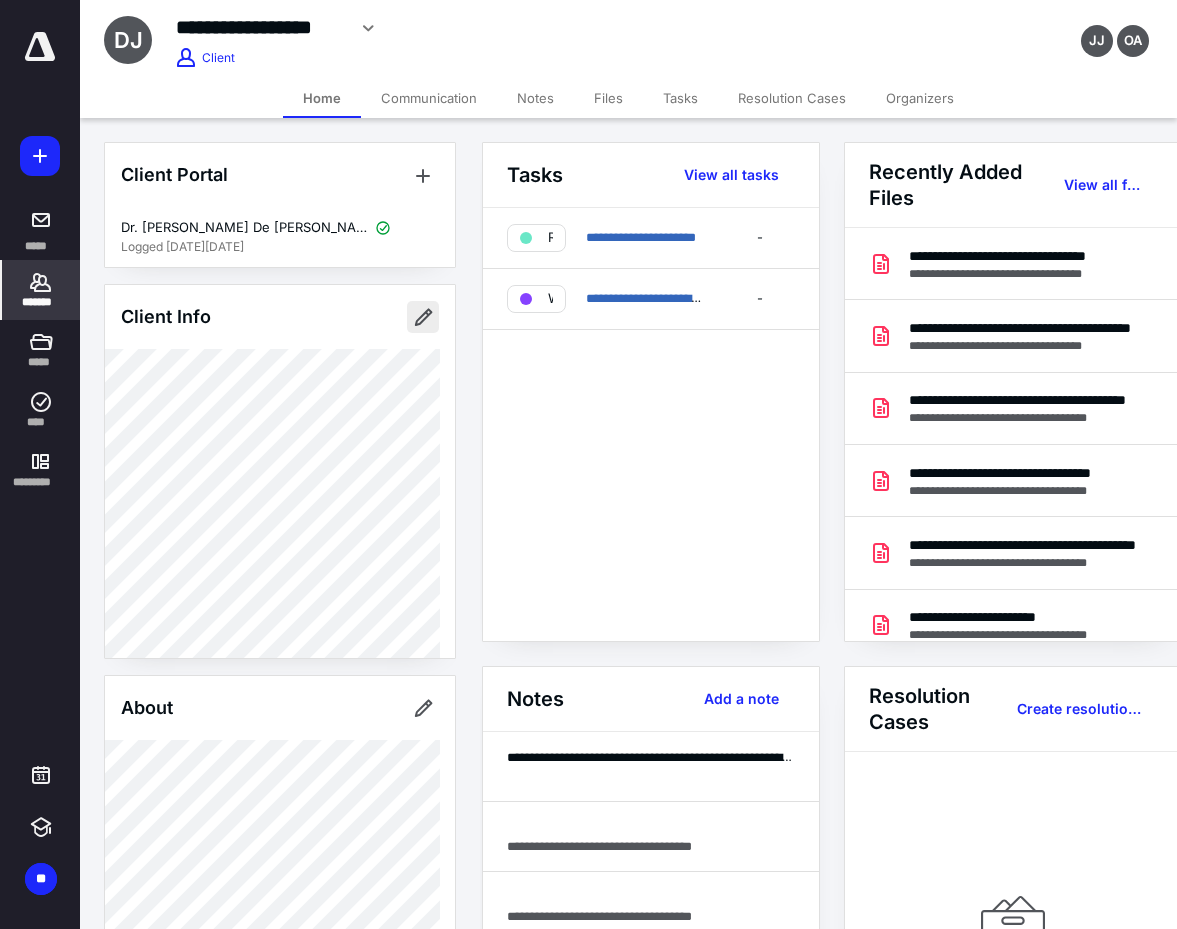 click at bounding box center (423, 317) 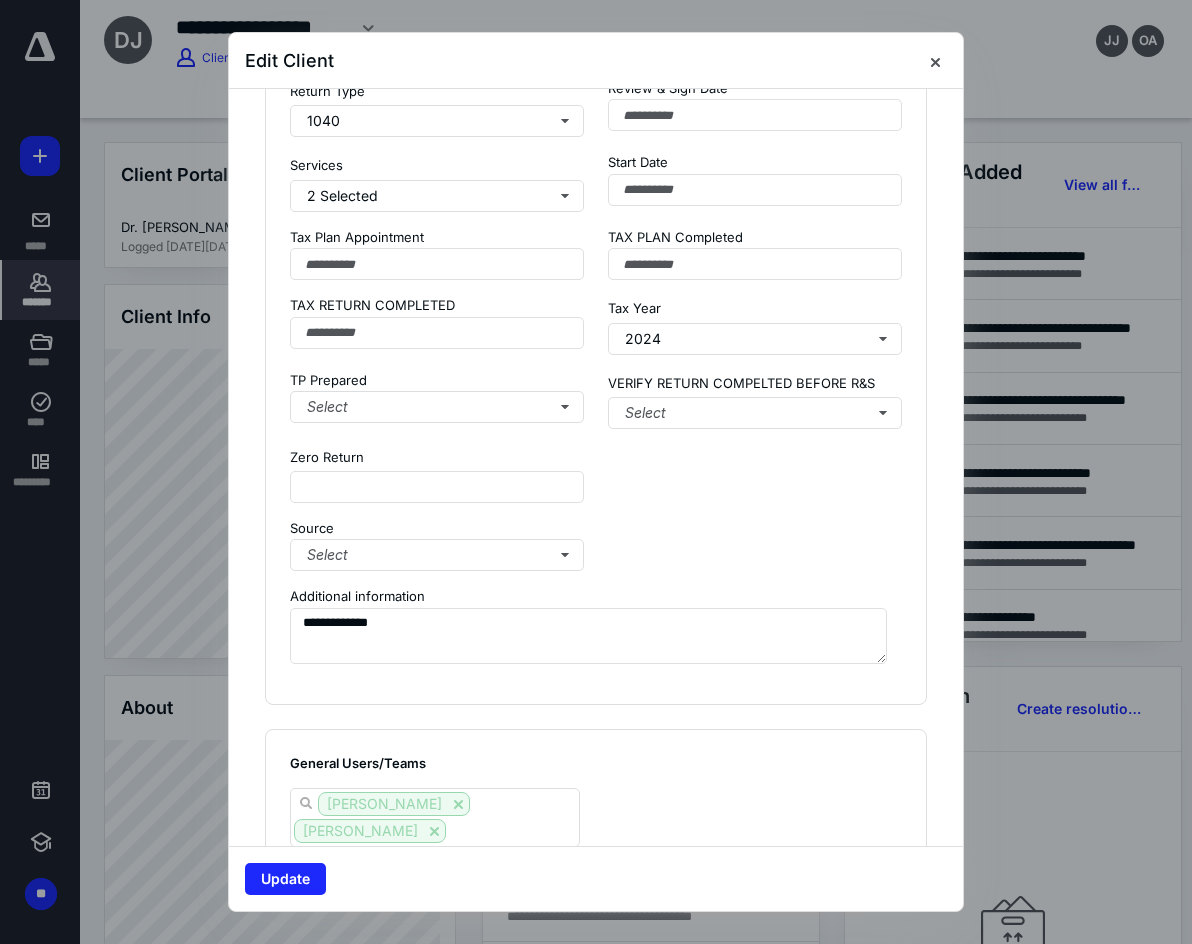scroll, scrollTop: 2496, scrollLeft: 0, axis: vertical 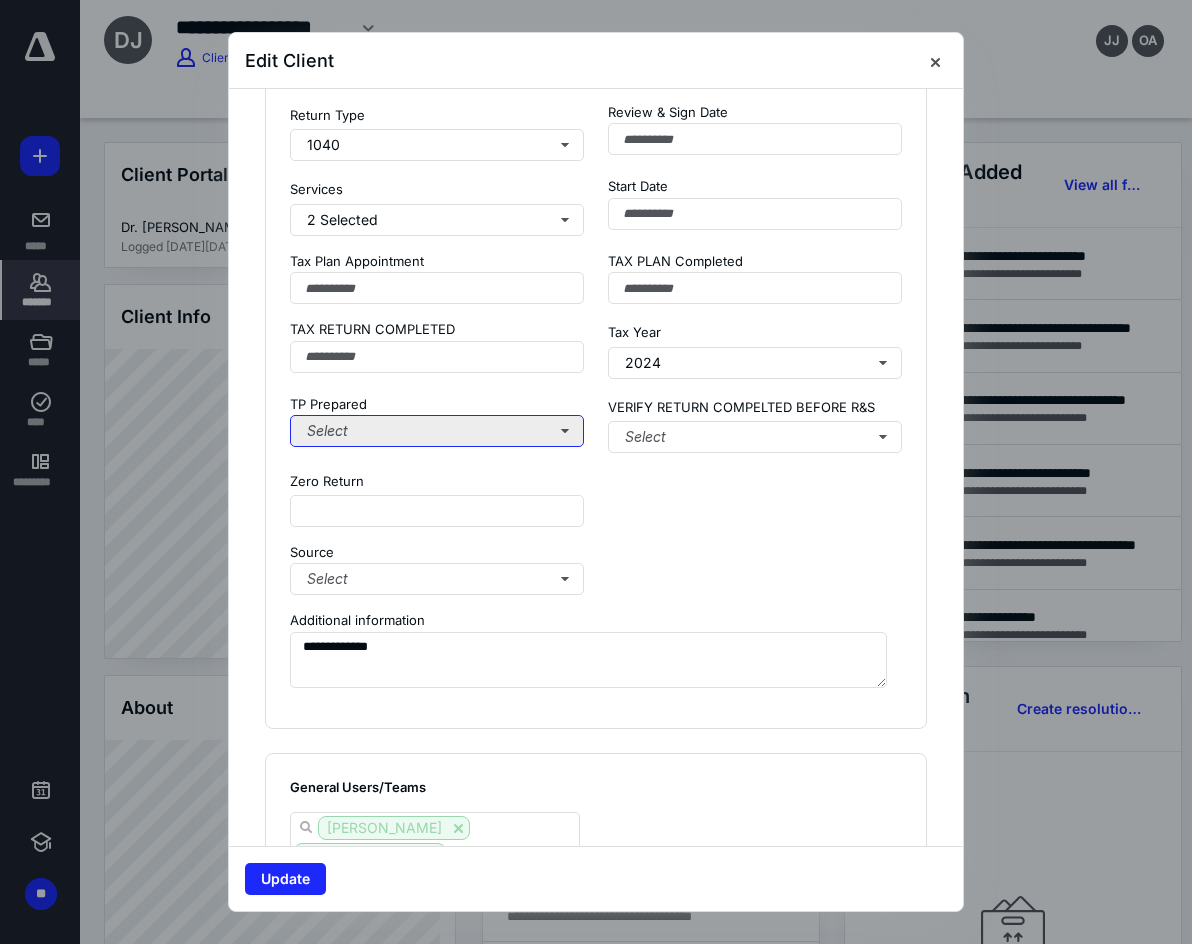 click on "Select" at bounding box center (437, 431) 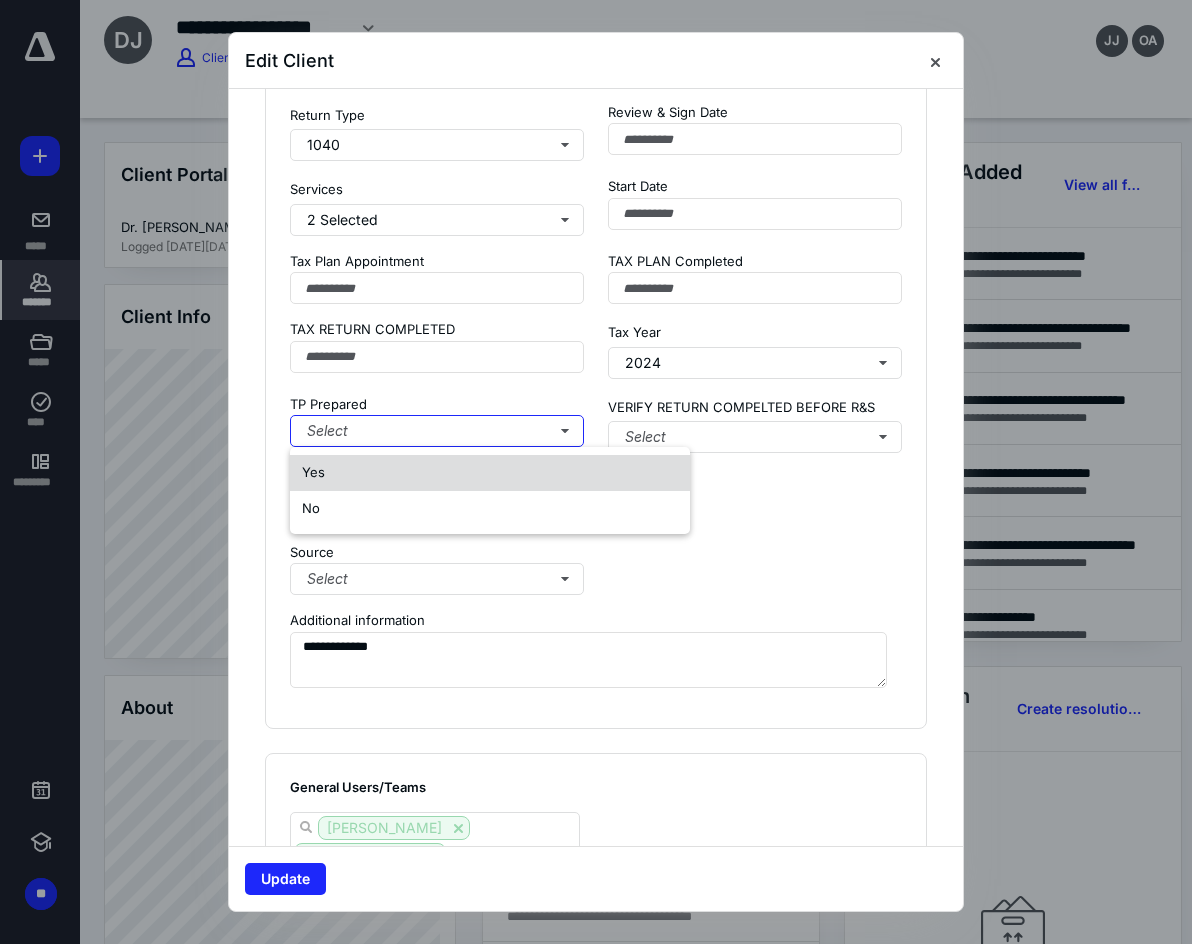 click on "Yes" at bounding box center (490, 473) 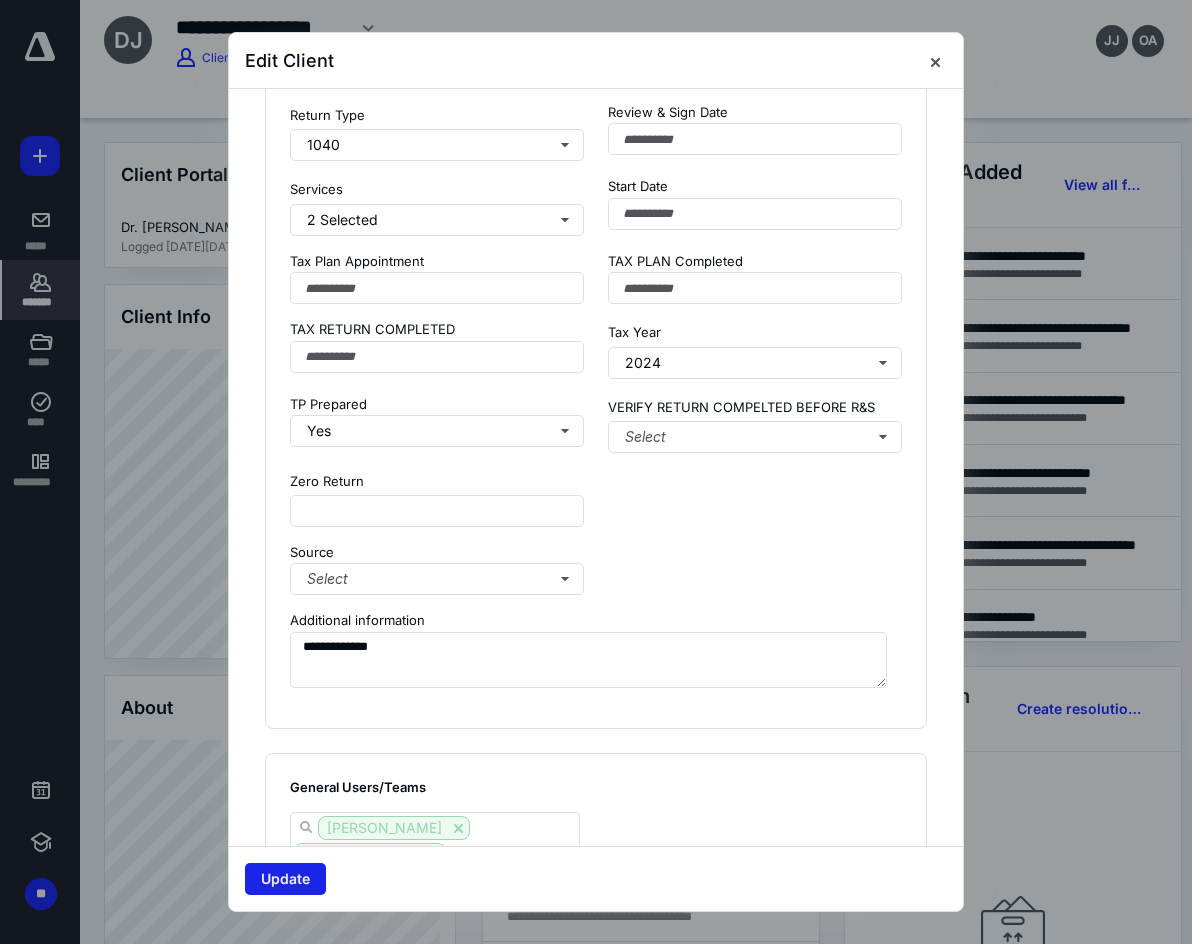 click on "Update" at bounding box center (285, 879) 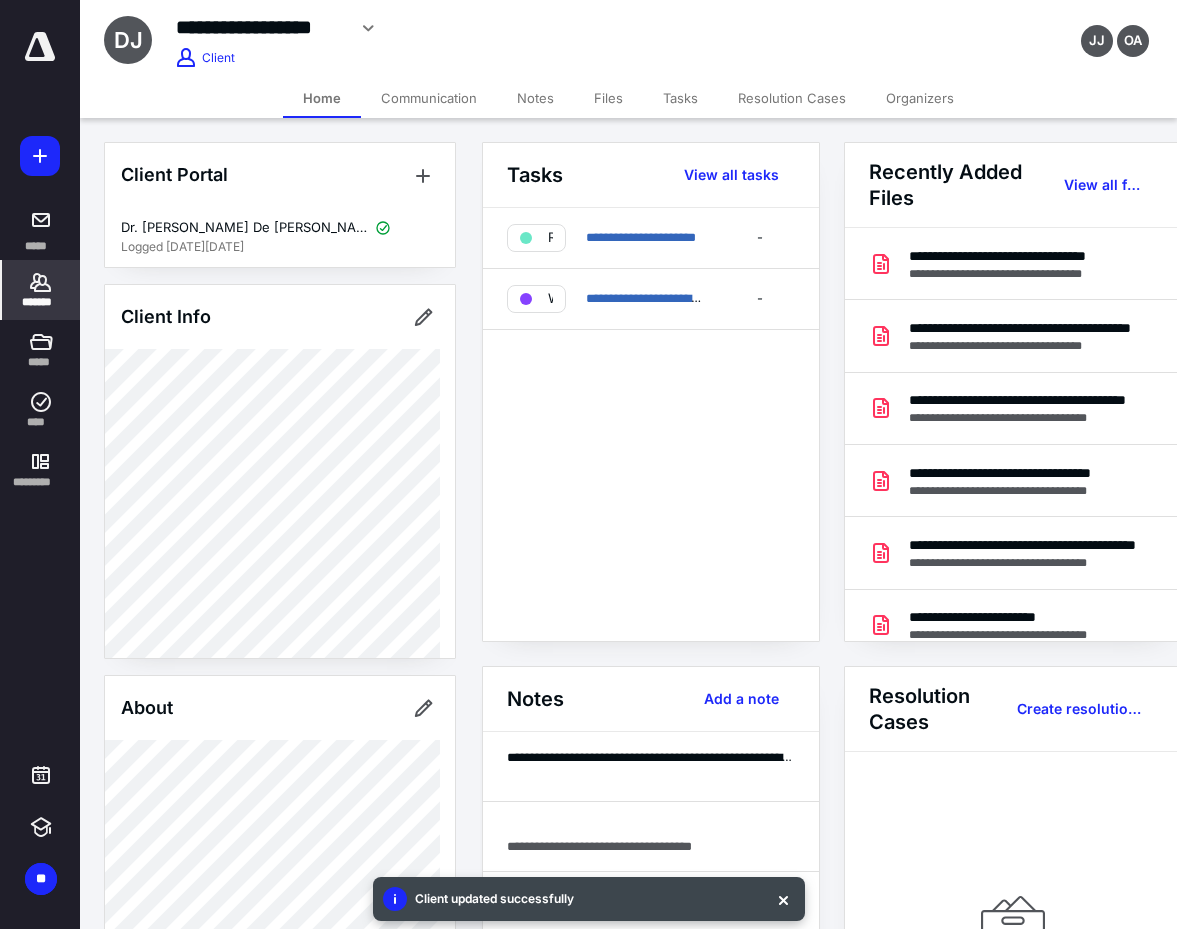 click on "Files" at bounding box center (608, 98) 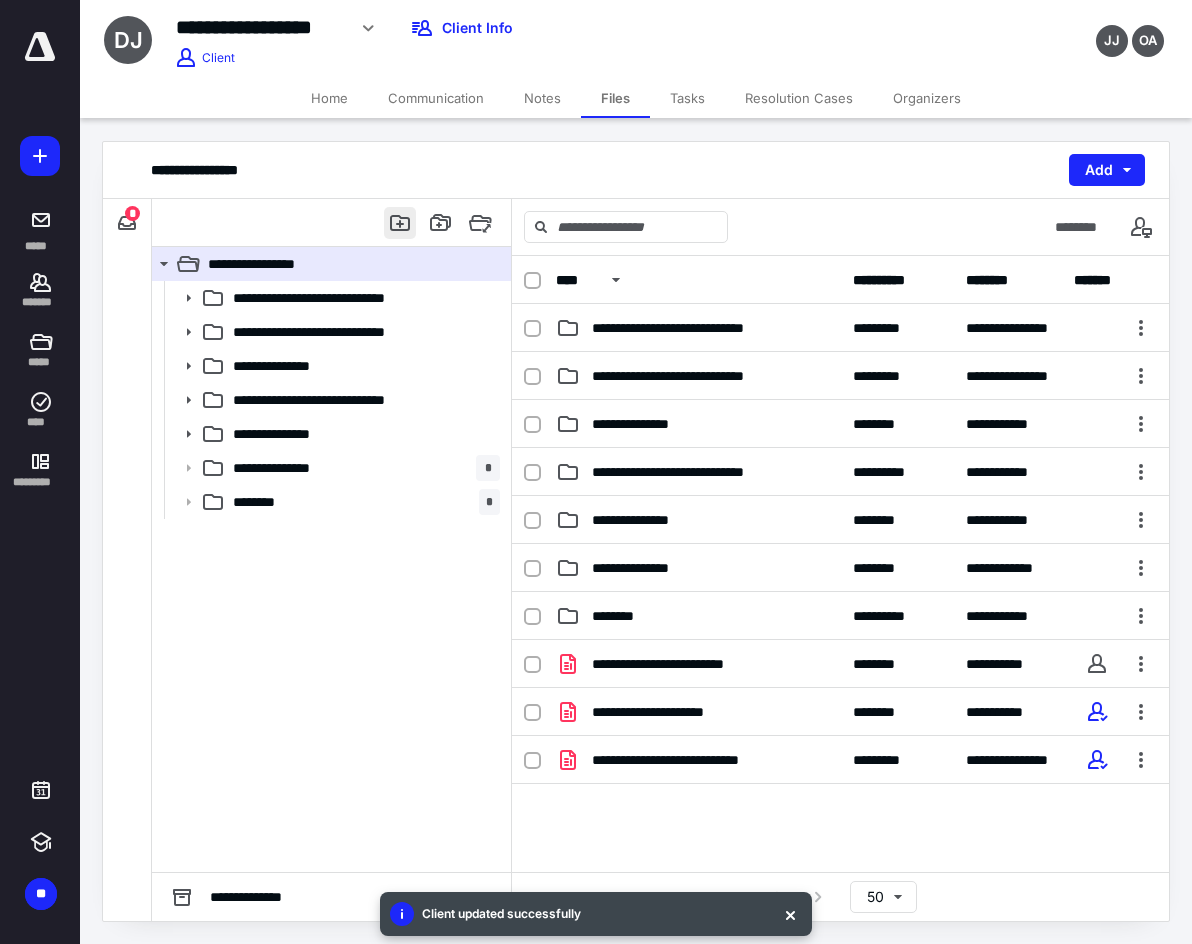 click at bounding box center (400, 223) 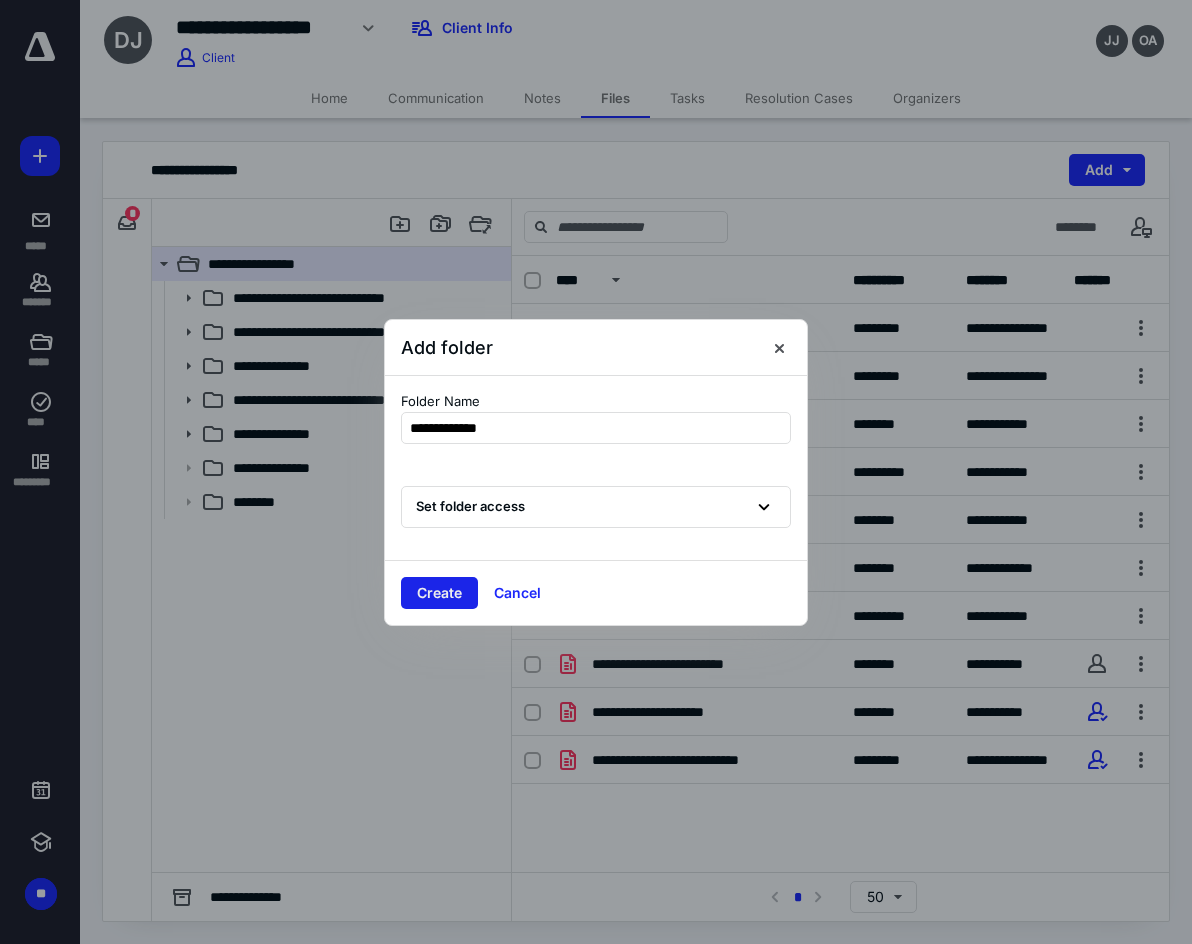 type on "**********" 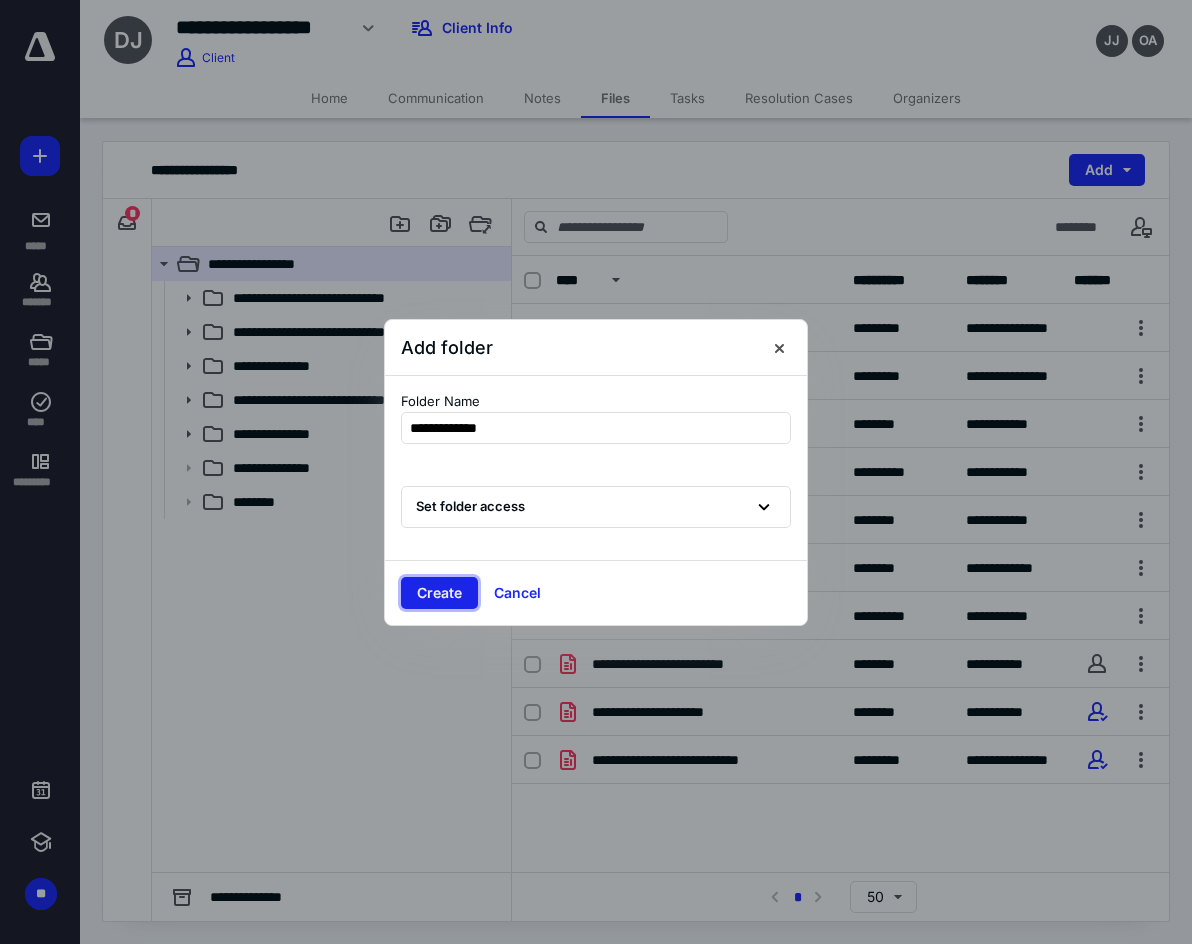 click on "Create" at bounding box center [439, 593] 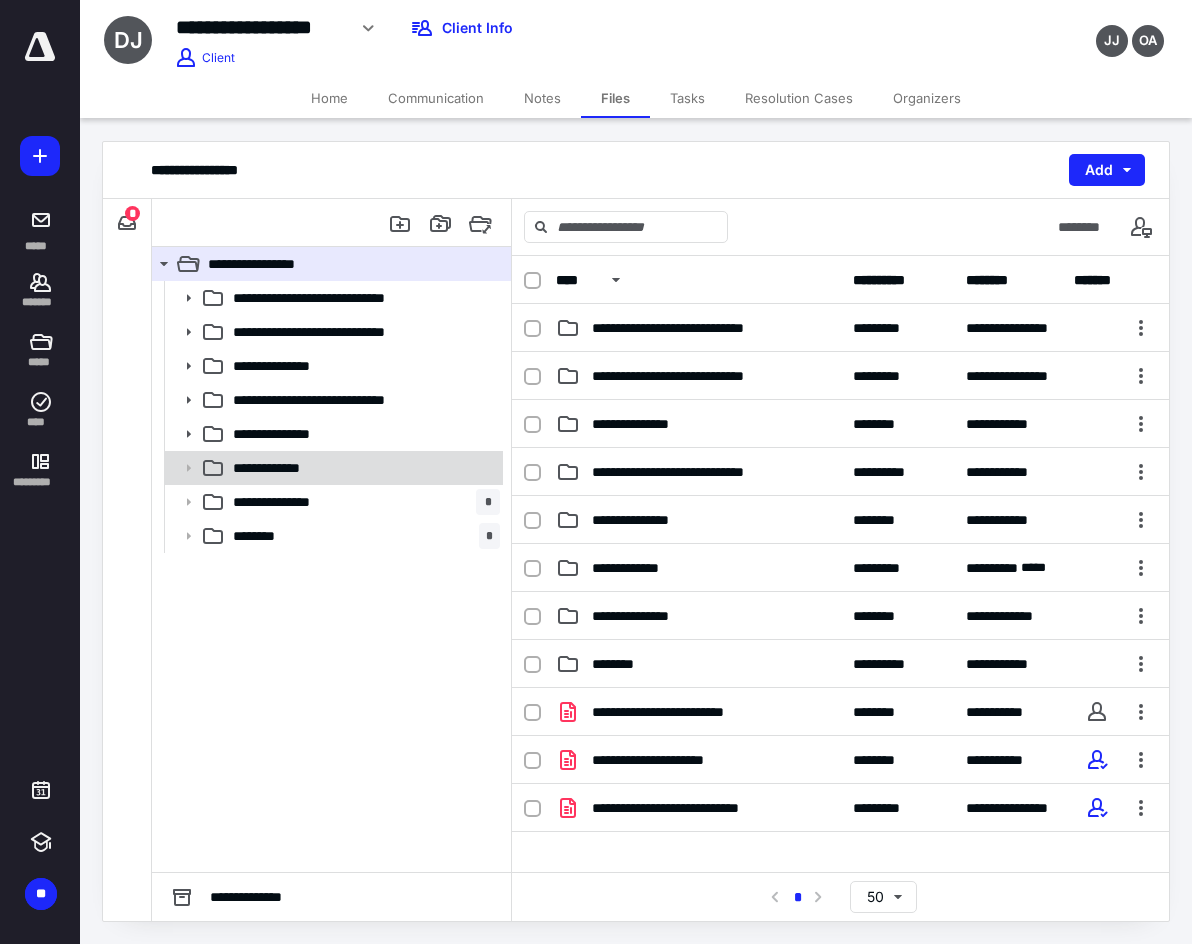 click on "**********" at bounding box center [280, 468] 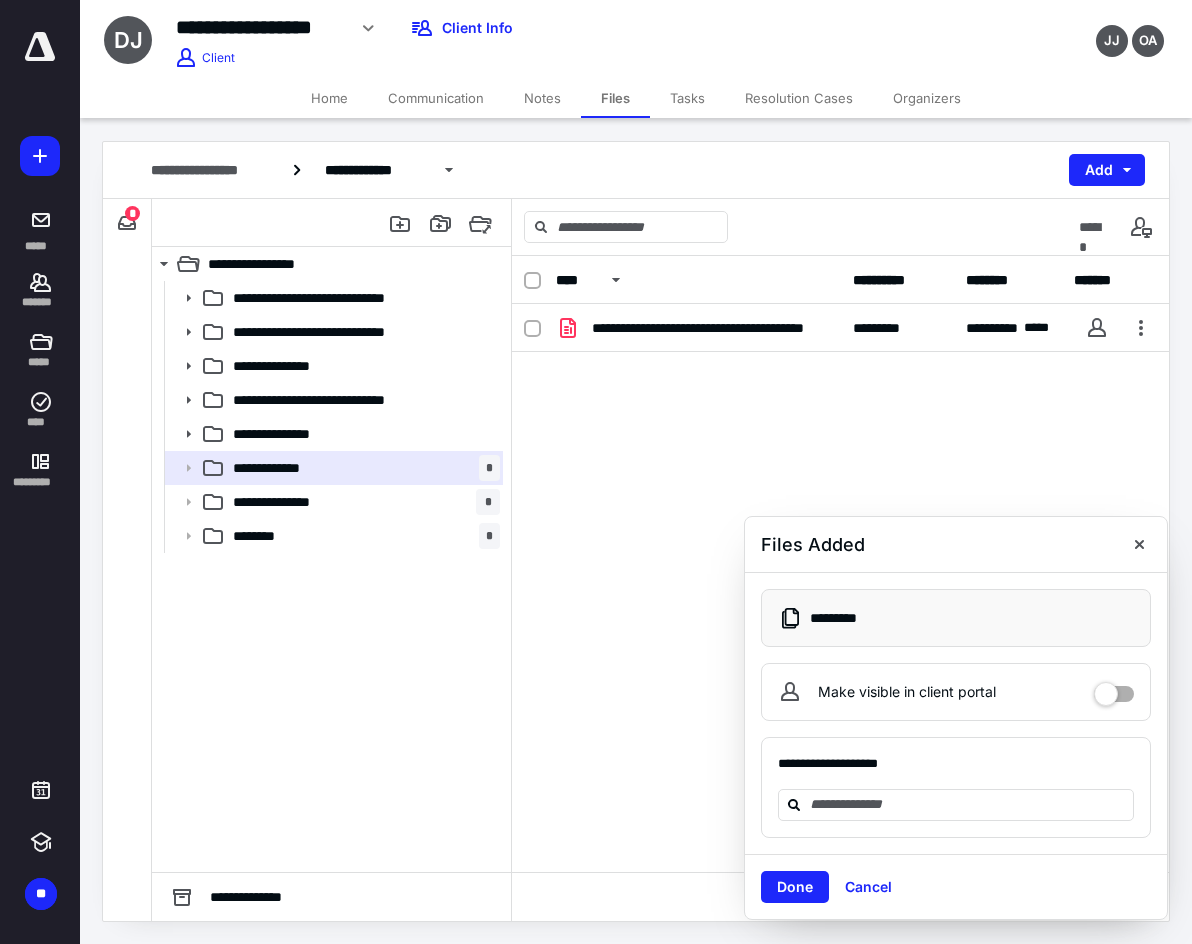 click on "Home" at bounding box center [329, 98] 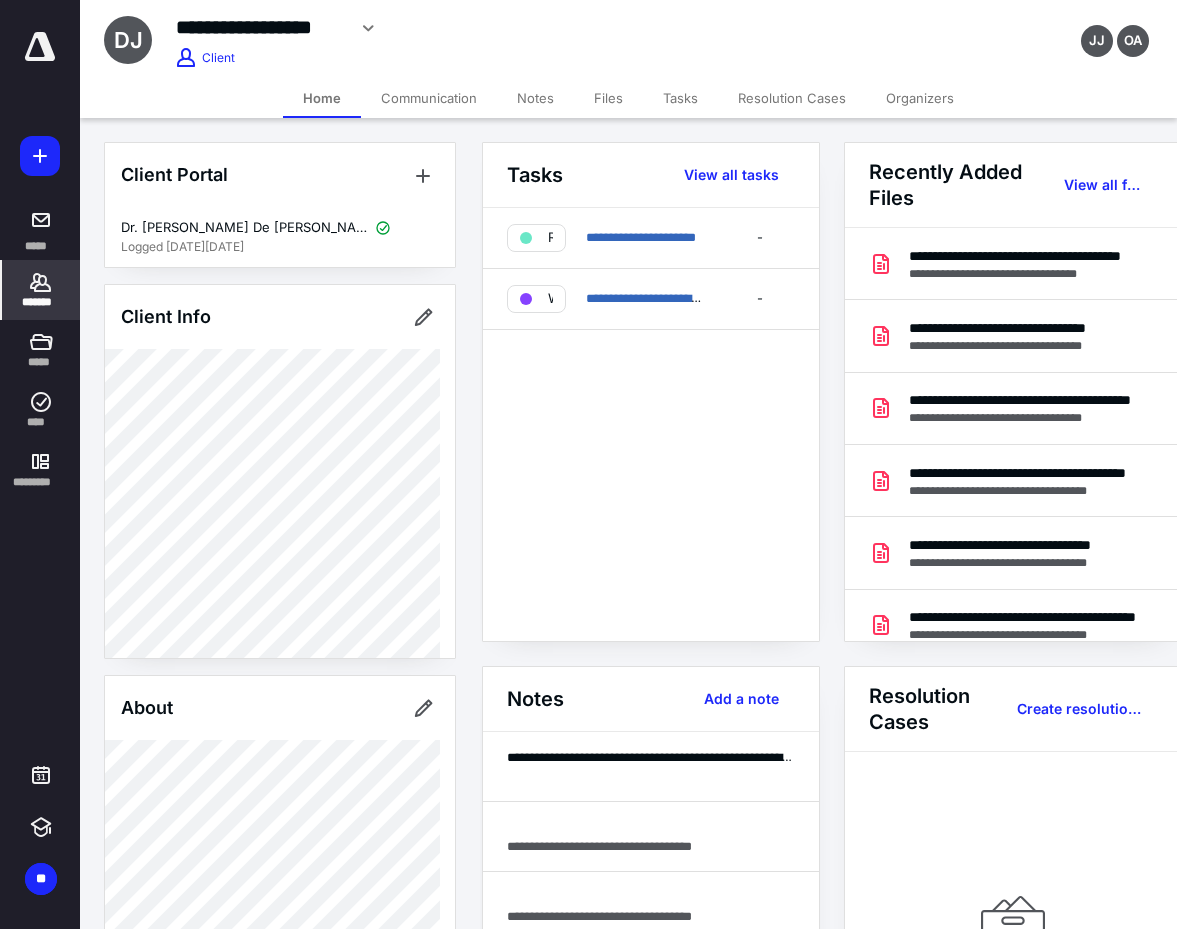 drag, startPoint x: 47, startPoint y: 289, endPoint x: 71, endPoint y: 298, distance: 25.632011 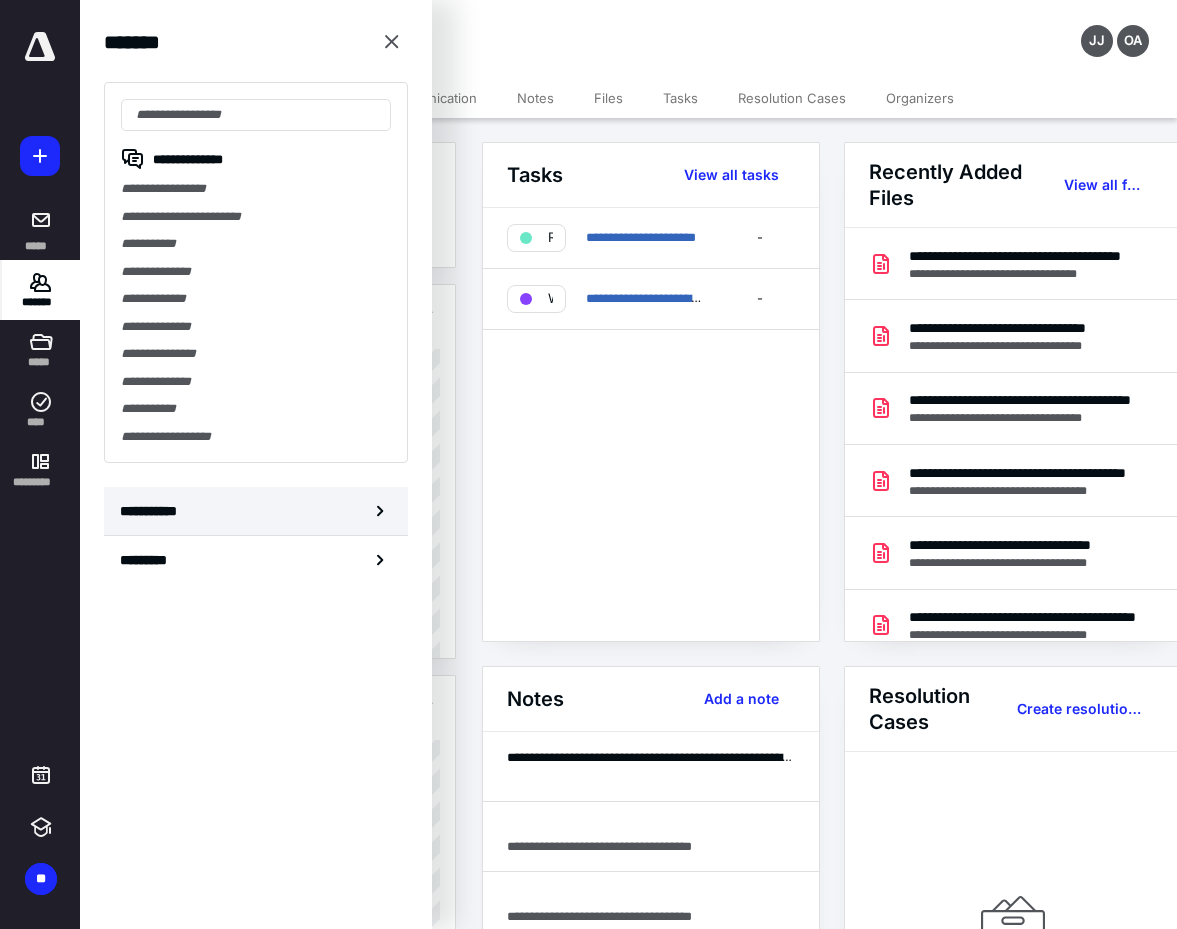 drag, startPoint x: 202, startPoint y: 514, endPoint x: 238, endPoint y: 460, distance: 64.899925 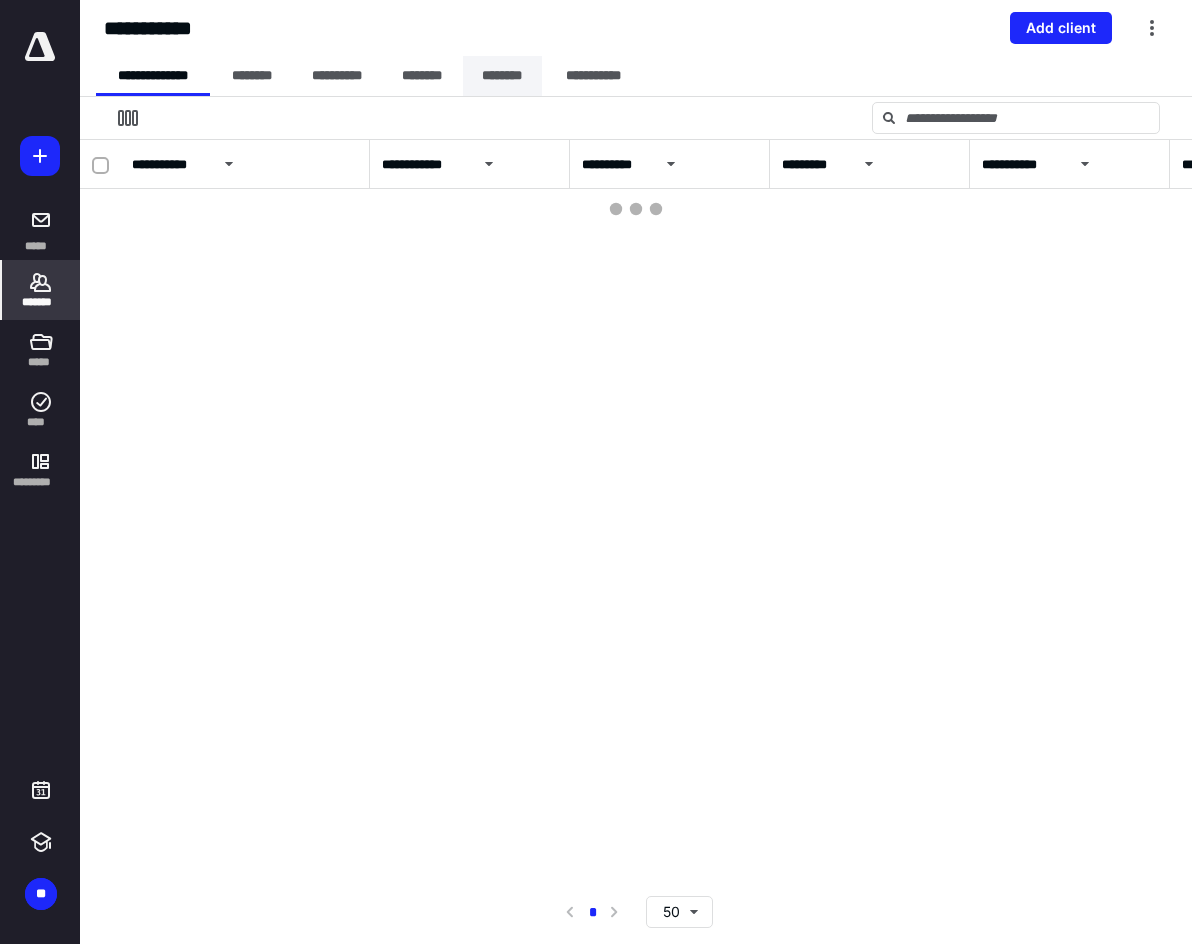 click on "********" at bounding box center (502, 76) 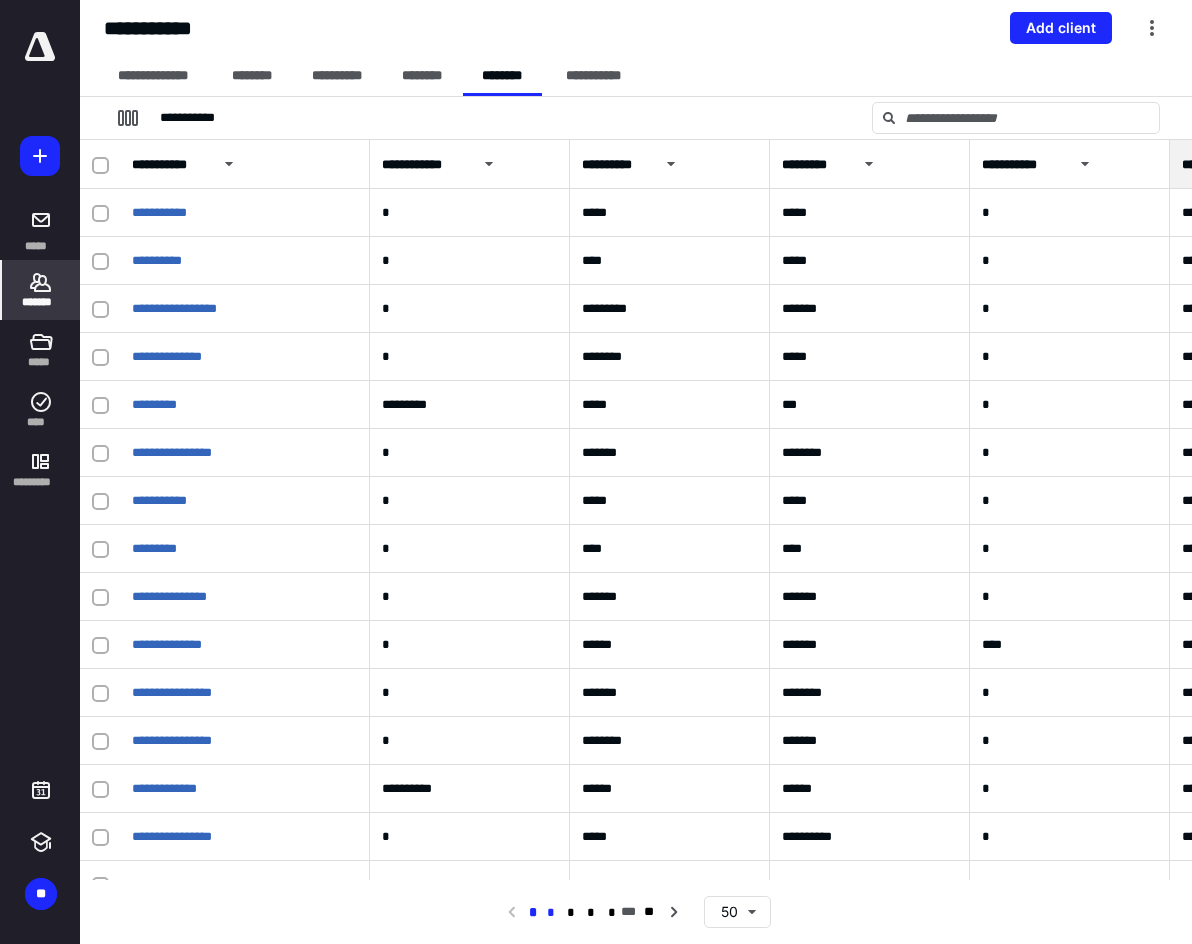 click on "*" at bounding box center (551, 913) 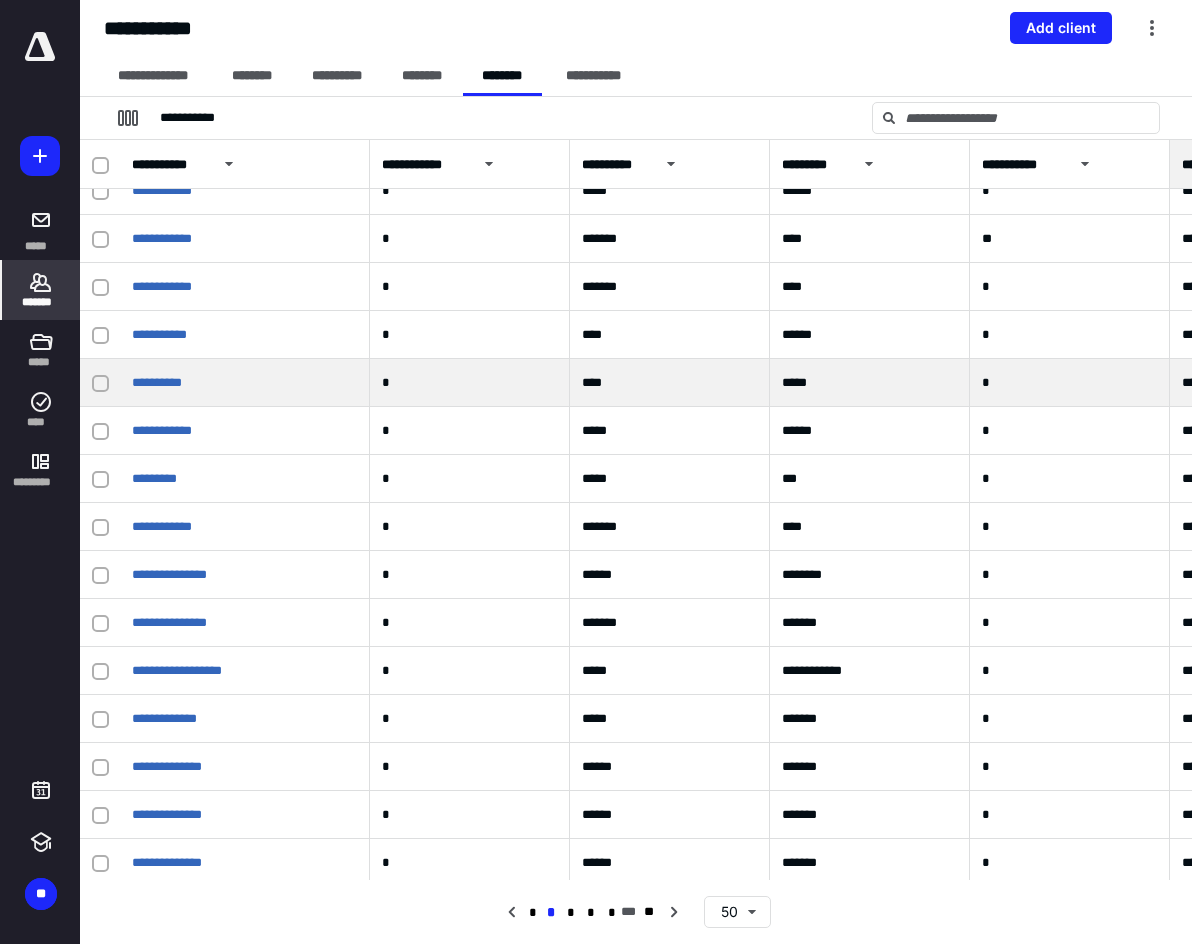 scroll, scrollTop: 700, scrollLeft: 0, axis: vertical 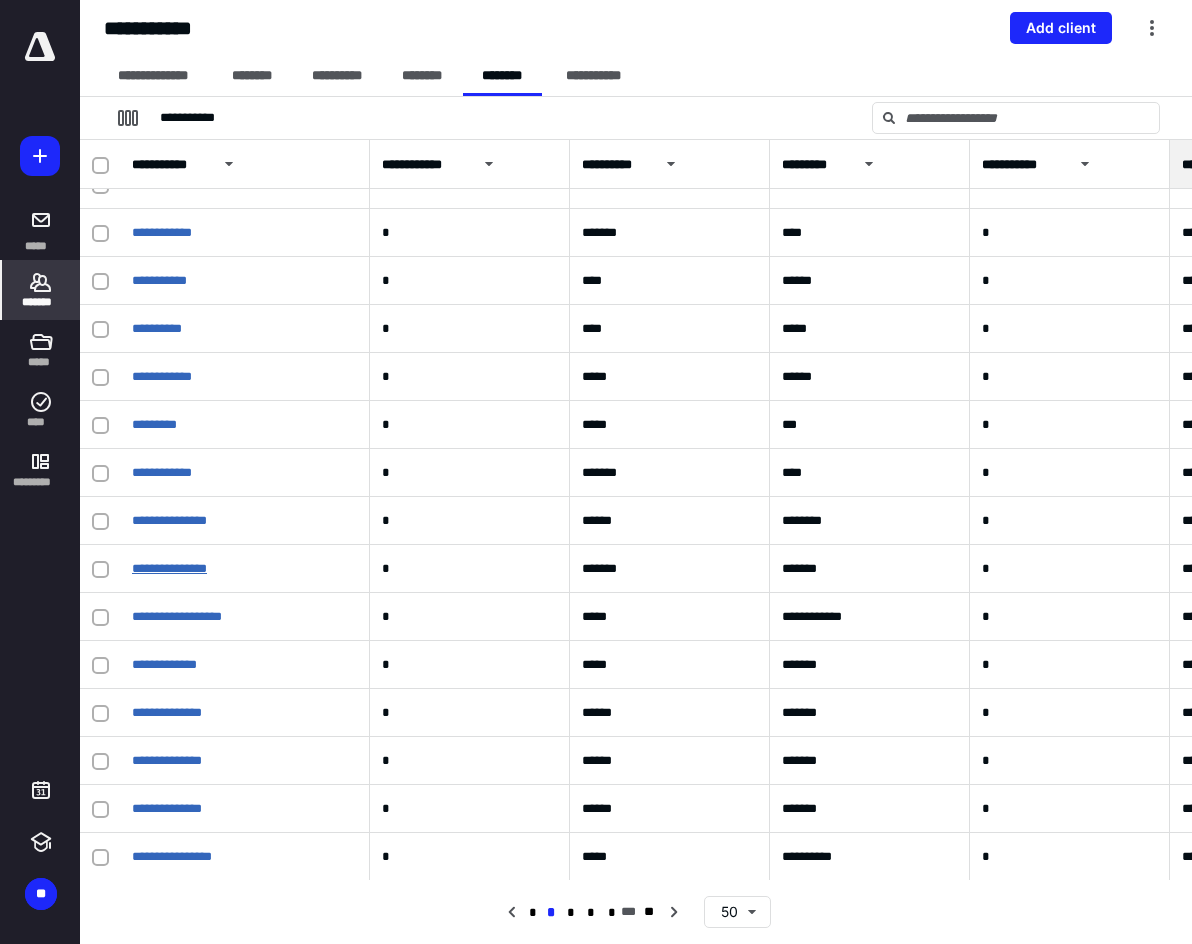 drag, startPoint x: 149, startPoint y: 569, endPoint x: 175, endPoint y: 557, distance: 28.635643 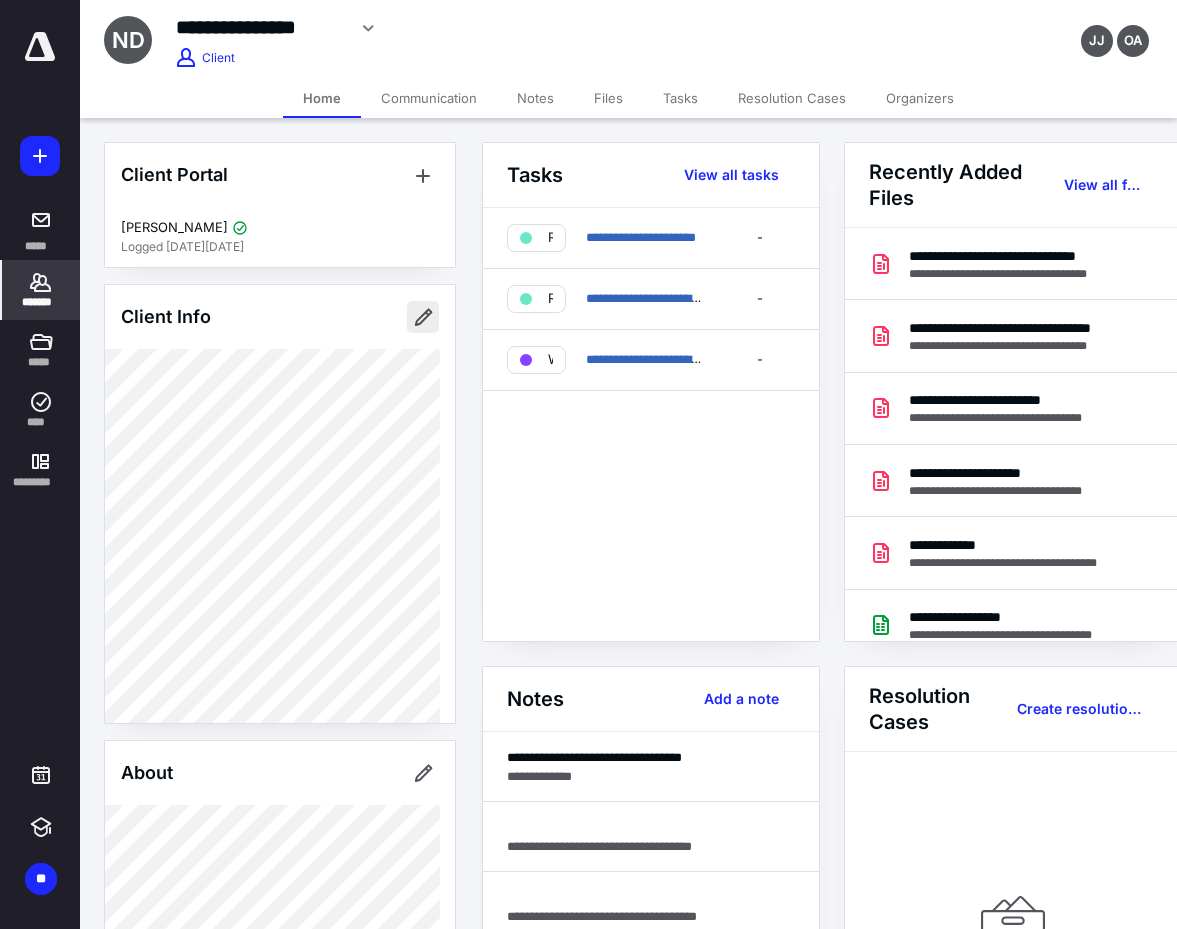 click at bounding box center (423, 317) 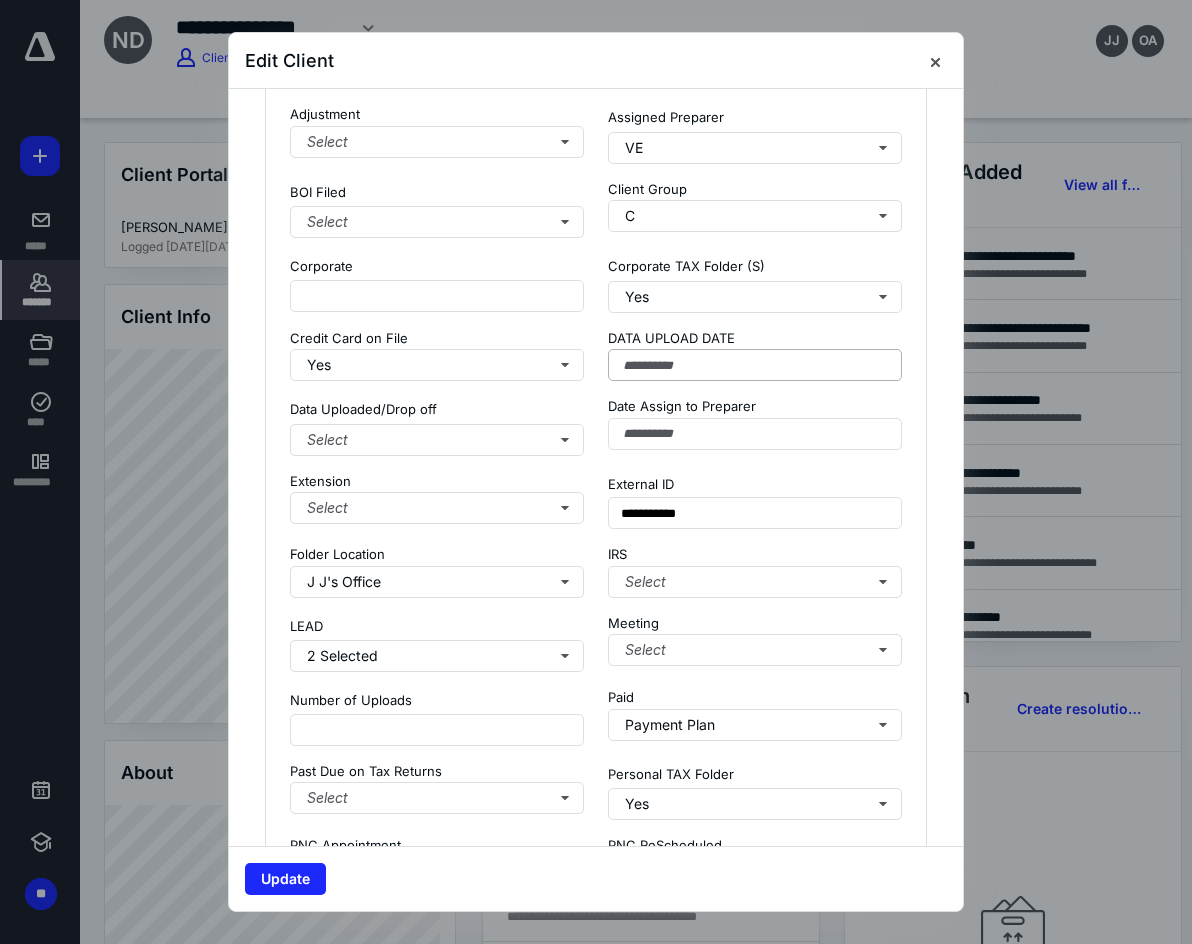 scroll, scrollTop: 2400, scrollLeft: 0, axis: vertical 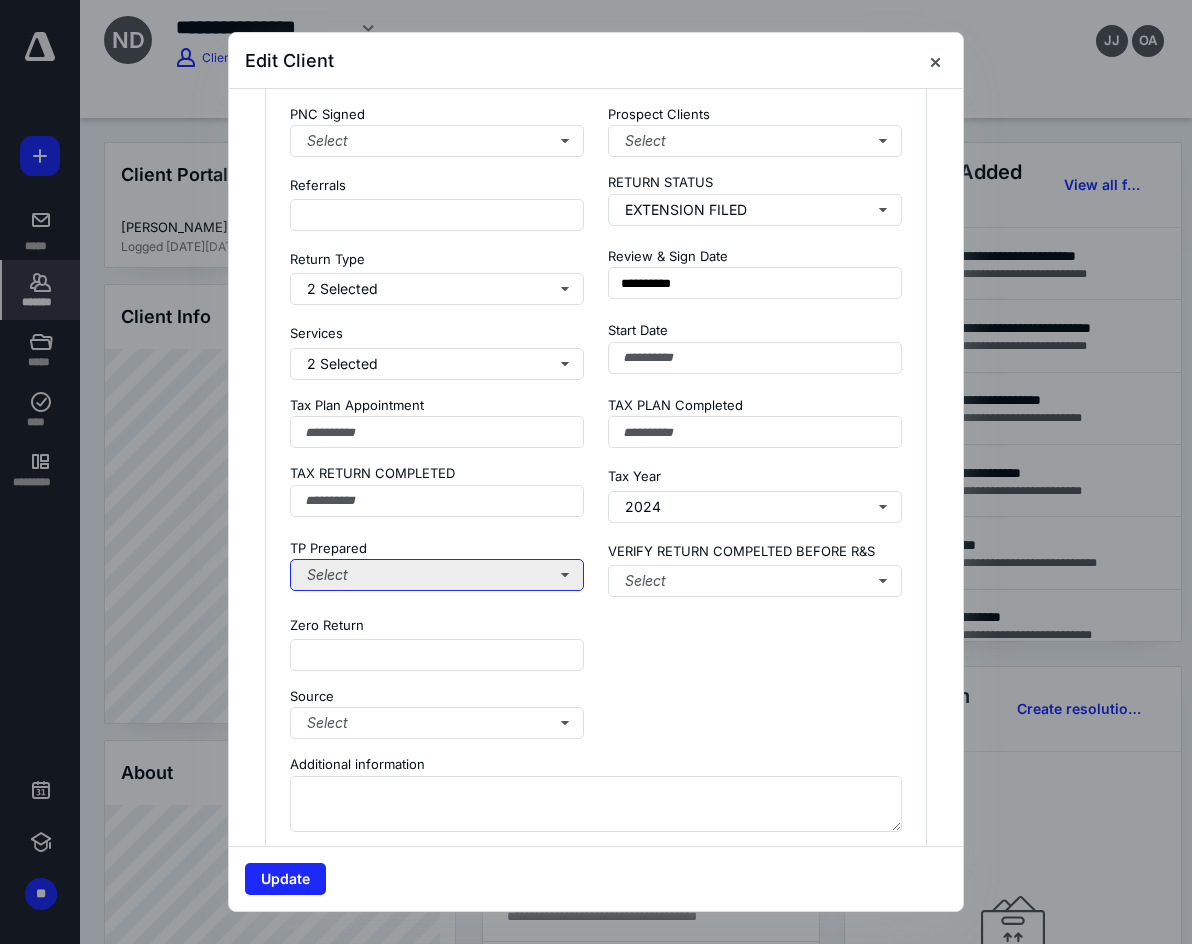 click on "Select" at bounding box center (437, 575) 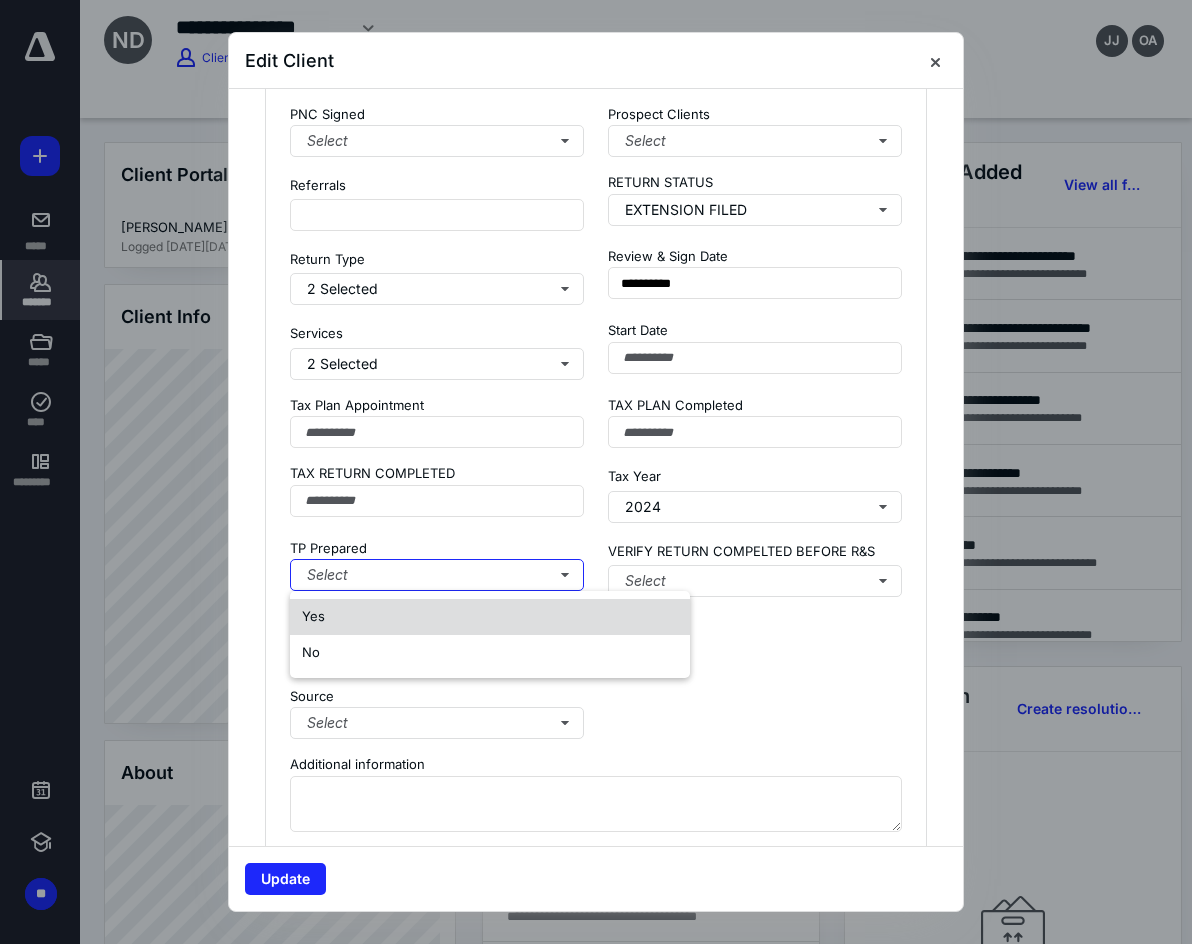 click on "Yes" at bounding box center (490, 617) 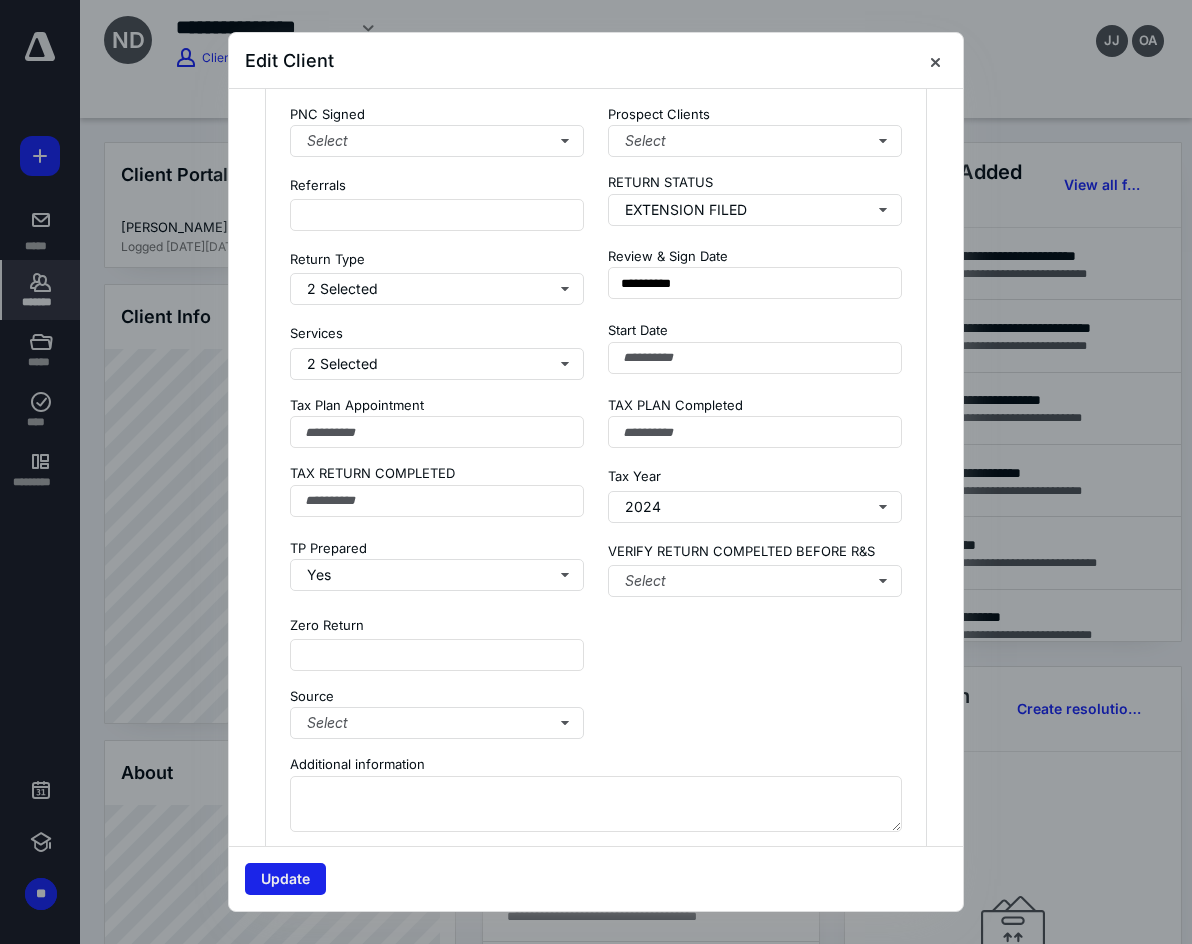 click on "Update" at bounding box center (285, 879) 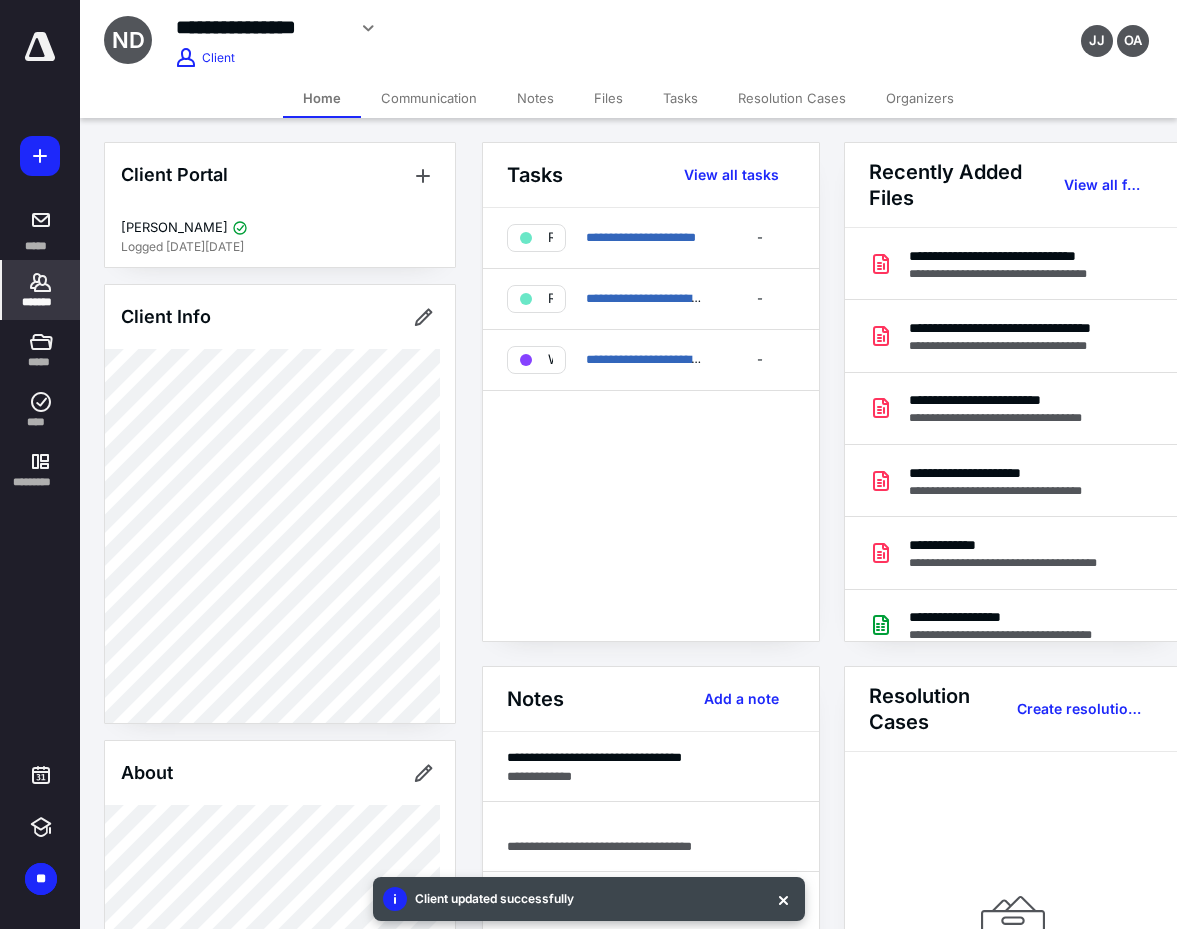 click on "Files" at bounding box center (608, 98) 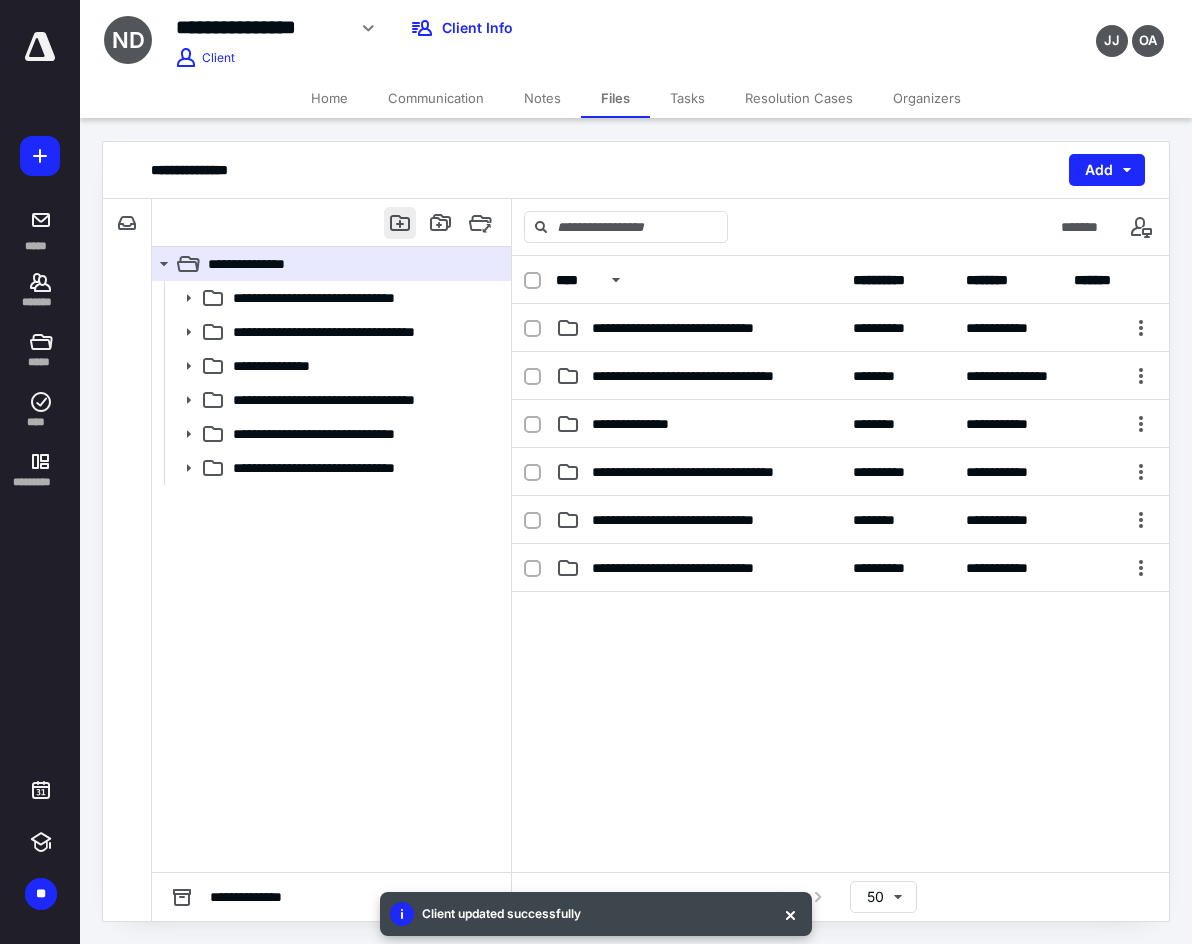 click at bounding box center (400, 223) 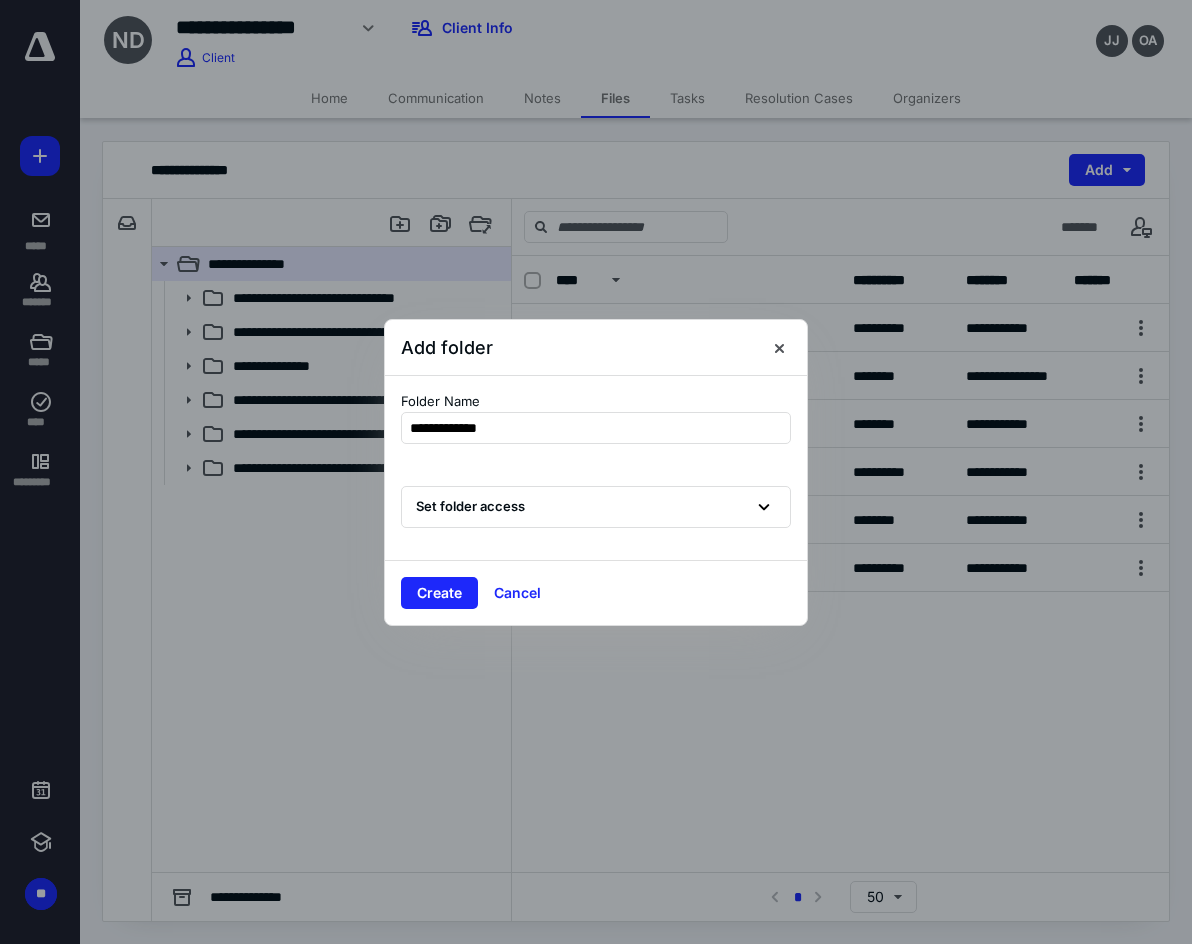type on "**********" 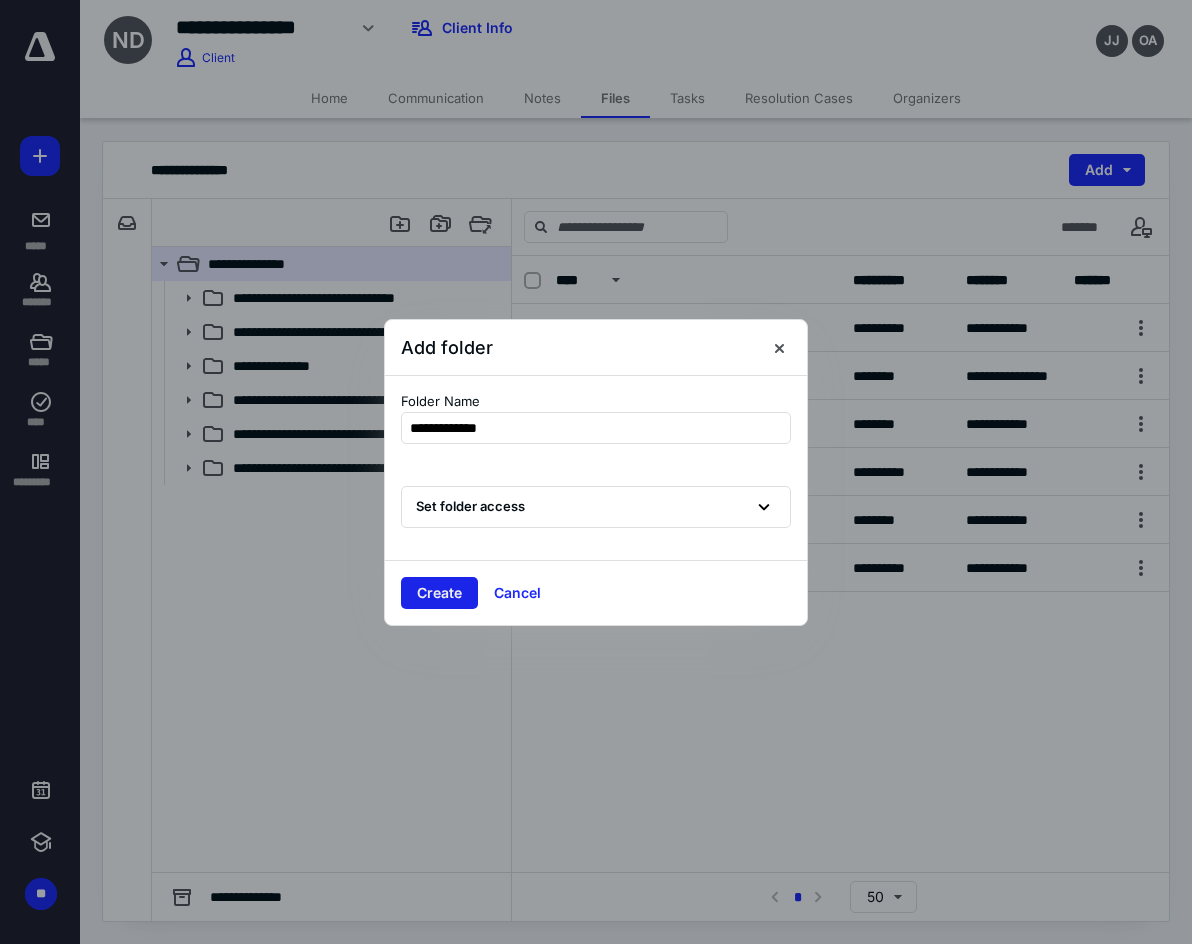 click on "Create" at bounding box center [439, 593] 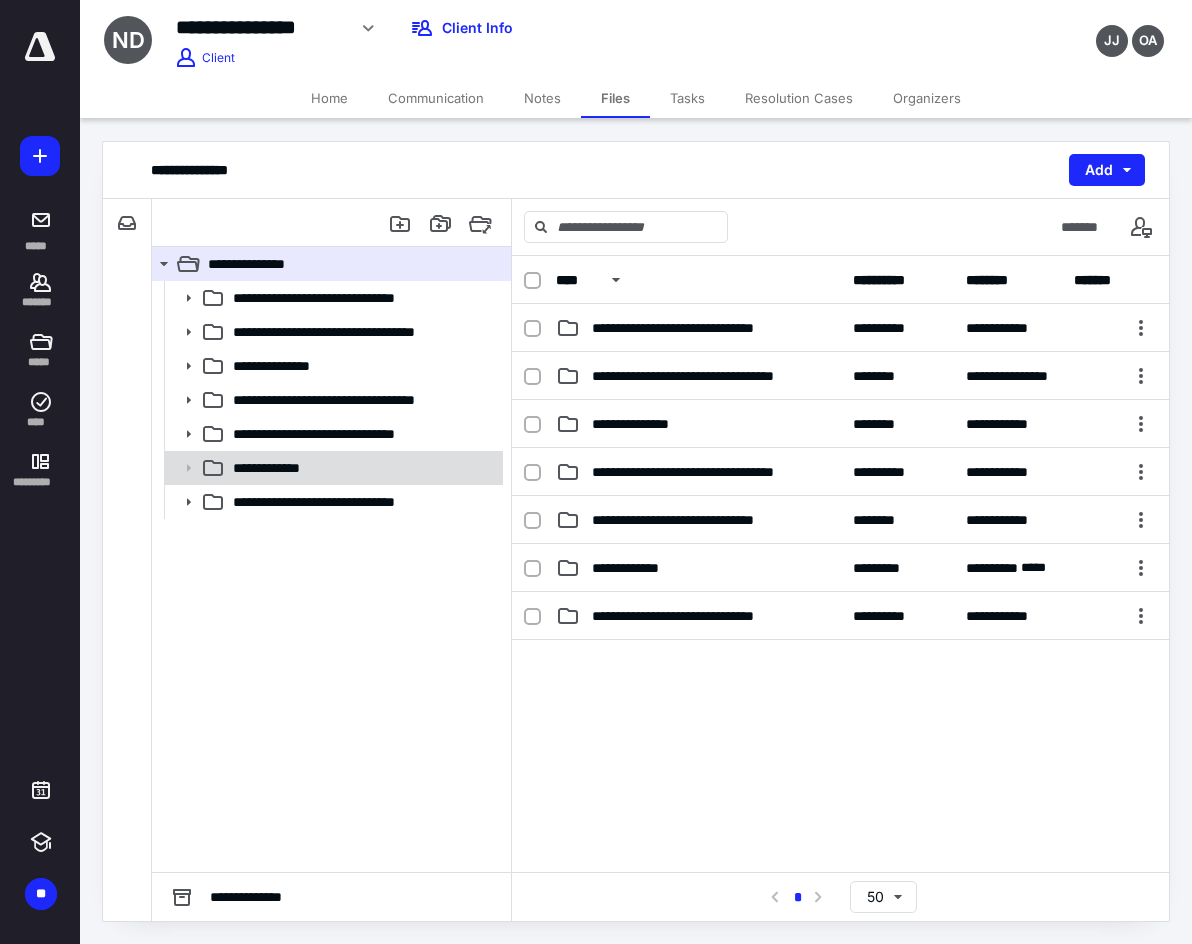 click on "**********" at bounding box center [280, 468] 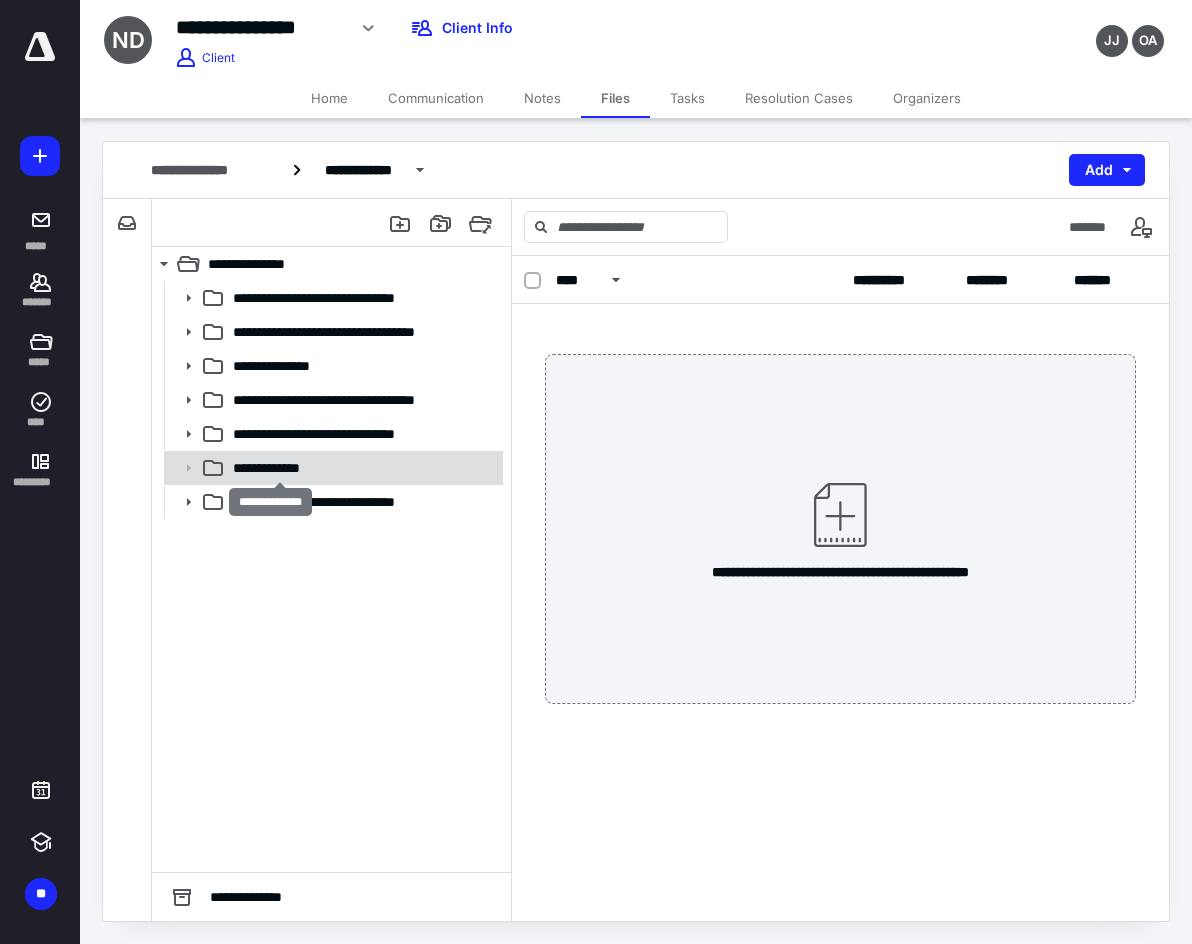 click on "**********" at bounding box center (280, 468) 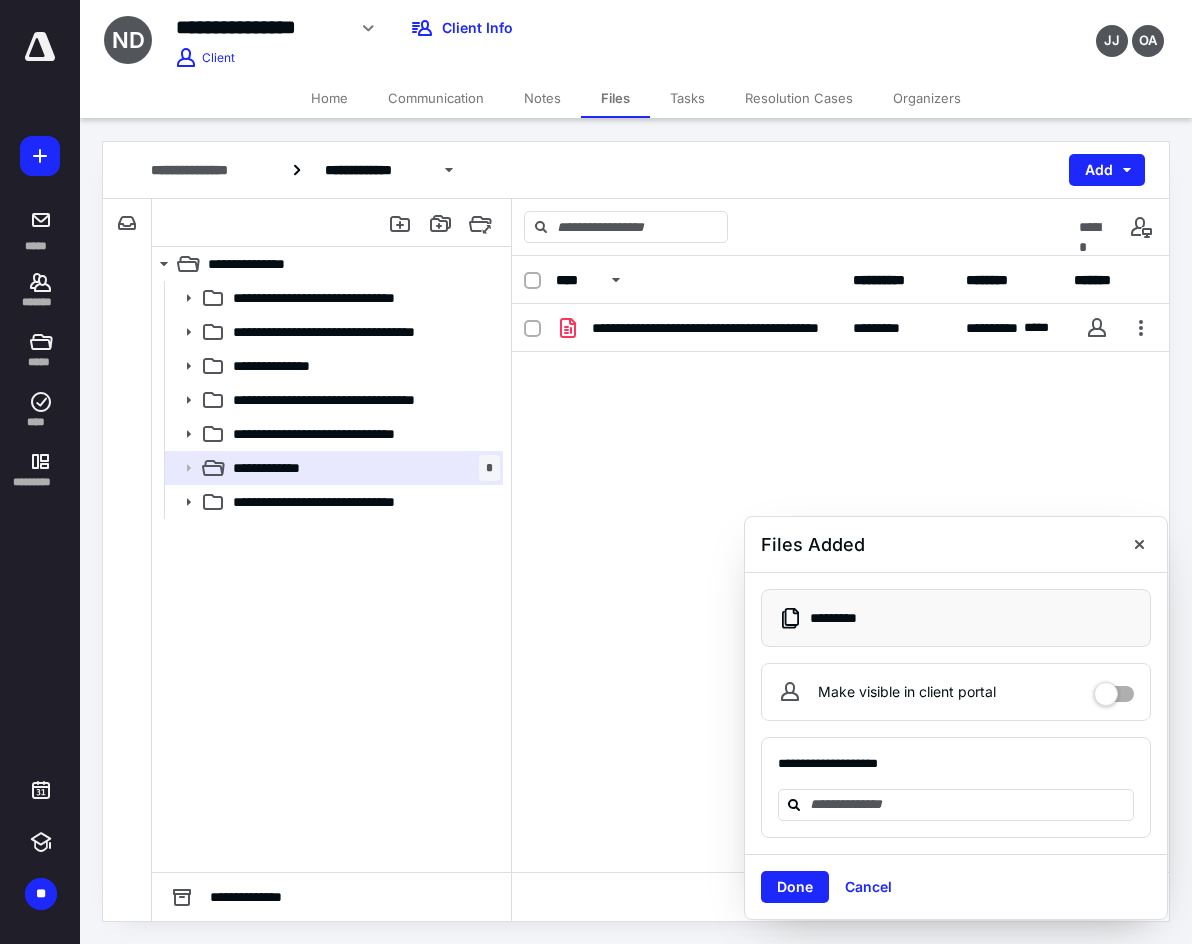 click on "Home" at bounding box center [329, 98] 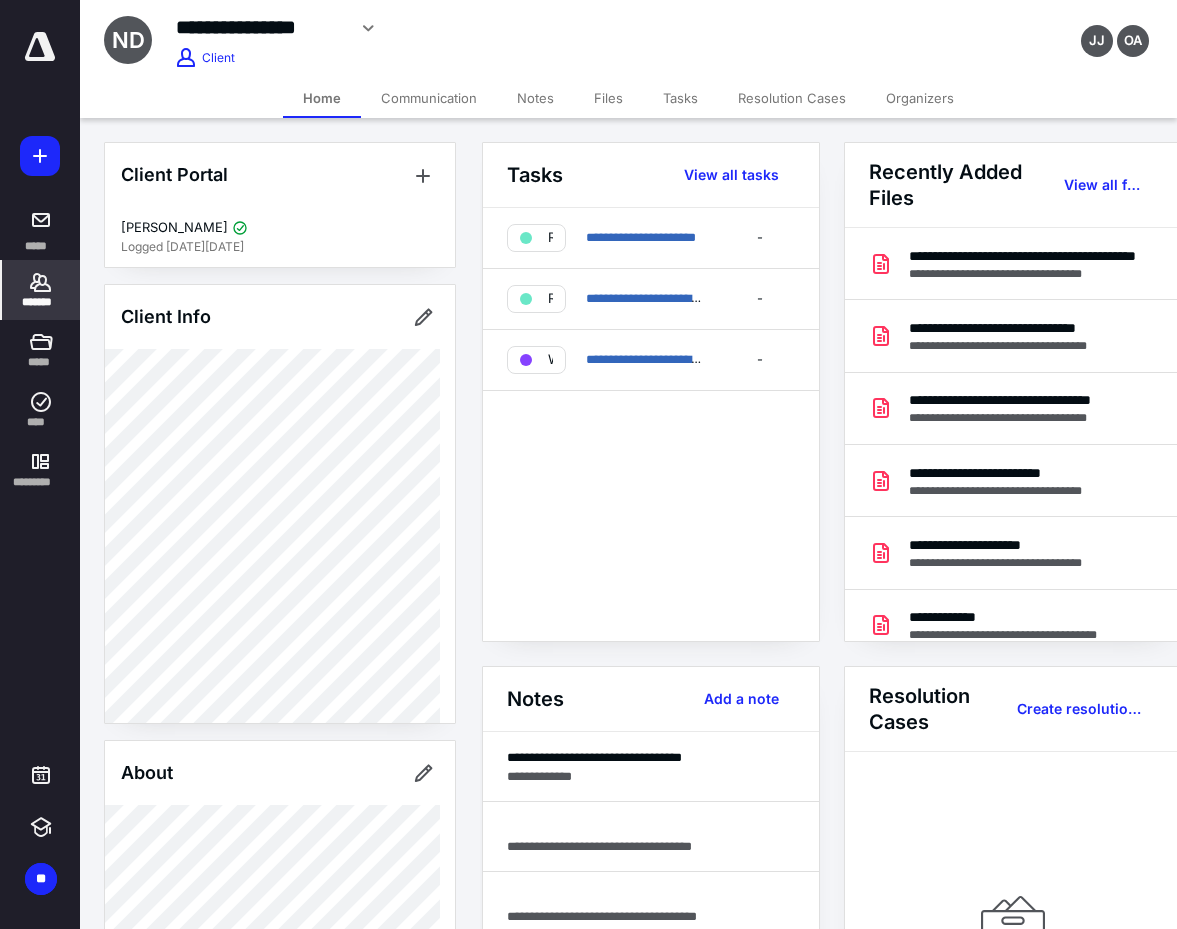 click 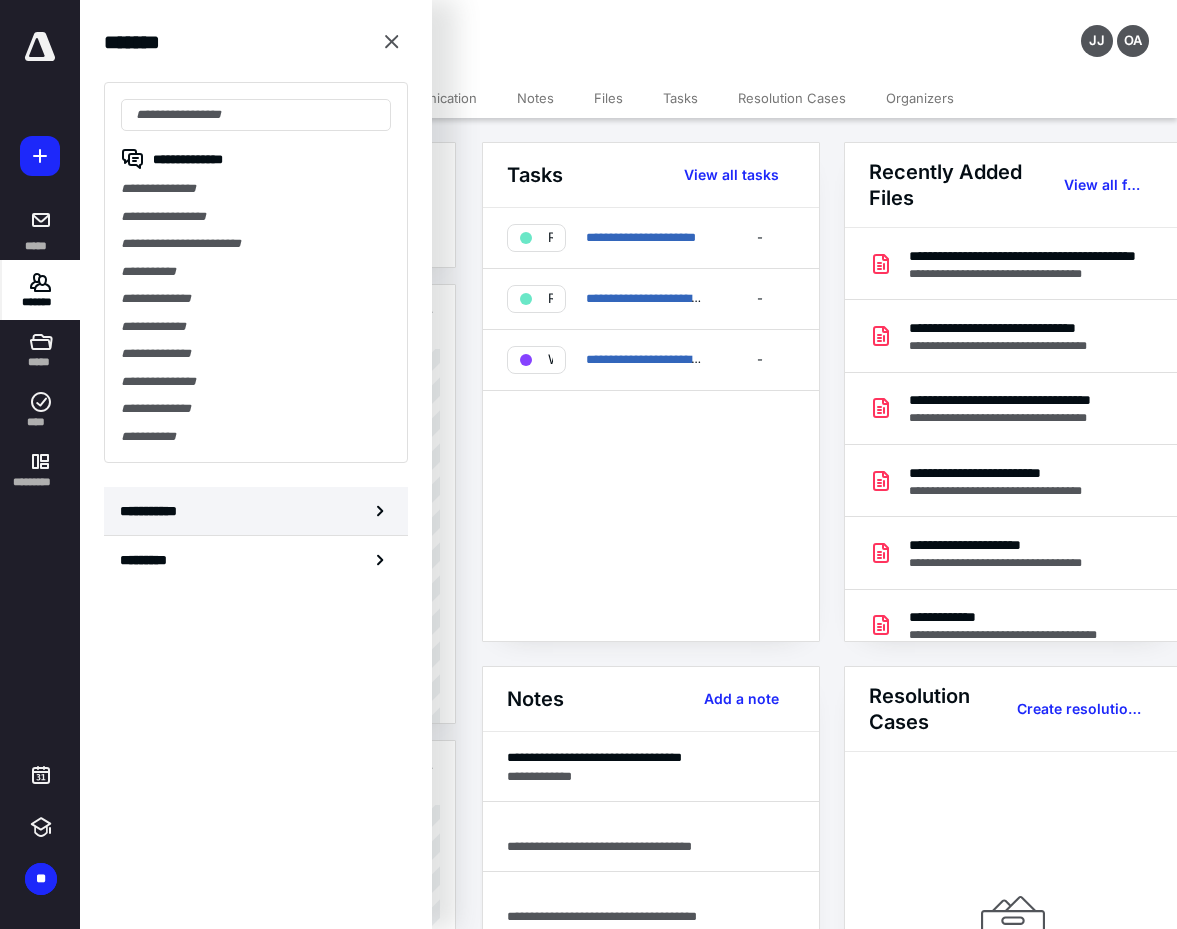 click on "**********" at bounding box center (256, 511) 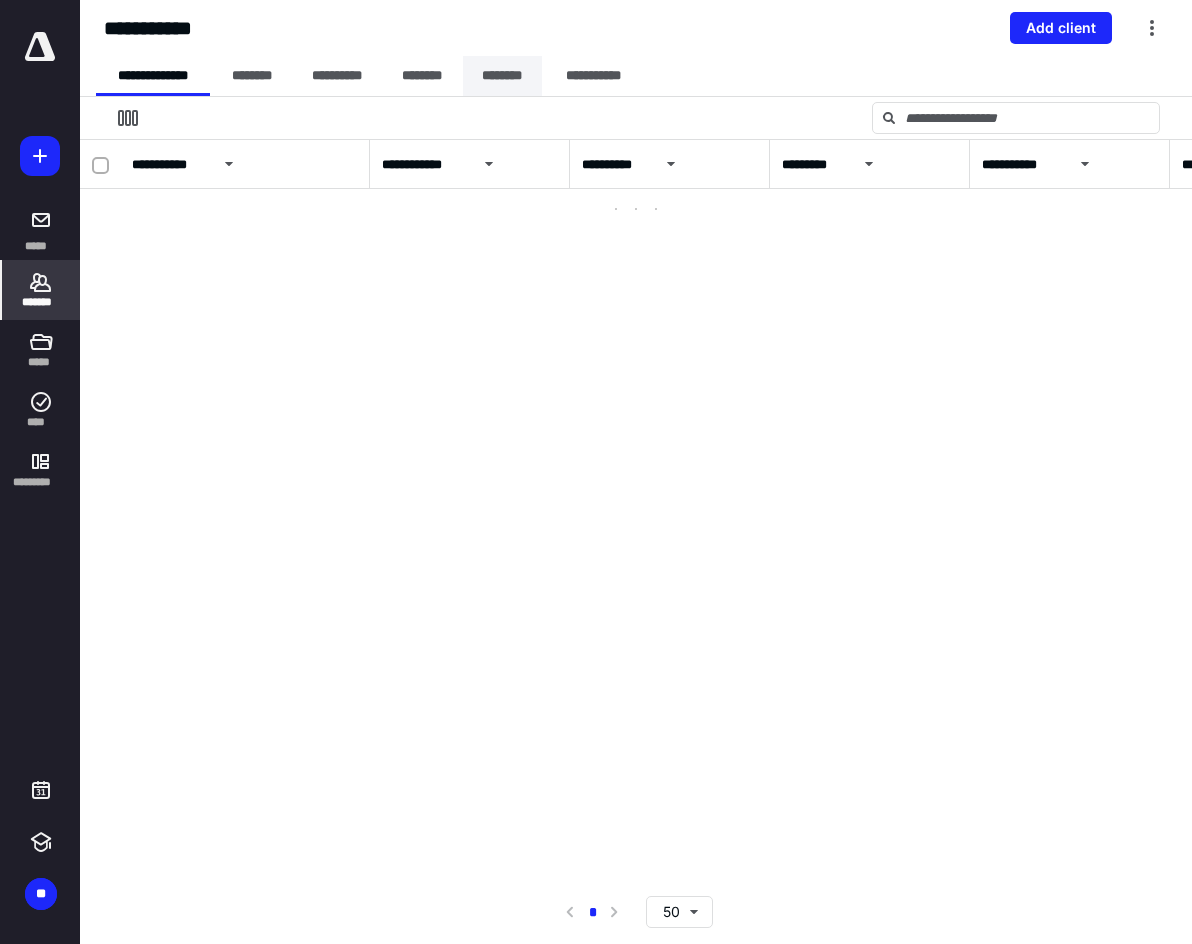 click on "********" at bounding box center [502, 76] 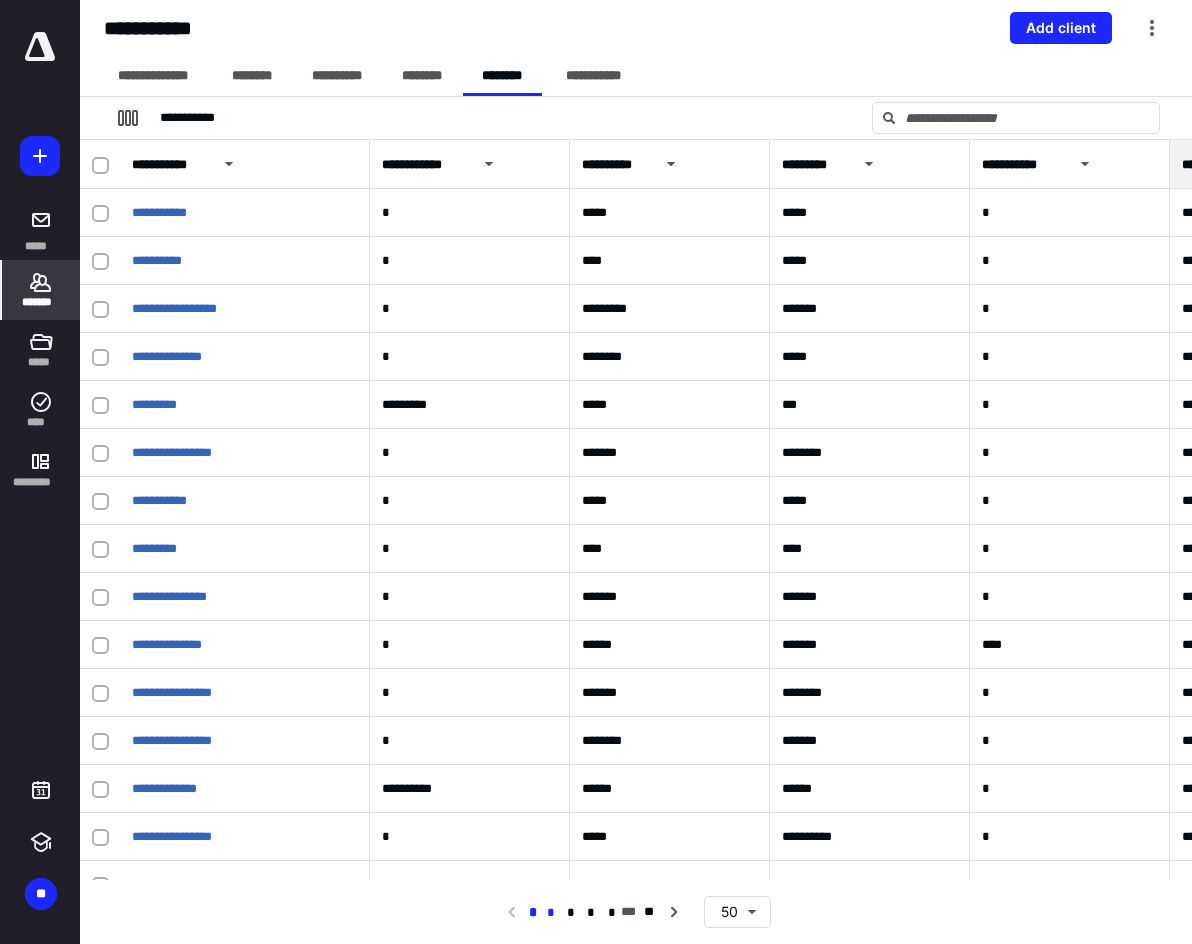 click on "*" at bounding box center (551, 913) 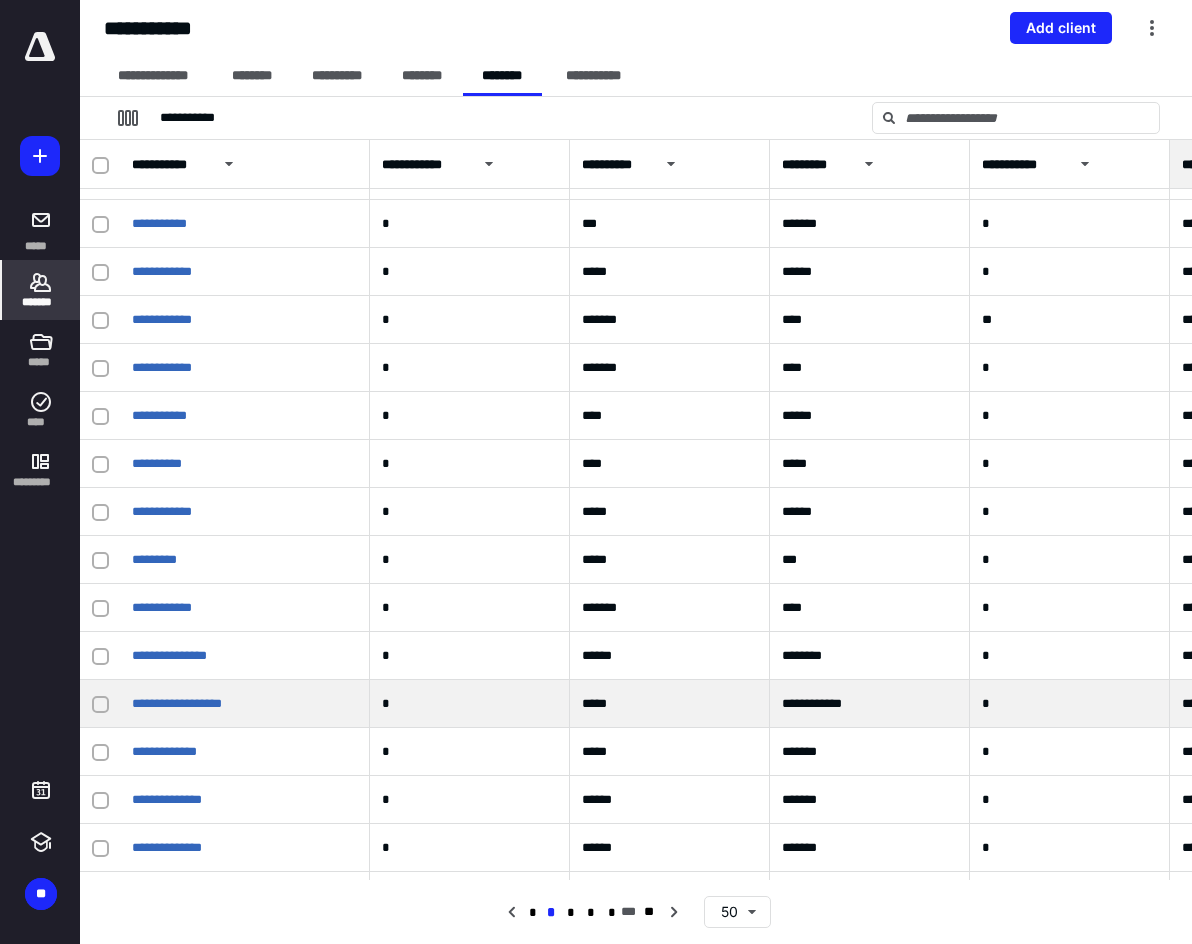 scroll, scrollTop: 600, scrollLeft: 0, axis: vertical 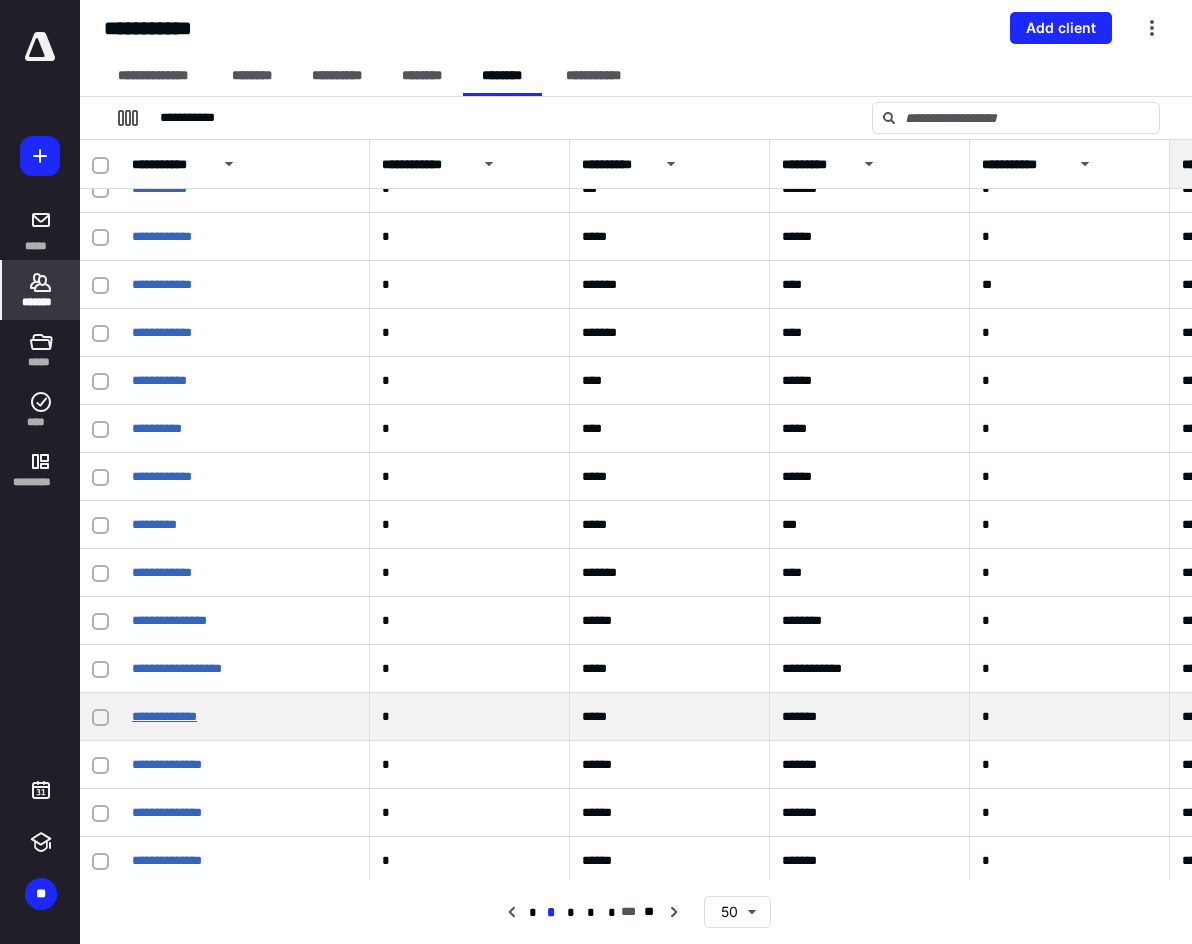 click on "**********" at bounding box center [164, 716] 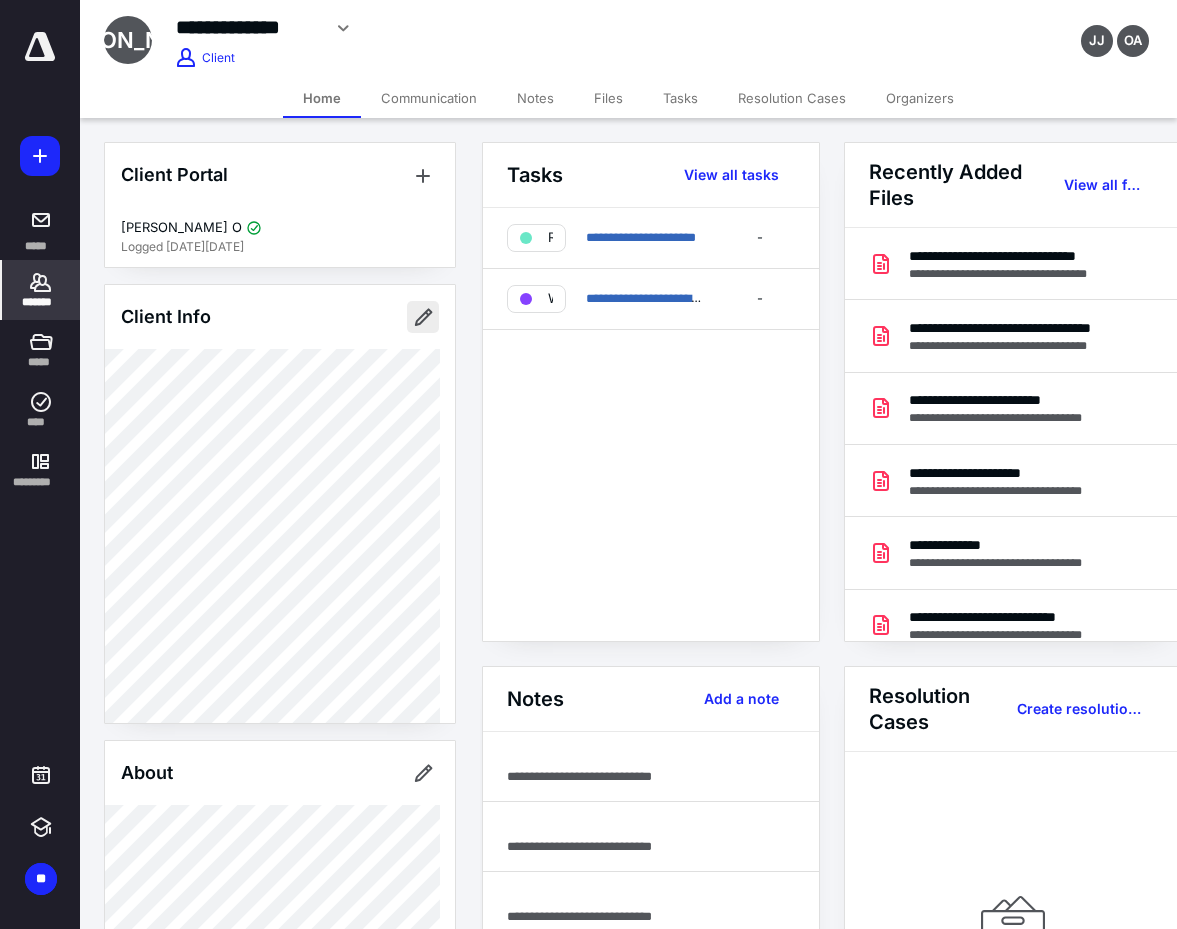 click at bounding box center [423, 317] 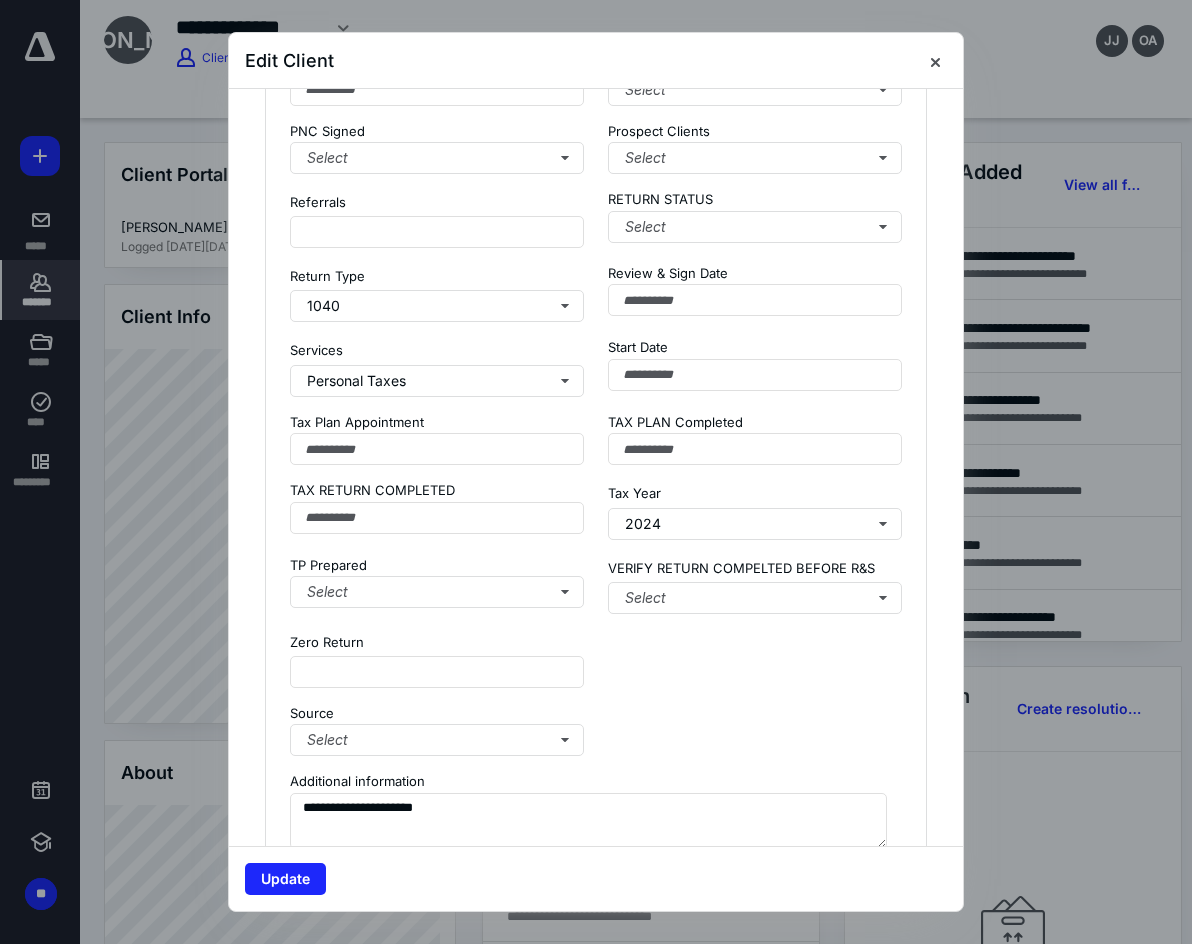scroll, scrollTop: 2766, scrollLeft: 0, axis: vertical 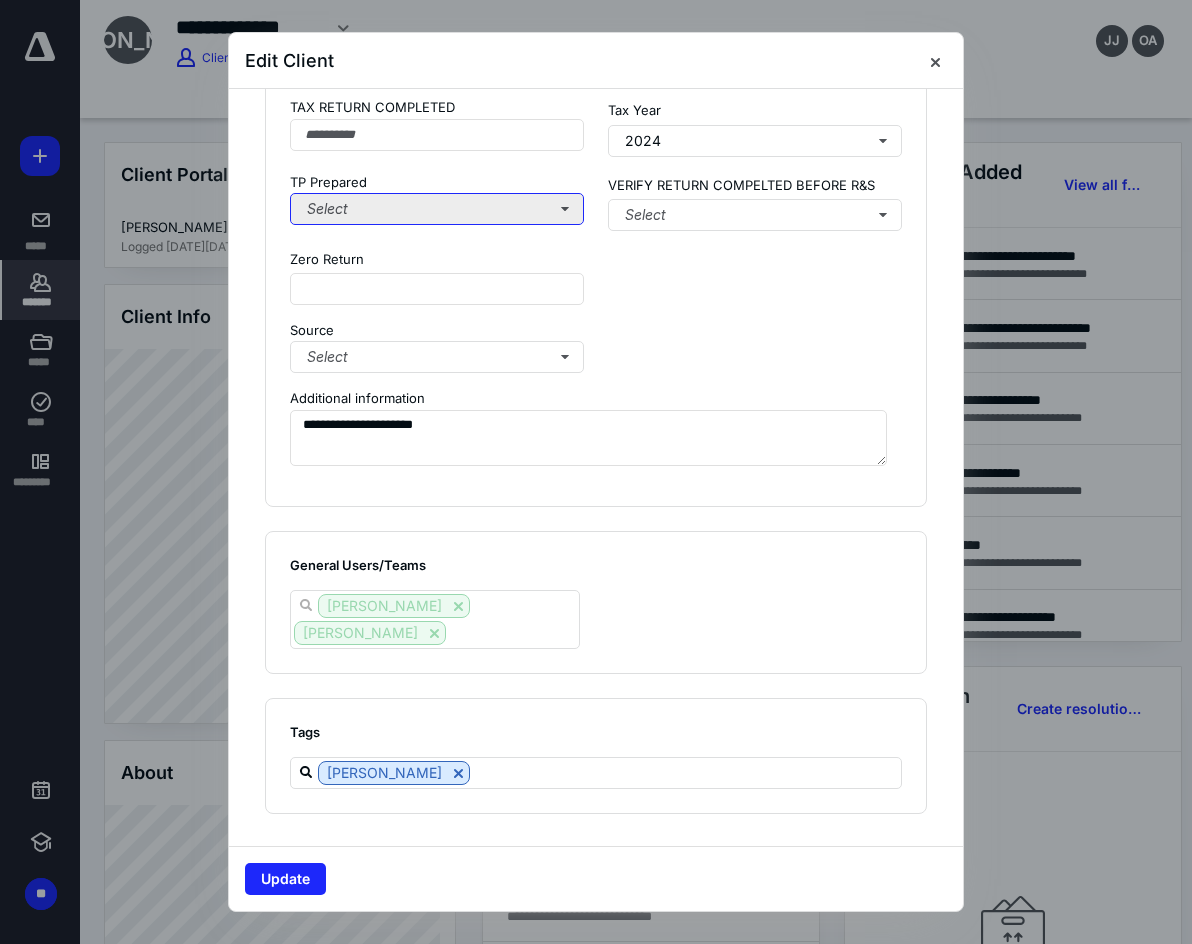 click on "Select" at bounding box center (437, 209) 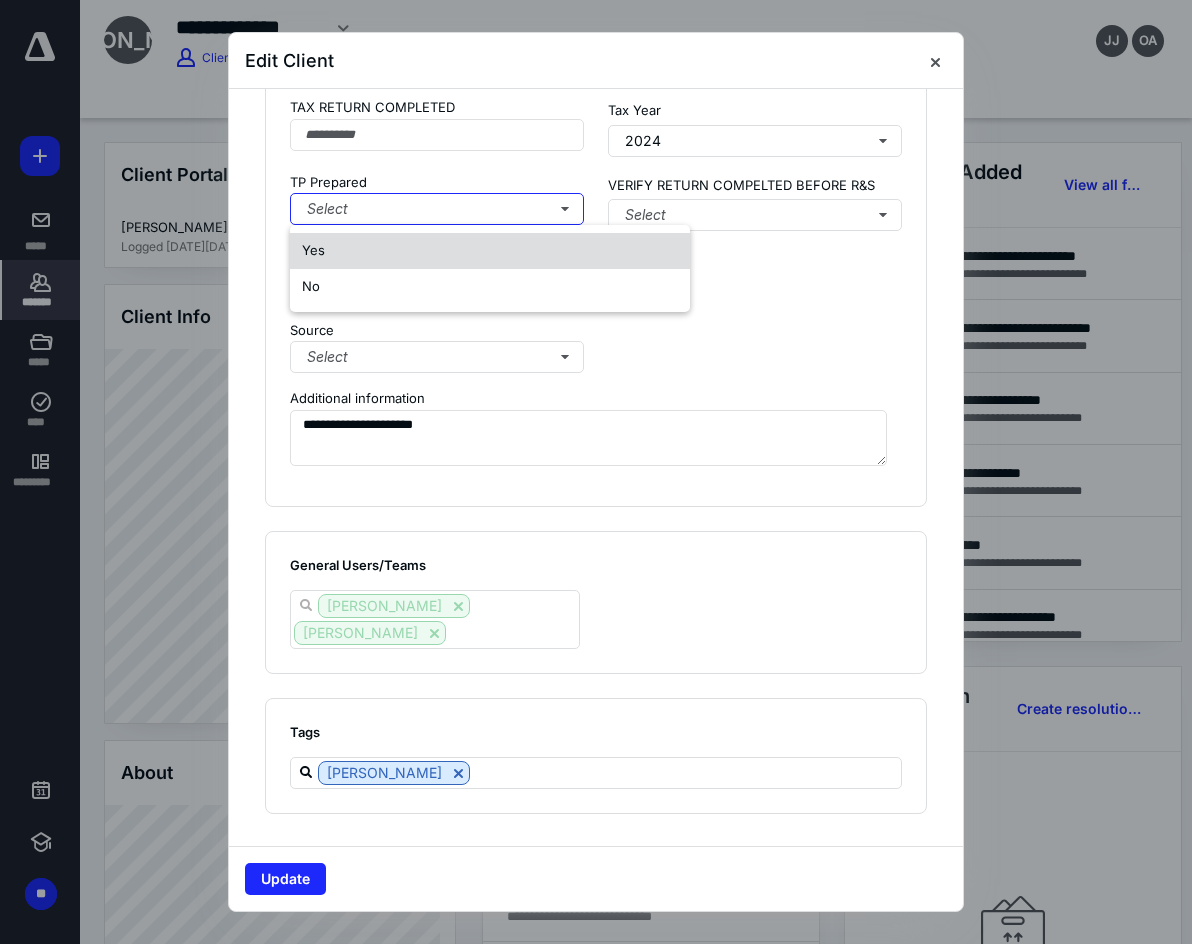click on "Yes" at bounding box center (490, 251) 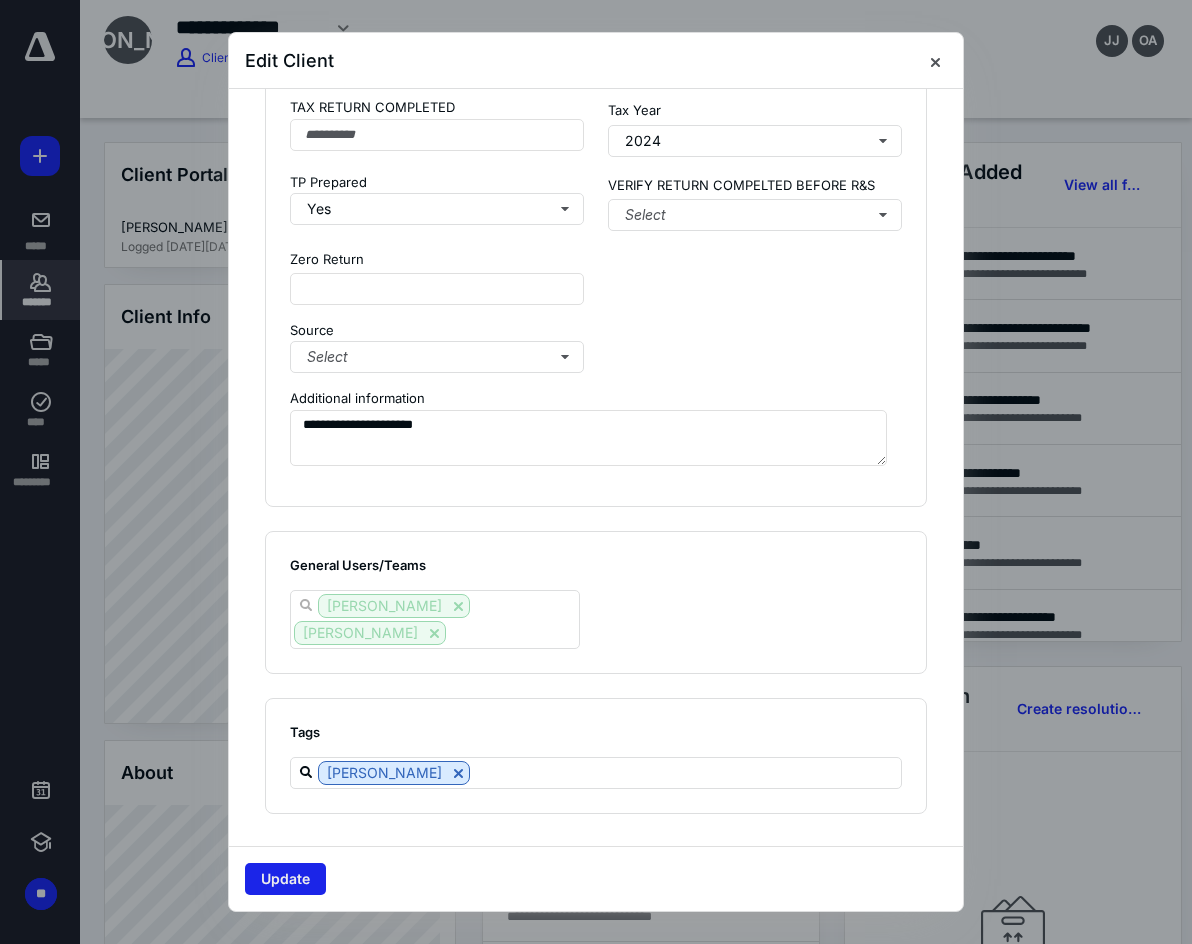 click on "Update" at bounding box center [285, 879] 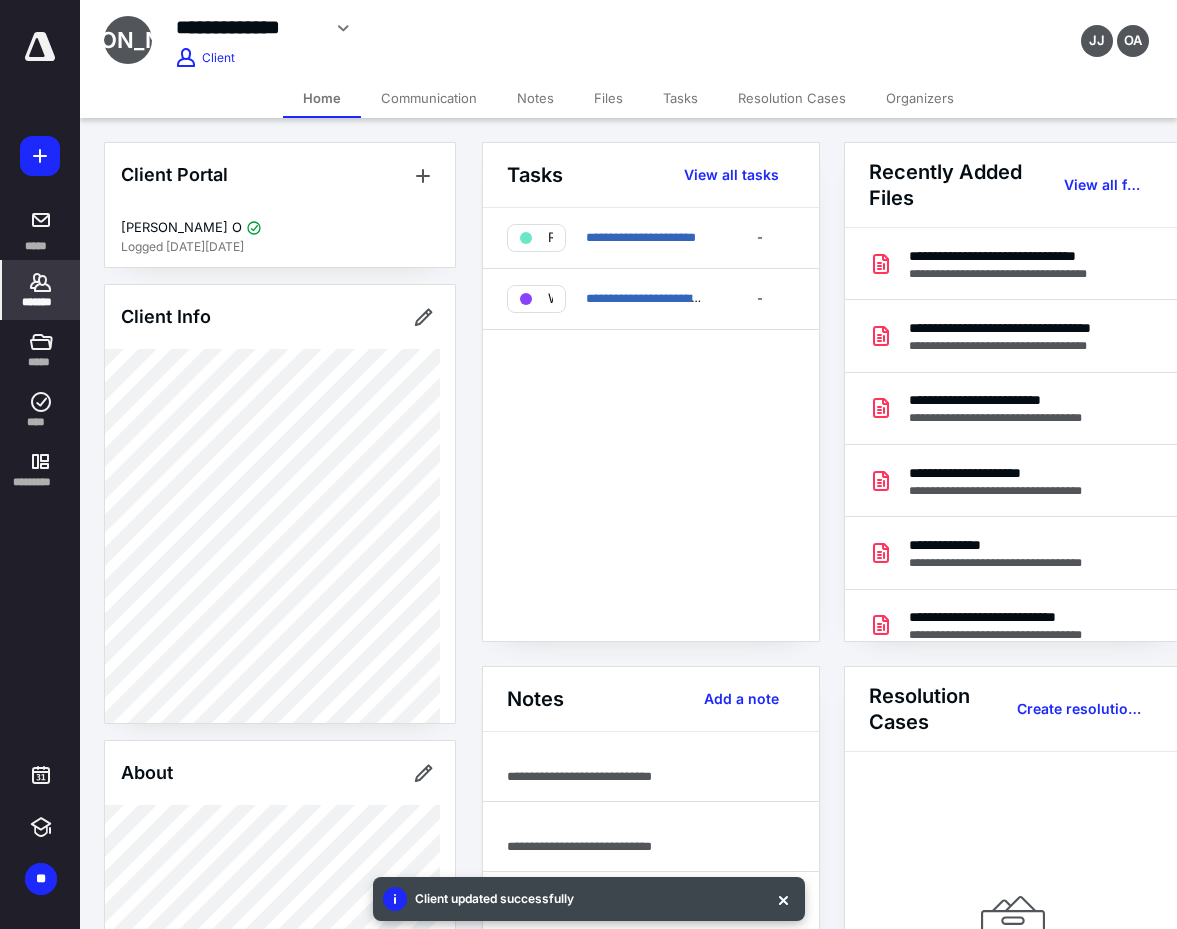click on "Files" at bounding box center (608, 98) 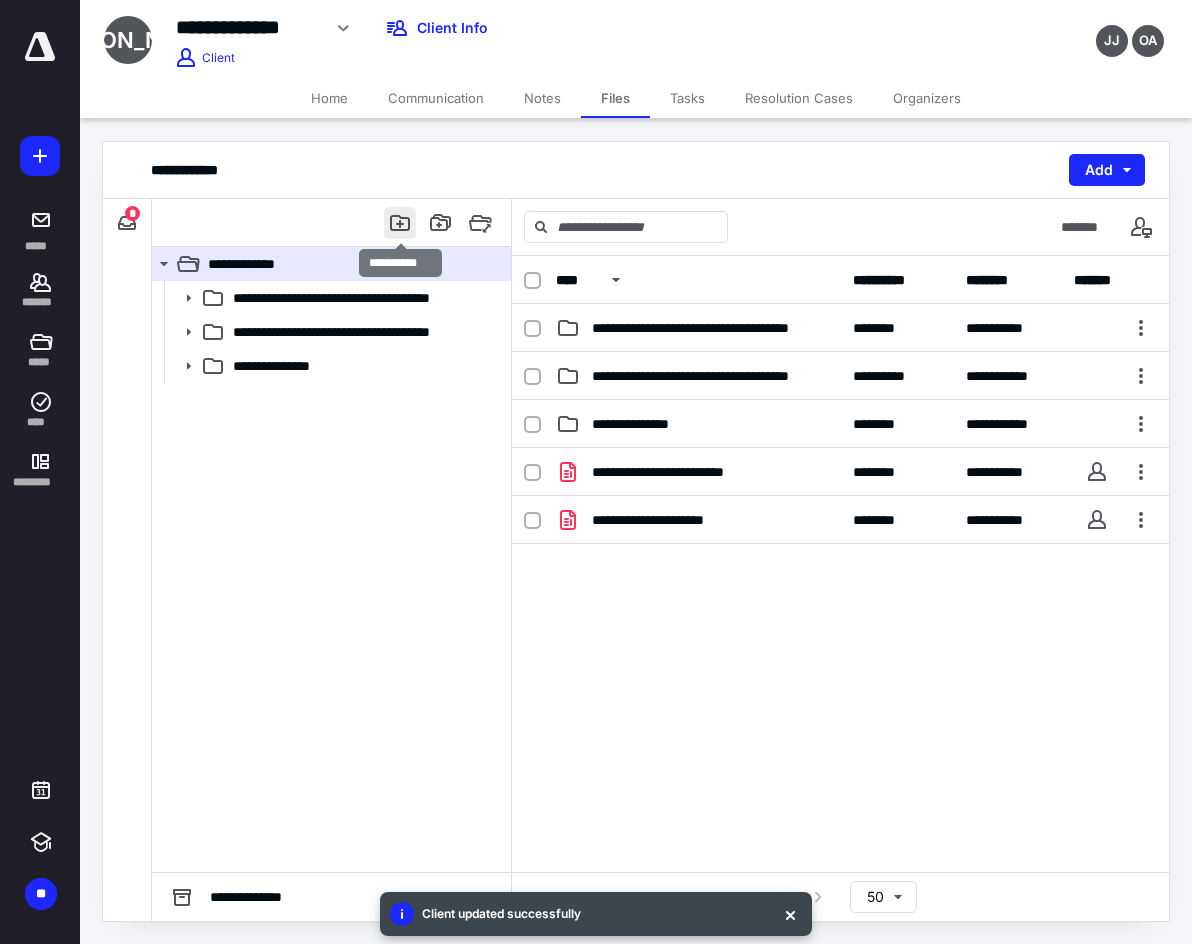 click at bounding box center (400, 223) 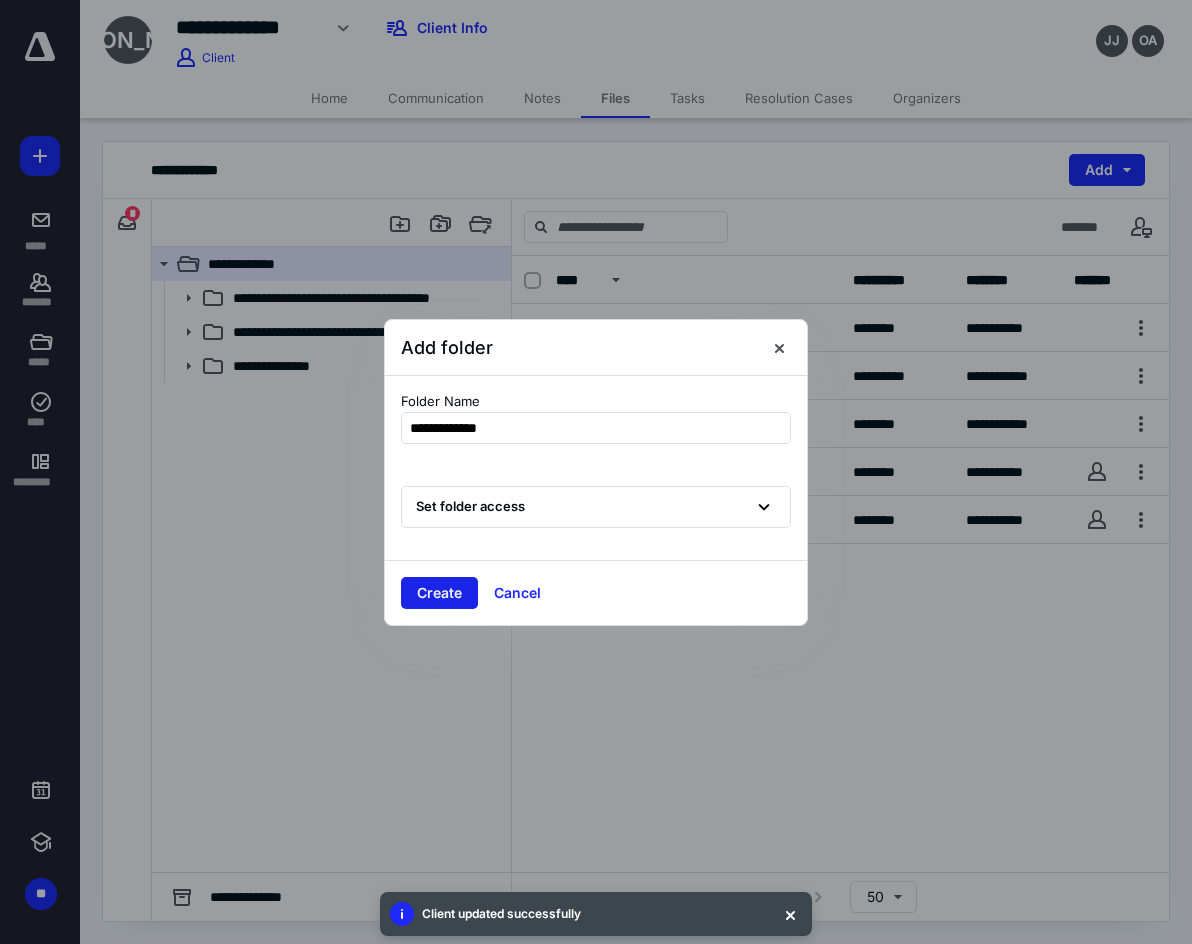 type on "**********" 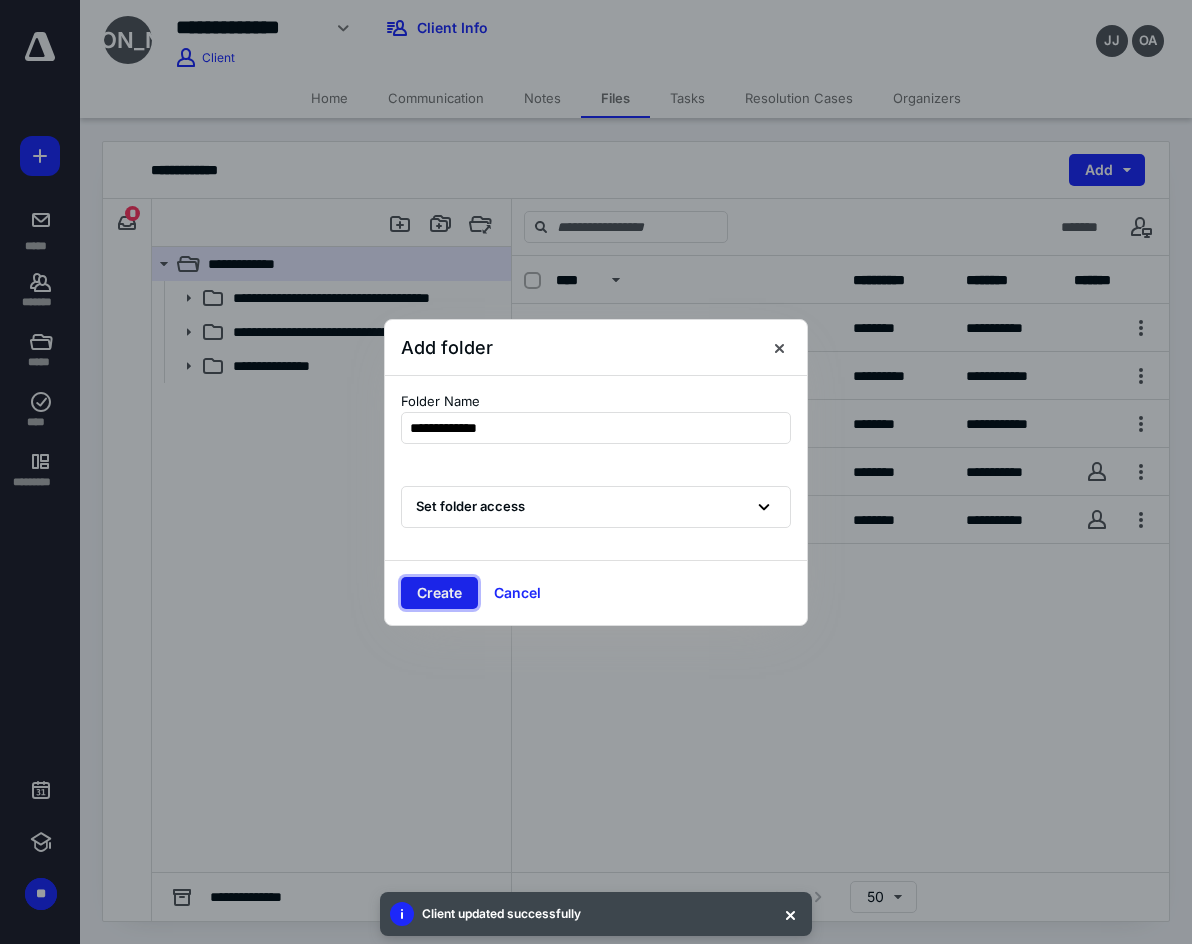 click on "Create" at bounding box center [439, 593] 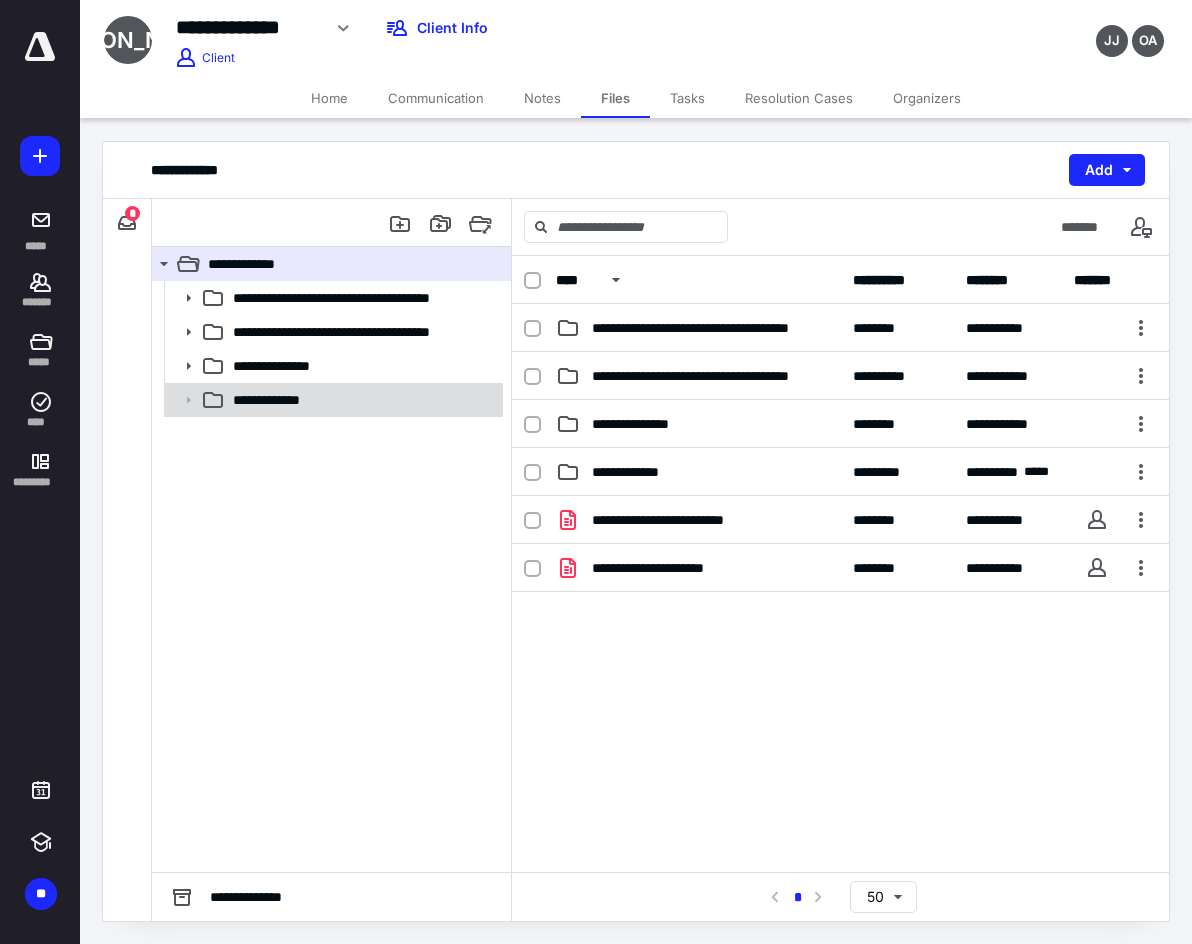 click on "**********" at bounding box center [362, 400] 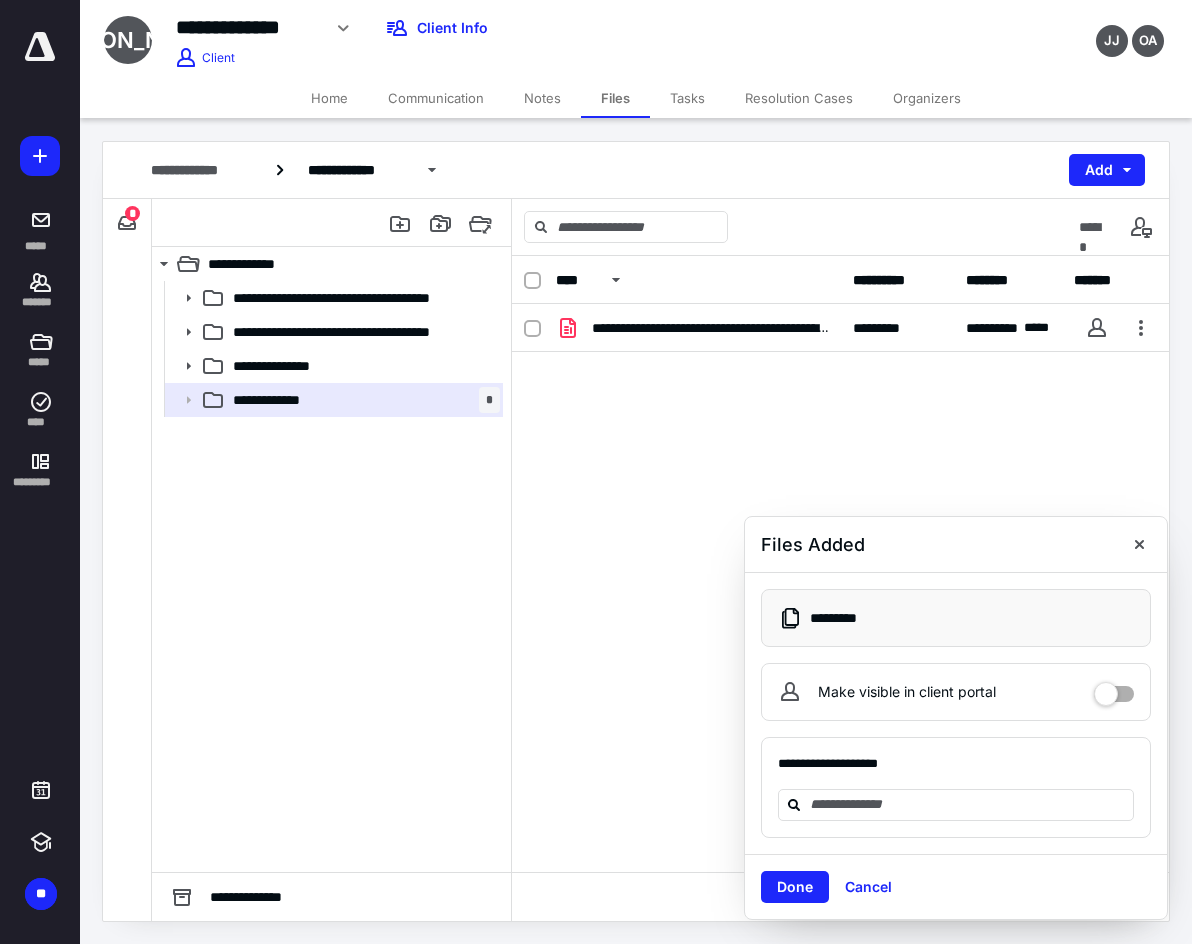 click on "Home" at bounding box center (329, 98) 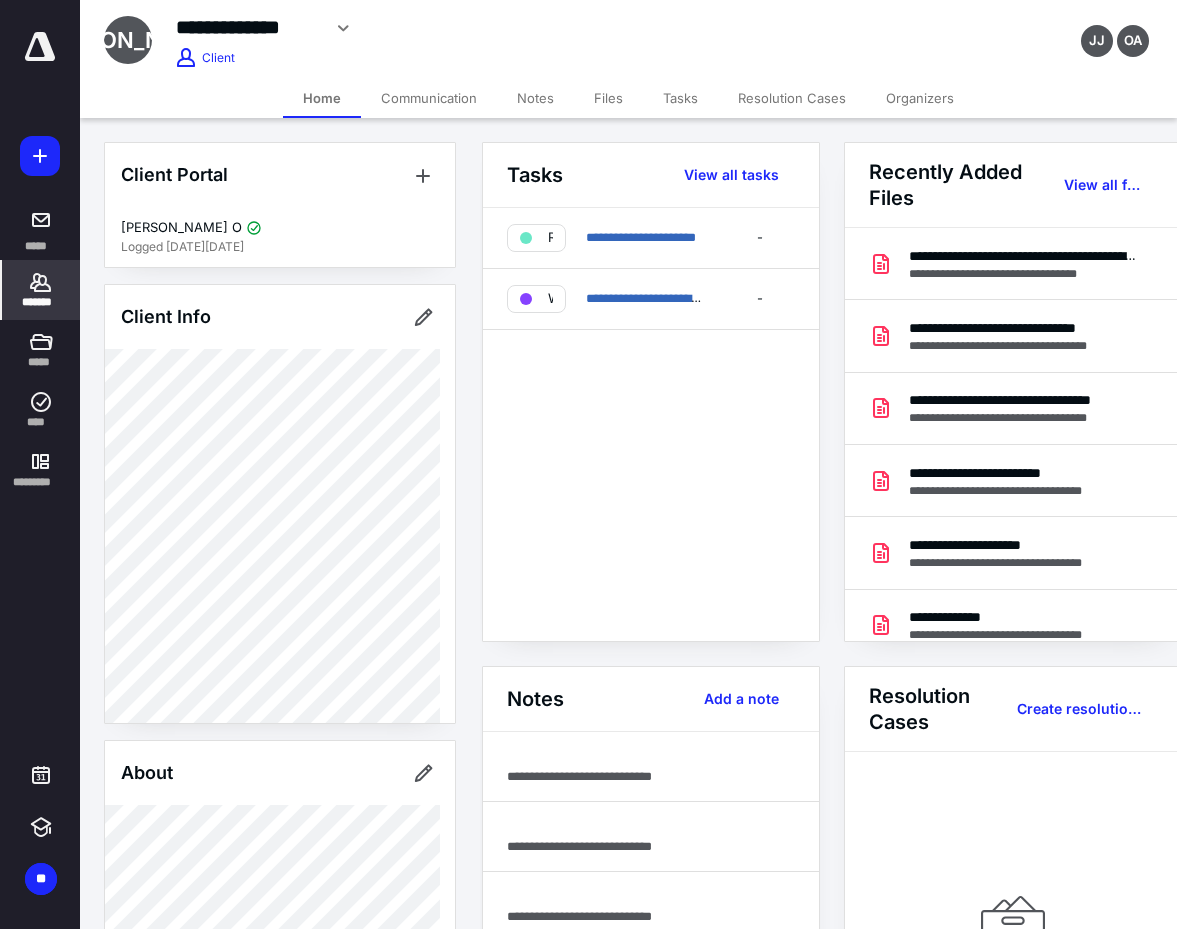 drag, startPoint x: 25, startPoint y: 287, endPoint x: 71, endPoint y: 305, distance: 49.396355 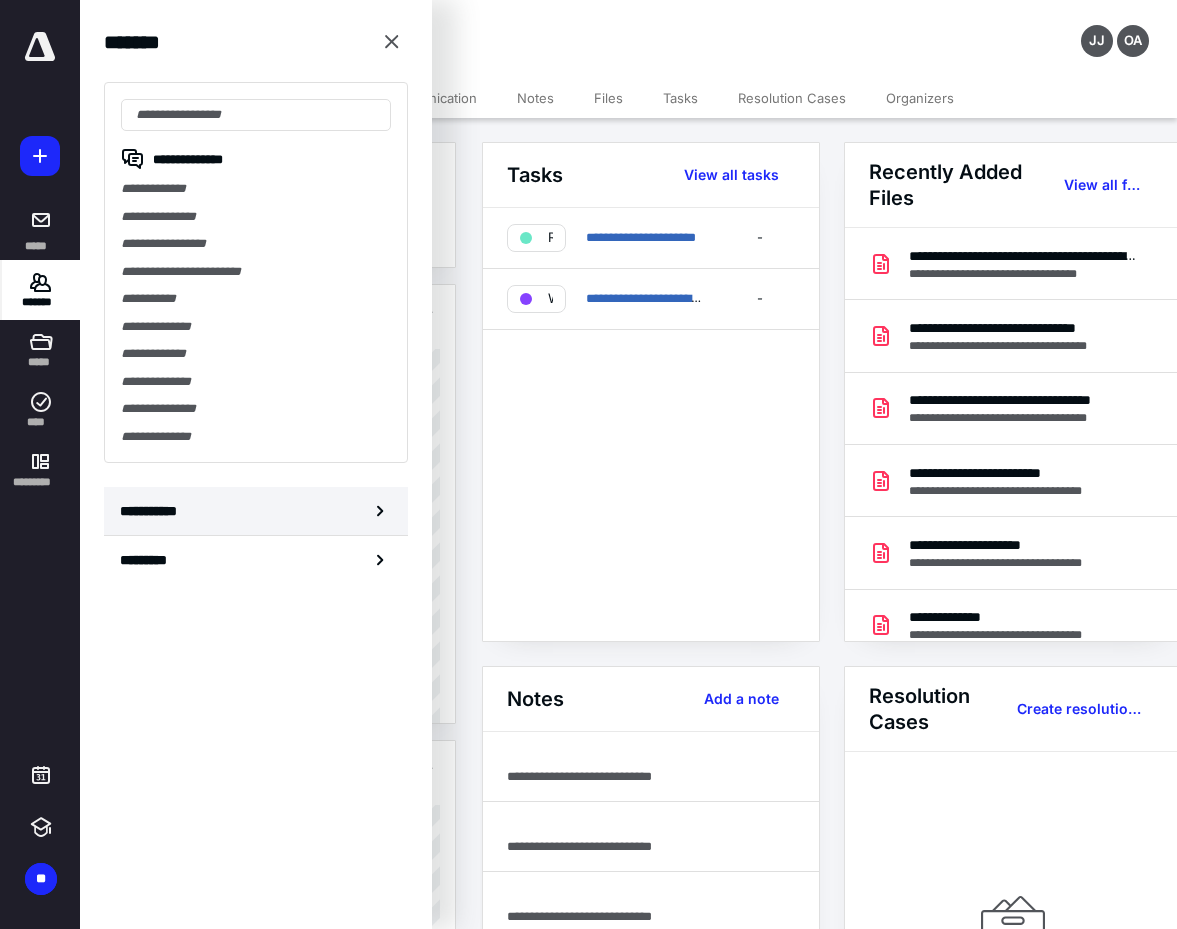 click on "**********" at bounding box center [153, 511] 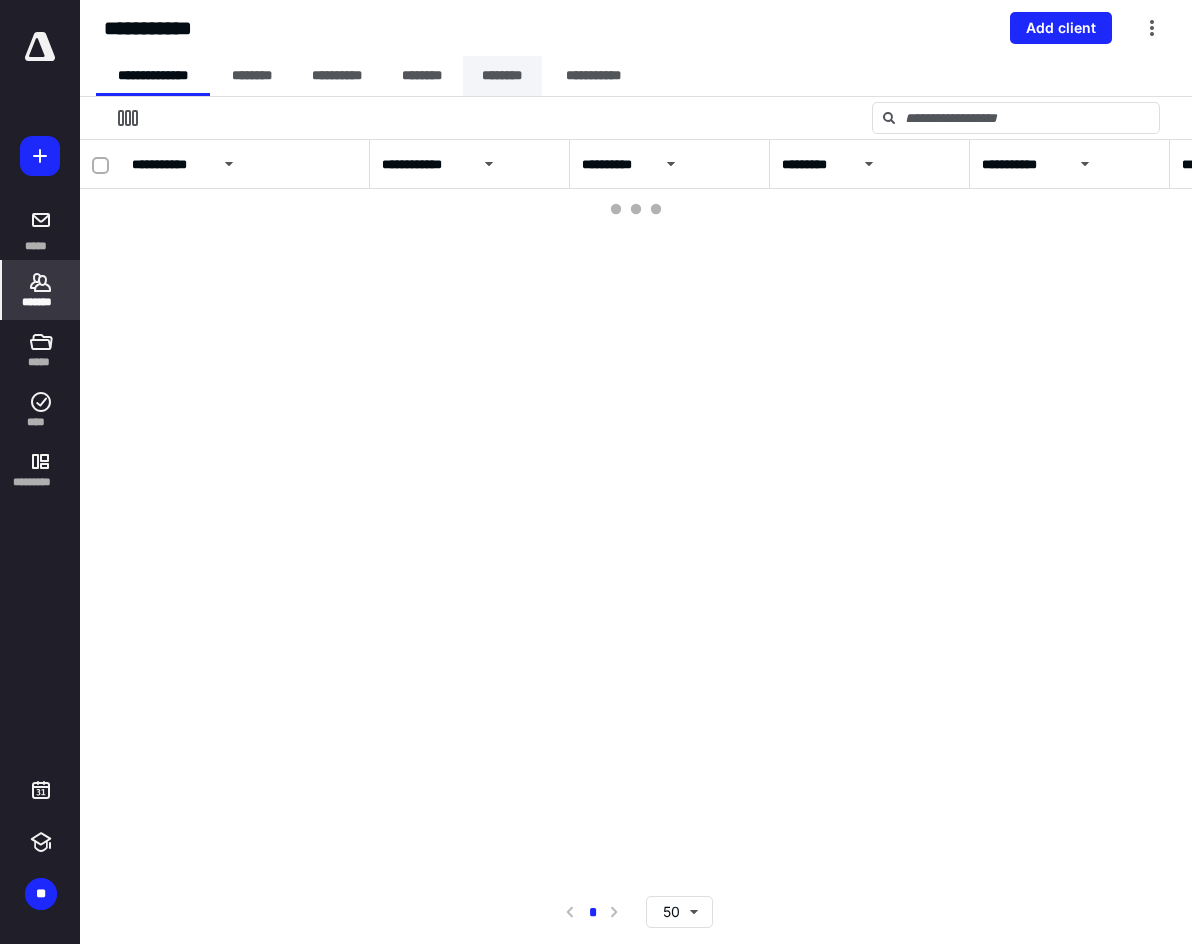 click on "********" at bounding box center [502, 76] 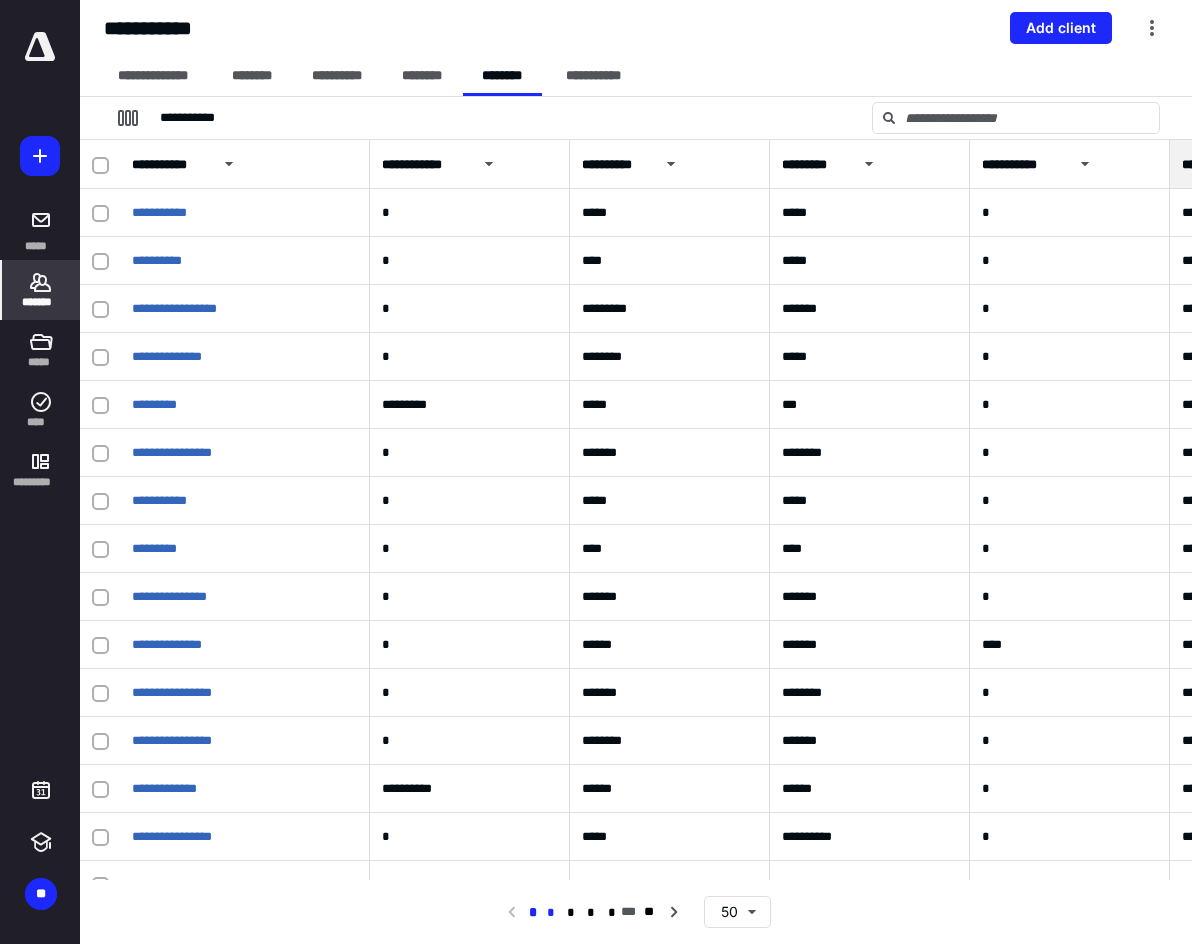 click on "*" at bounding box center [551, 913] 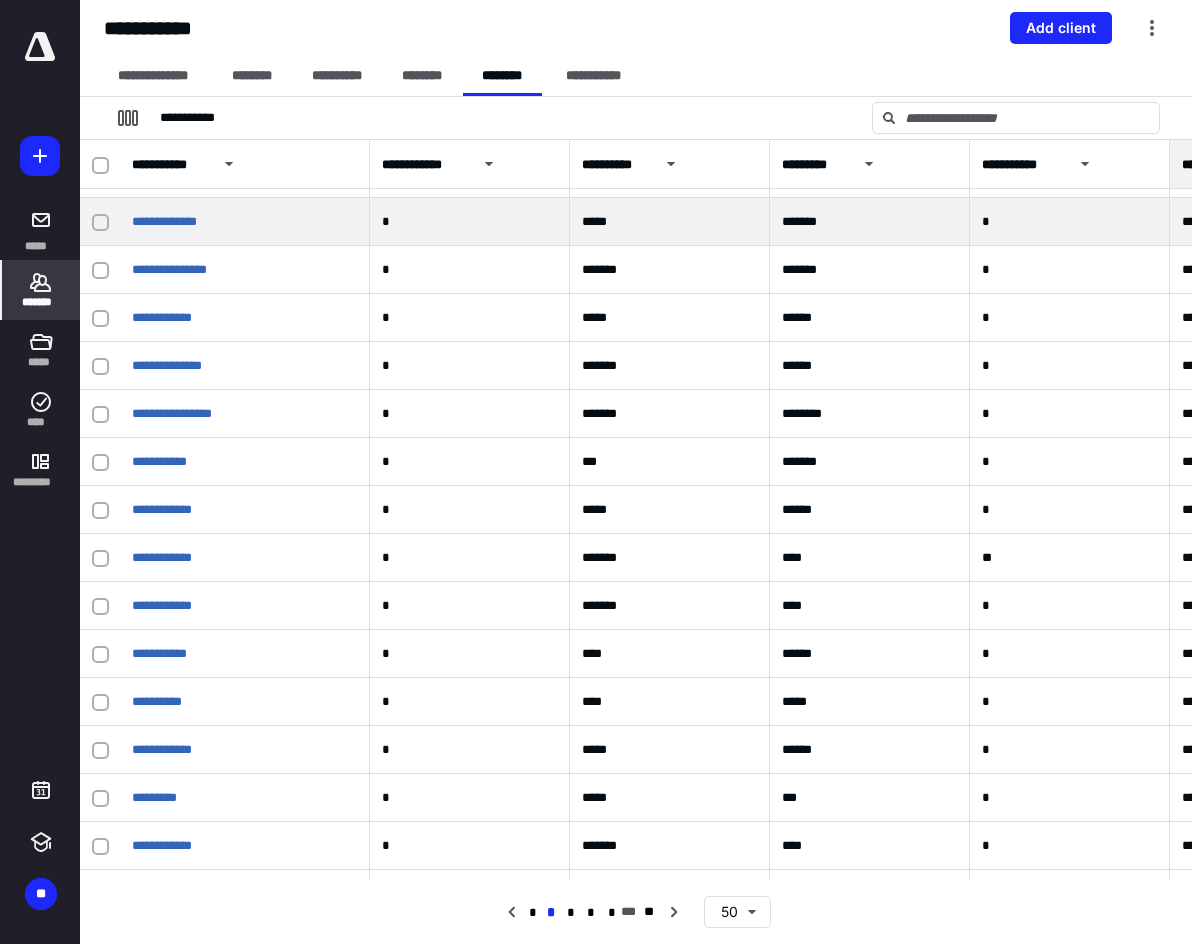 scroll, scrollTop: 700, scrollLeft: 0, axis: vertical 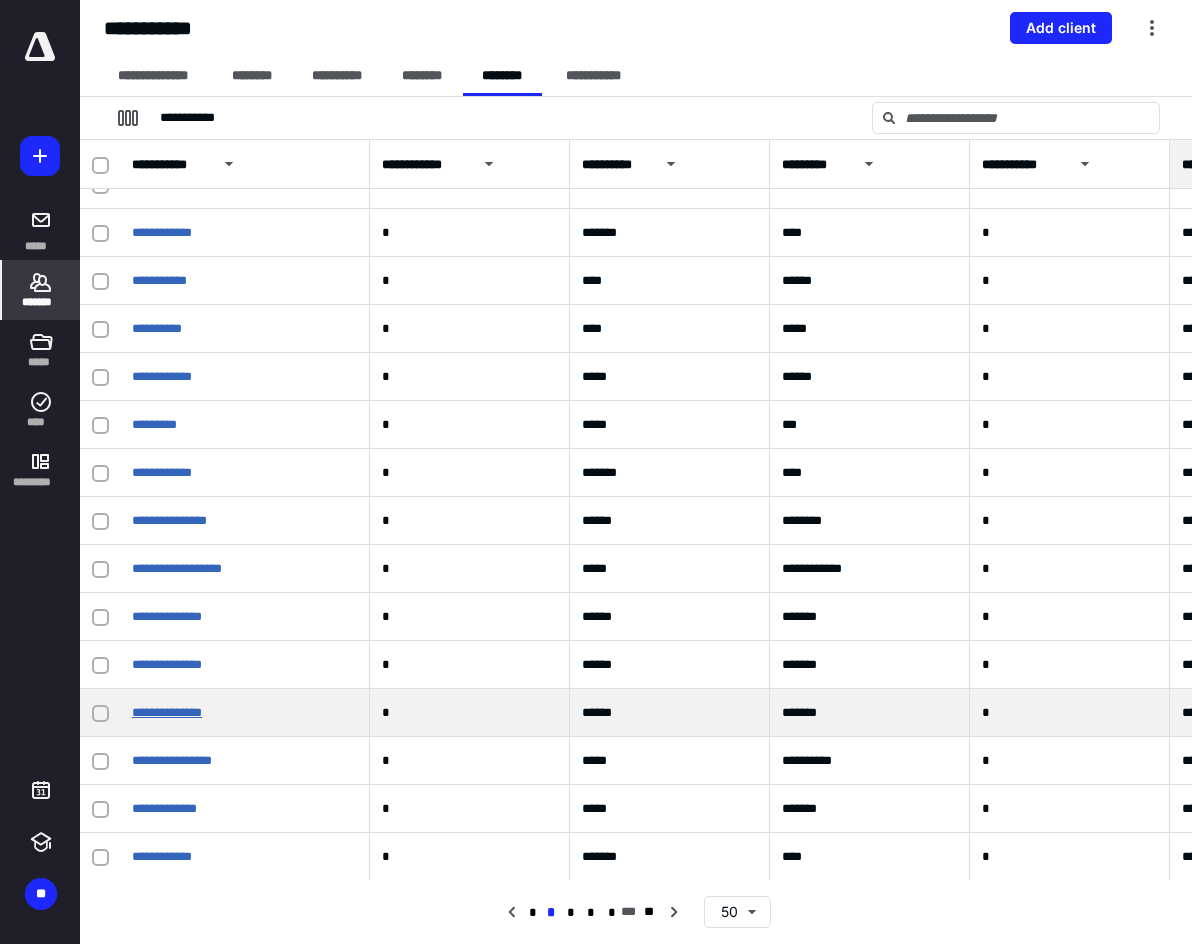 click on "**********" at bounding box center (167, 712) 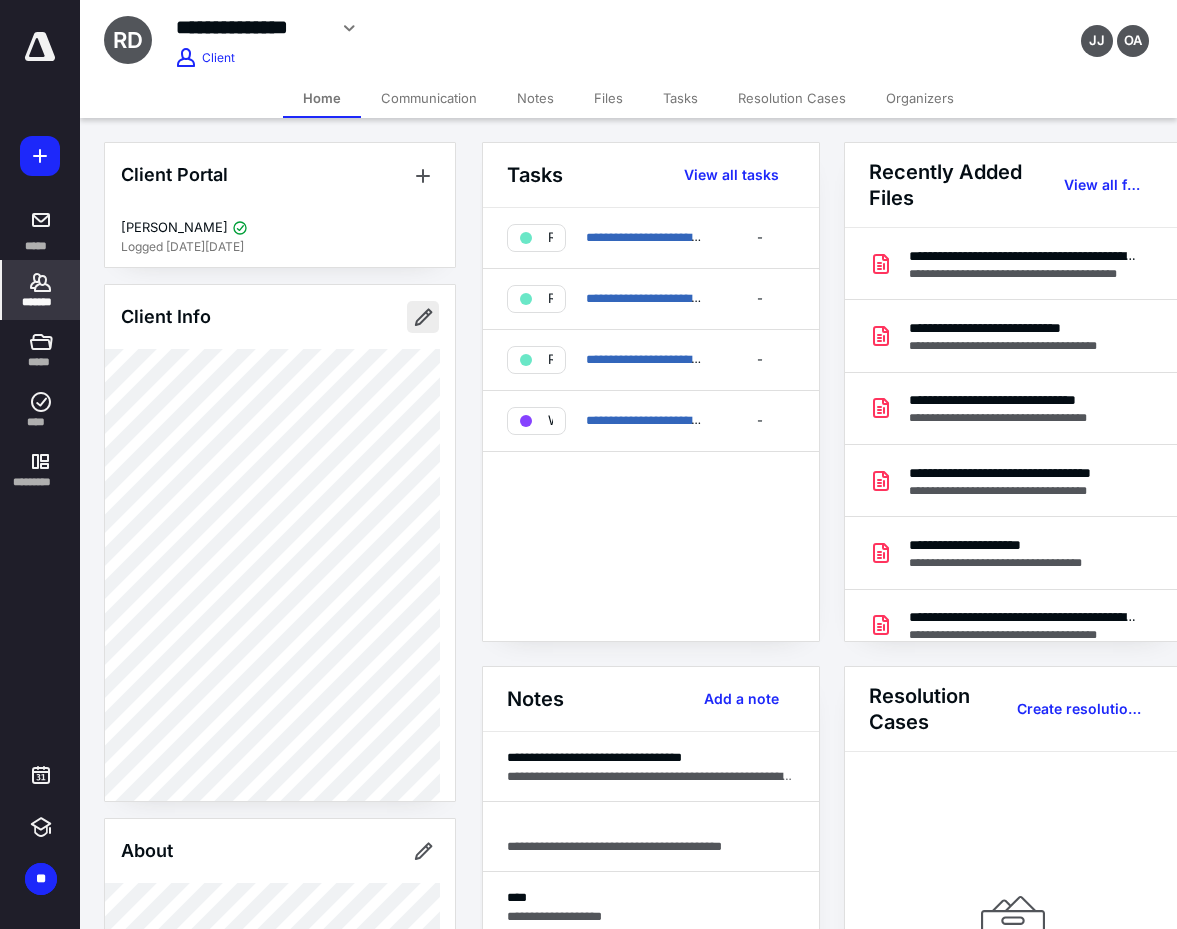 click at bounding box center [423, 317] 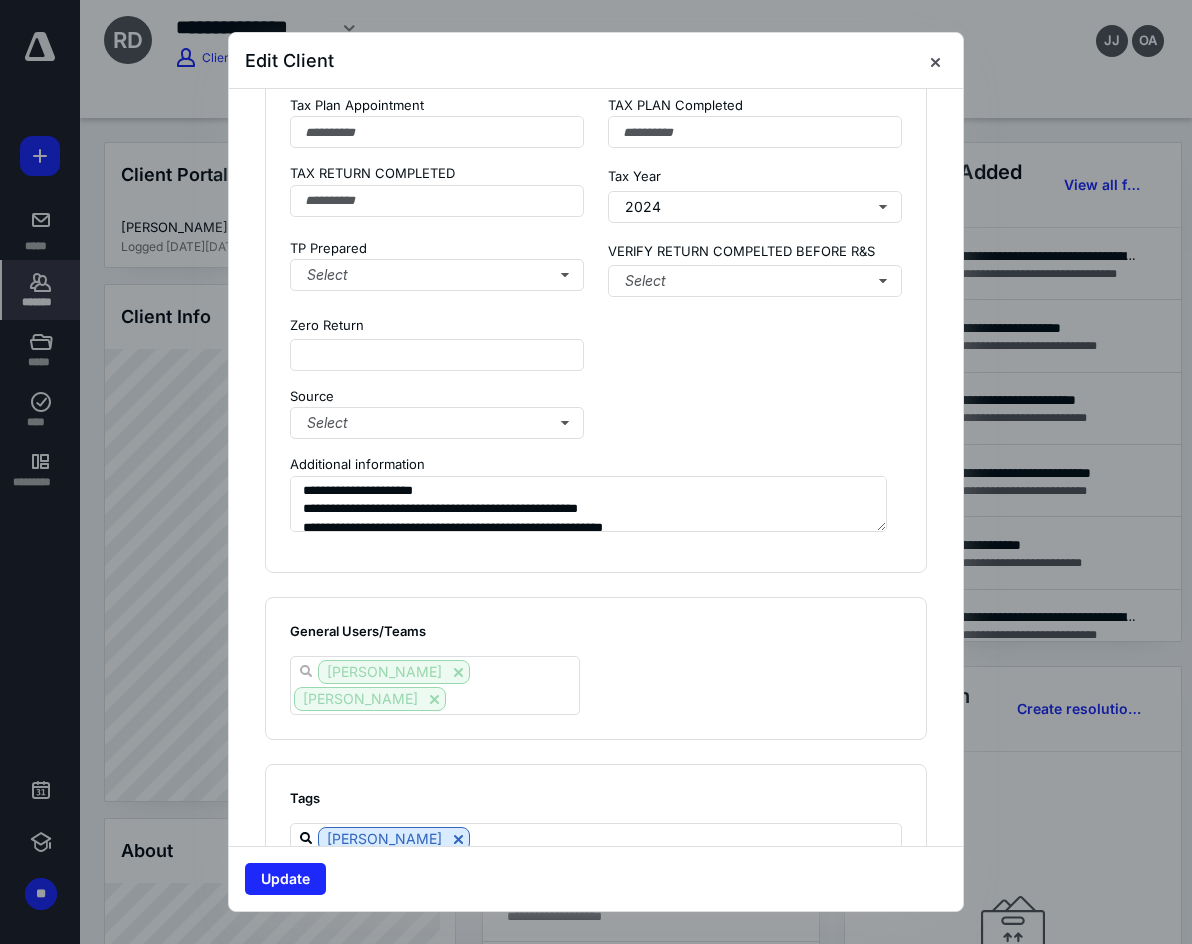 scroll, scrollTop: 2814, scrollLeft: 0, axis: vertical 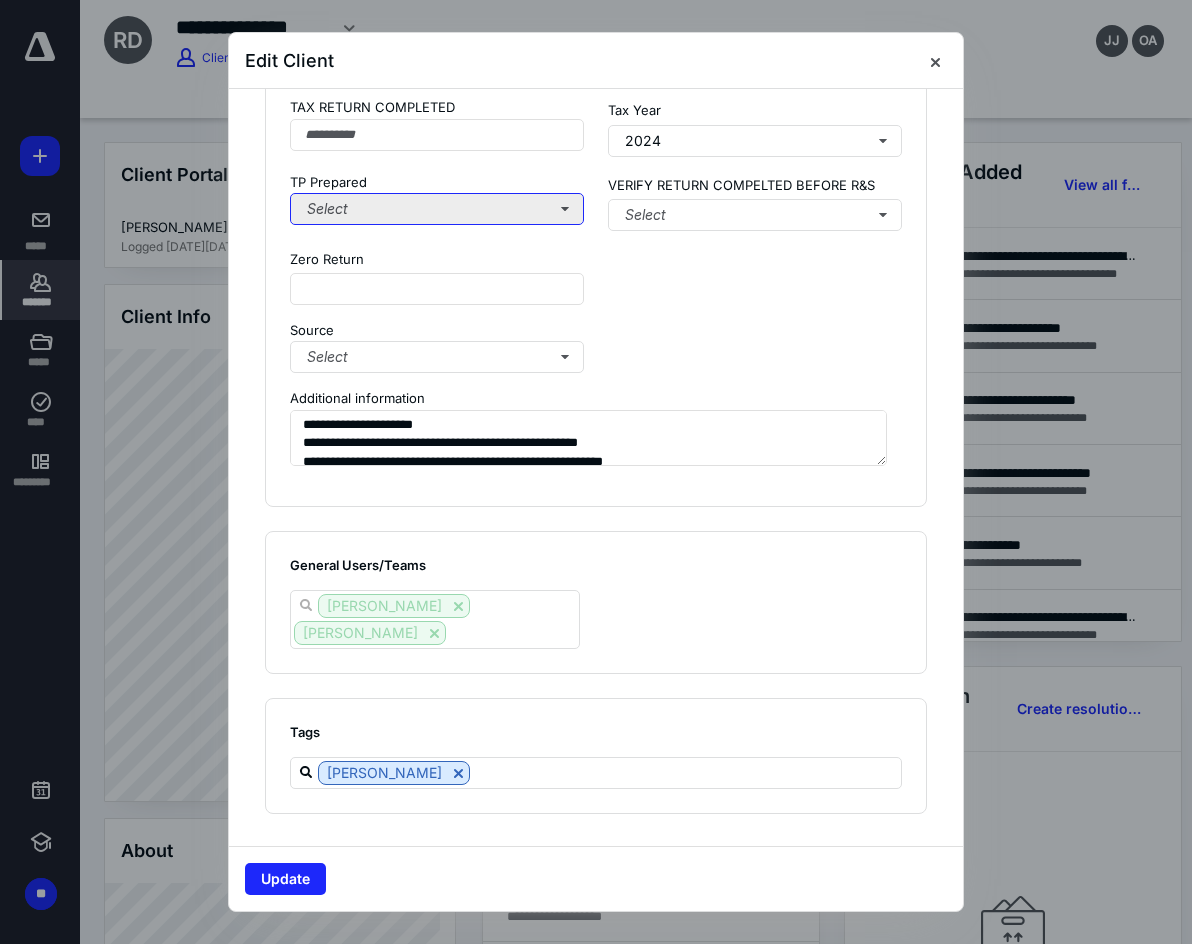click on "Select" at bounding box center [437, 209] 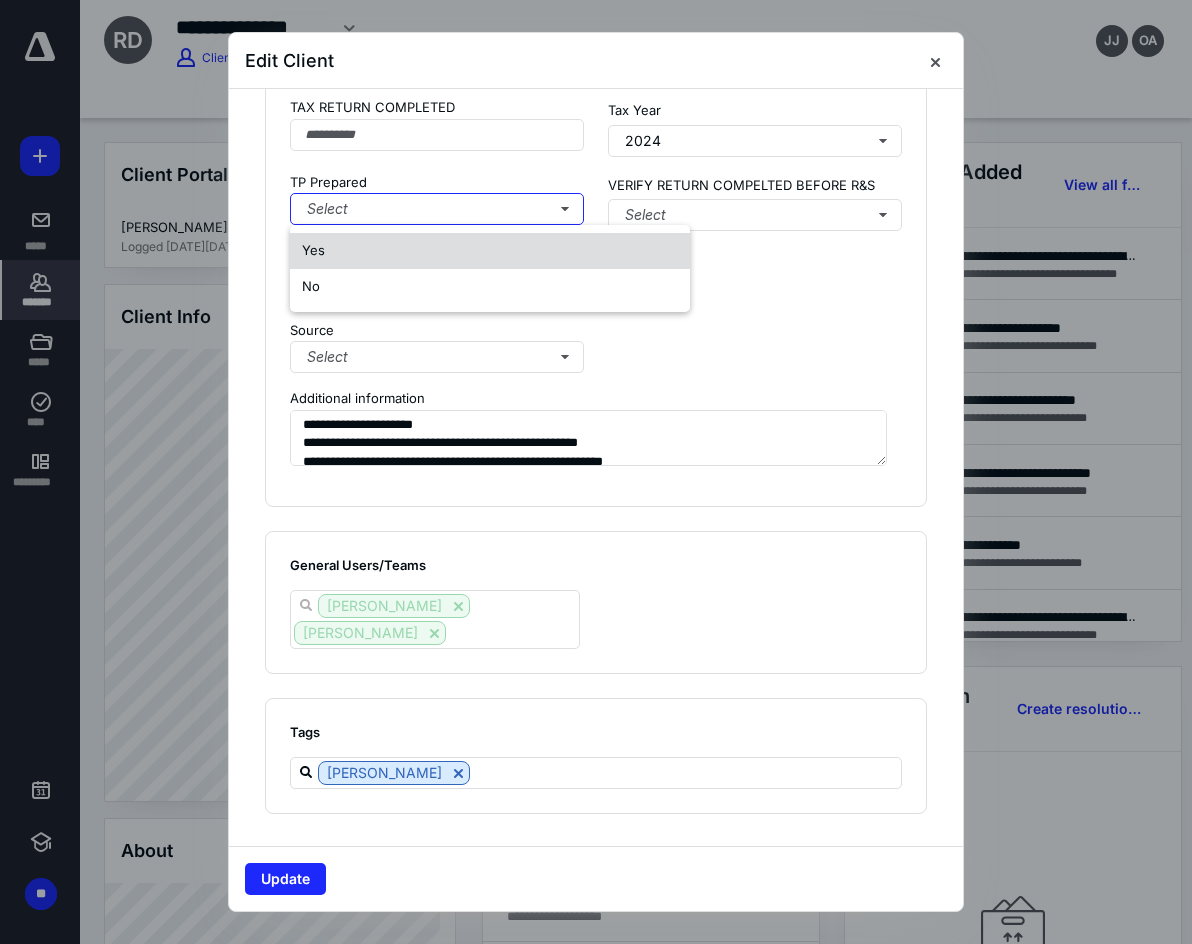 click on "Yes" at bounding box center [490, 251] 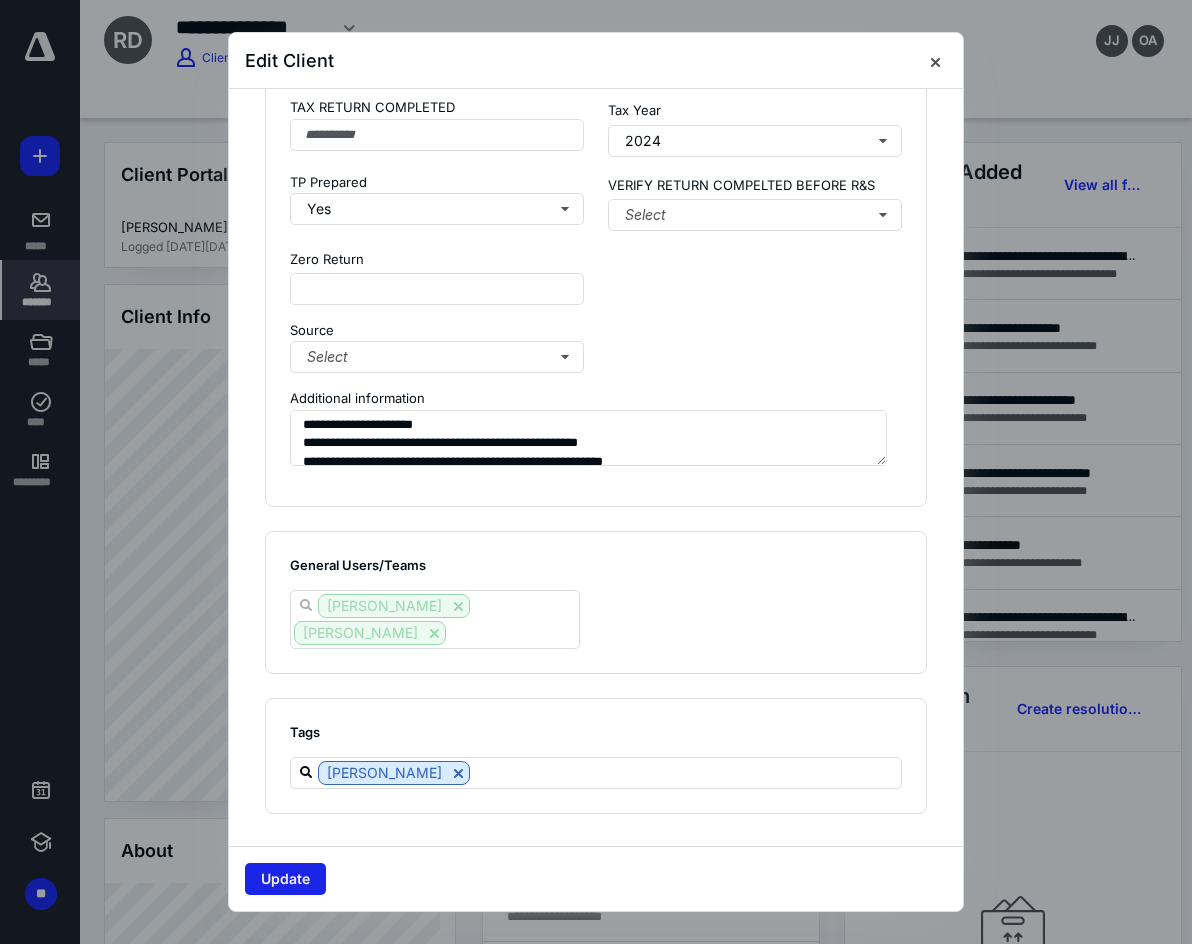 drag, startPoint x: 303, startPoint y: 875, endPoint x: 302, endPoint y: 862, distance: 13.038404 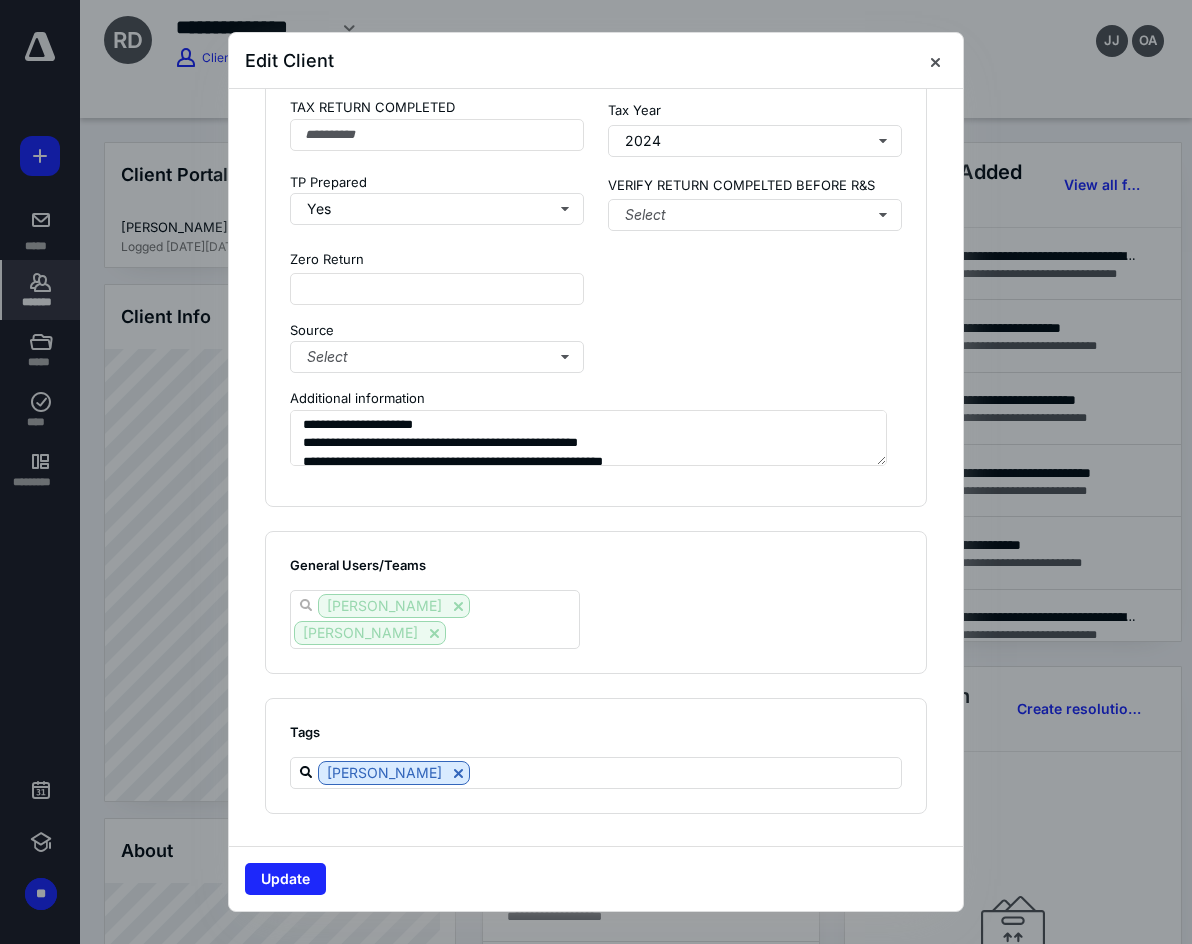 click on "Update" at bounding box center (285, 879) 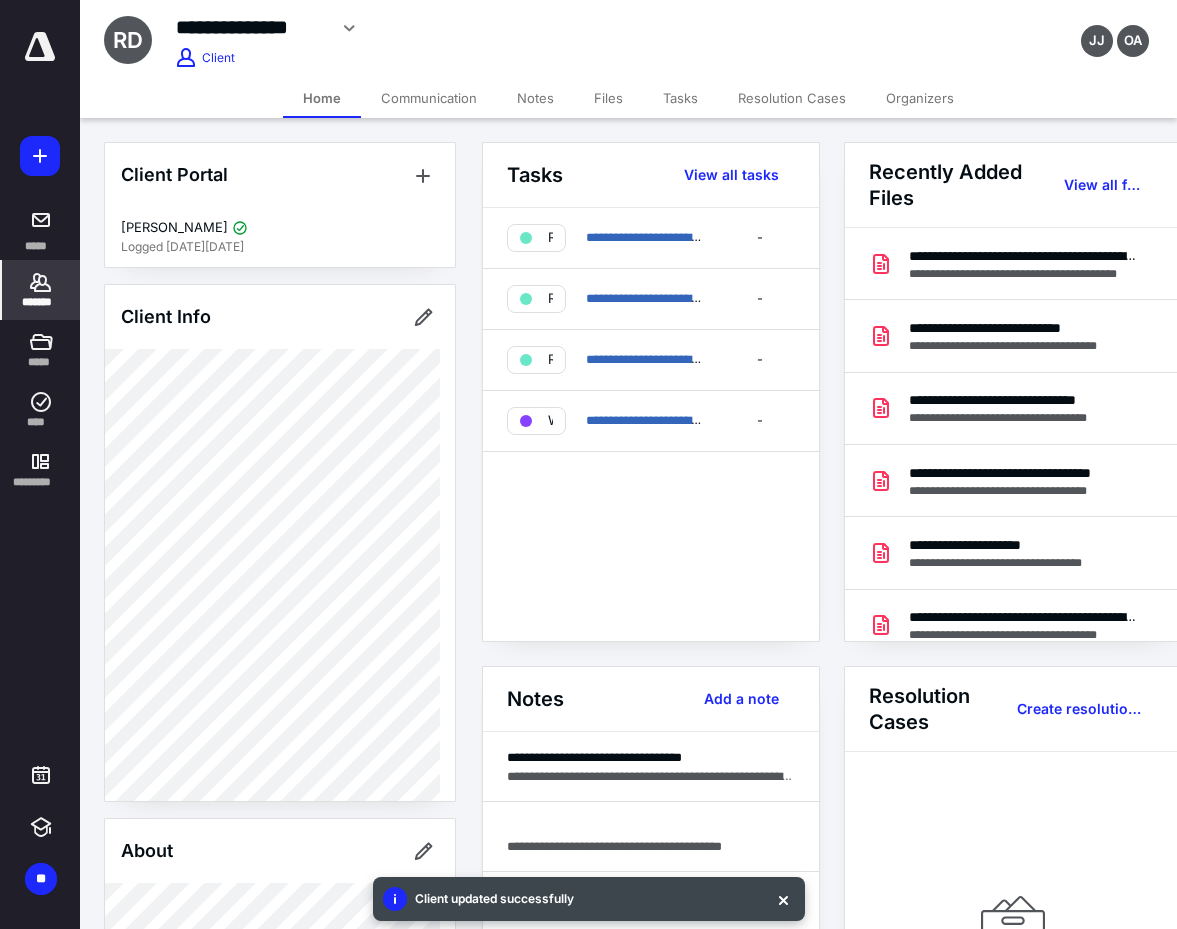 click on "Files" at bounding box center (608, 98) 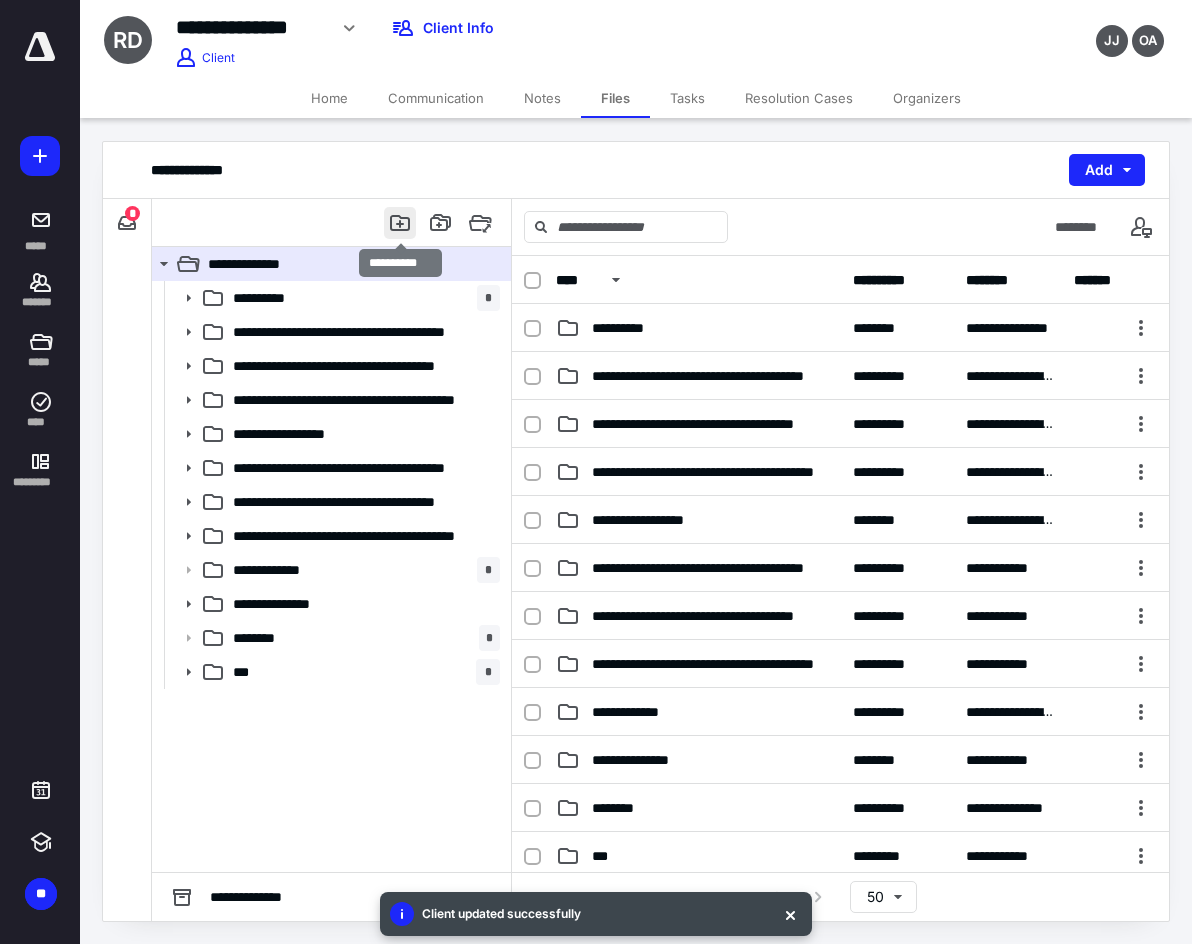 click at bounding box center [400, 223] 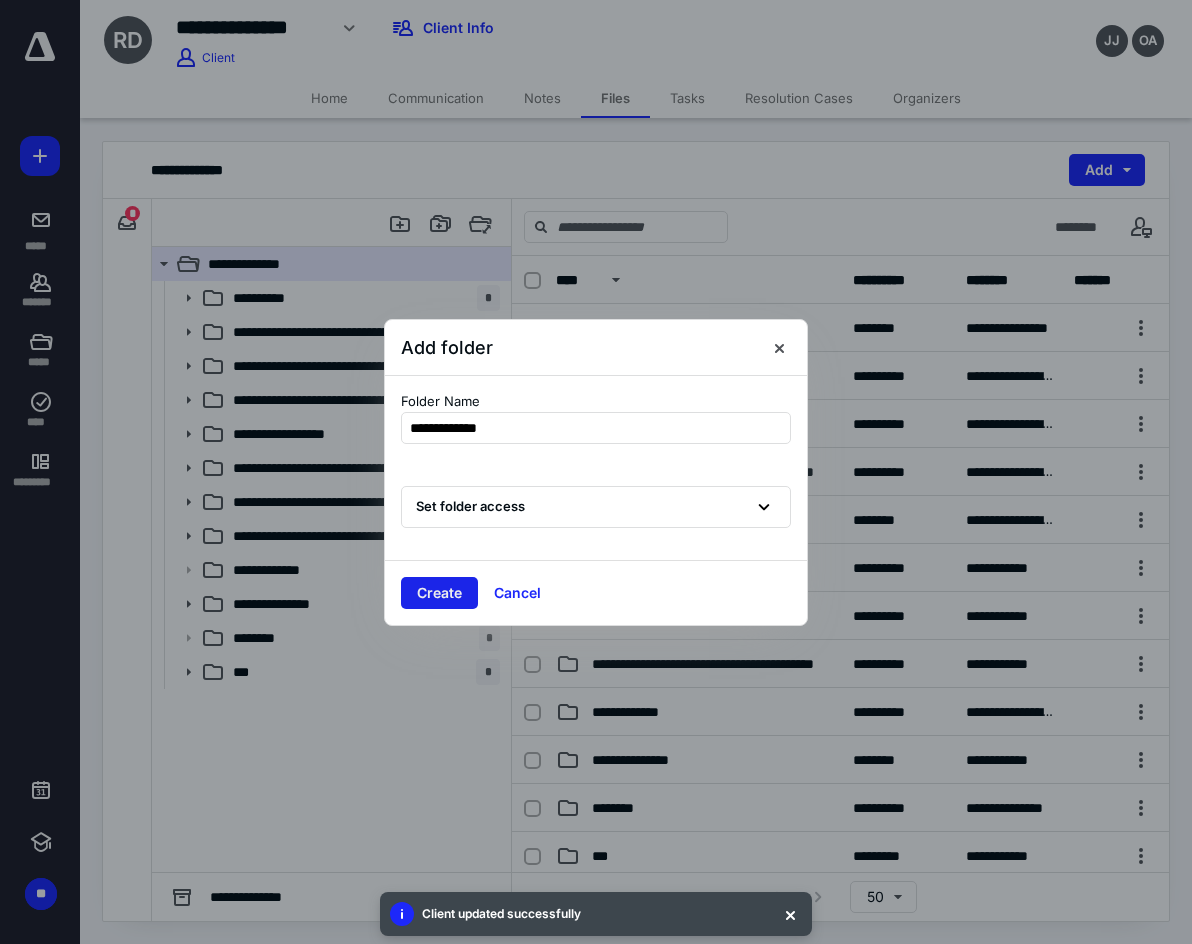 type on "**********" 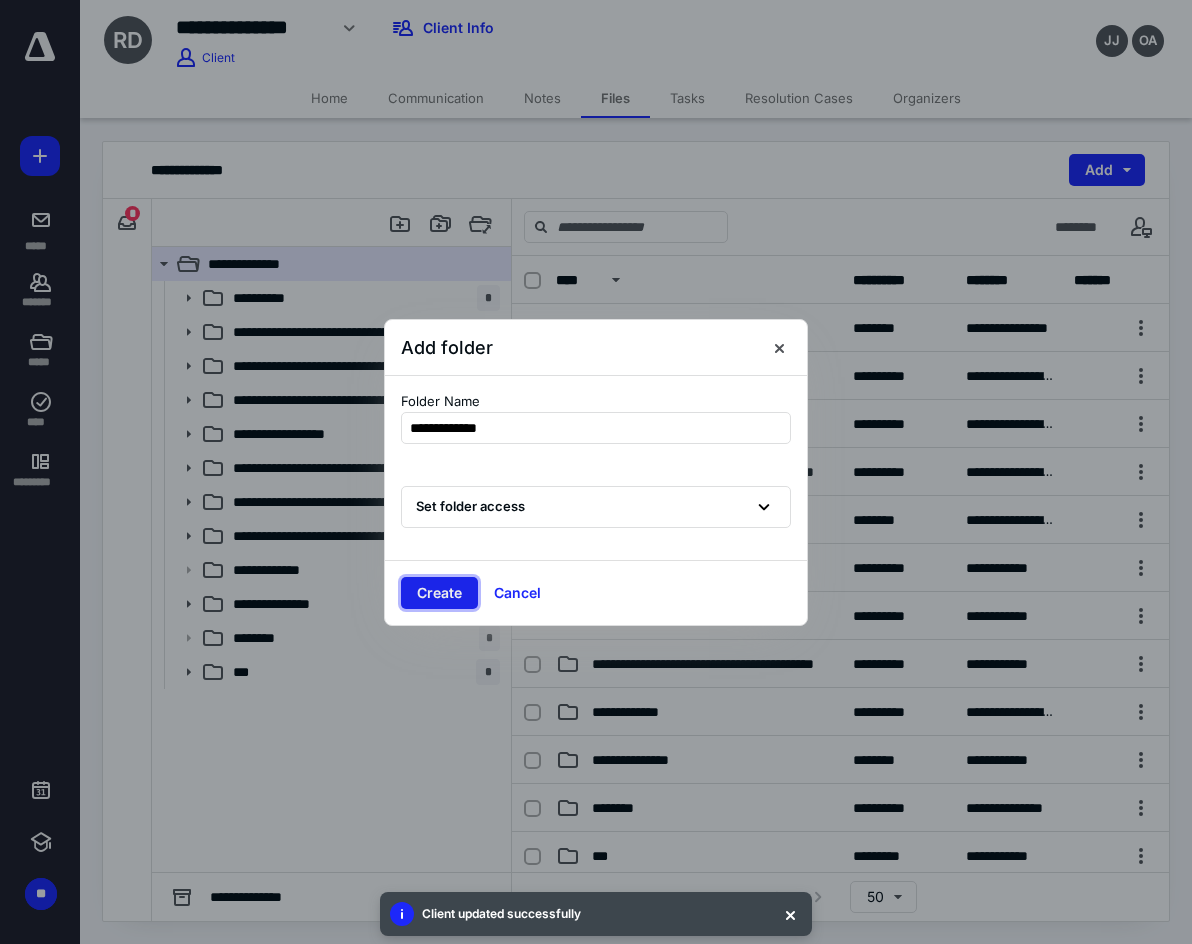 click on "Create" at bounding box center (439, 593) 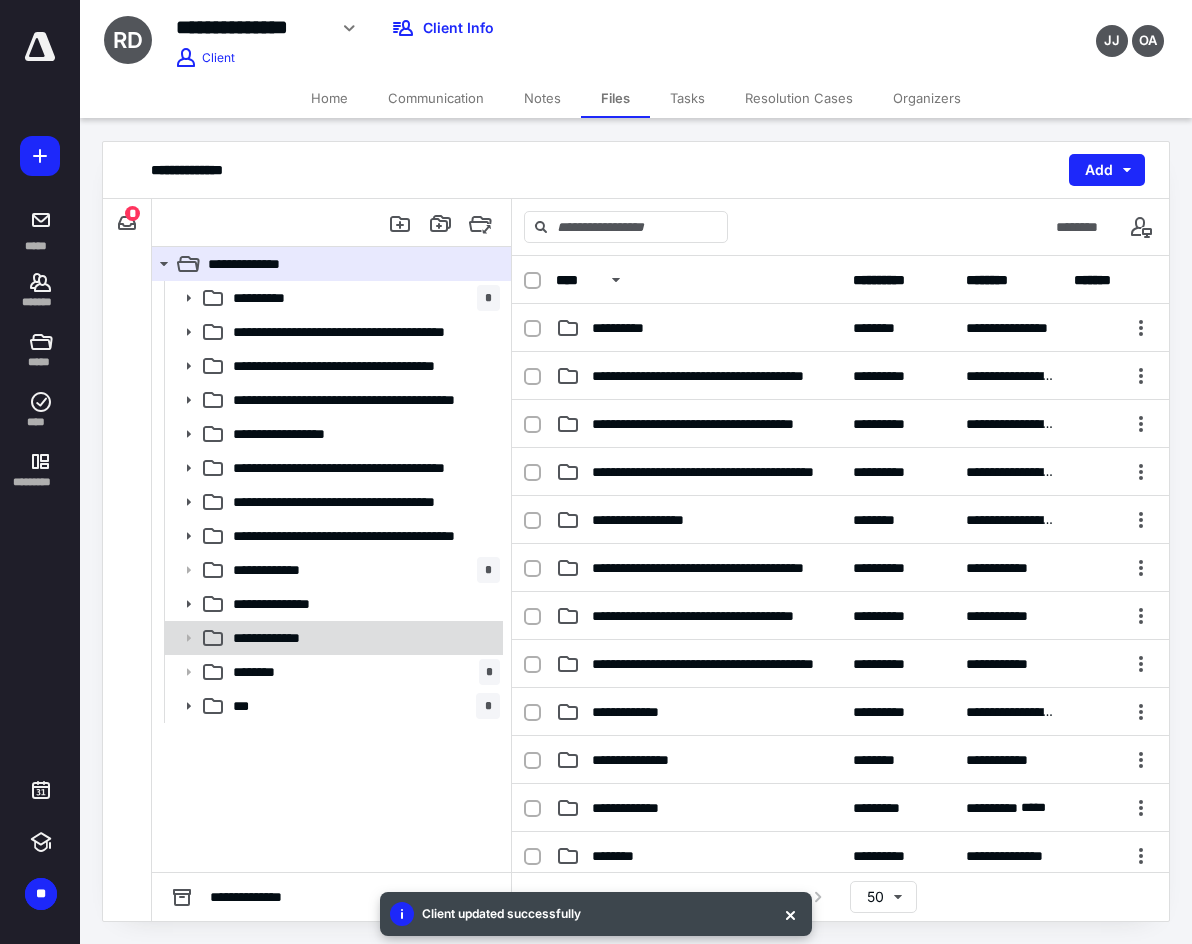 click on "**********" at bounding box center [280, 638] 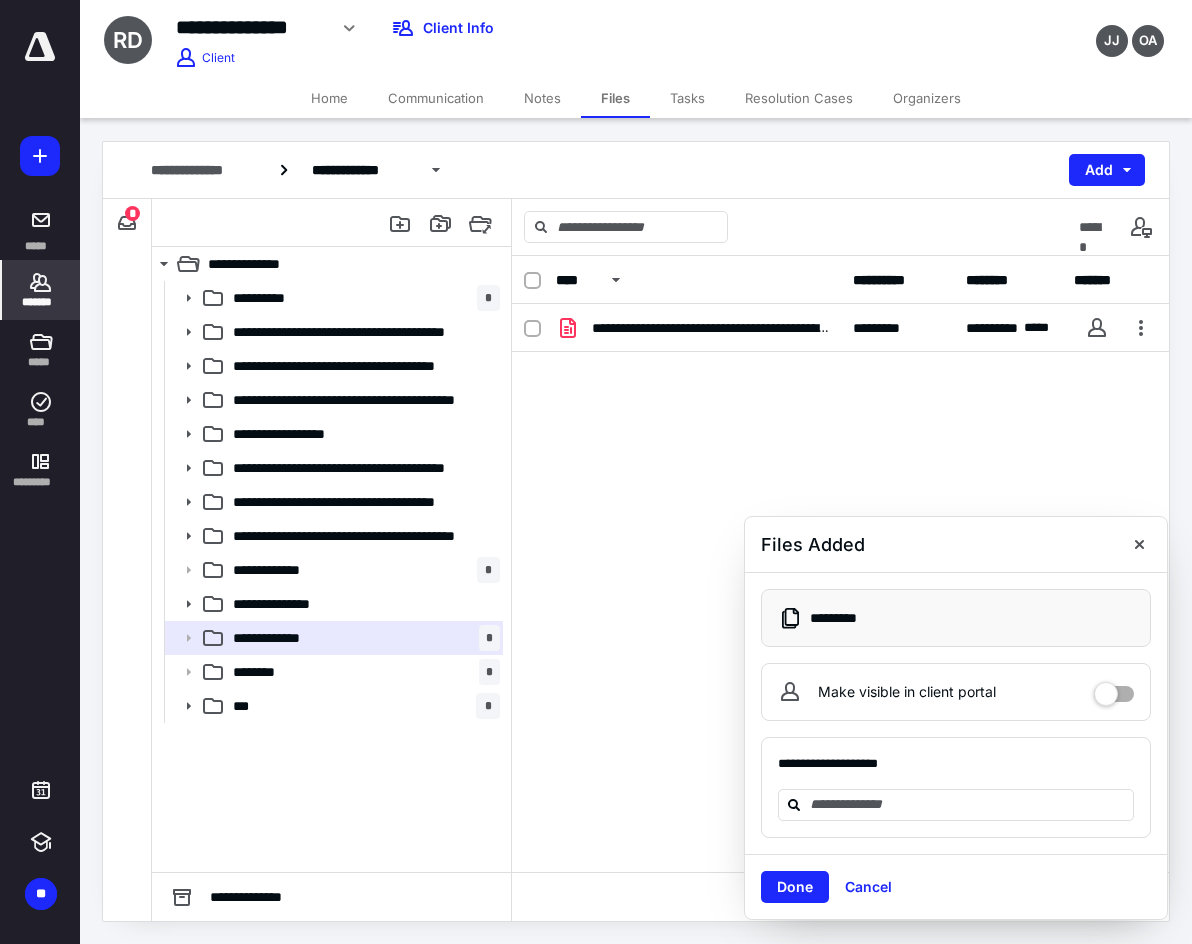 click on "*******" at bounding box center [41, 290] 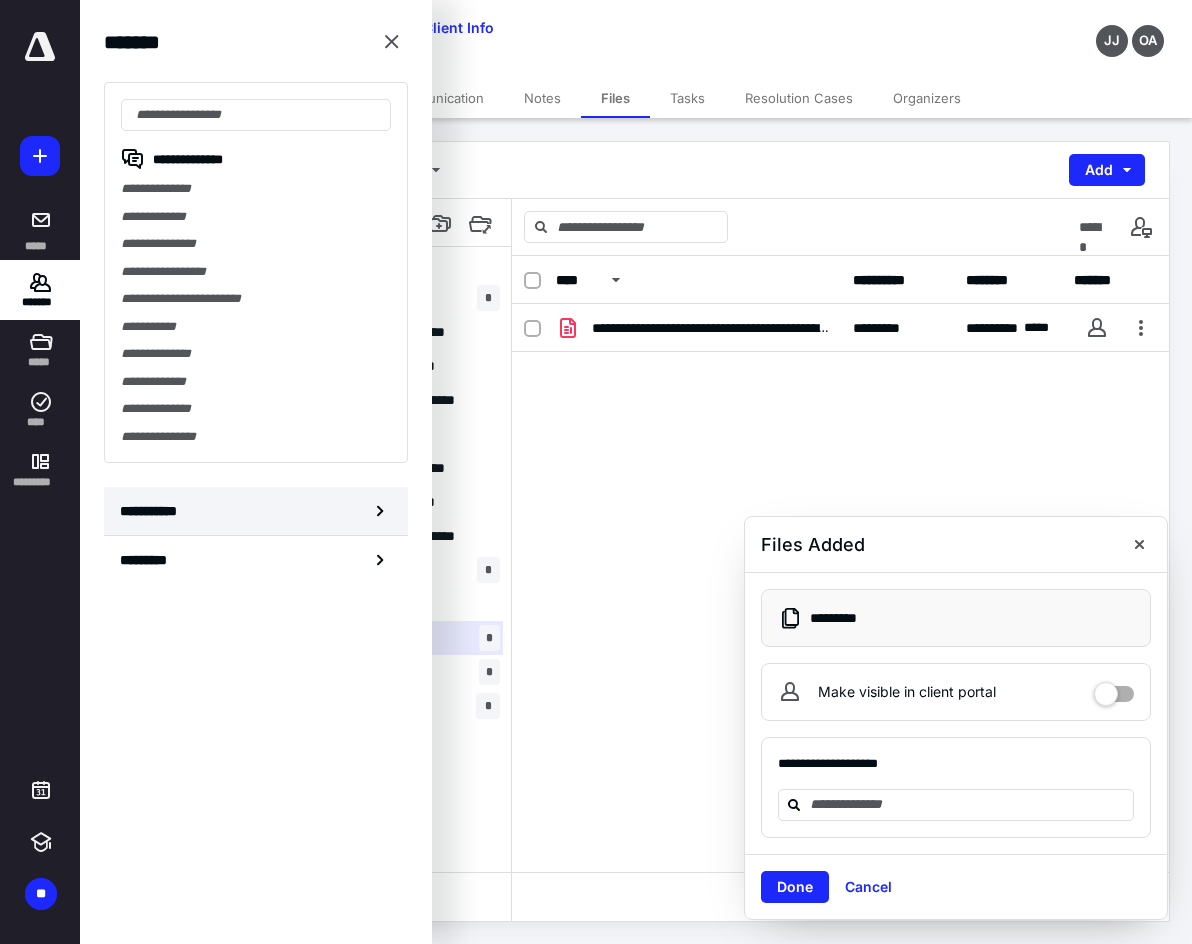 click on "**********" at bounding box center (256, 511) 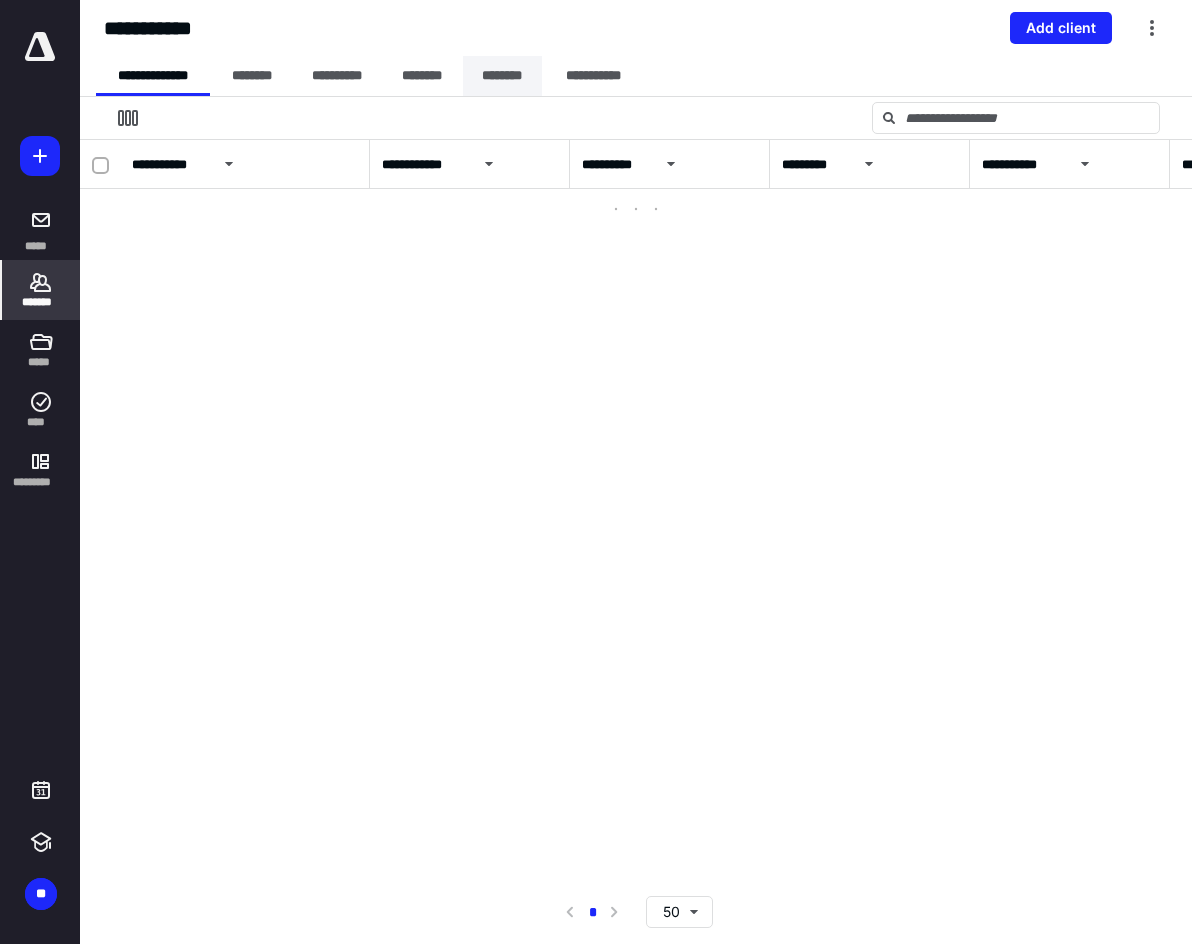 click on "********" at bounding box center [502, 76] 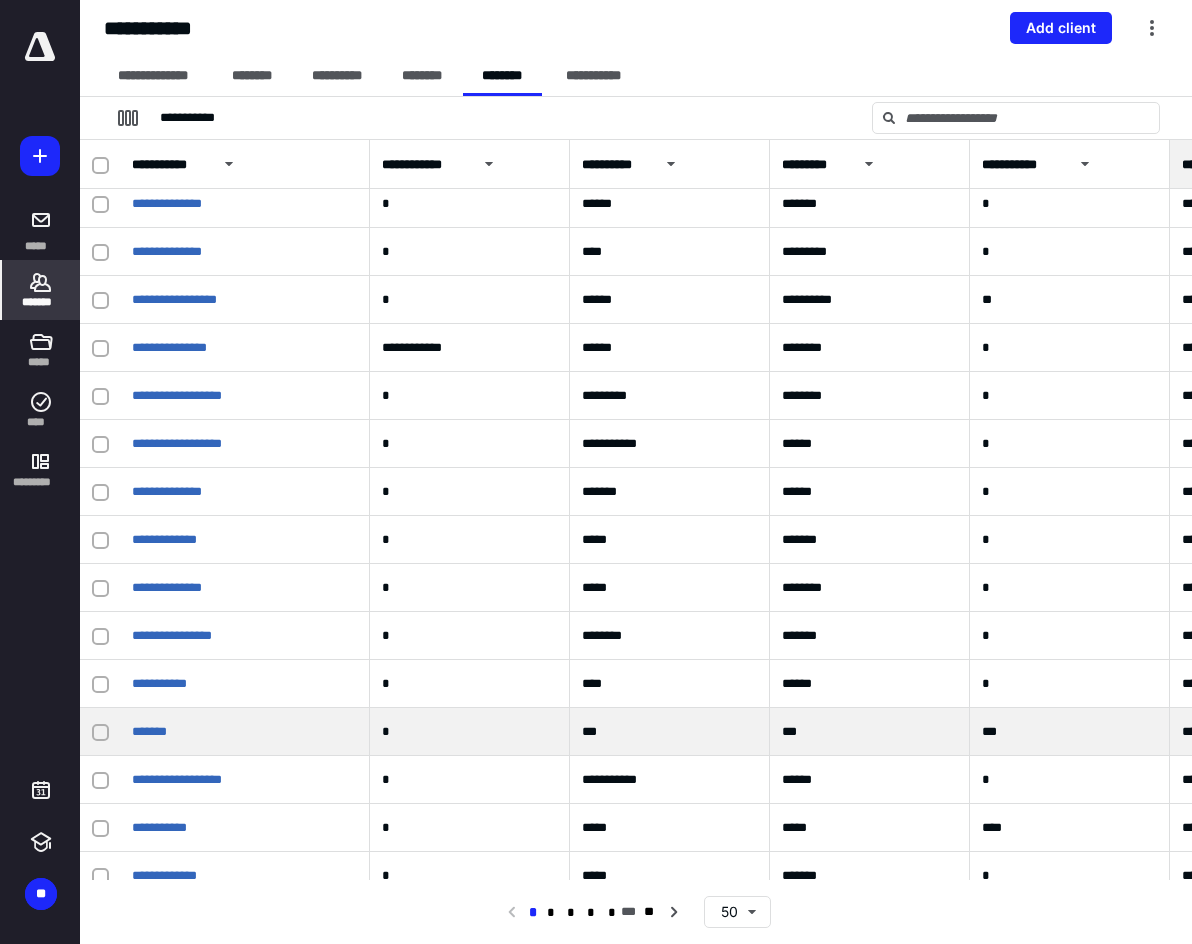 scroll, scrollTop: 1724, scrollLeft: 0, axis: vertical 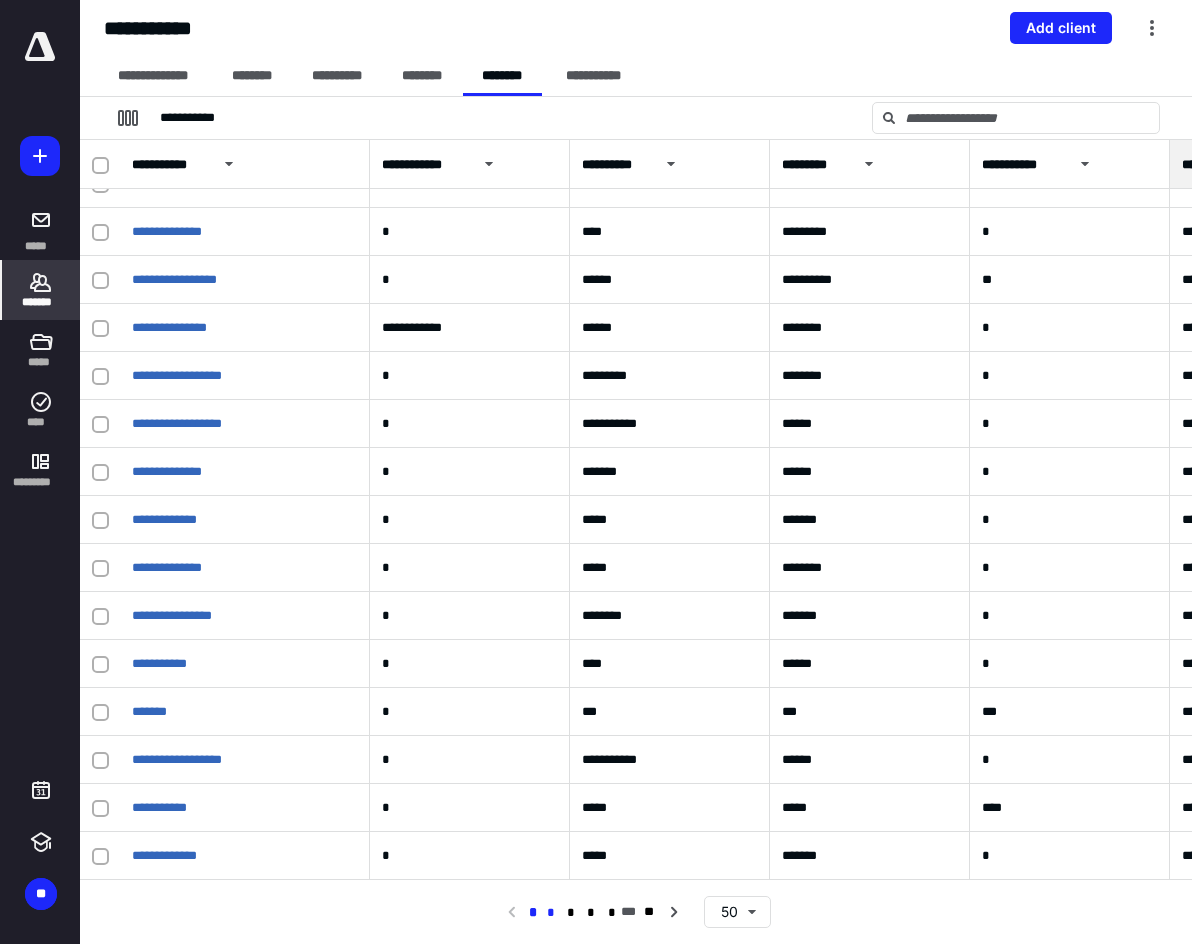 click on "*" at bounding box center (551, 913) 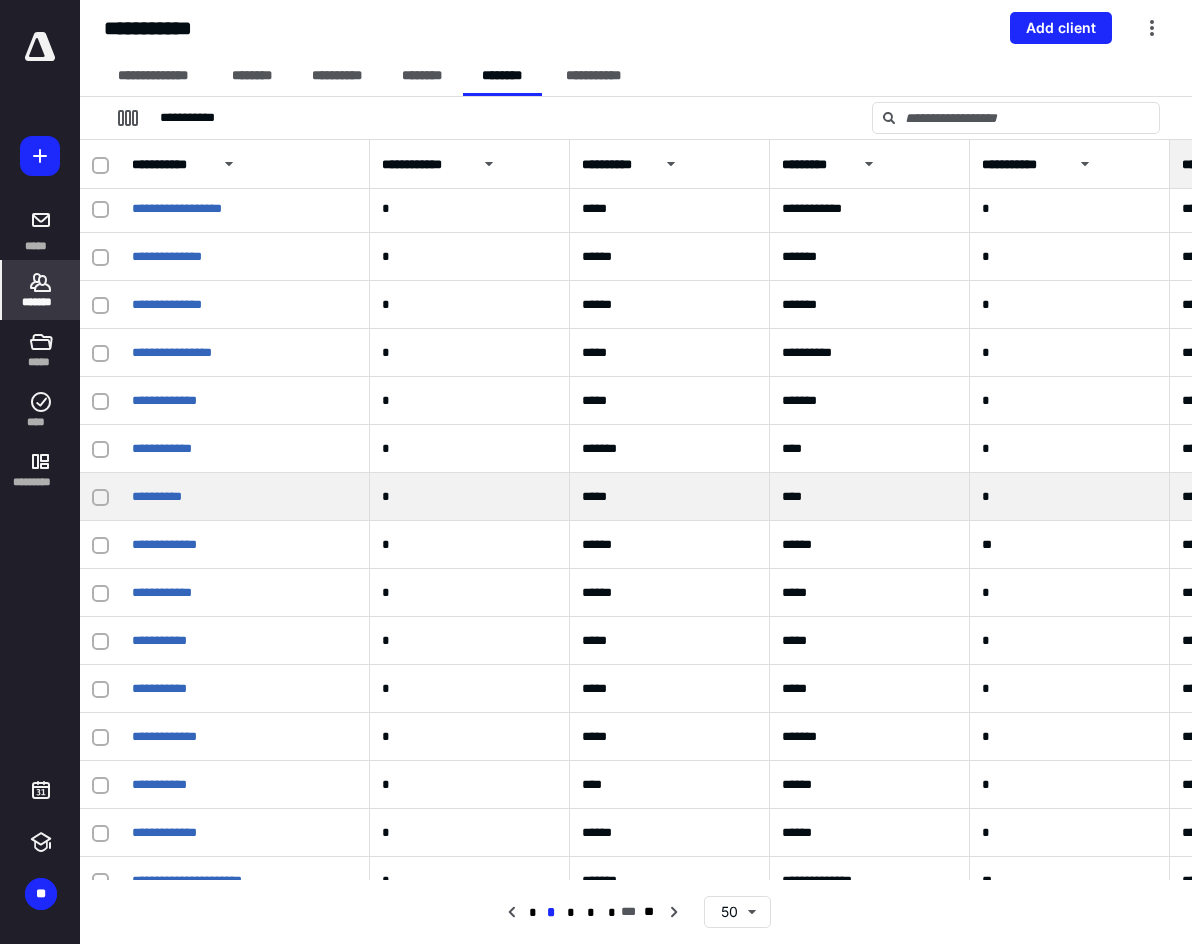 scroll, scrollTop: 1024, scrollLeft: 0, axis: vertical 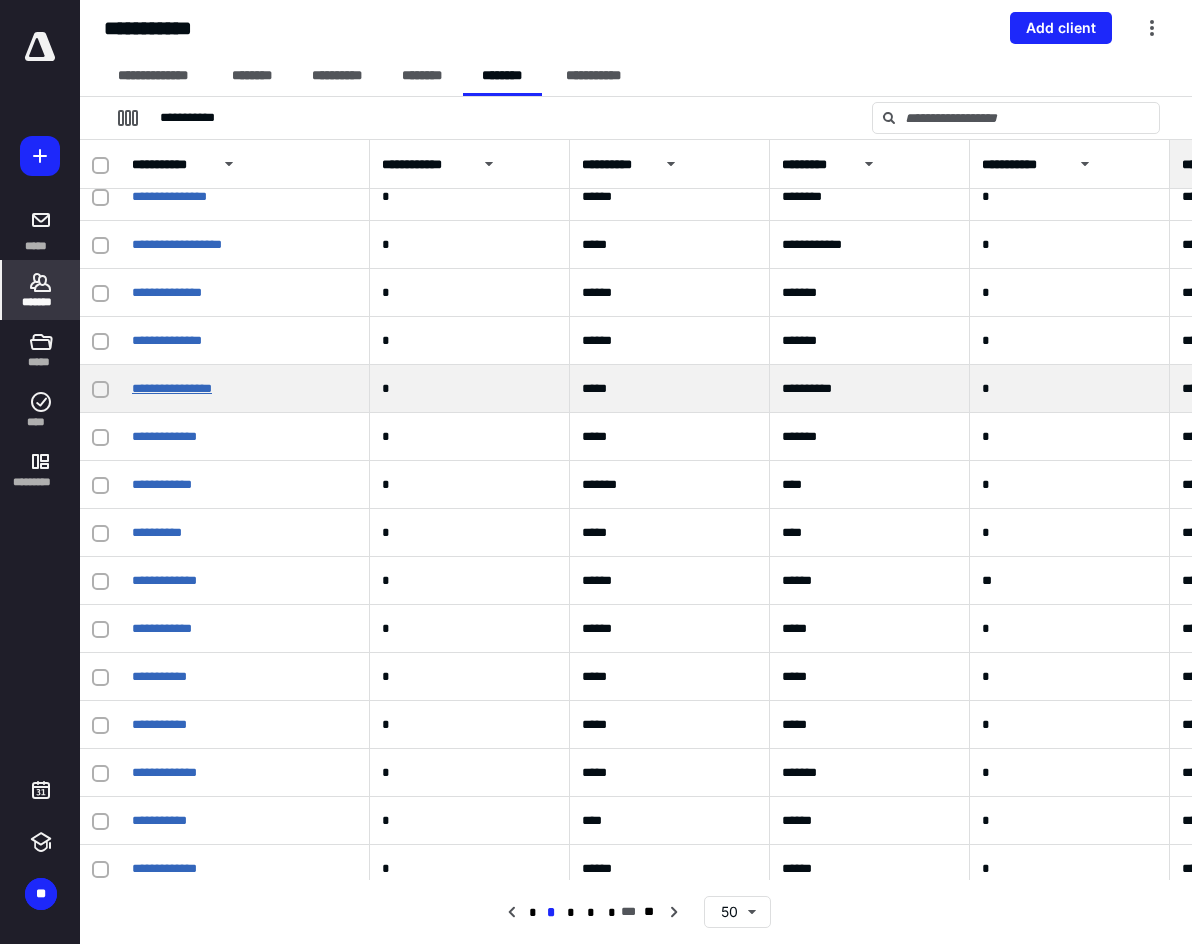 click on "**********" at bounding box center (172, 388) 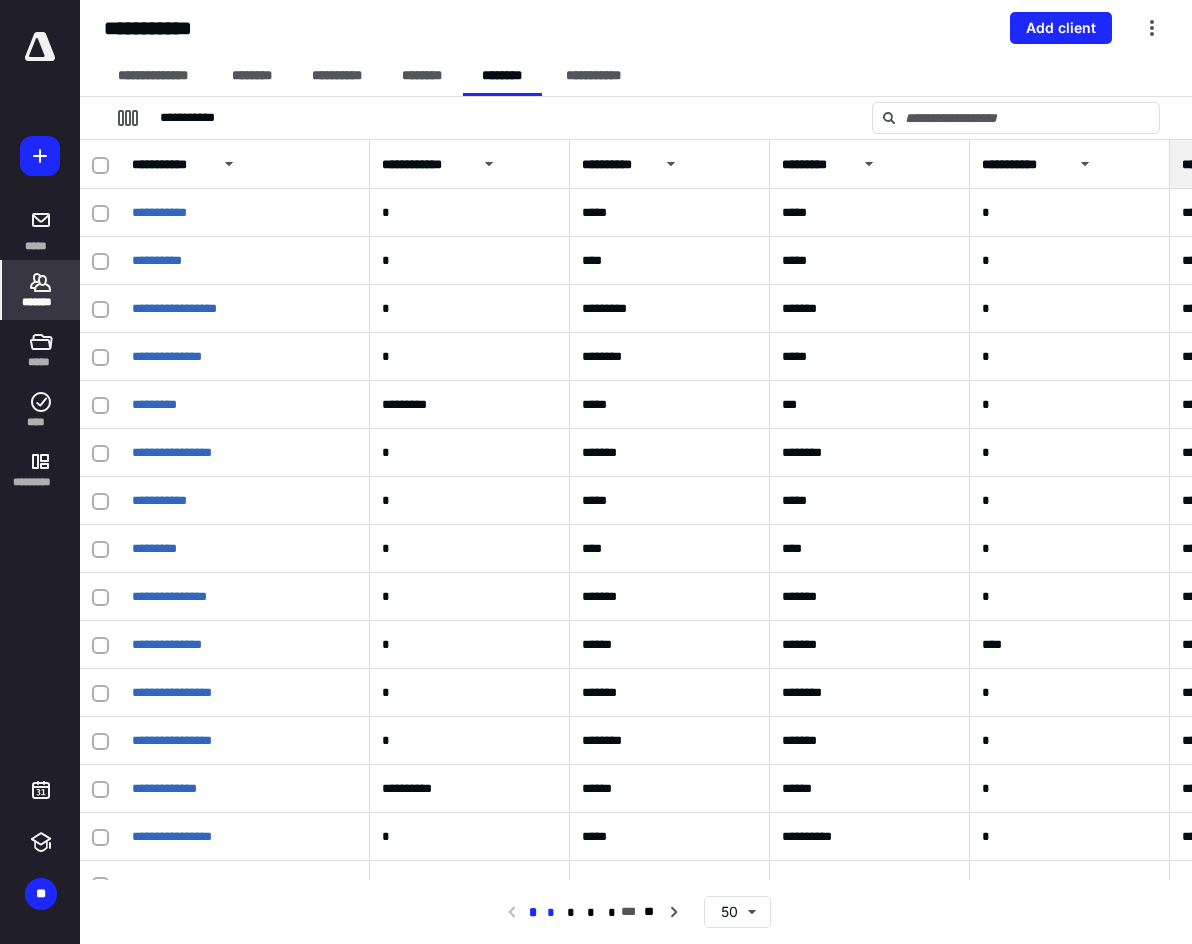 drag, startPoint x: 548, startPoint y: 913, endPoint x: 543, endPoint y: 901, distance: 13 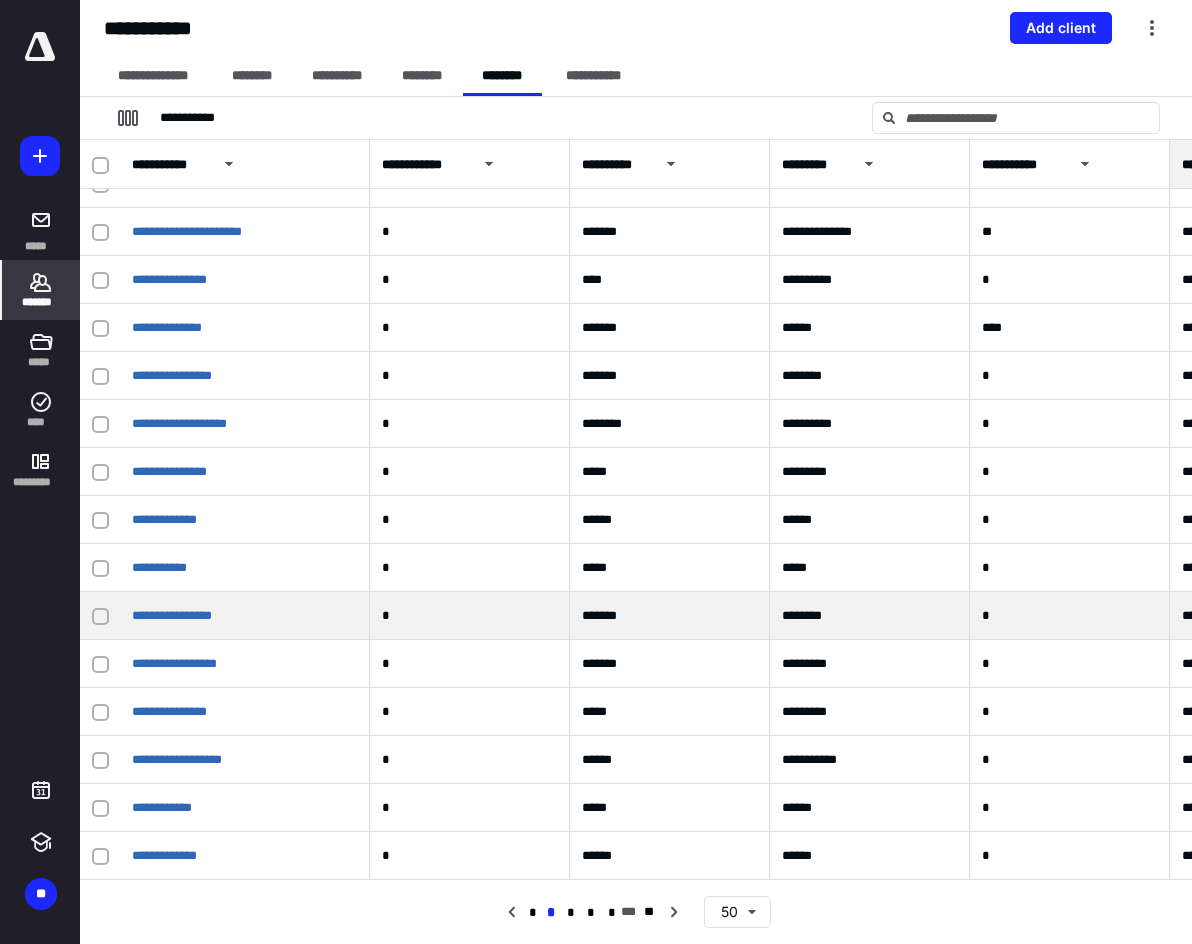 scroll, scrollTop: 1724, scrollLeft: 0, axis: vertical 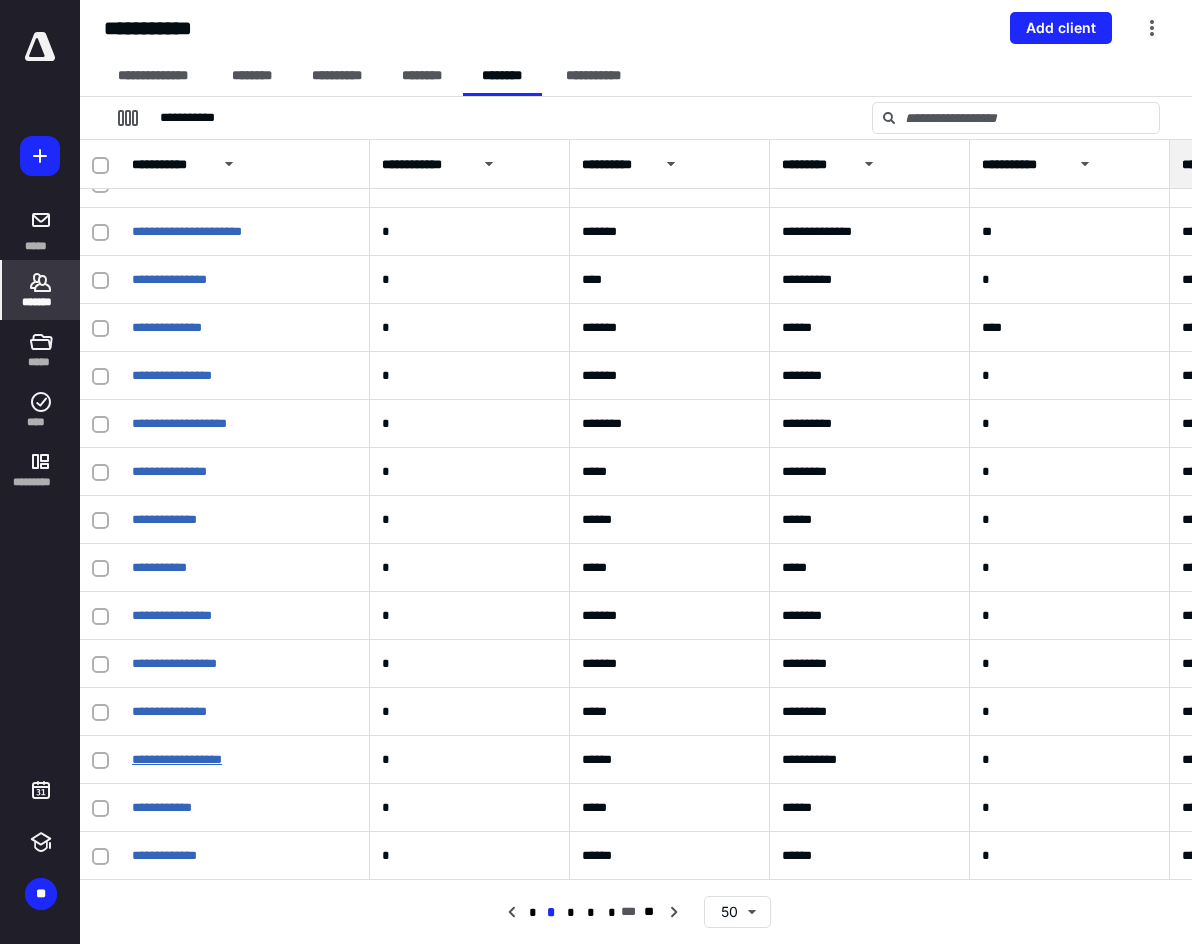 drag, startPoint x: 248, startPoint y: 737, endPoint x: 321, endPoint y: 709, distance: 78.18568 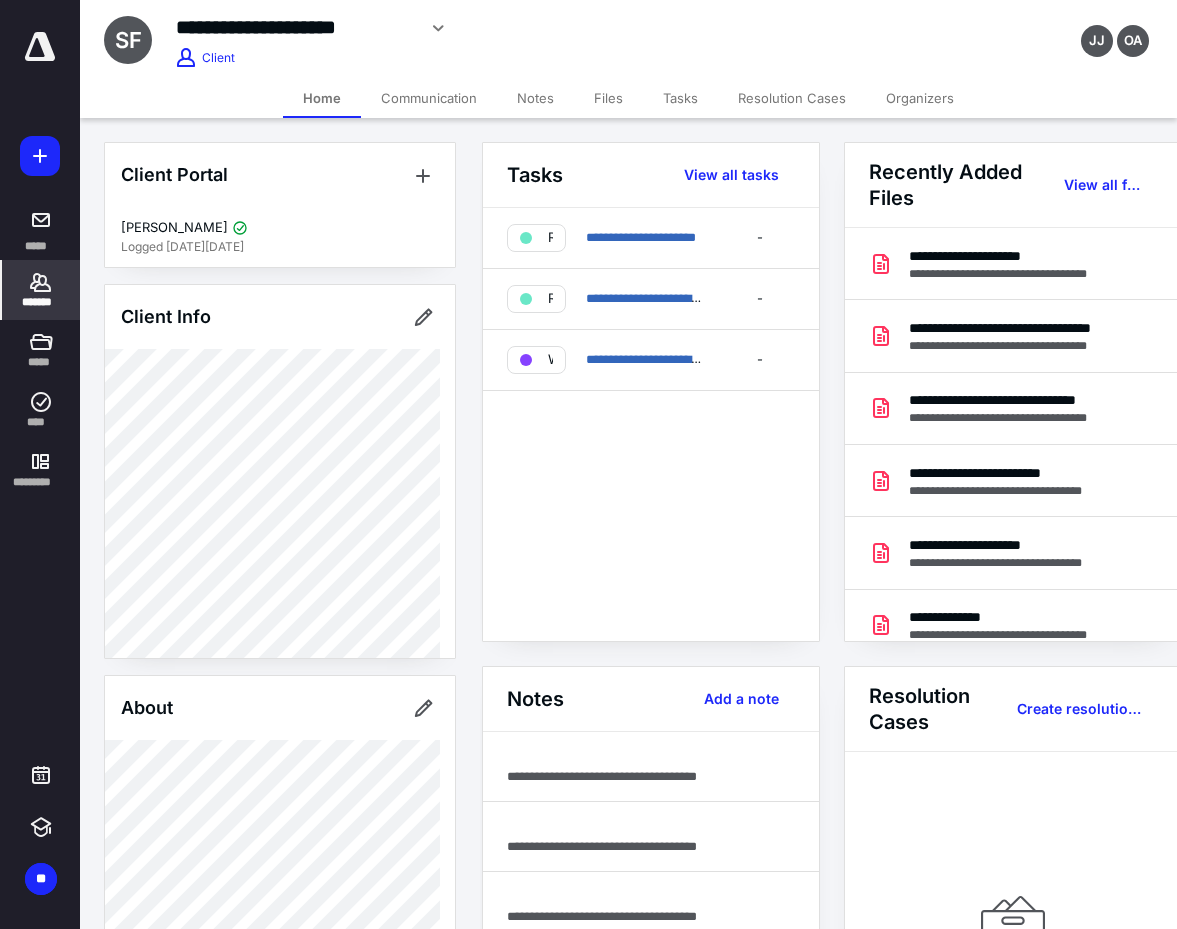 click on "Files" at bounding box center (608, 98) 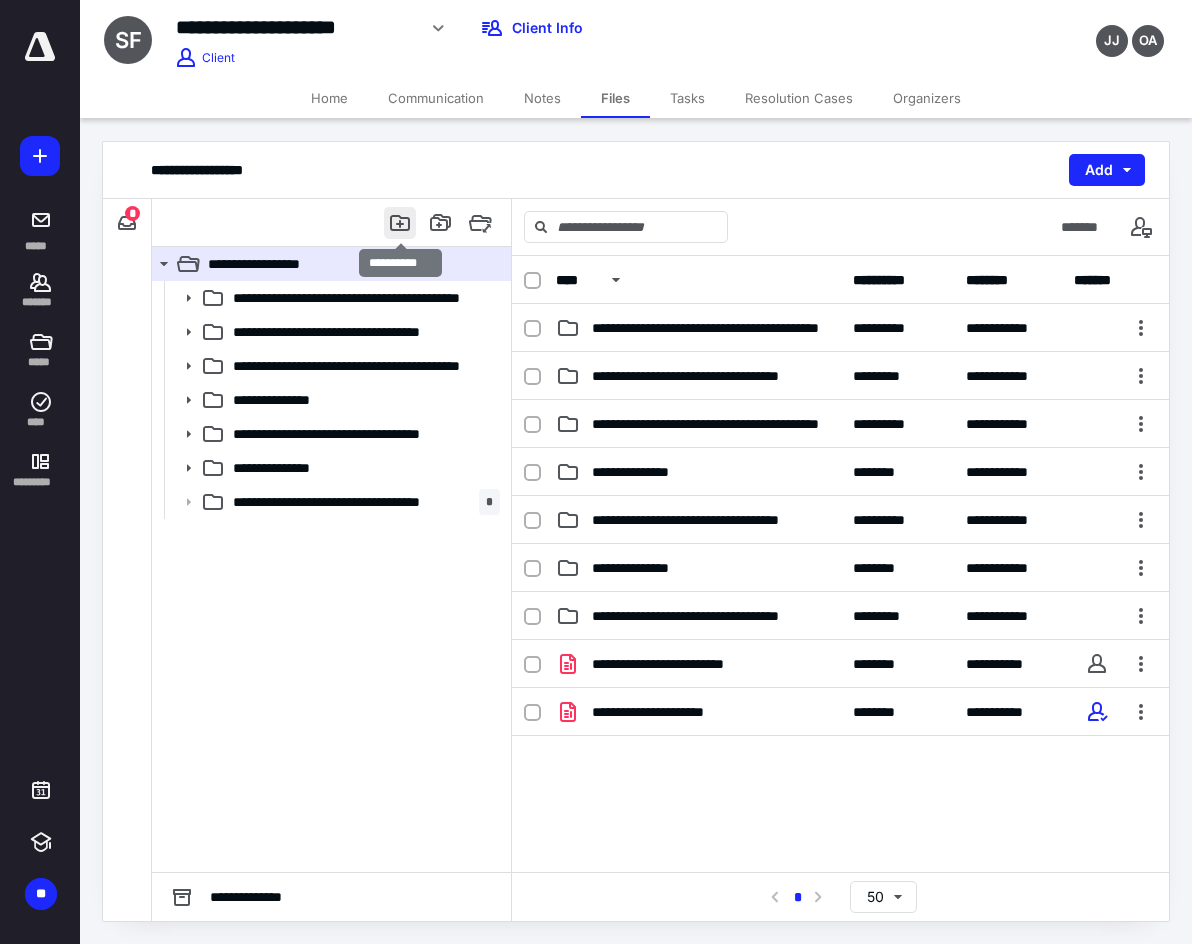 click at bounding box center [400, 223] 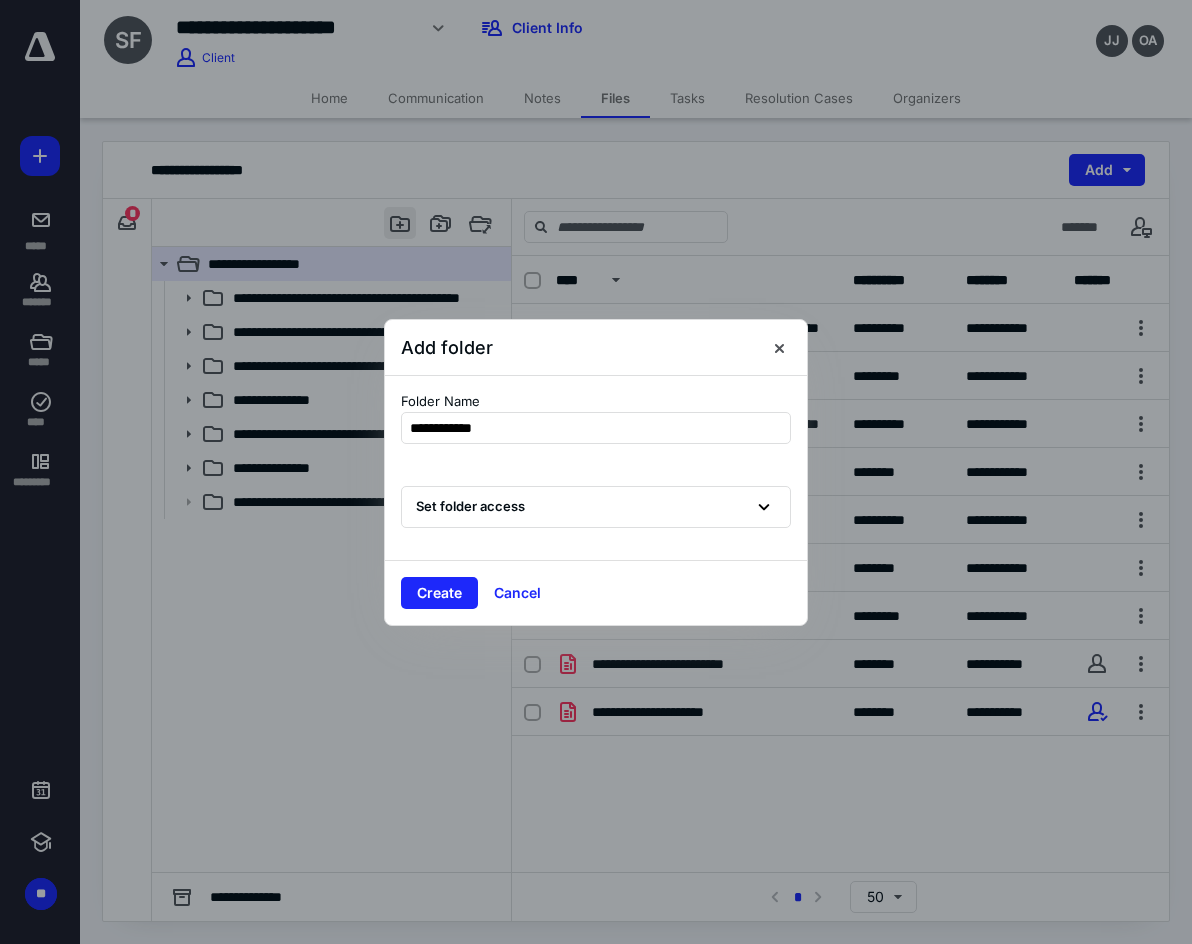 type on "**********" 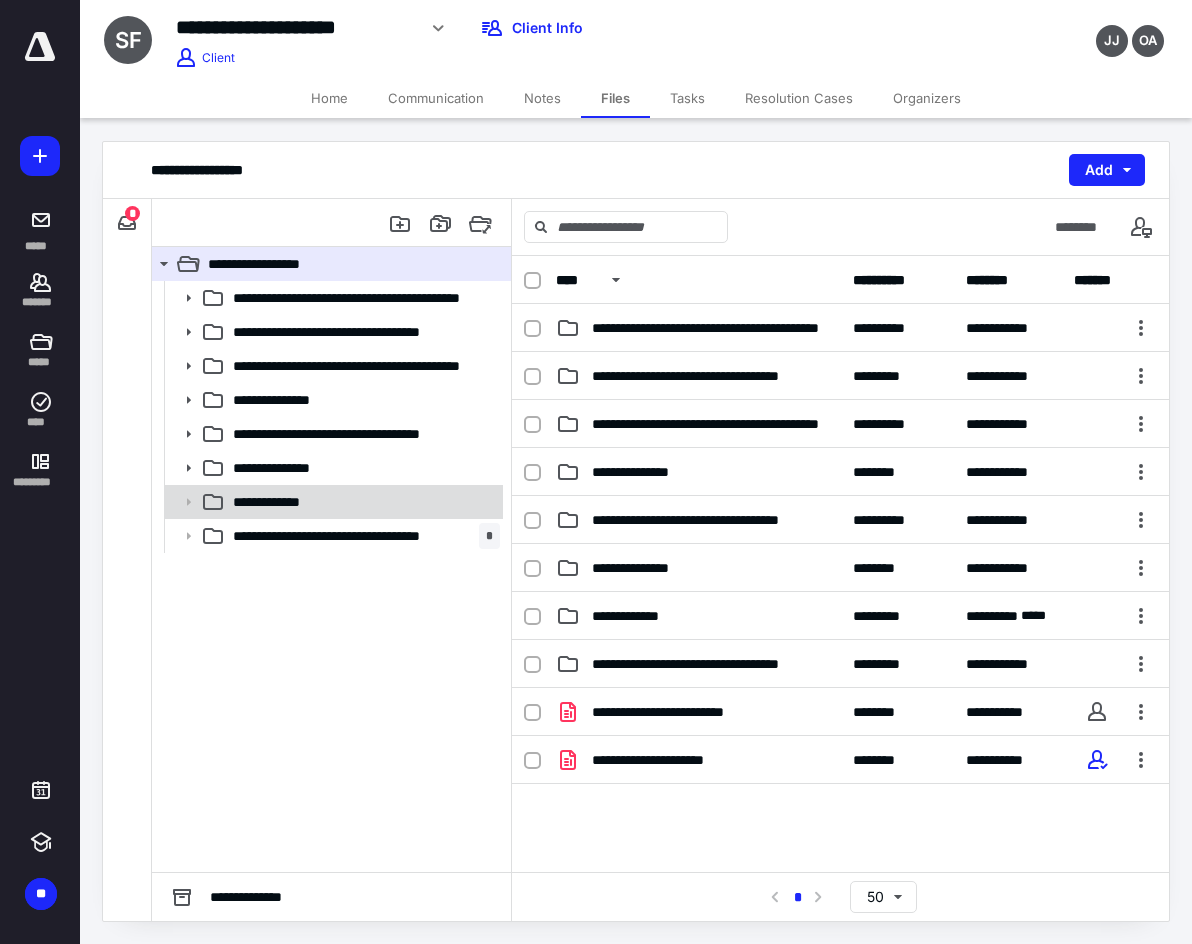 click on "**********" at bounding box center (362, 502) 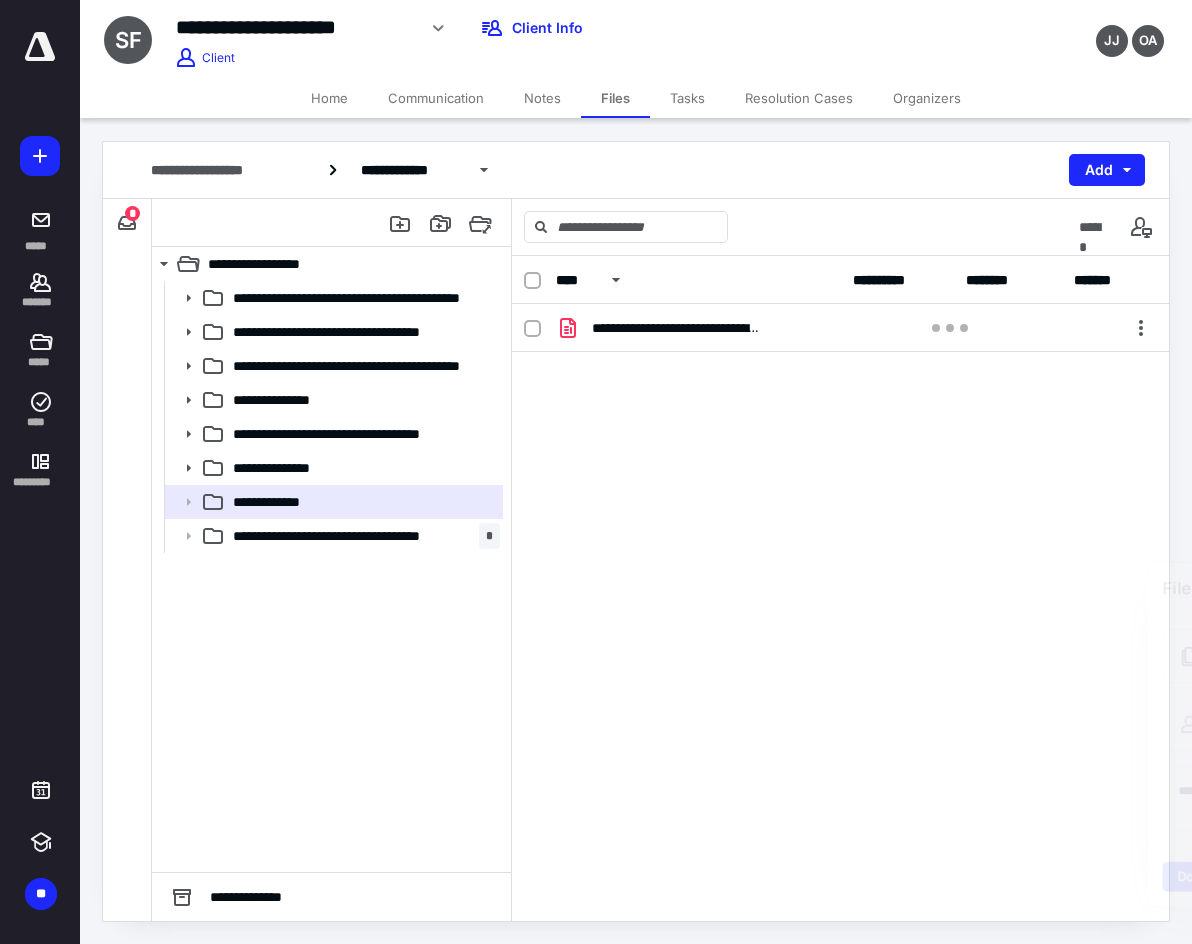drag, startPoint x: 340, startPoint y: 93, endPoint x: 347, endPoint y: 115, distance: 23.086792 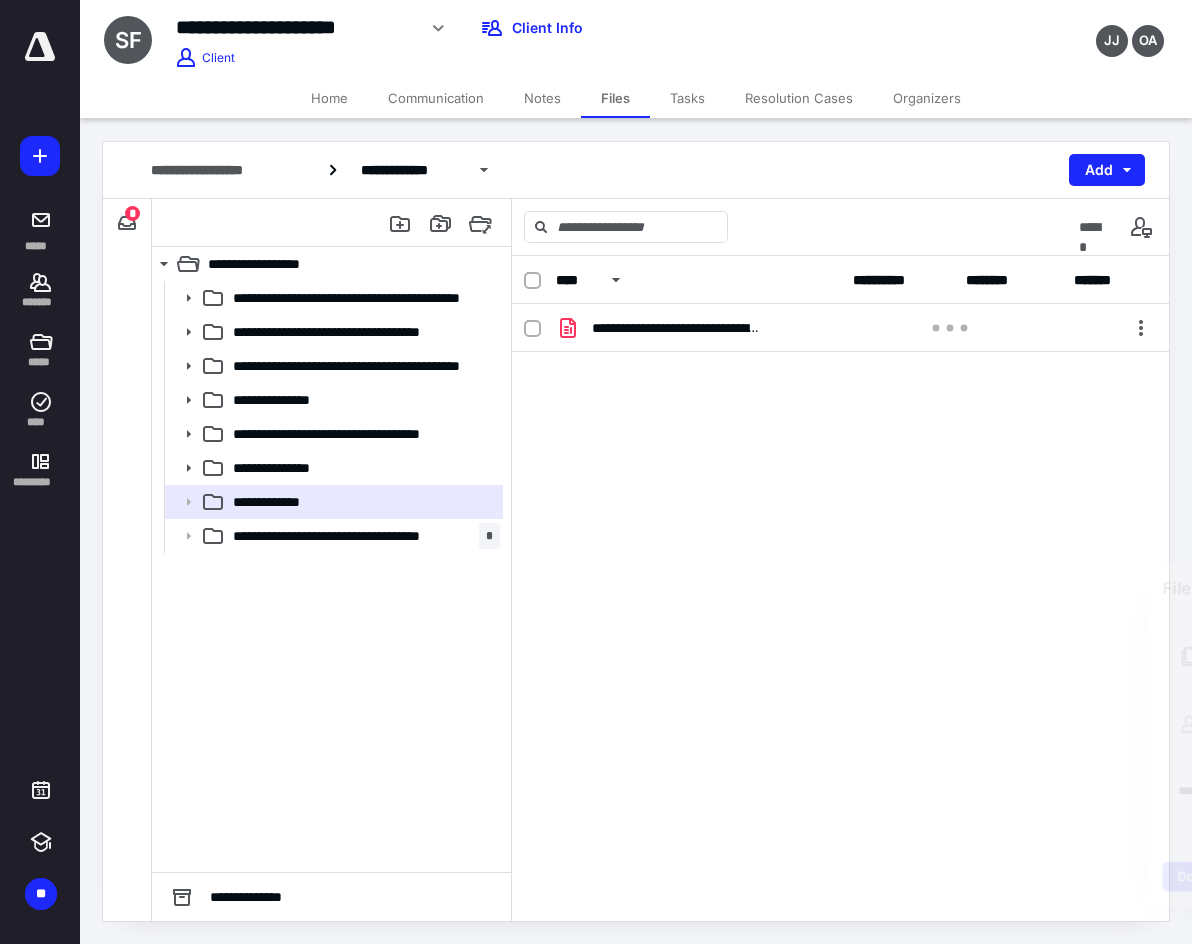 click on "Home" at bounding box center (329, 98) 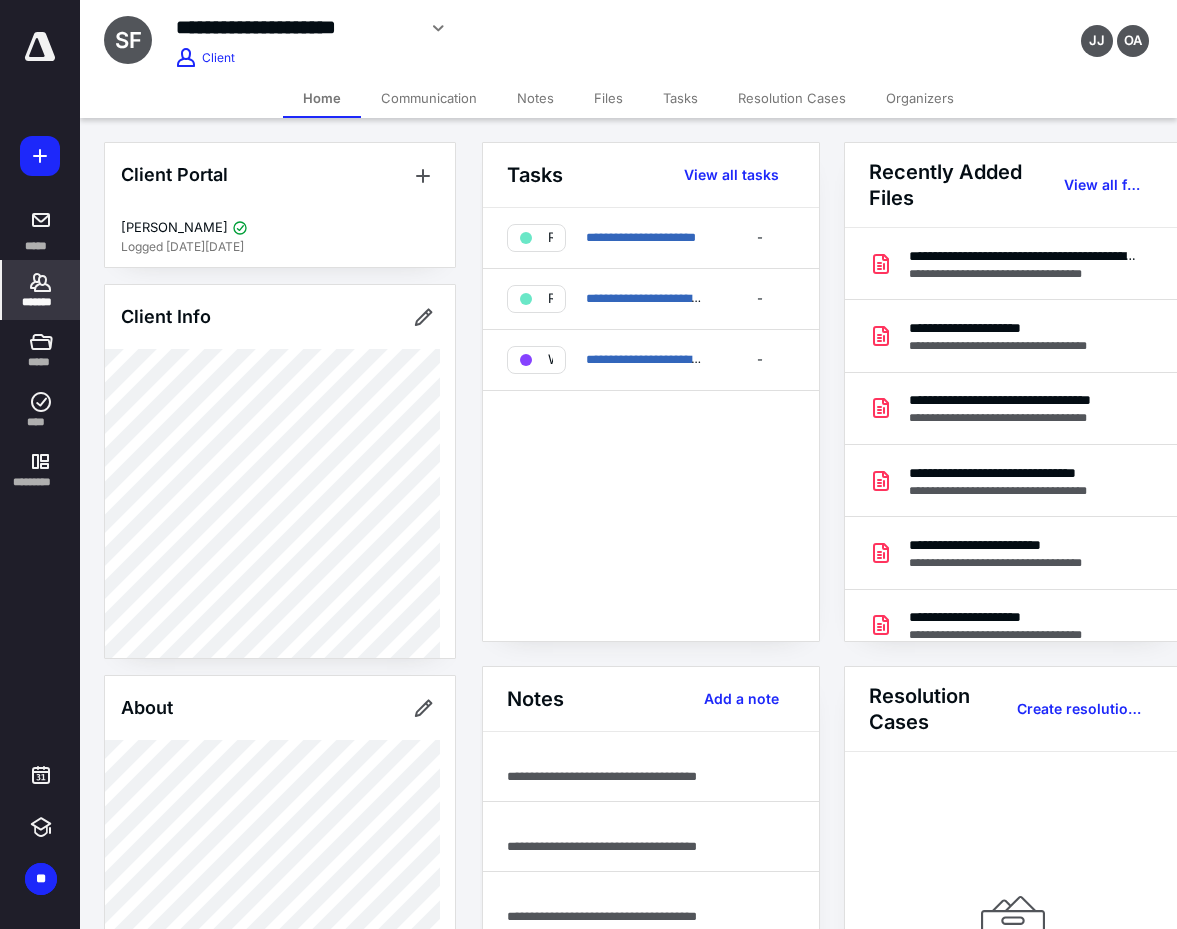 click on "Client Info" at bounding box center [280, 317] 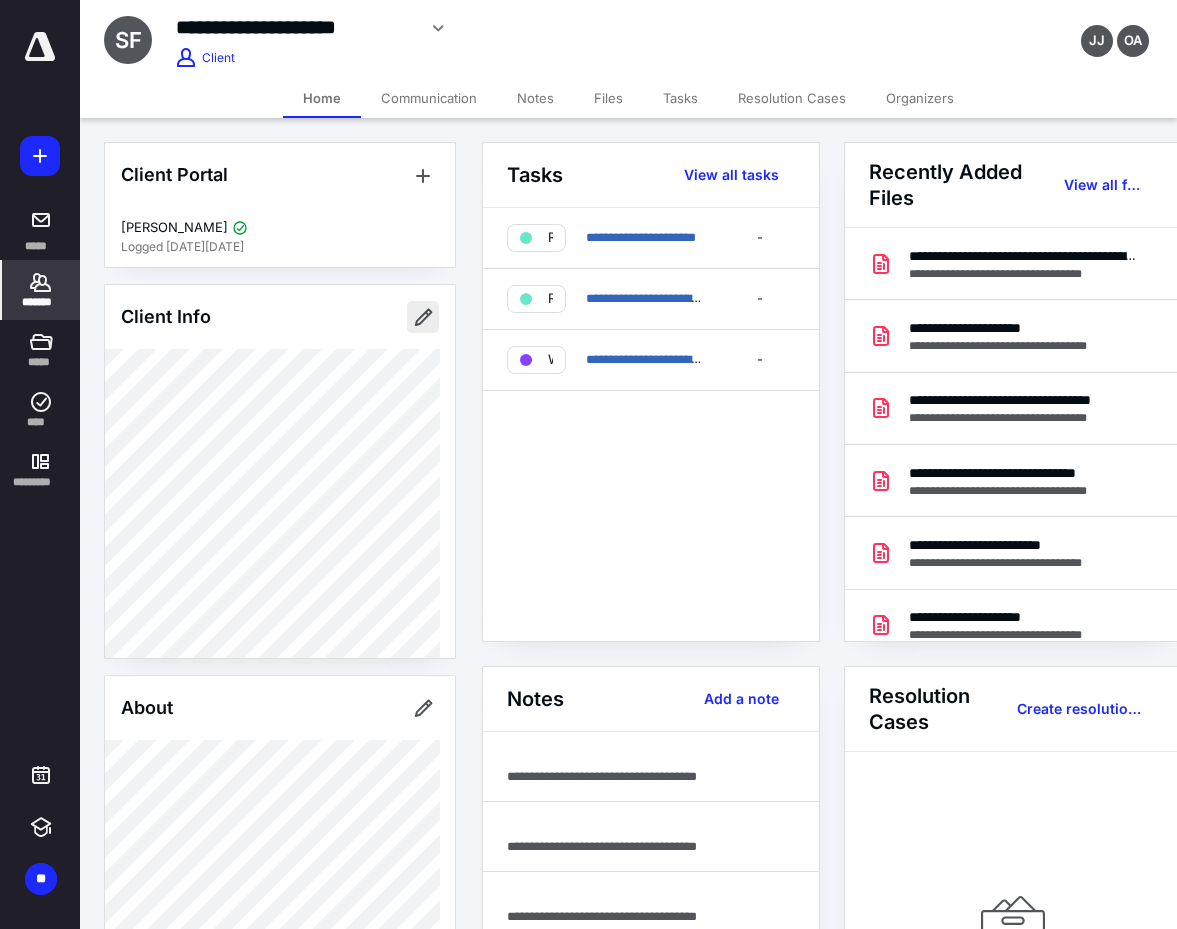 click at bounding box center (423, 317) 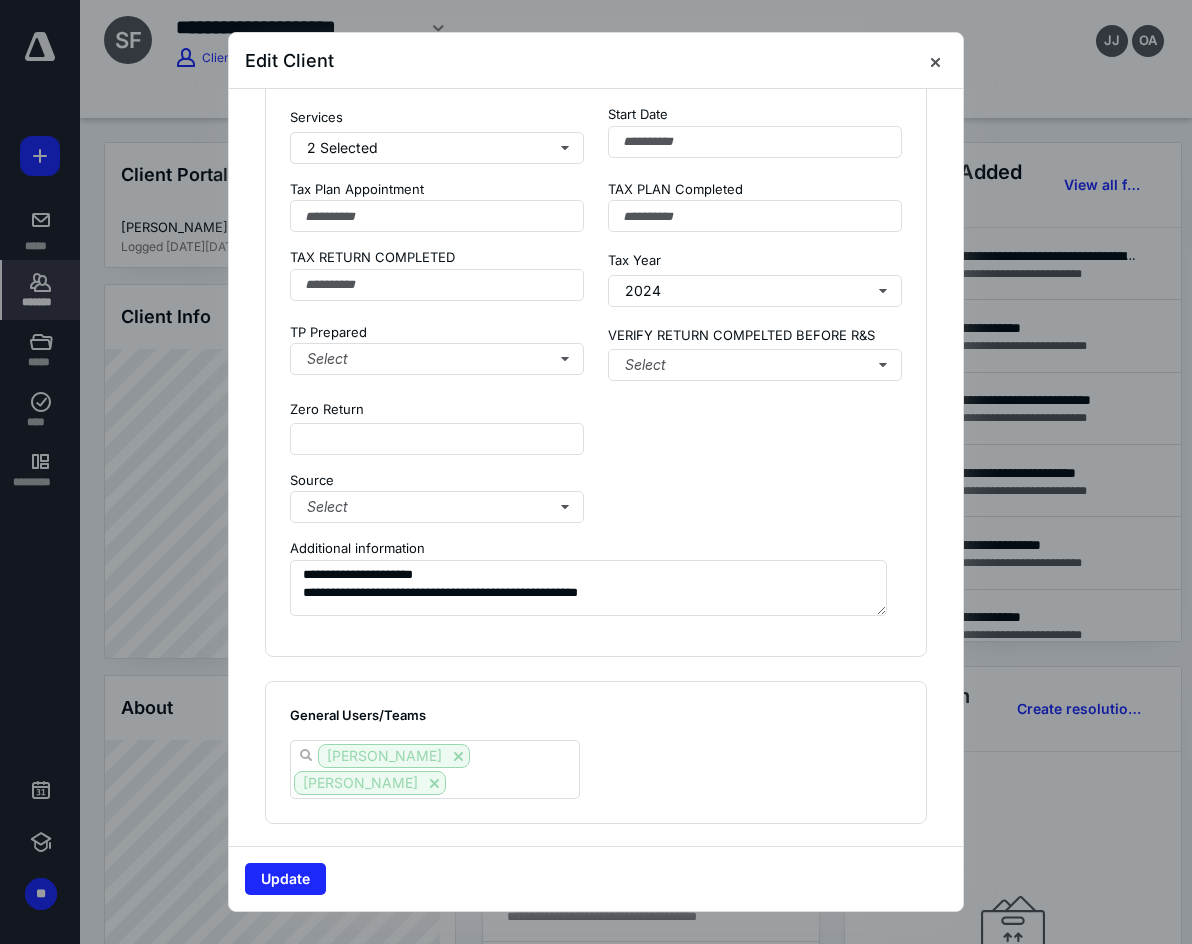 scroll, scrollTop: 2718, scrollLeft: 0, axis: vertical 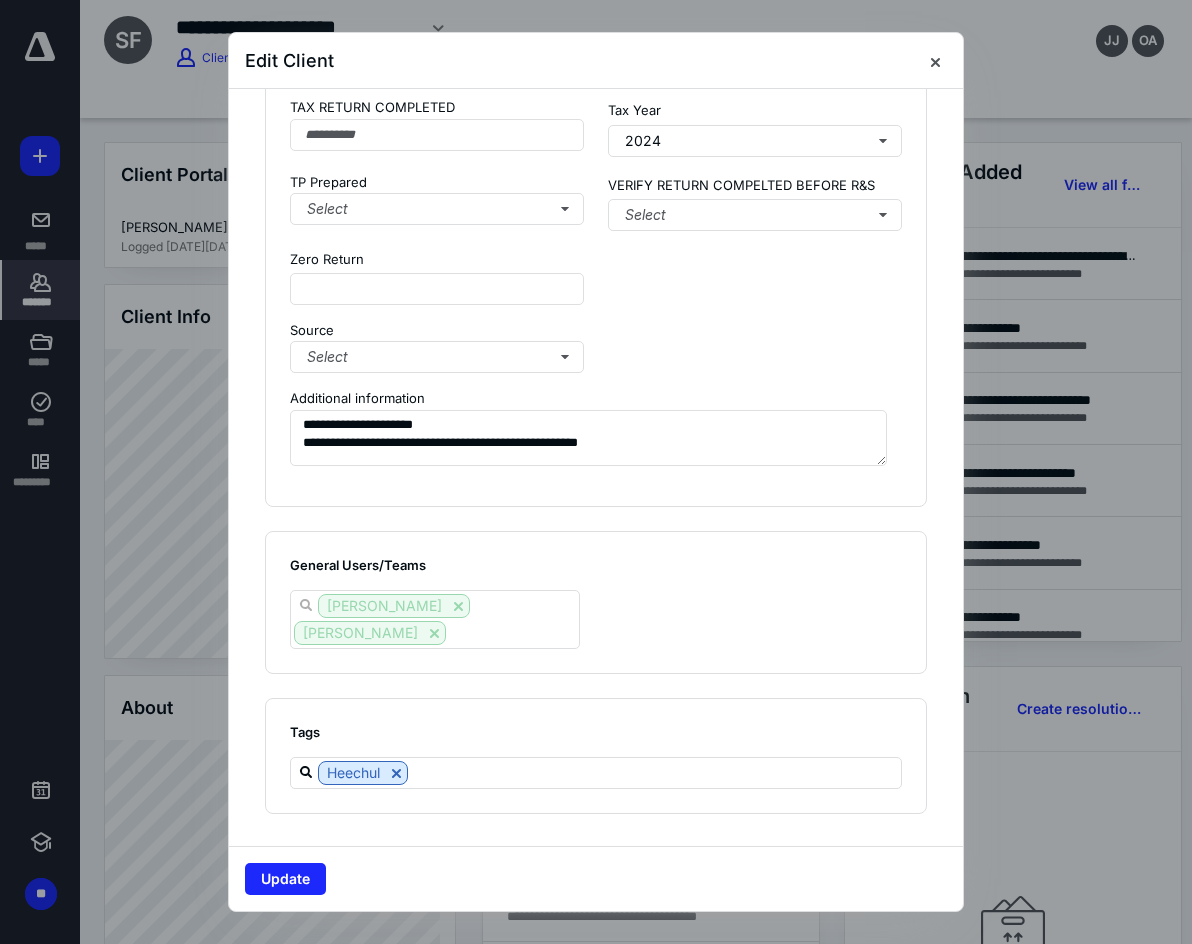 click on "**********" at bounding box center (596, -370) 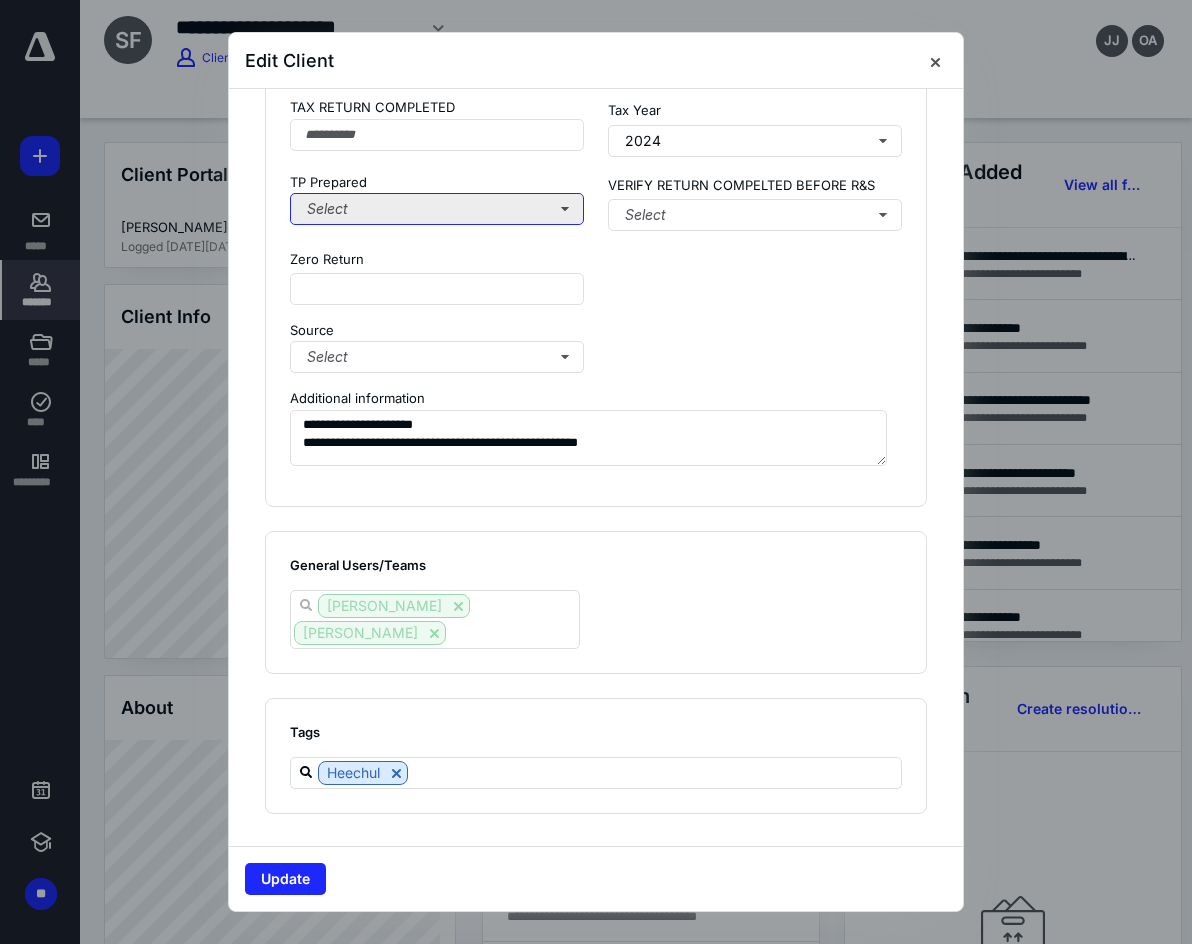 click on "Select" at bounding box center (437, 209) 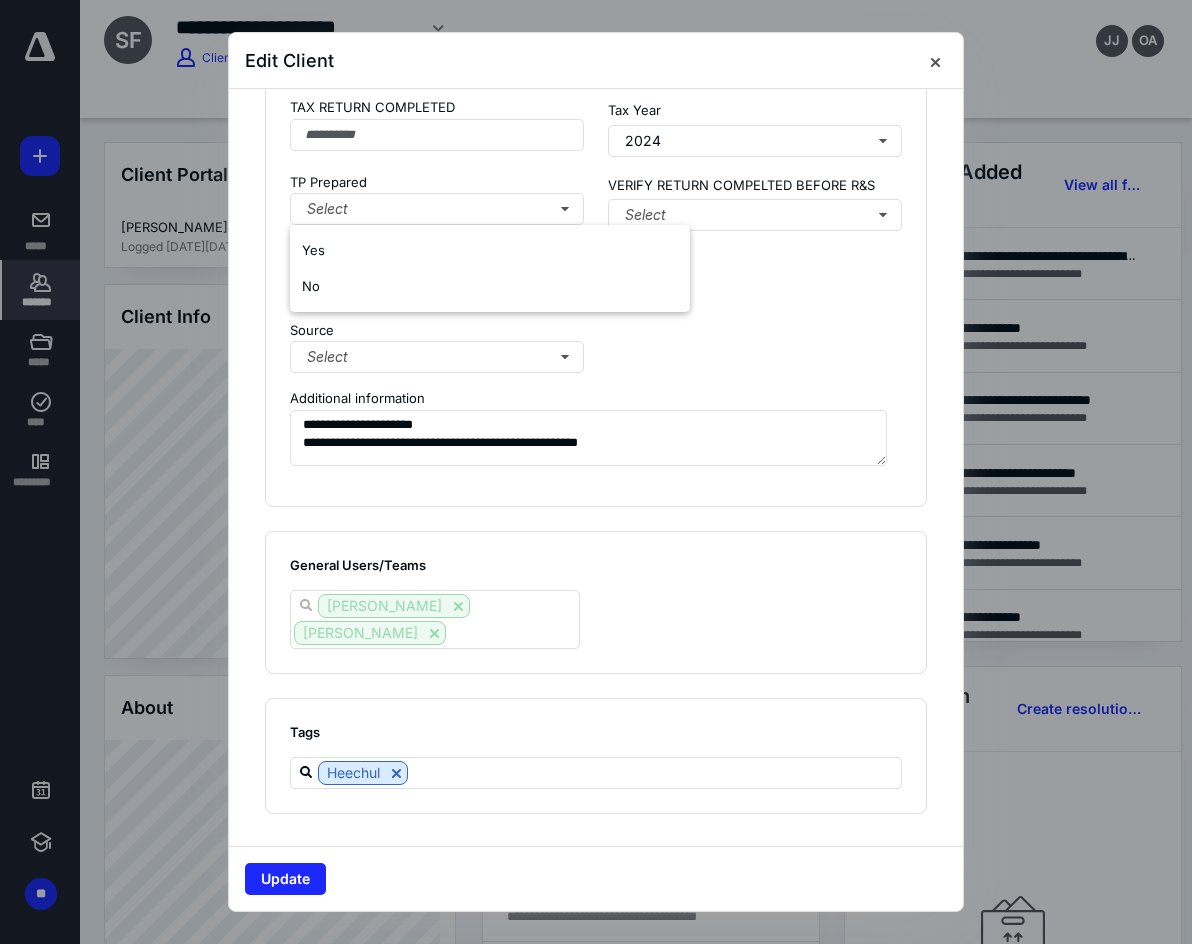 click on "Yes No" at bounding box center [490, 268] 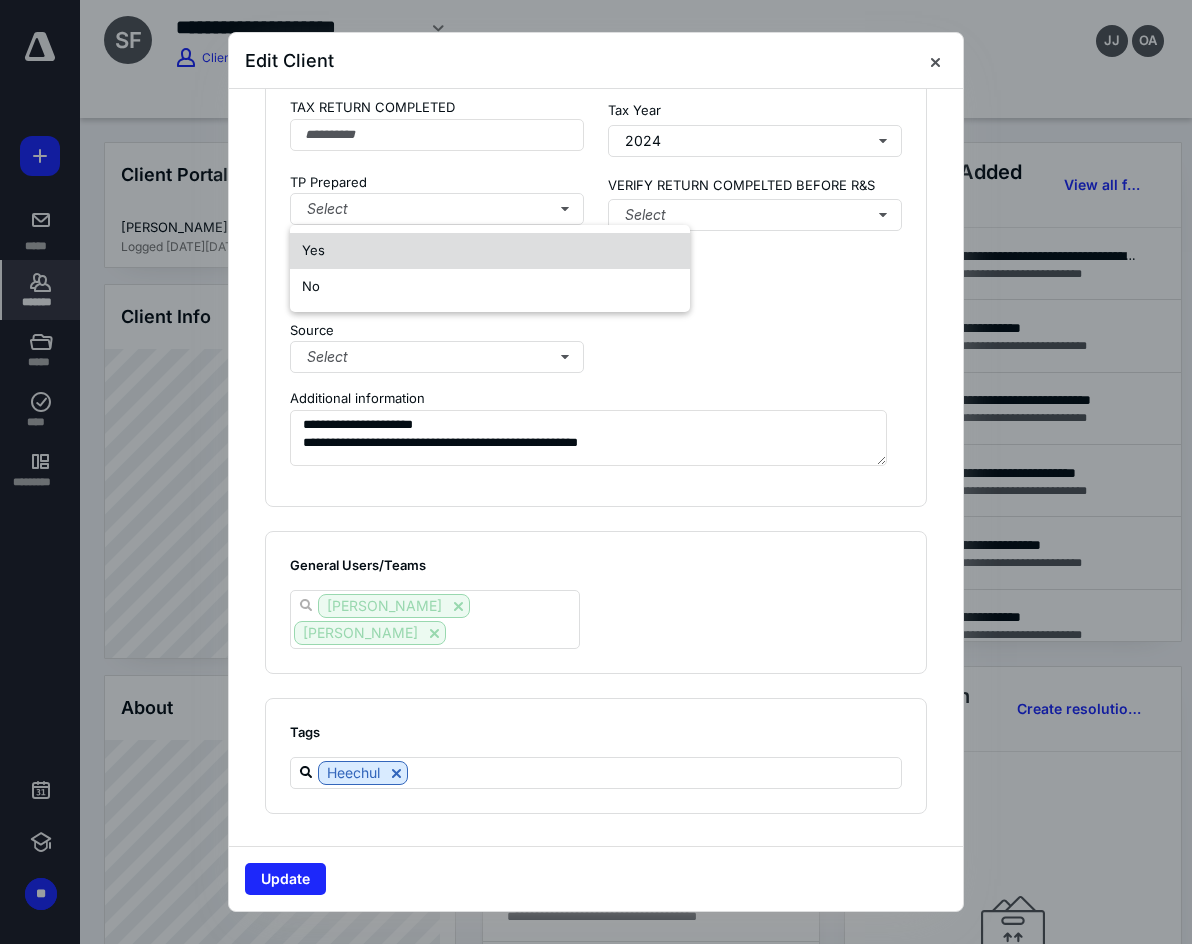 click on "Yes" at bounding box center [490, 251] 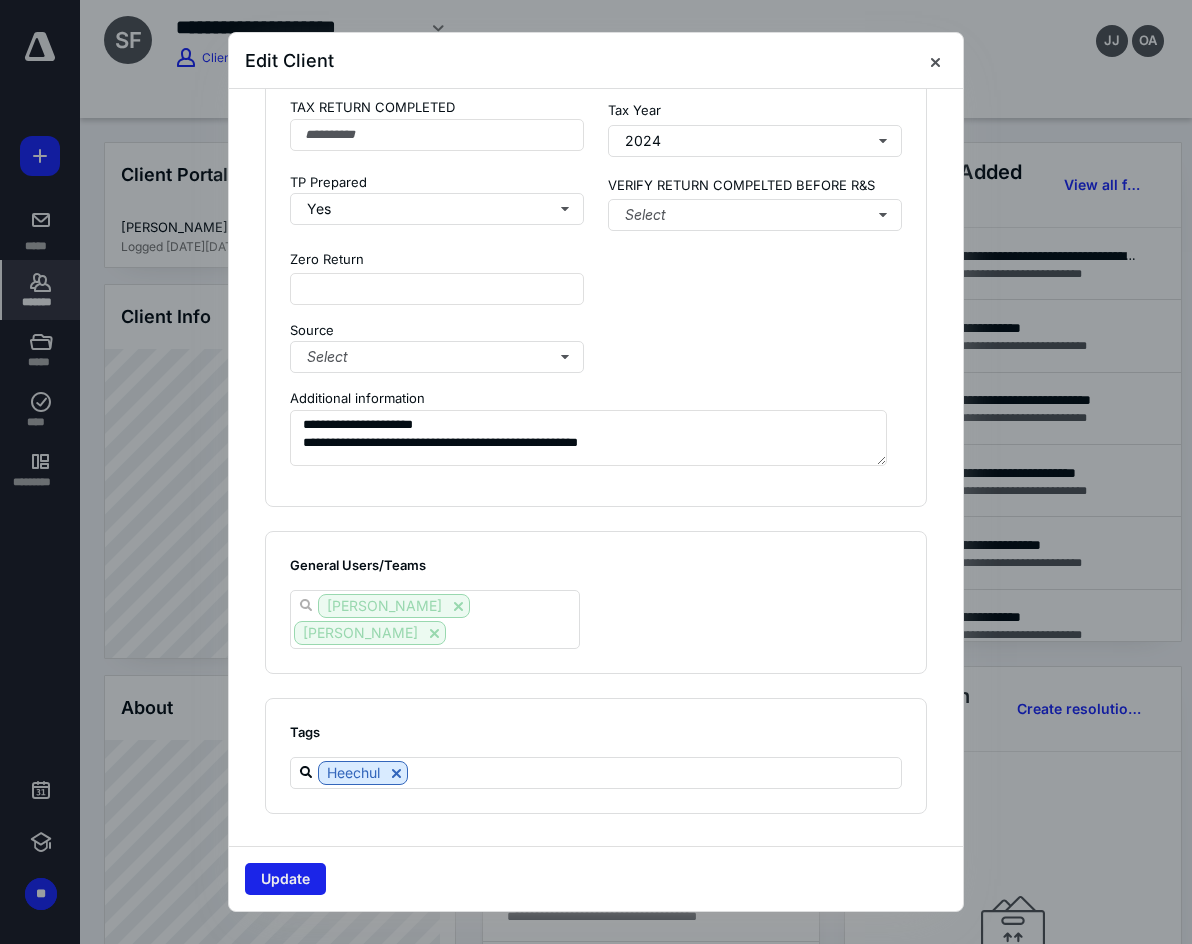 click on "Update" at bounding box center [285, 879] 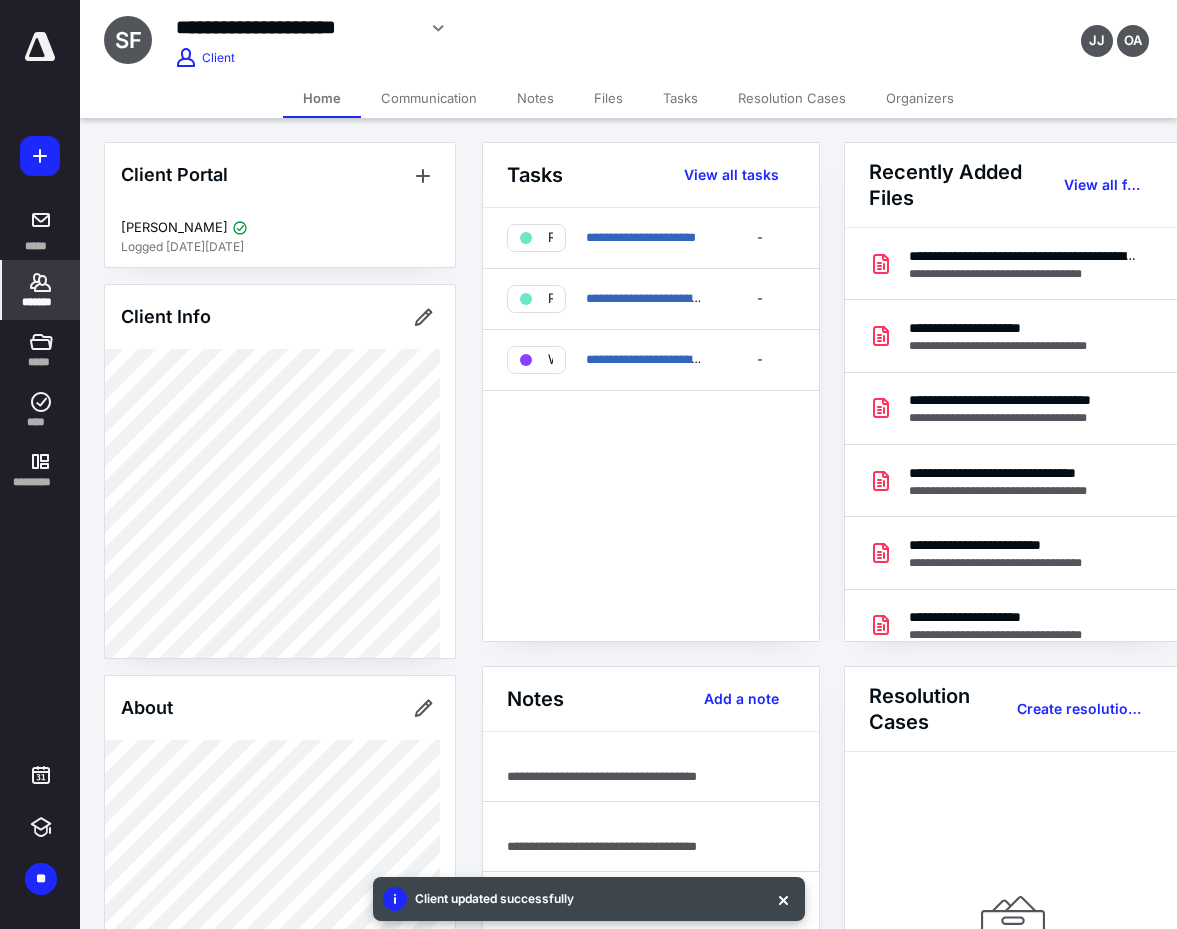click on "*******" at bounding box center [41, 290] 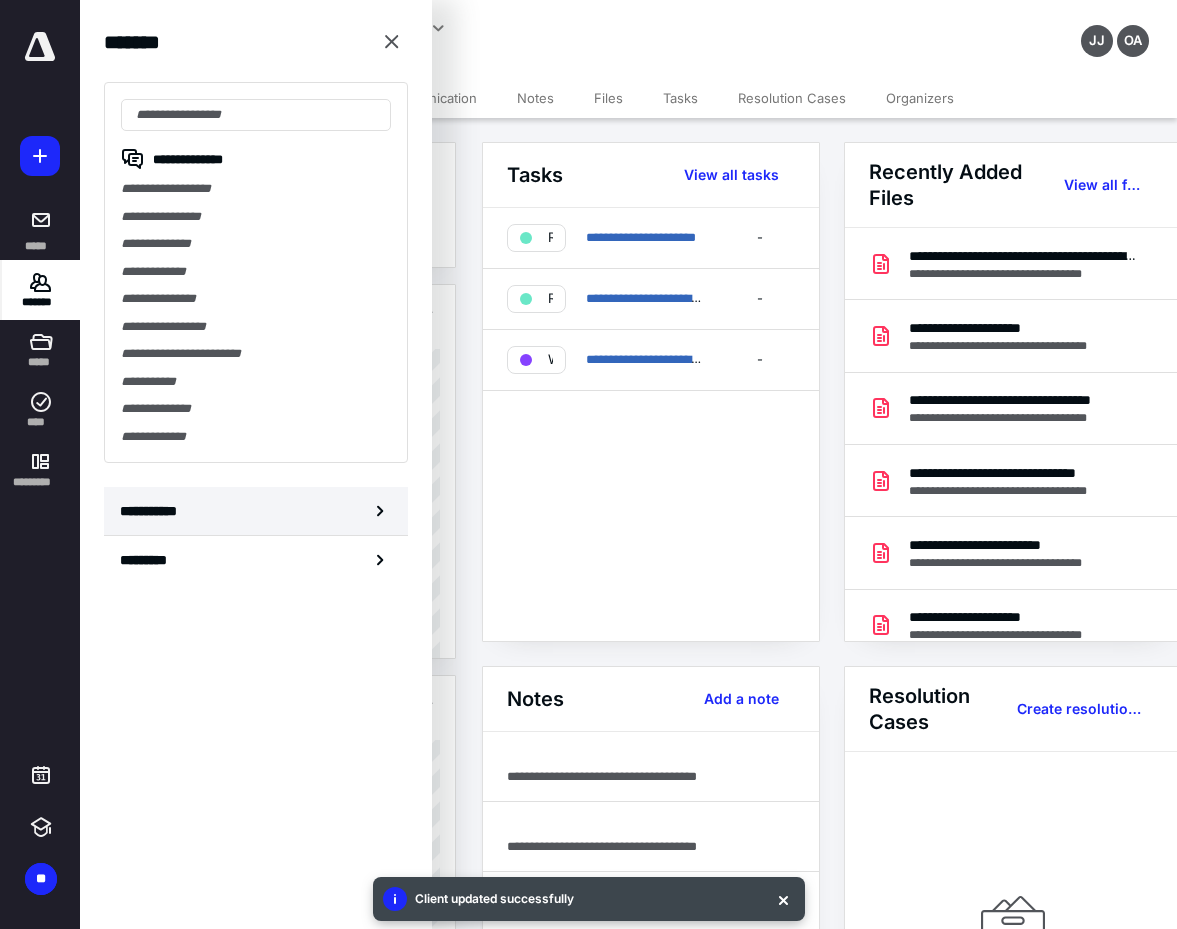 click on "**********" at bounding box center [256, 511] 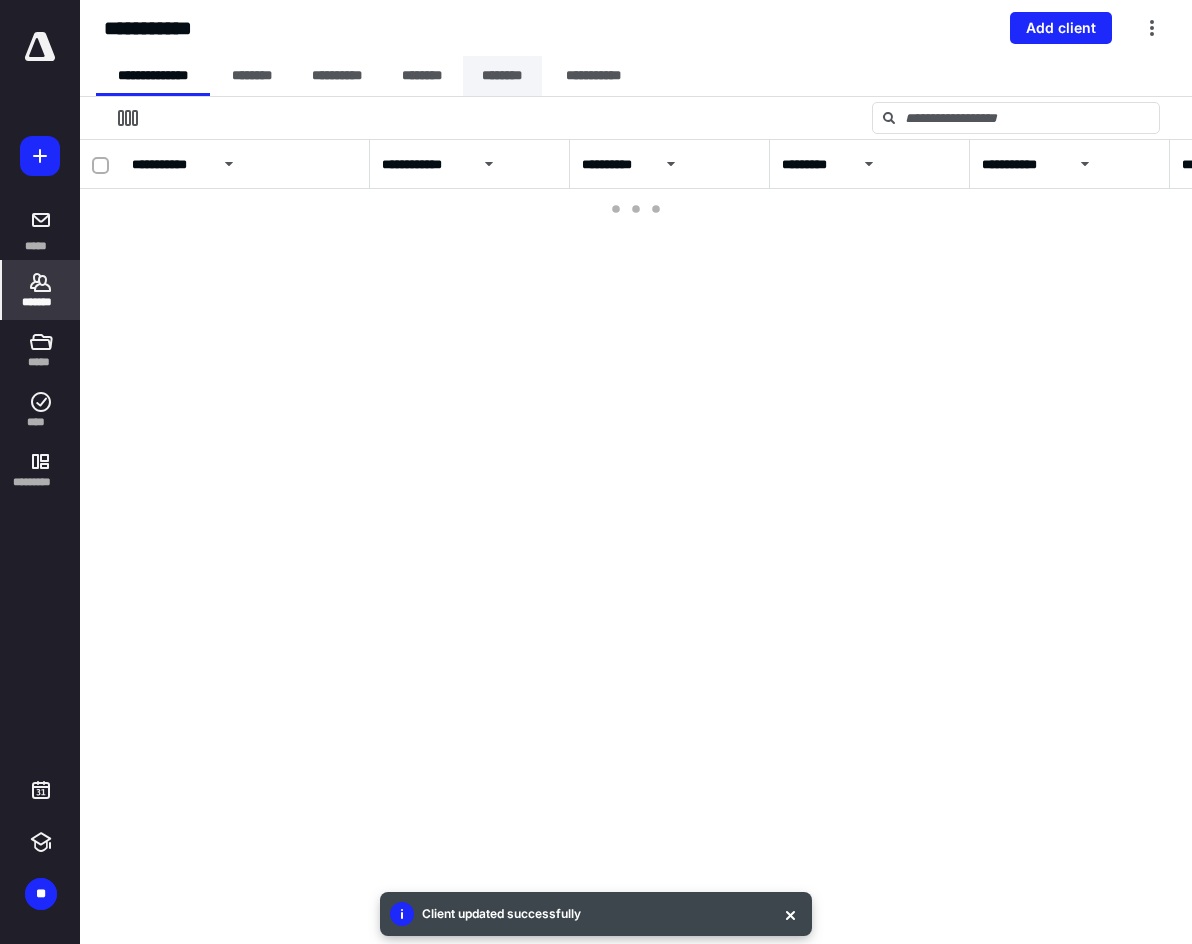 click on "********" at bounding box center [502, 76] 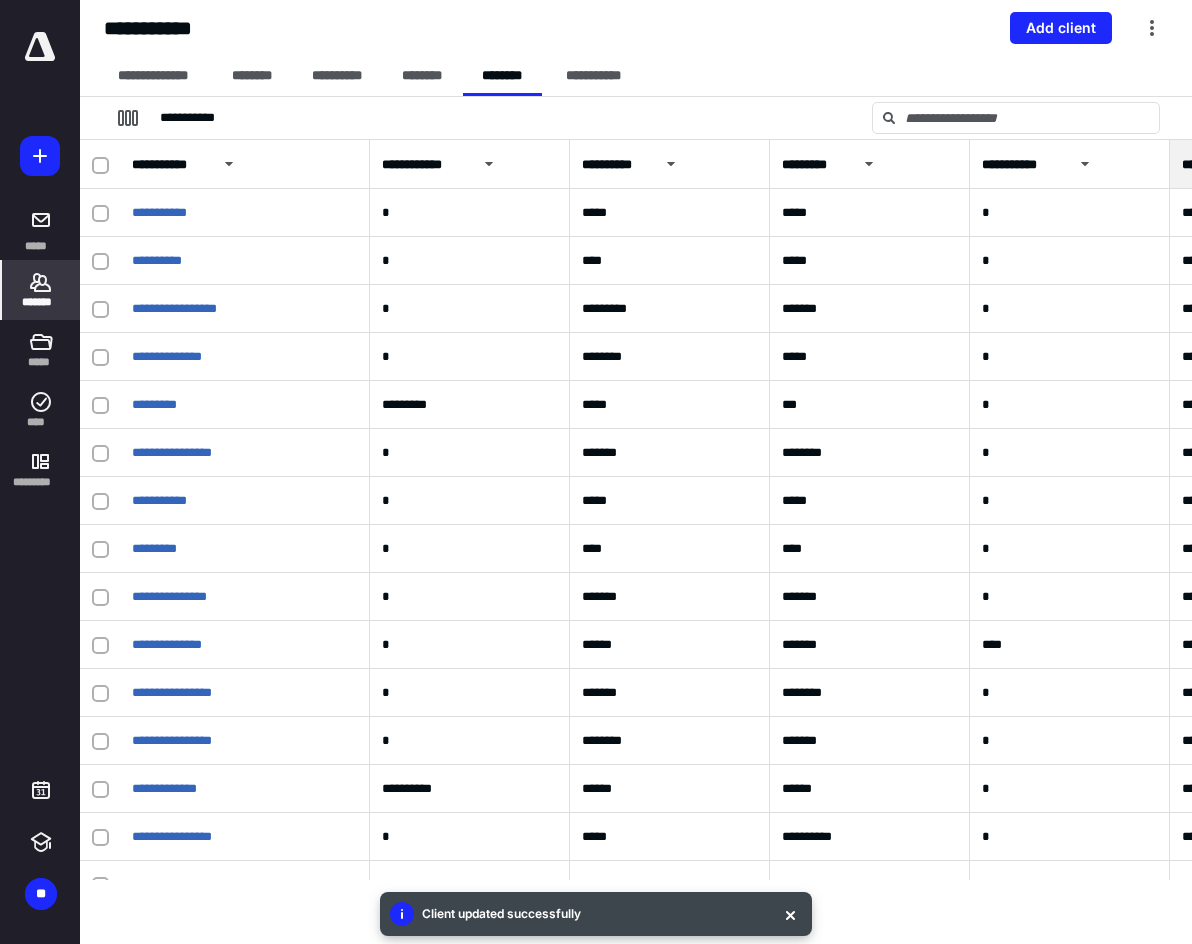 click at bounding box center (790, 914) 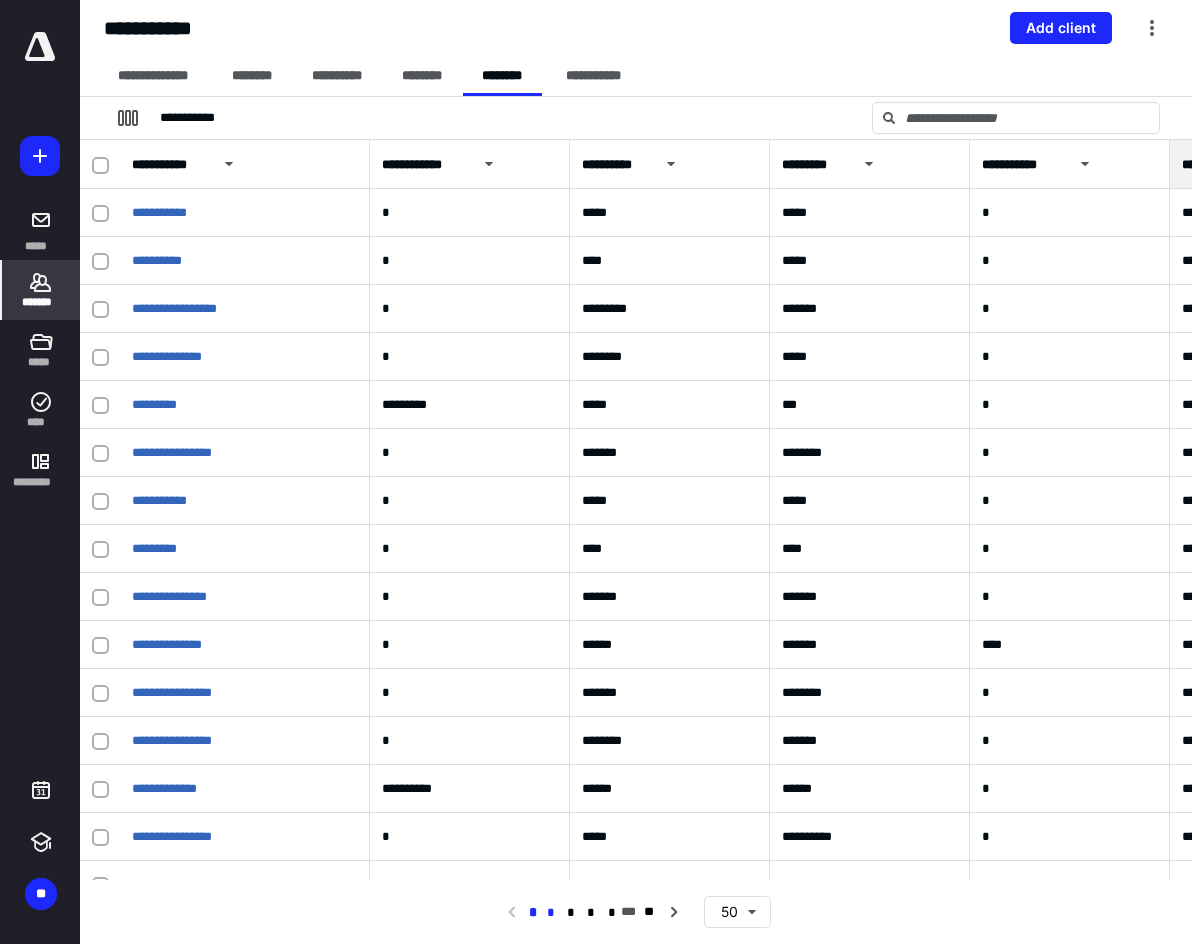 drag, startPoint x: 553, startPoint y: 909, endPoint x: 574, endPoint y: 890, distance: 28.319605 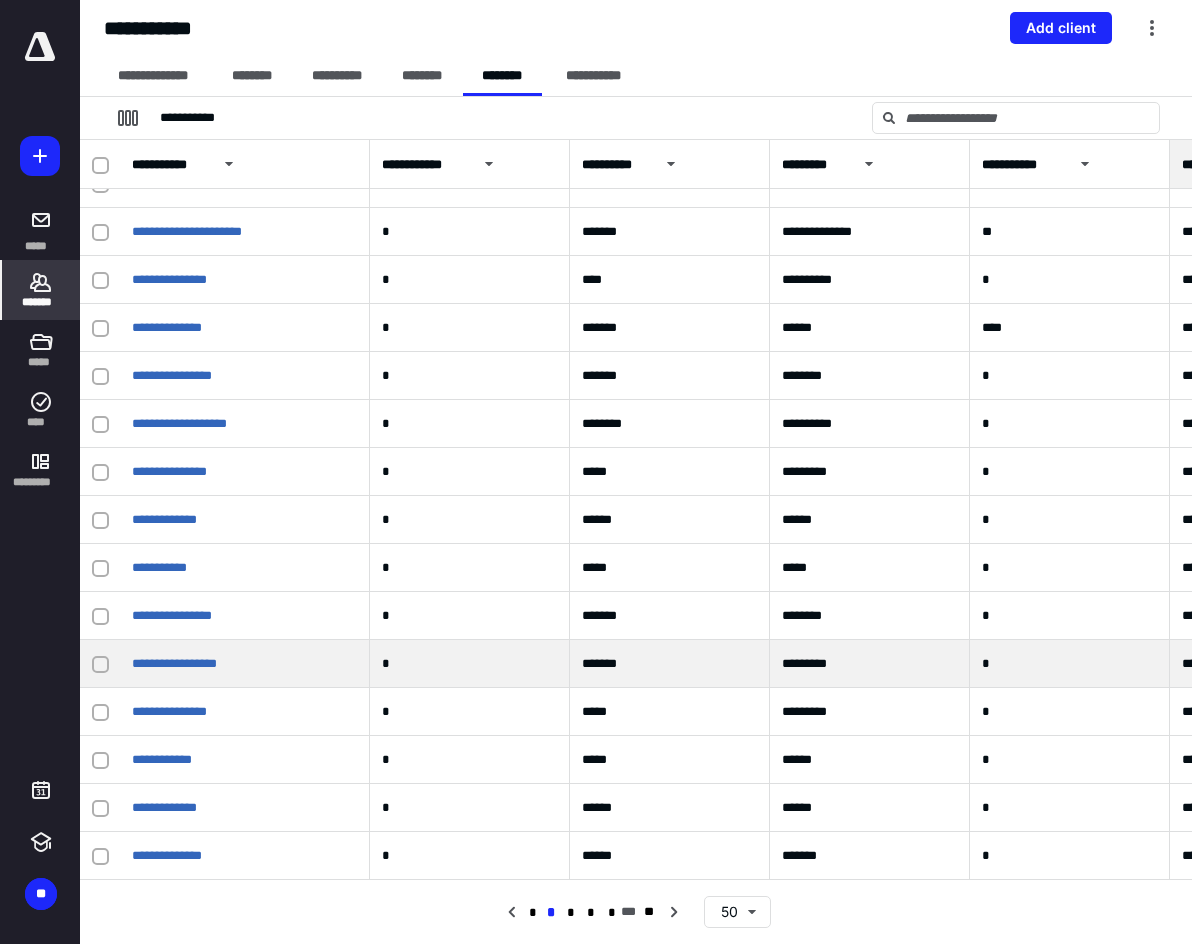 scroll, scrollTop: 1724, scrollLeft: 0, axis: vertical 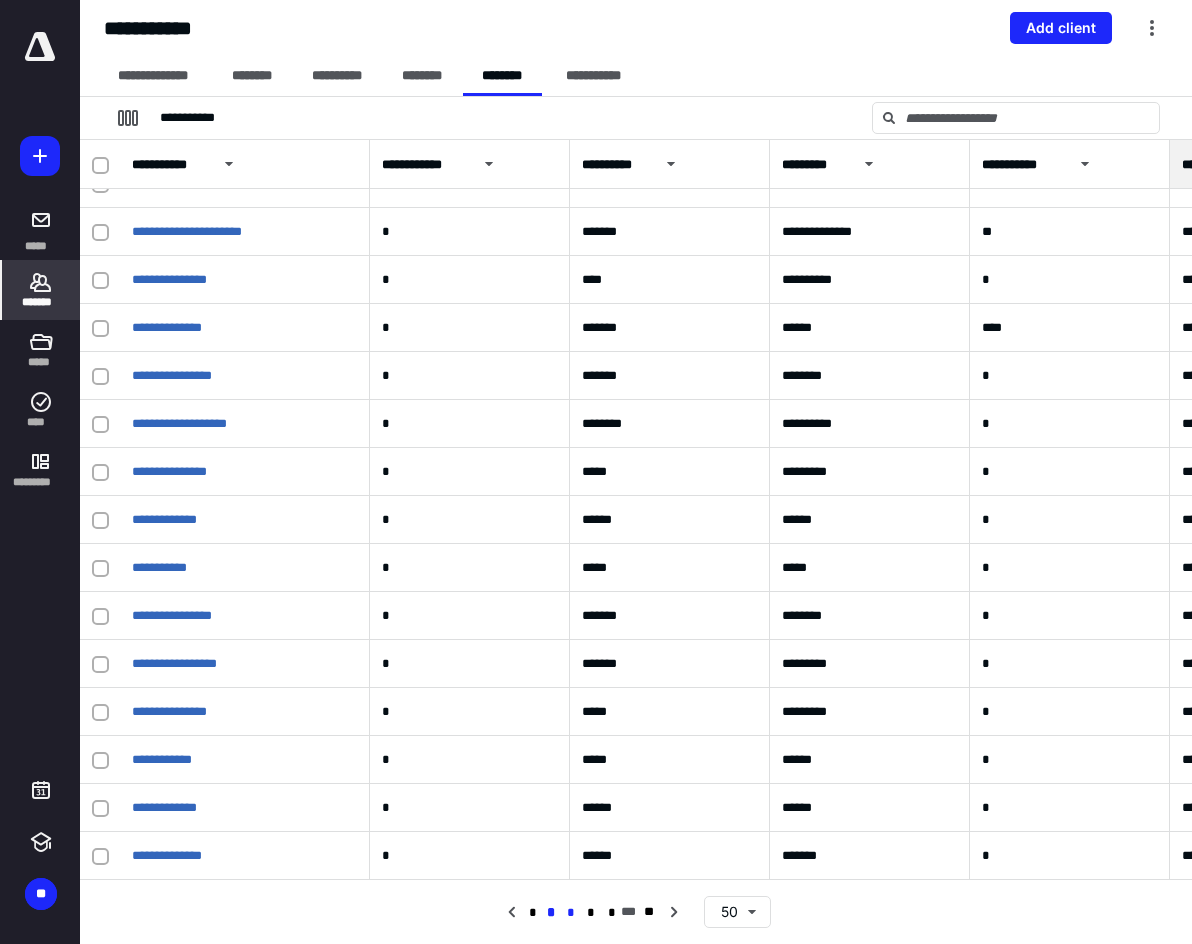 click on "*" at bounding box center (571, 913) 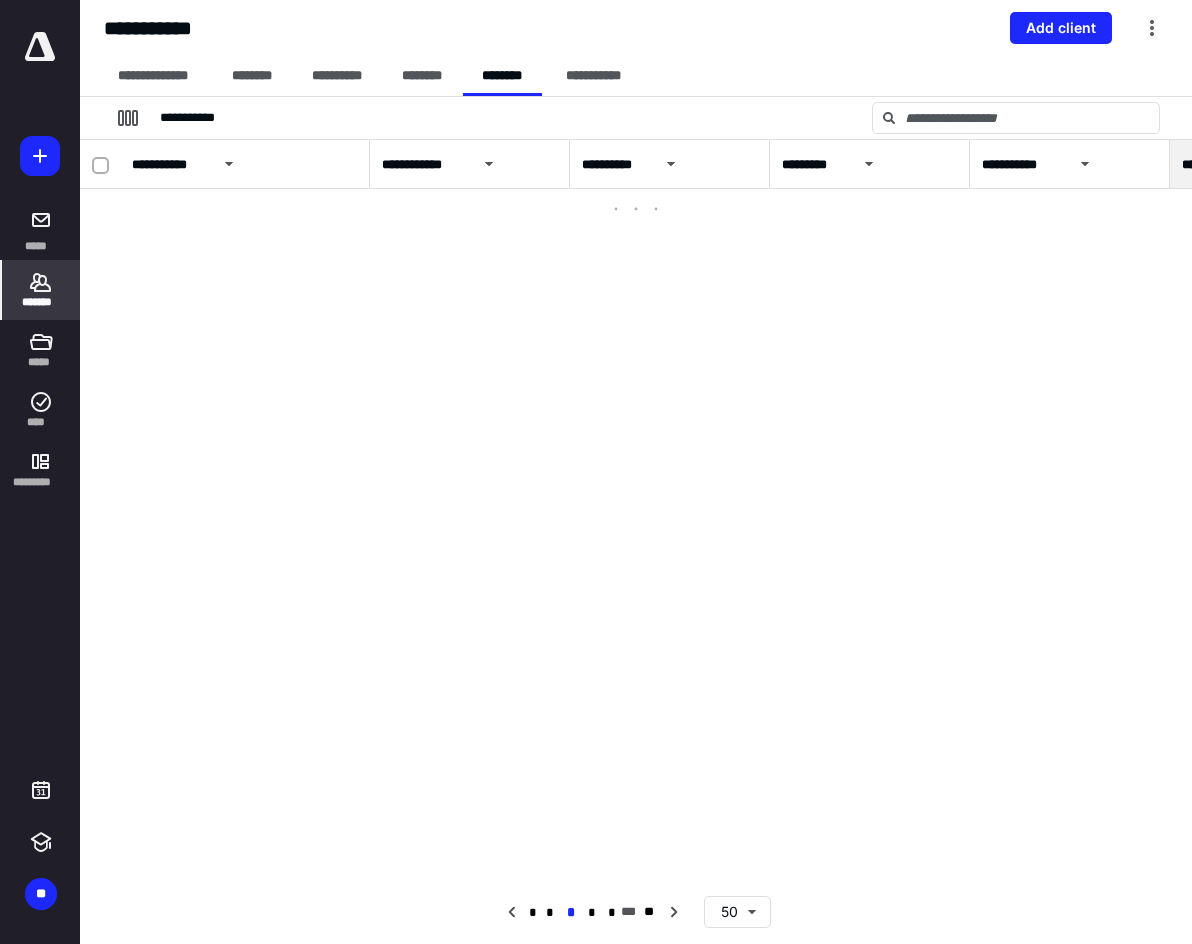 scroll, scrollTop: 0, scrollLeft: 0, axis: both 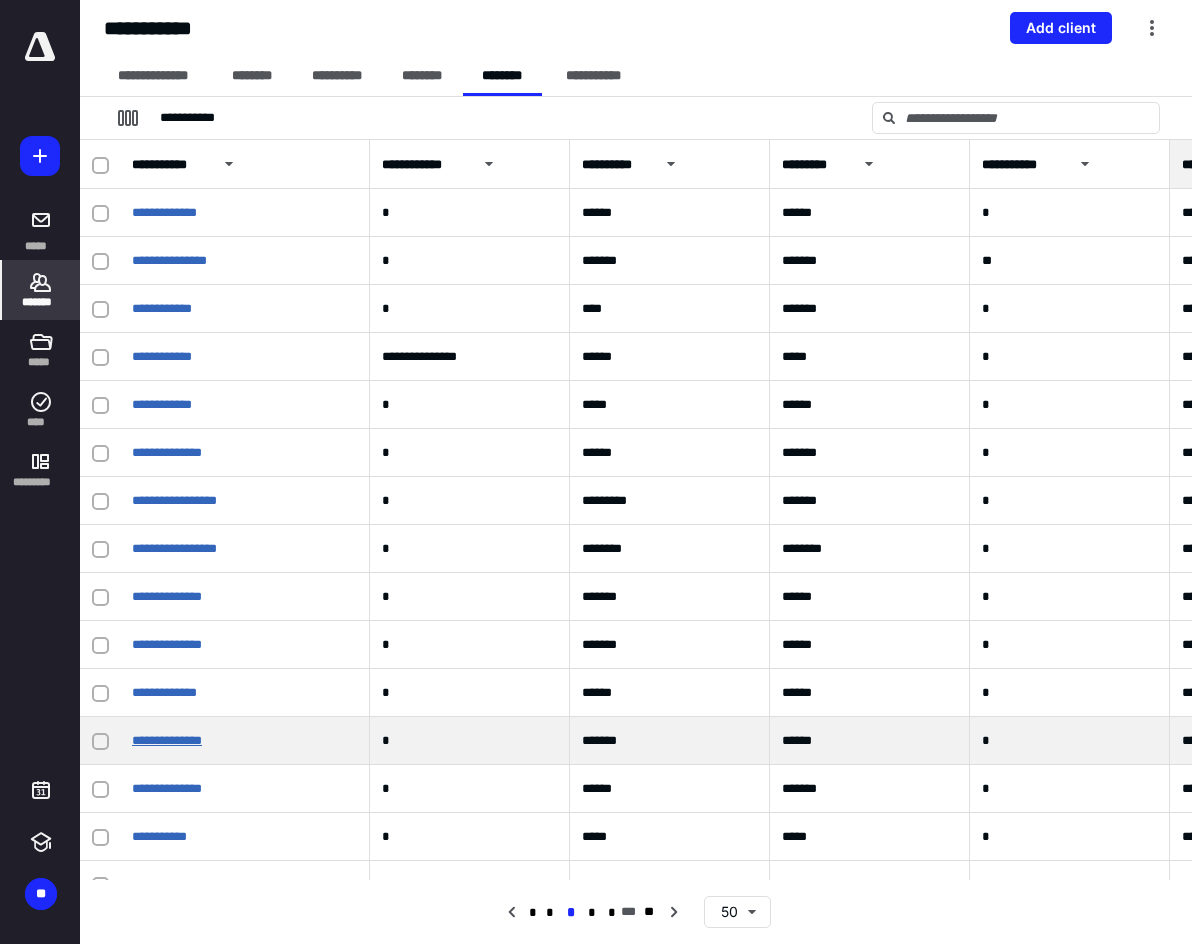 click on "**********" at bounding box center (167, 740) 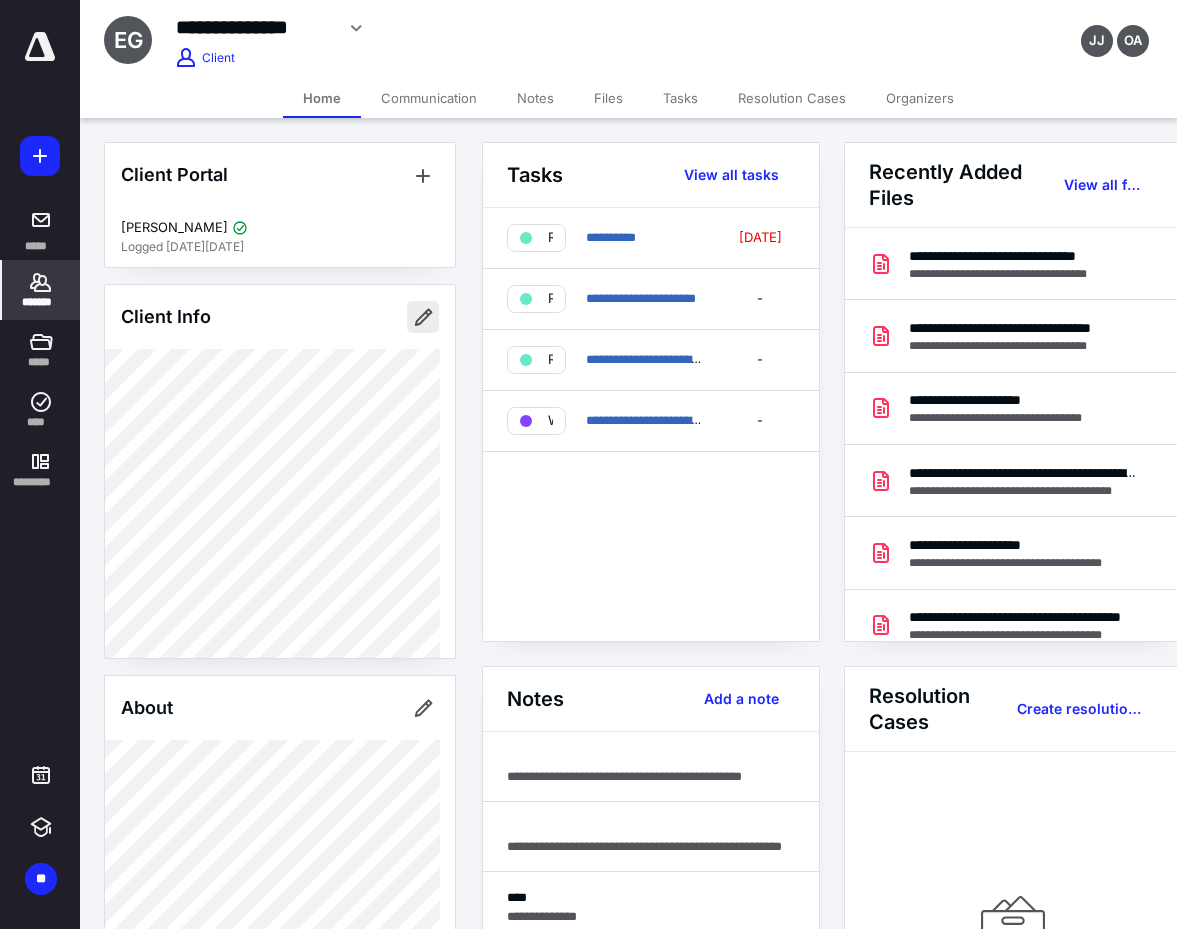 click at bounding box center (423, 317) 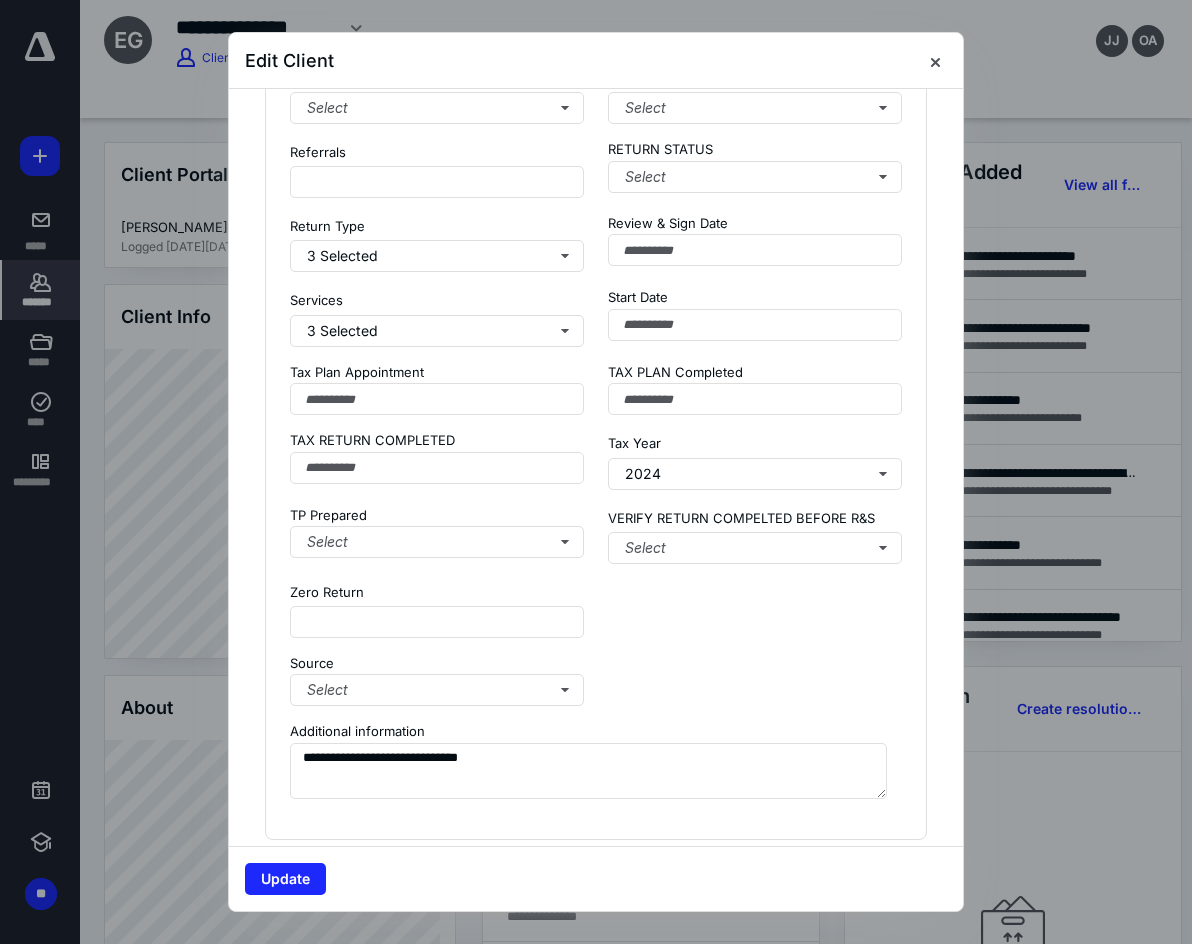 scroll, scrollTop: 2718, scrollLeft: 0, axis: vertical 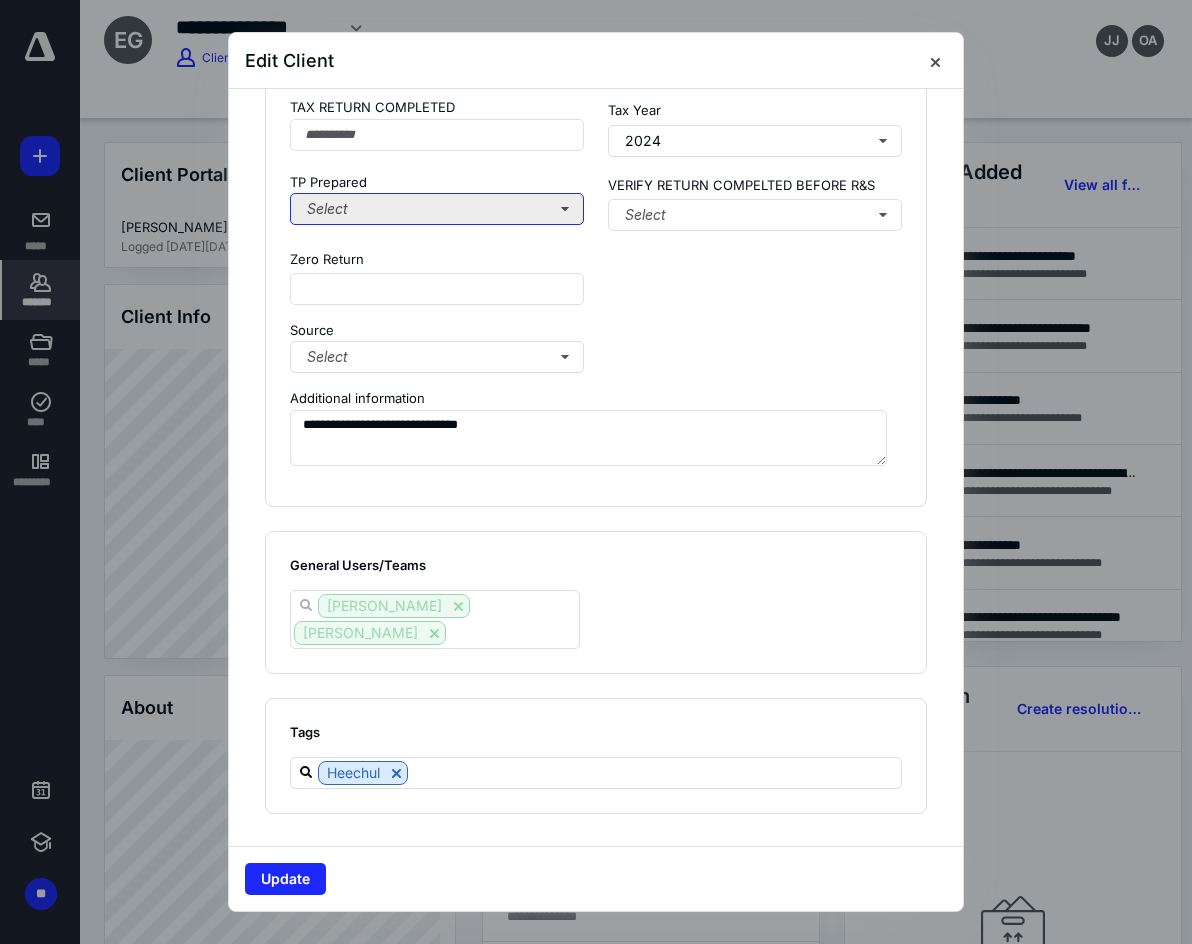 click on "Select" at bounding box center (437, 209) 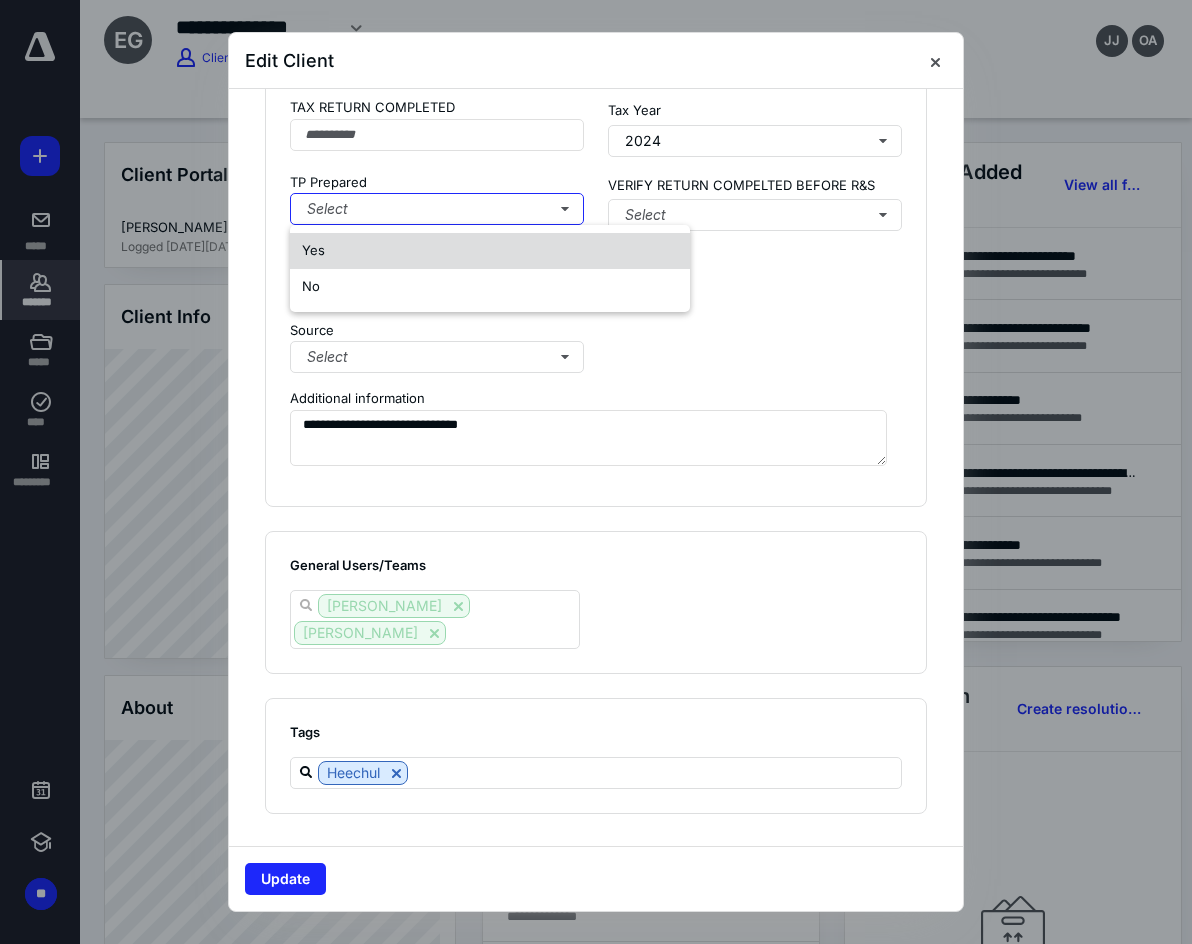 click on "Yes" at bounding box center [490, 251] 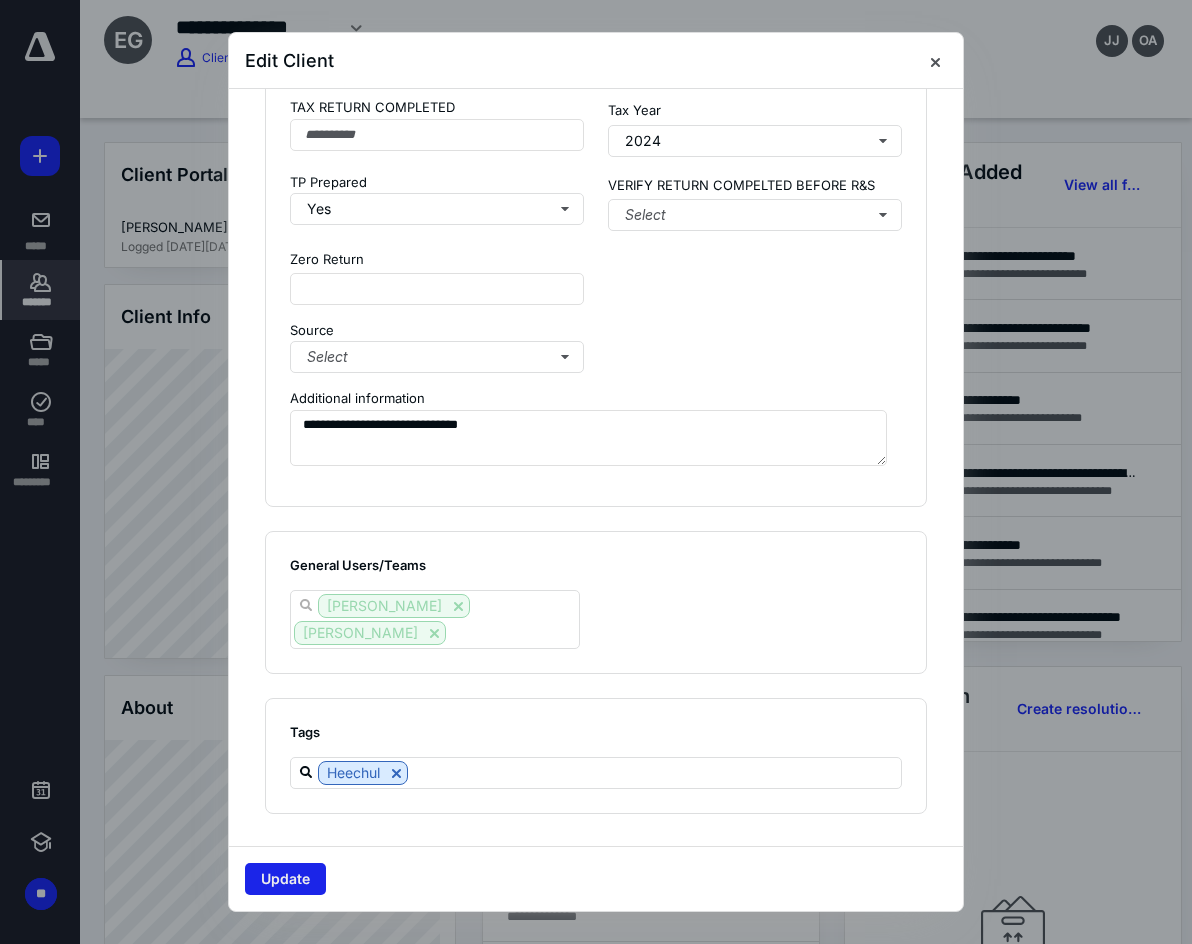 click on "Update" at bounding box center (285, 879) 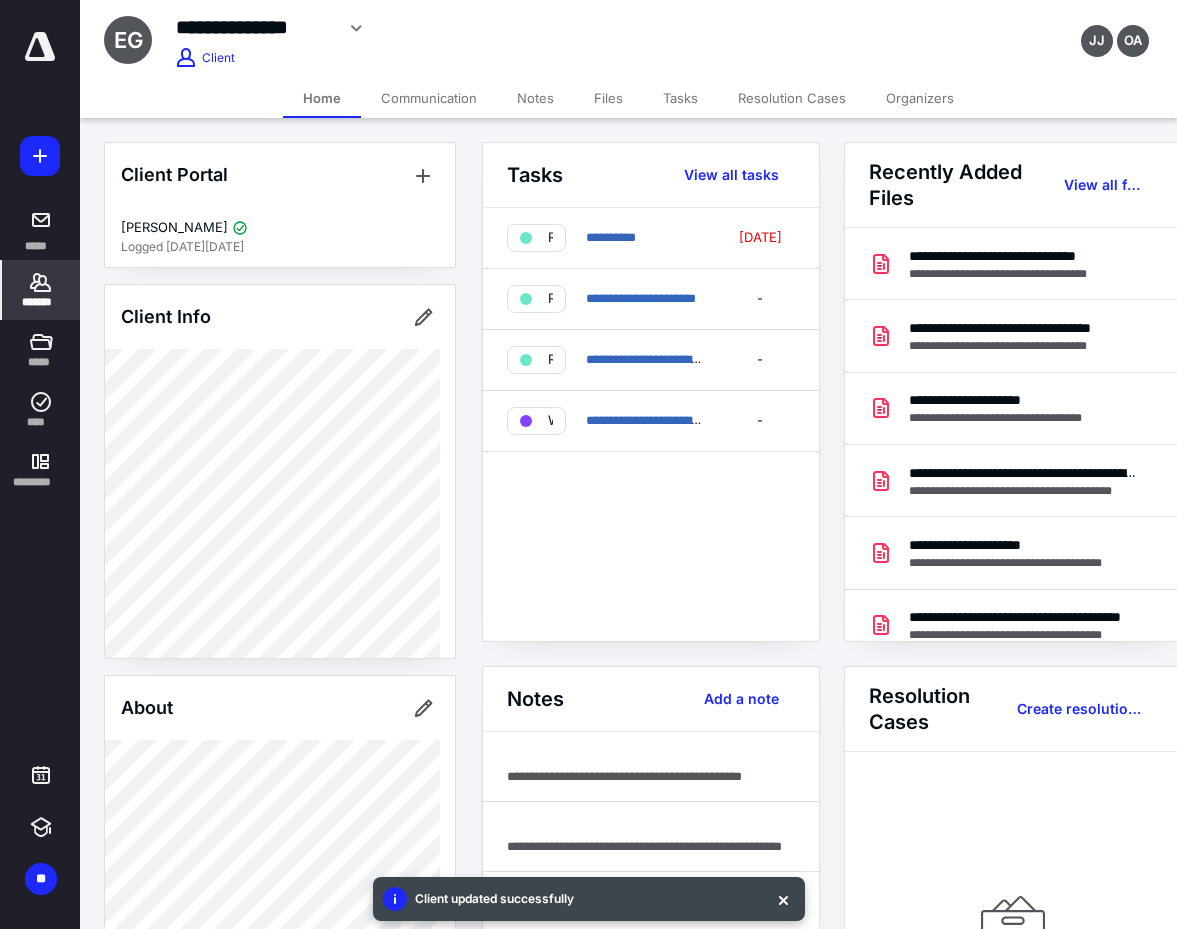 click on "Files" at bounding box center [608, 98] 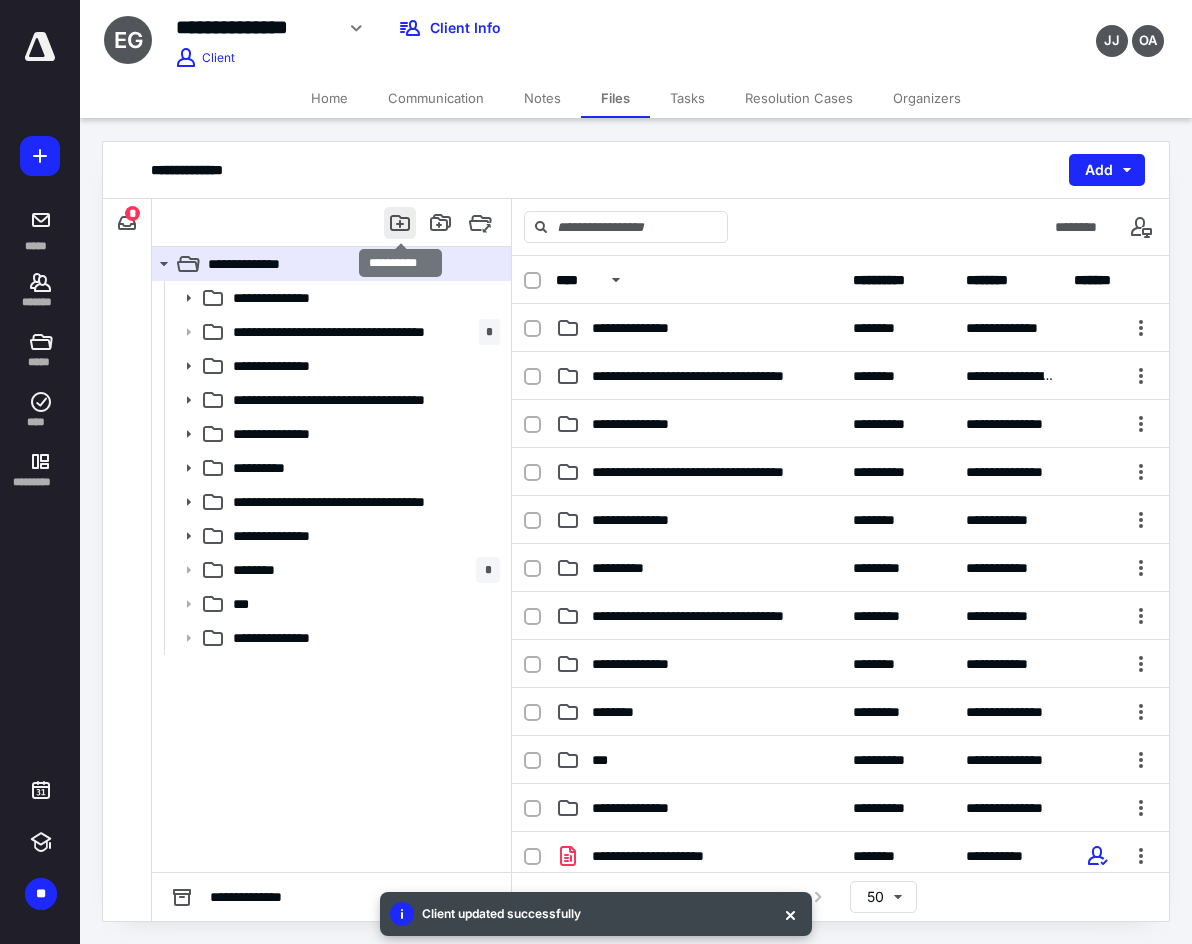 click at bounding box center [400, 223] 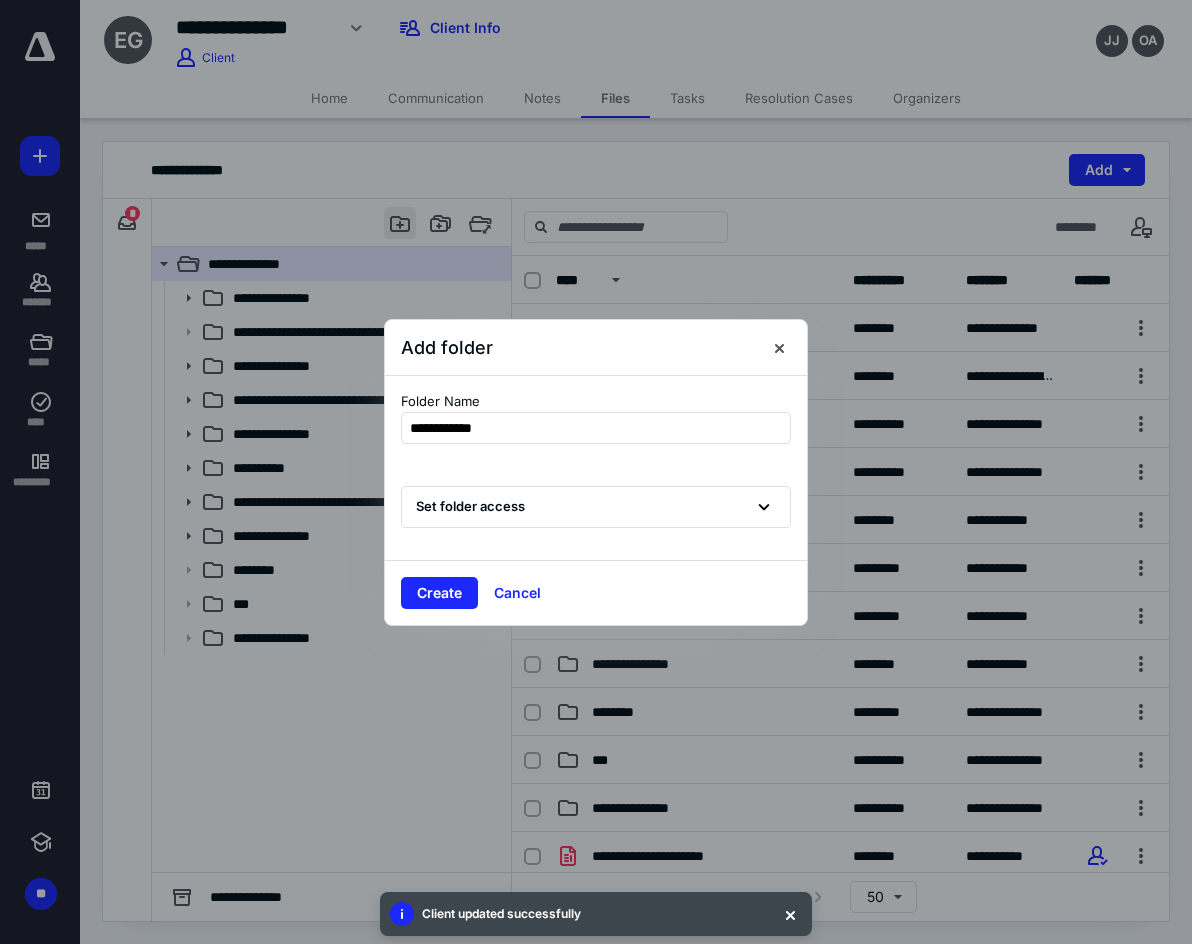 type on "**********" 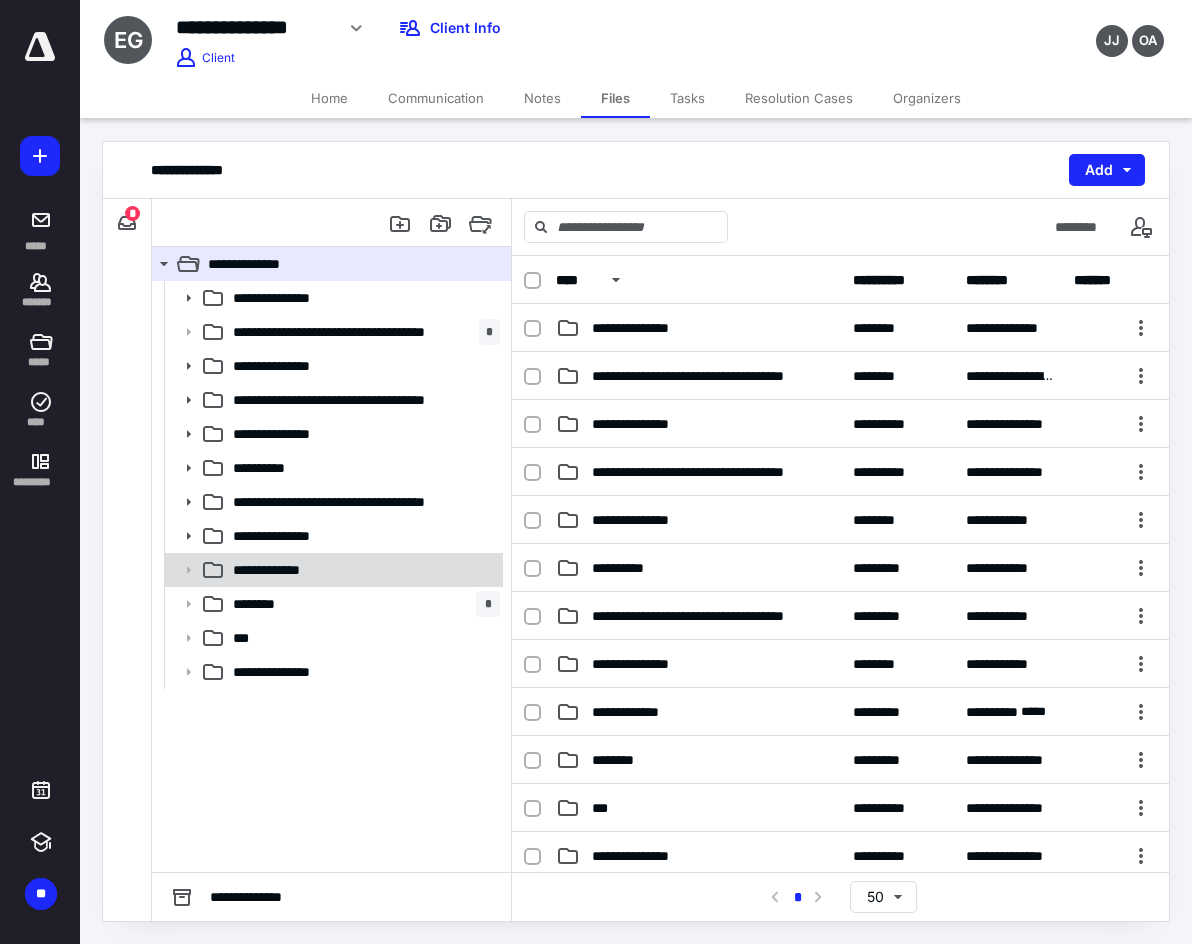 drag, startPoint x: 318, startPoint y: 561, endPoint x: 338, endPoint y: 559, distance: 20.09975 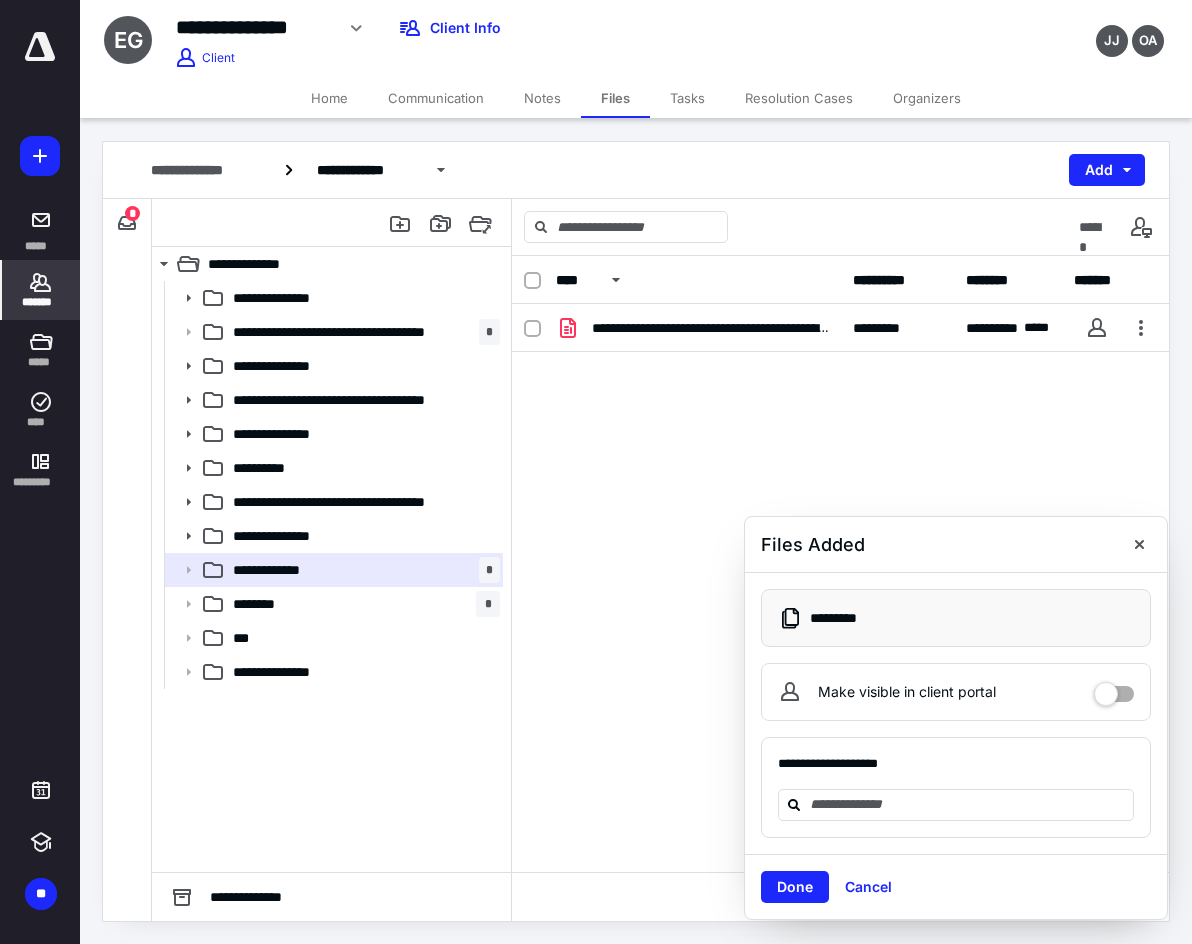 drag, startPoint x: 22, startPoint y: 298, endPoint x: 73, endPoint y: 308, distance: 51.971146 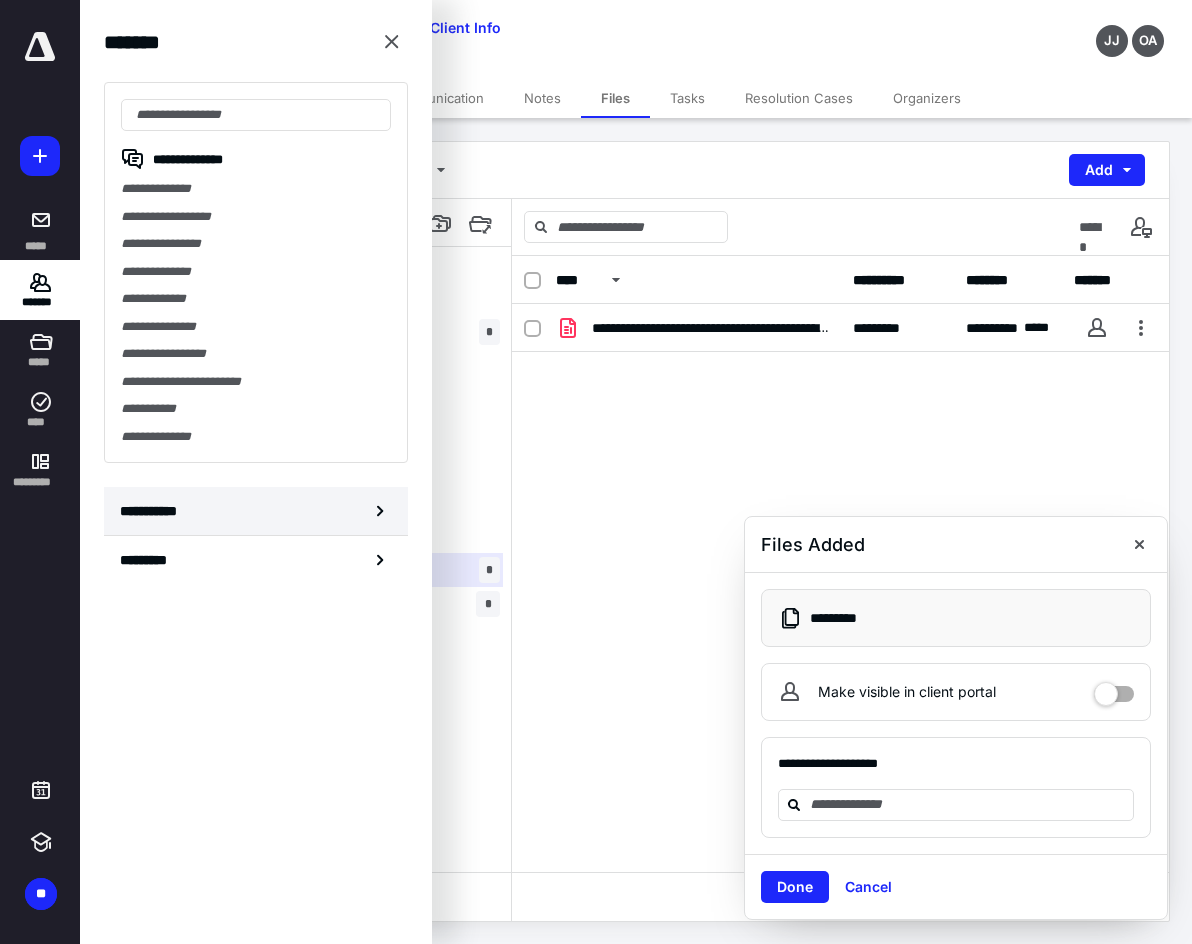 click on "**********" at bounding box center (153, 511) 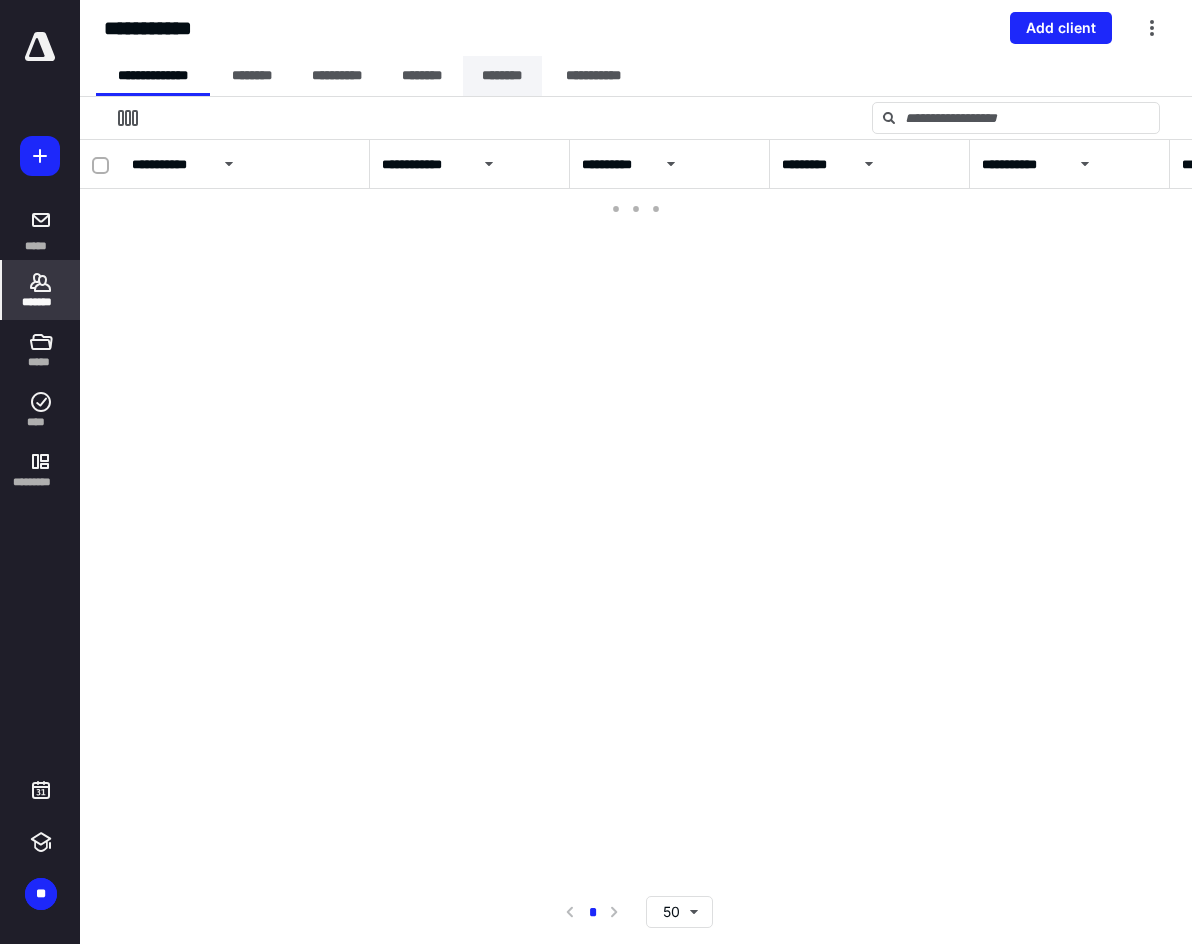 drag, startPoint x: 494, startPoint y: 77, endPoint x: 498, endPoint y: 94, distance: 17.464249 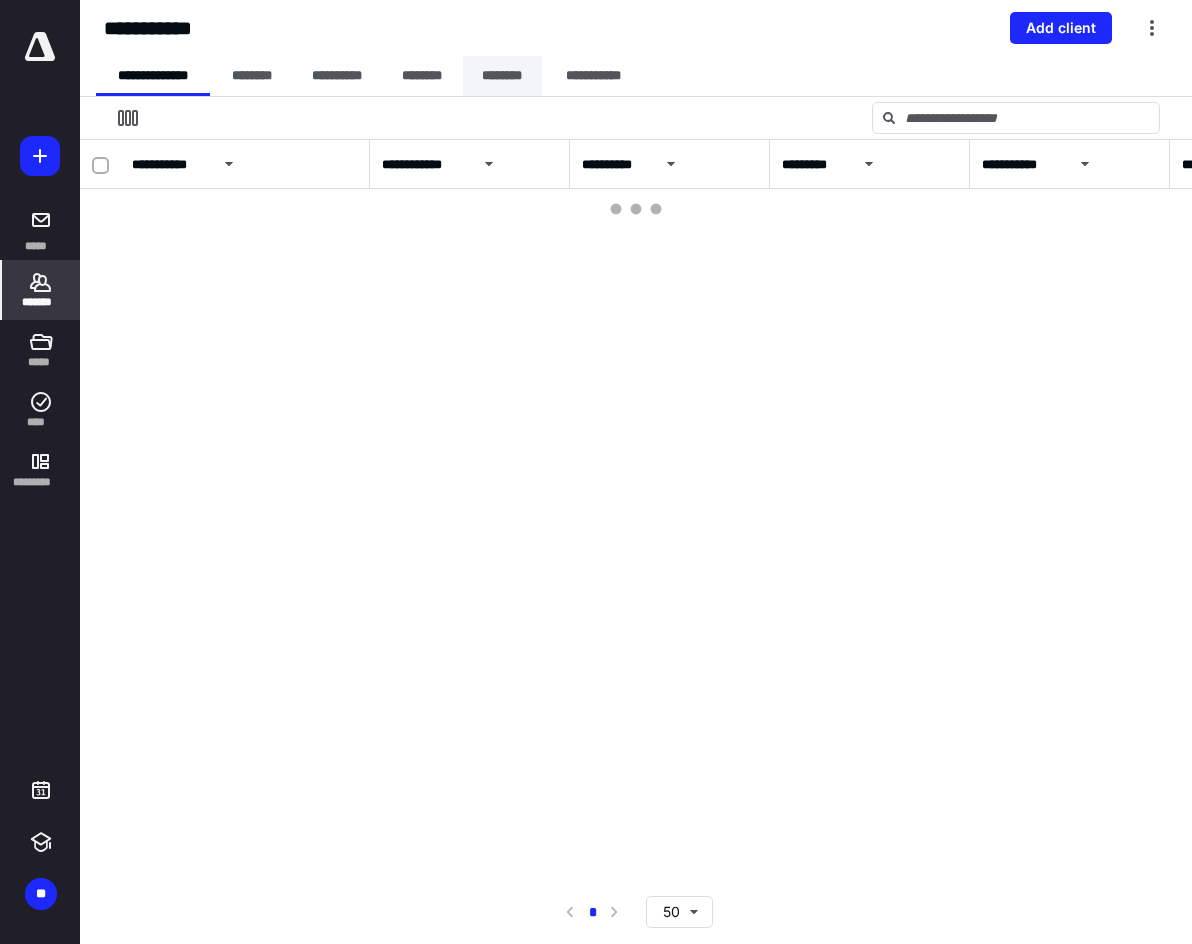click on "********" at bounding box center [502, 76] 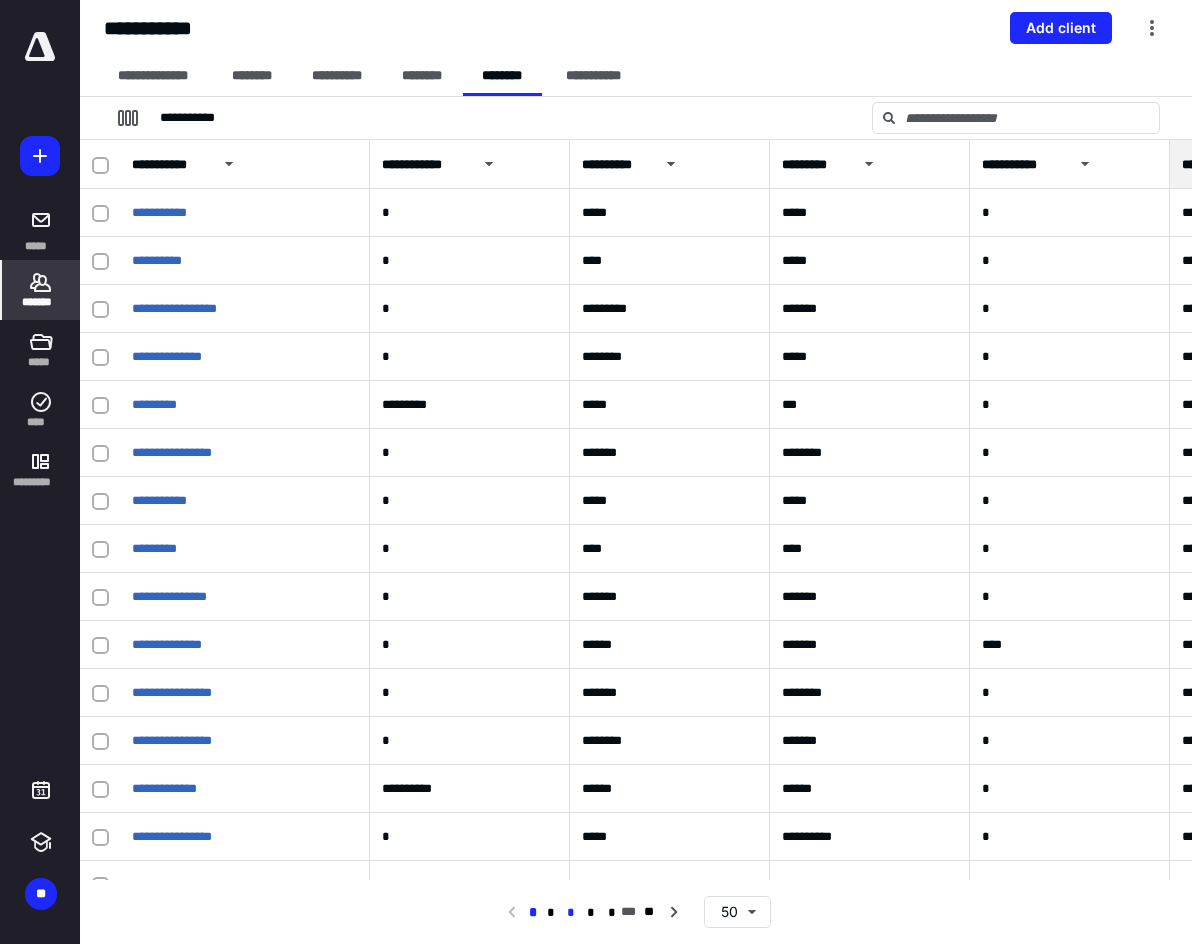 scroll, scrollTop: 0, scrollLeft: 0, axis: both 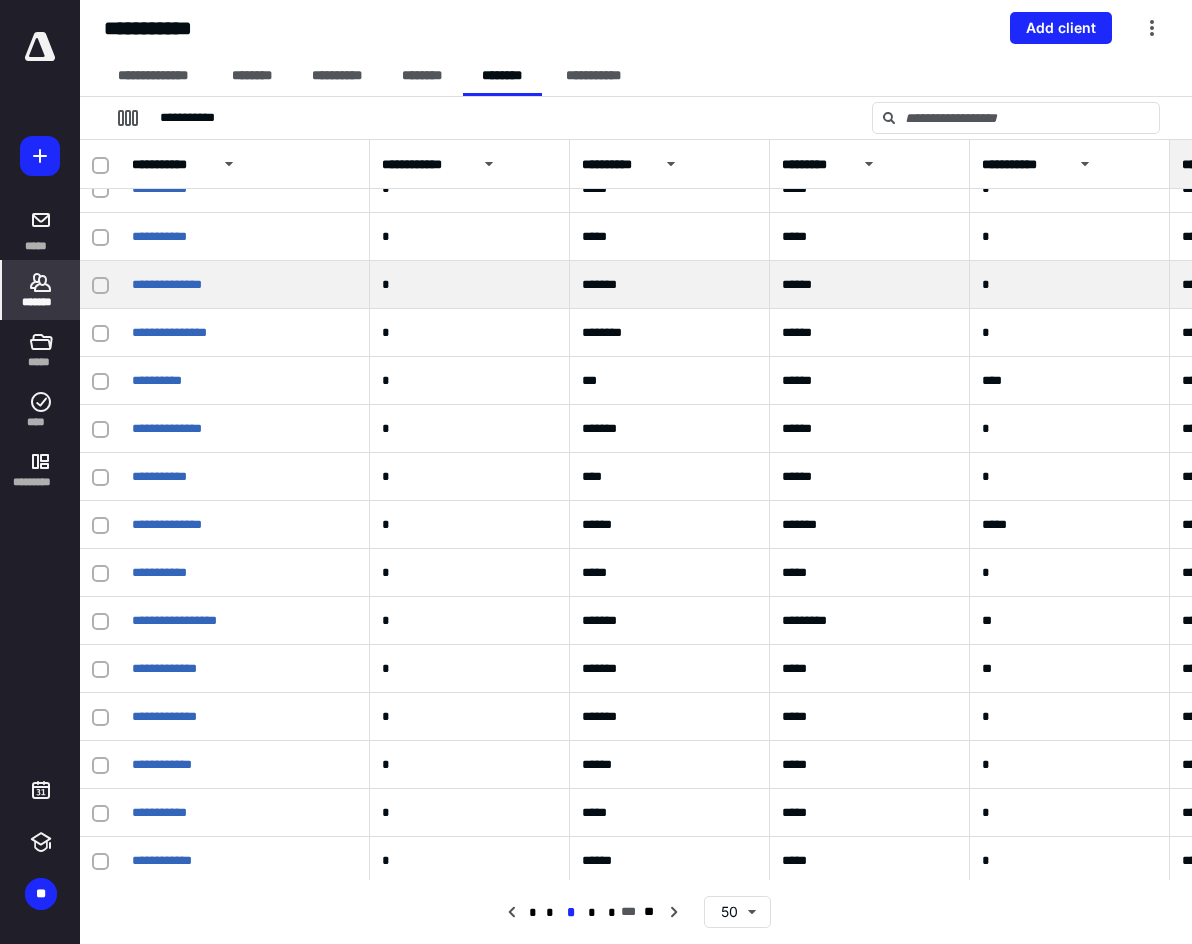 click on "**********" at bounding box center [245, 285] 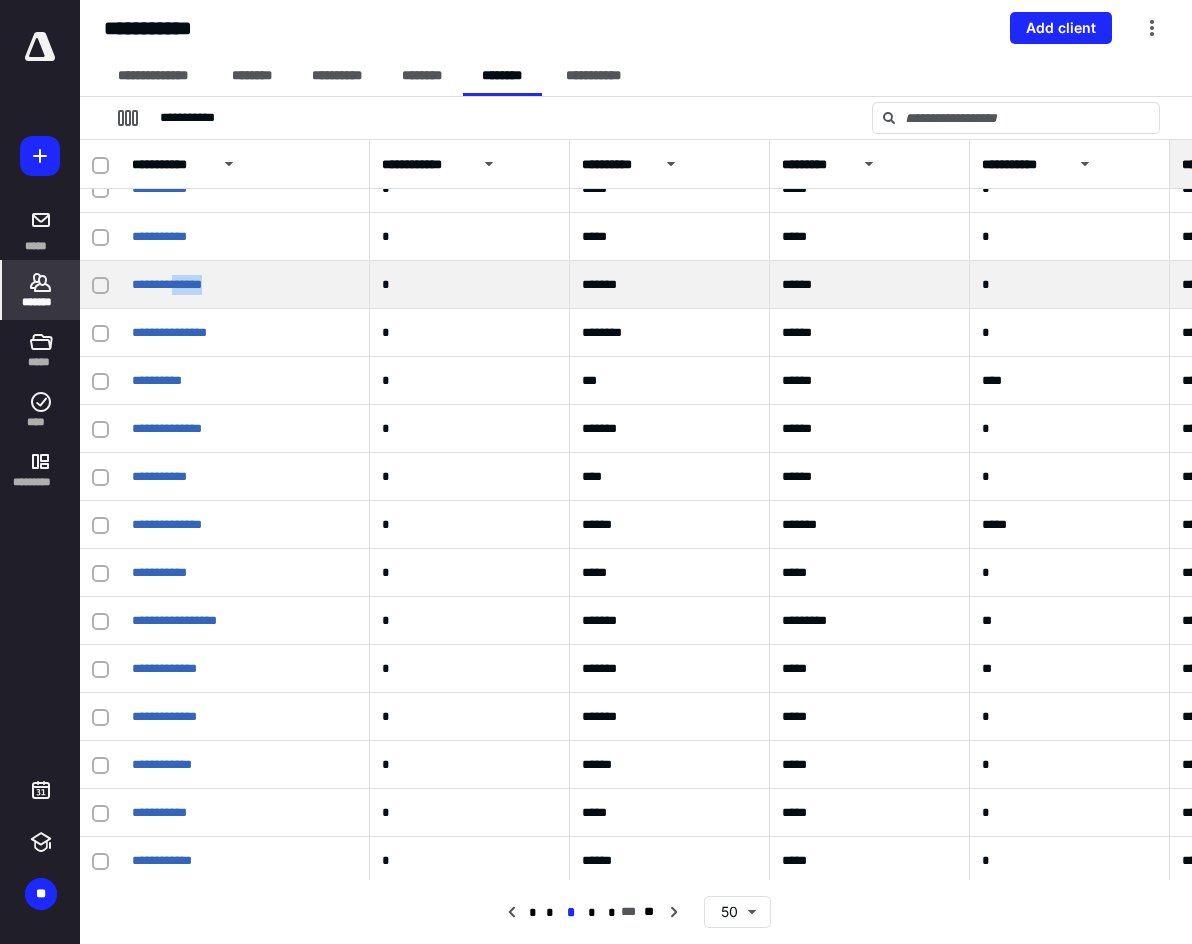 click on "**********" at bounding box center [245, 285] 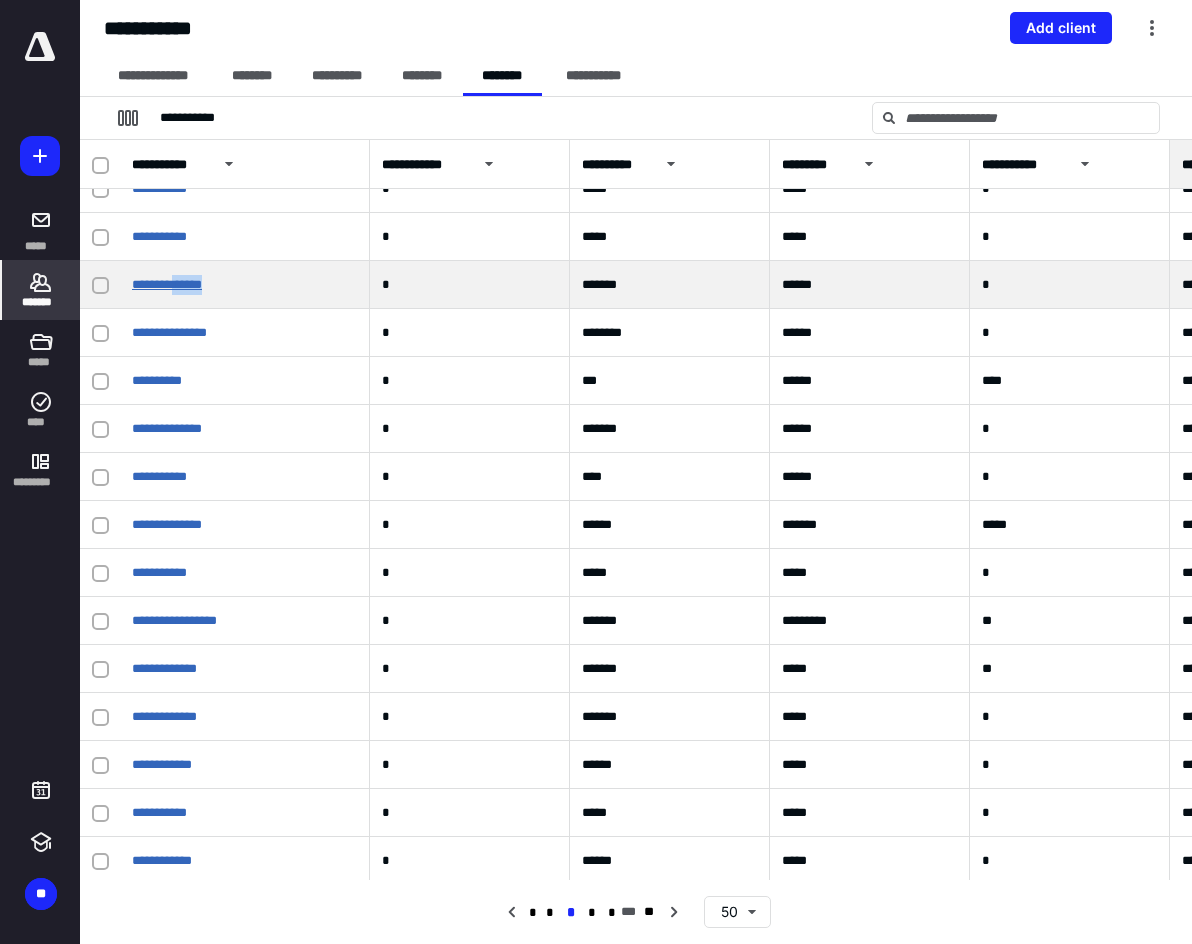 click on "**********" at bounding box center (167, 284) 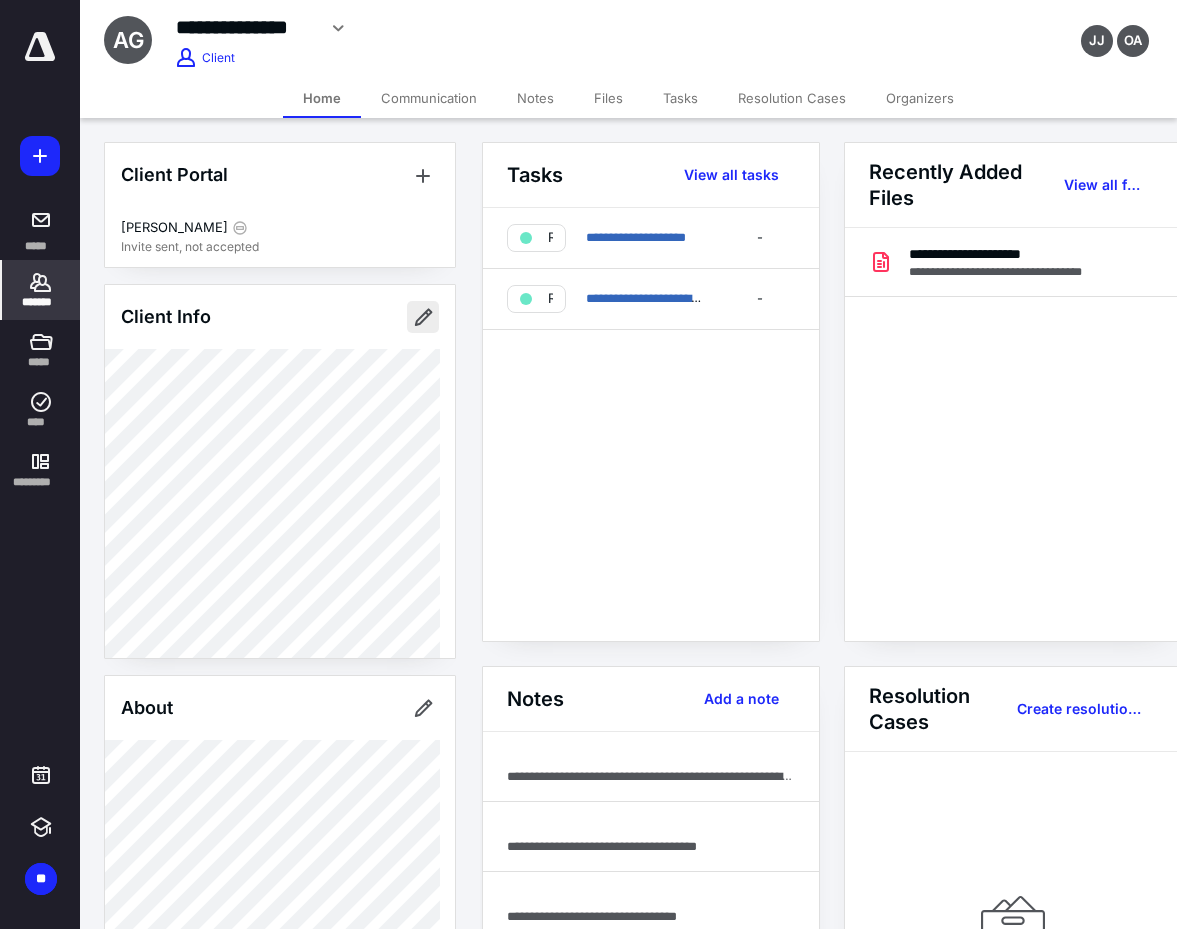 click at bounding box center [423, 317] 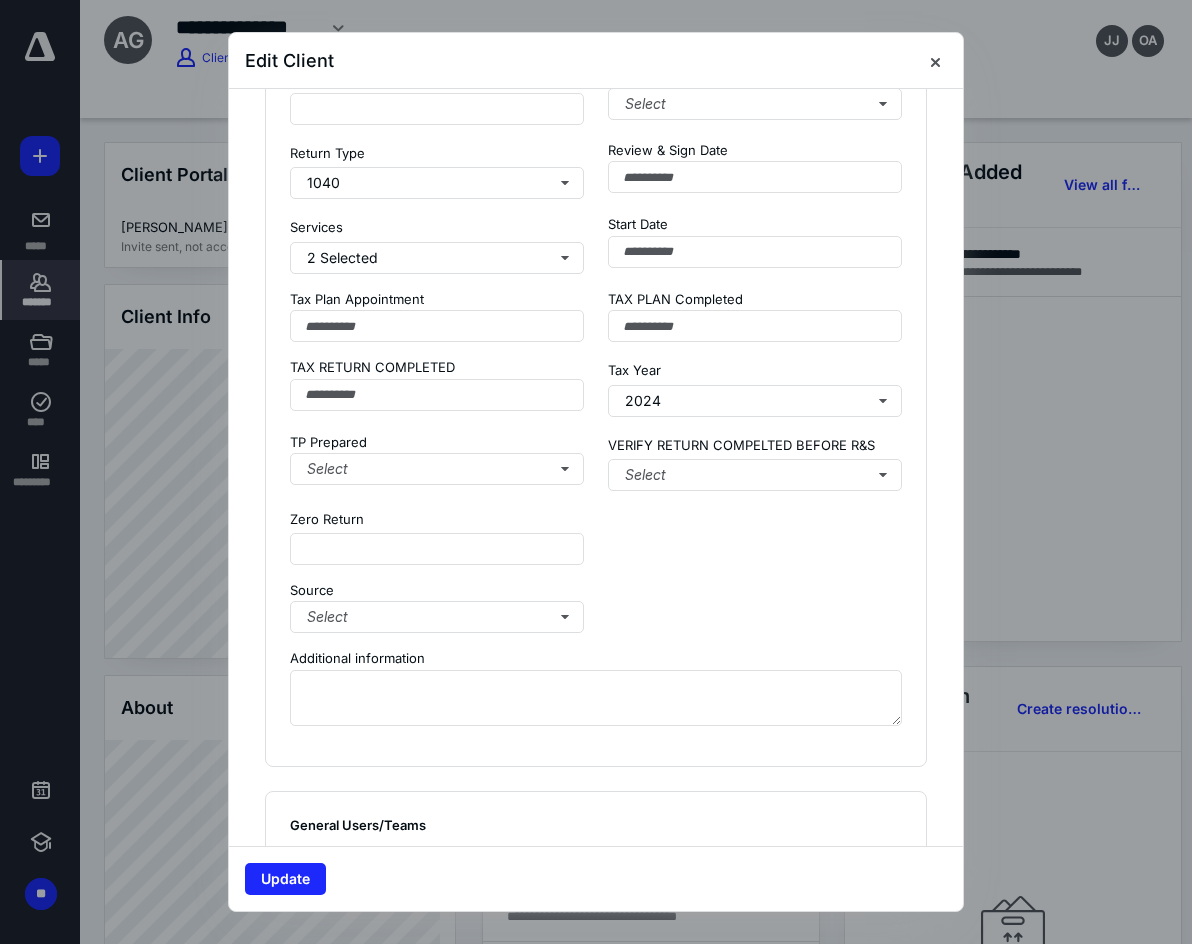 scroll, scrollTop: 2718, scrollLeft: 0, axis: vertical 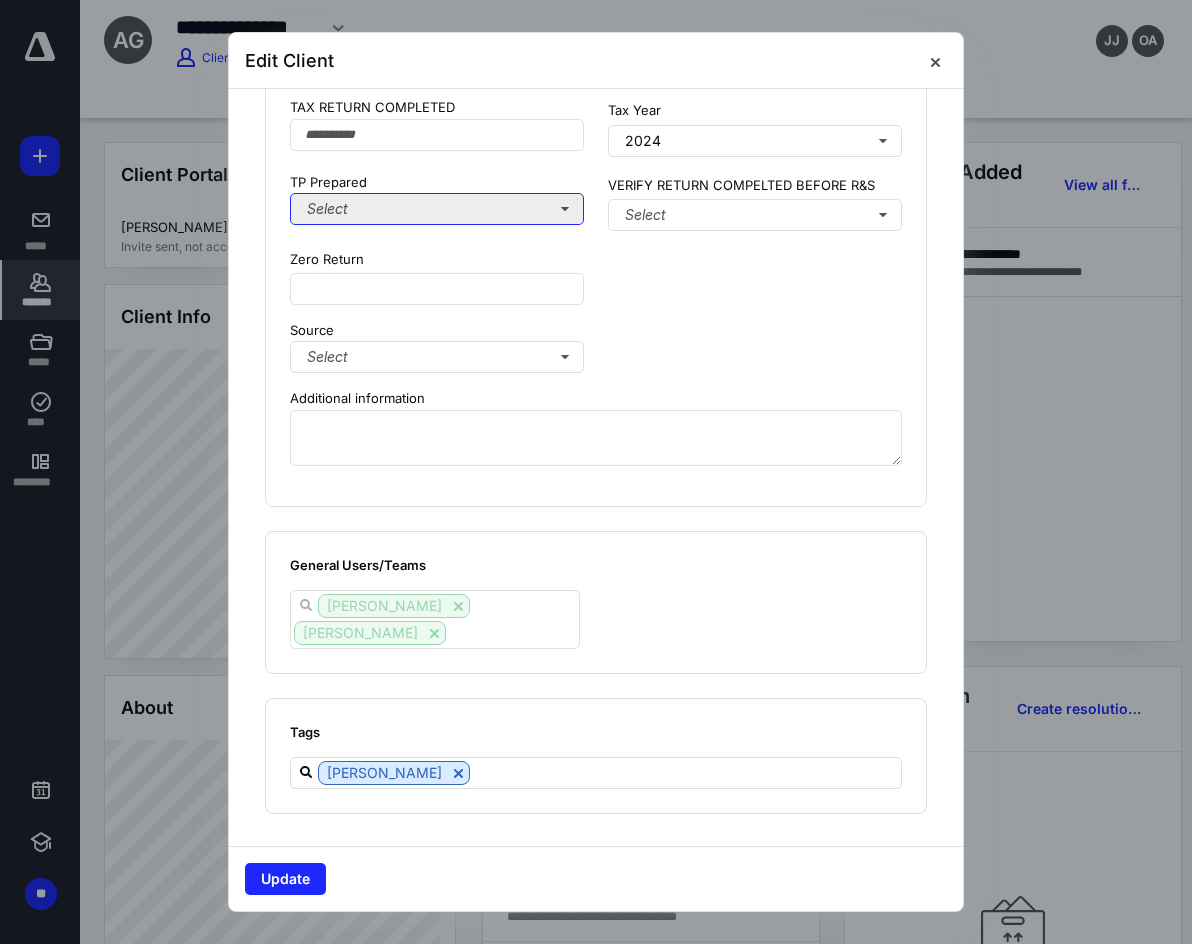 click on "Select" at bounding box center (437, 209) 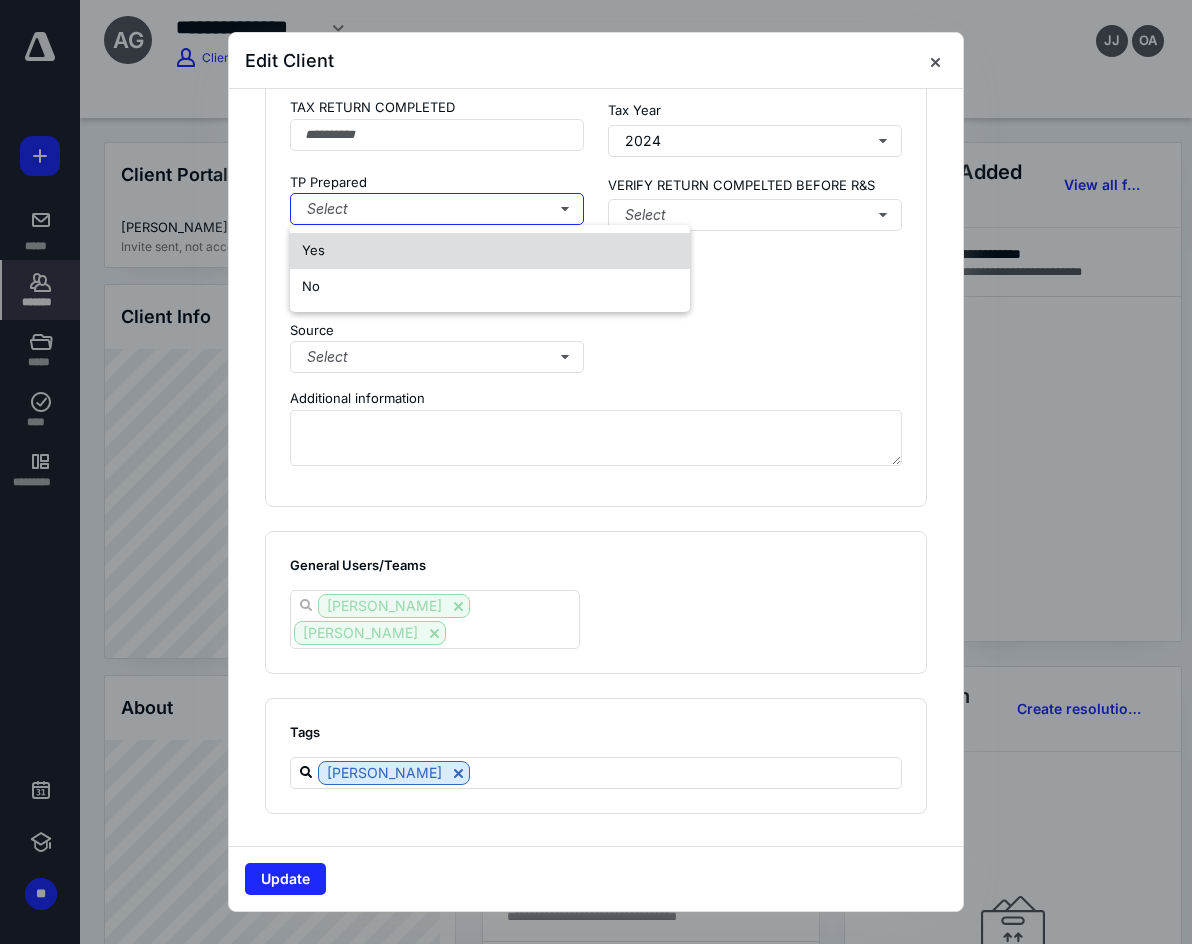 click on "Yes" at bounding box center [490, 251] 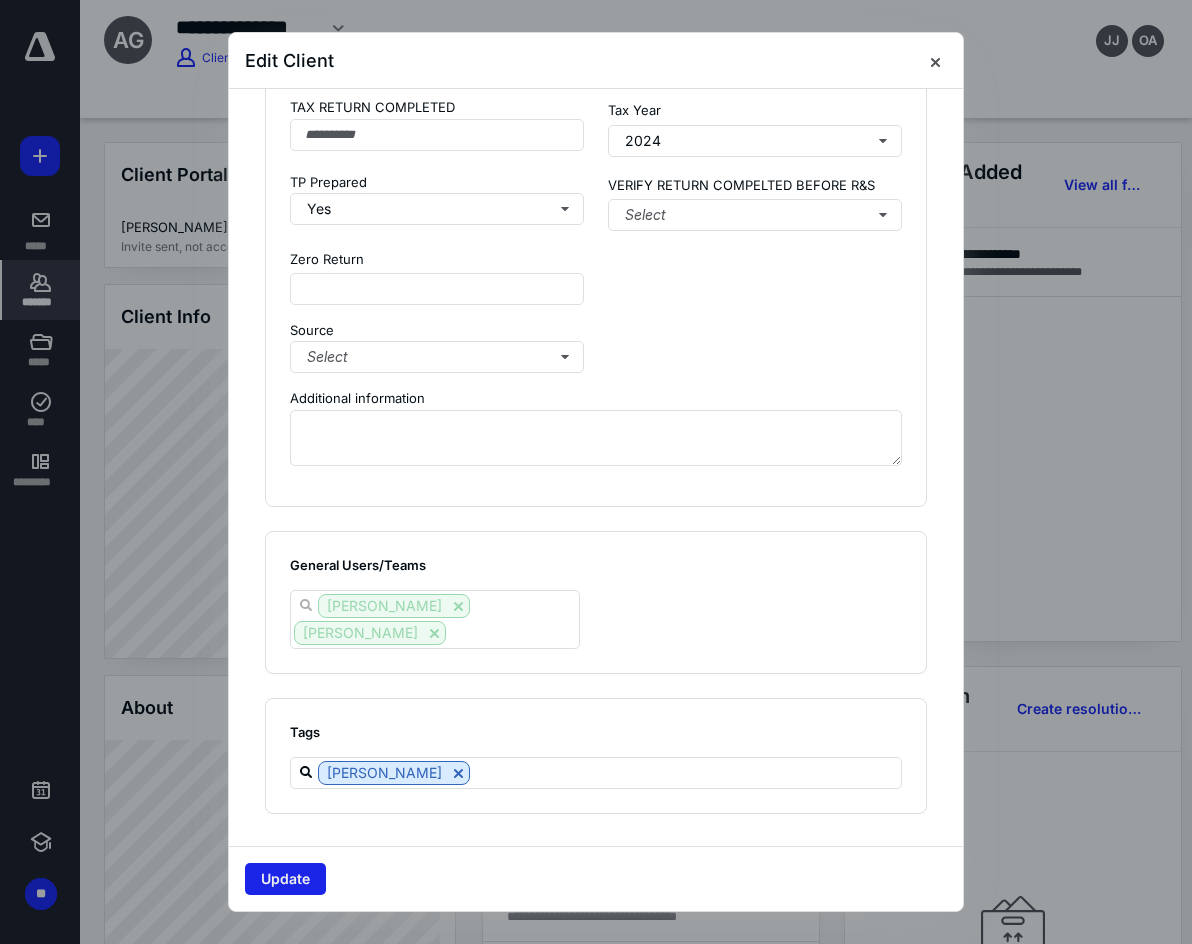 click on "Update" at bounding box center [285, 879] 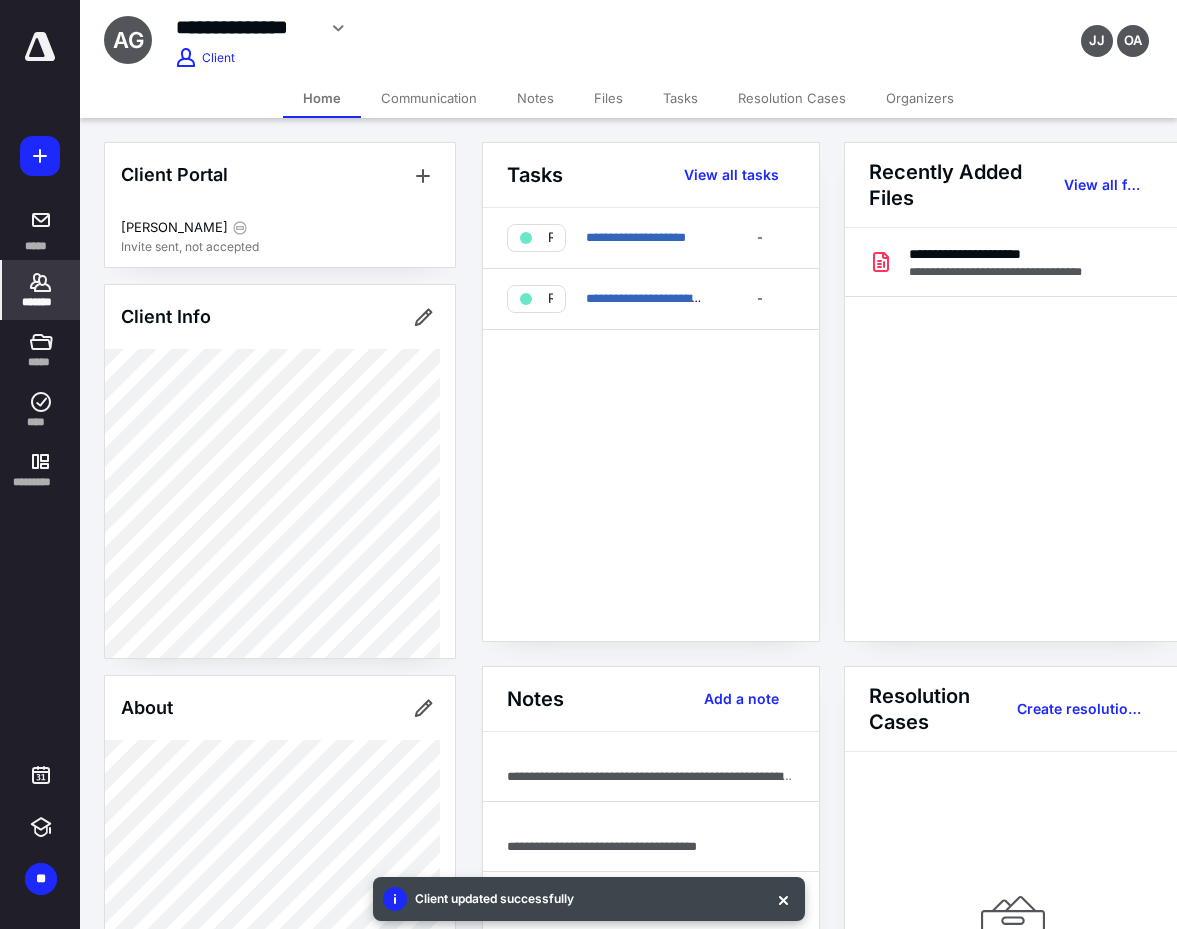 click on "Files" at bounding box center [608, 98] 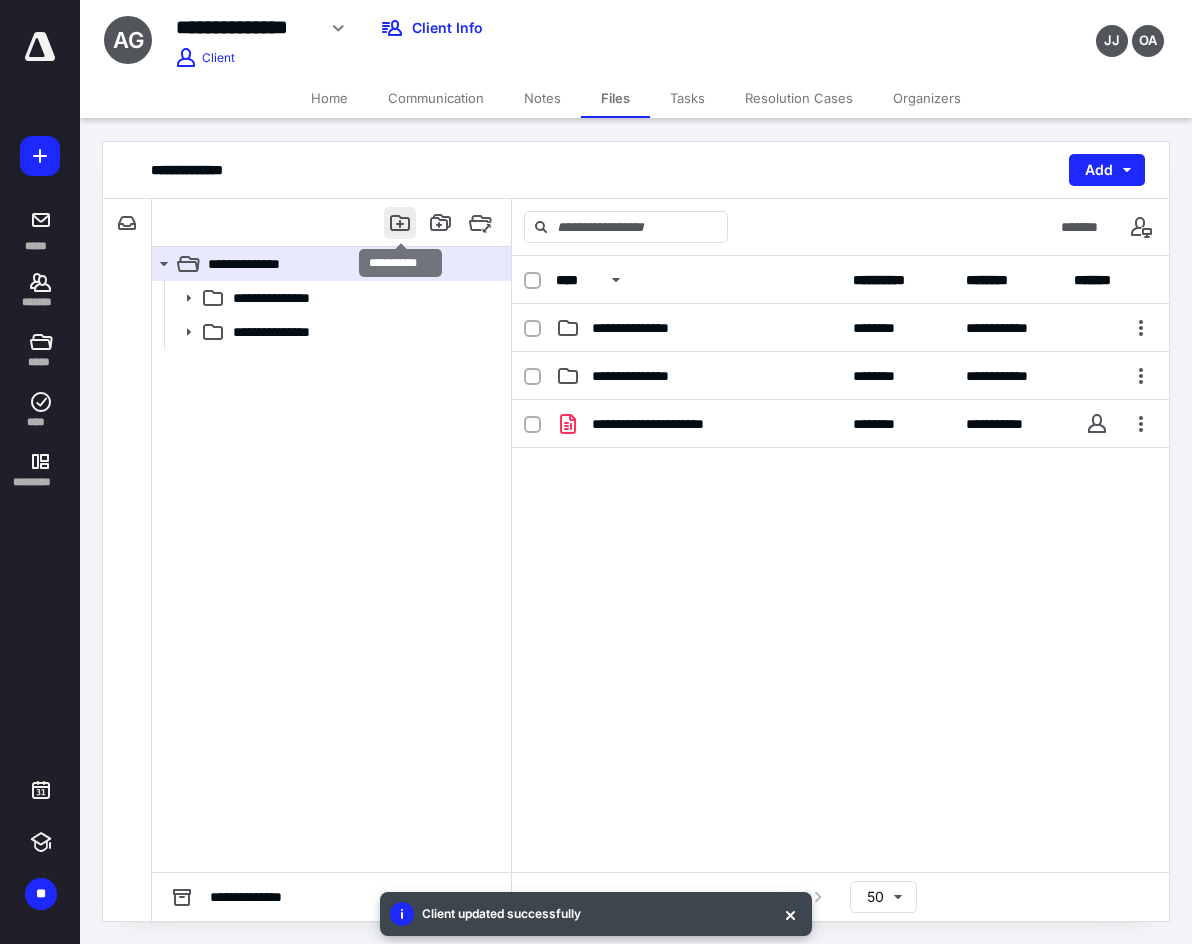 click at bounding box center [400, 223] 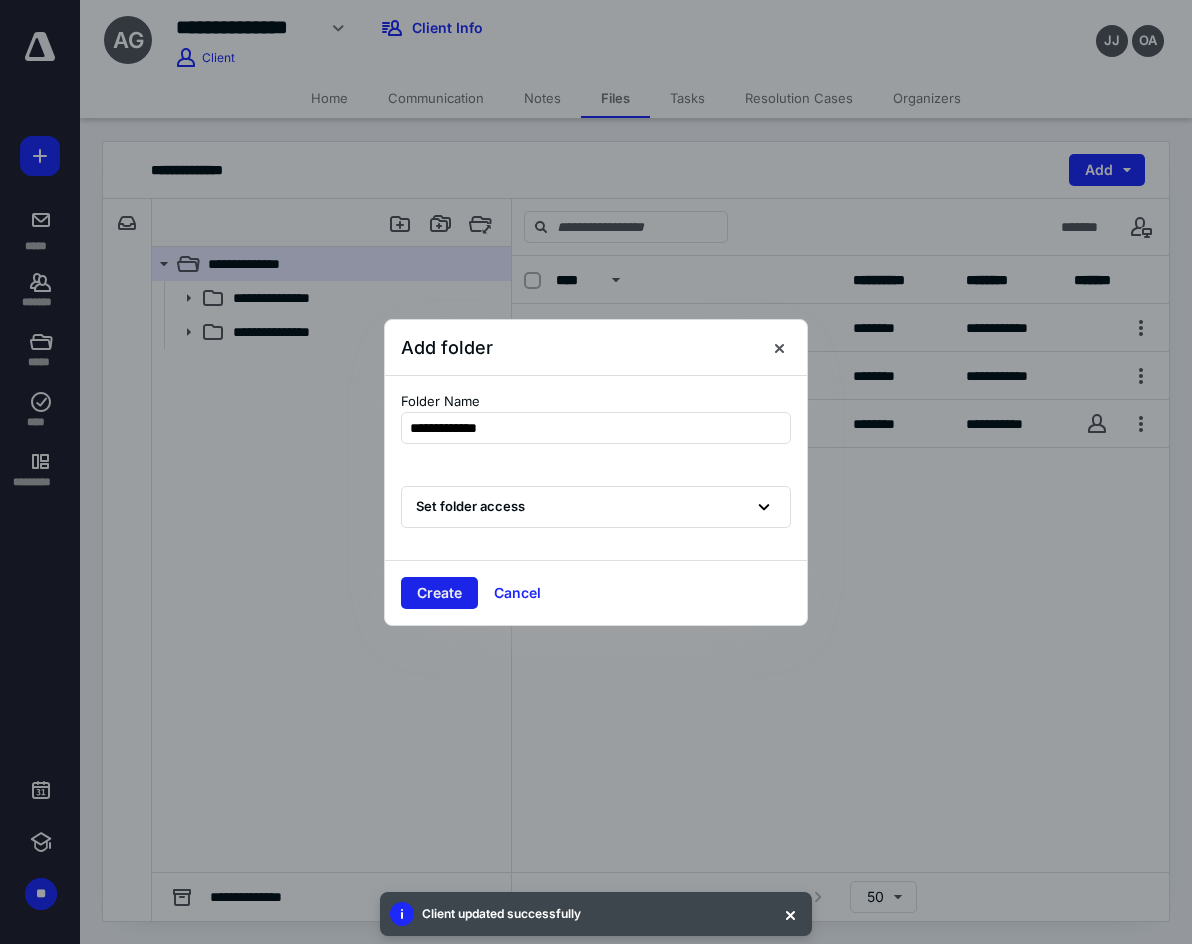 type on "**********" 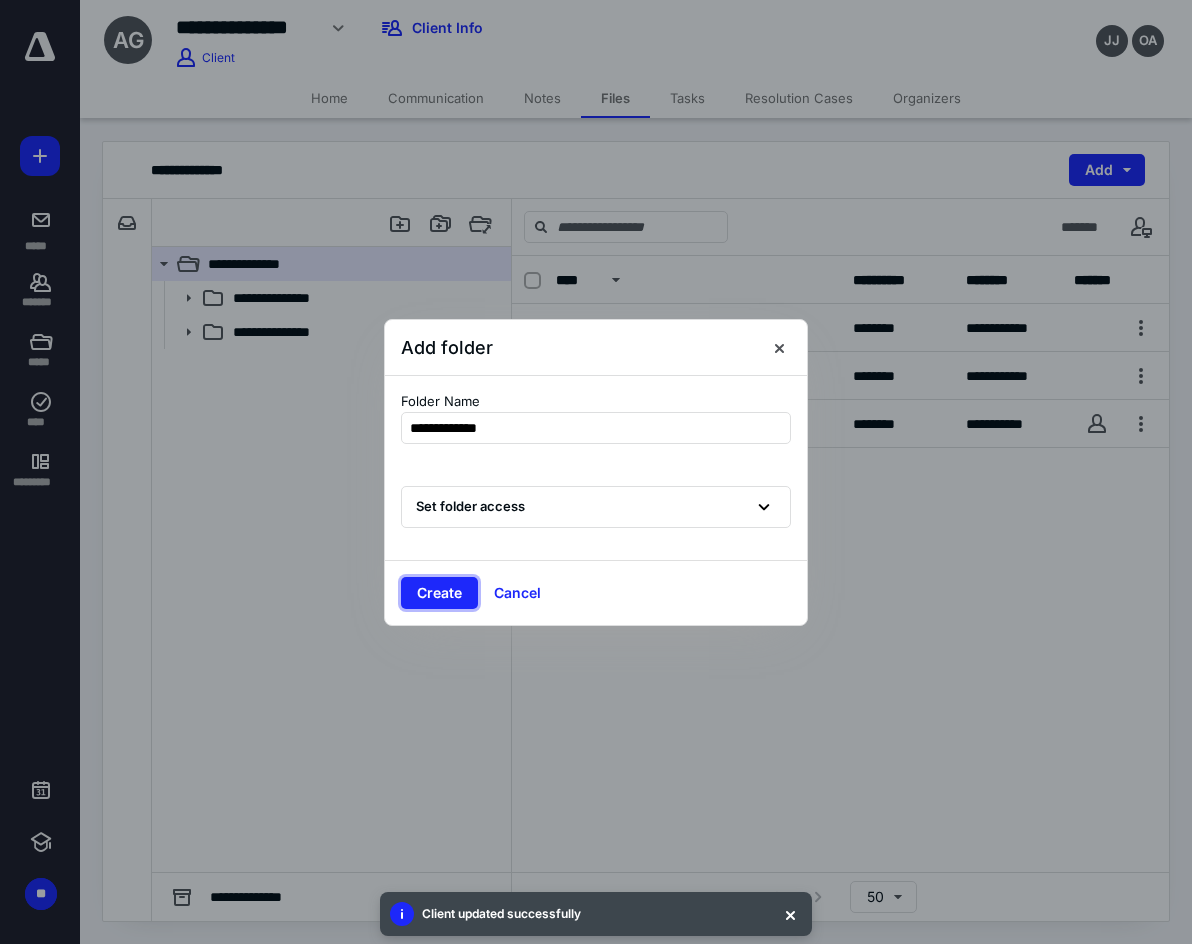 click on "Create" at bounding box center (439, 593) 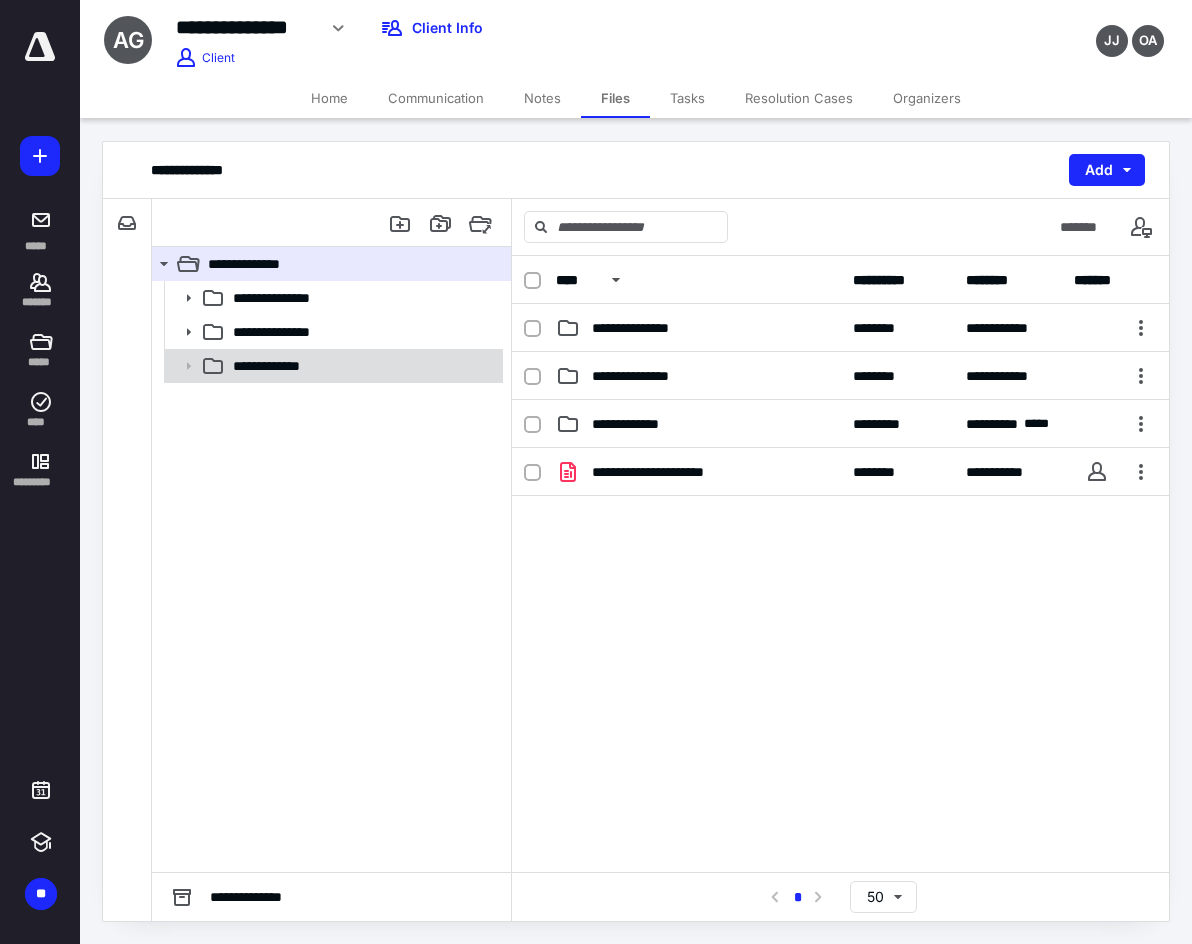 click on "**********" at bounding box center [332, 366] 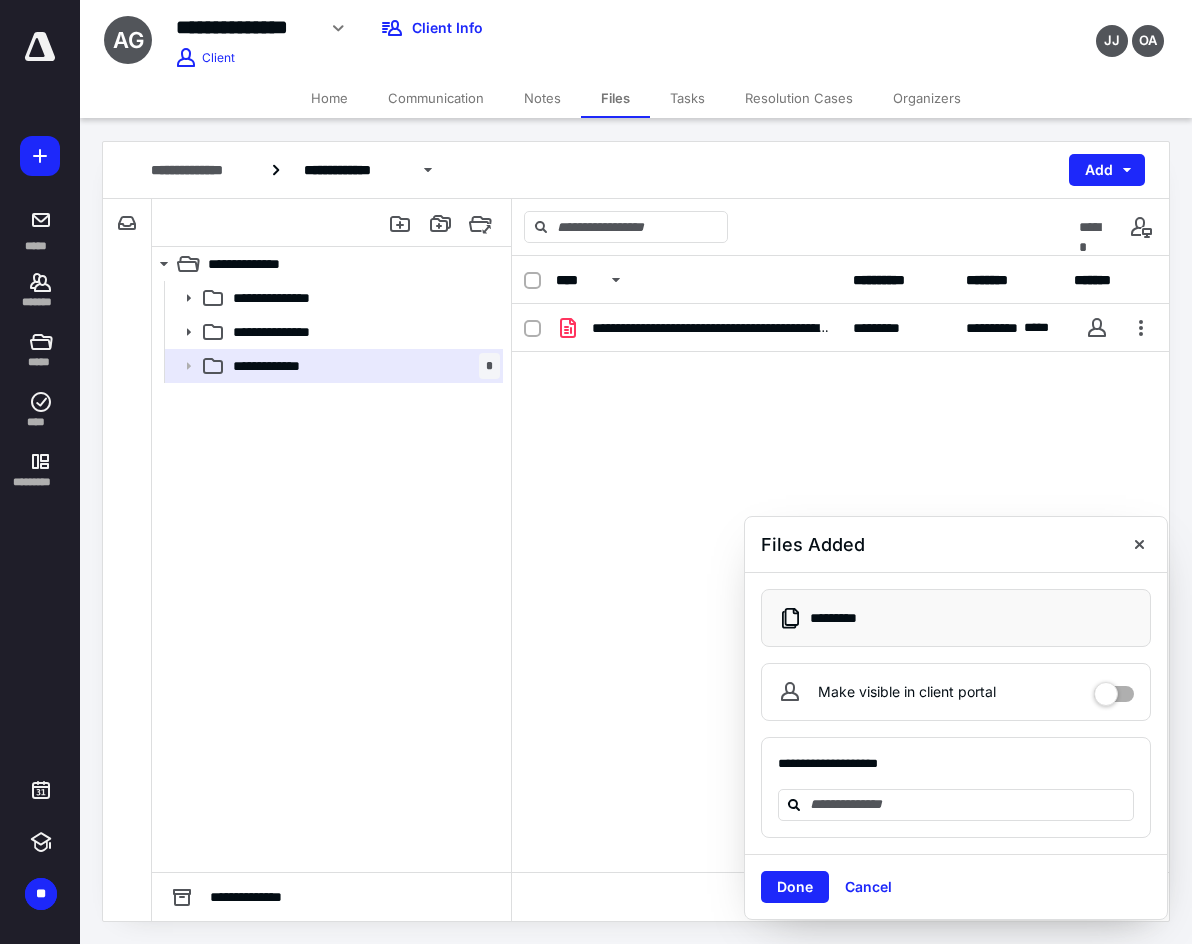 click on "Home" at bounding box center [329, 98] 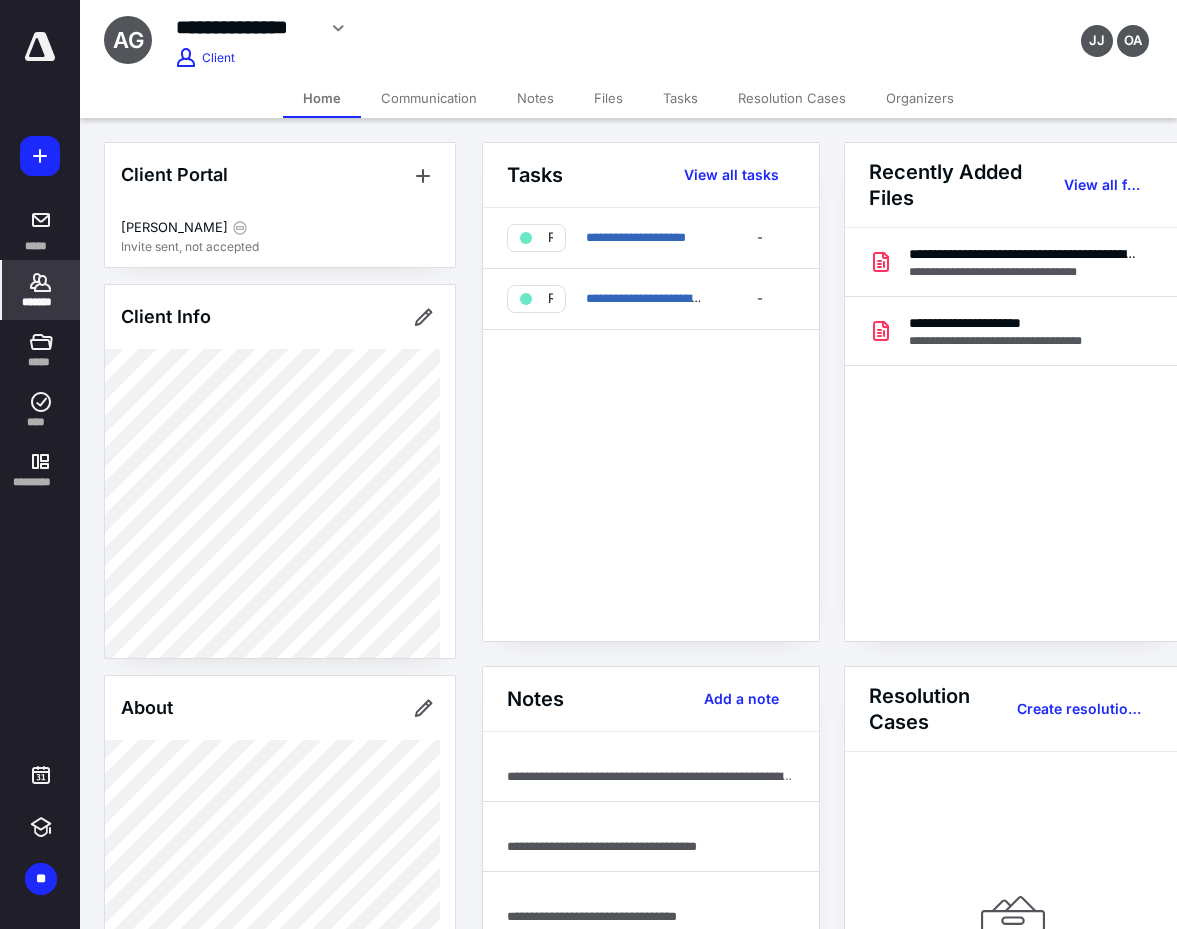 click on "*******" at bounding box center [41, 290] 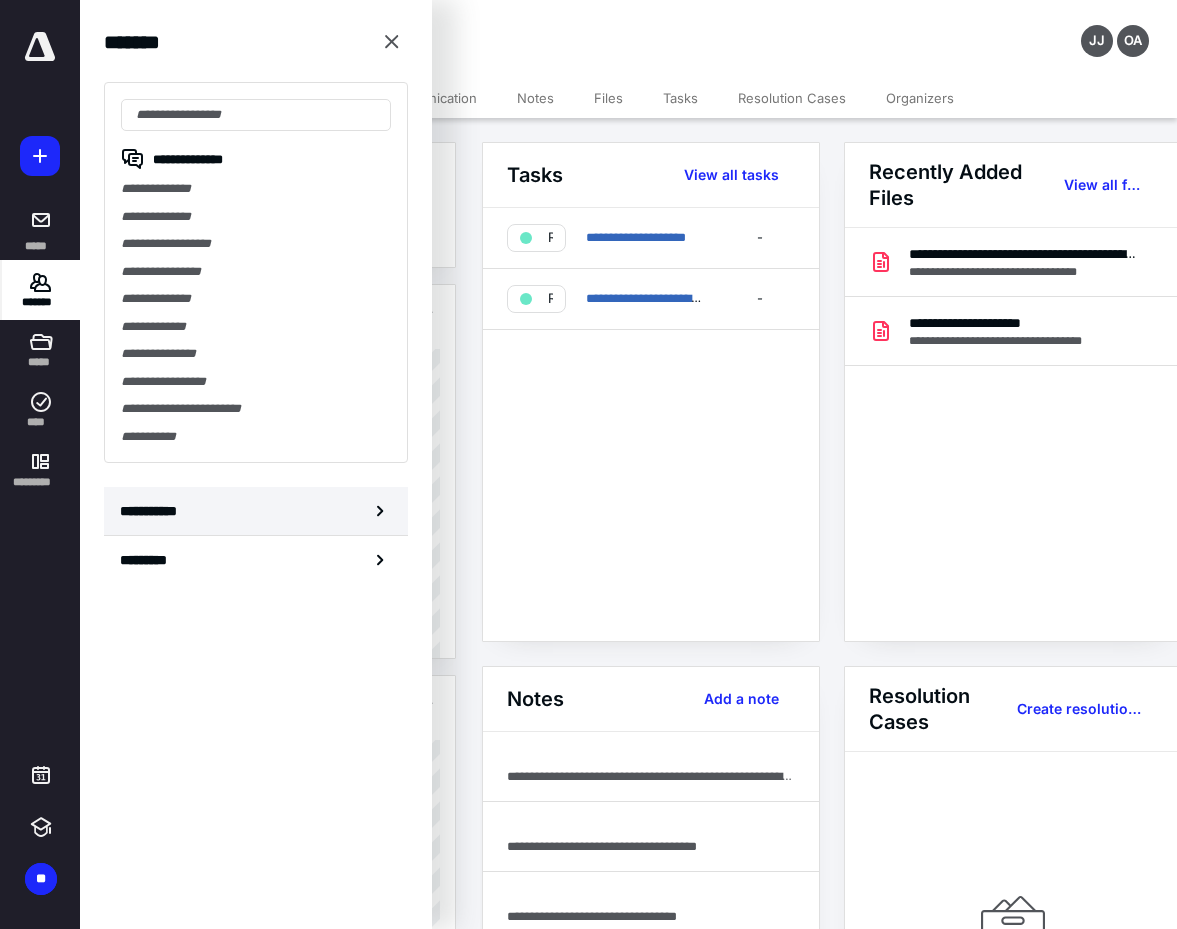 click on "**********" at bounding box center [256, 511] 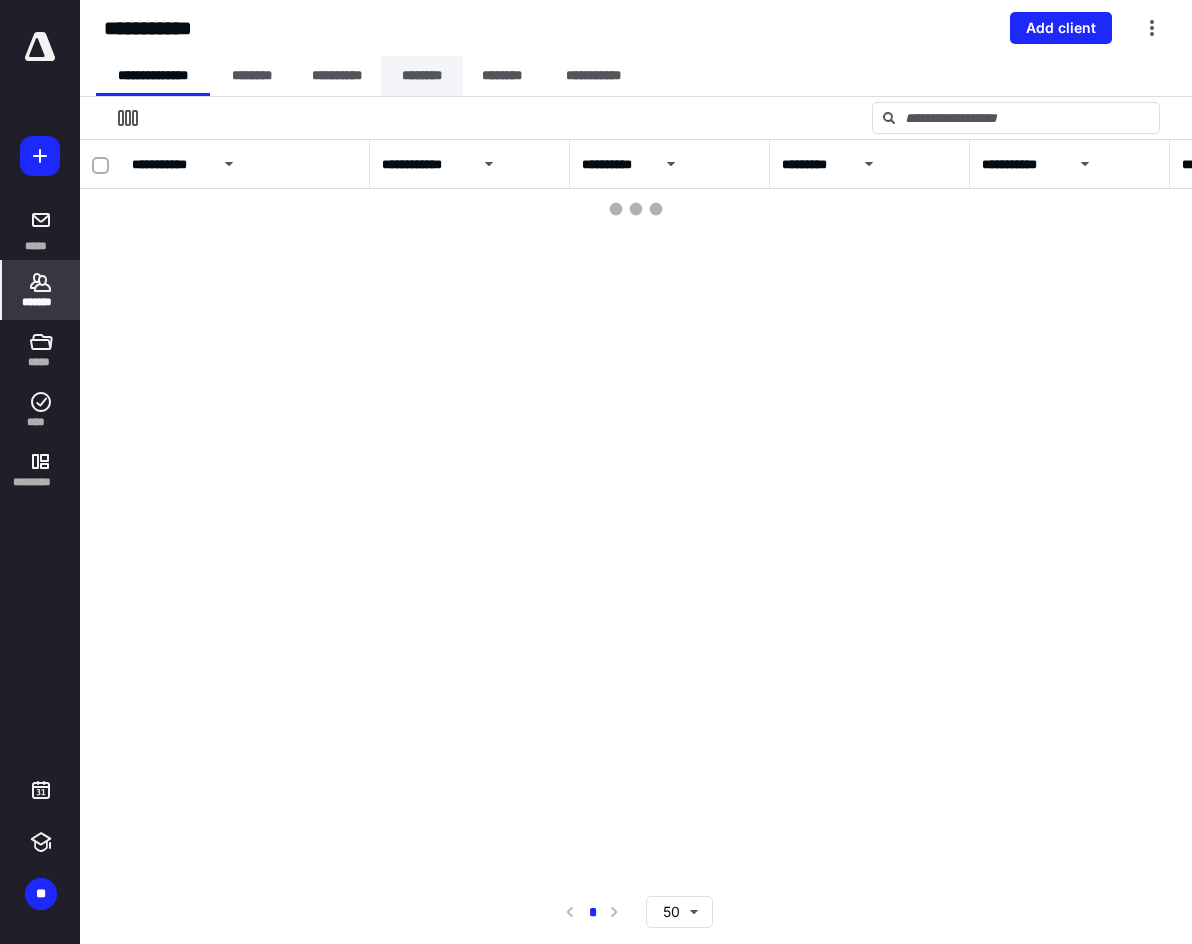 click on "********" at bounding box center (422, 76) 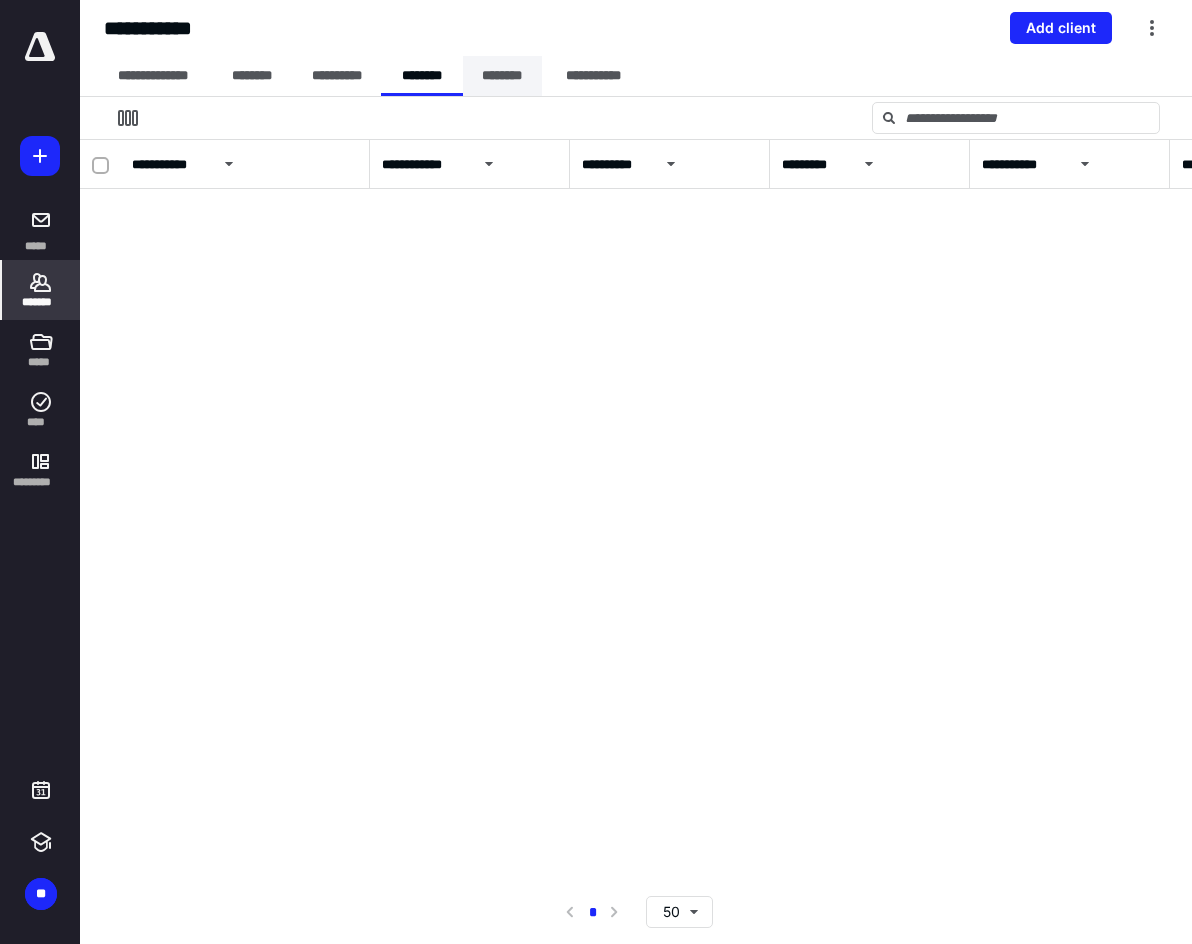 click on "********" at bounding box center (502, 76) 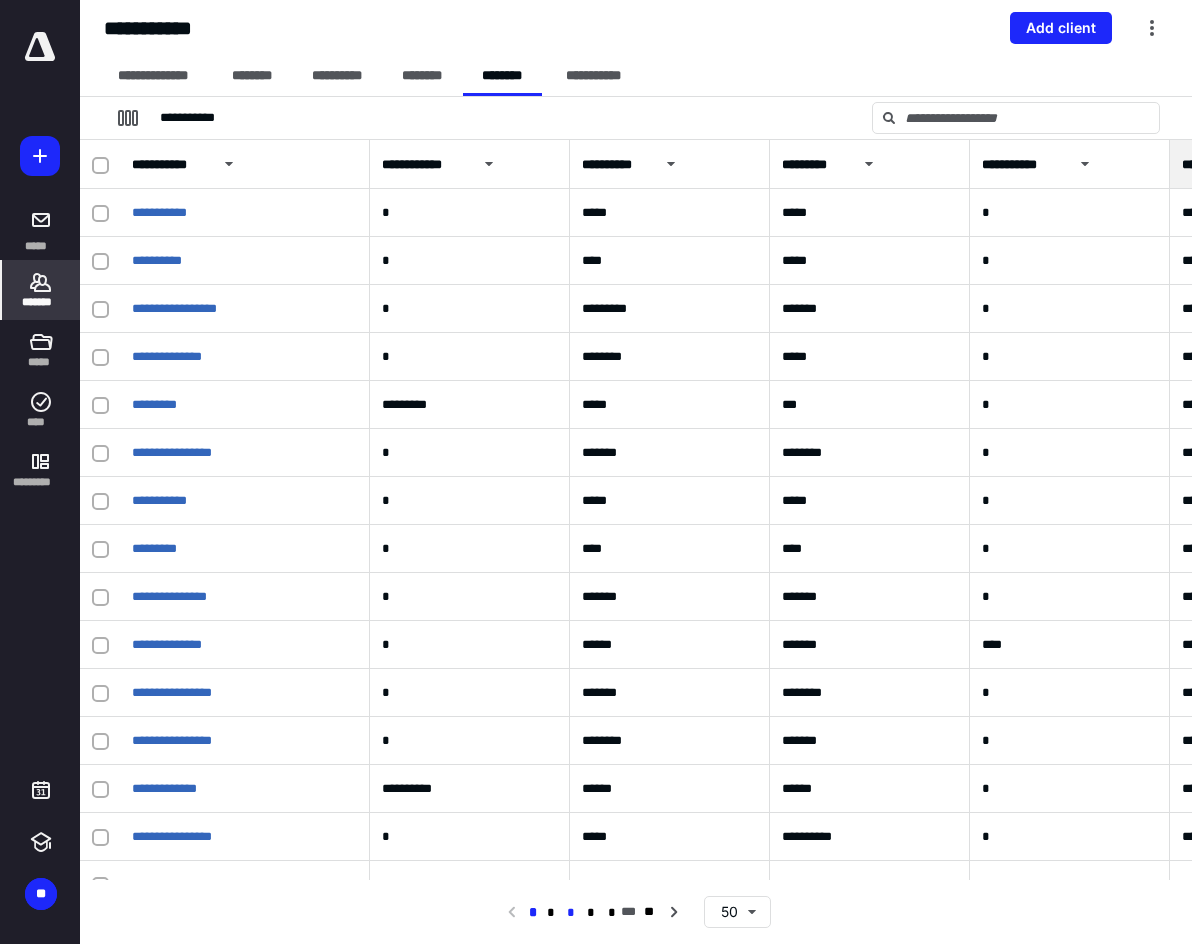 click on "*" at bounding box center (571, 913) 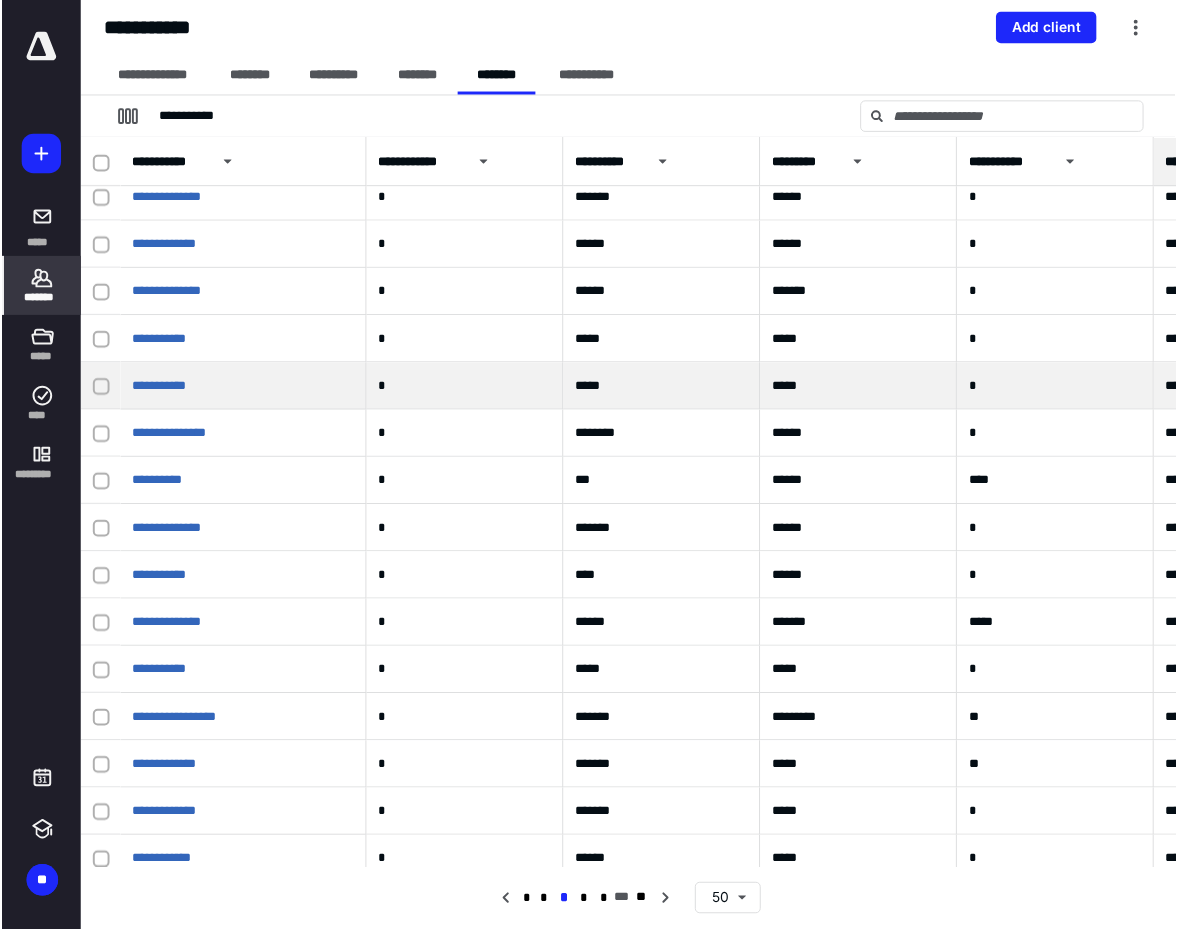 scroll, scrollTop: 500, scrollLeft: 0, axis: vertical 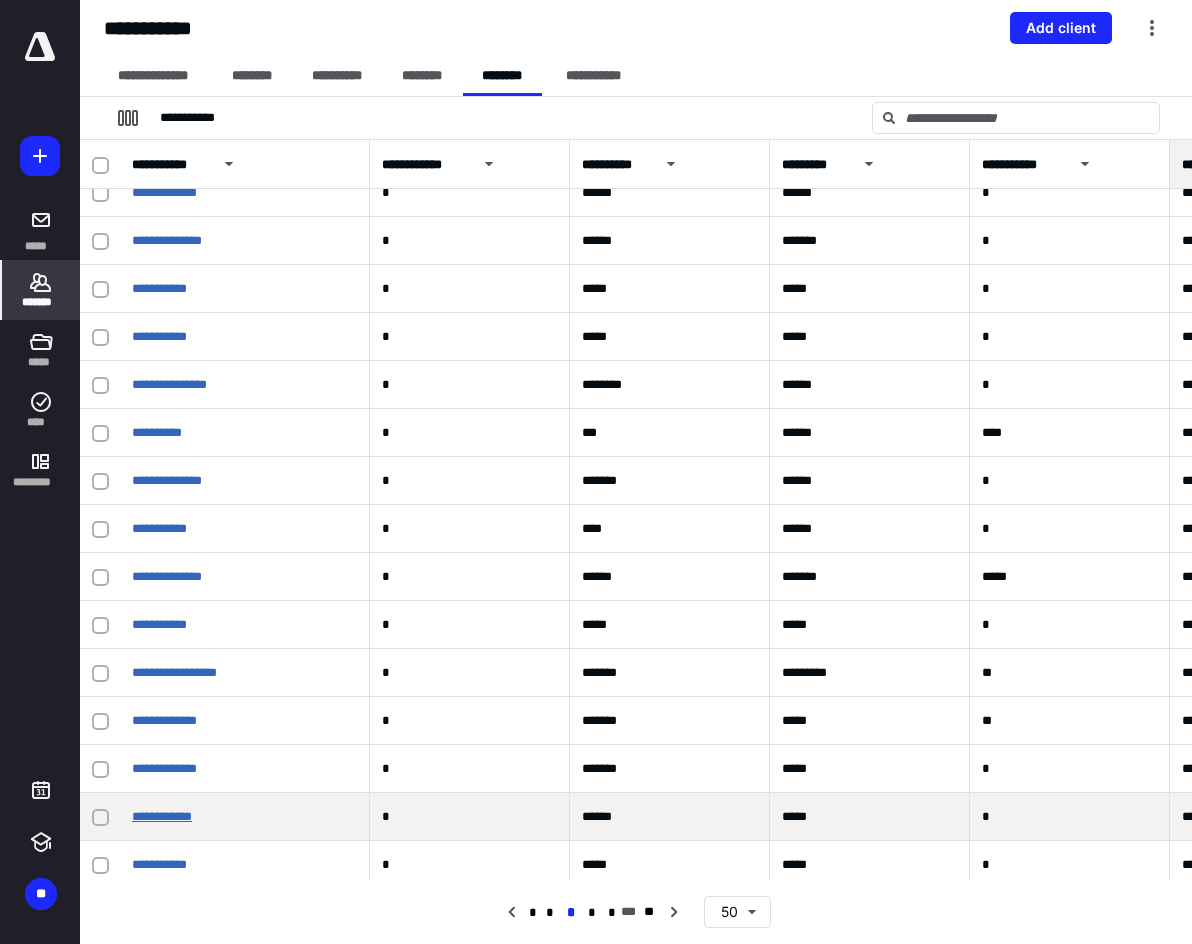 click on "**********" at bounding box center [162, 816] 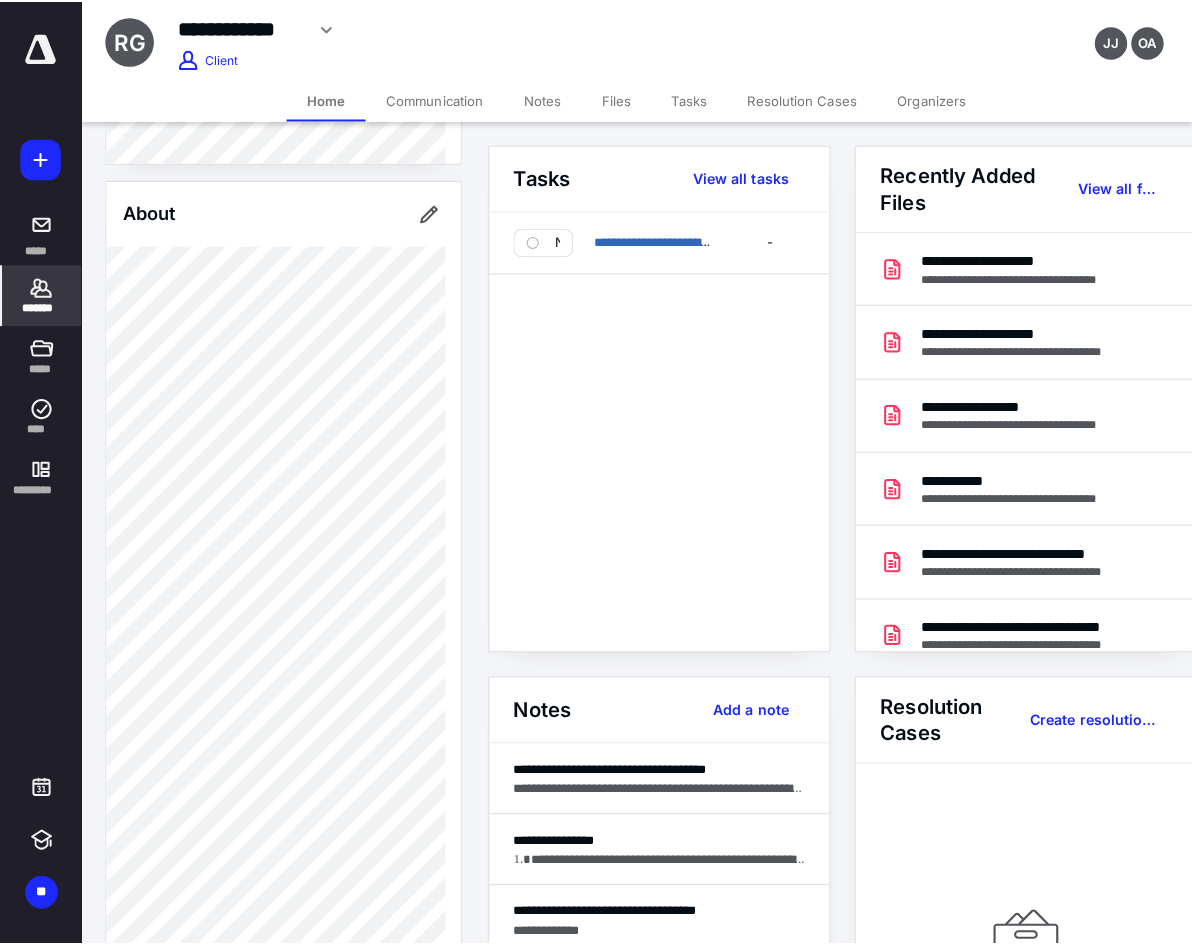 scroll, scrollTop: 385, scrollLeft: 0, axis: vertical 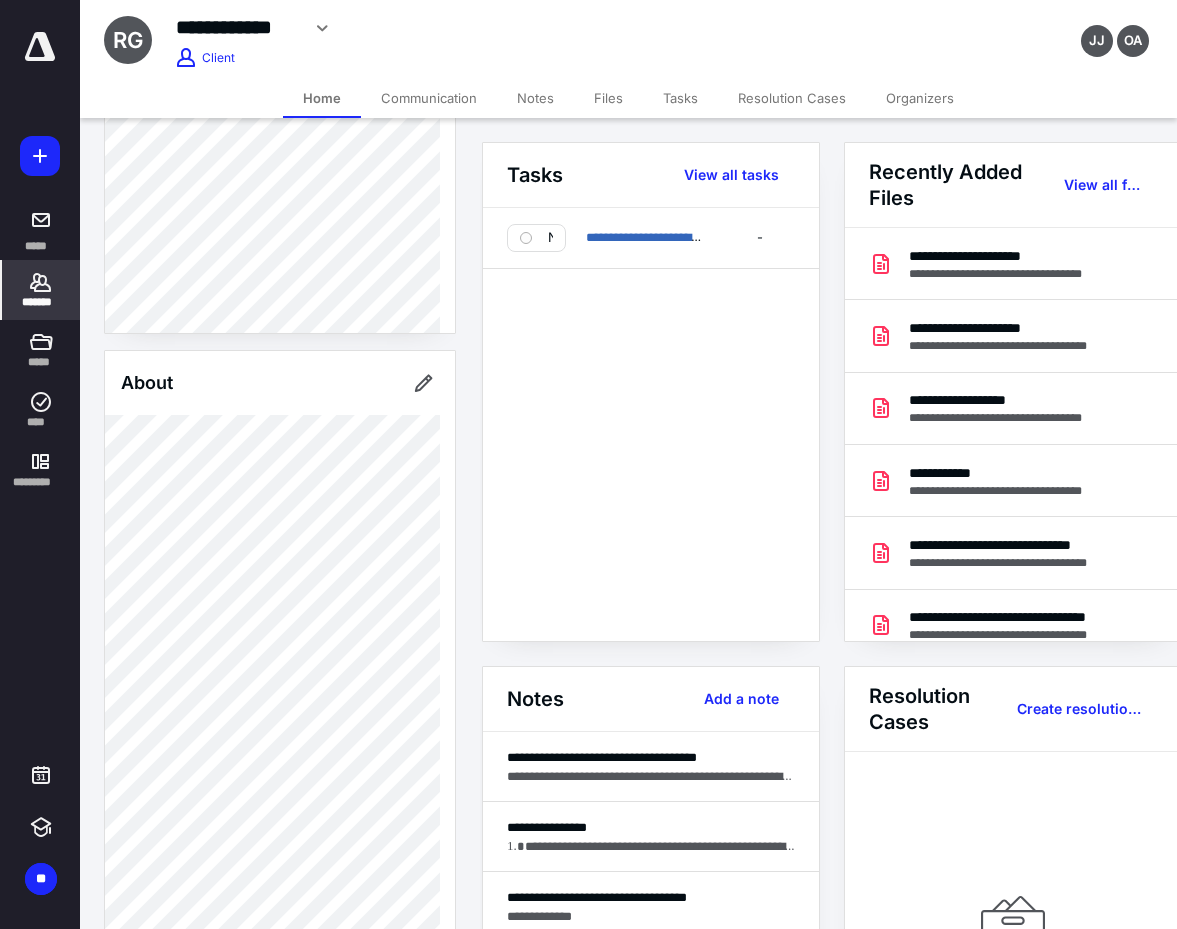 click on "About" at bounding box center [280, 383] 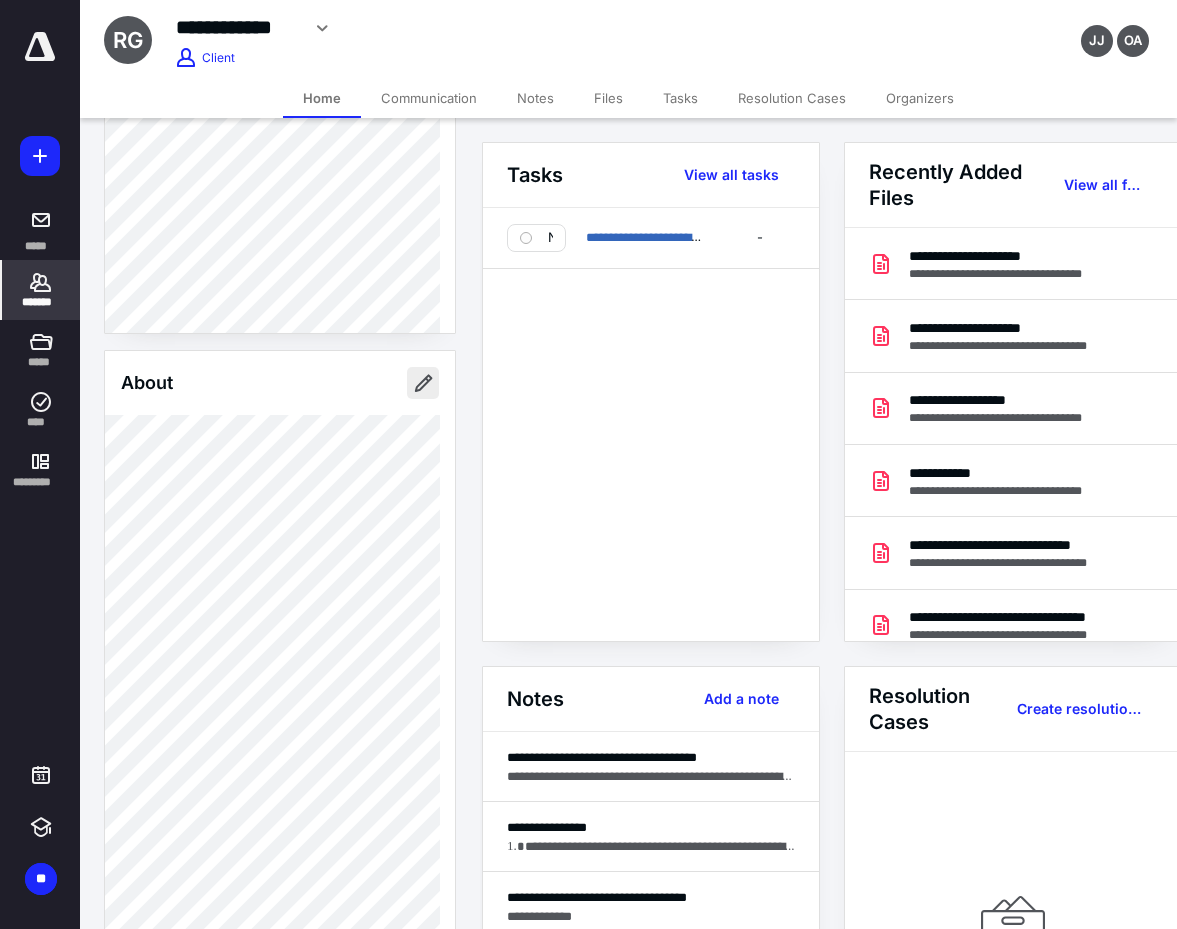 click at bounding box center (423, 383) 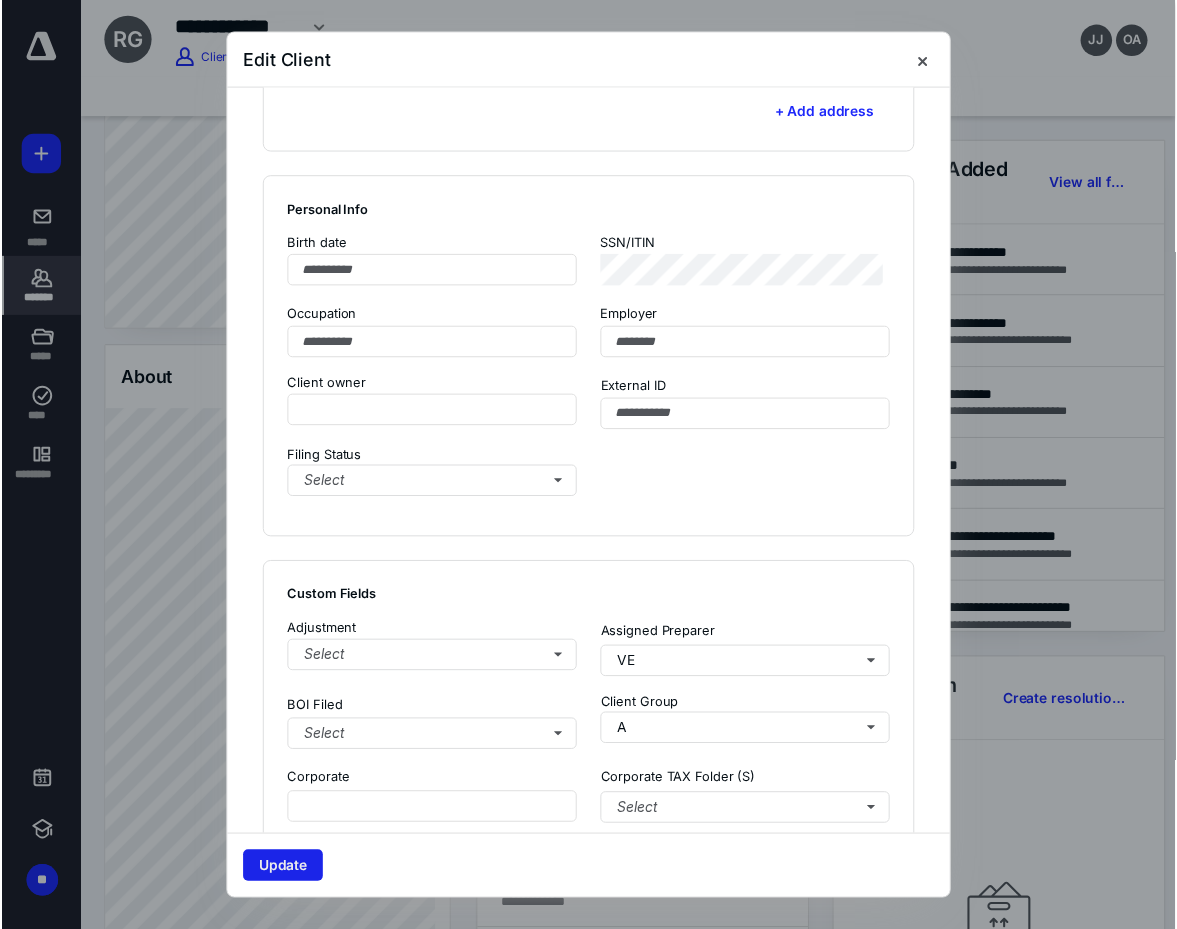 scroll, scrollTop: 1300, scrollLeft: 0, axis: vertical 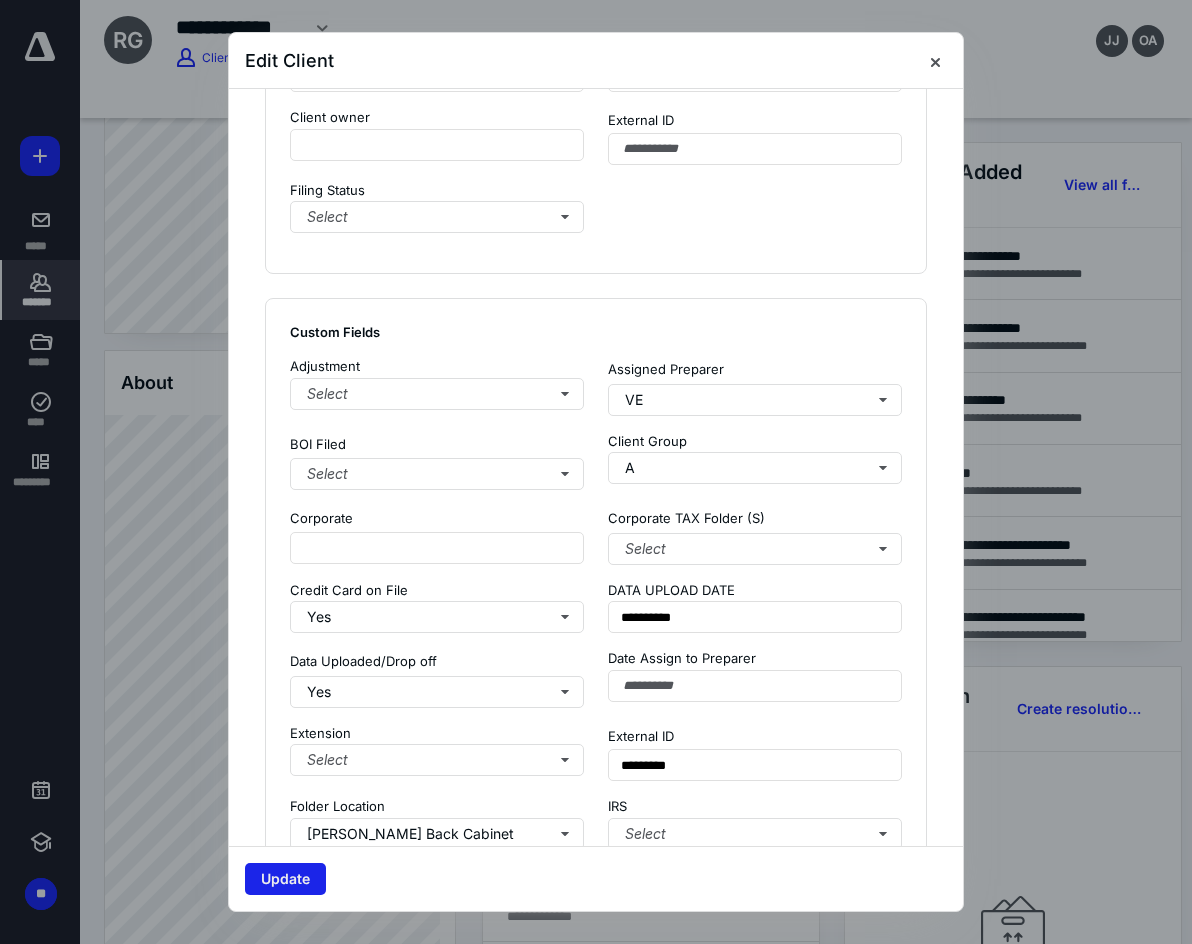click on "Update" at bounding box center [285, 879] 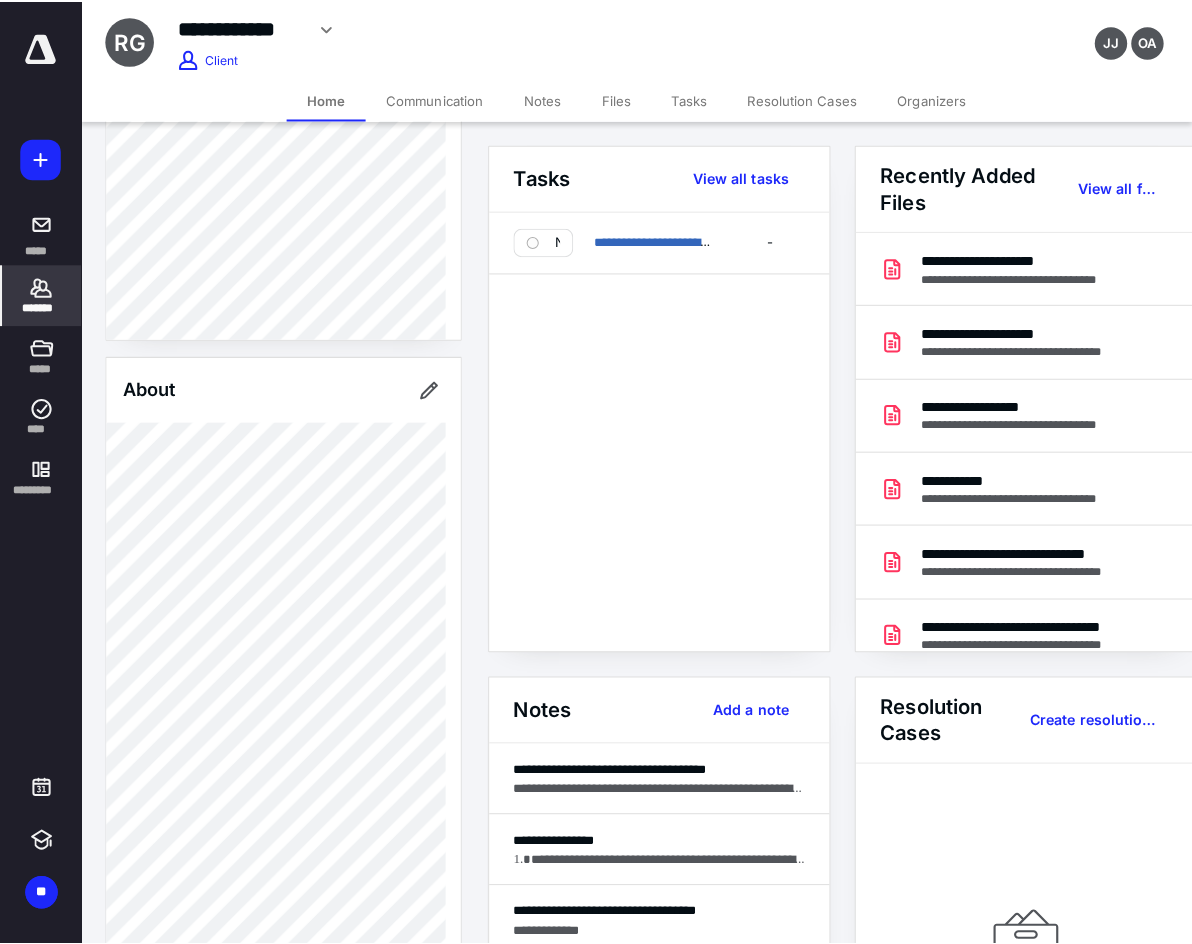 scroll, scrollTop: 0, scrollLeft: 0, axis: both 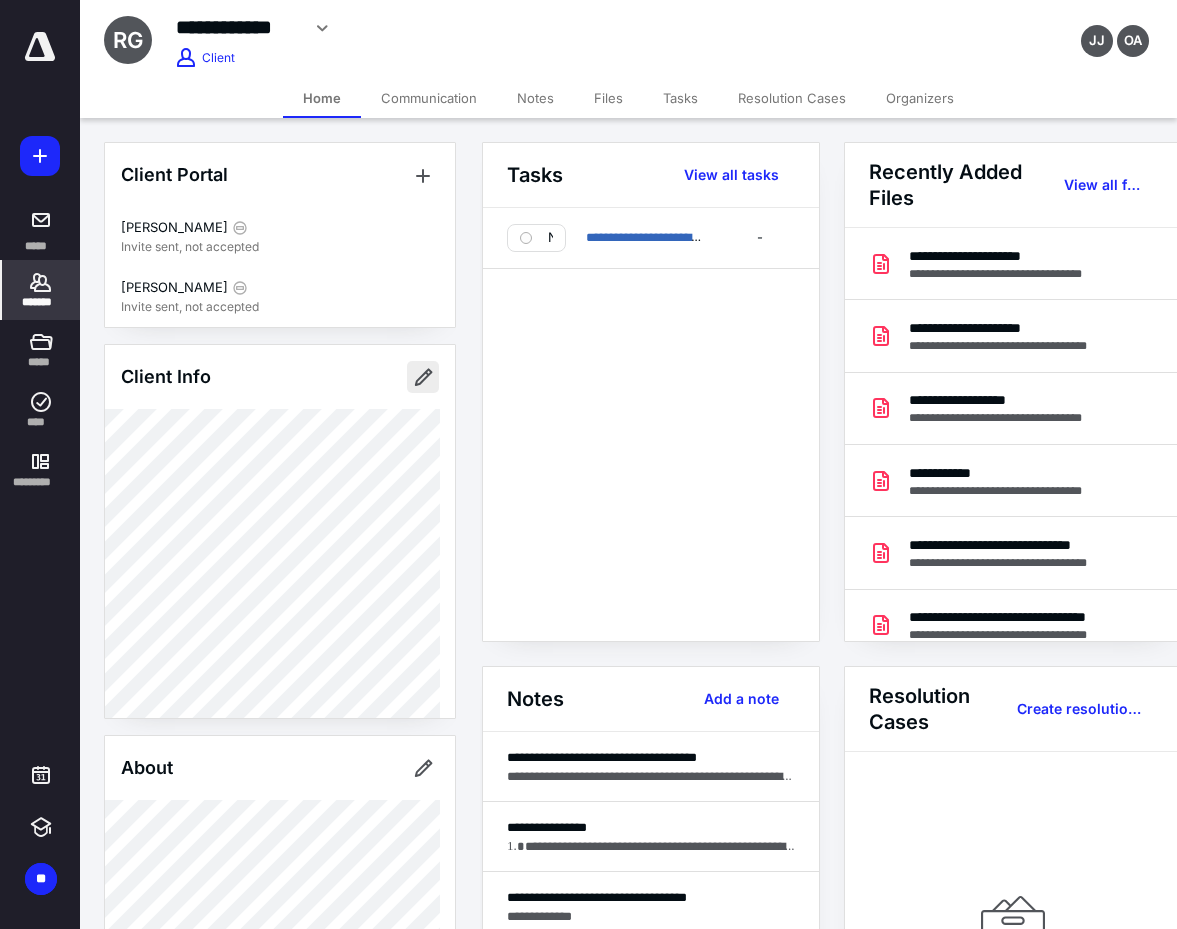 click at bounding box center [423, 377] 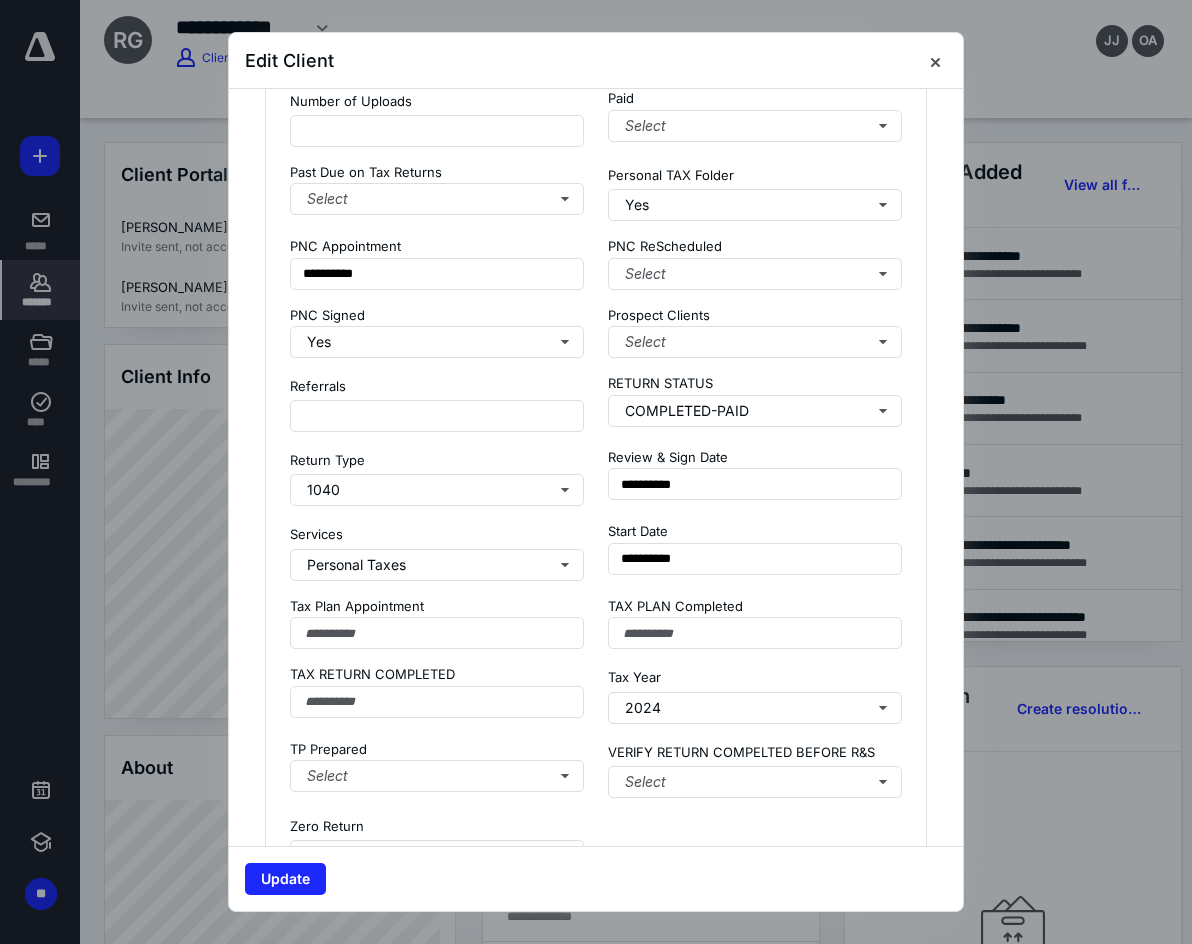 scroll, scrollTop: 2600, scrollLeft: 0, axis: vertical 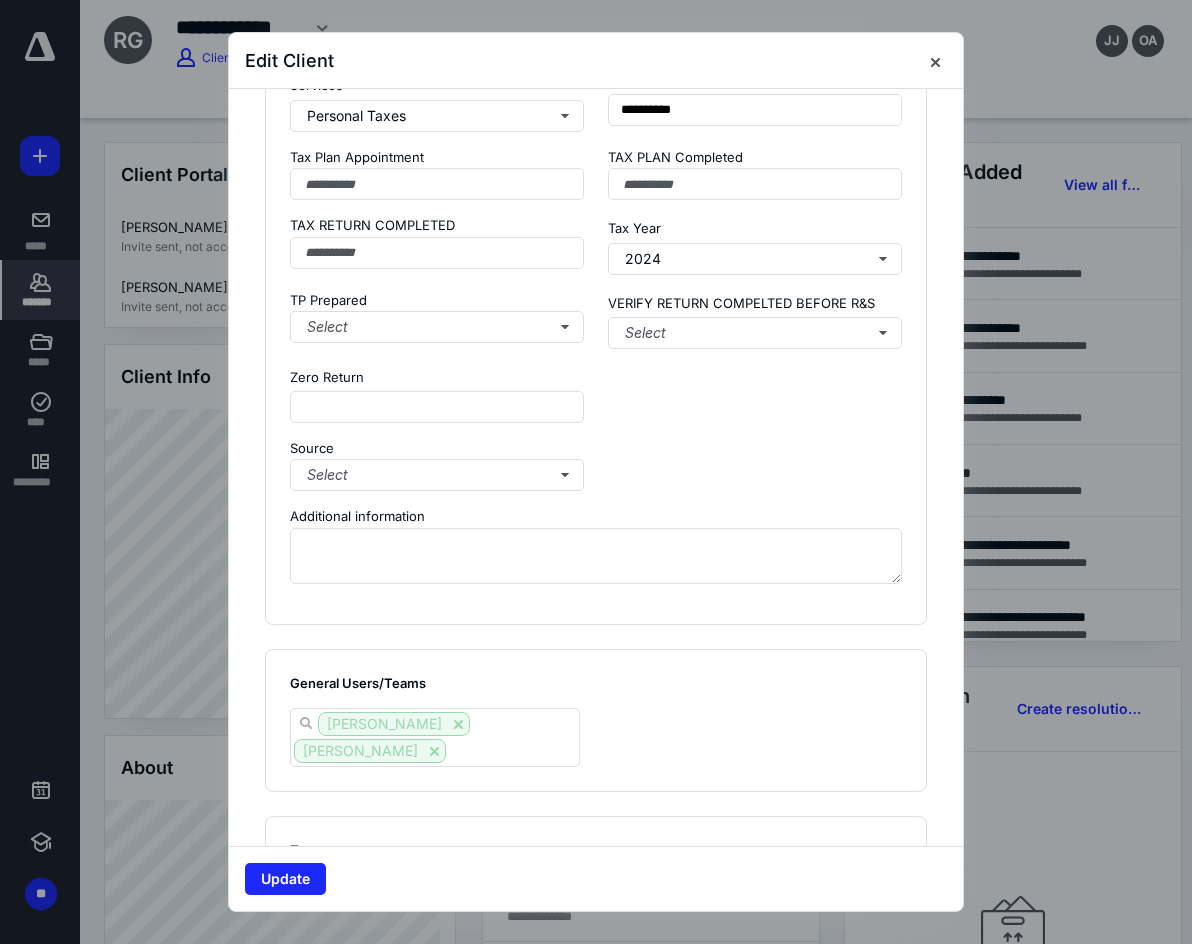 click on "TP Prepared" at bounding box center [437, 301] 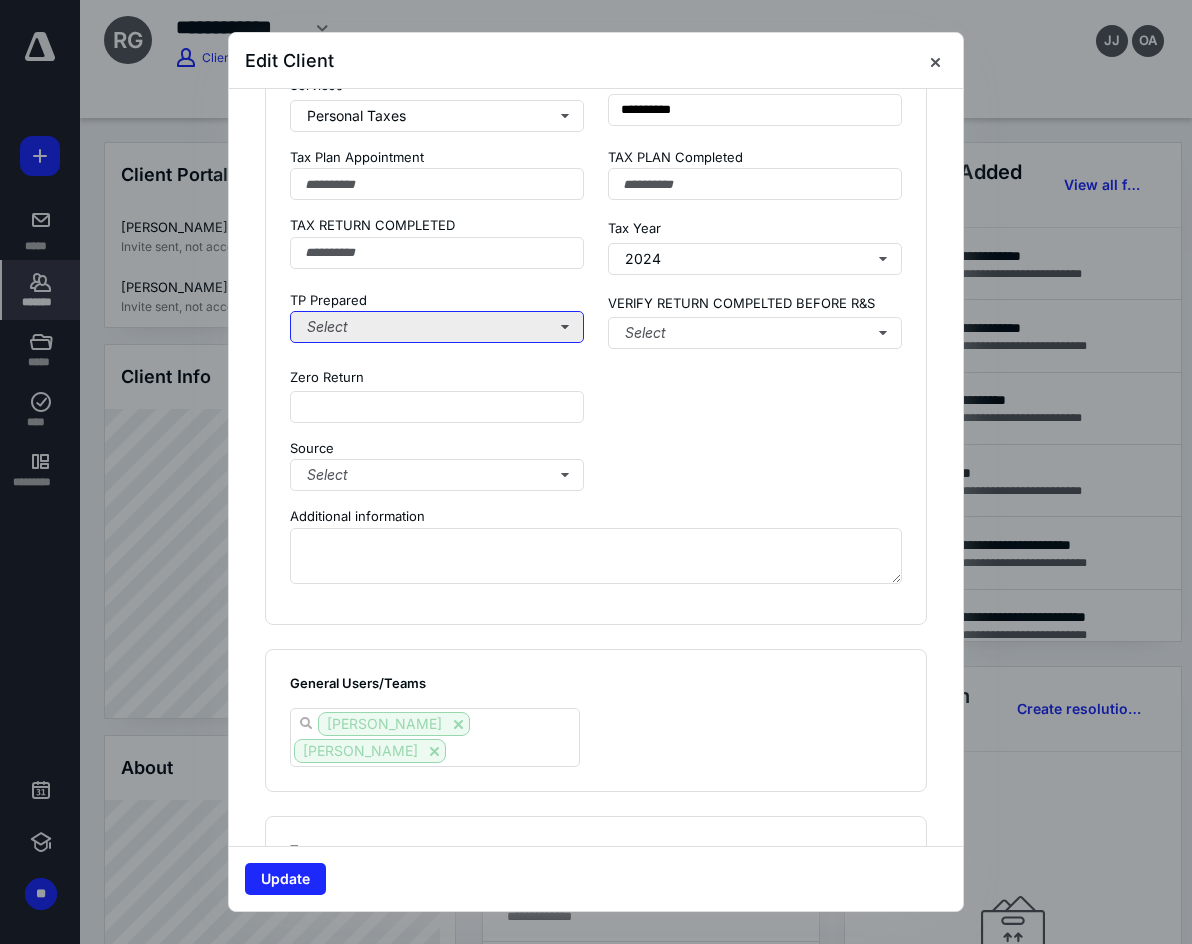 click on "Select" at bounding box center [437, 327] 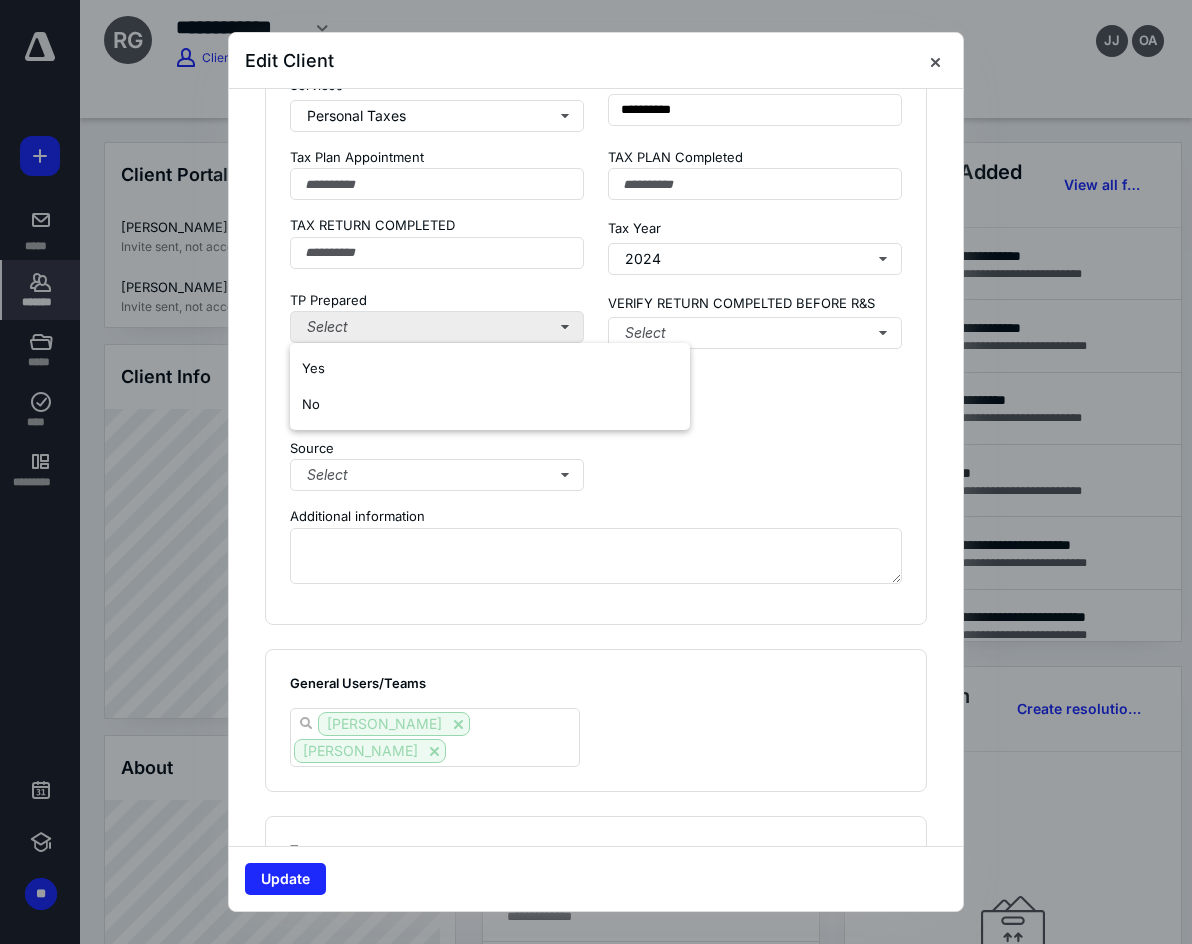 click on "Yes No" at bounding box center [490, 386] 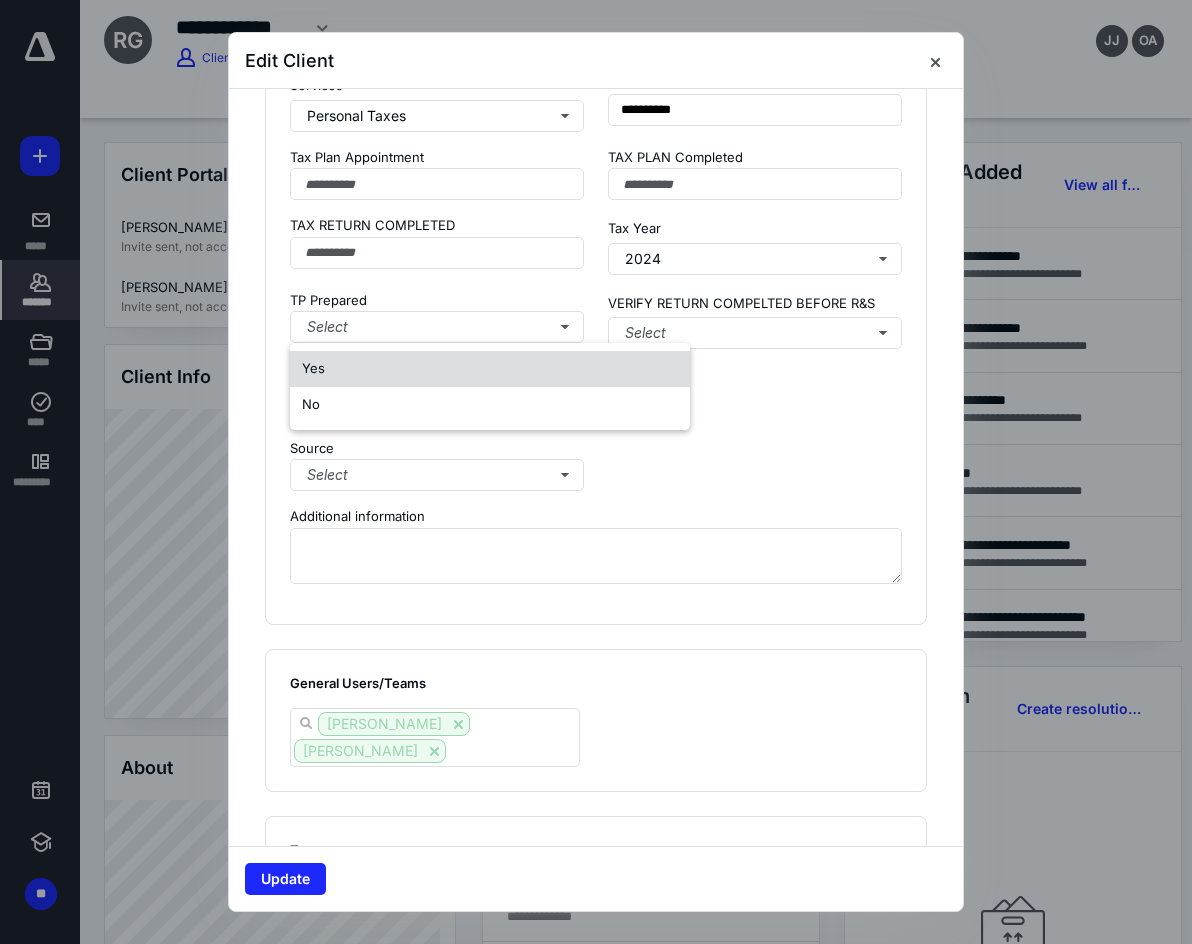 click on "Yes" at bounding box center (490, 369) 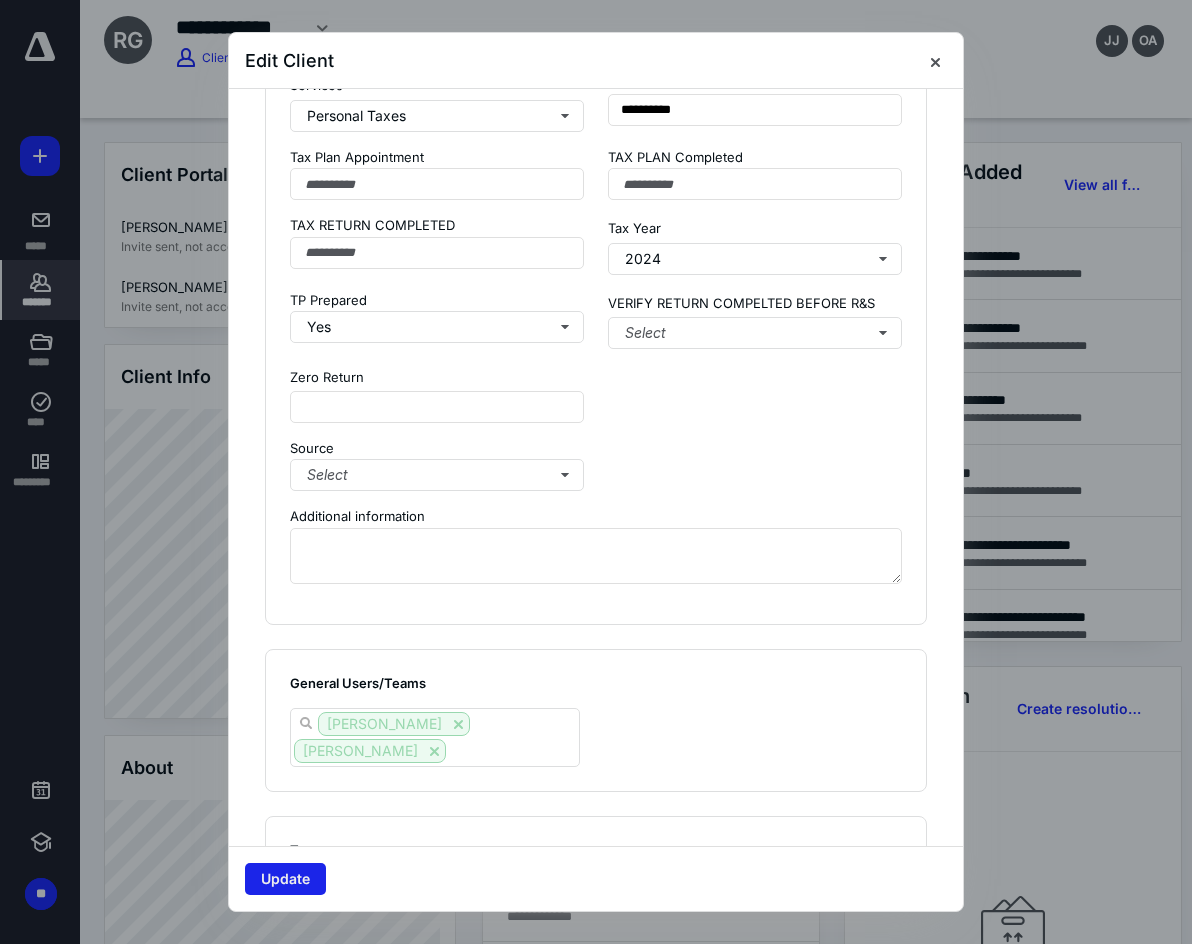 click on "Update" at bounding box center [285, 879] 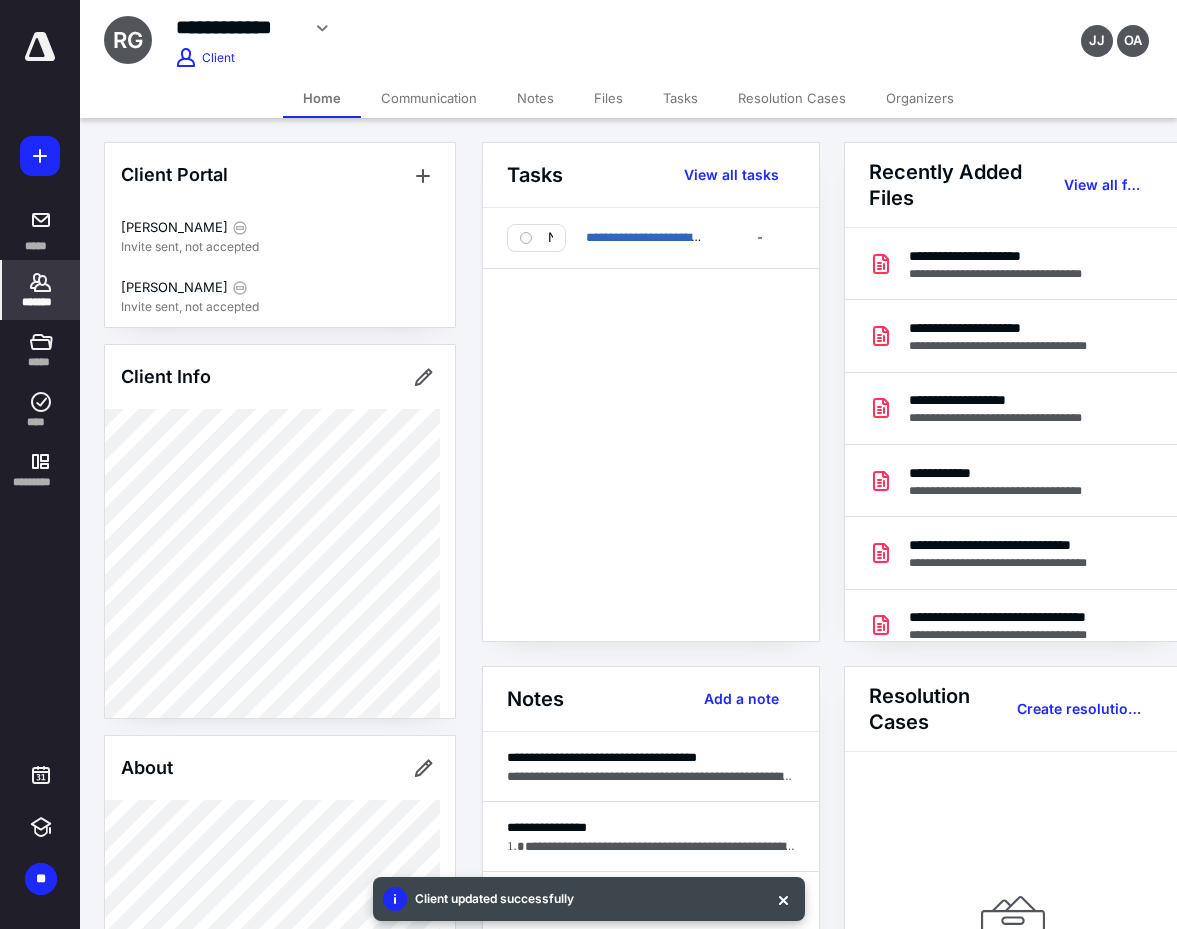 click on "Files" at bounding box center (608, 98) 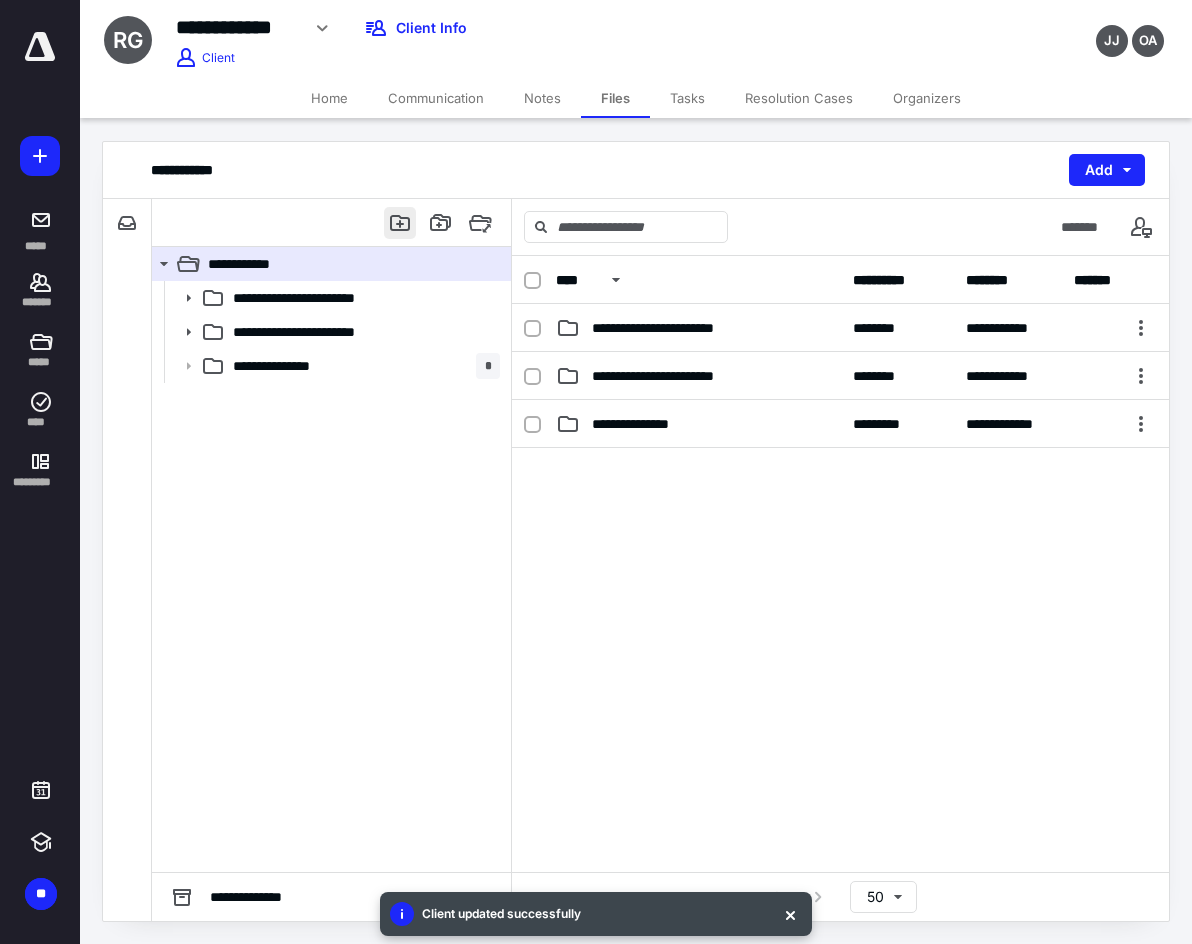 click at bounding box center [400, 223] 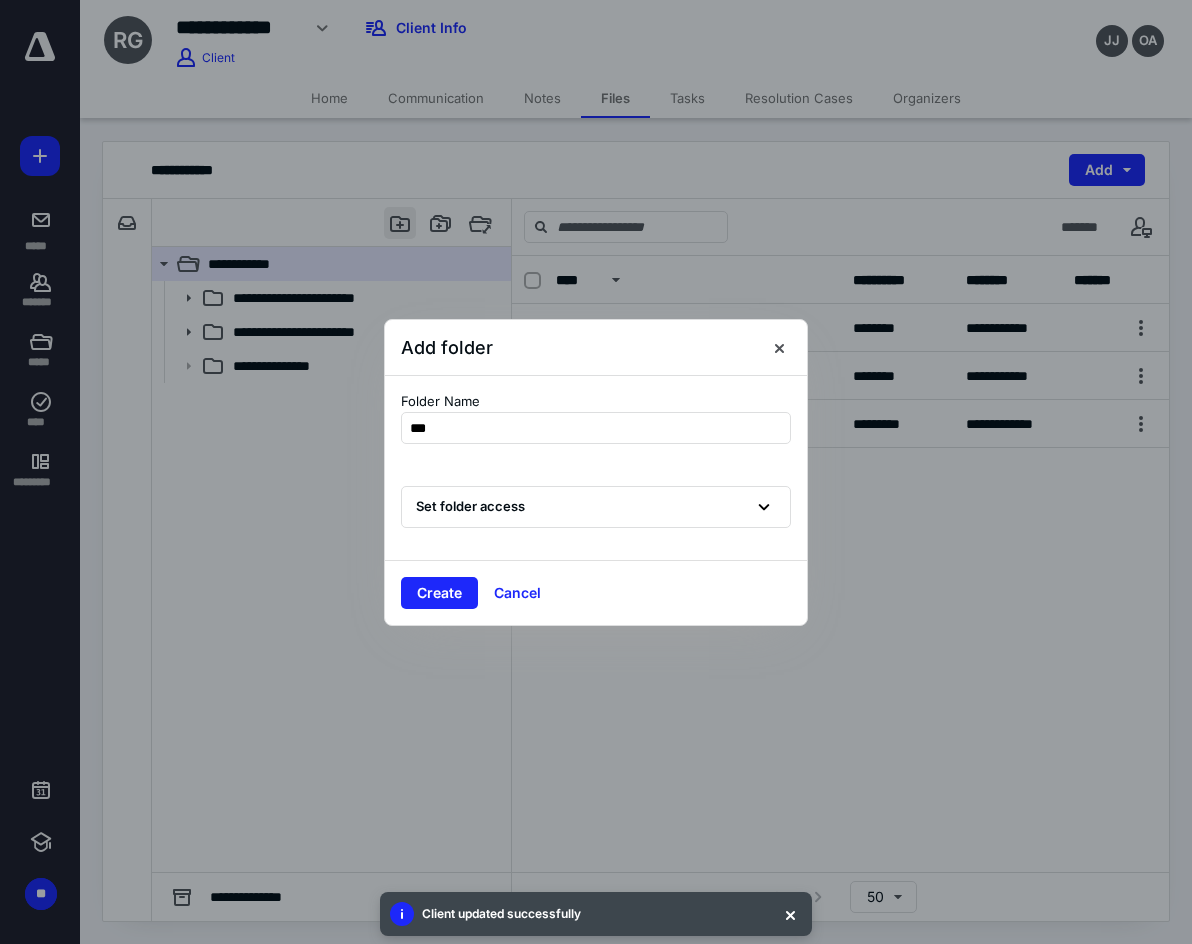 type on "****" 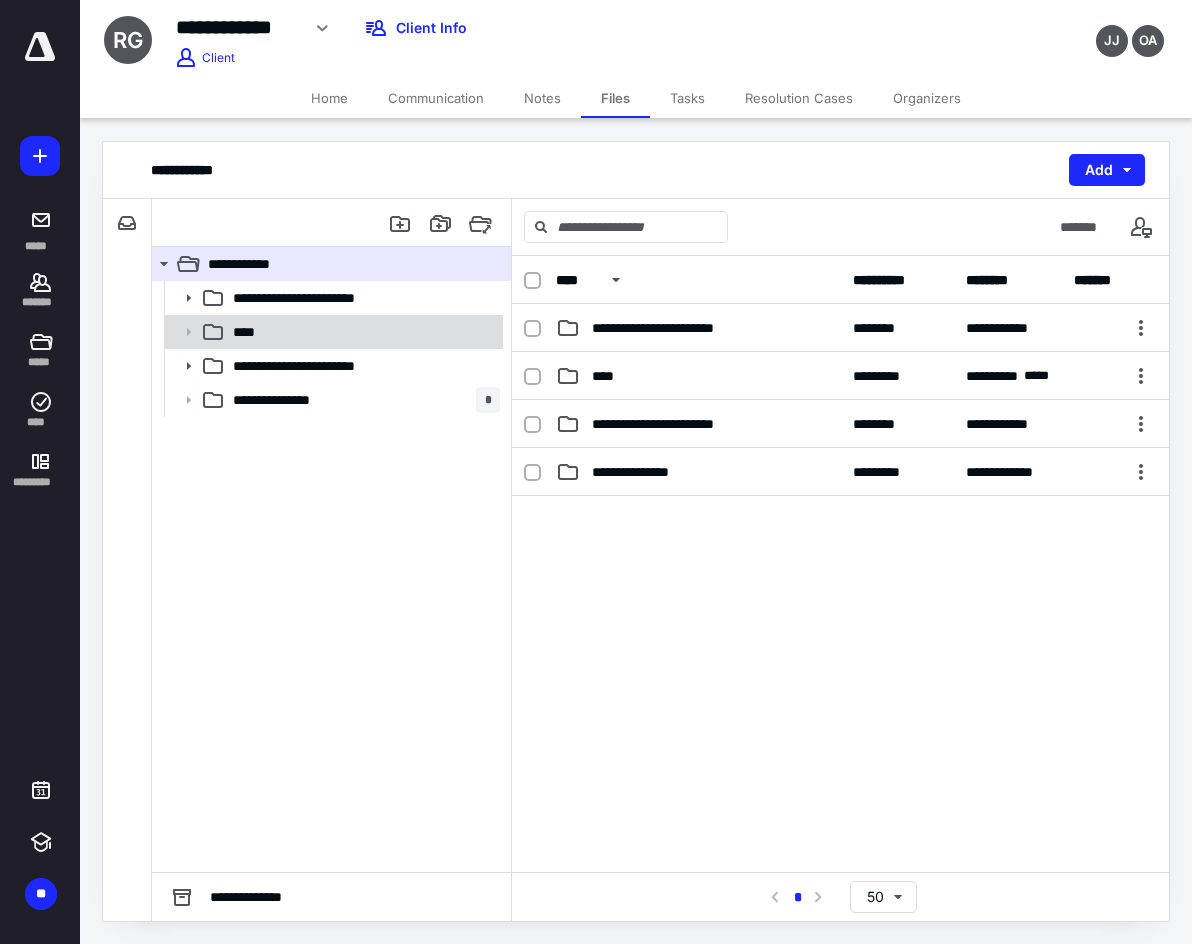 click on "****" at bounding box center [362, 332] 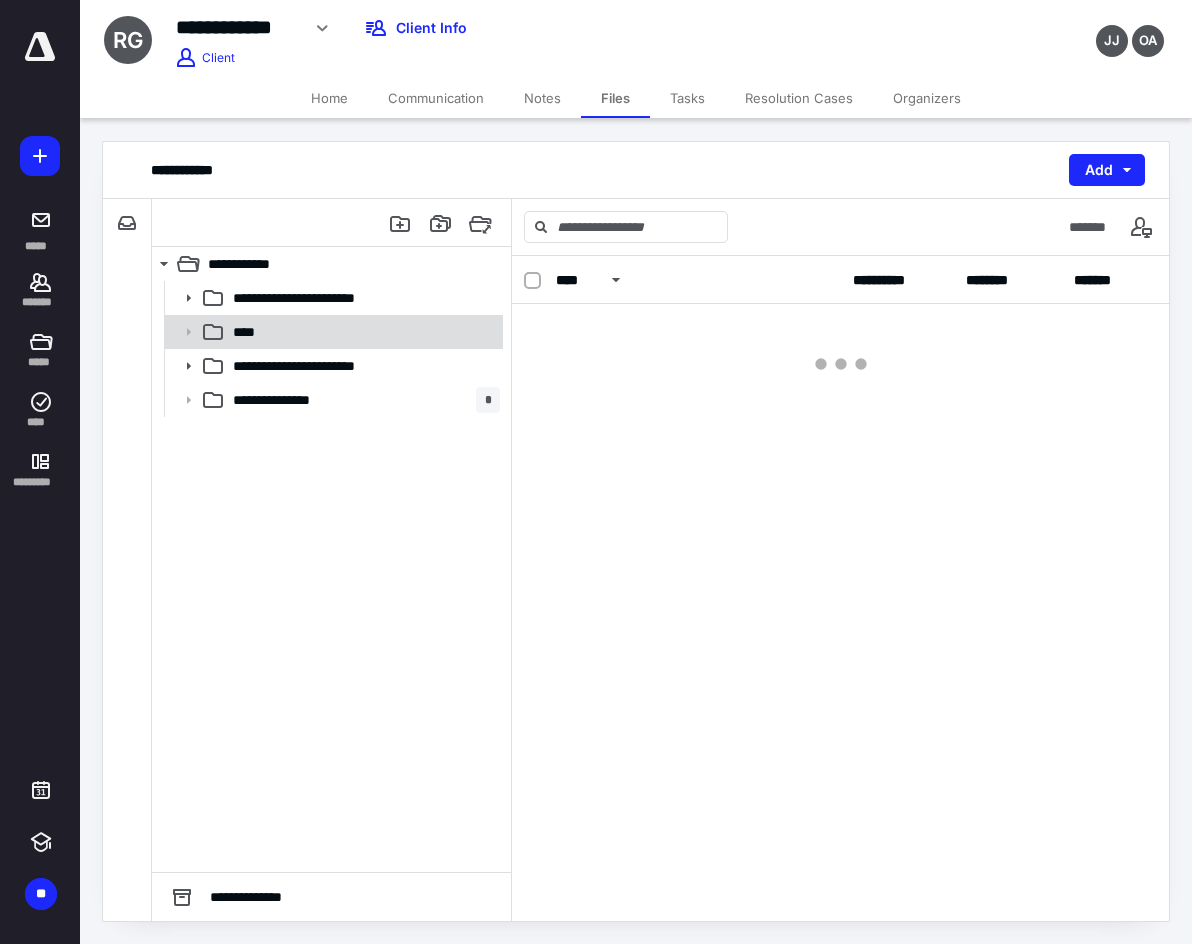 click on "****" at bounding box center (362, 332) 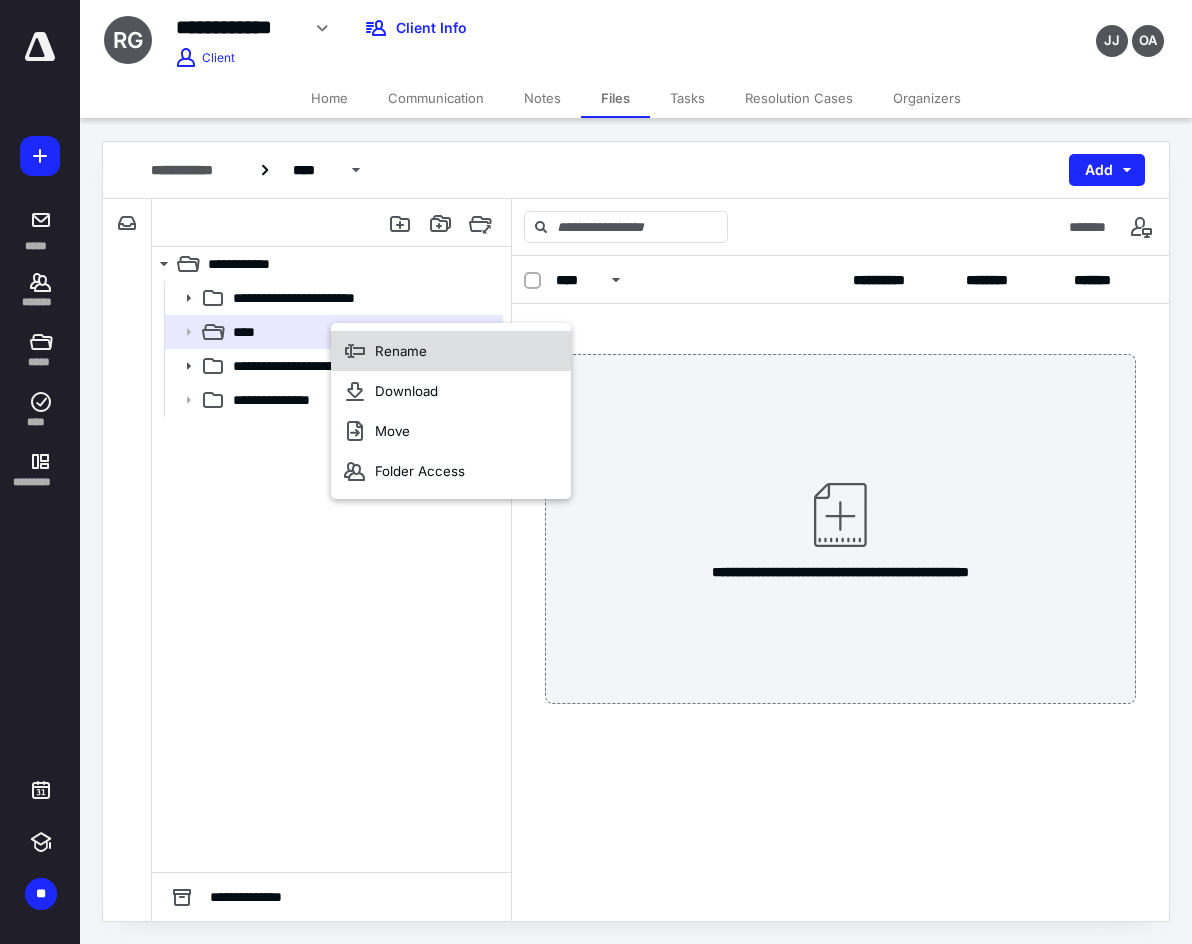 click on "Rename" at bounding box center [451, 351] 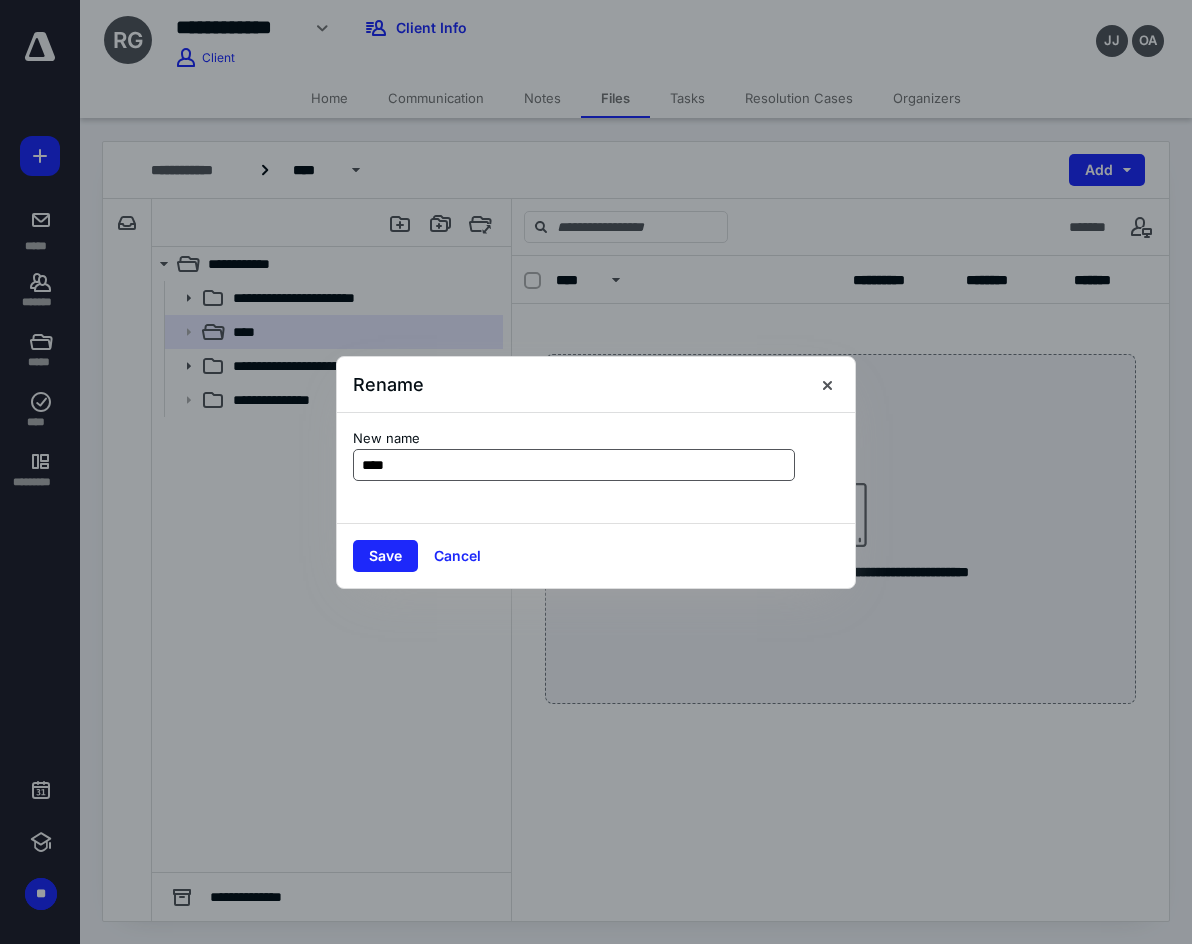 click on "****" at bounding box center (574, 465) 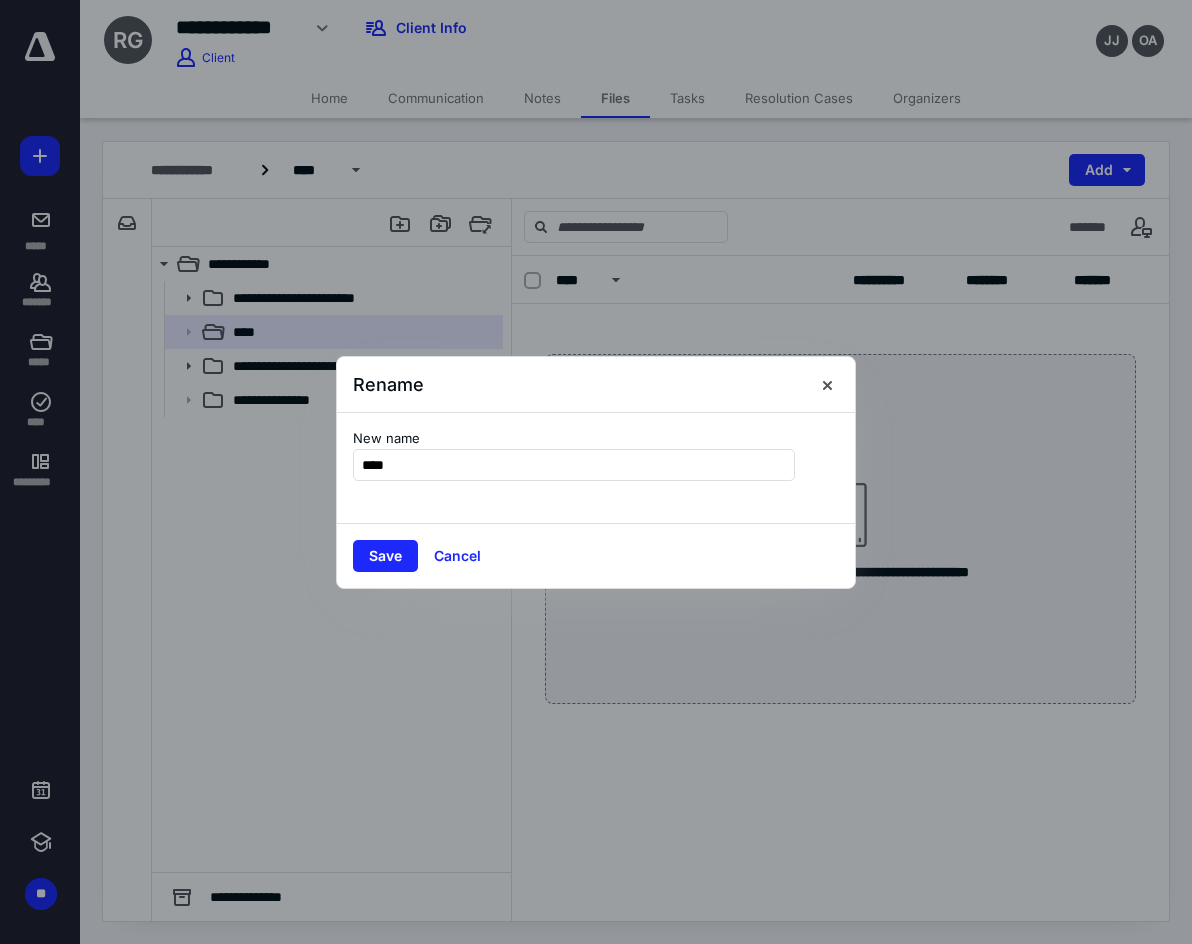 type on "**********" 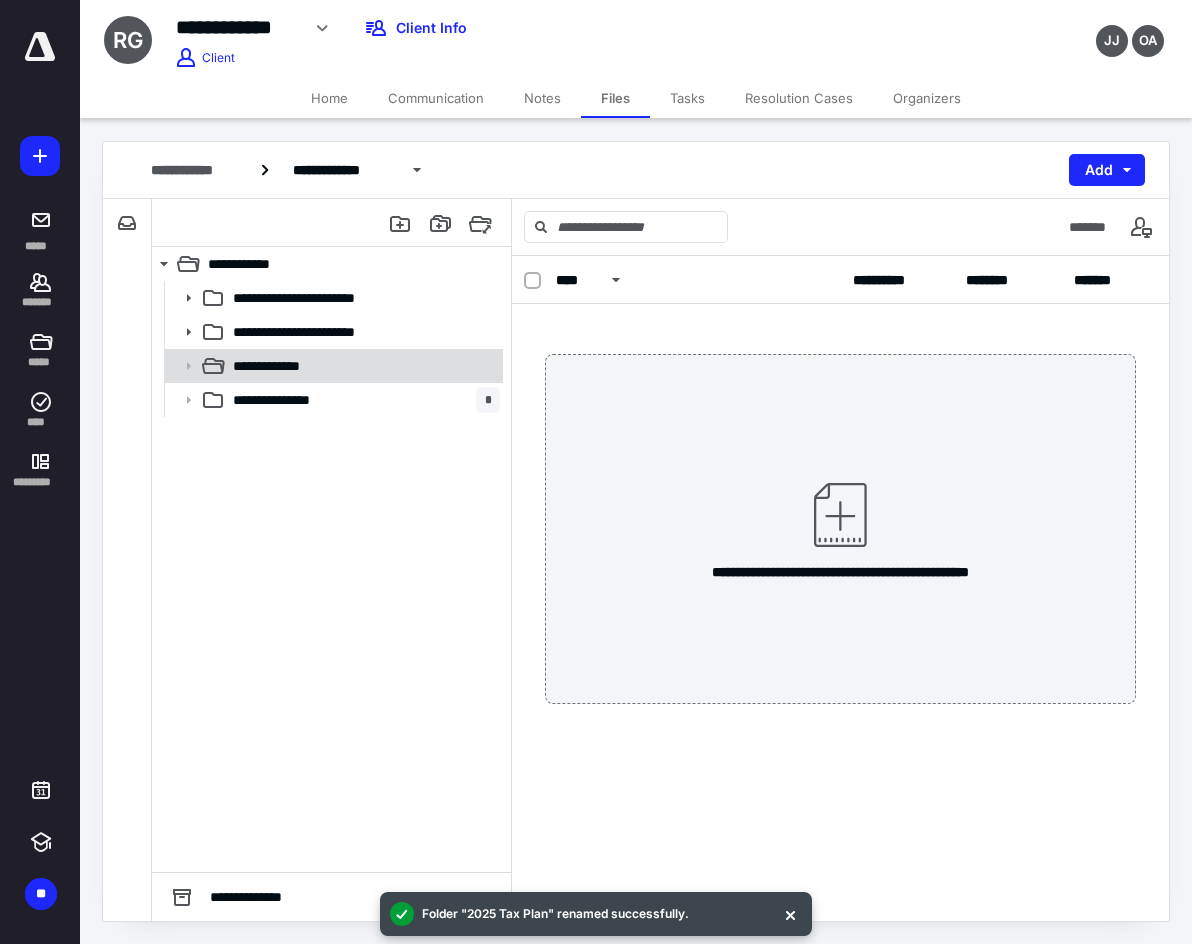click on "**********" at bounding box center [362, 366] 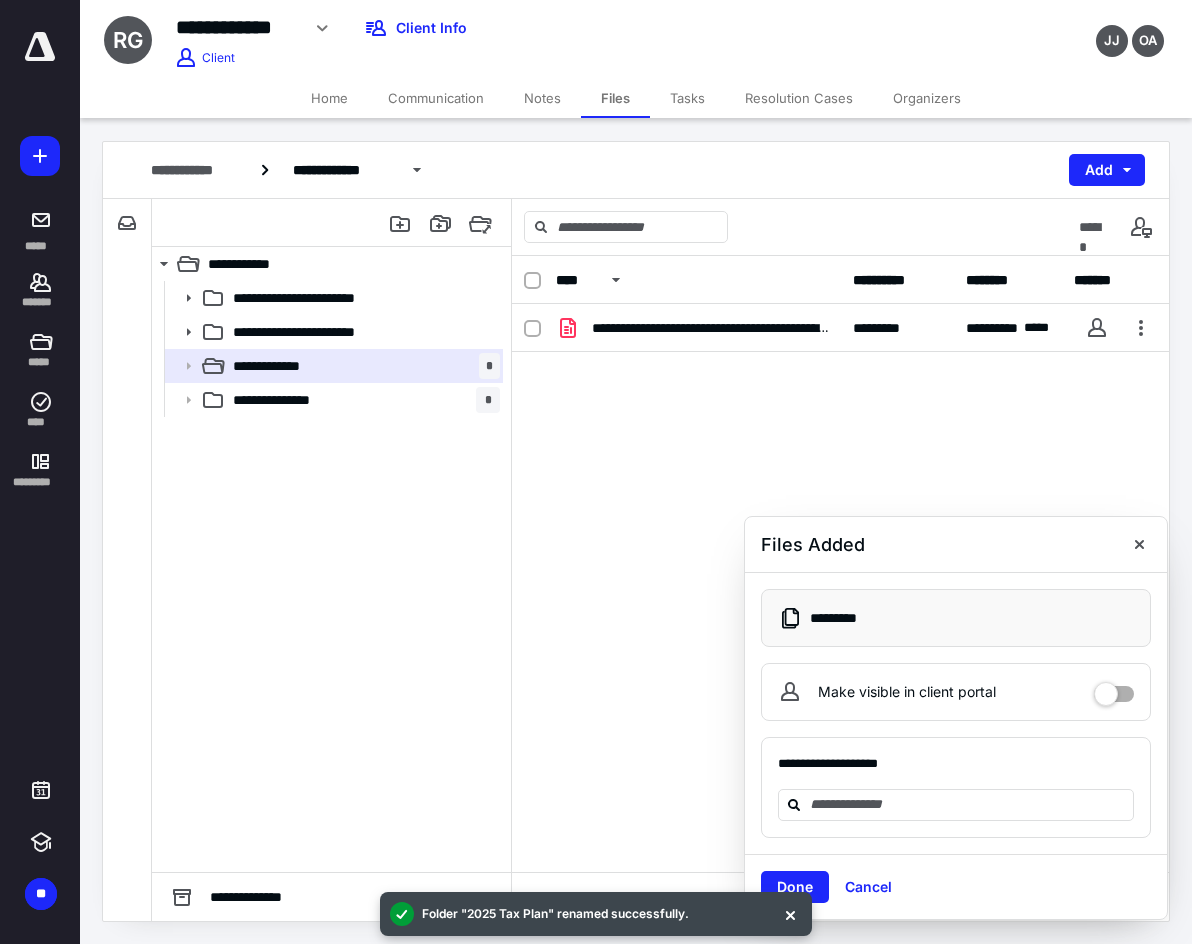 click on "Home" at bounding box center (329, 98) 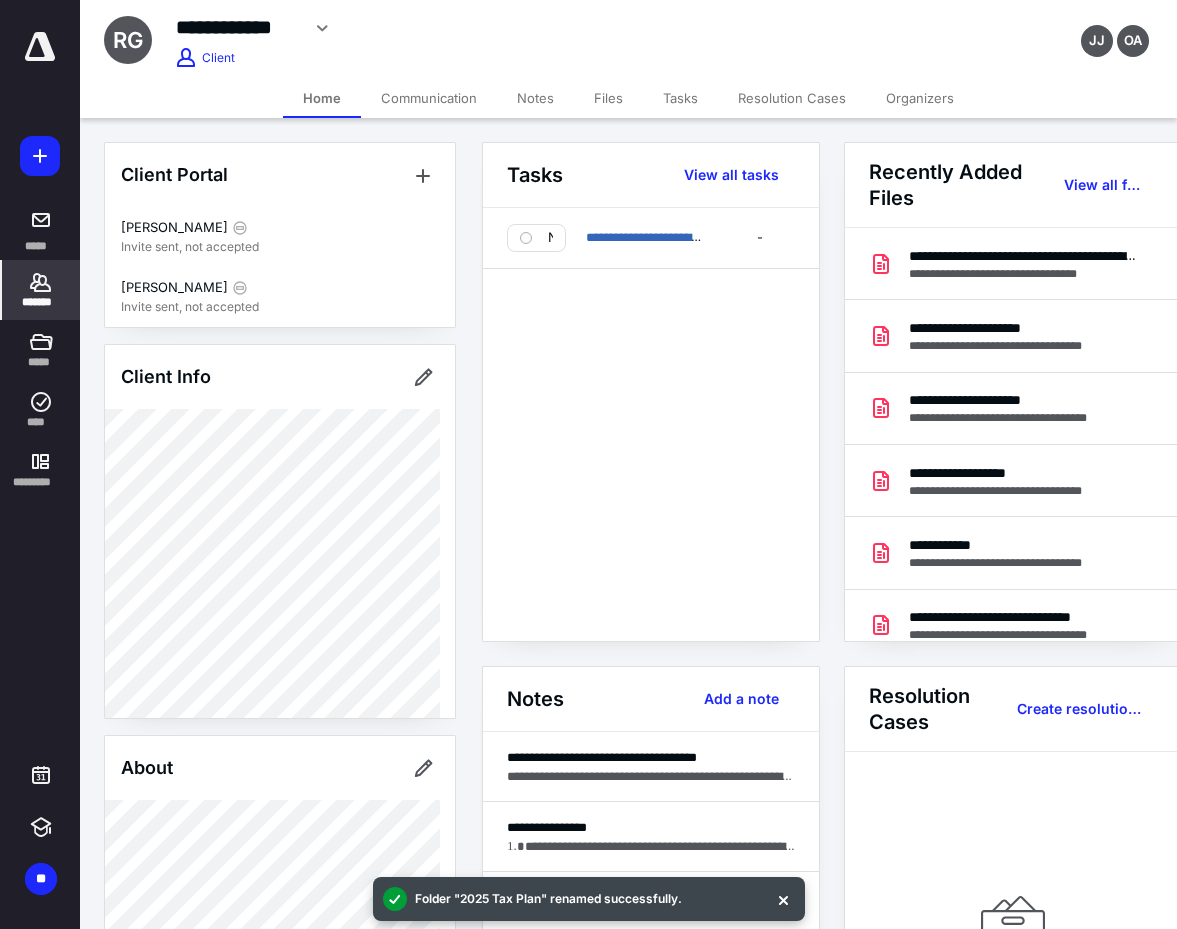 drag, startPoint x: 37, startPoint y: 264, endPoint x: 63, endPoint y: 277, distance: 29.068884 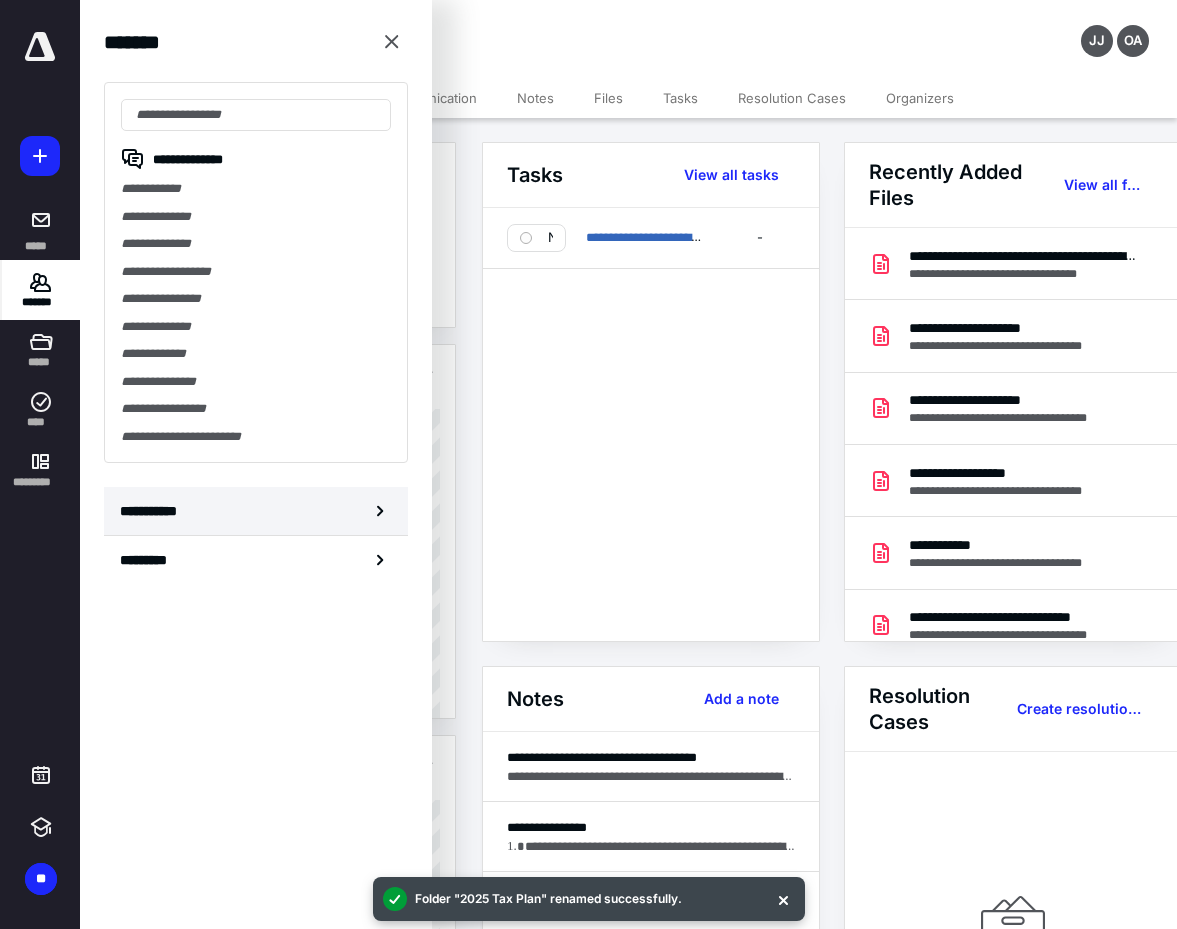 click on "**********" at bounding box center [256, 511] 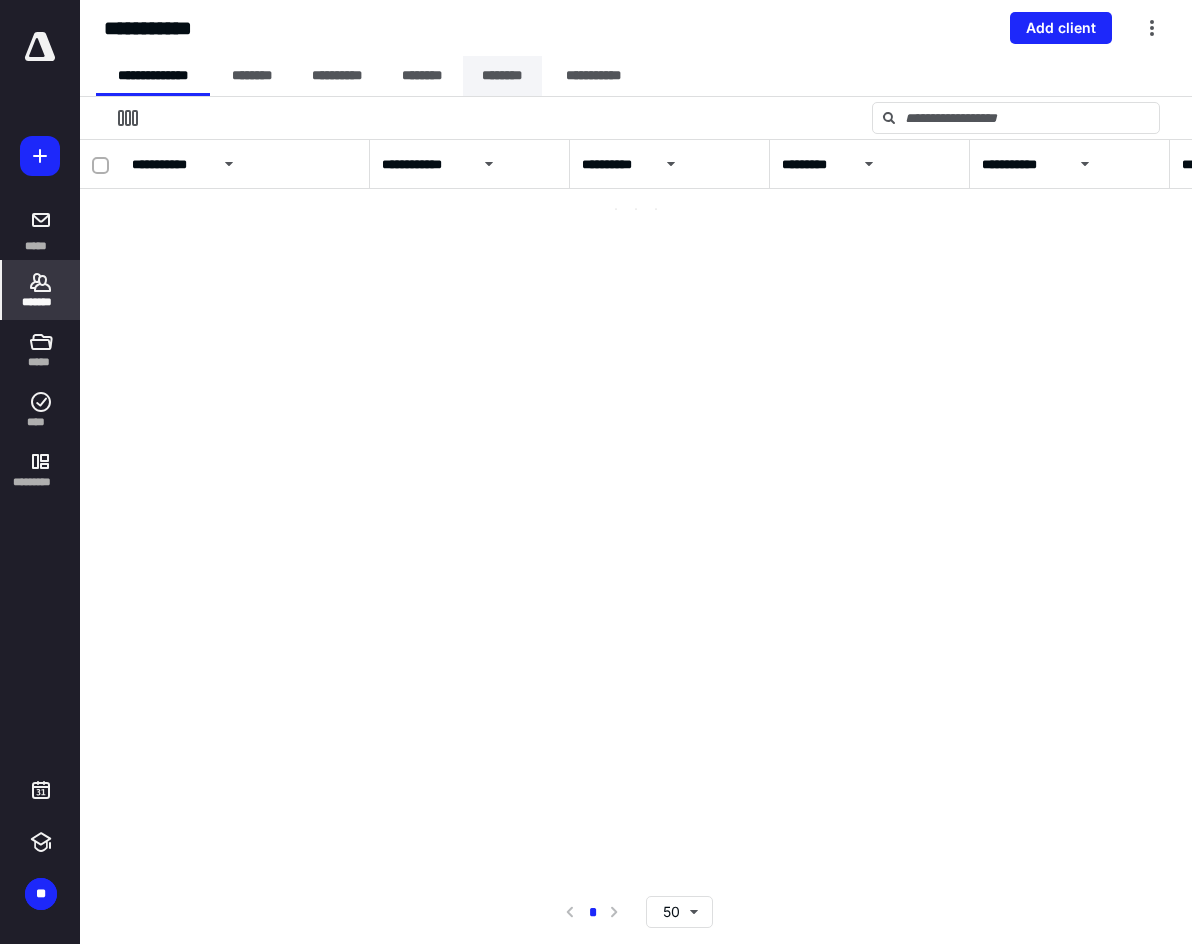 click on "********" at bounding box center (502, 76) 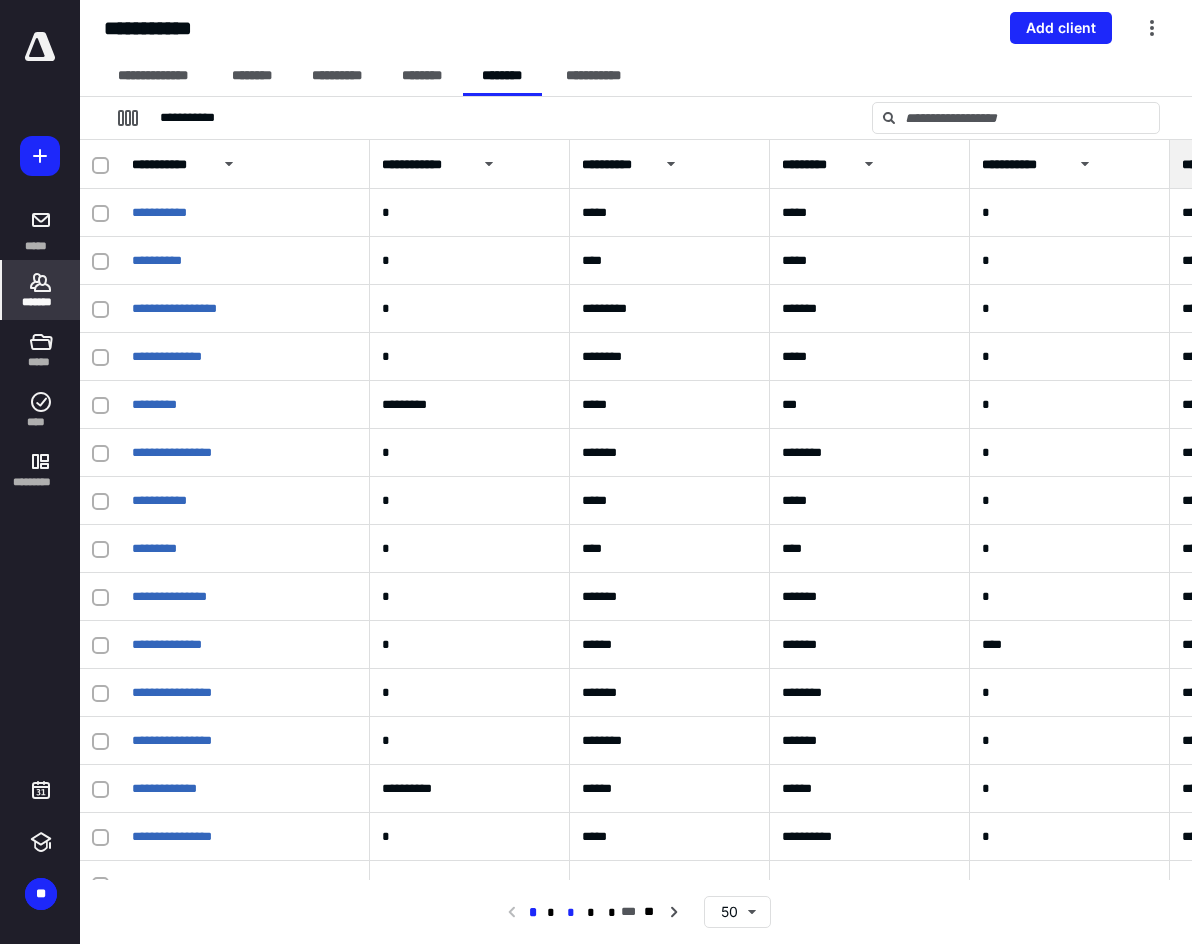 click on "*" at bounding box center (571, 913) 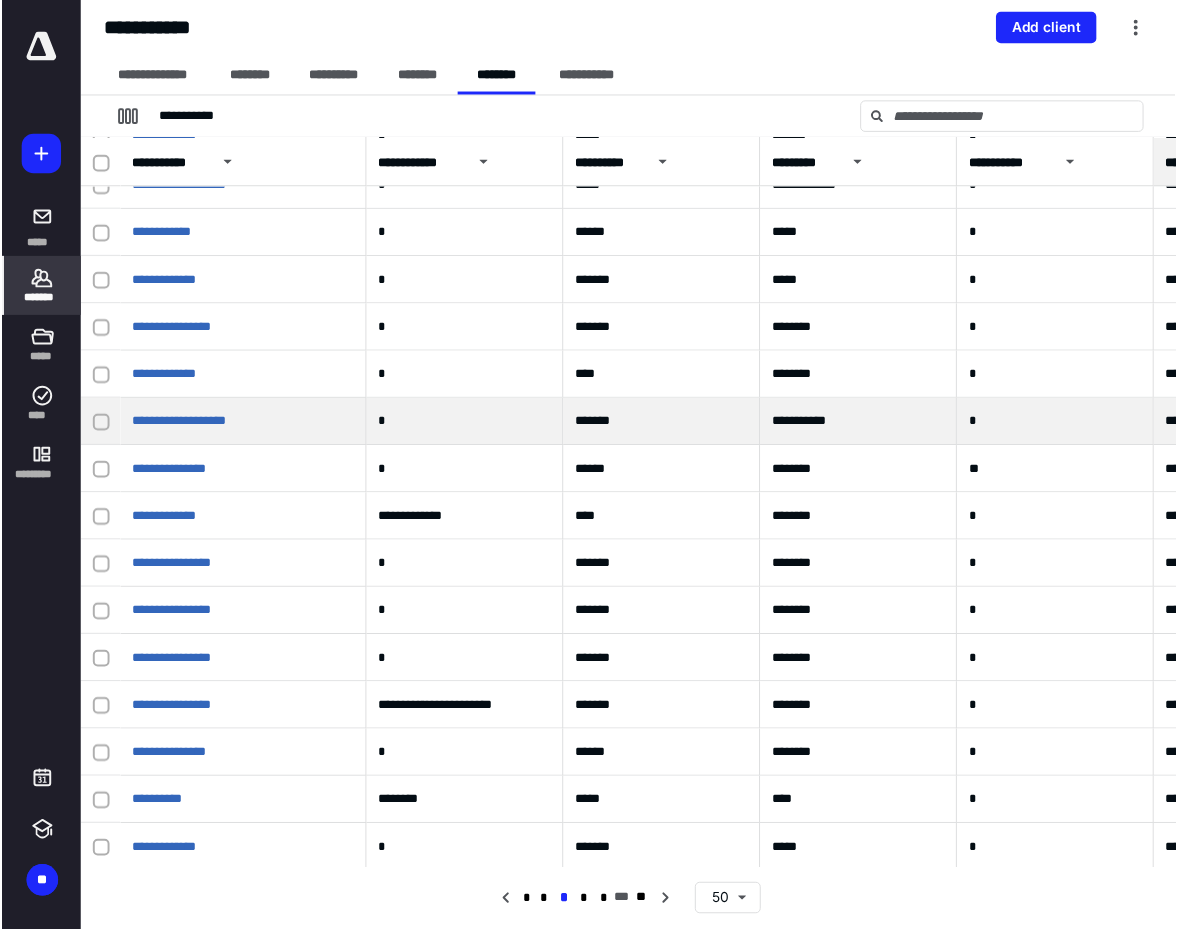 scroll, scrollTop: 1200, scrollLeft: 0, axis: vertical 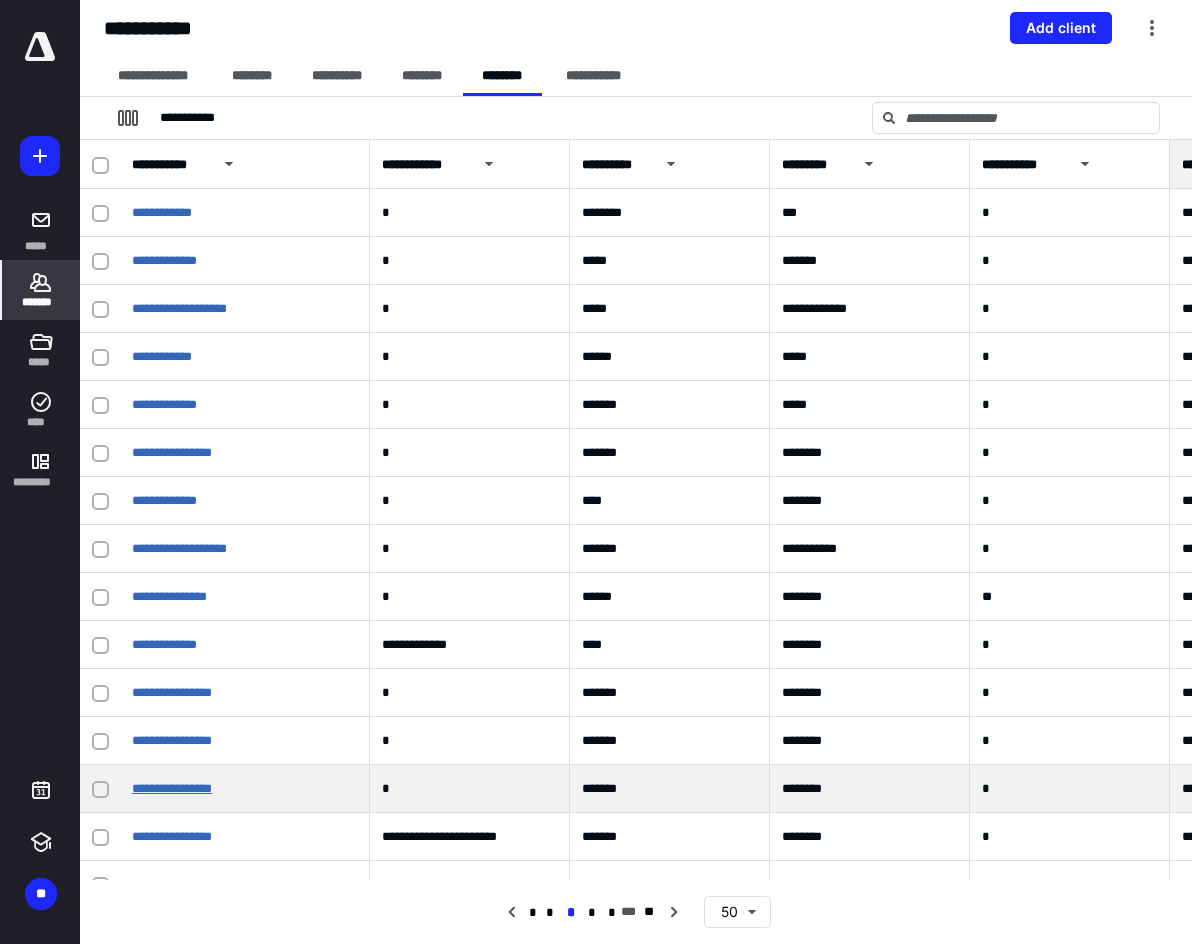 click on "**********" at bounding box center (172, 788) 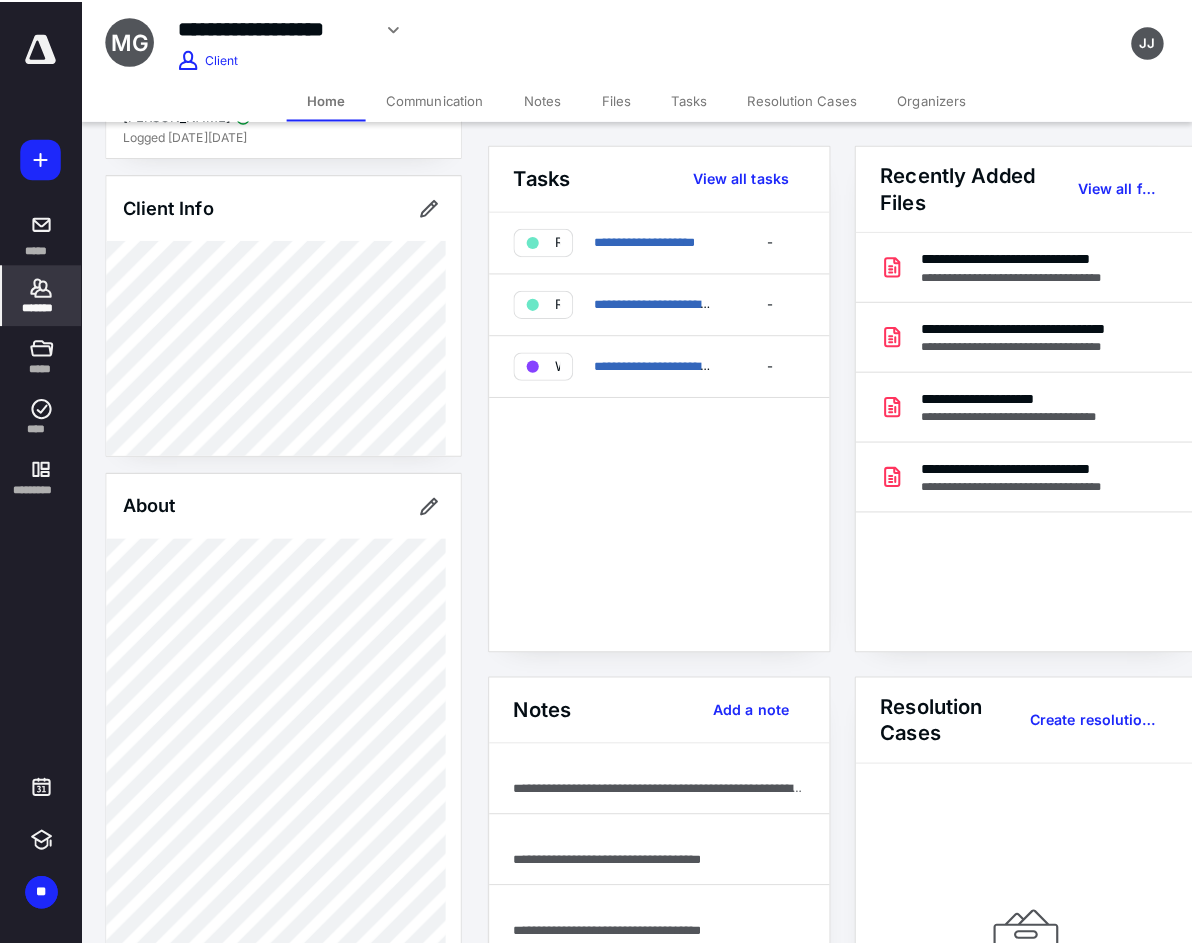 scroll, scrollTop: 61, scrollLeft: 0, axis: vertical 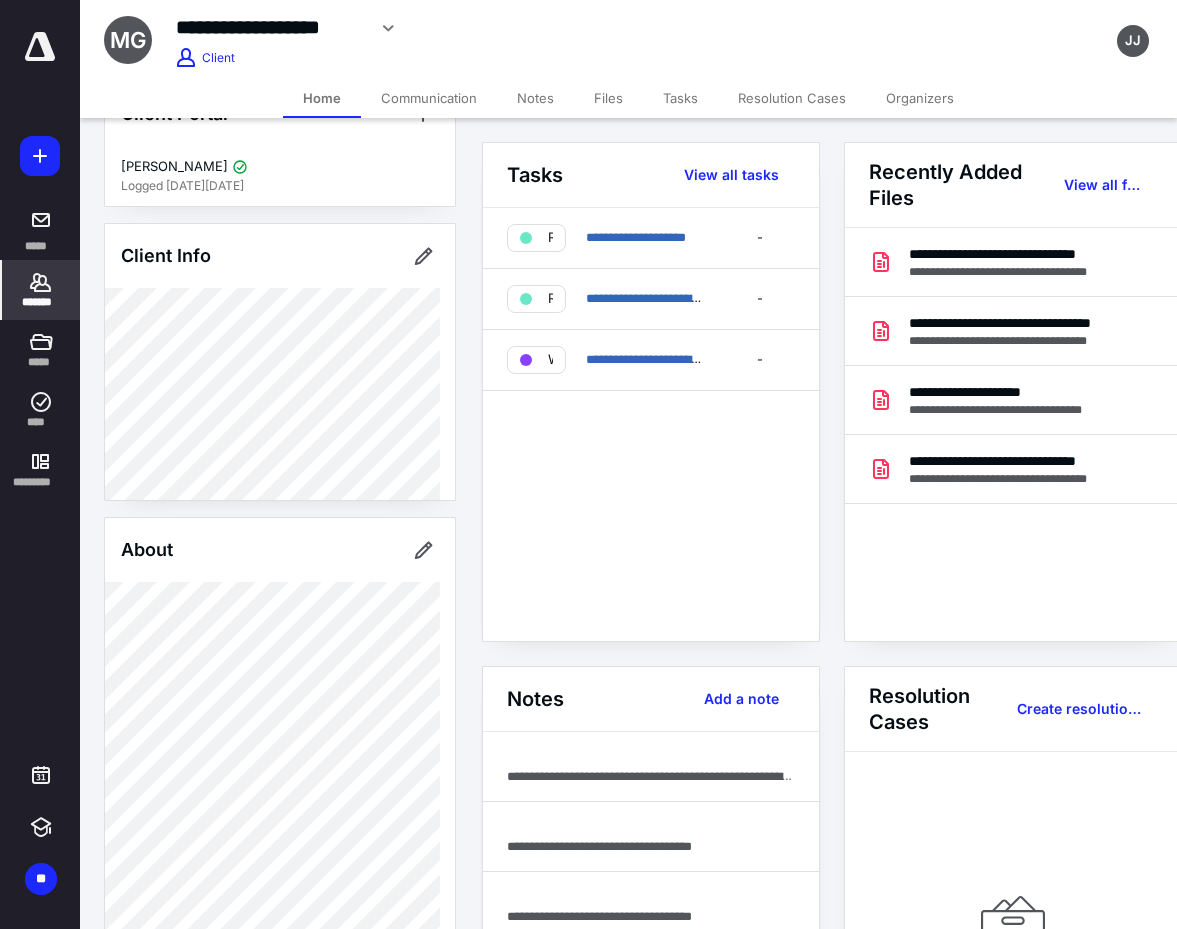 click on "About" at bounding box center [280, 550] 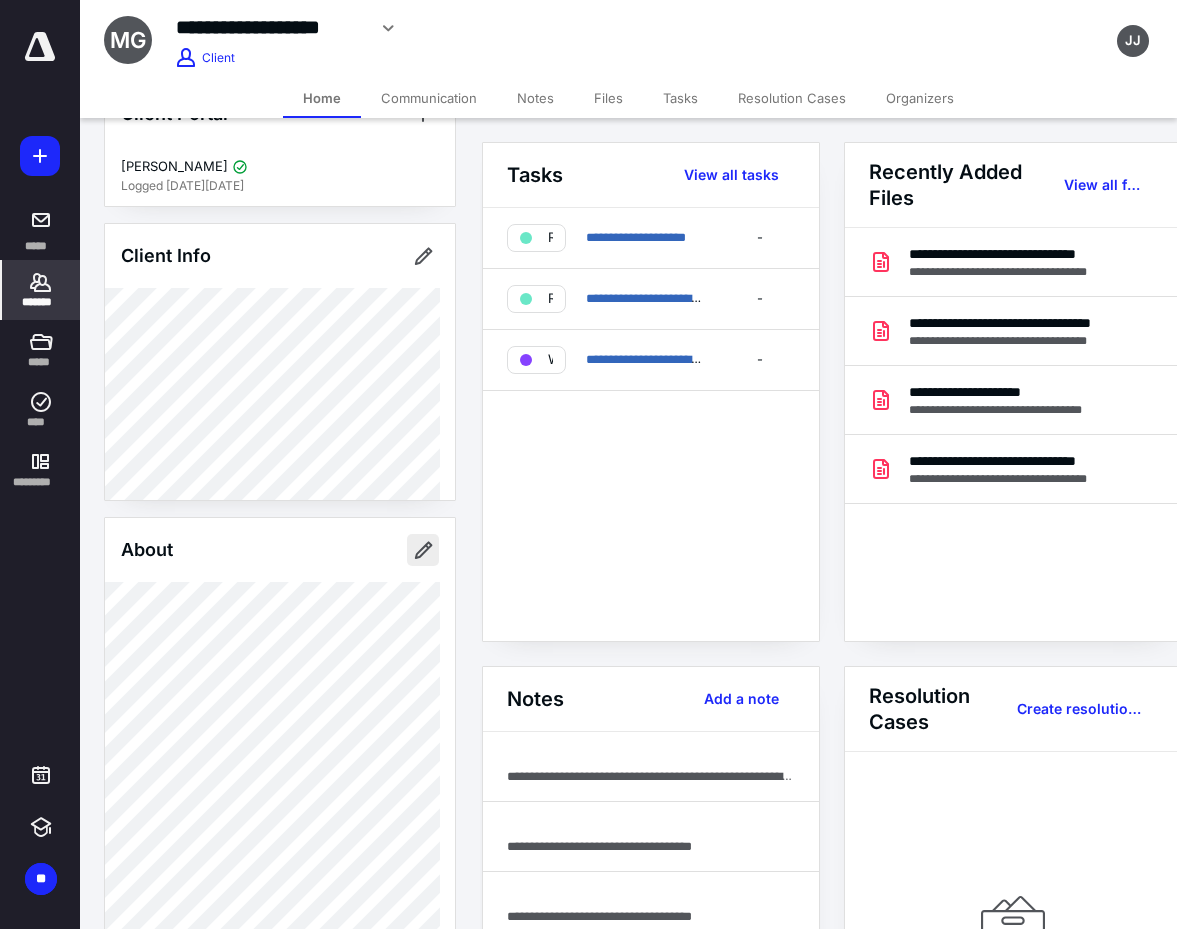 click at bounding box center [423, 550] 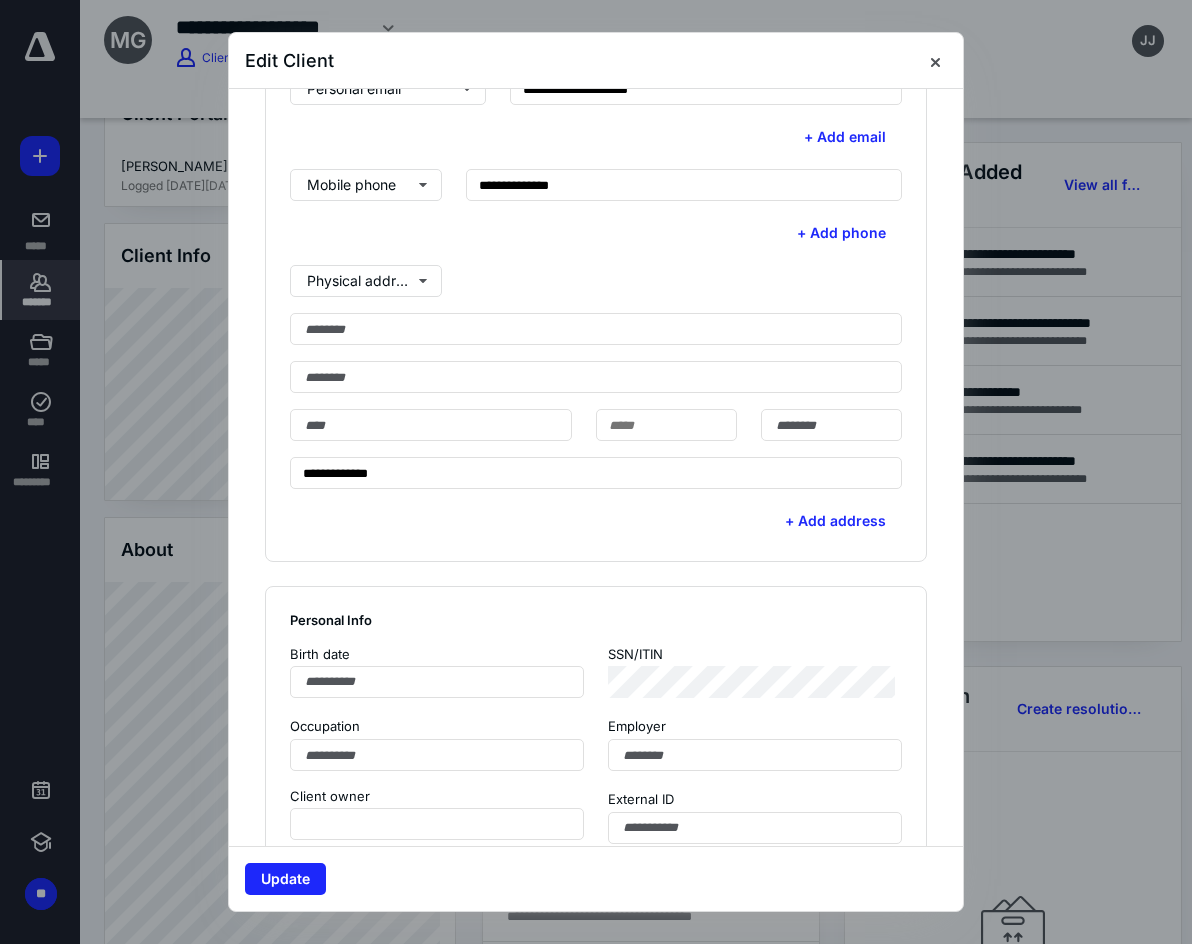 scroll, scrollTop: 200, scrollLeft: 0, axis: vertical 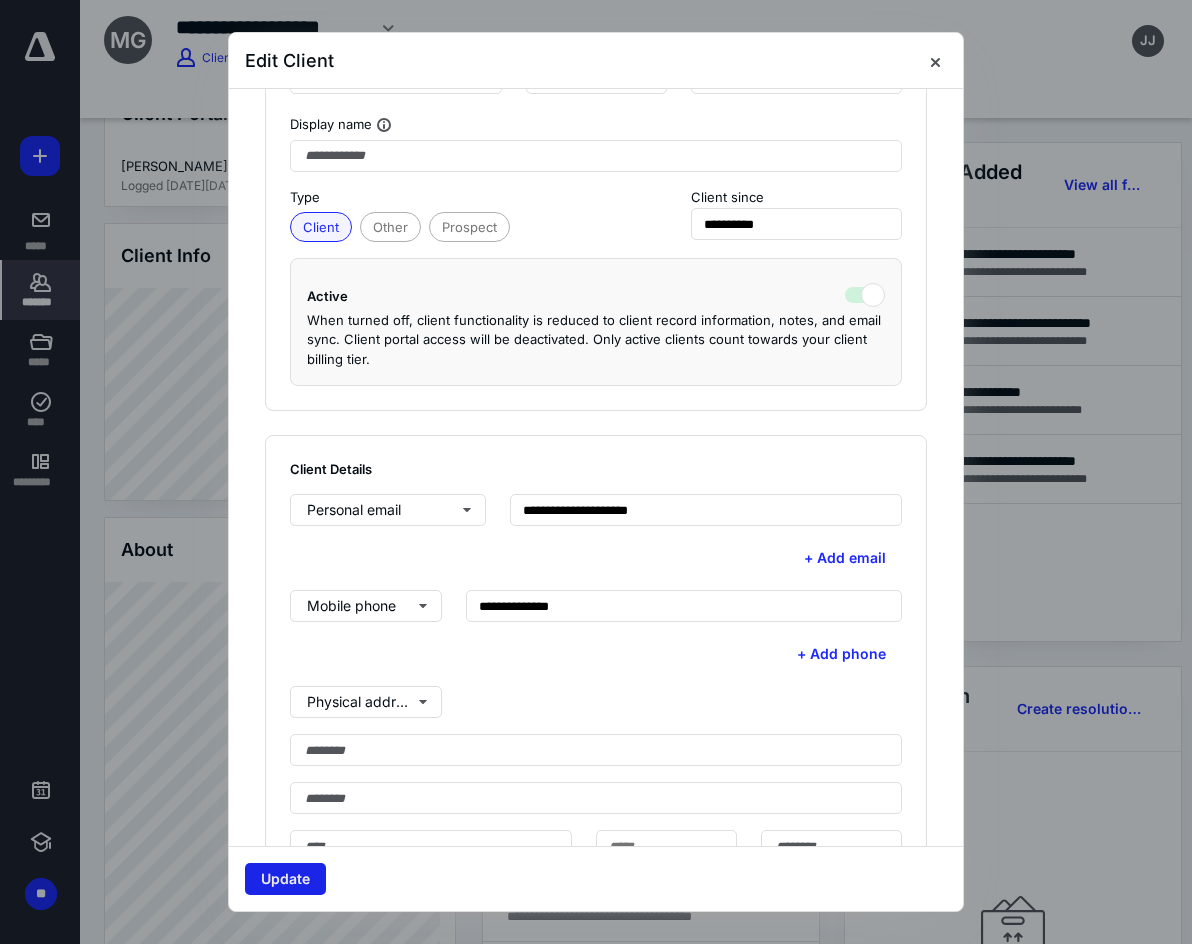 click on "Update" at bounding box center (285, 879) 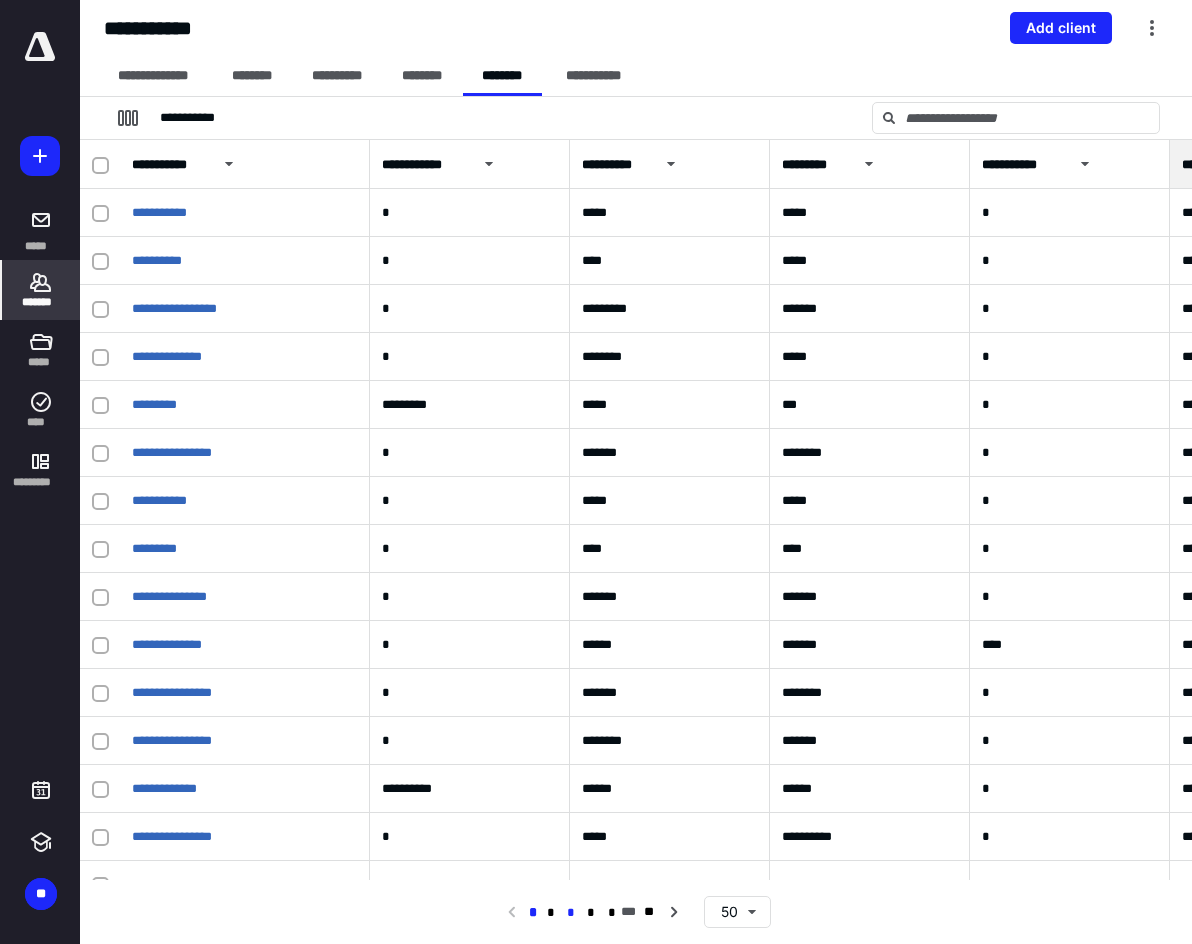 click on "*" at bounding box center [571, 913] 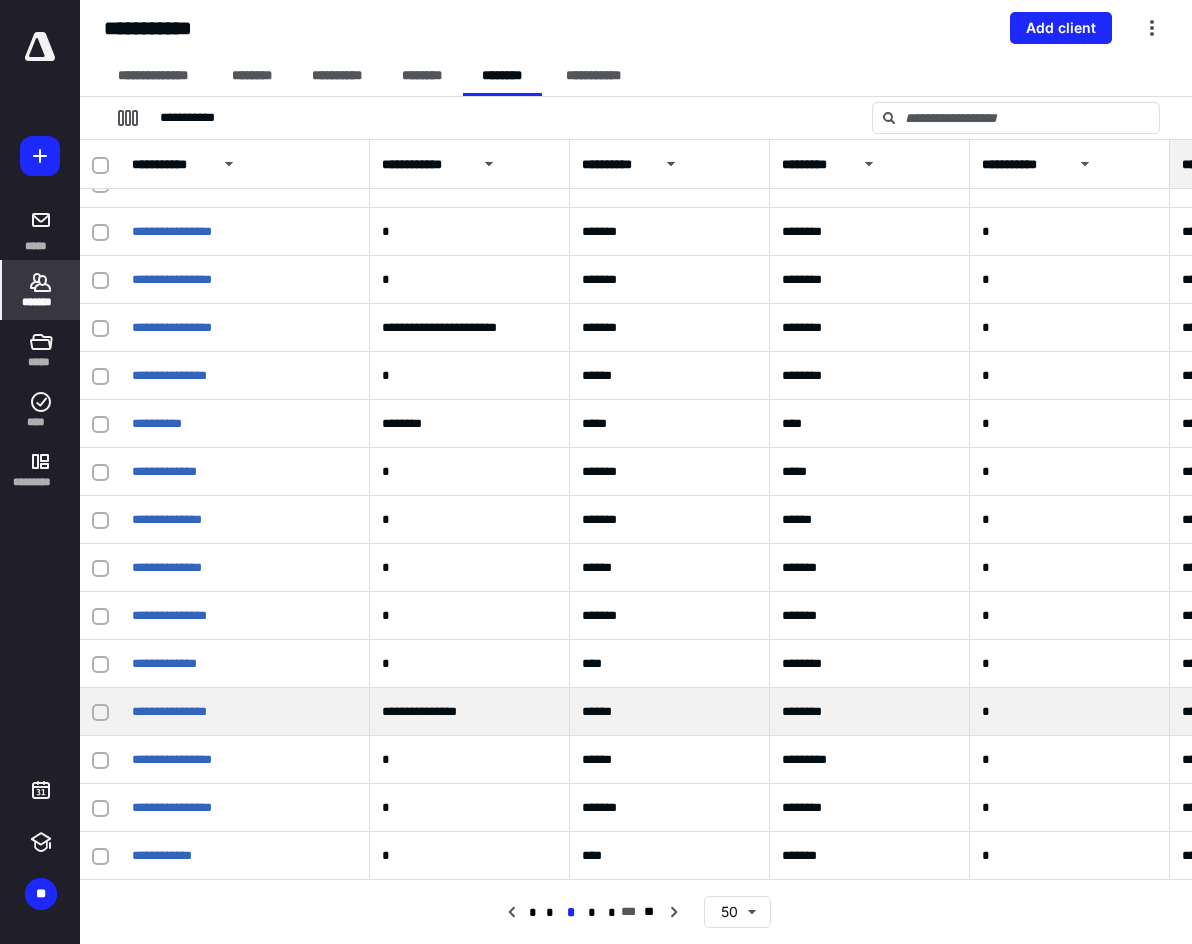 scroll, scrollTop: 1724, scrollLeft: 0, axis: vertical 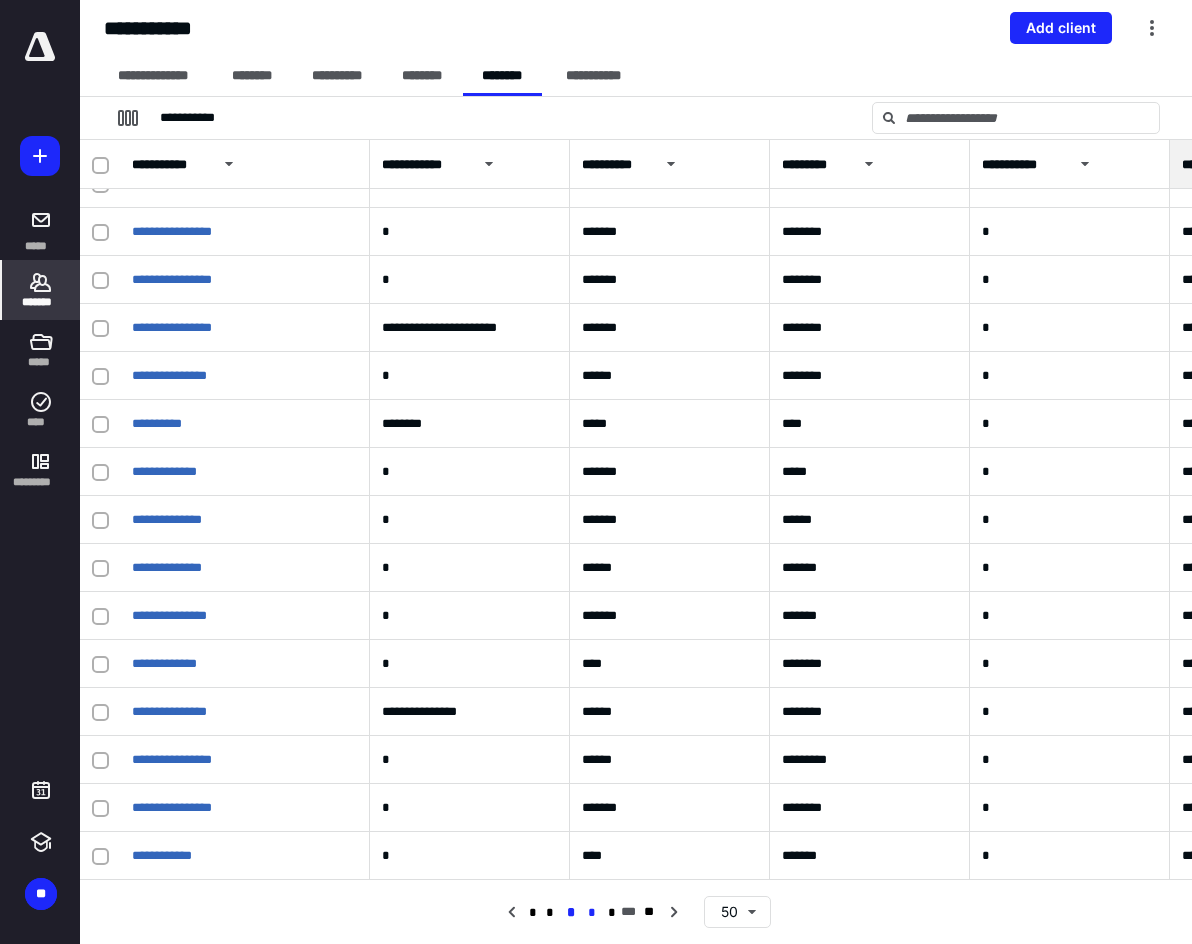 drag, startPoint x: 592, startPoint y: 903, endPoint x: 601, endPoint y: 913, distance: 13.453624 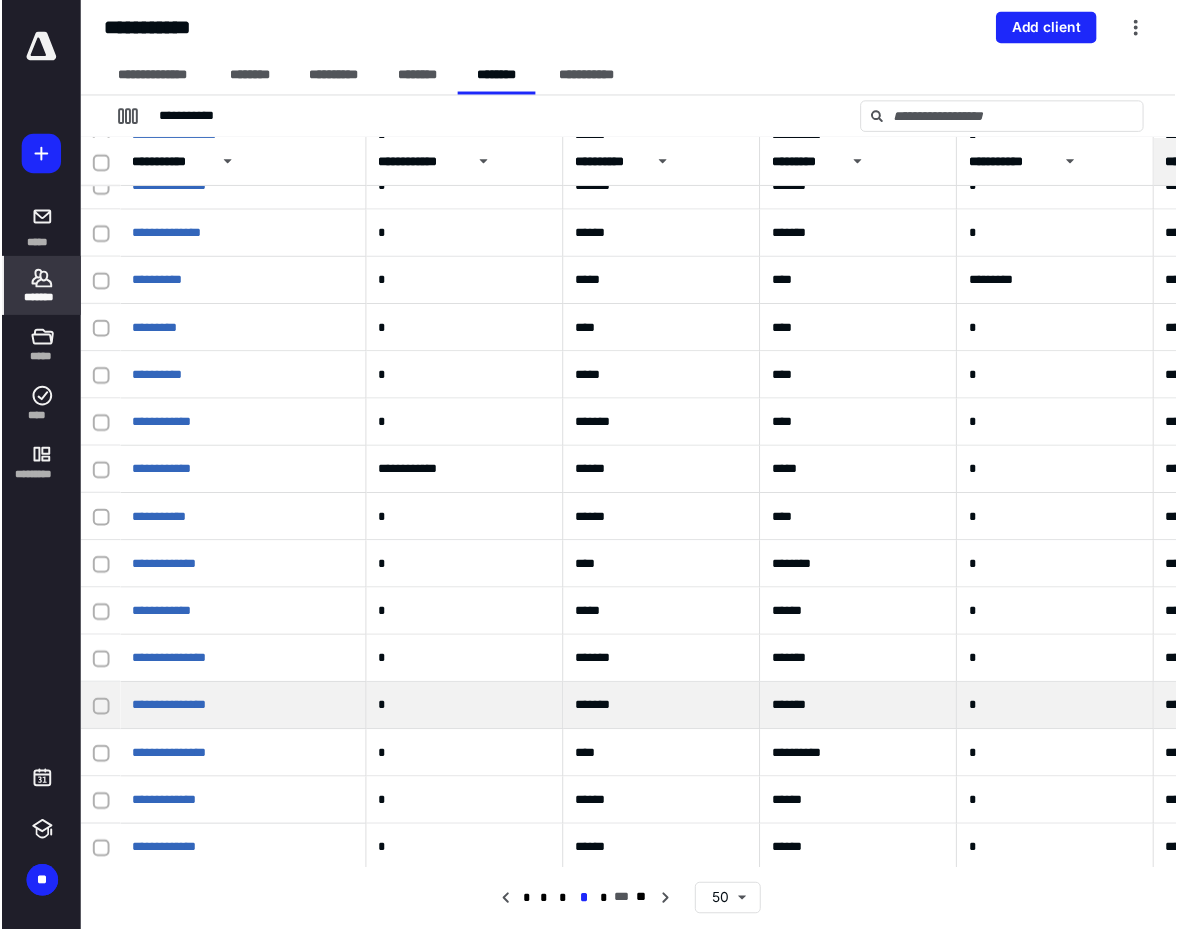 scroll, scrollTop: 600, scrollLeft: 0, axis: vertical 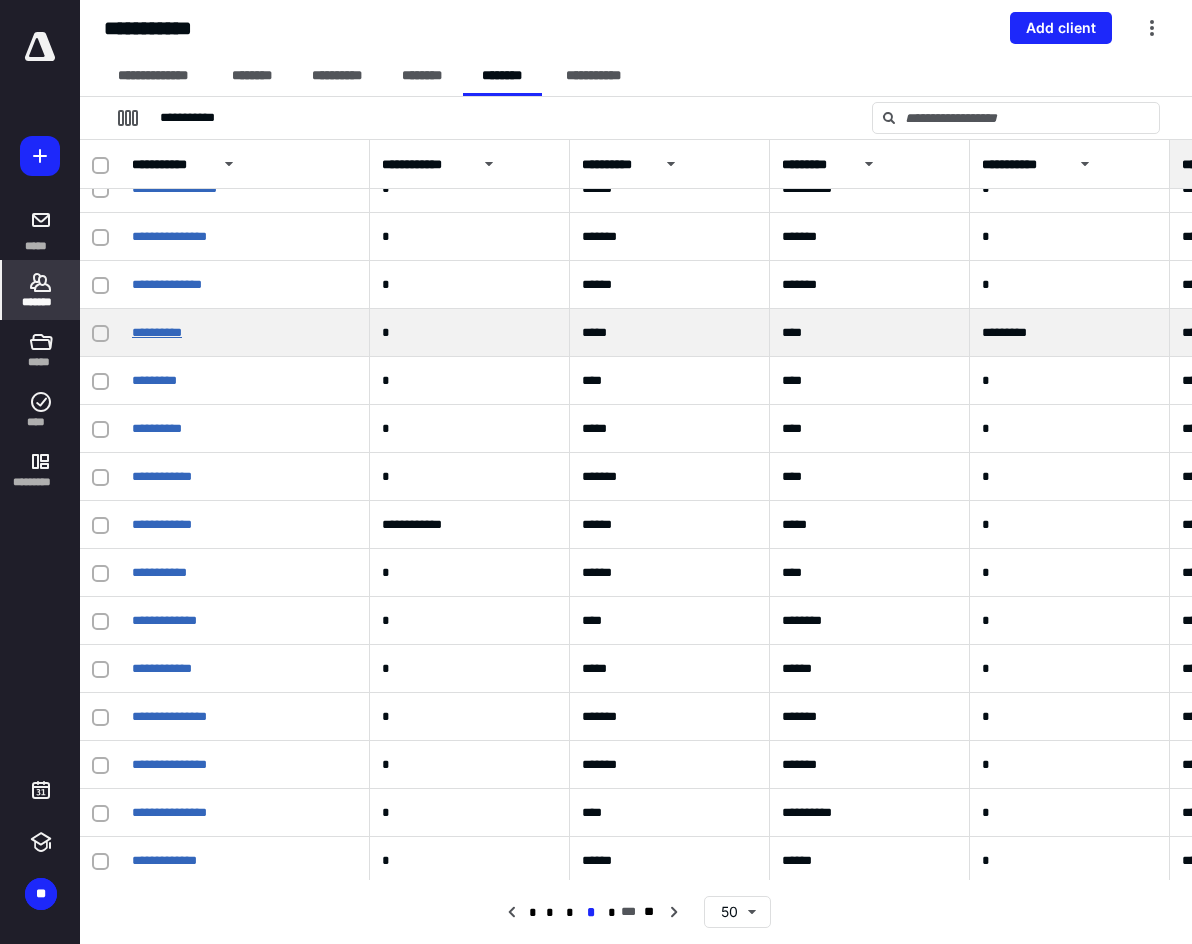 click on "**********" at bounding box center (157, 332) 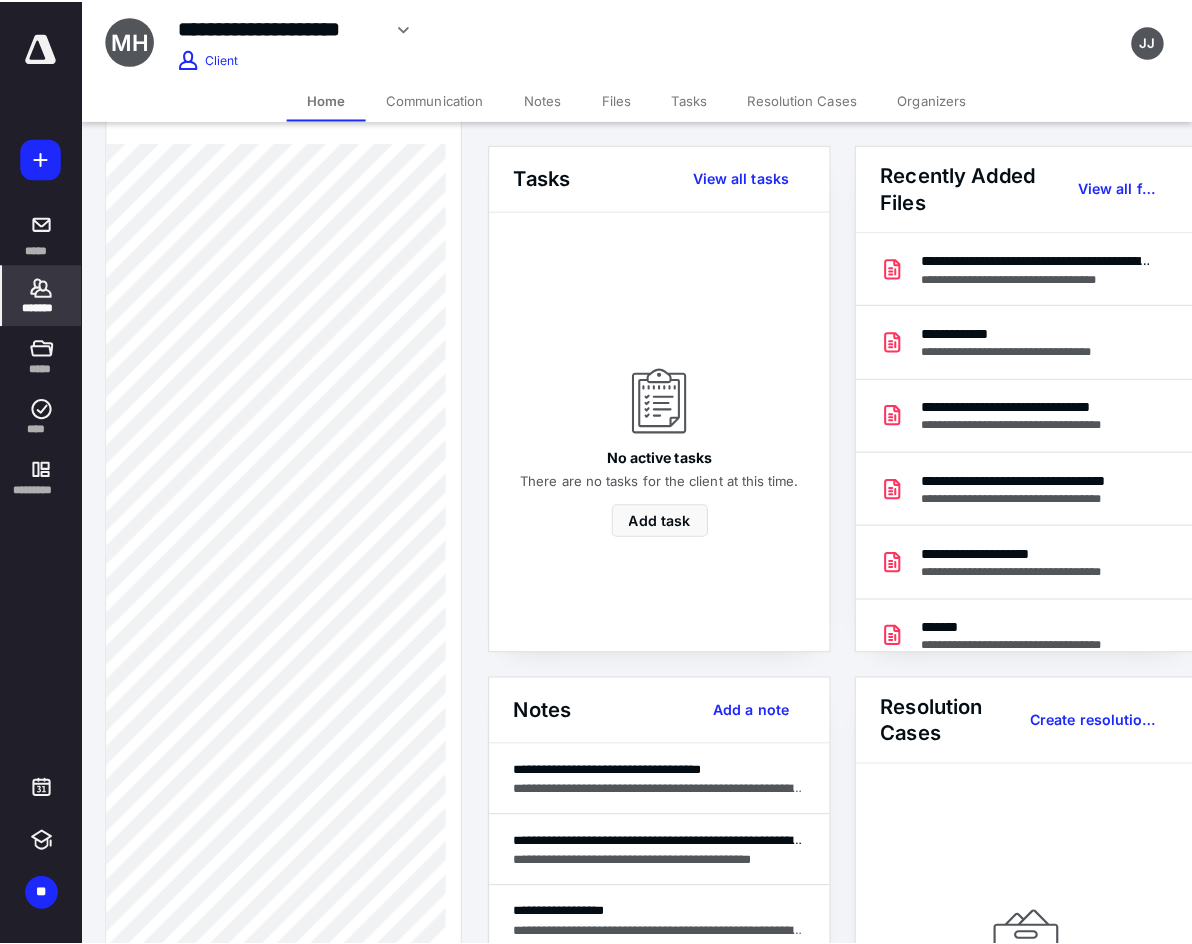 scroll, scrollTop: 400, scrollLeft: 0, axis: vertical 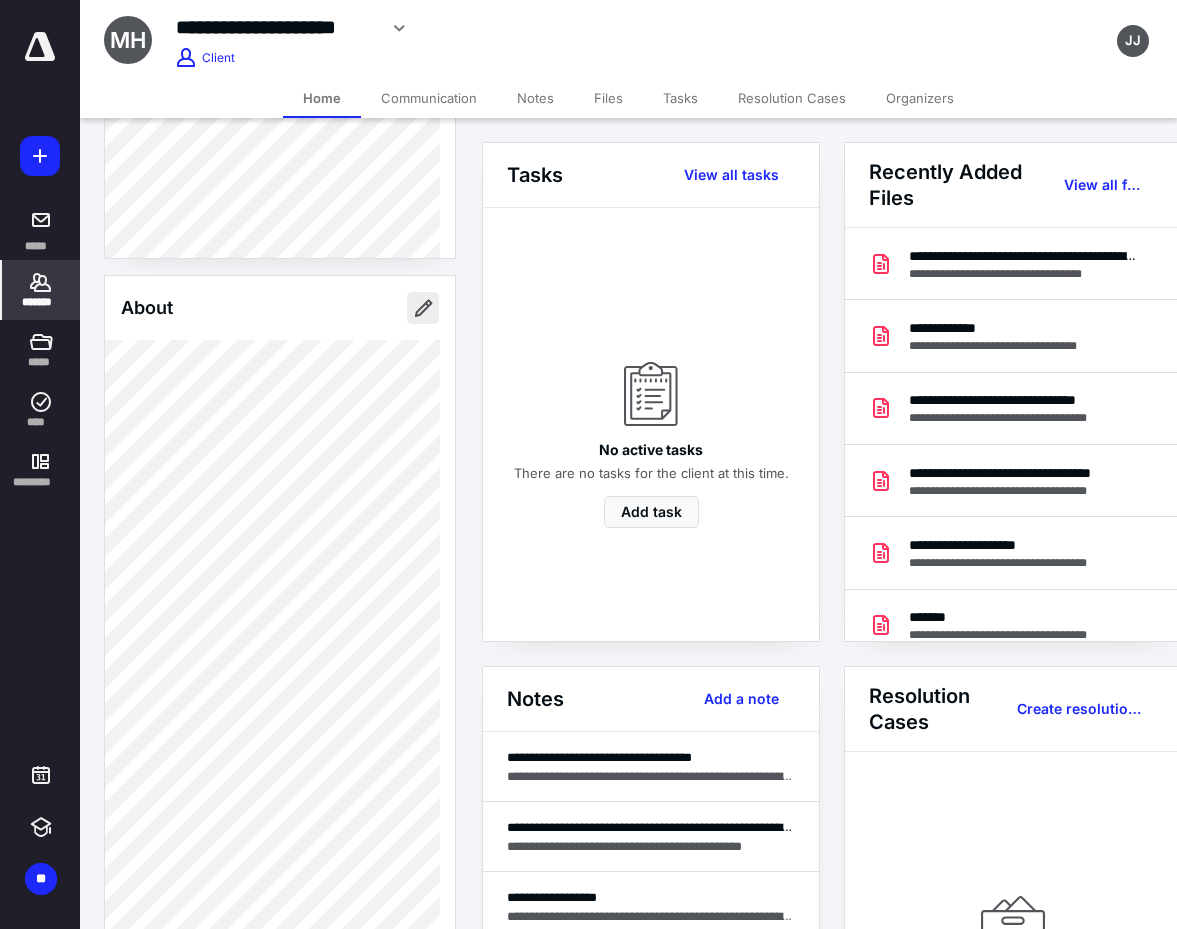 click at bounding box center (423, 308) 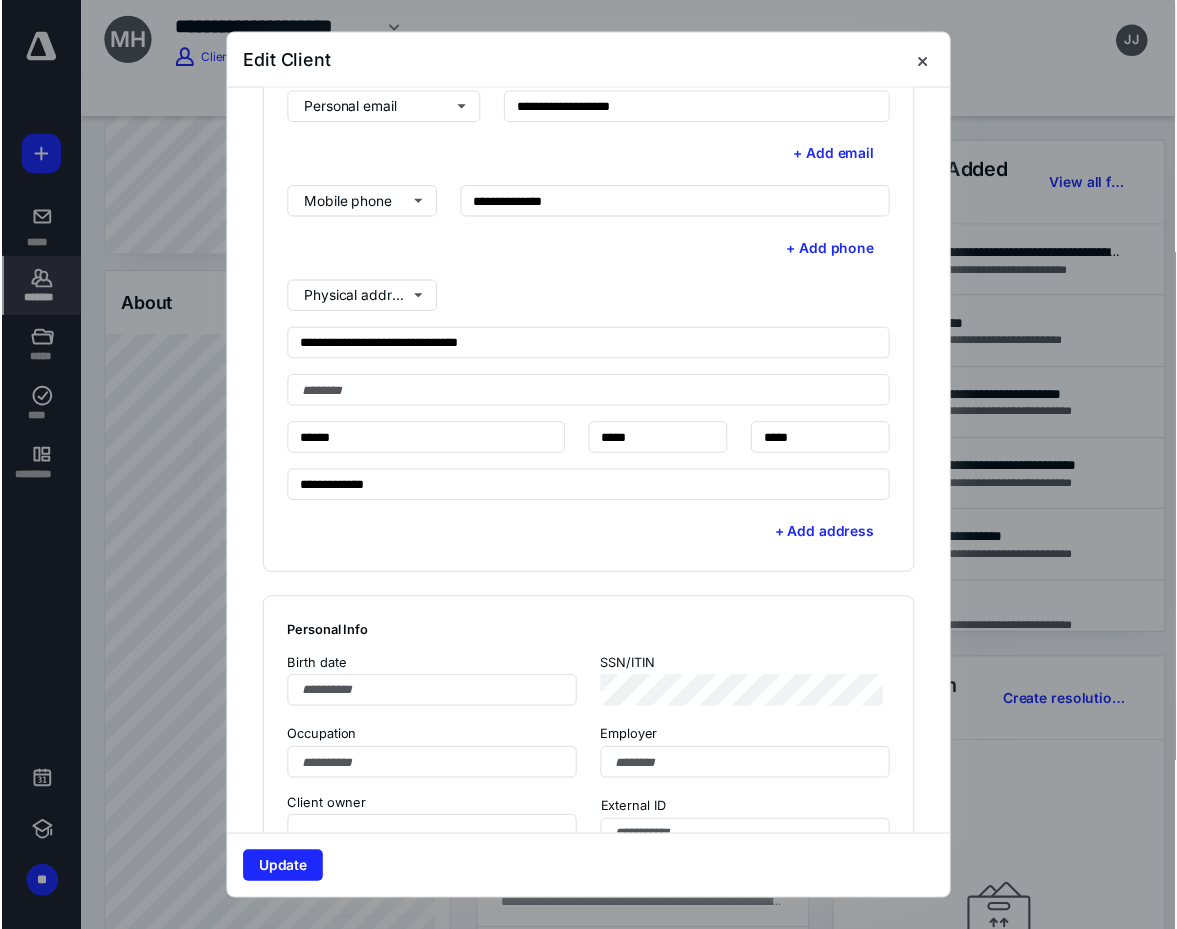 scroll, scrollTop: 700, scrollLeft: 0, axis: vertical 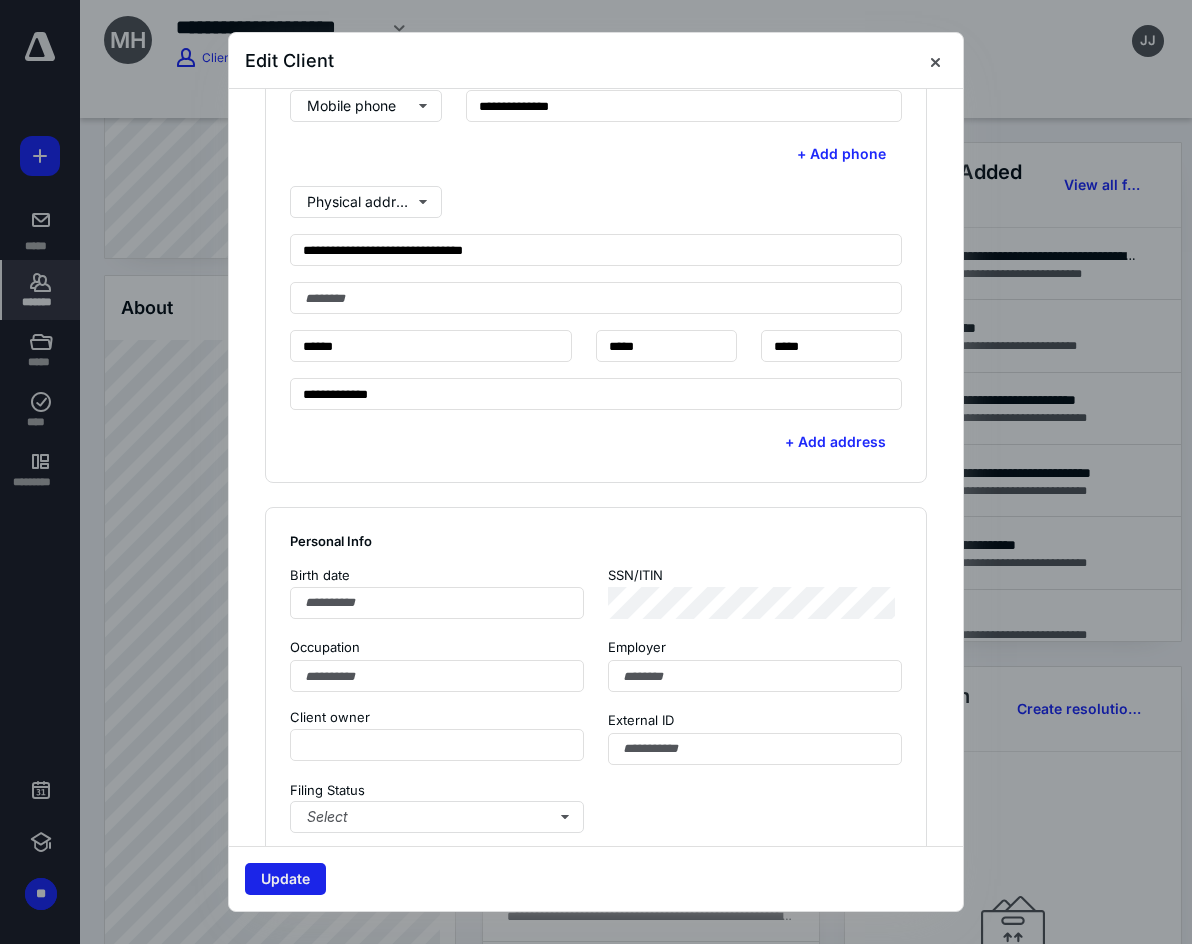 click on "Update" at bounding box center [285, 879] 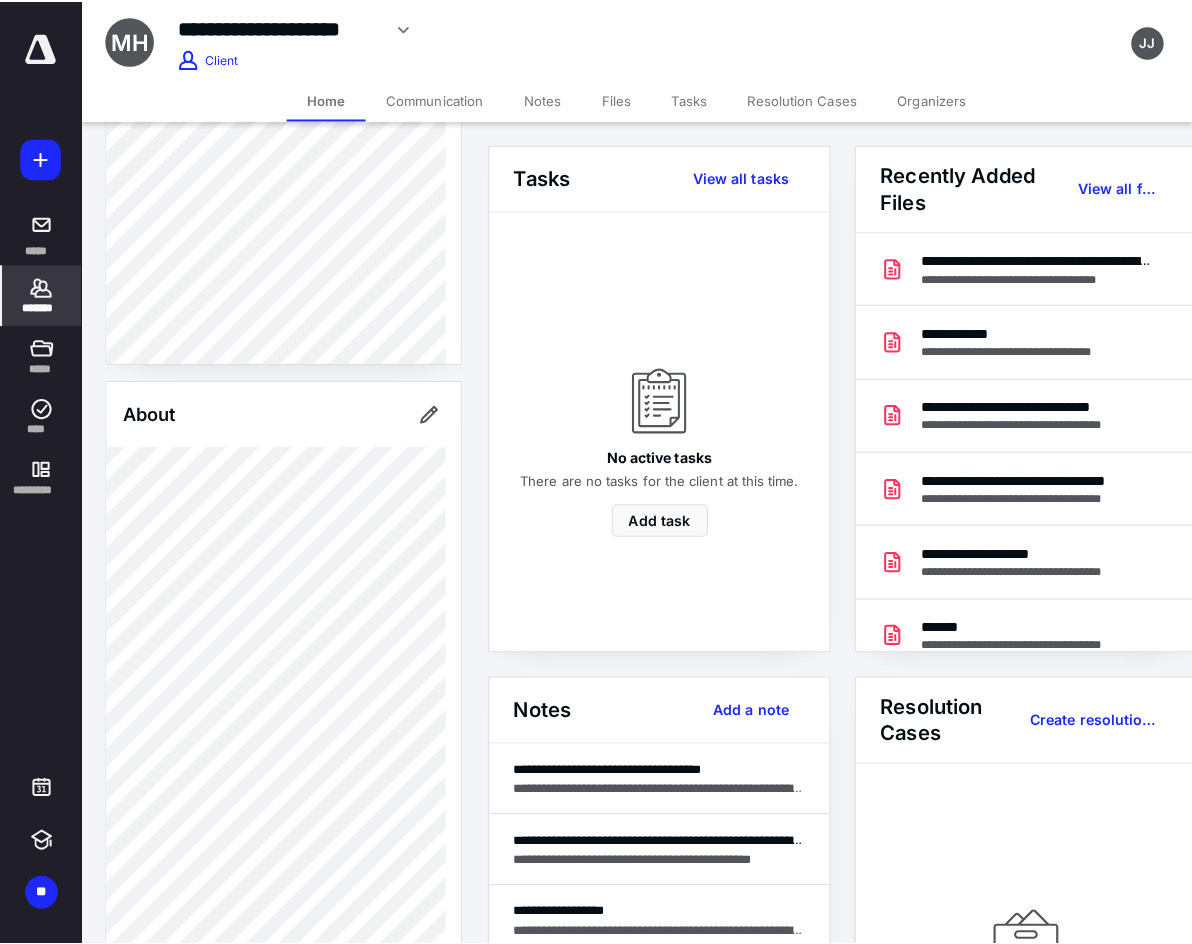 scroll, scrollTop: 0, scrollLeft: 0, axis: both 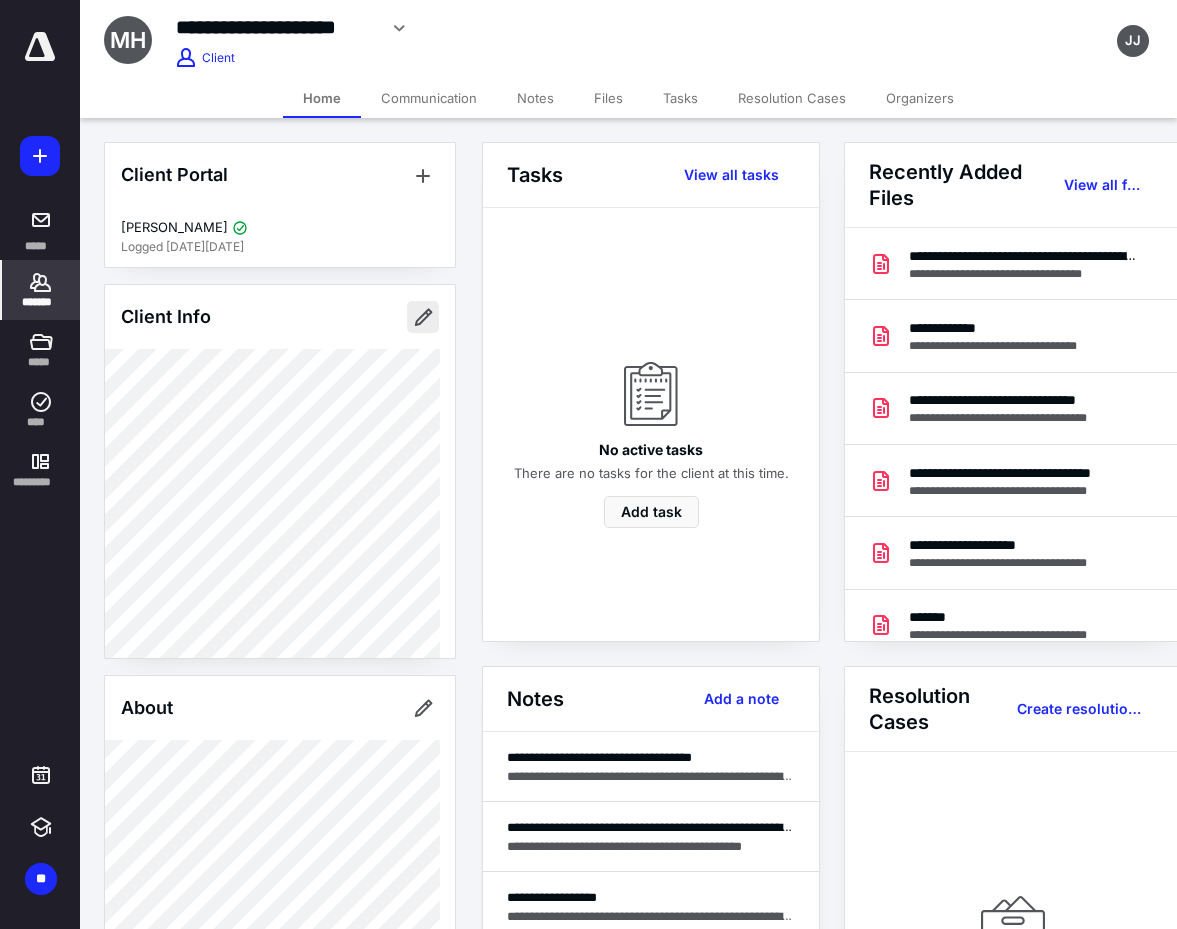 click at bounding box center [423, 317] 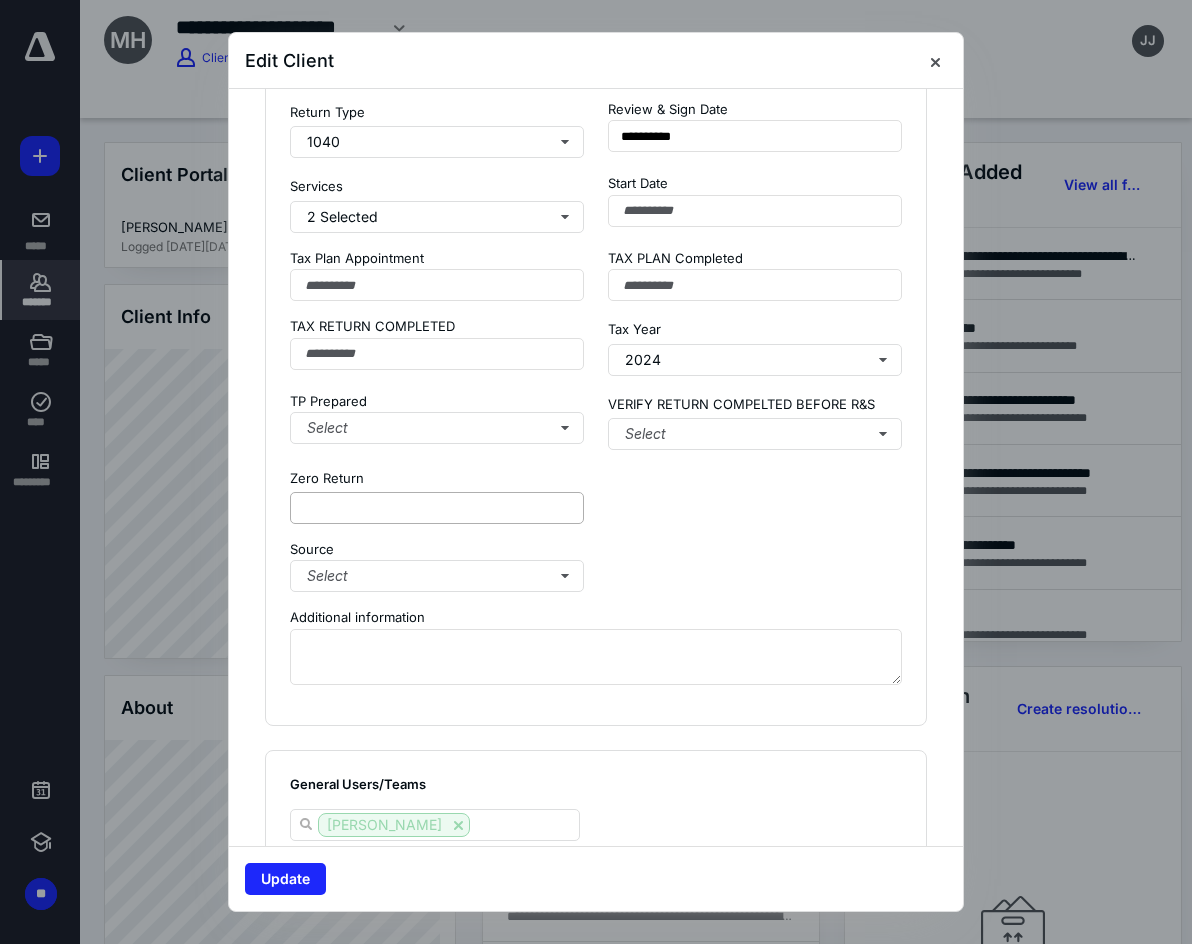 scroll, scrollTop: 2500, scrollLeft: 0, axis: vertical 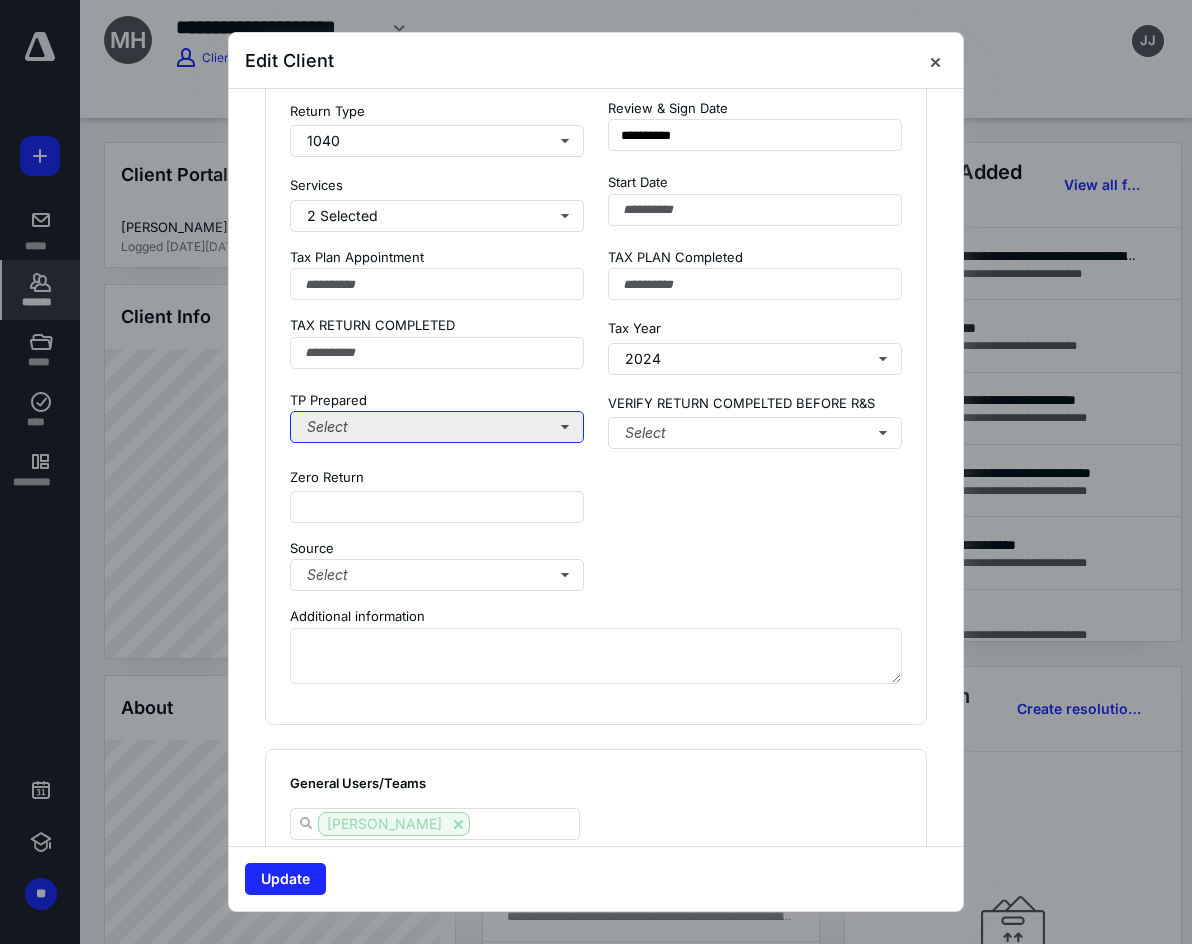 click on "Select" at bounding box center (437, 427) 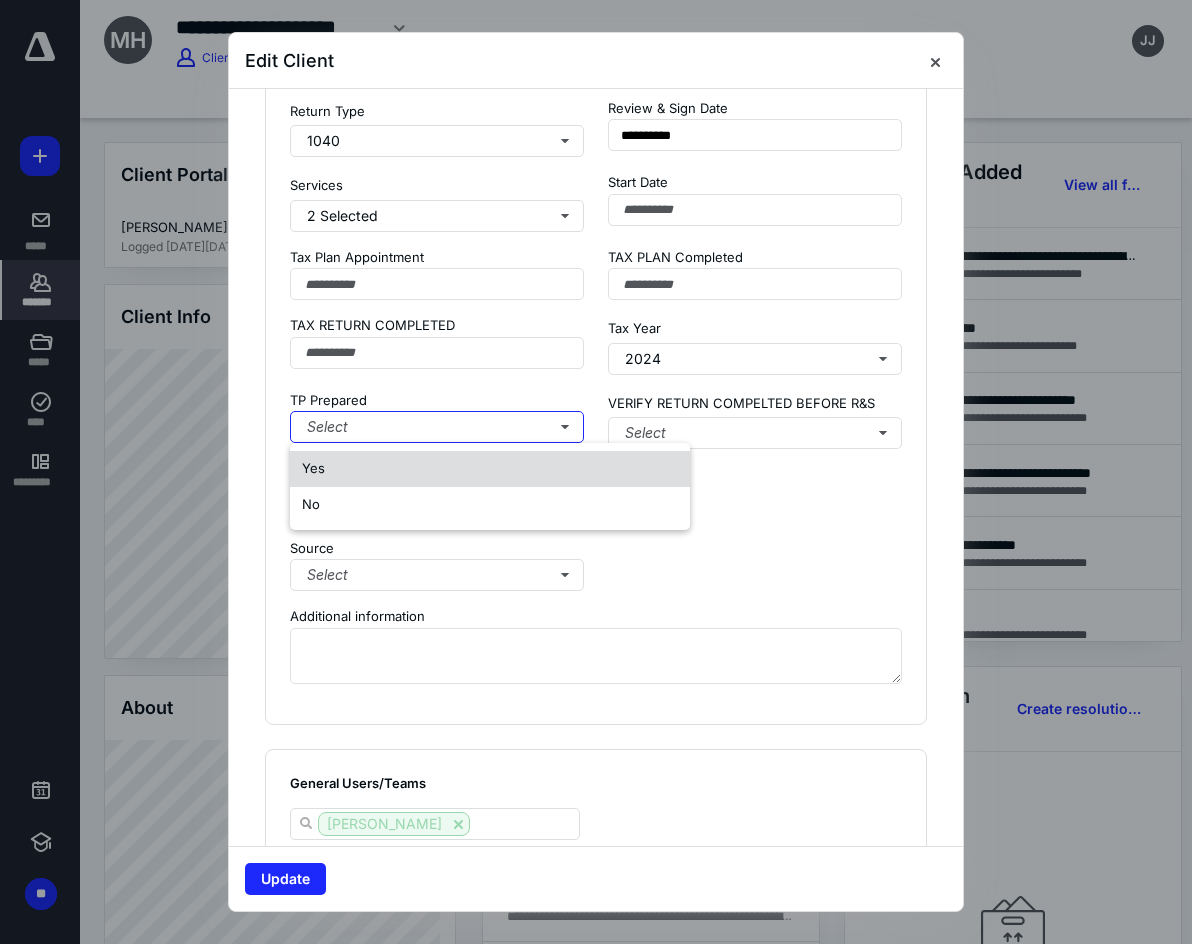 click on "Yes" at bounding box center [490, 469] 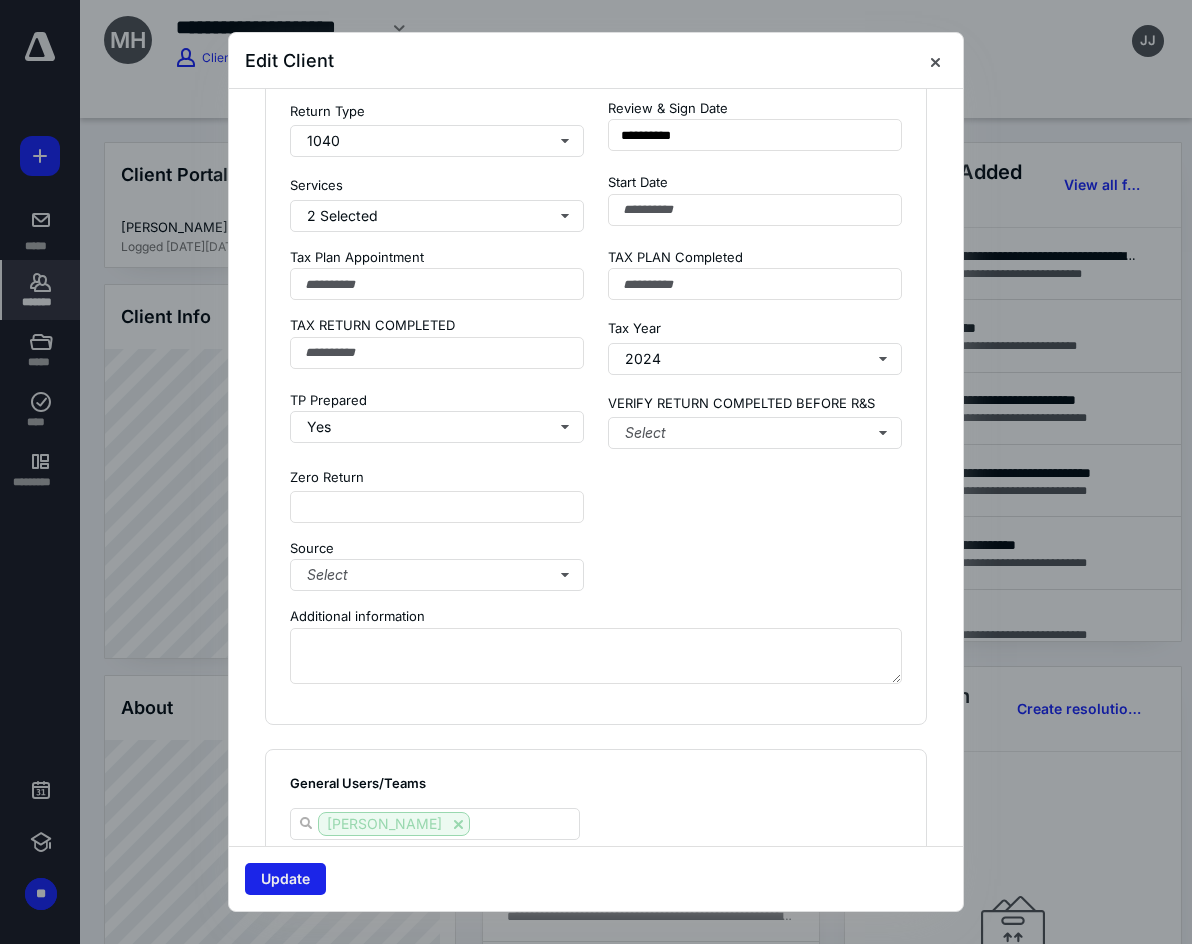 click on "Update" at bounding box center (285, 879) 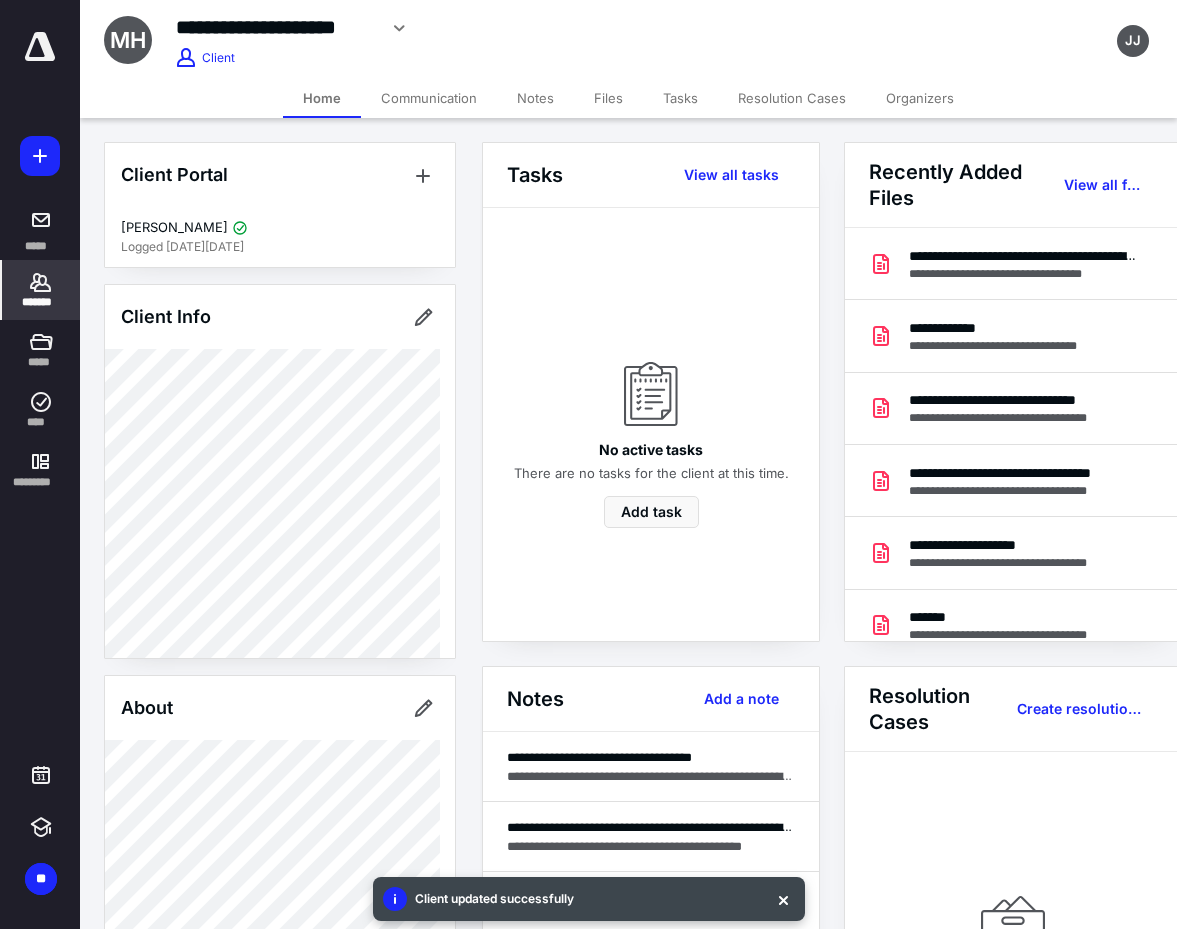 click on "Files" at bounding box center (608, 98) 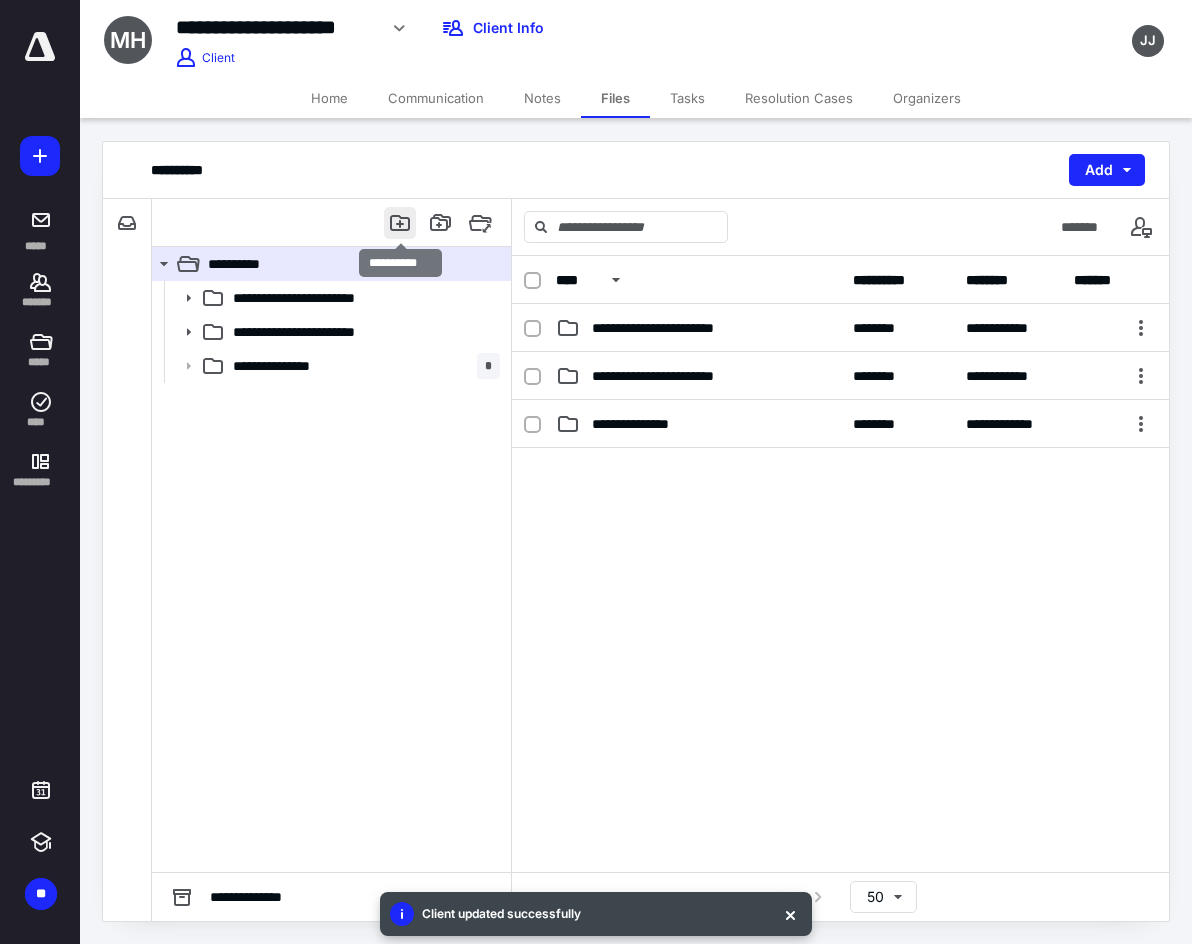 click at bounding box center [400, 223] 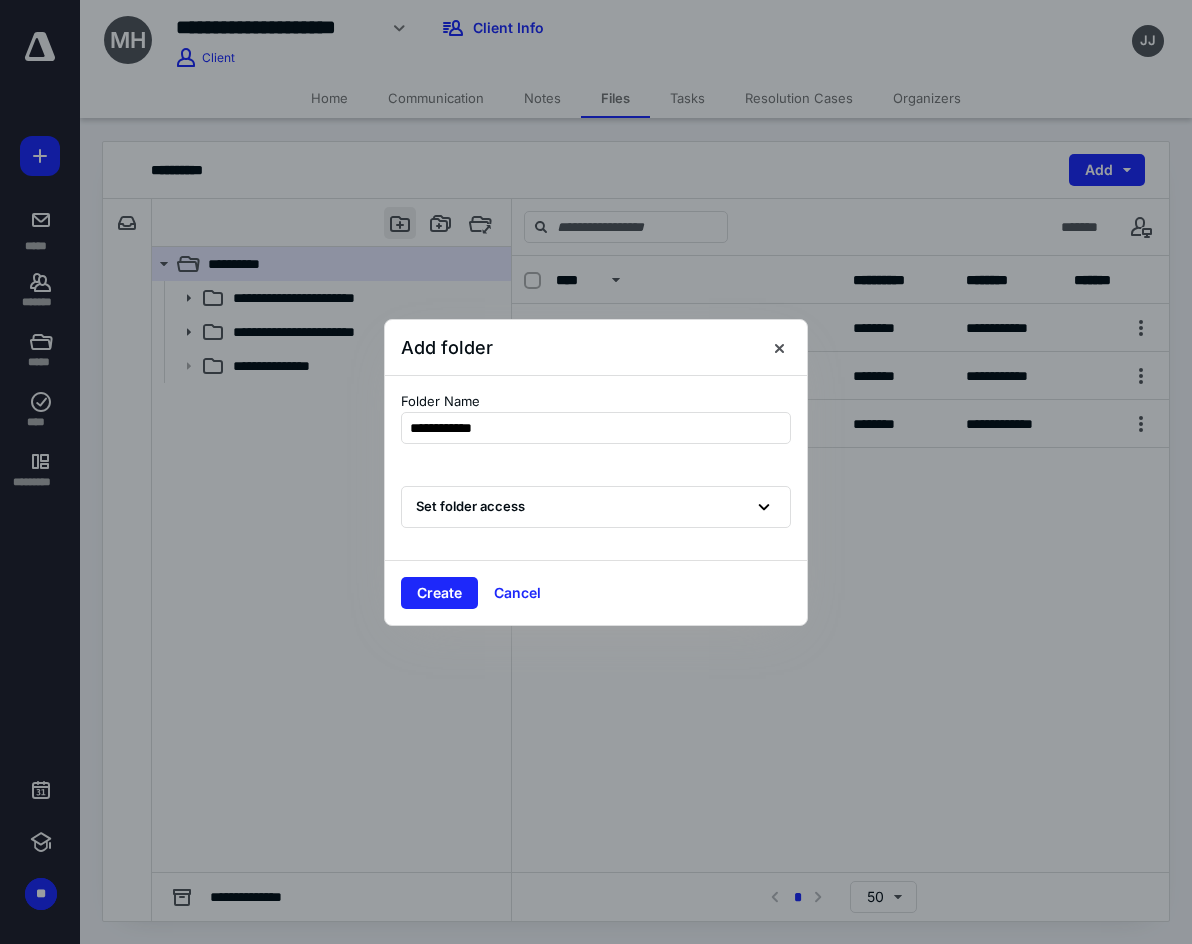 type on "**********" 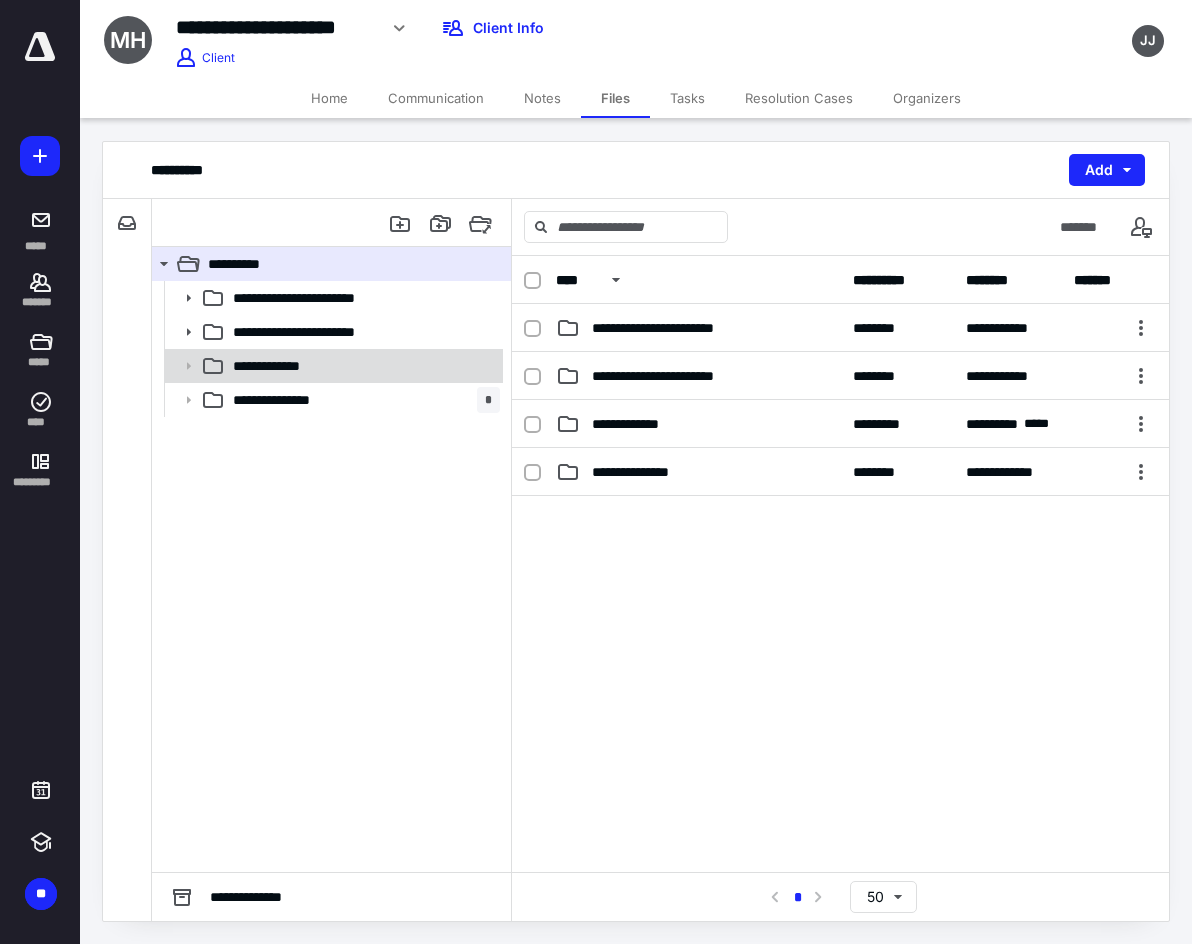 click on "**********" at bounding box center [280, 366] 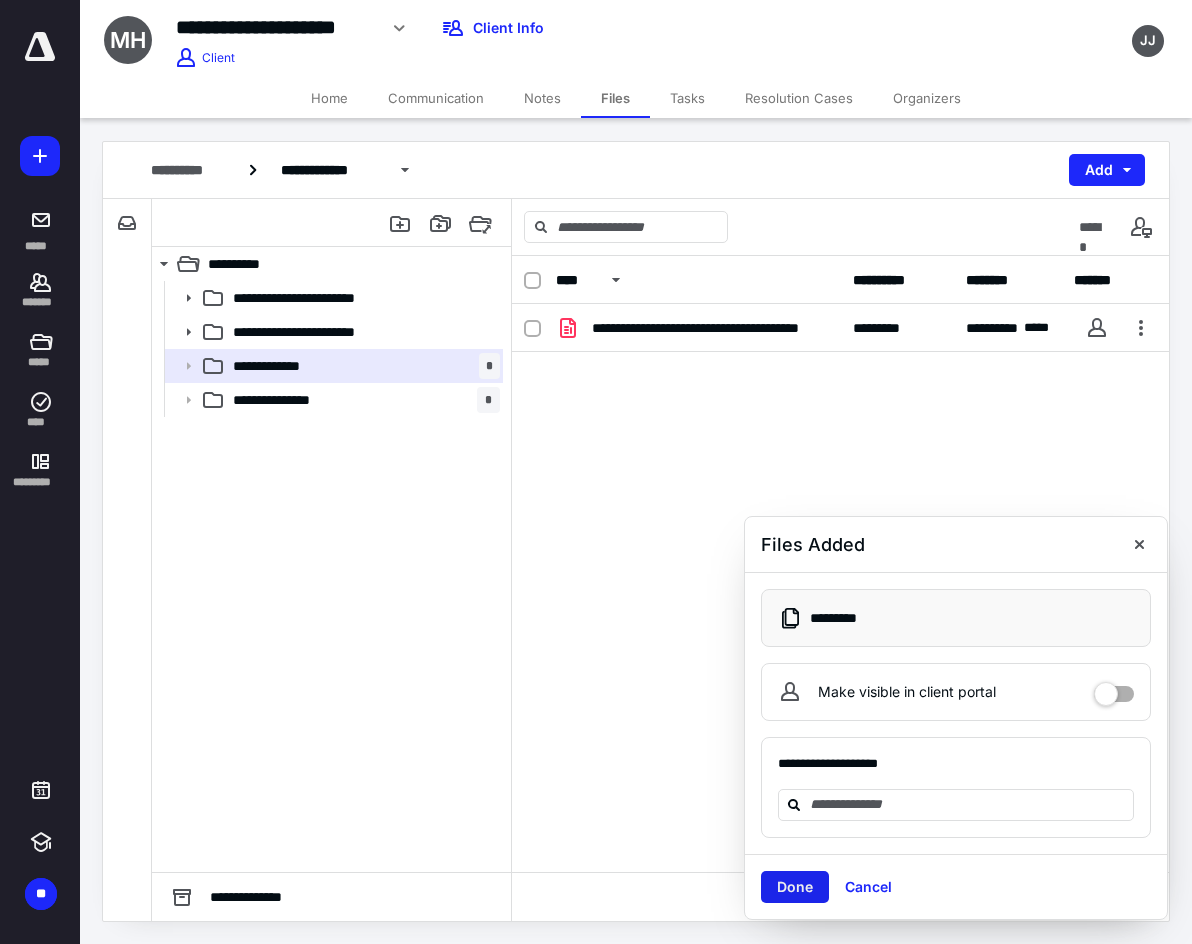 click on "Done" at bounding box center (795, 887) 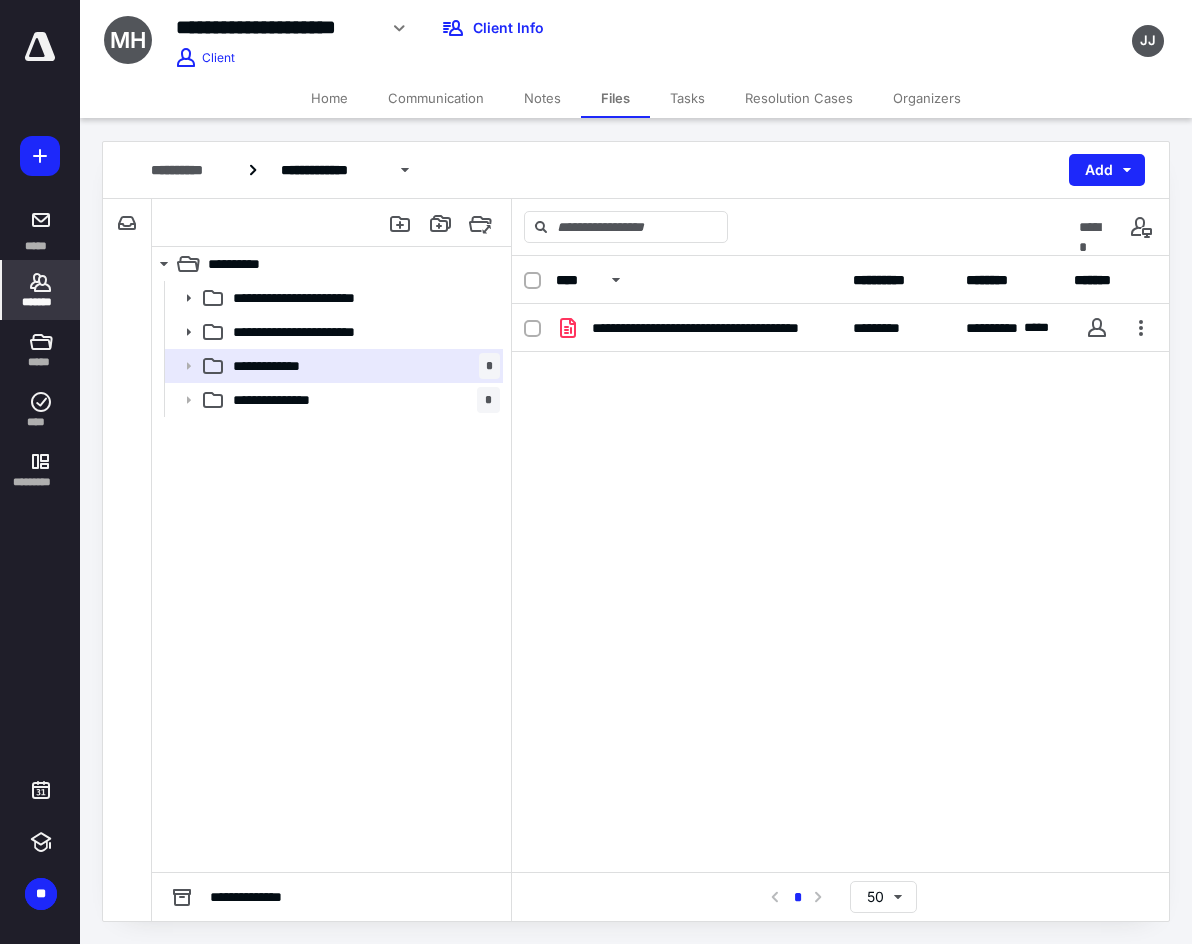 click on "*******" at bounding box center [41, 302] 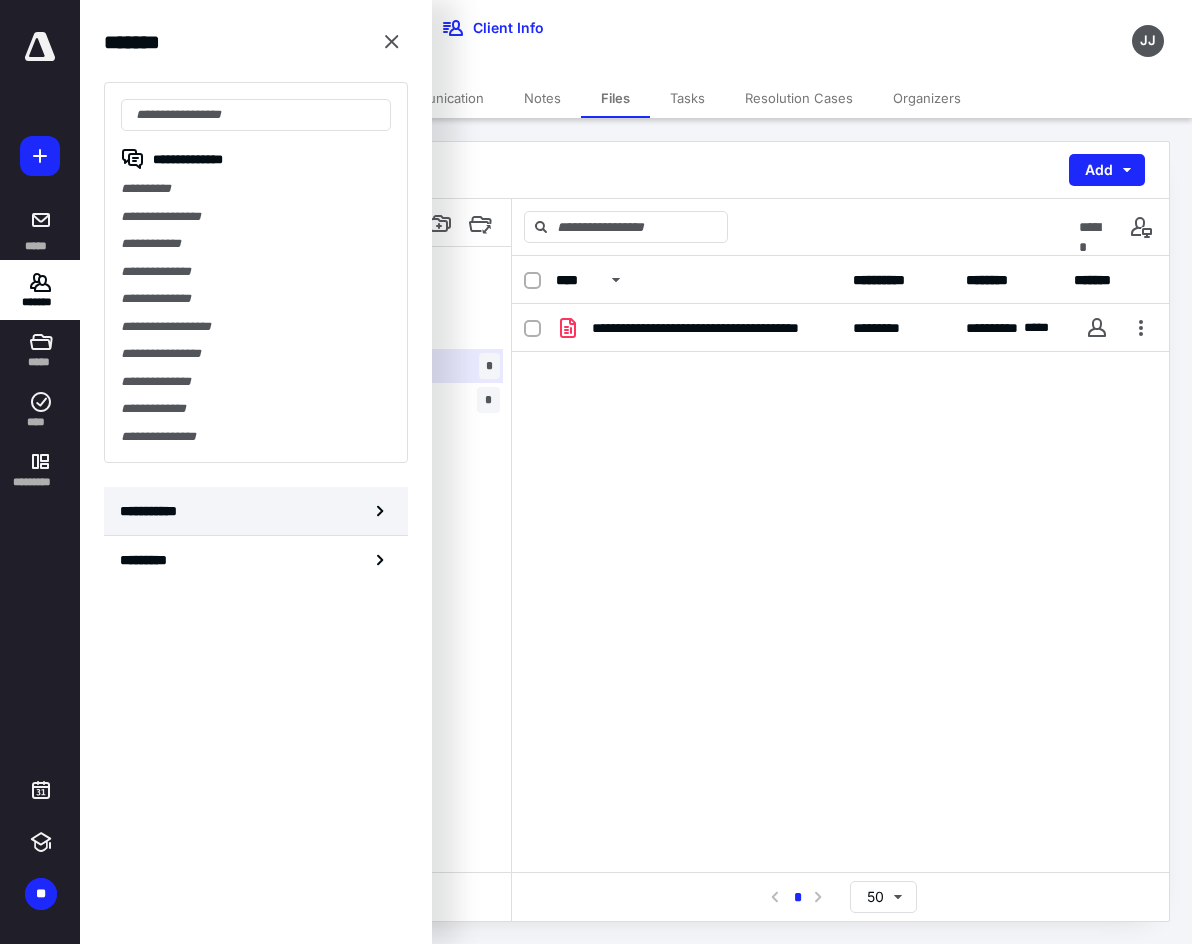click on "**********" at bounding box center (256, 511) 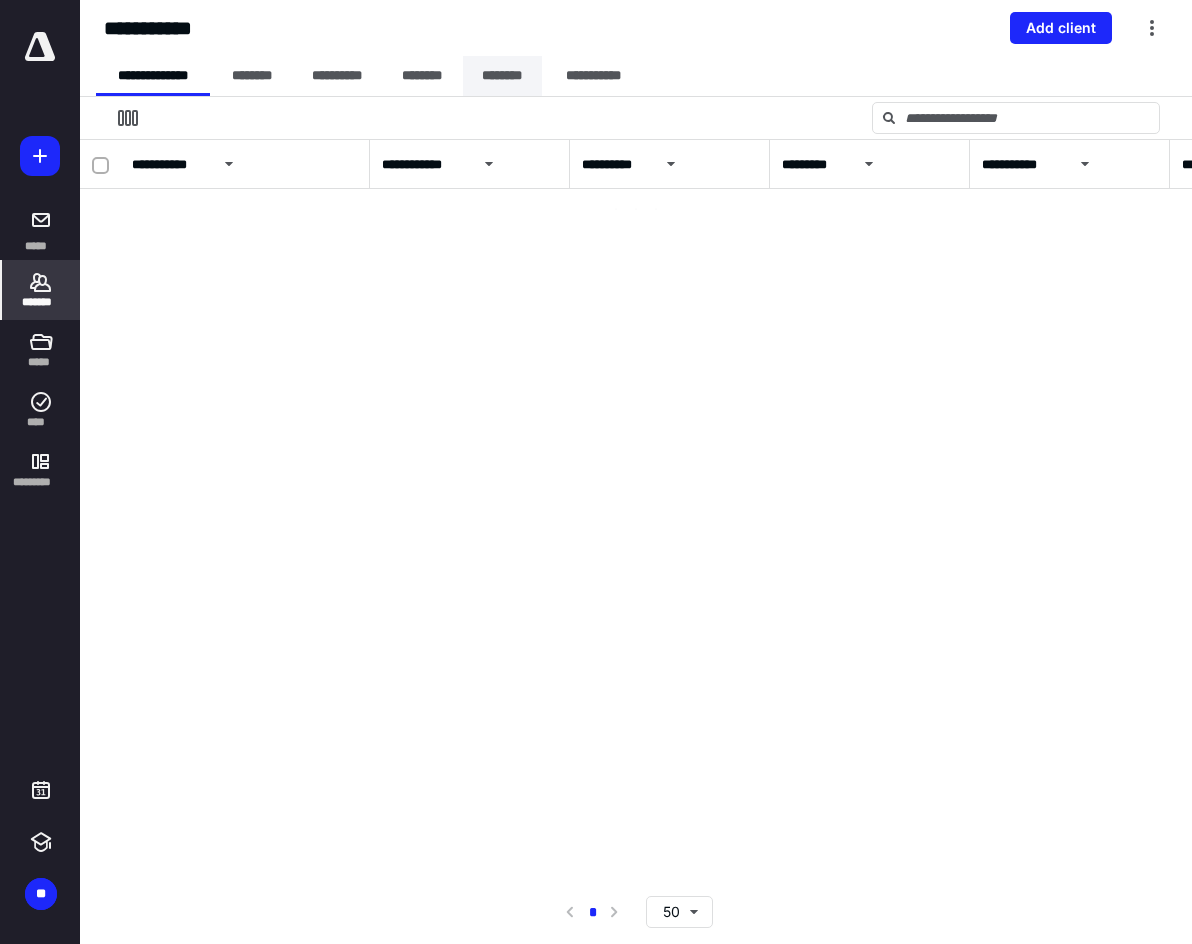click on "********" at bounding box center [502, 76] 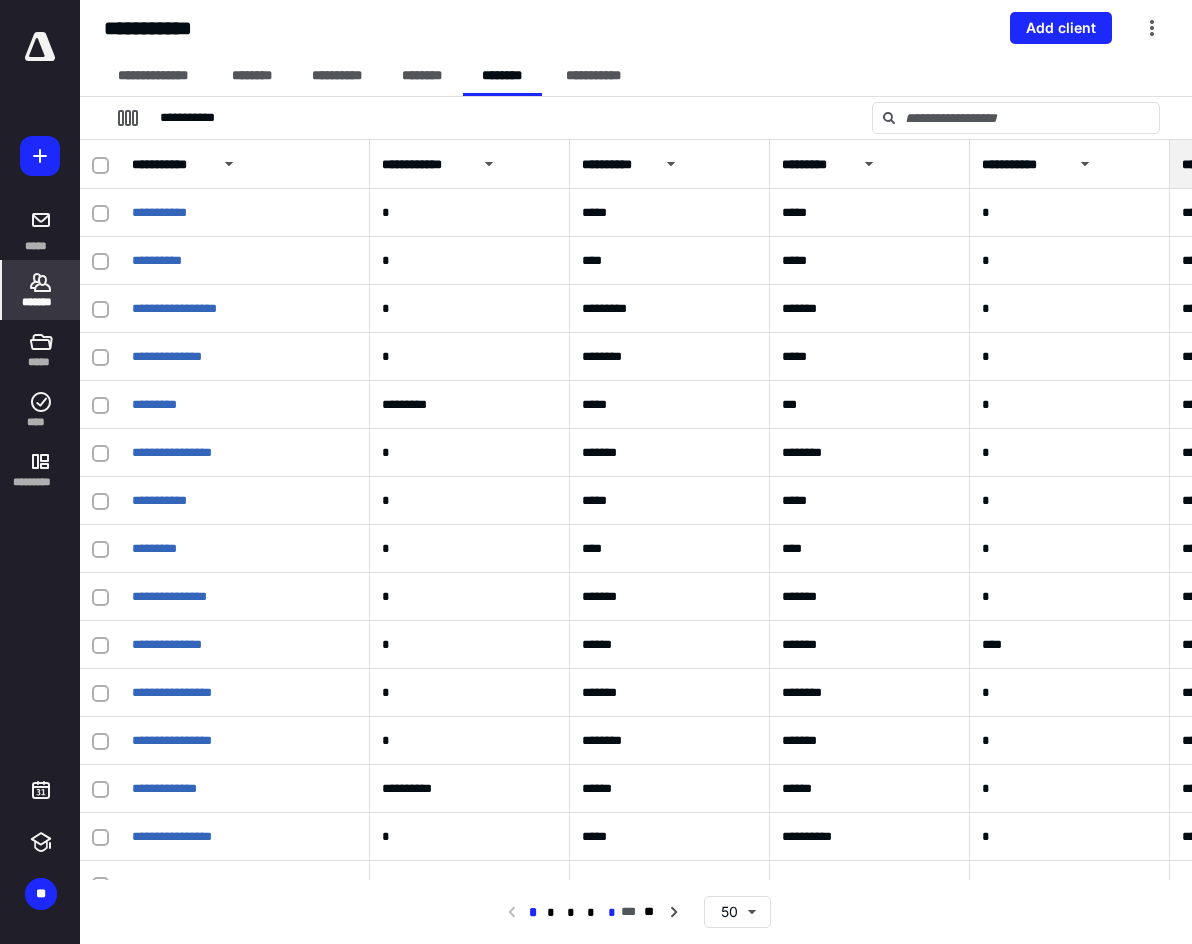 click on "*" at bounding box center [612, 913] 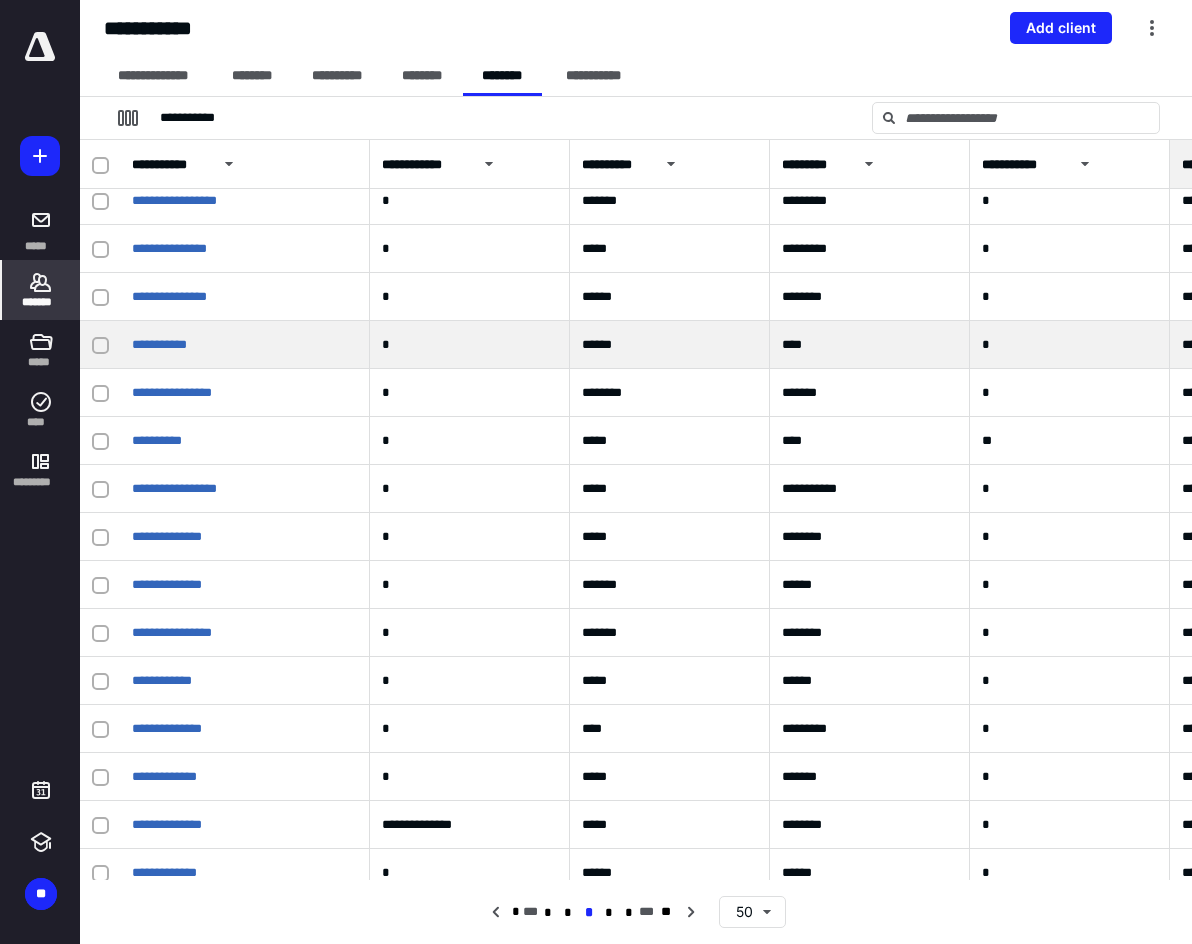 scroll, scrollTop: 0, scrollLeft: 0, axis: both 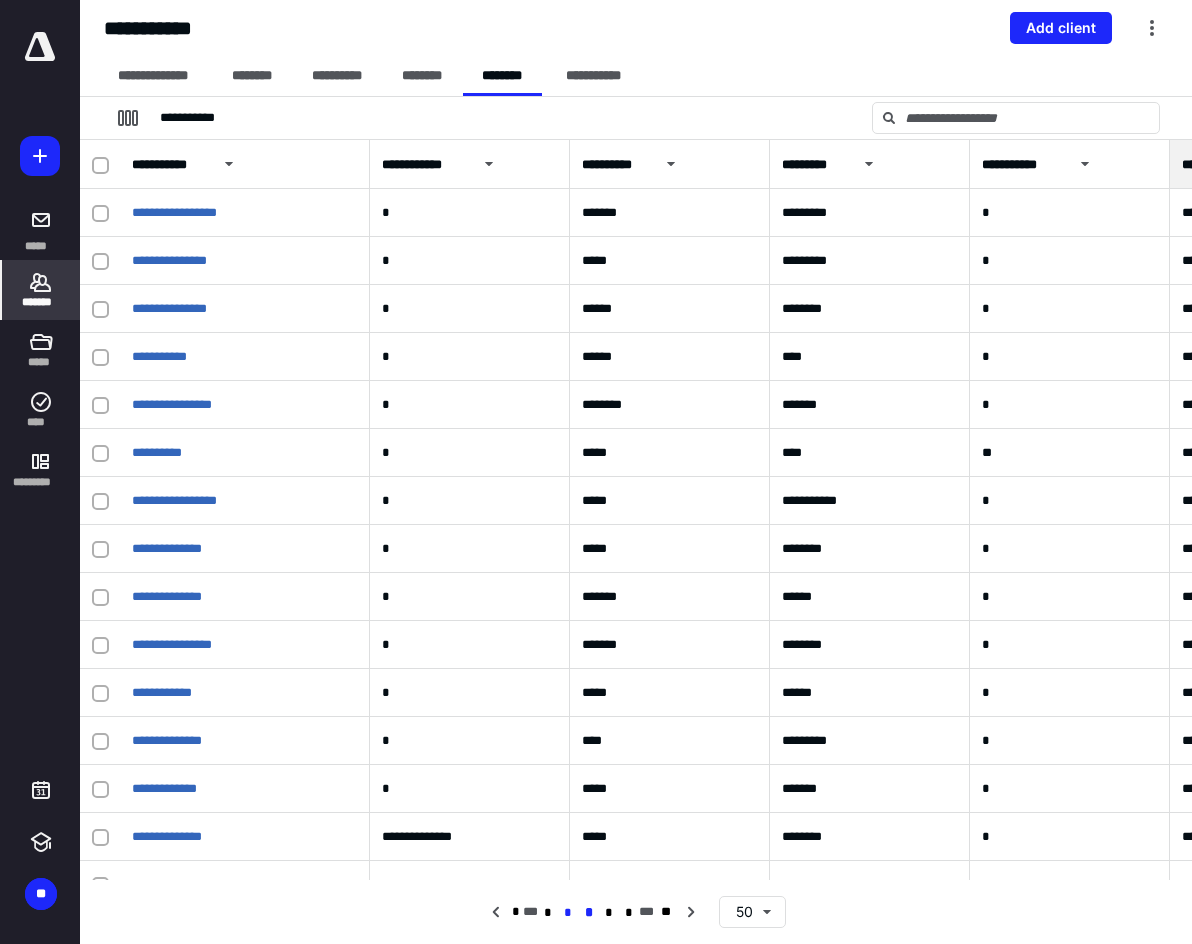 click on "*" at bounding box center (568, 913) 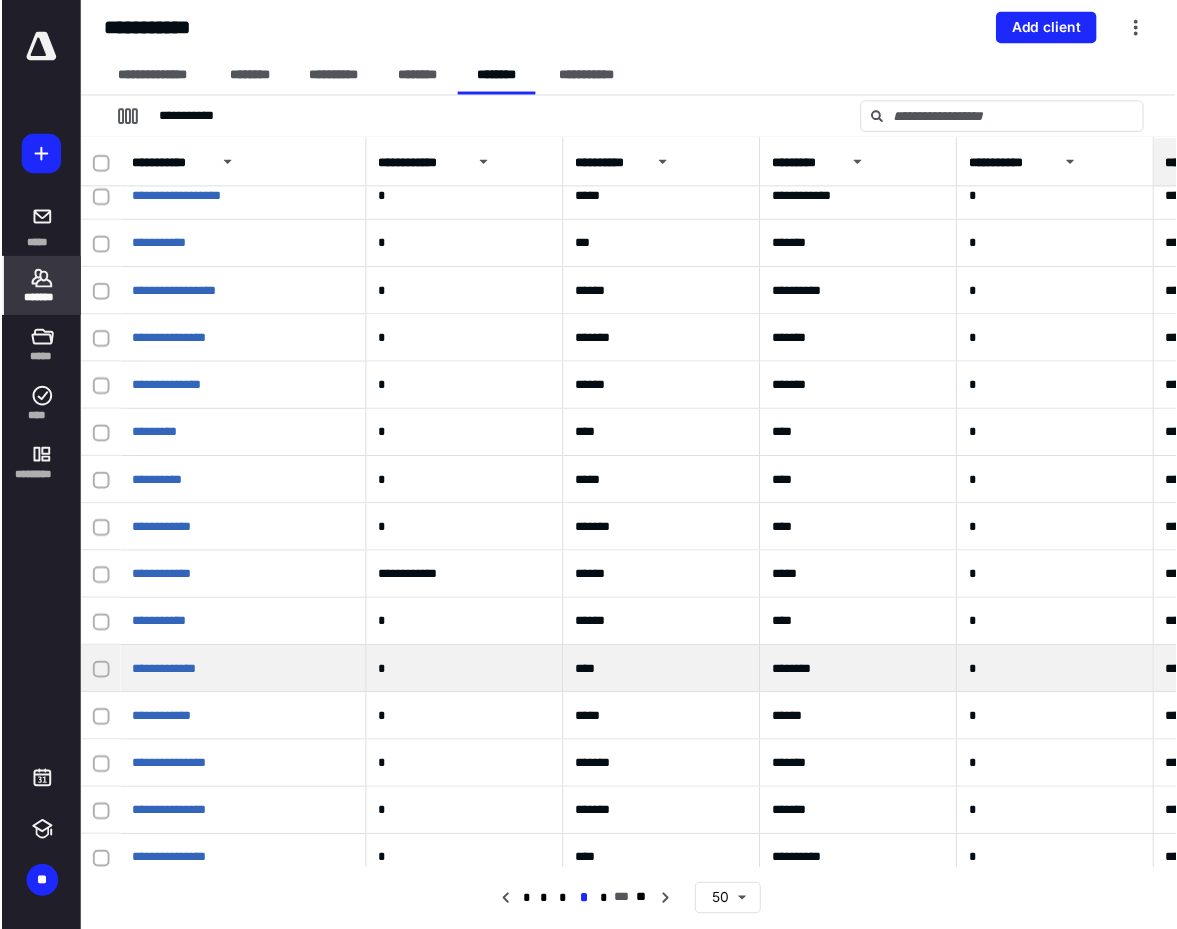 scroll, scrollTop: 500, scrollLeft: 0, axis: vertical 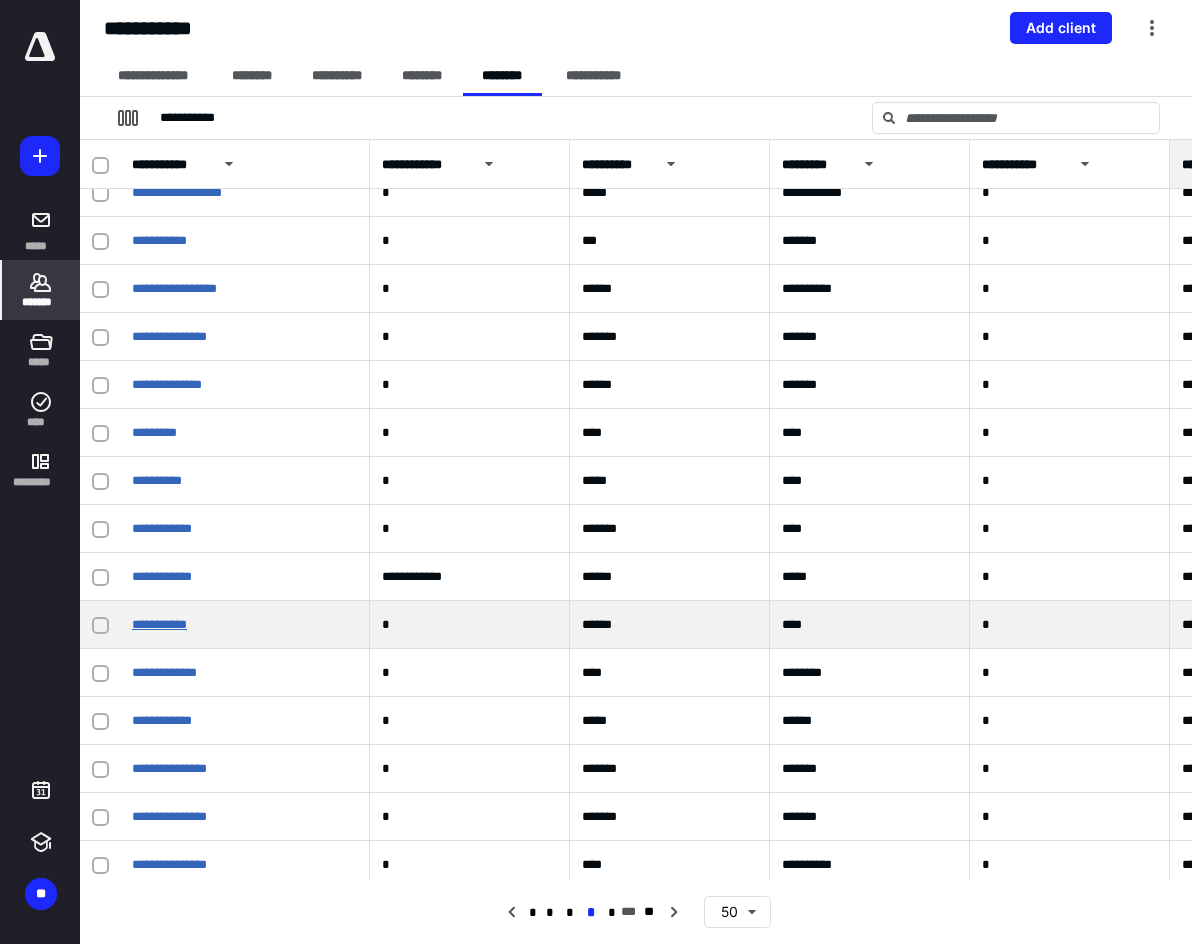 click on "**********" at bounding box center [159, 624] 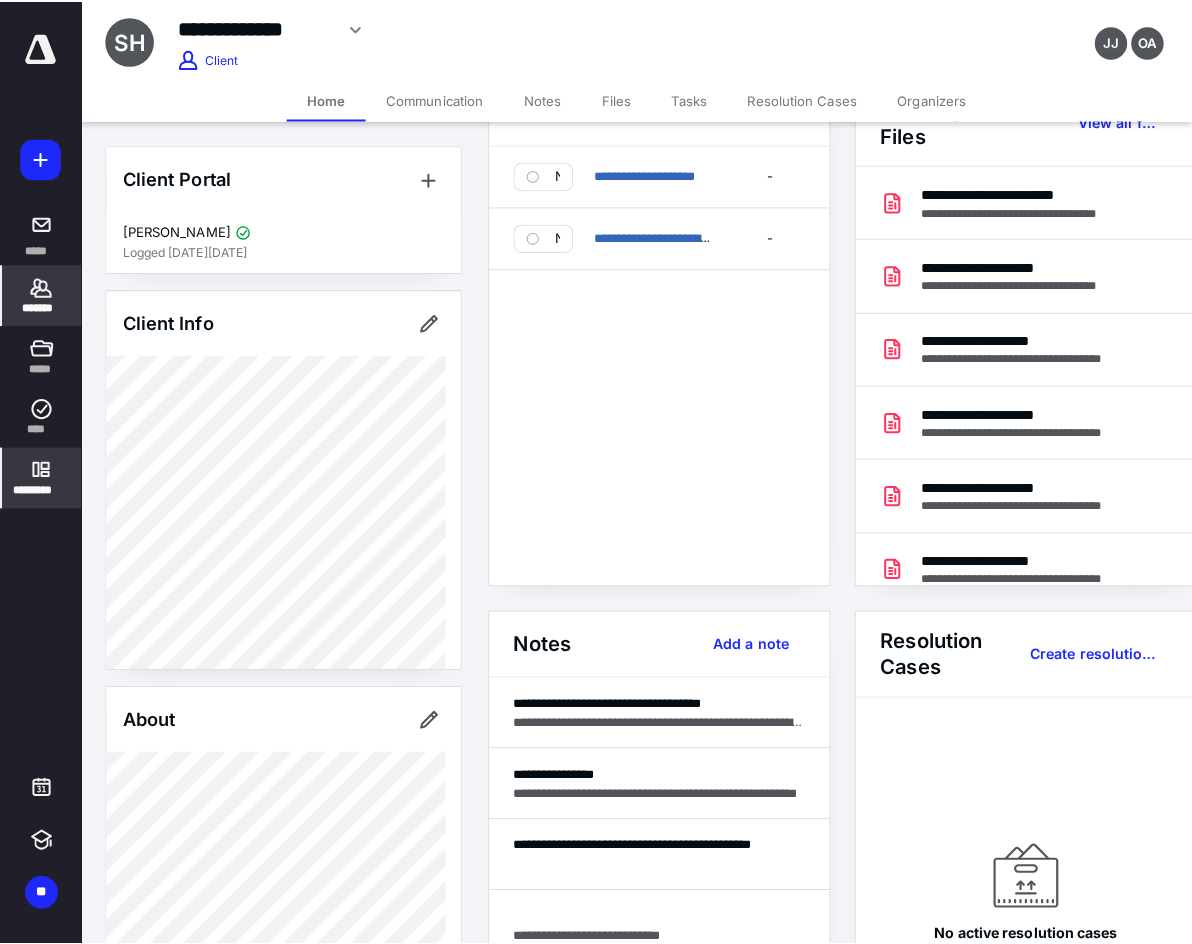 scroll, scrollTop: 100, scrollLeft: 0, axis: vertical 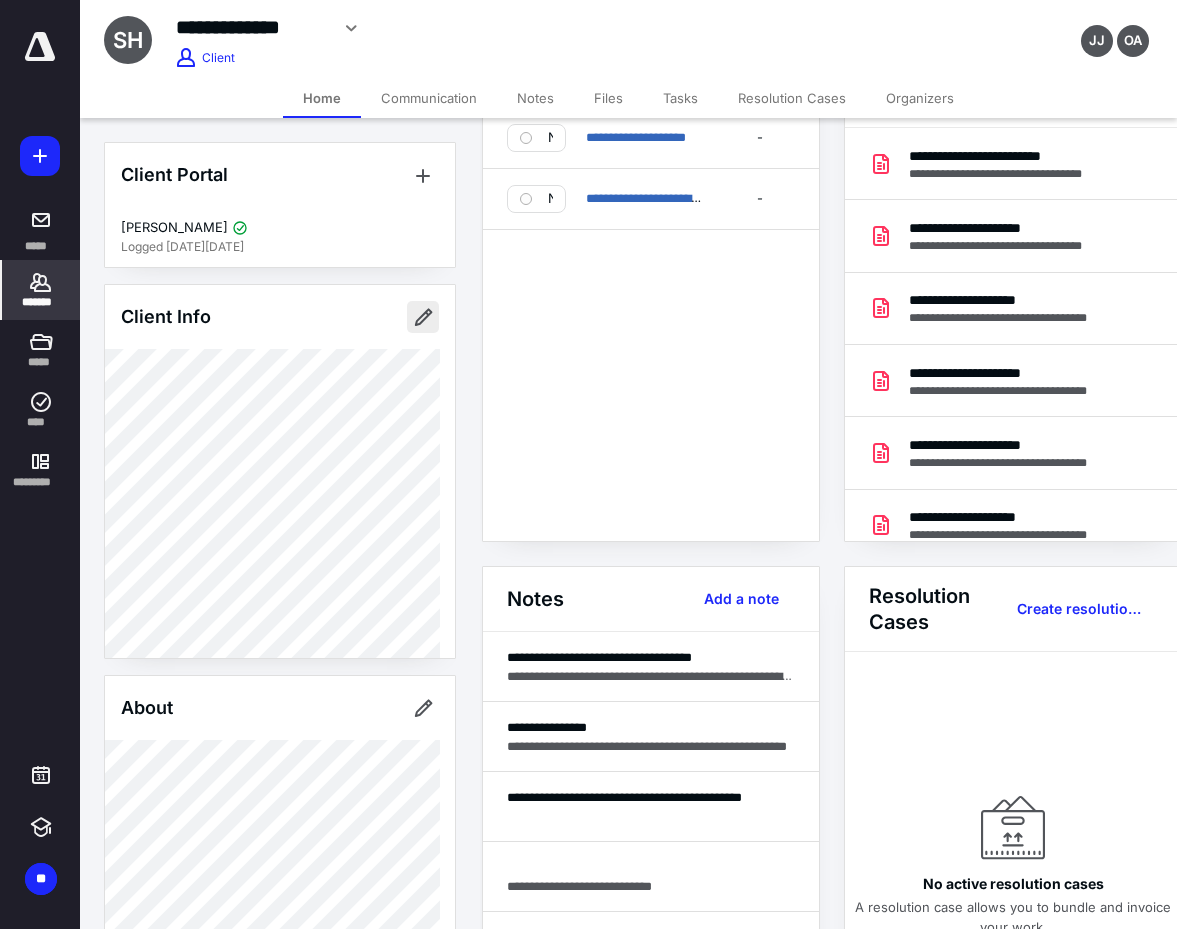 click at bounding box center [423, 317] 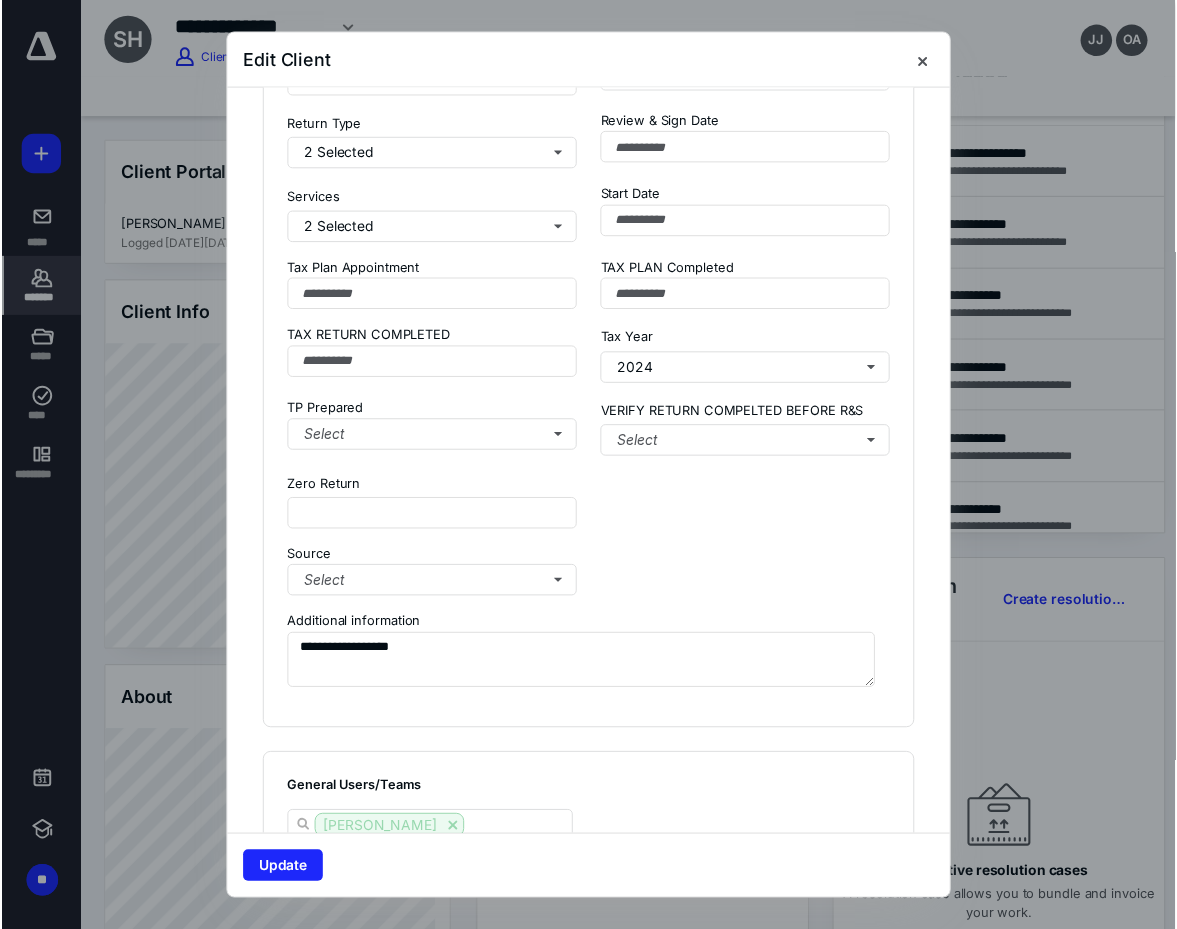scroll, scrollTop: 2700, scrollLeft: 0, axis: vertical 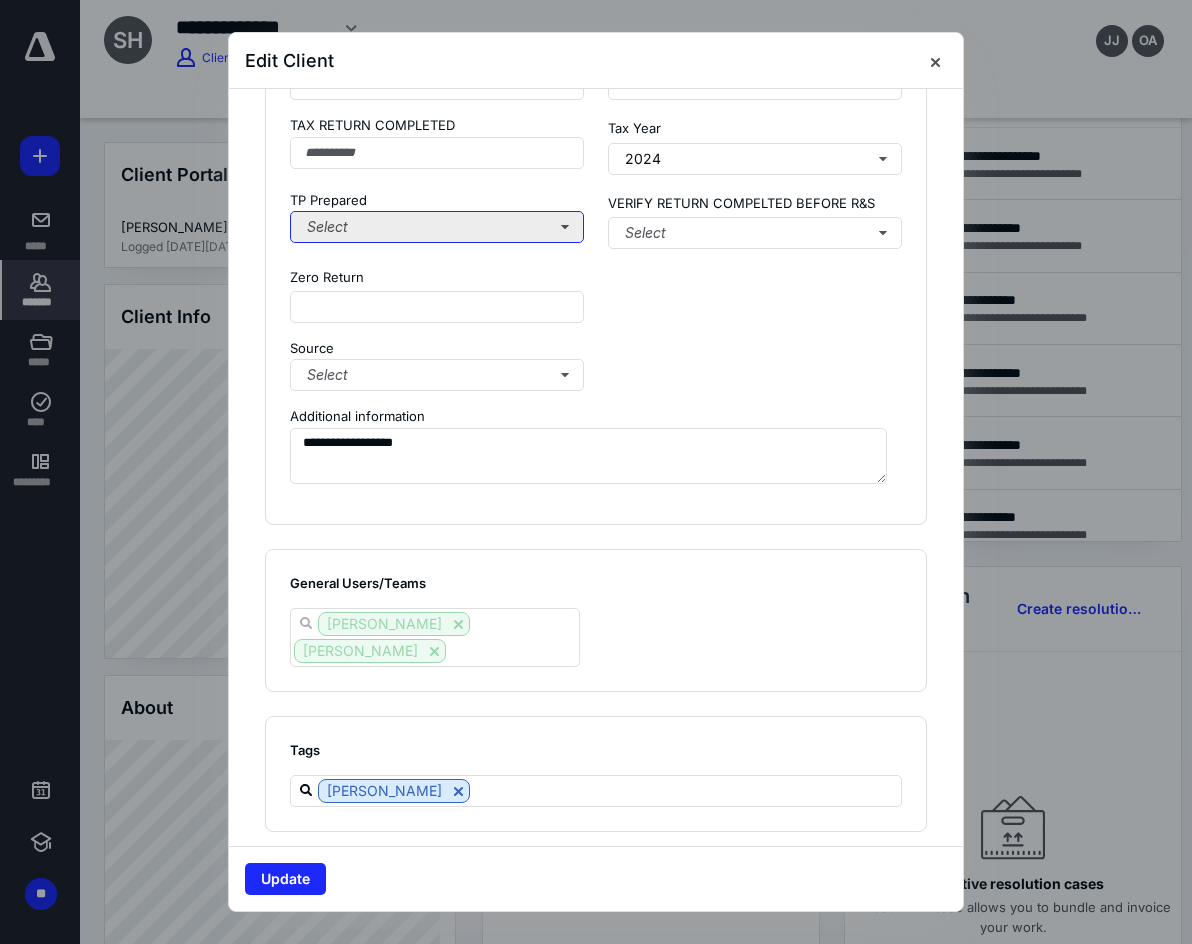 click on "Select" at bounding box center (437, 227) 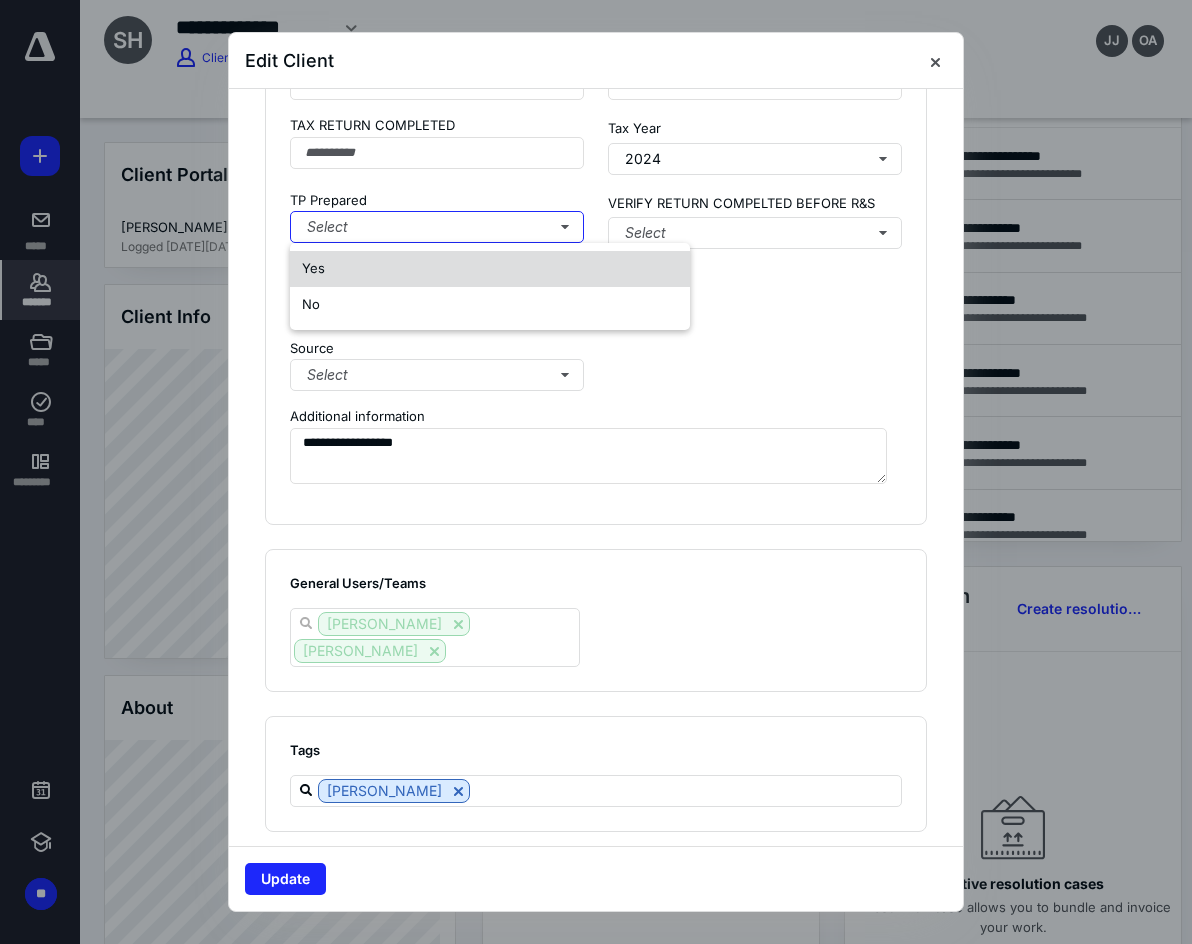drag, startPoint x: 389, startPoint y: 266, endPoint x: 387, endPoint y: 280, distance: 14.142136 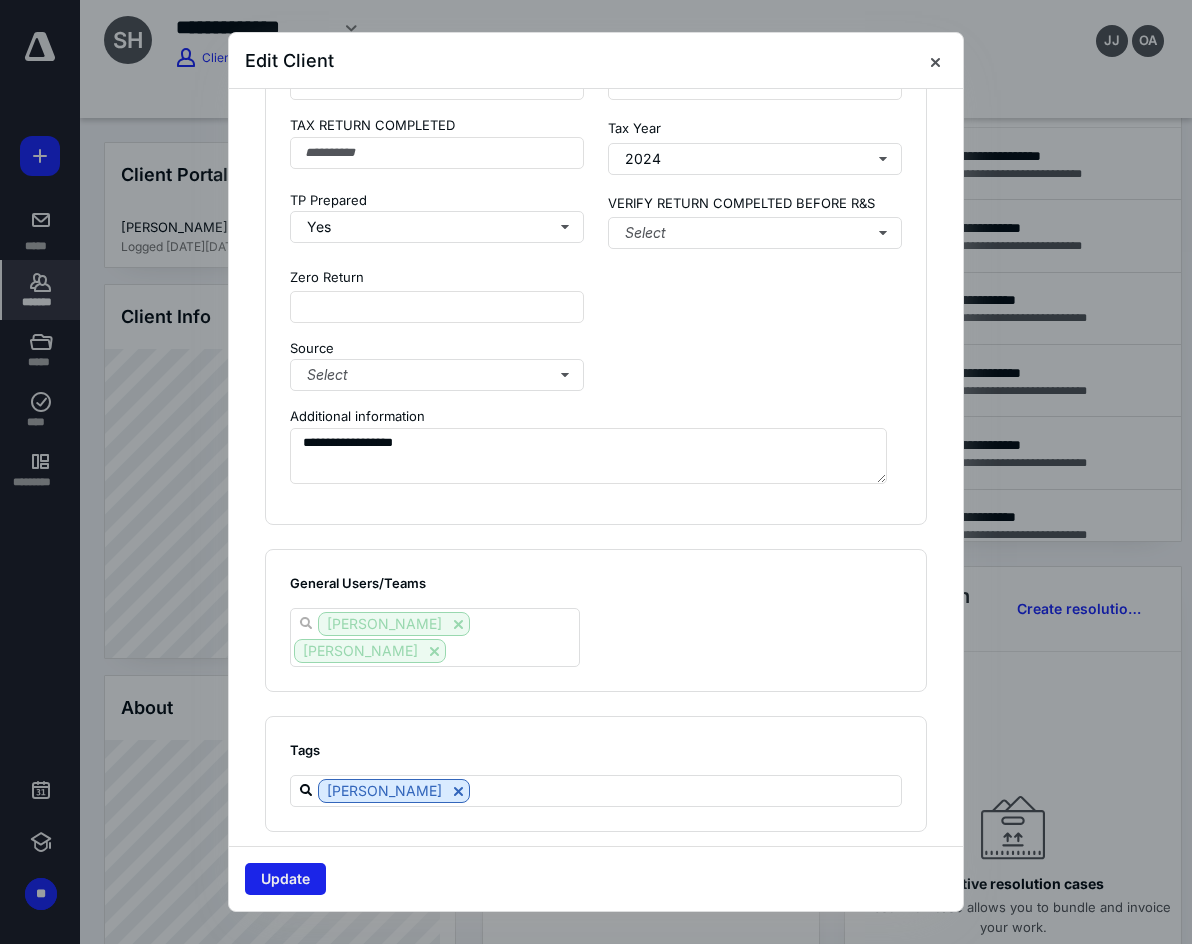 click on "Update" at bounding box center (285, 879) 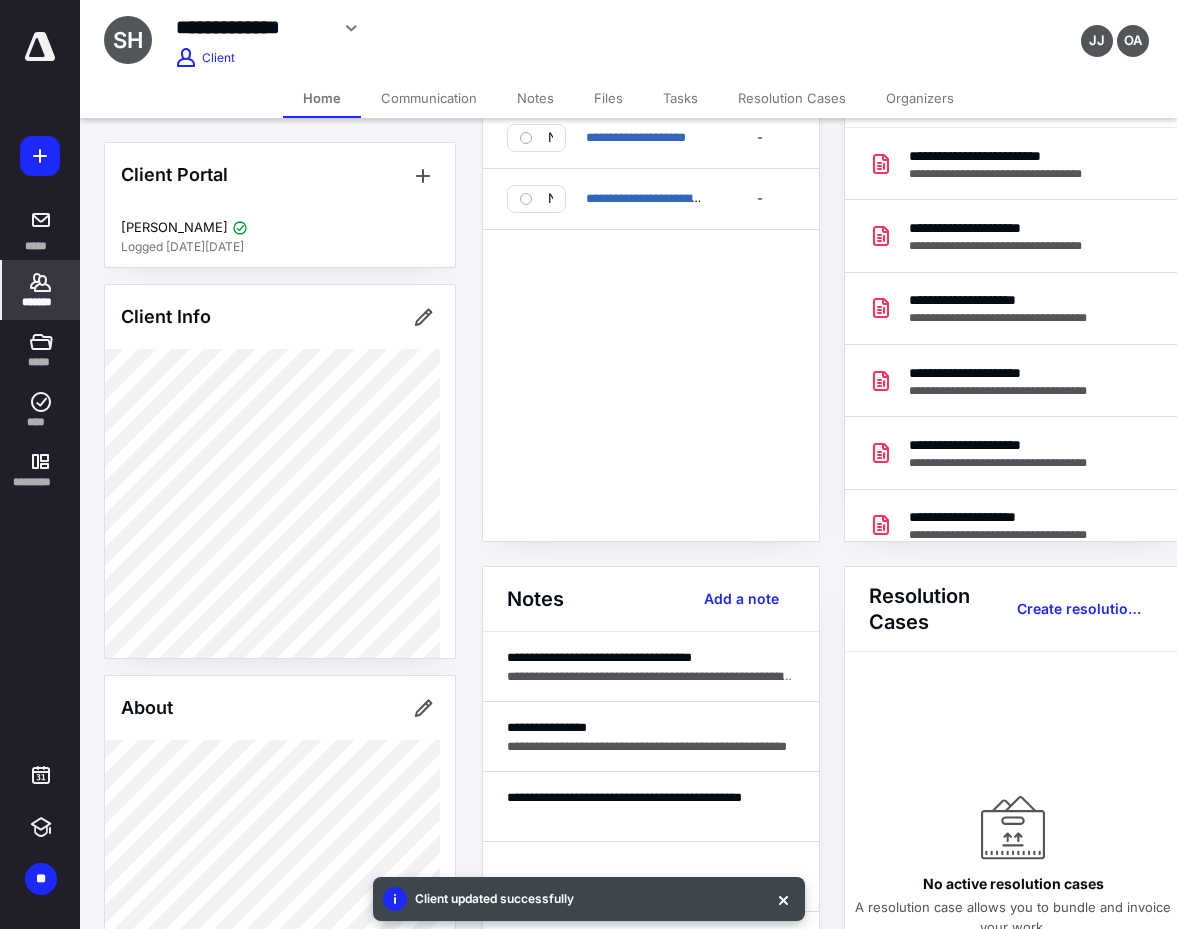 click on "Files" at bounding box center [608, 98] 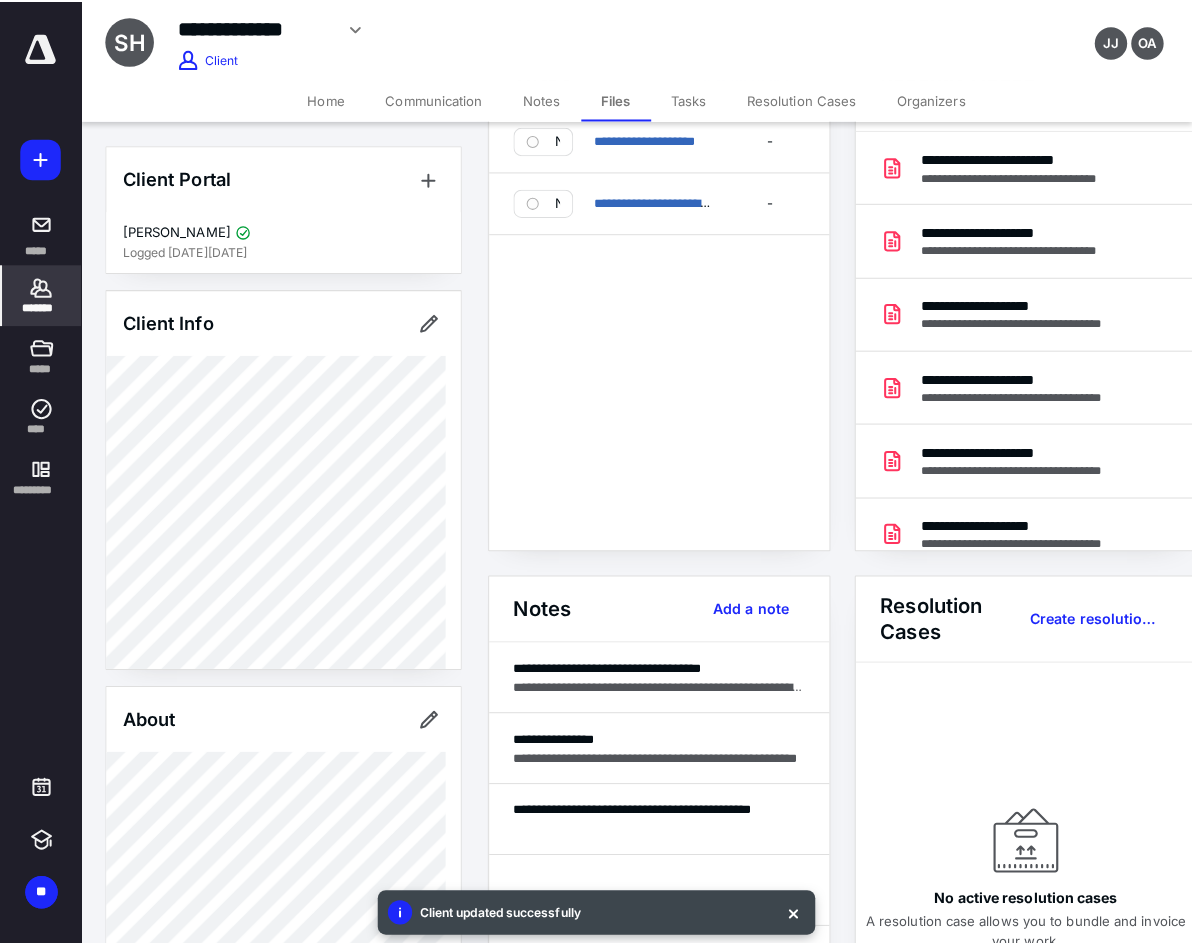 scroll, scrollTop: 0, scrollLeft: 0, axis: both 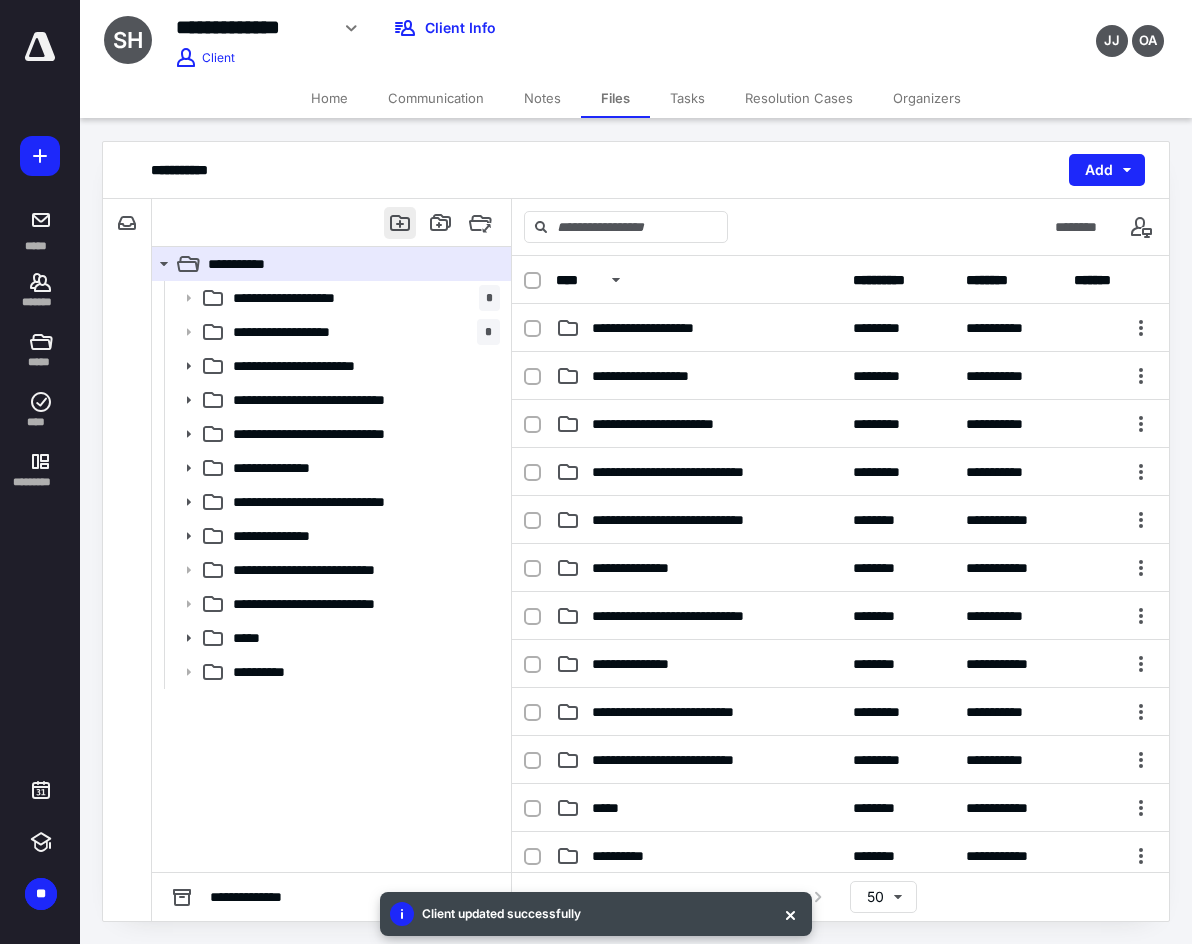 click at bounding box center (400, 223) 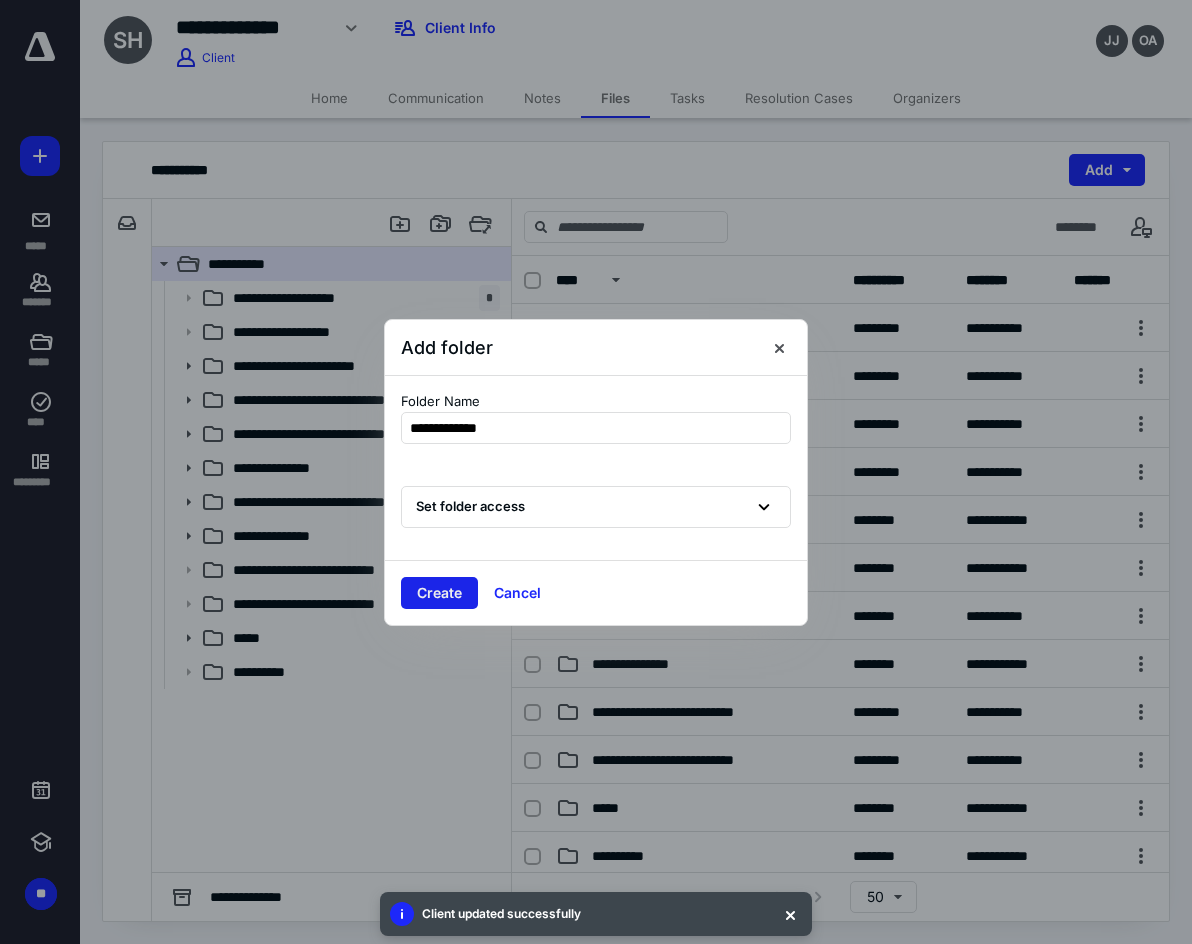 type on "**********" 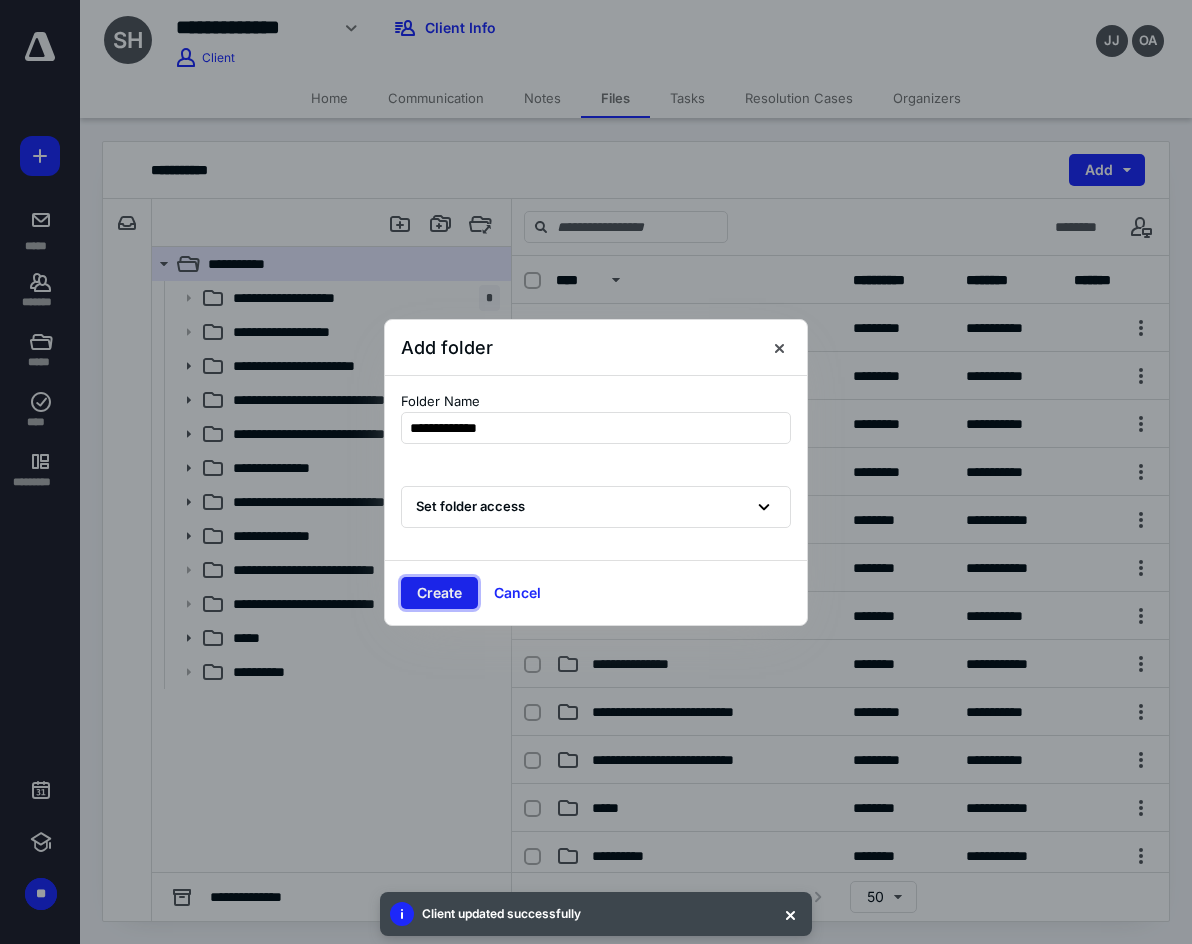 click on "Create" at bounding box center [439, 593] 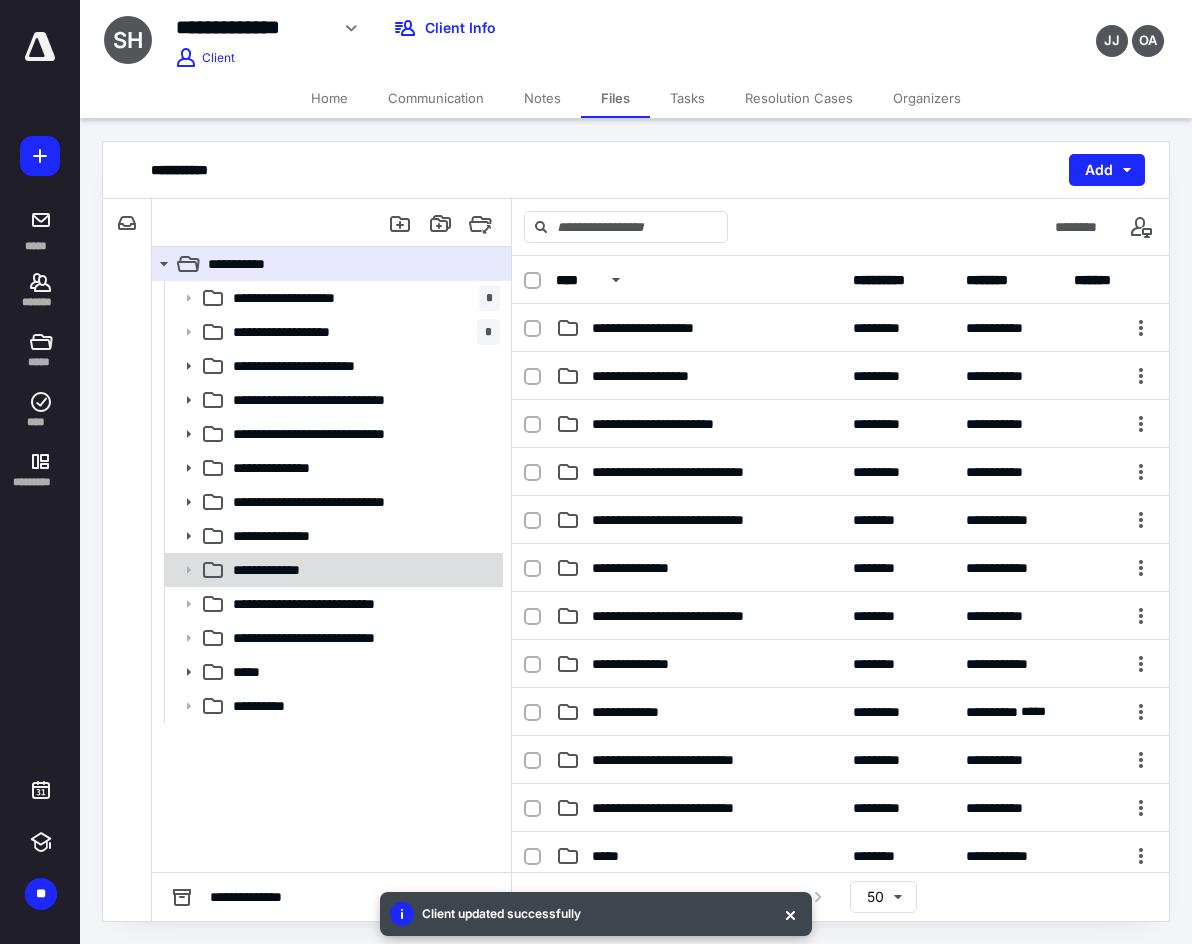 click on "**********" at bounding box center [362, 570] 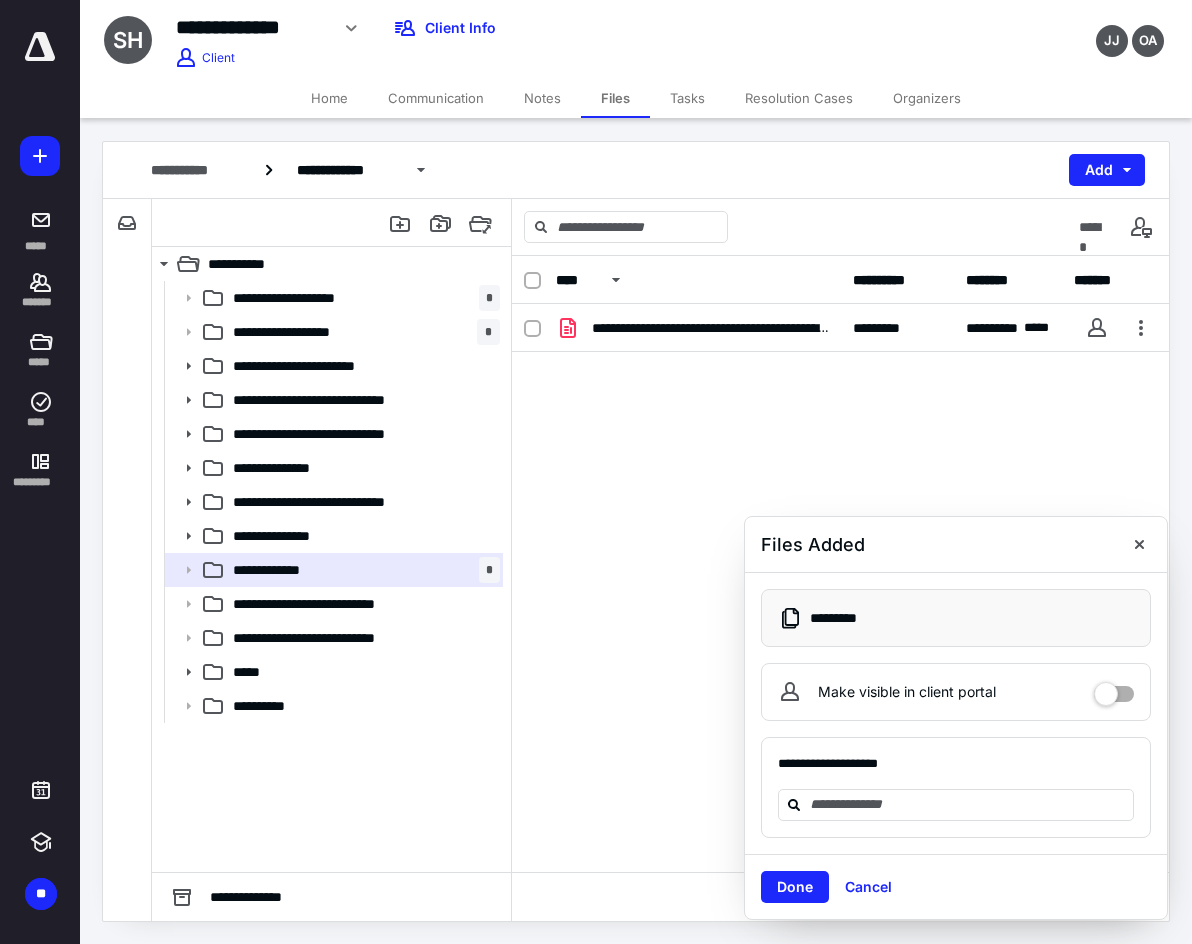 click on "Home" at bounding box center [329, 98] 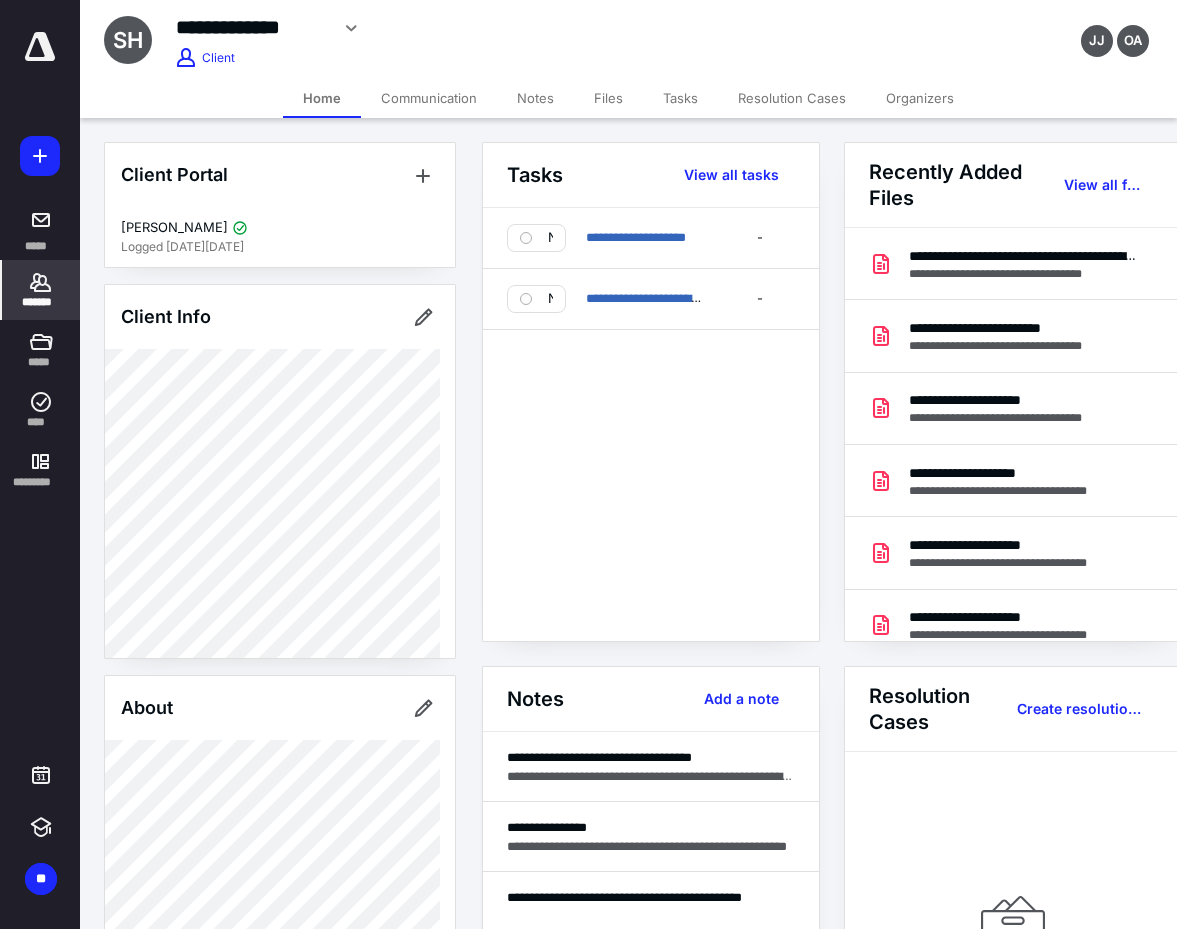 click on "*******" at bounding box center [41, 290] 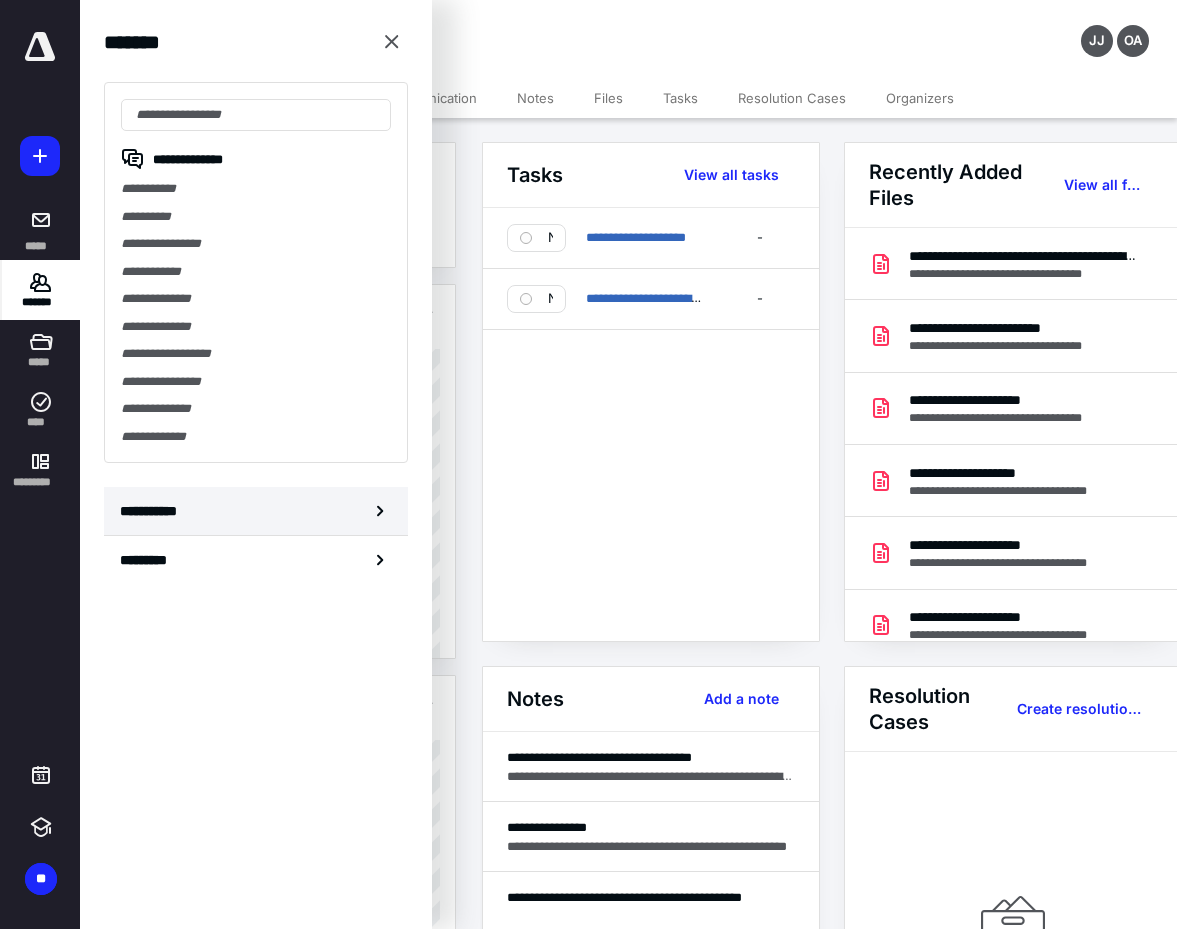 click on "**********" at bounding box center (256, 511) 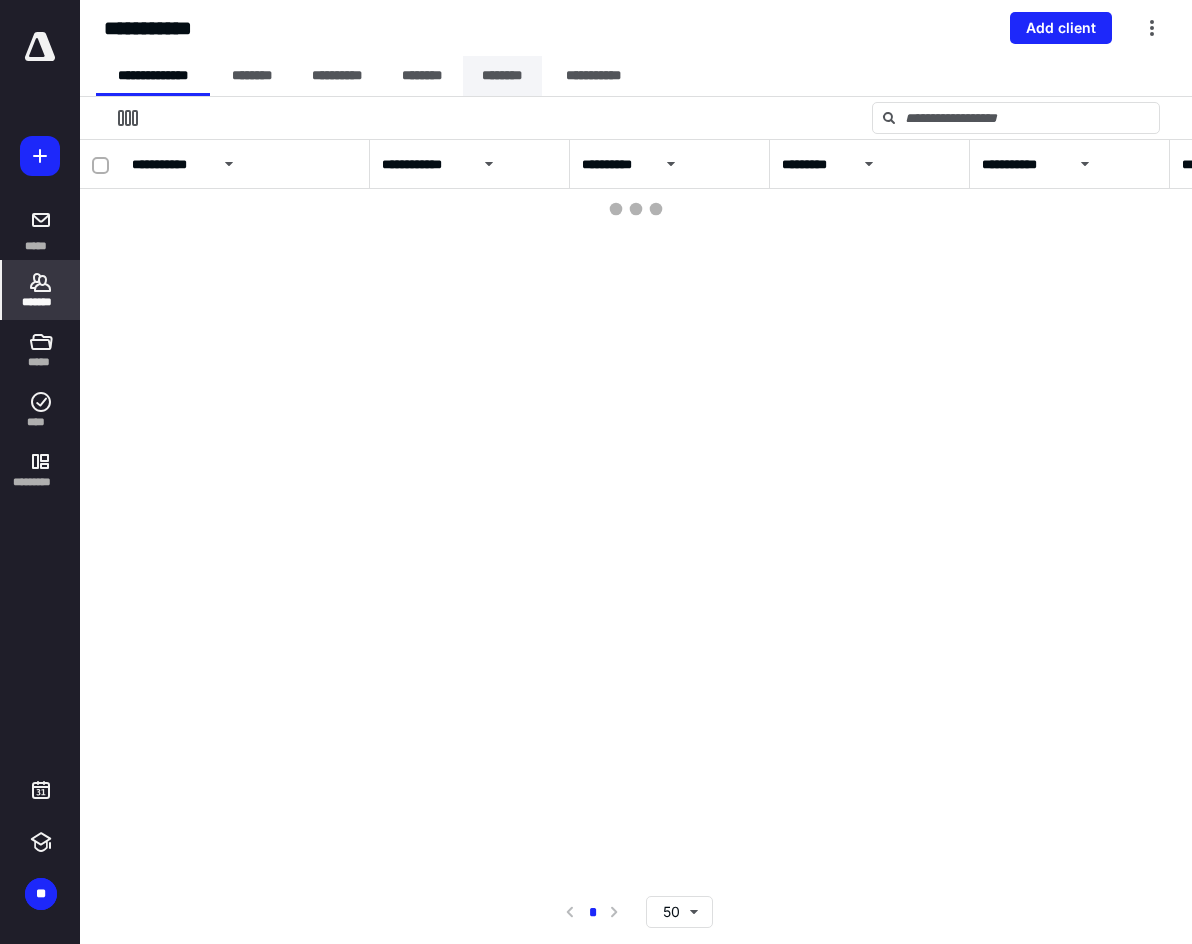 click on "********" at bounding box center [502, 76] 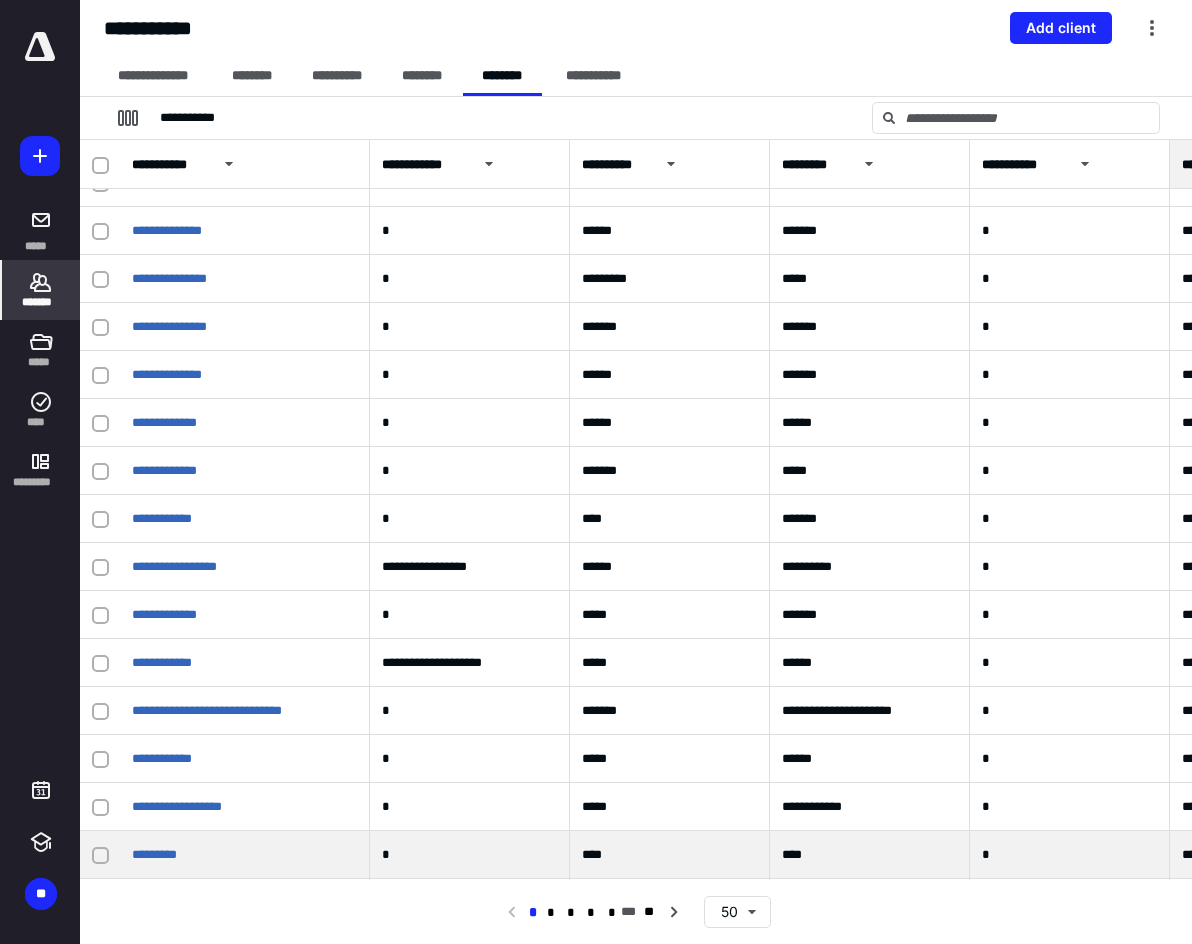 scroll, scrollTop: 800, scrollLeft: 0, axis: vertical 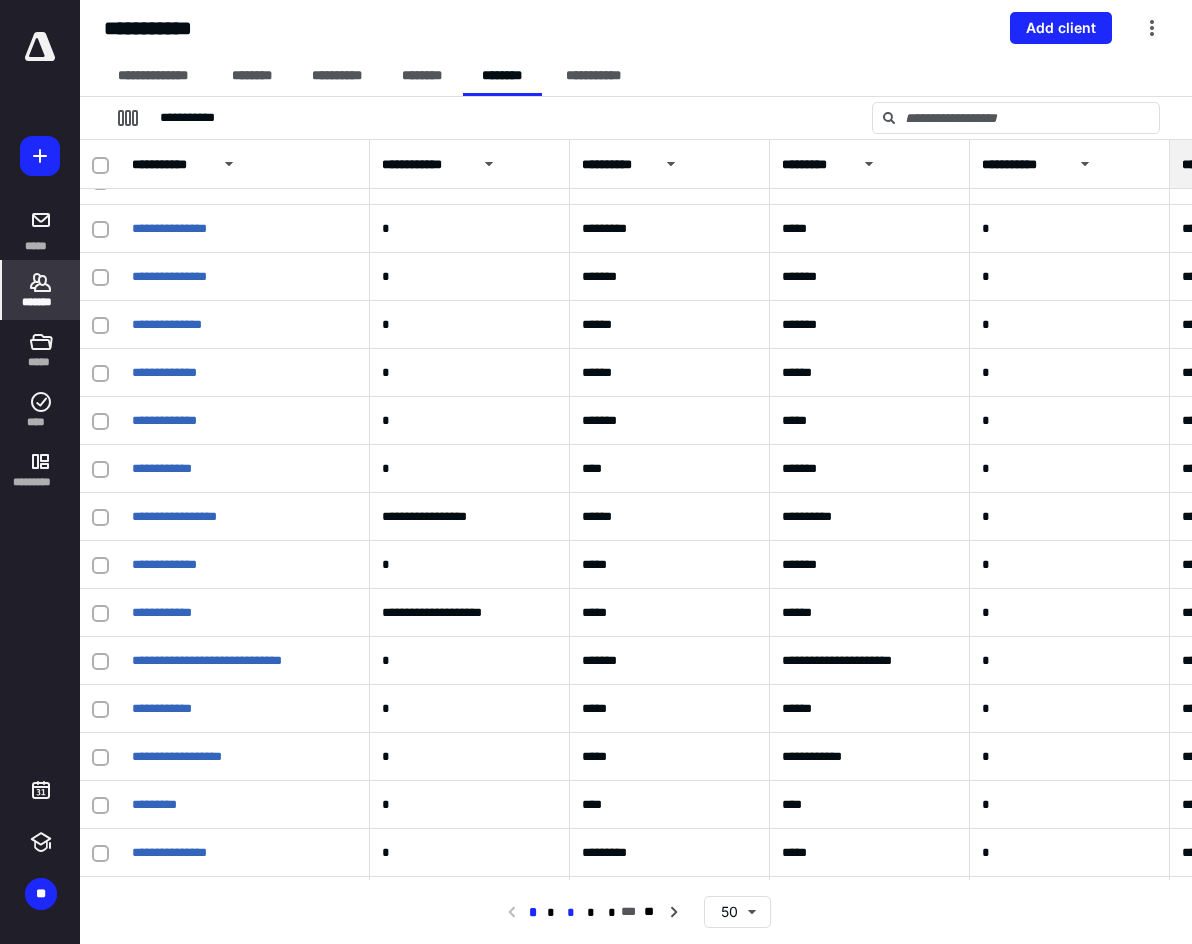 click on "*" at bounding box center [571, 913] 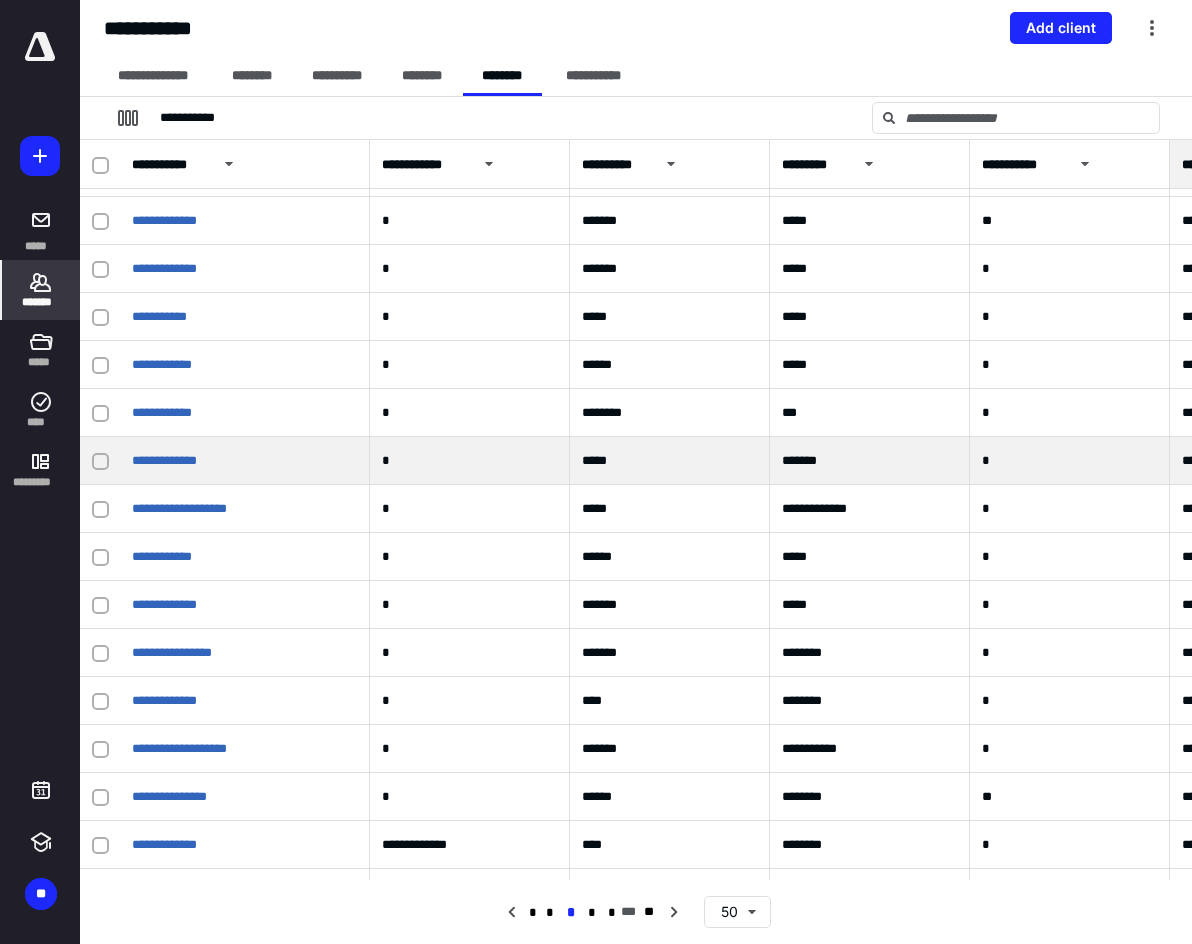 scroll, scrollTop: 1724, scrollLeft: 0, axis: vertical 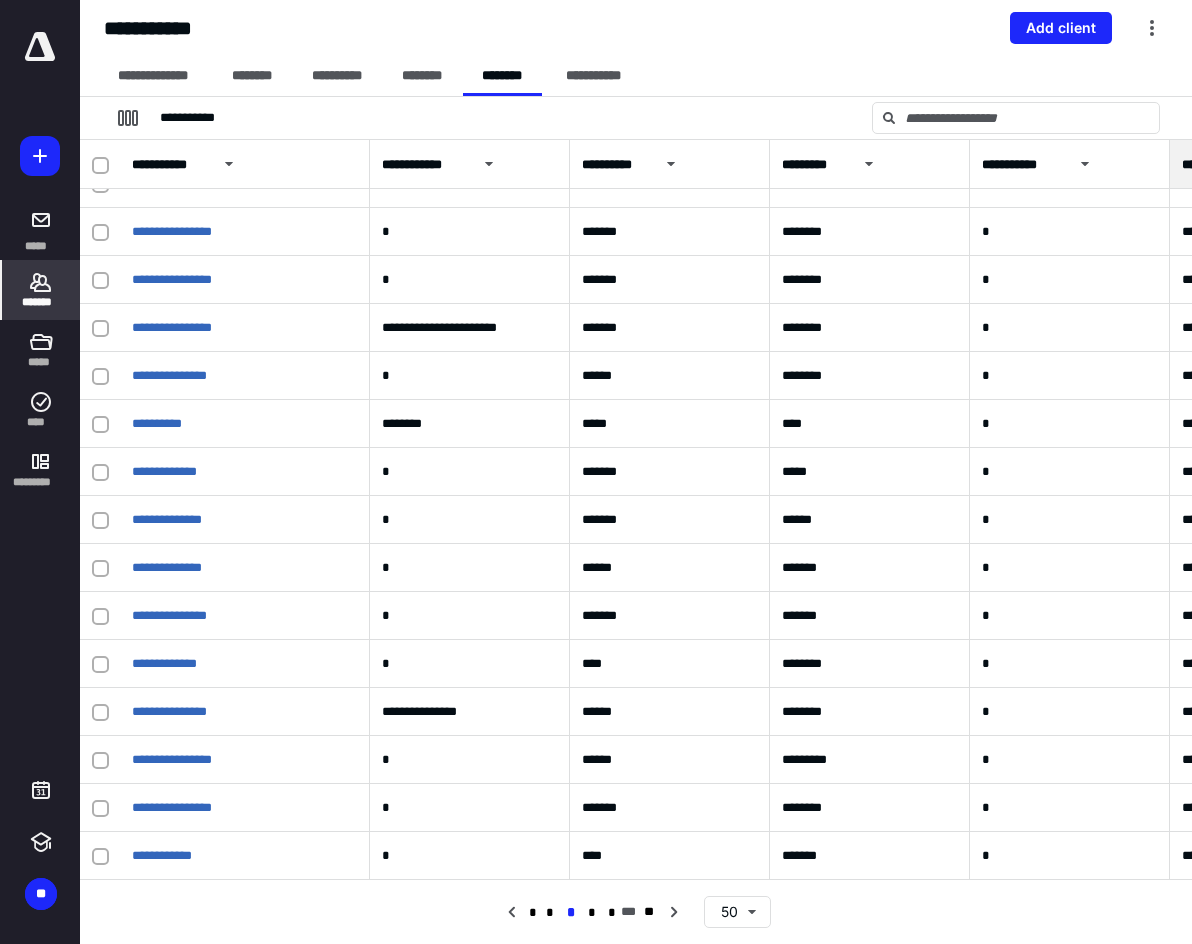 click on "* * * * *" at bounding box center [572, 912] 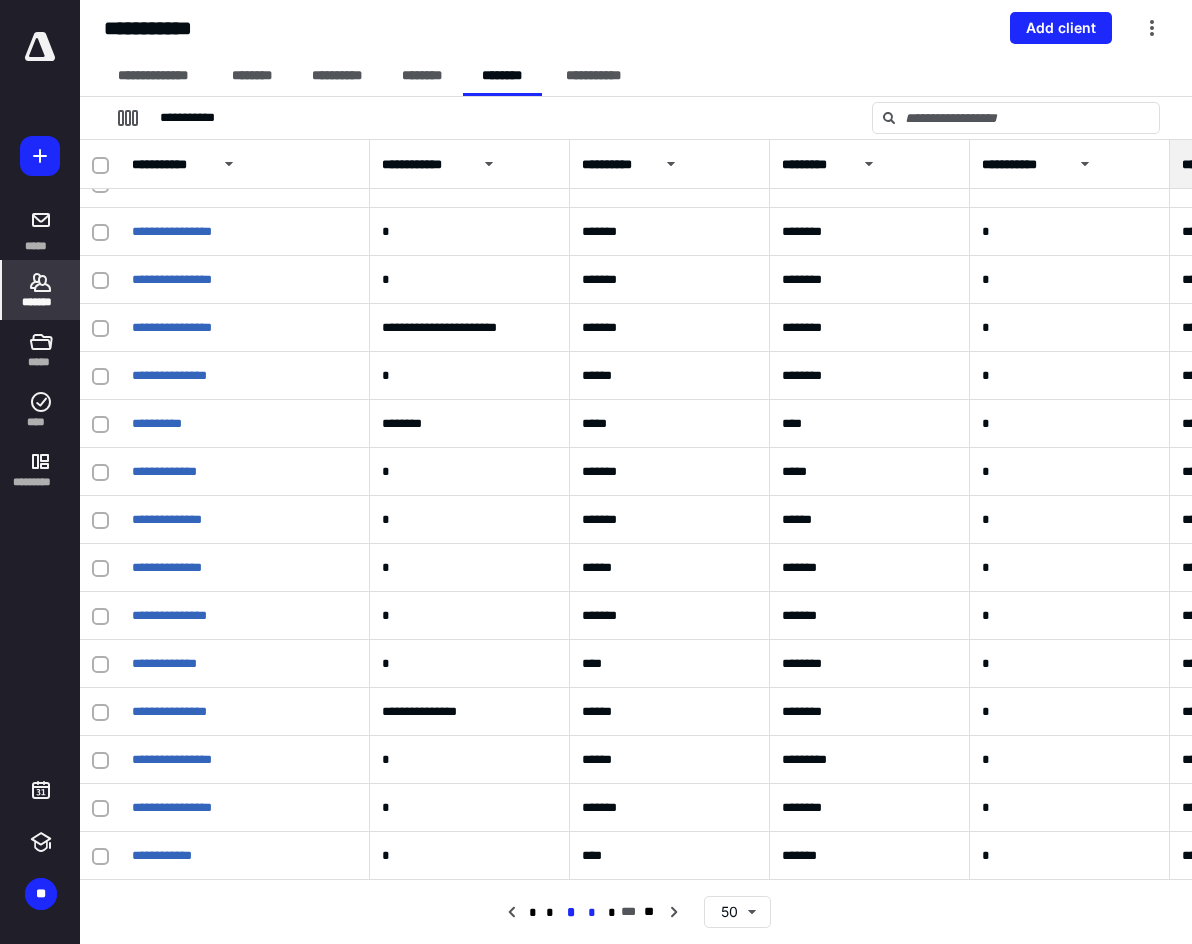 click on "*" at bounding box center (591, 913) 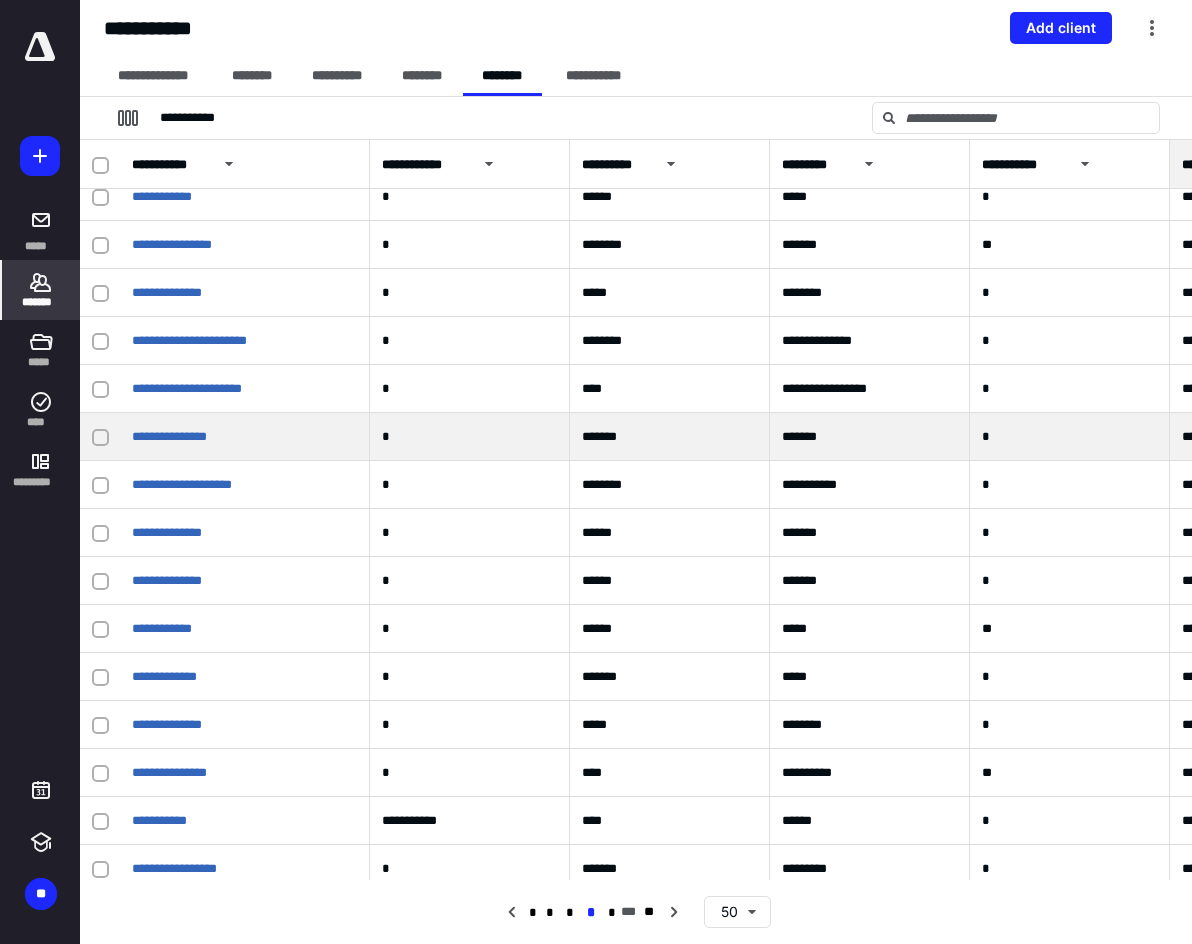 scroll, scrollTop: 1724, scrollLeft: 0, axis: vertical 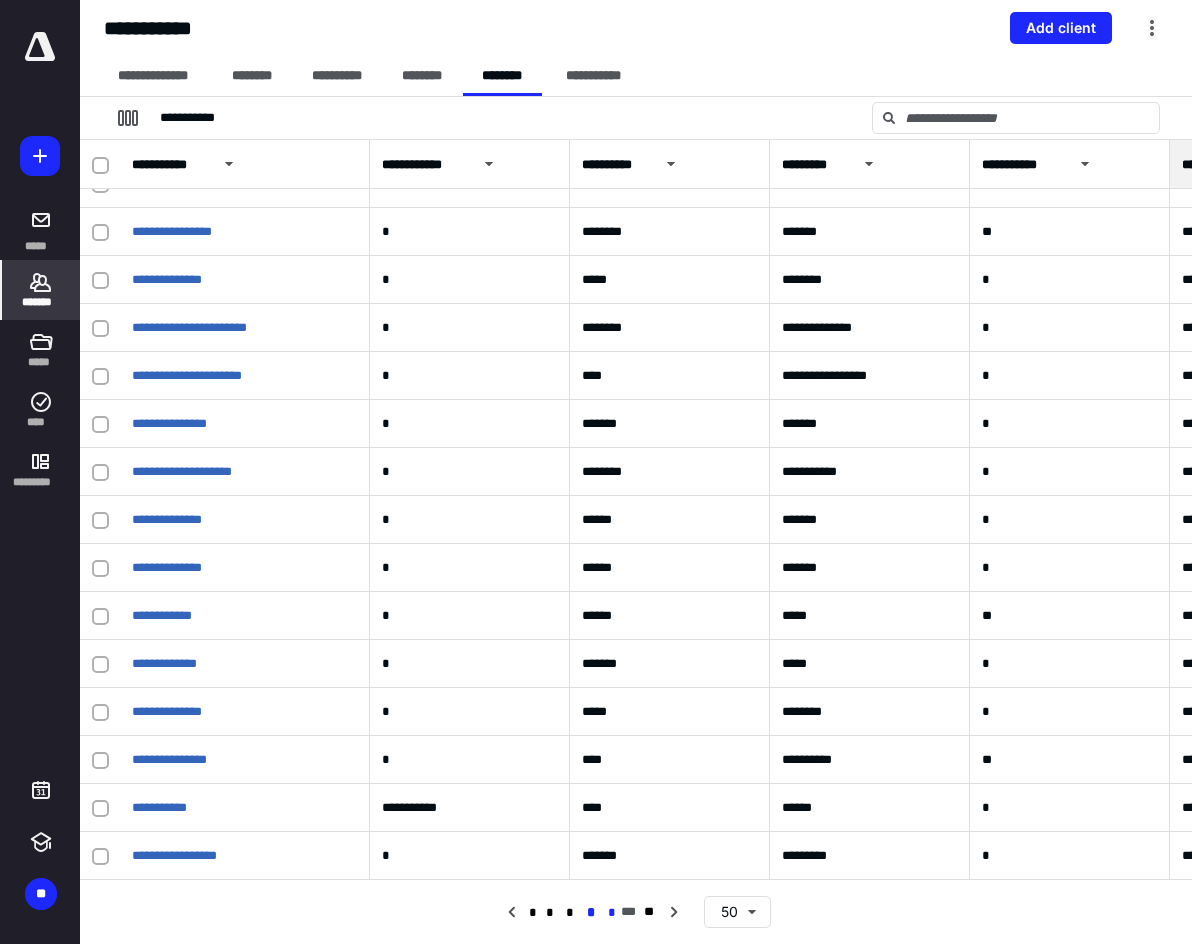 click on "*" at bounding box center (612, 913) 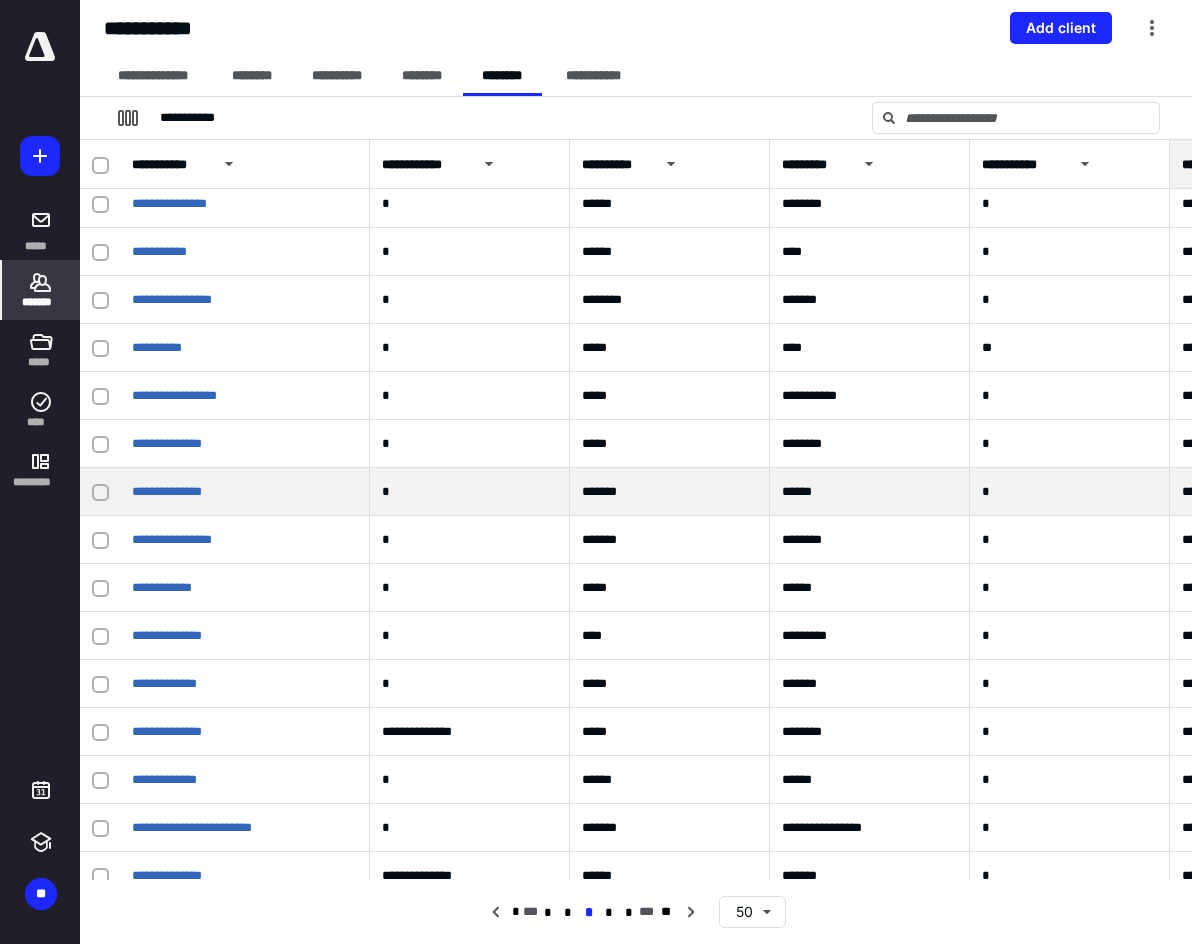 scroll, scrollTop: 0, scrollLeft: 0, axis: both 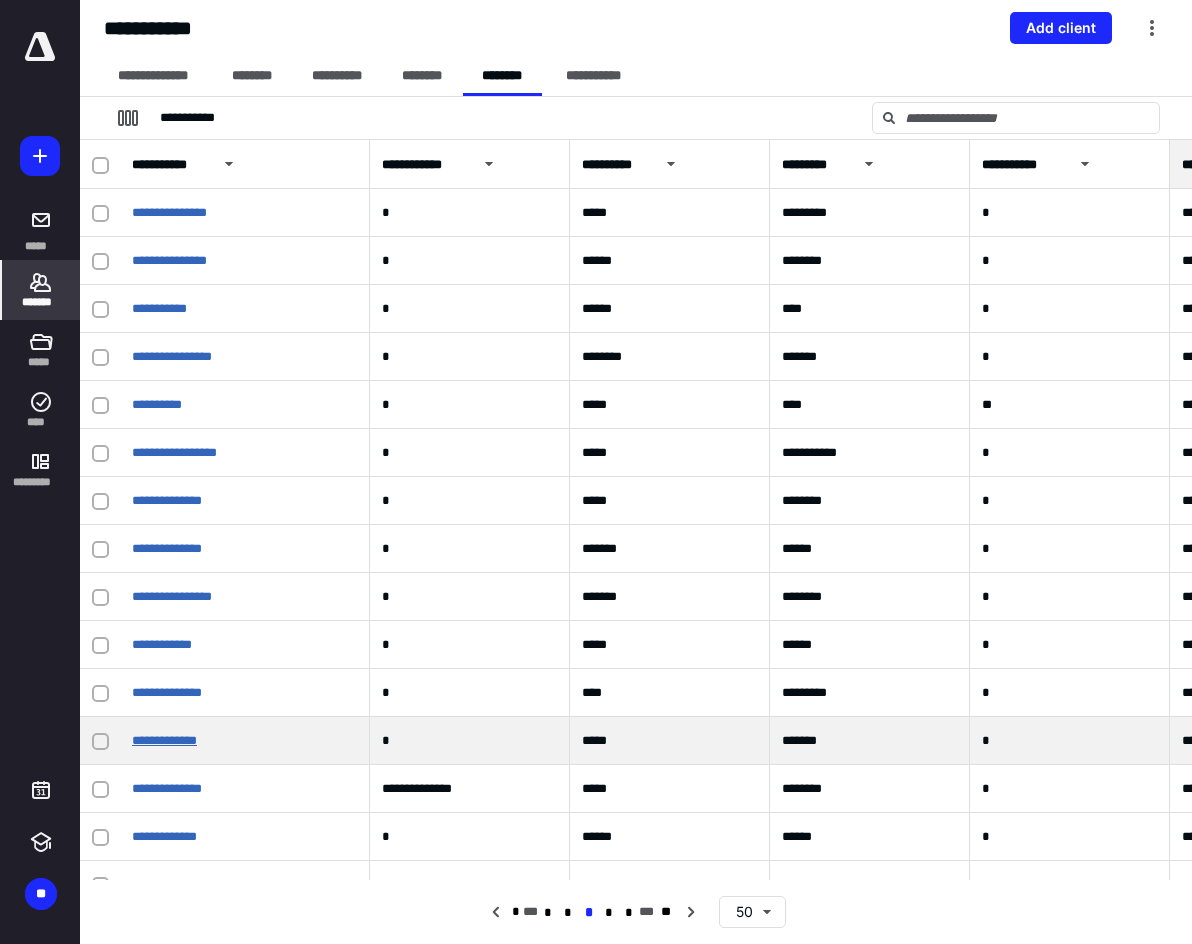 click on "**********" at bounding box center (164, 740) 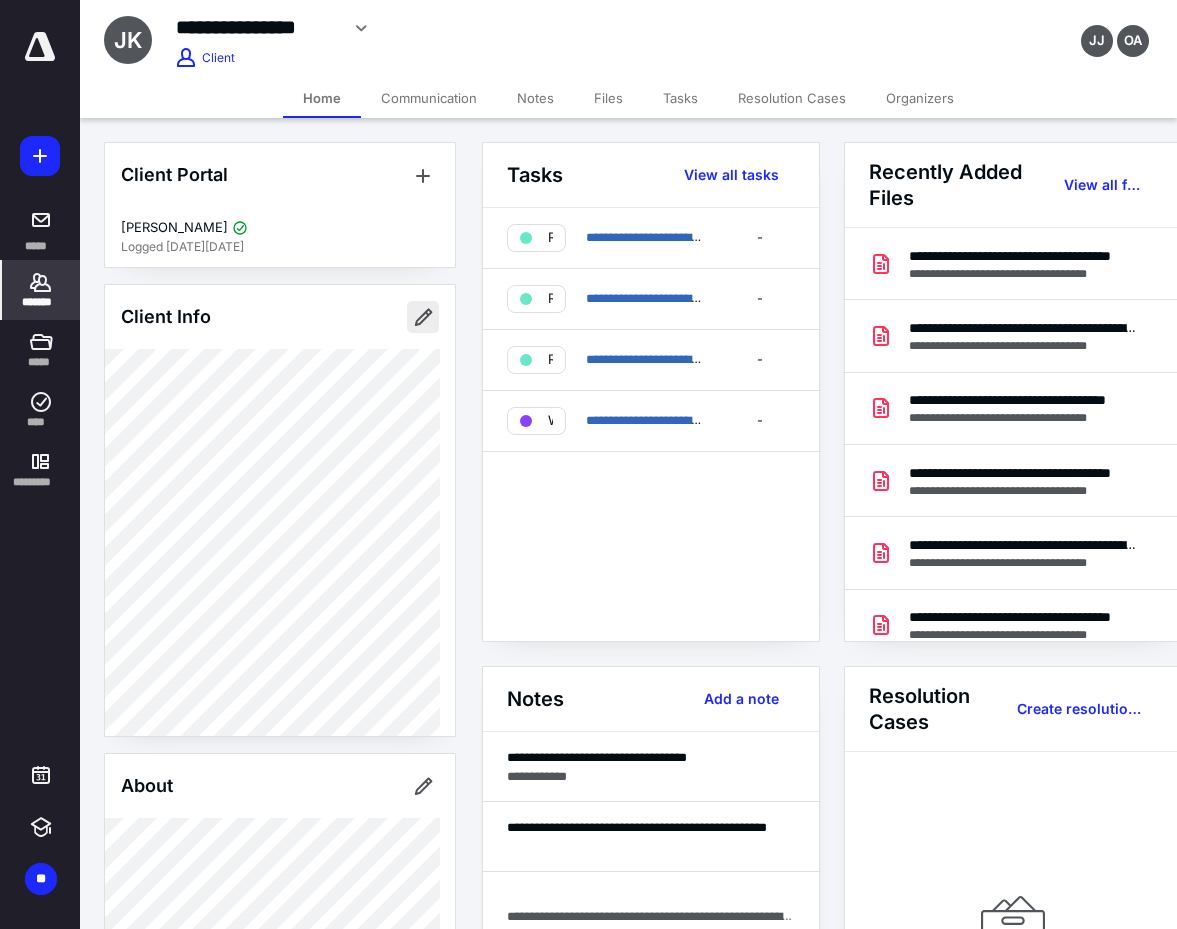 click at bounding box center [423, 317] 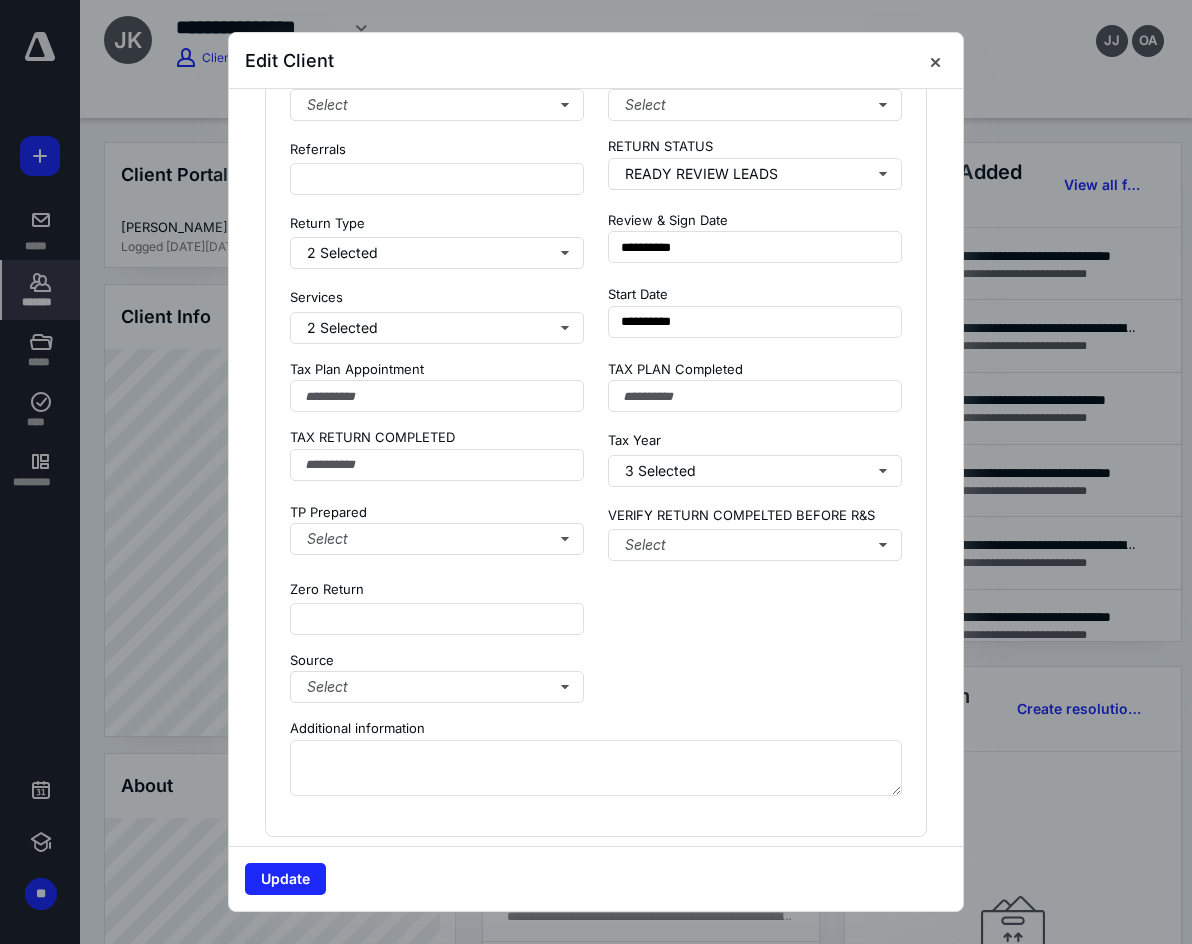 scroll, scrollTop: 2766, scrollLeft: 0, axis: vertical 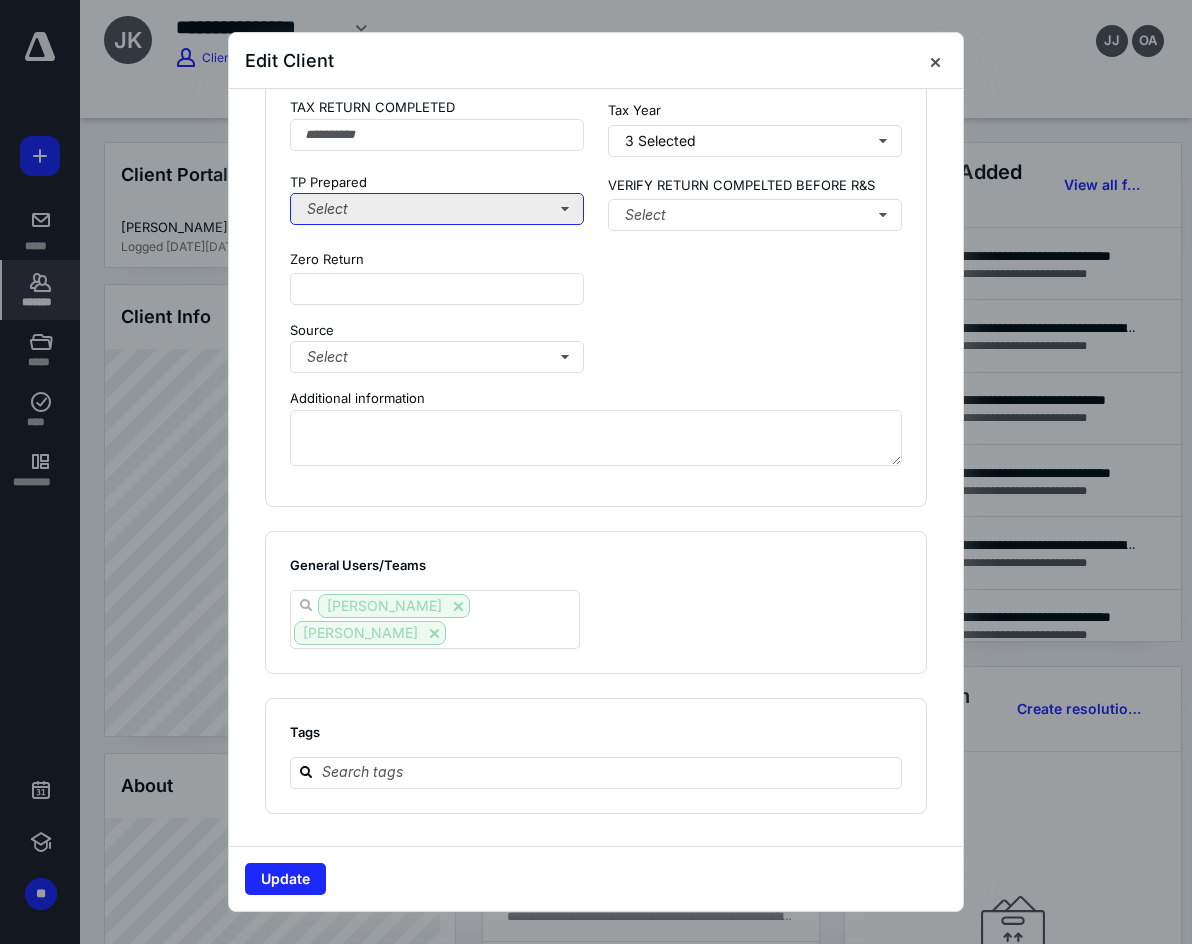 click on "Select" at bounding box center [437, 209] 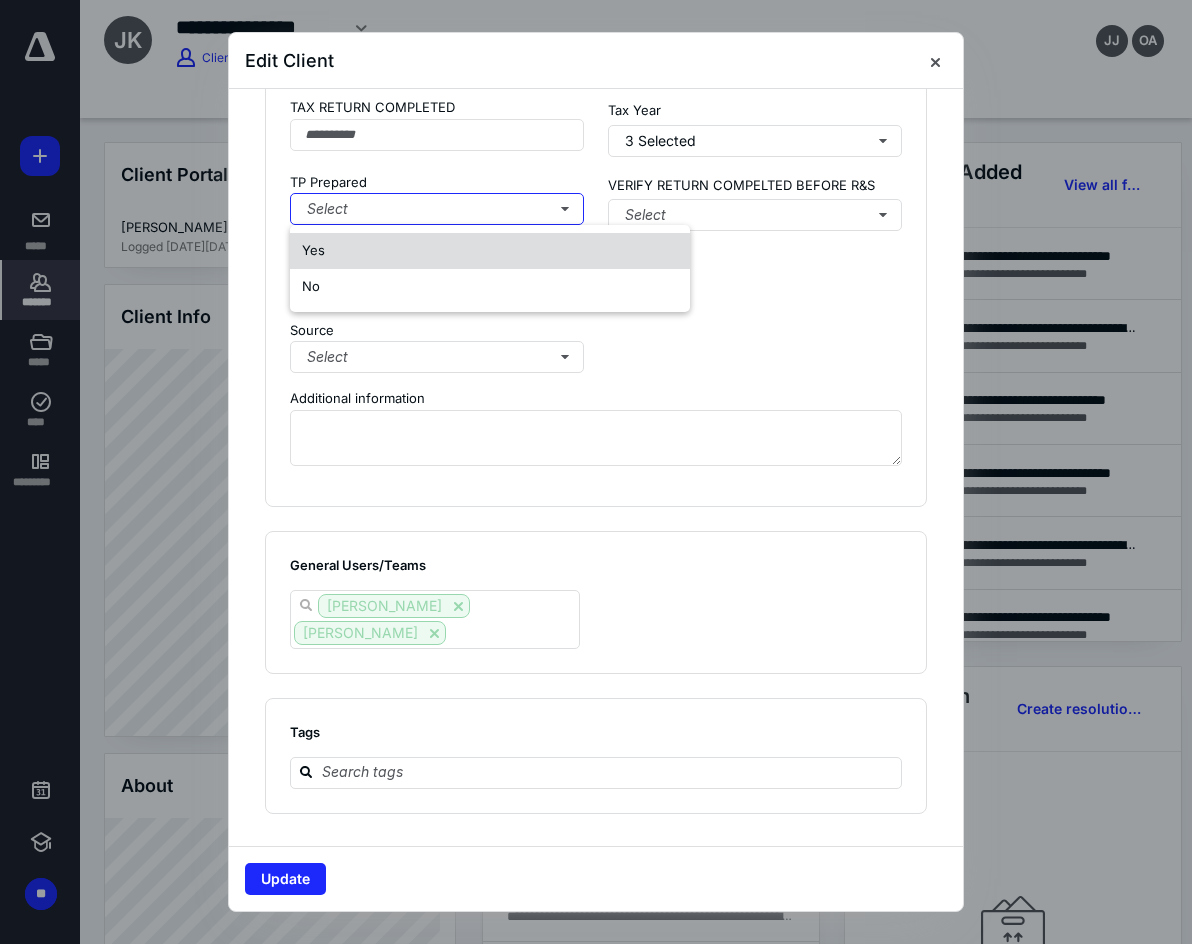 click on "Yes" at bounding box center [490, 251] 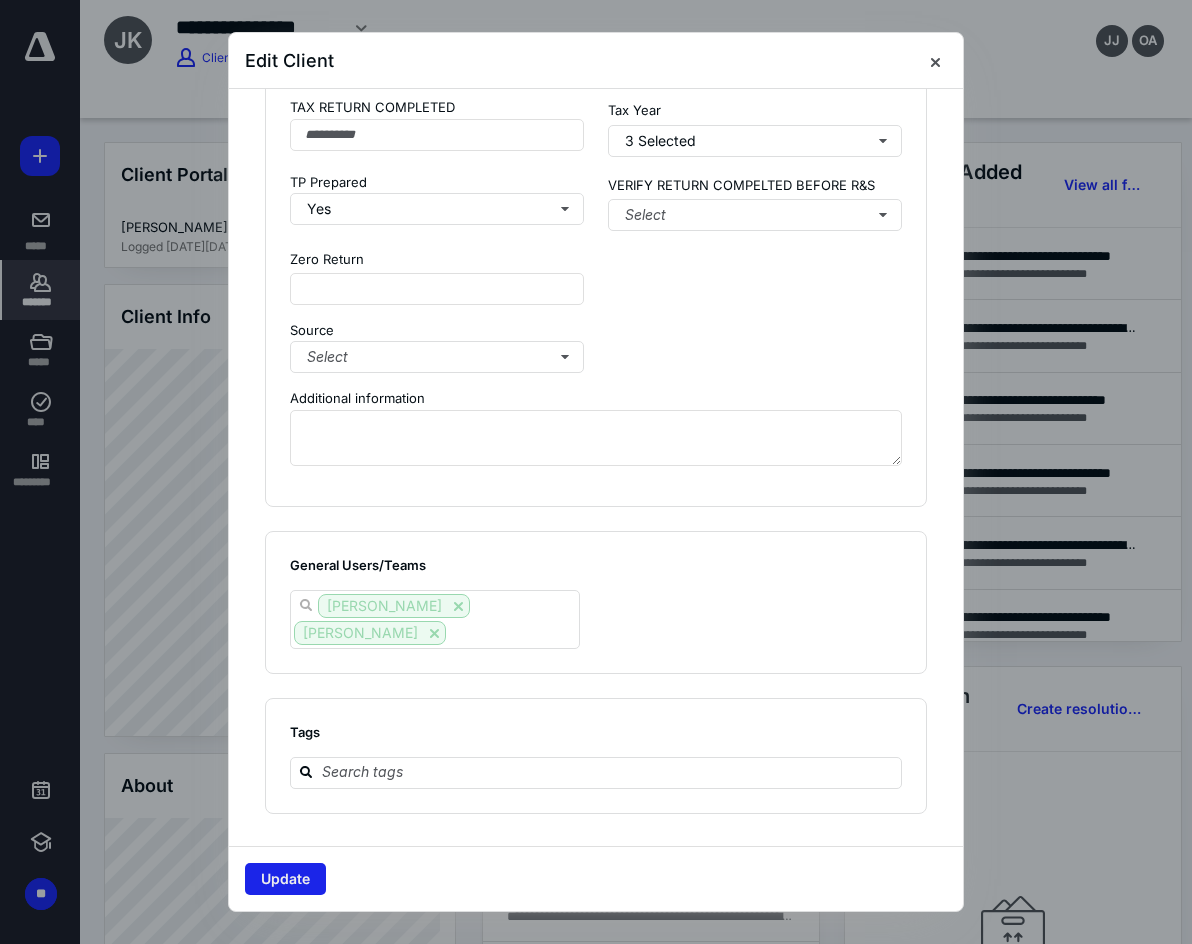 click on "Update" at bounding box center [285, 879] 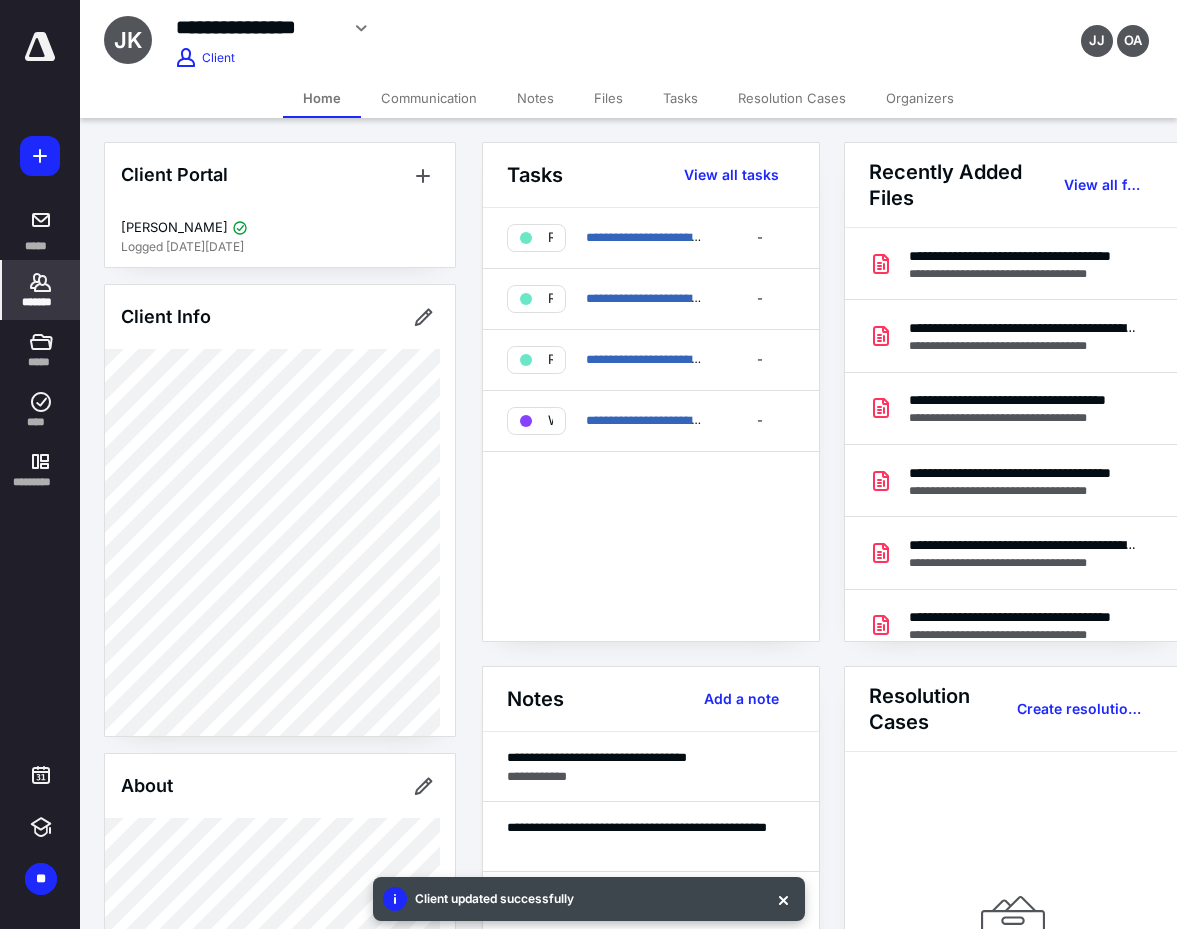 click on "Tasks" at bounding box center [680, 98] 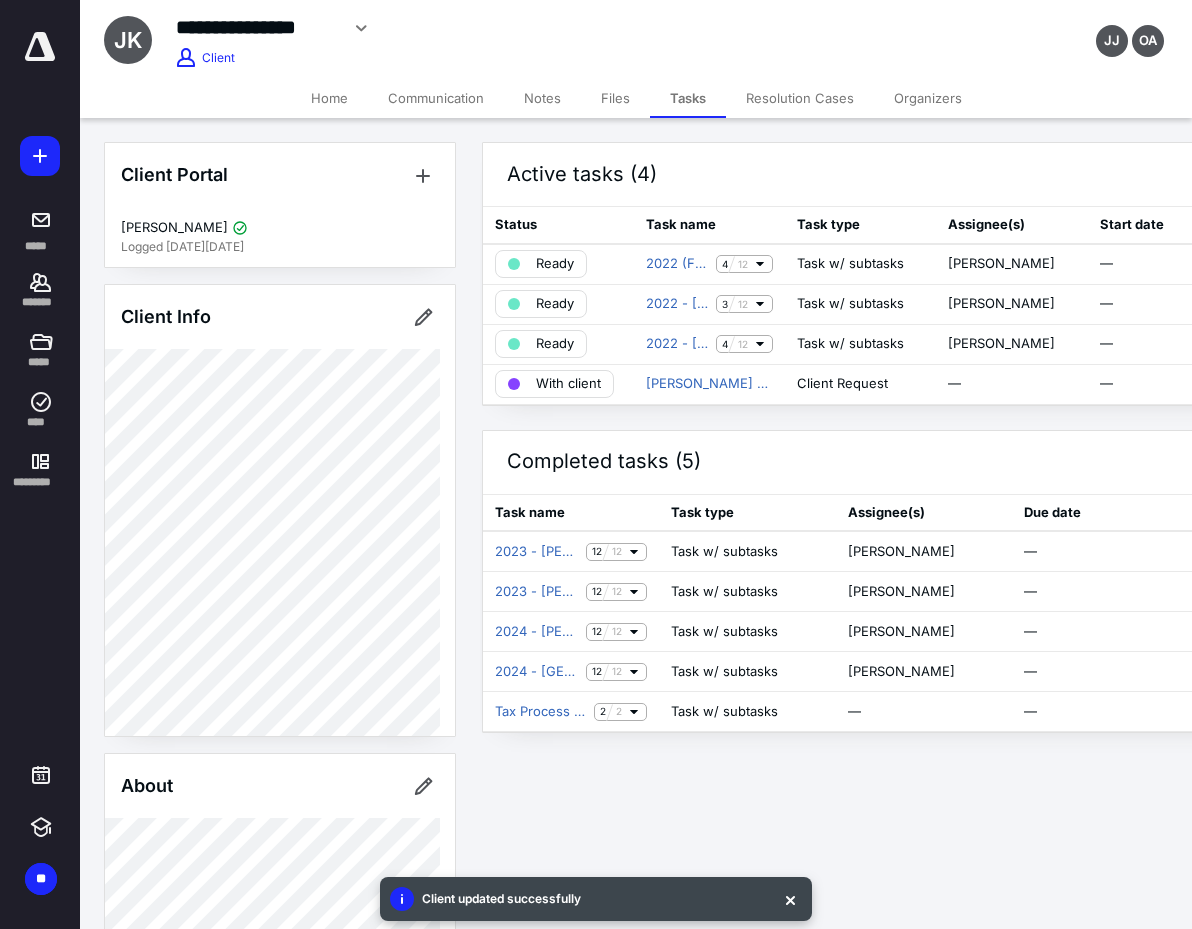 click on "Files" at bounding box center (615, 98) 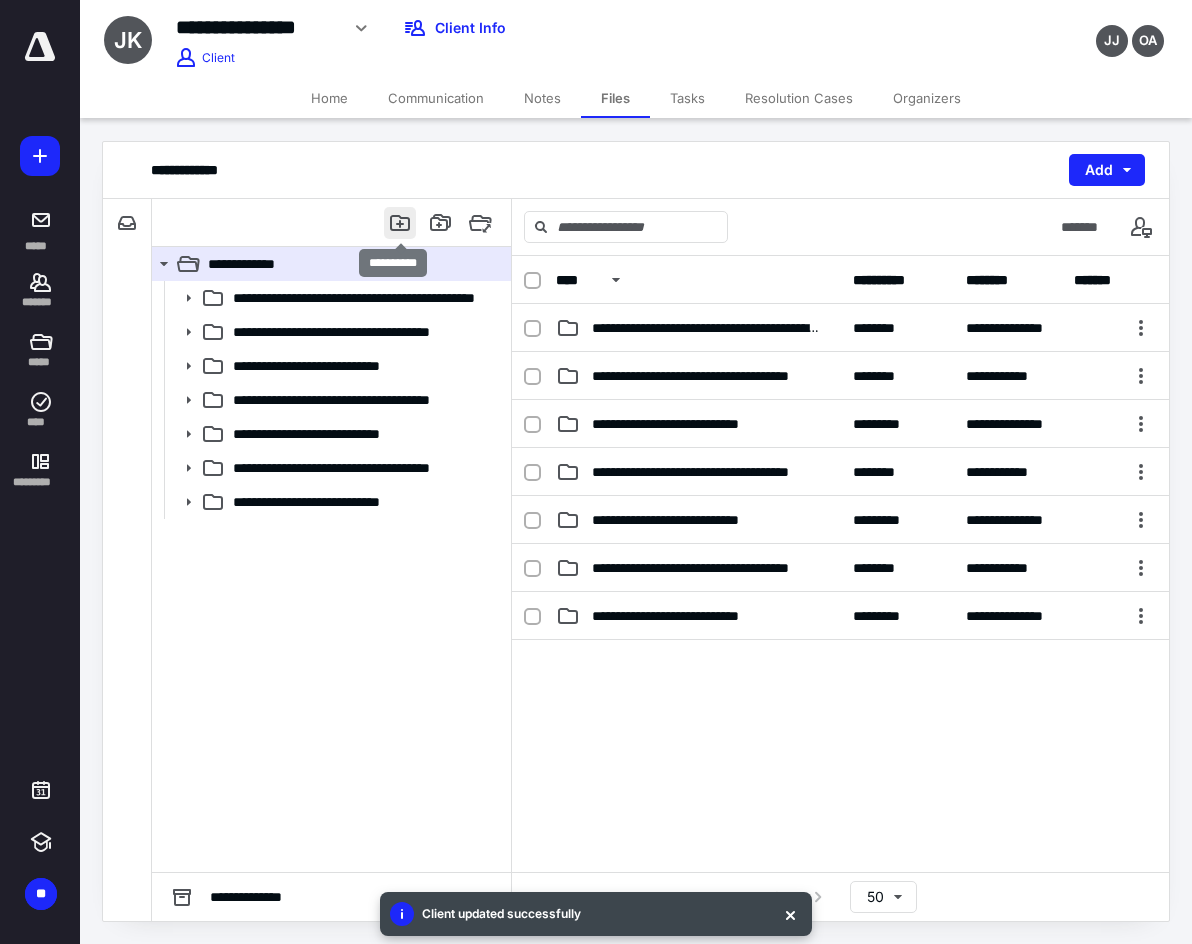 click at bounding box center [400, 223] 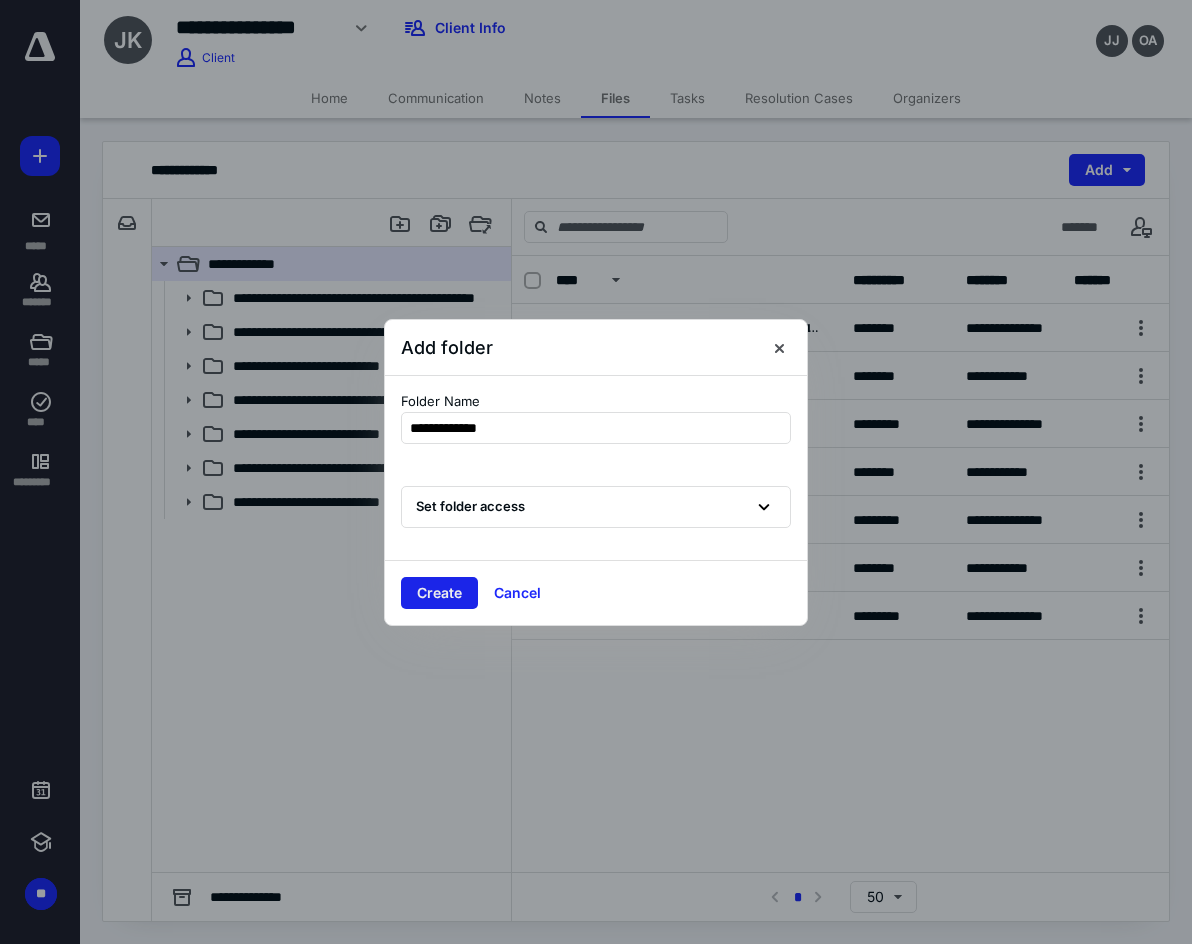 type on "**********" 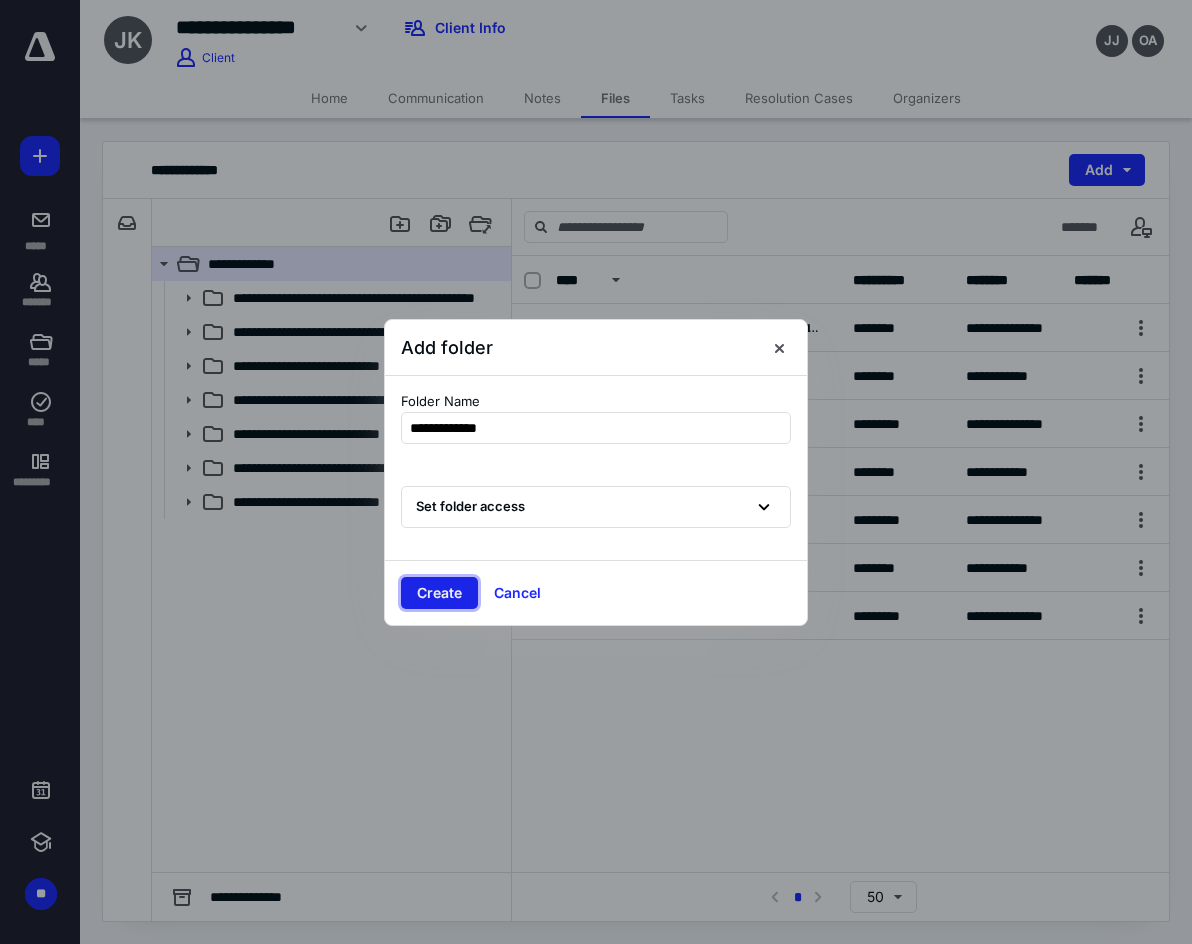 click on "Create" at bounding box center [439, 593] 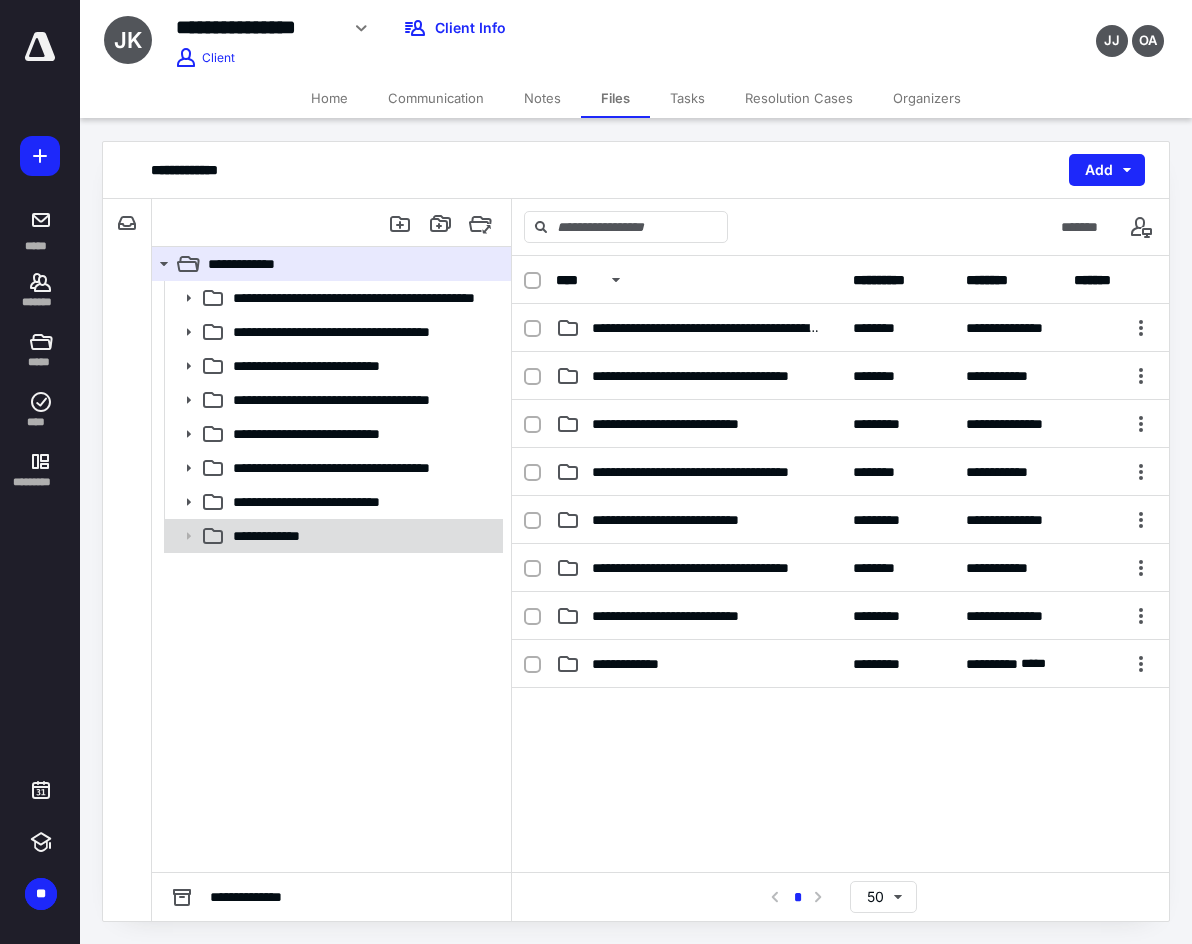 click on "**********" at bounding box center (362, 536) 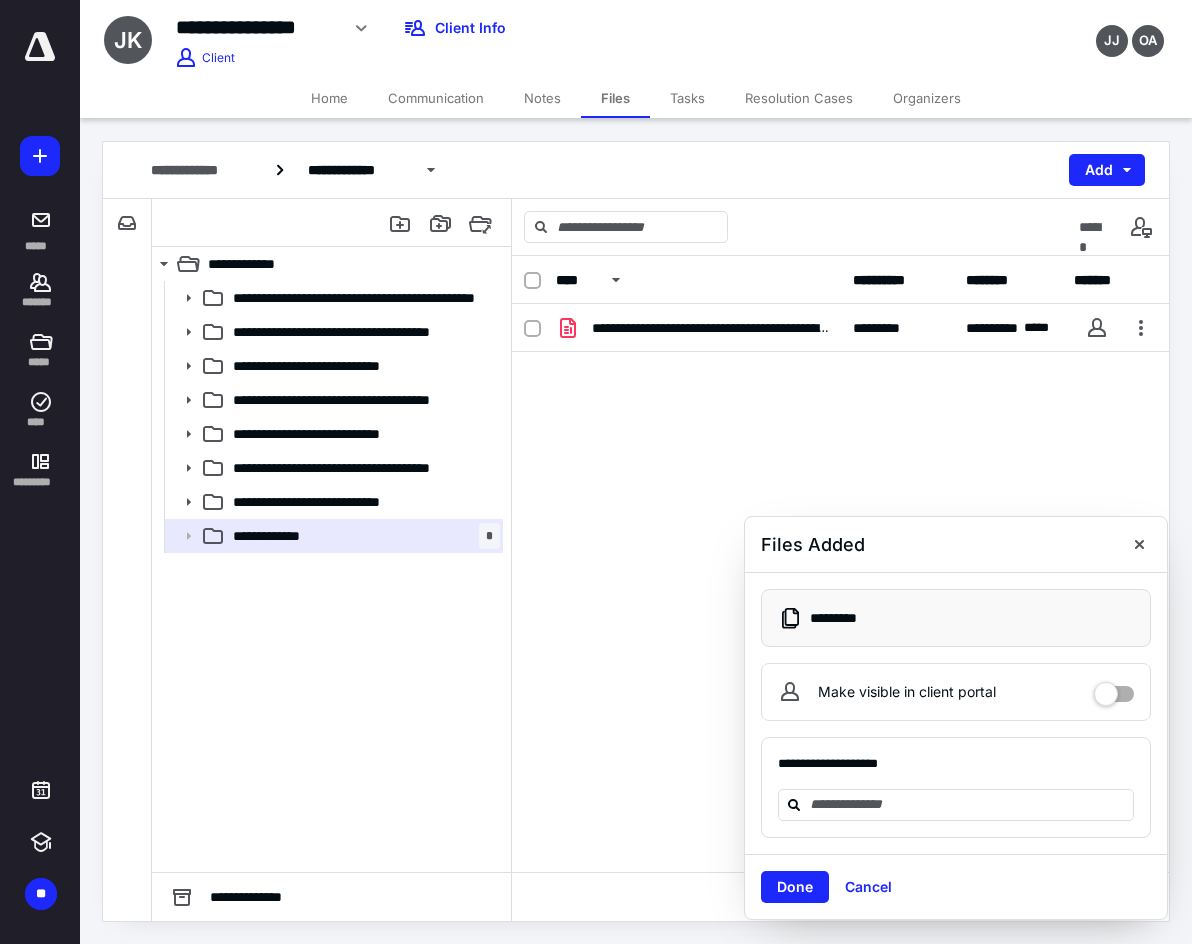 click on "Home" at bounding box center (329, 98) 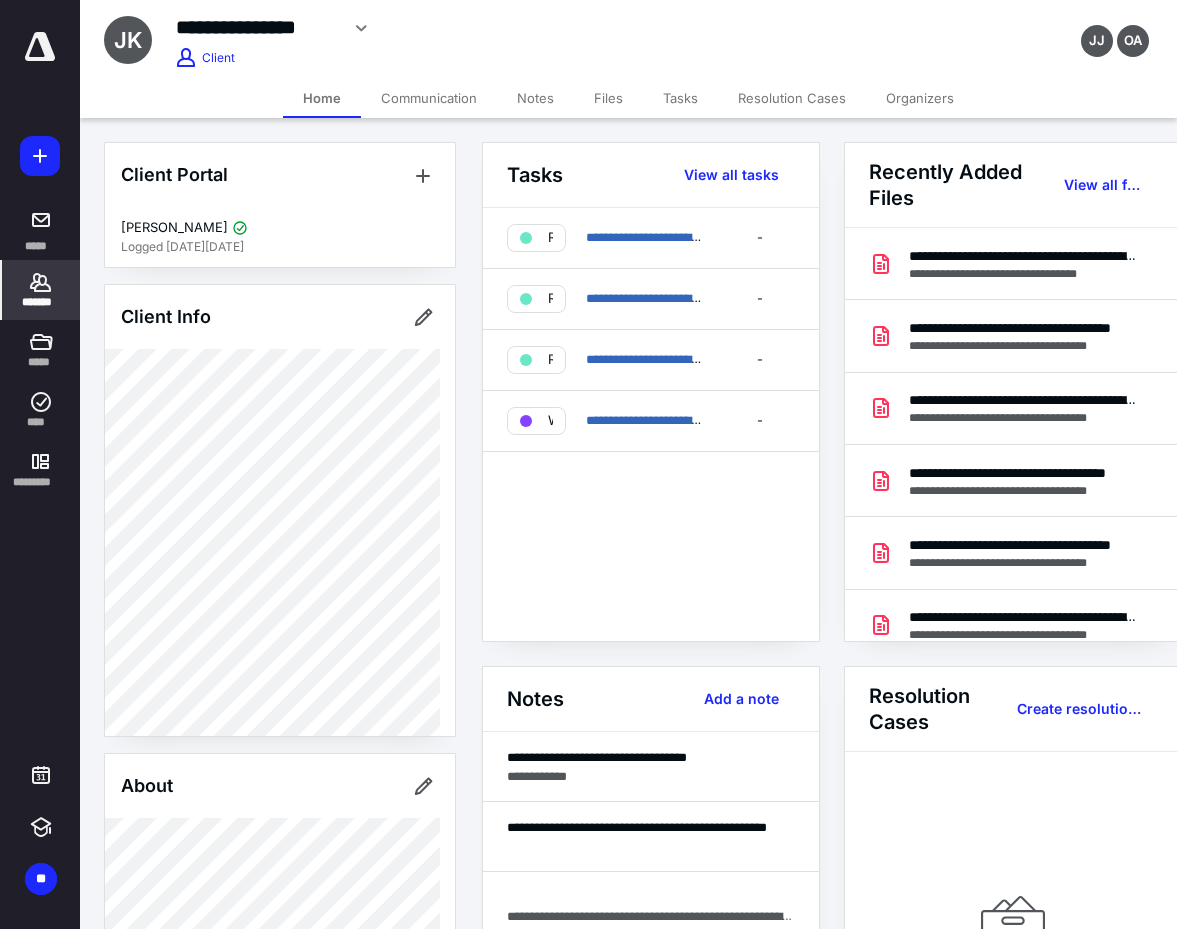 click on "*******" at bounding box center [41, 290] 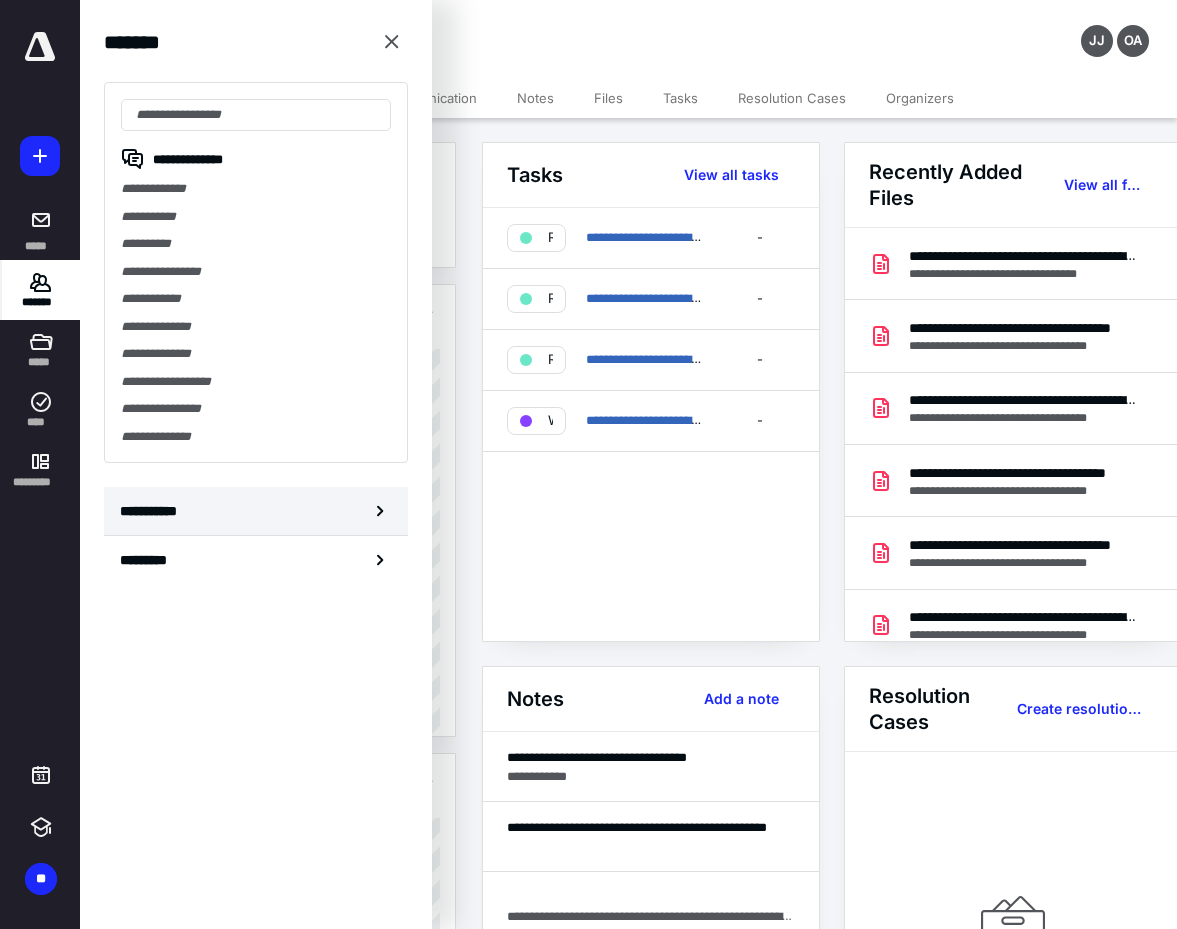 click on "**********" at bounding box center [256, 511] 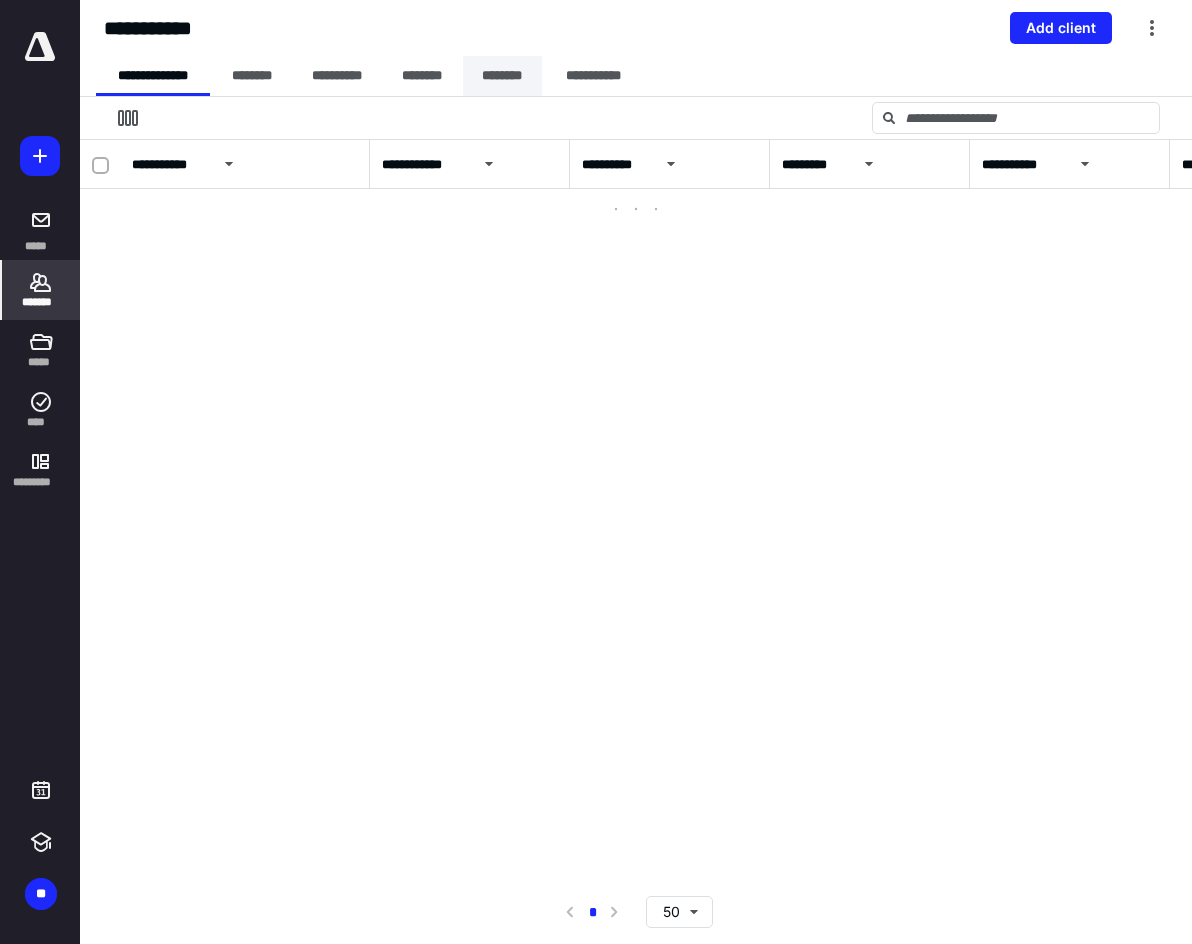 click on "********" at bounding box center [502, 76] 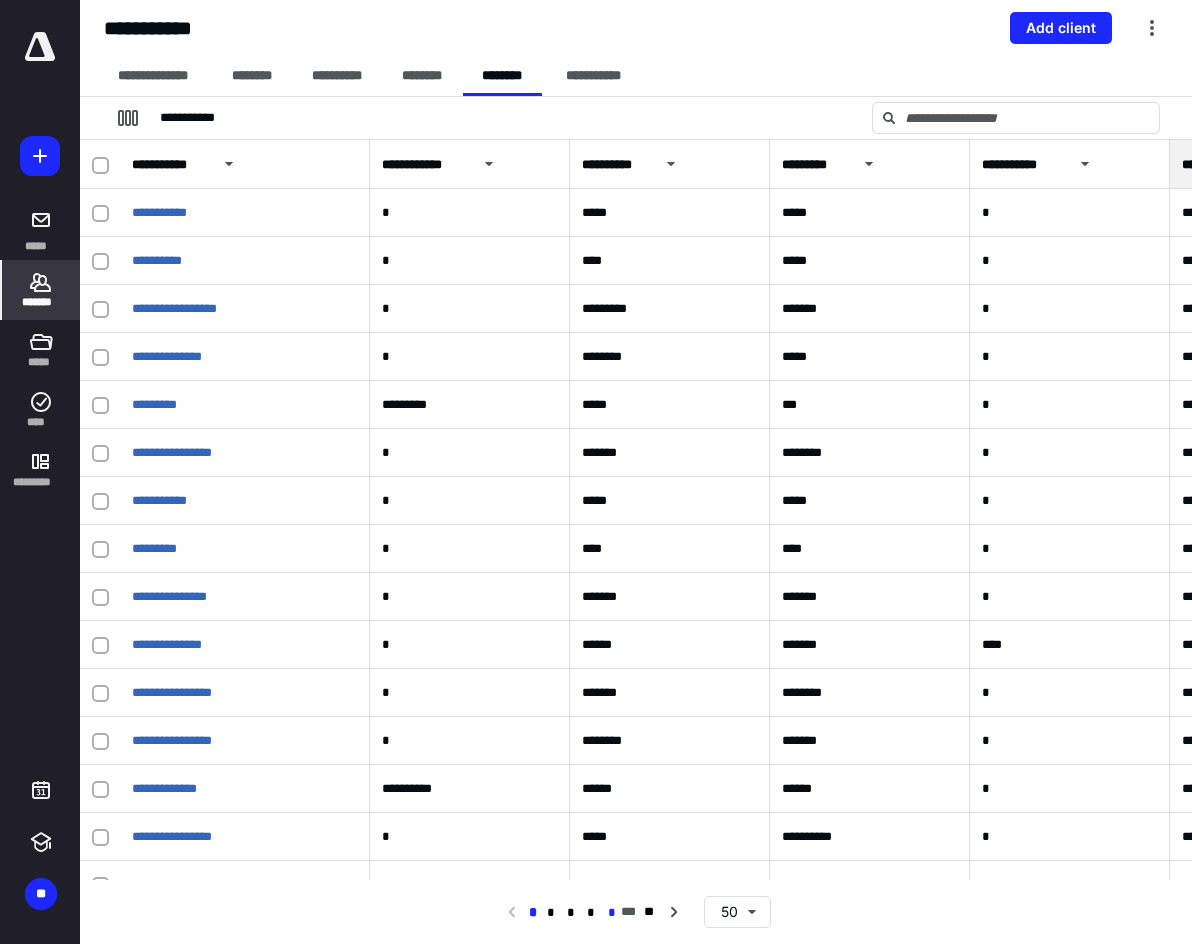 click on "*" at bounding box center (612, 913) 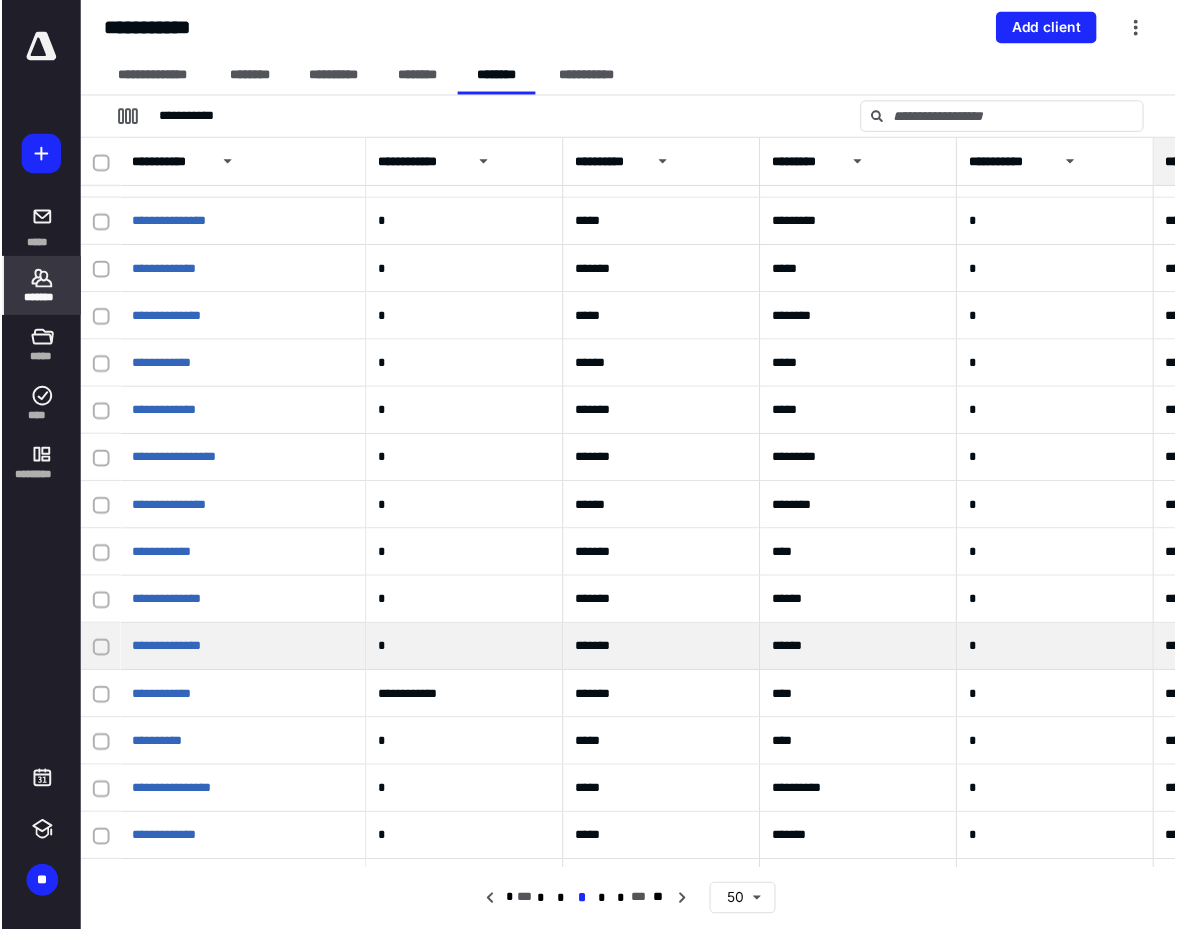 scroll, scrollTop: 800, scrollLeft: 0, axis: vertical 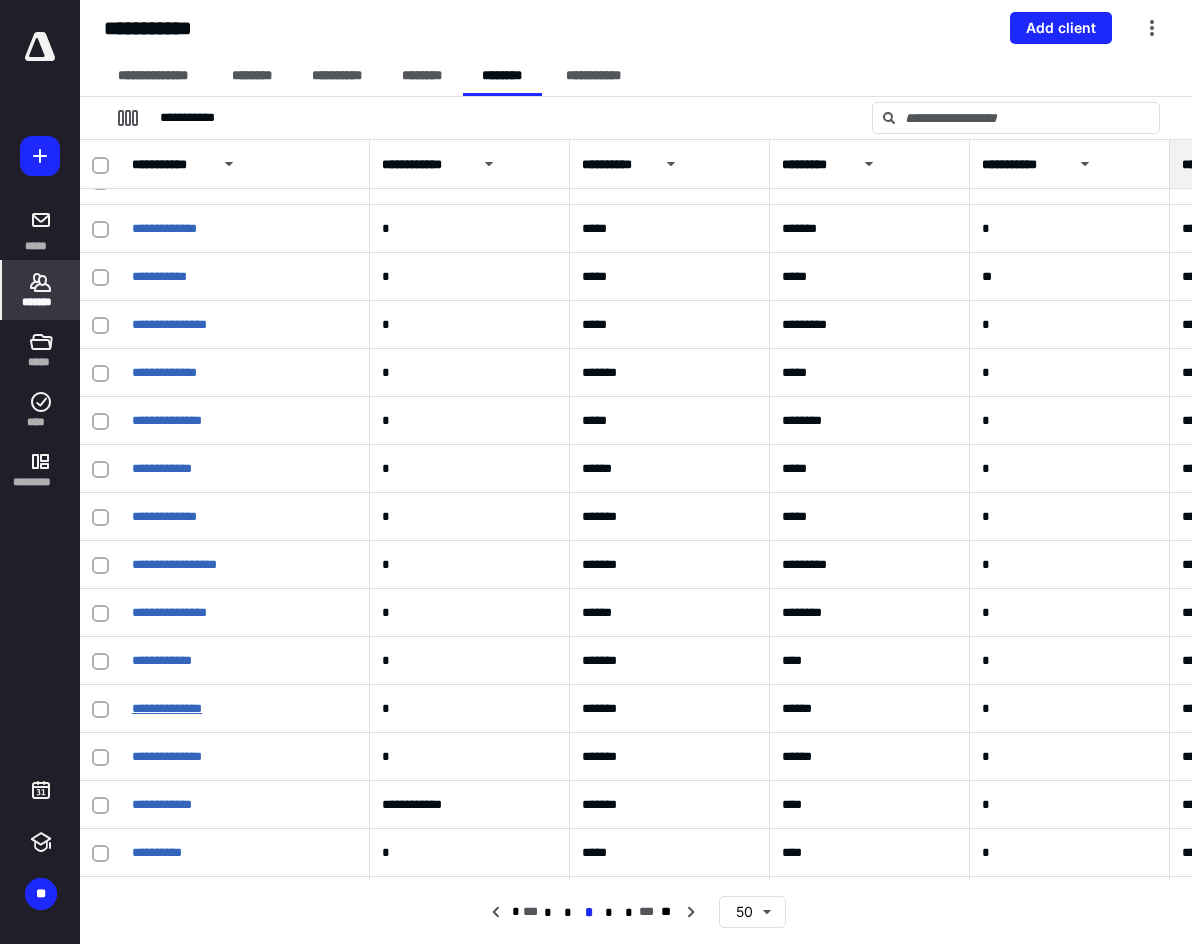 drag, startPoint x: 199, startPoint y: 703, endPoint x: 212, endPoint y: 696, distance: 14.764823 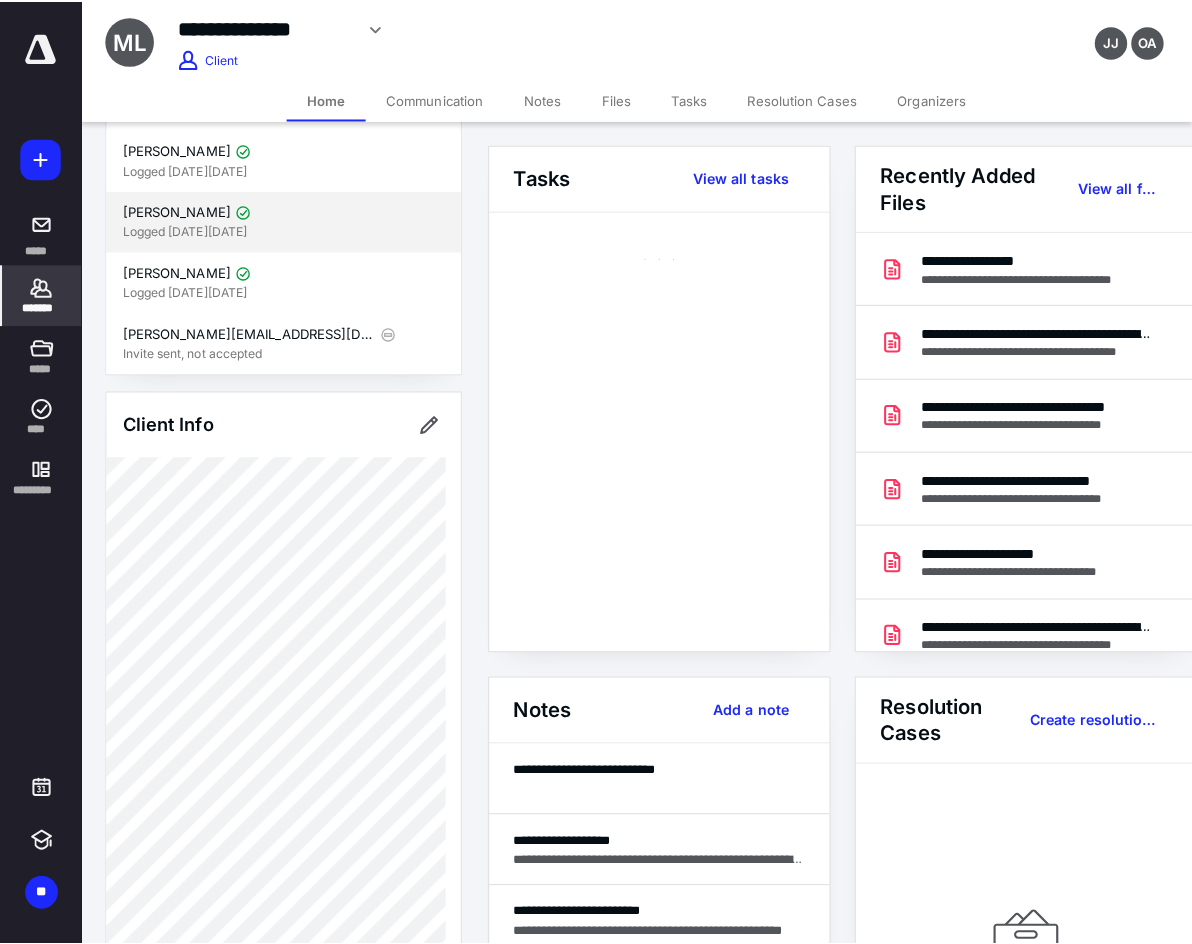 scroll, scrollTop: 0, scrollLeft: 0, axis: both 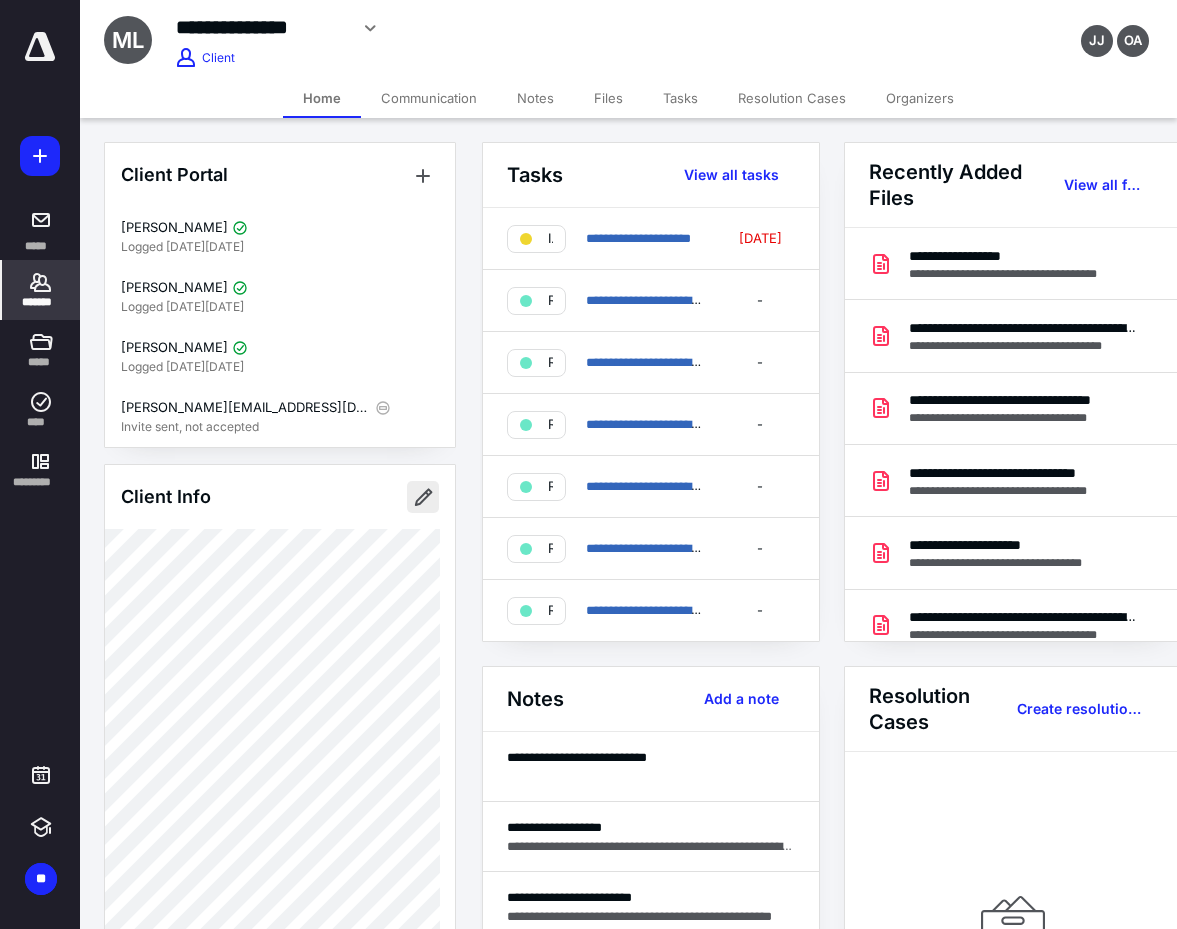 drag, startPoint x: 402, startPoint y: 490, endPoint x: 412, endPoint y: 488, distance: 10.198039 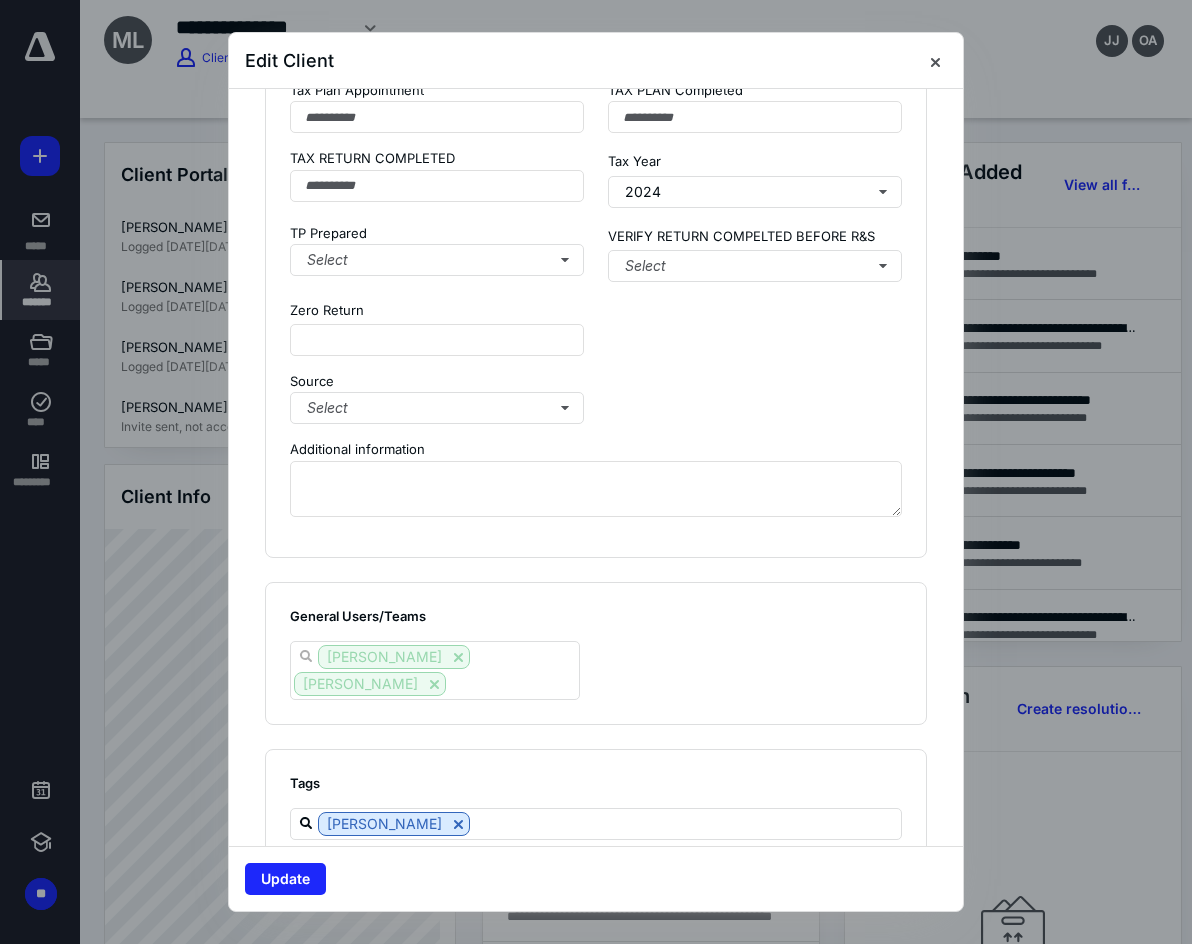 scroll, scrollTop: 2910, scrollLeft: 0, axis: vertical 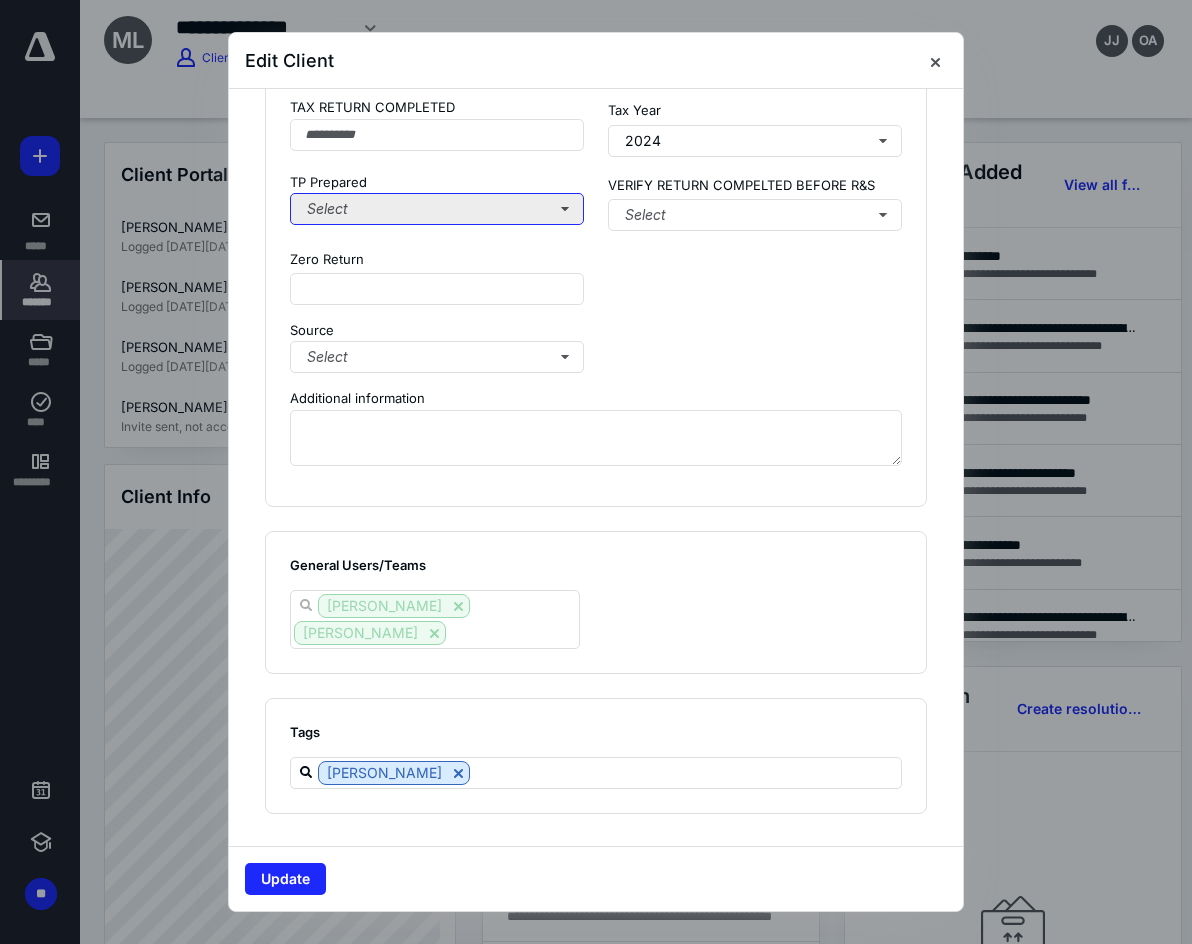 click on "Select" at bounding box center [437, 209] 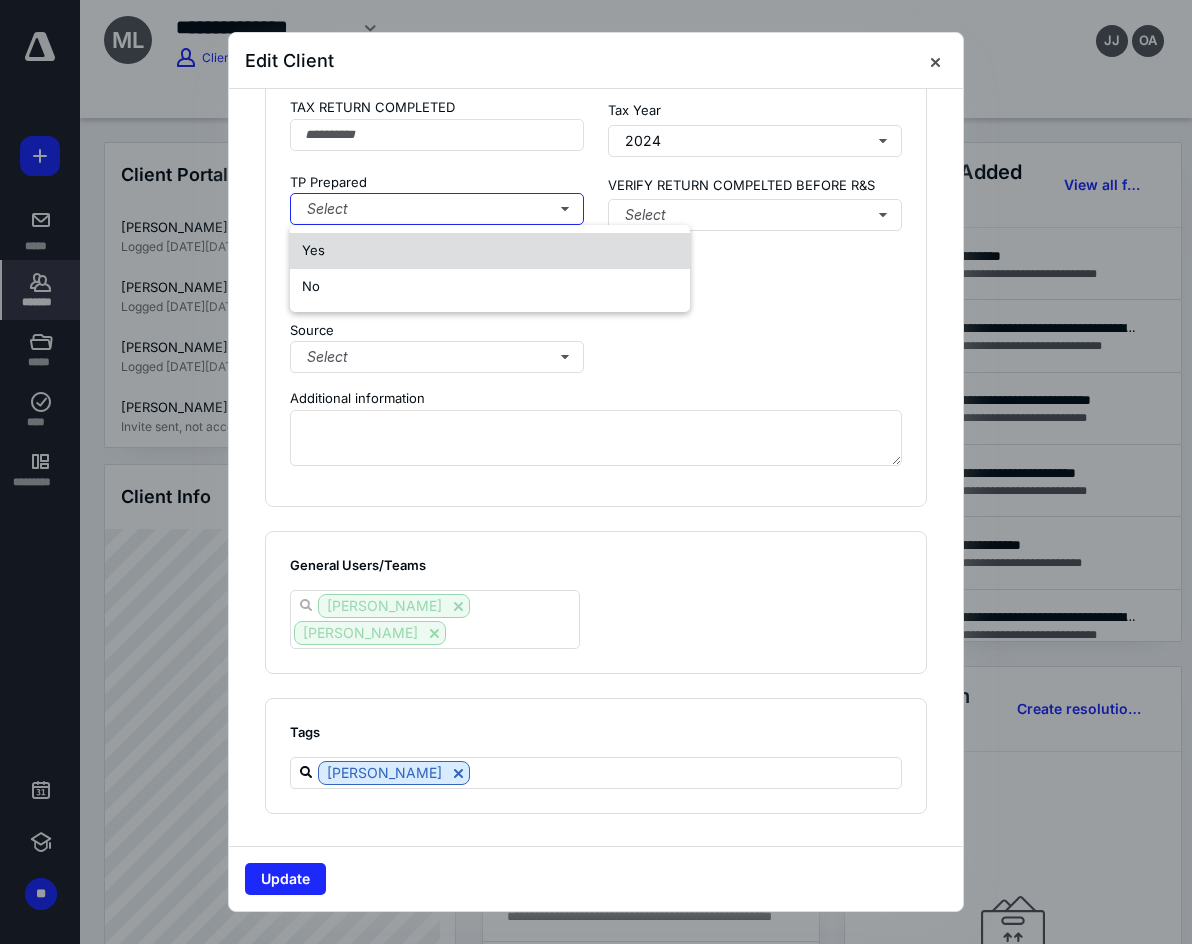click on "Yes" at bounding box center (490, 251) 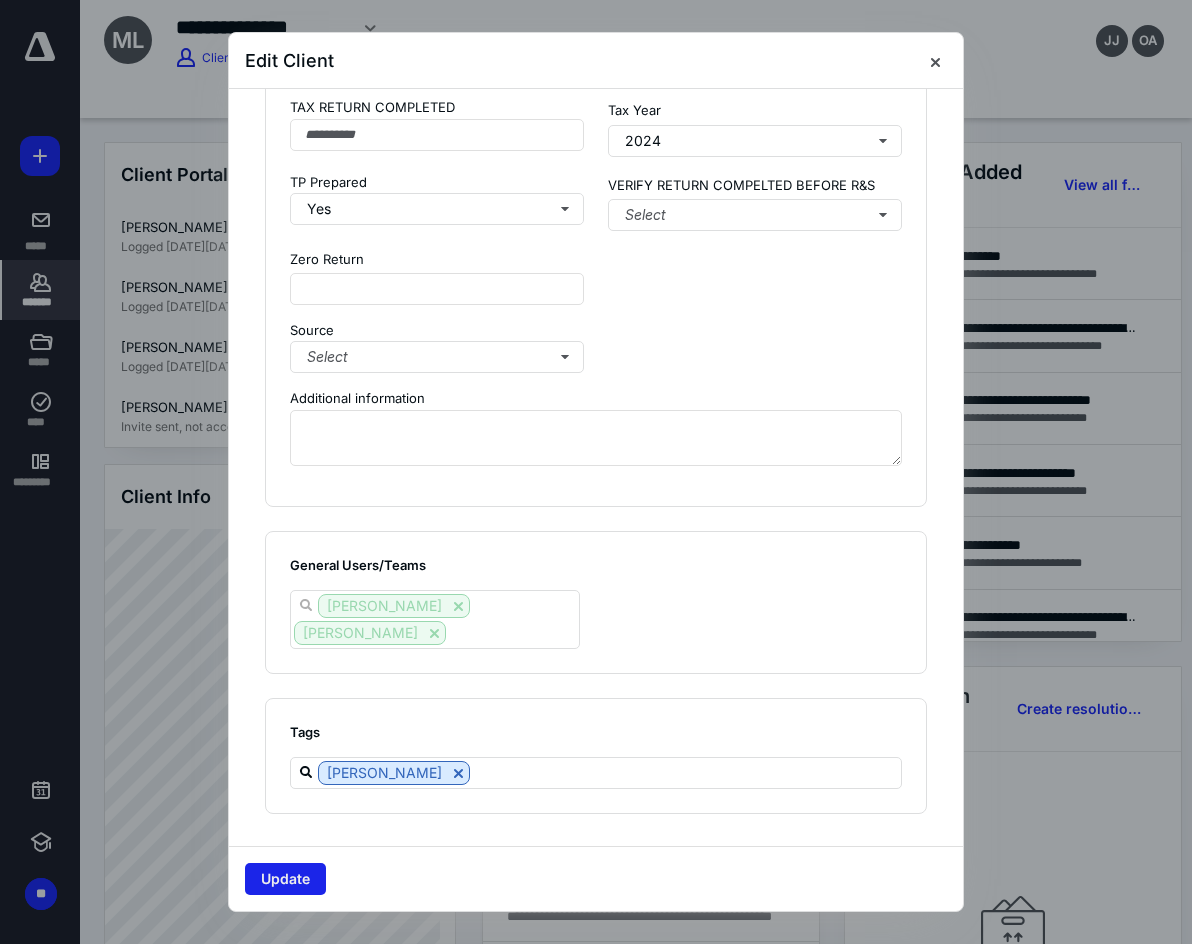 click on "Update" at bounding box center (285, 879) 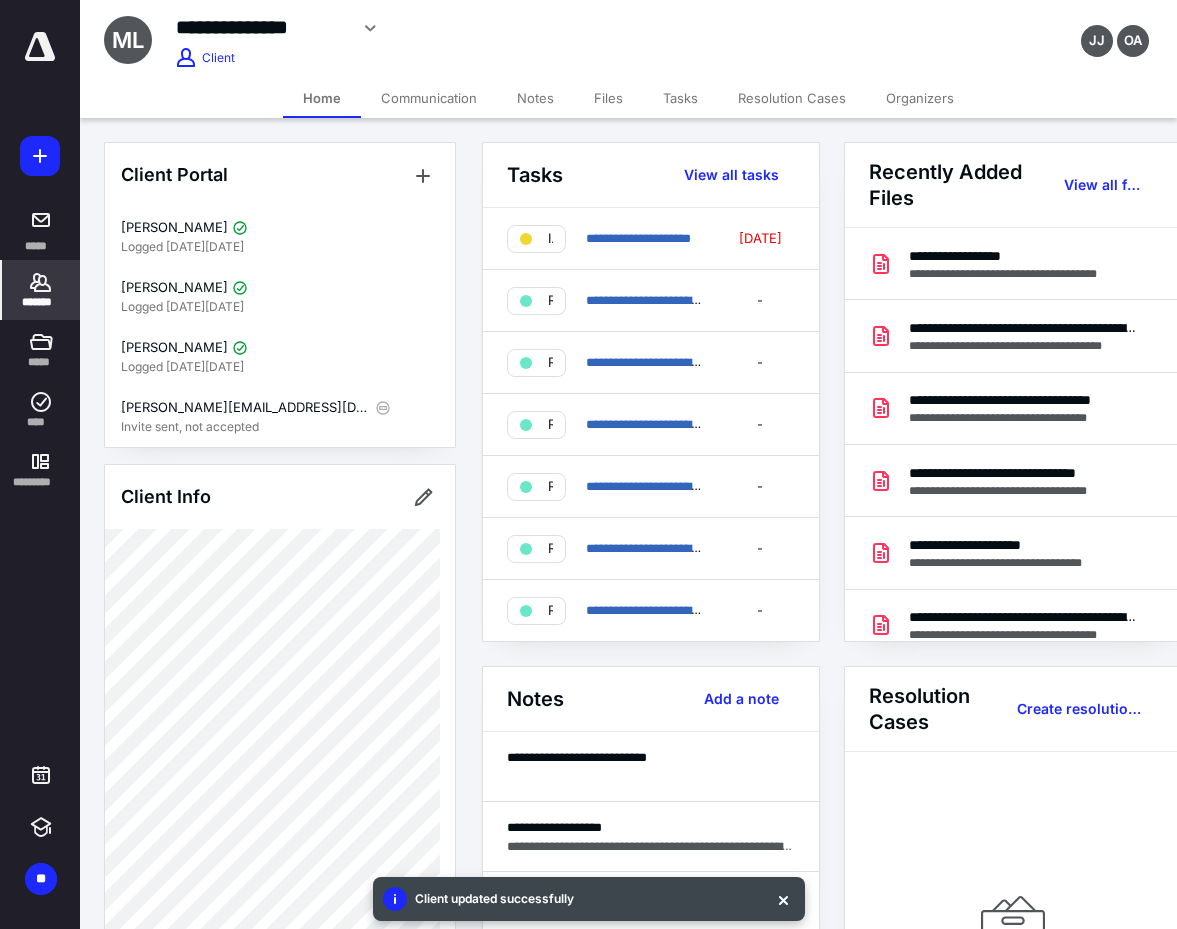 click on "Files" at bounding box center (608, 98) 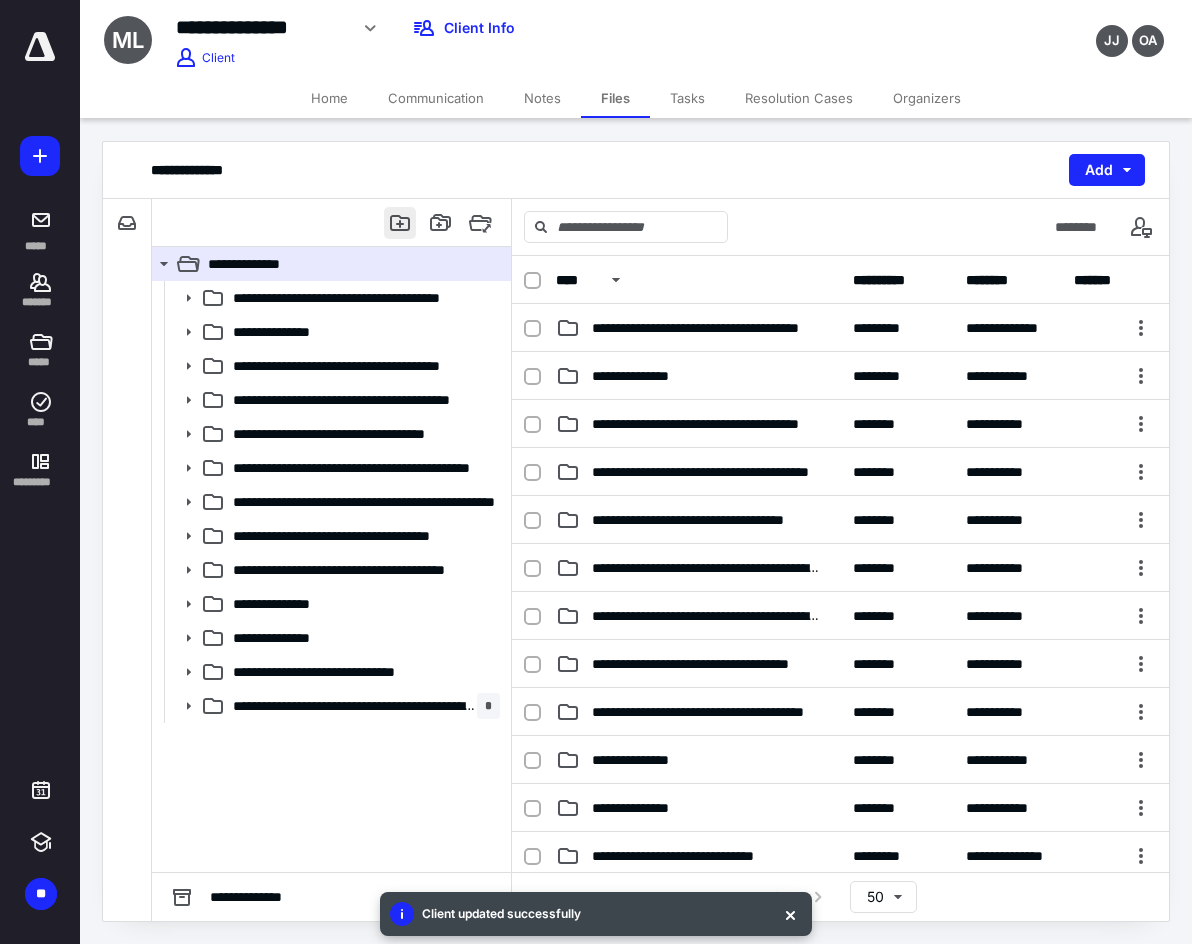 click at bounding box center (400, 223) 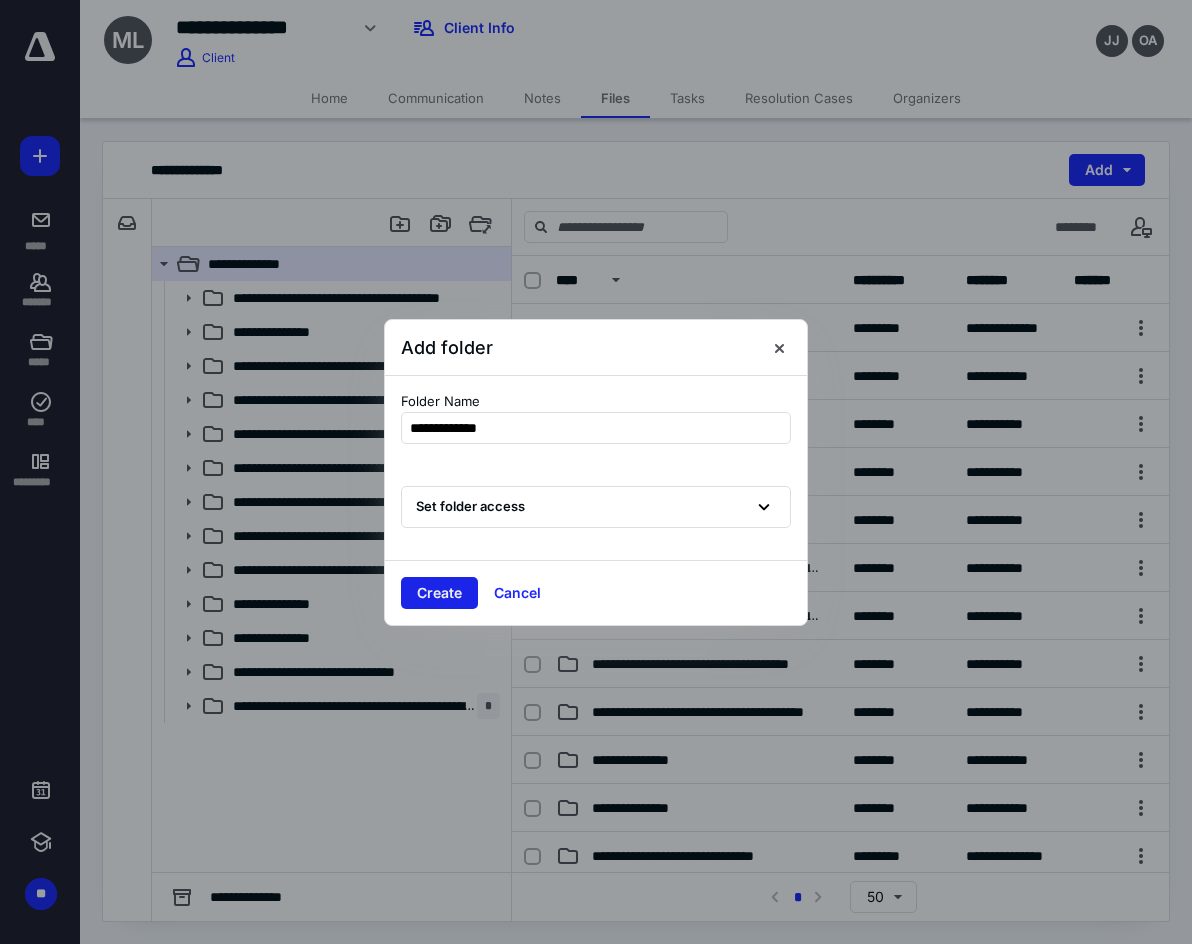 type on "**********" 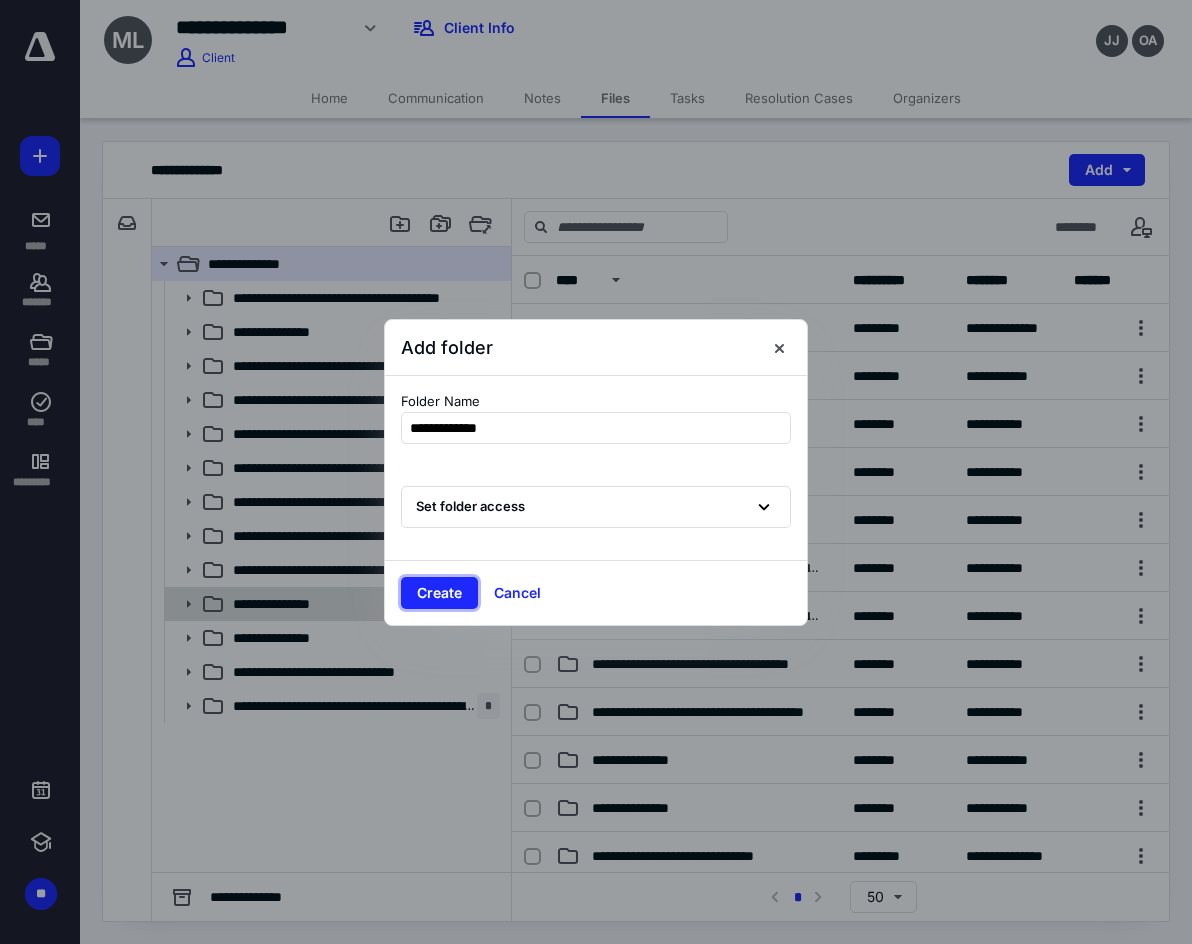click on "Create" at bounding box center [439, 593] 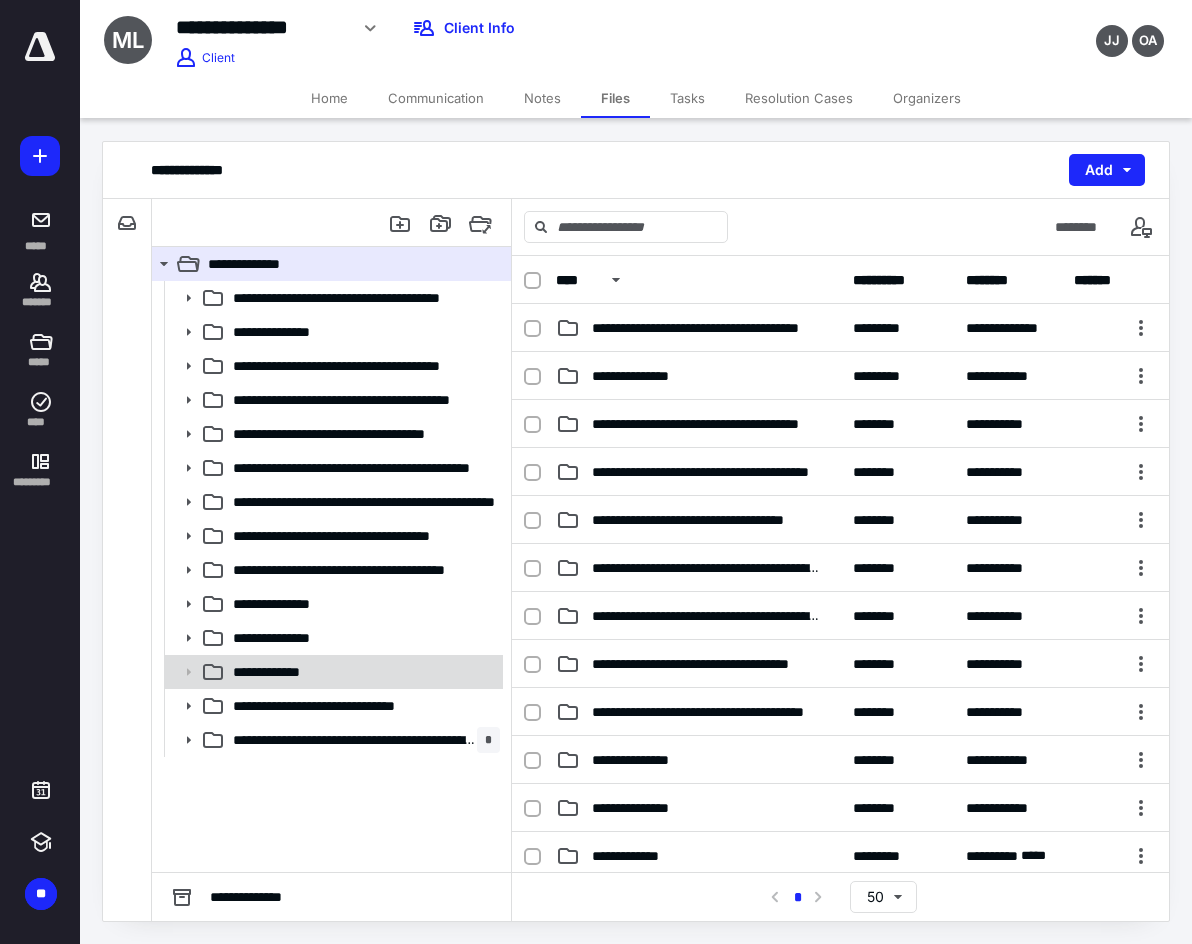 click on "**********" at bounding box center (280, 672) 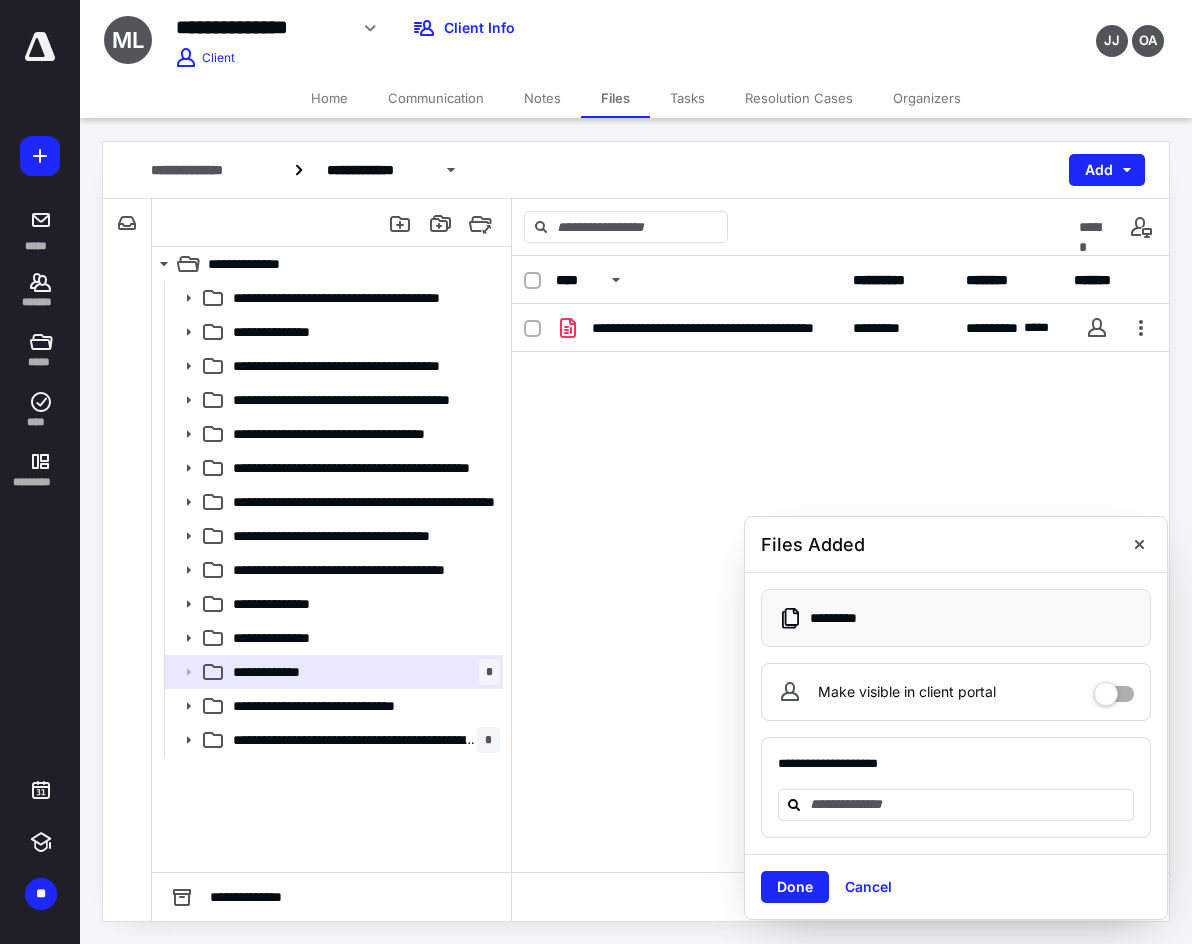 click on "**********" at bounding box center [636, 59] 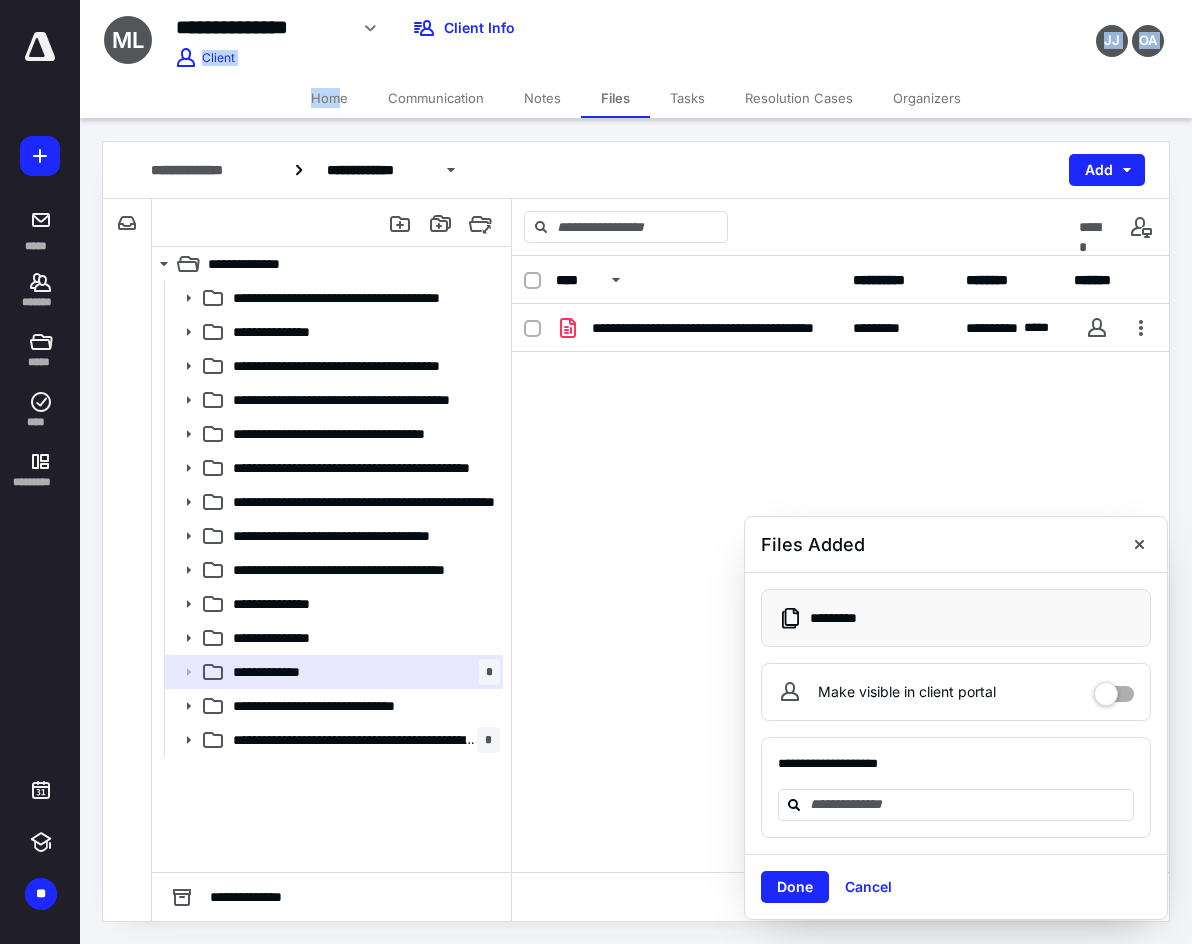 click on "Home" at bounding box center [329, 98] 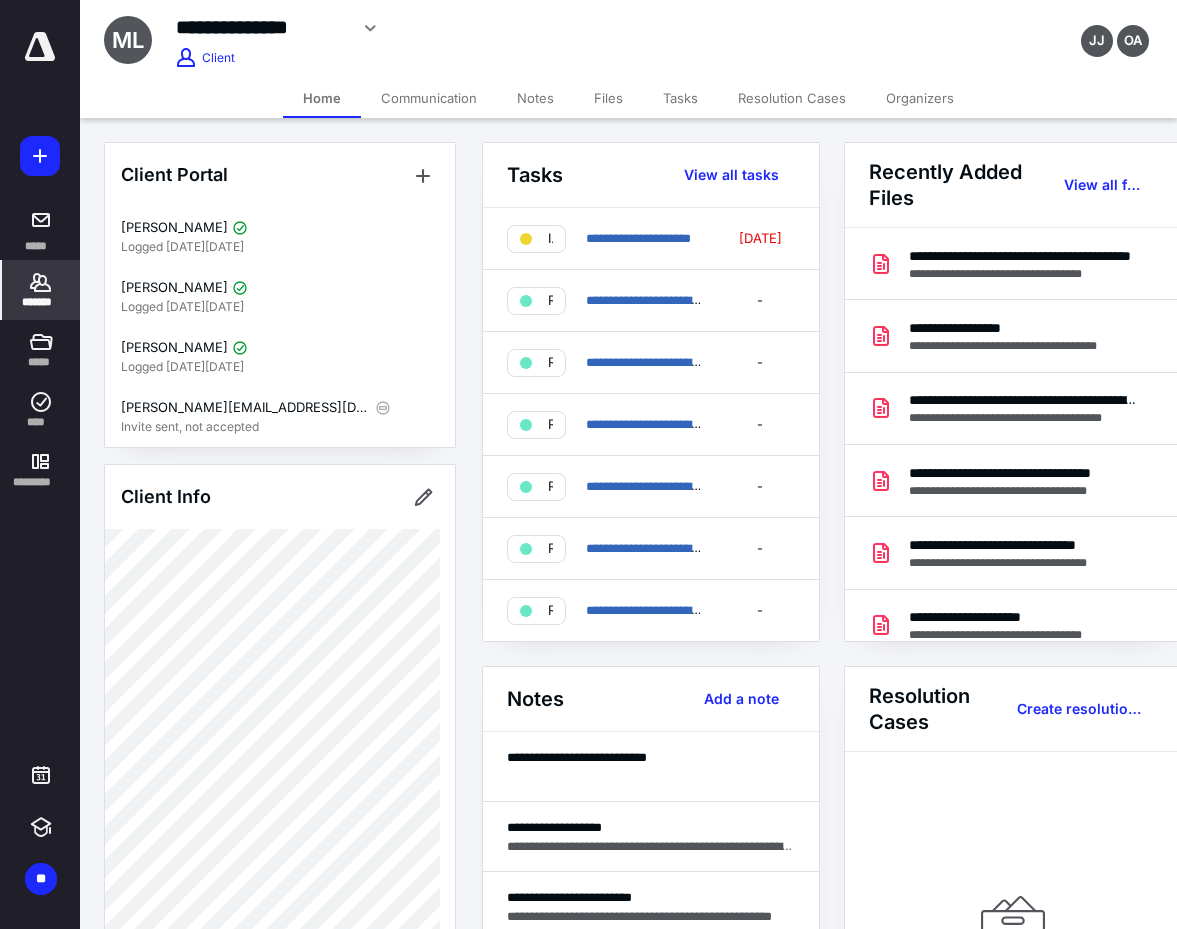 click on "*******" at bounding box center [41, 302] 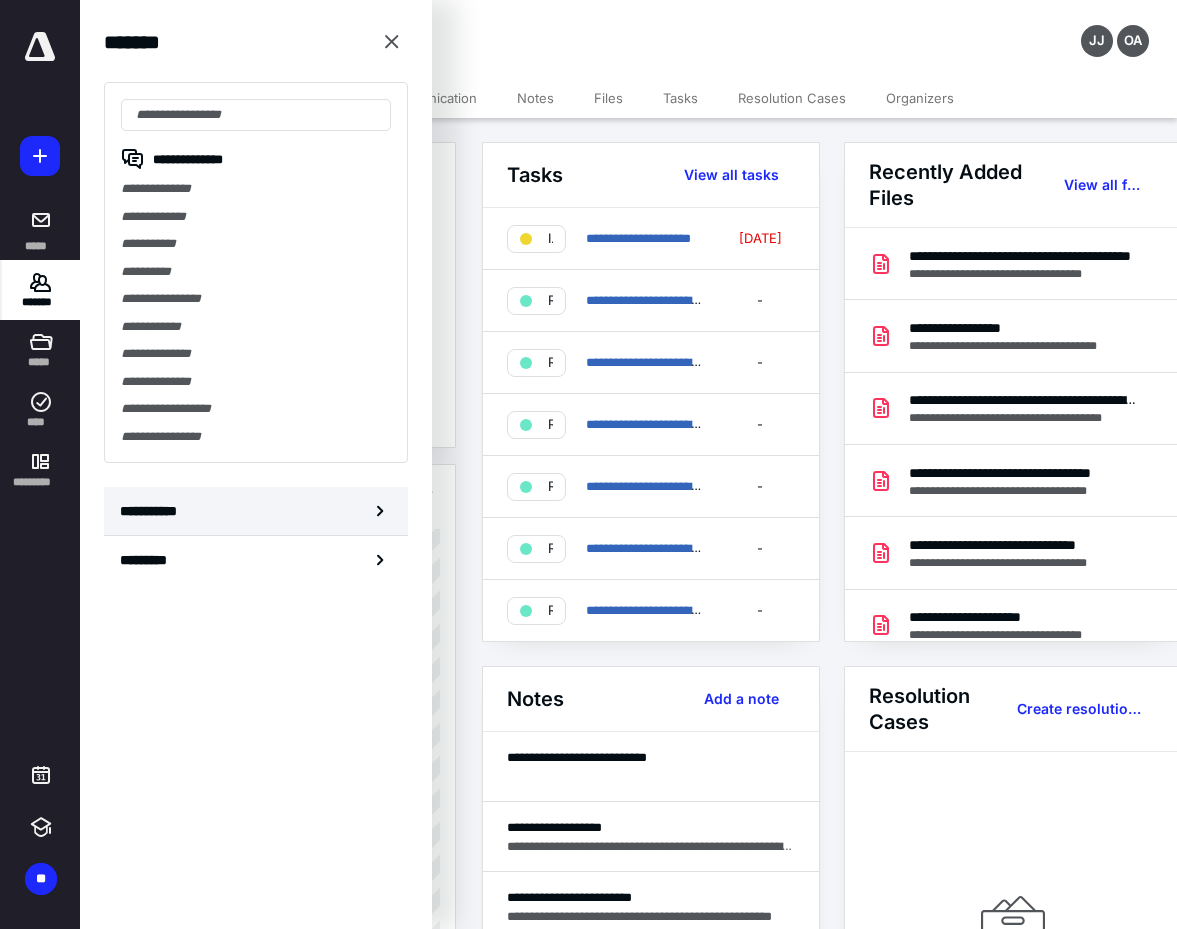 click on "**********" at bounding box center [256, 511] 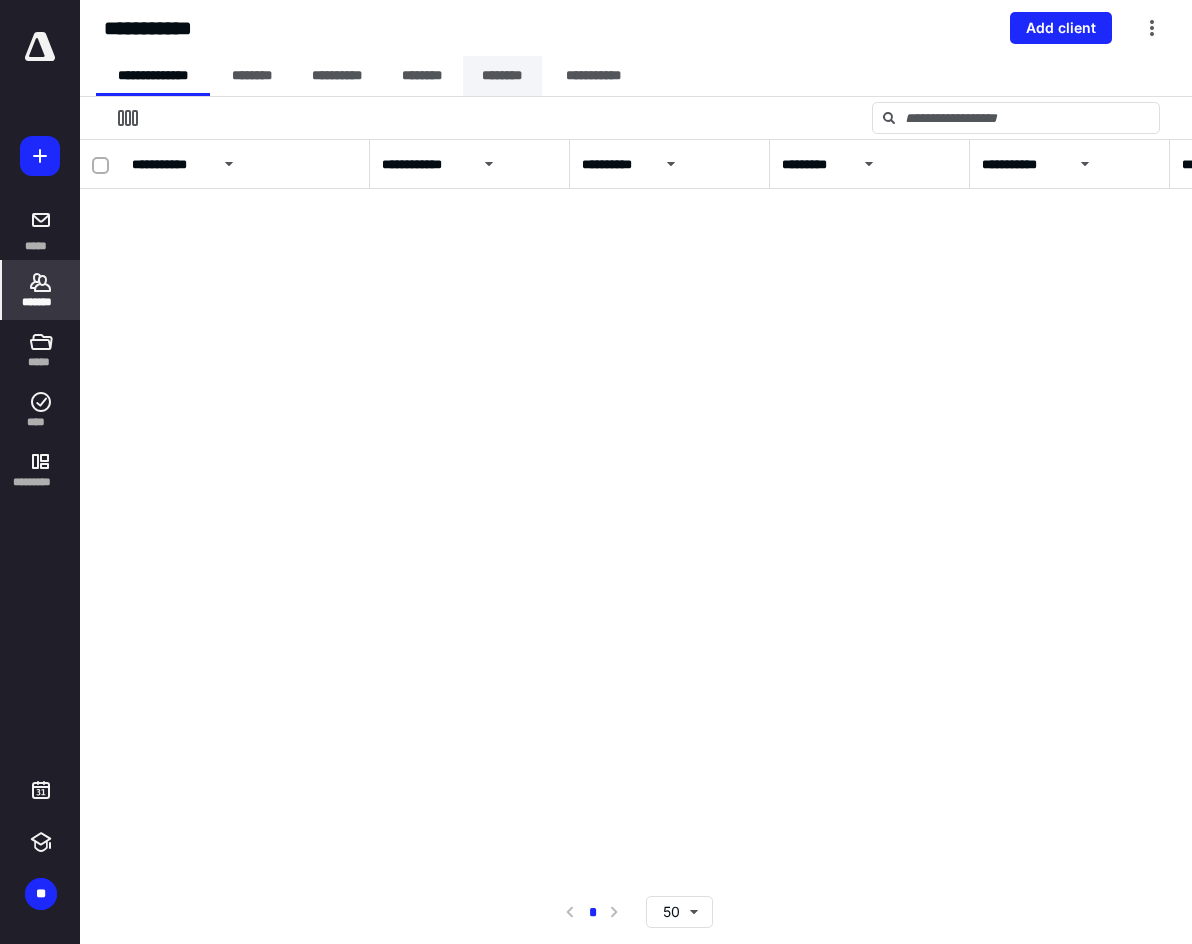 click on "********" at bounding box center [502, 76] 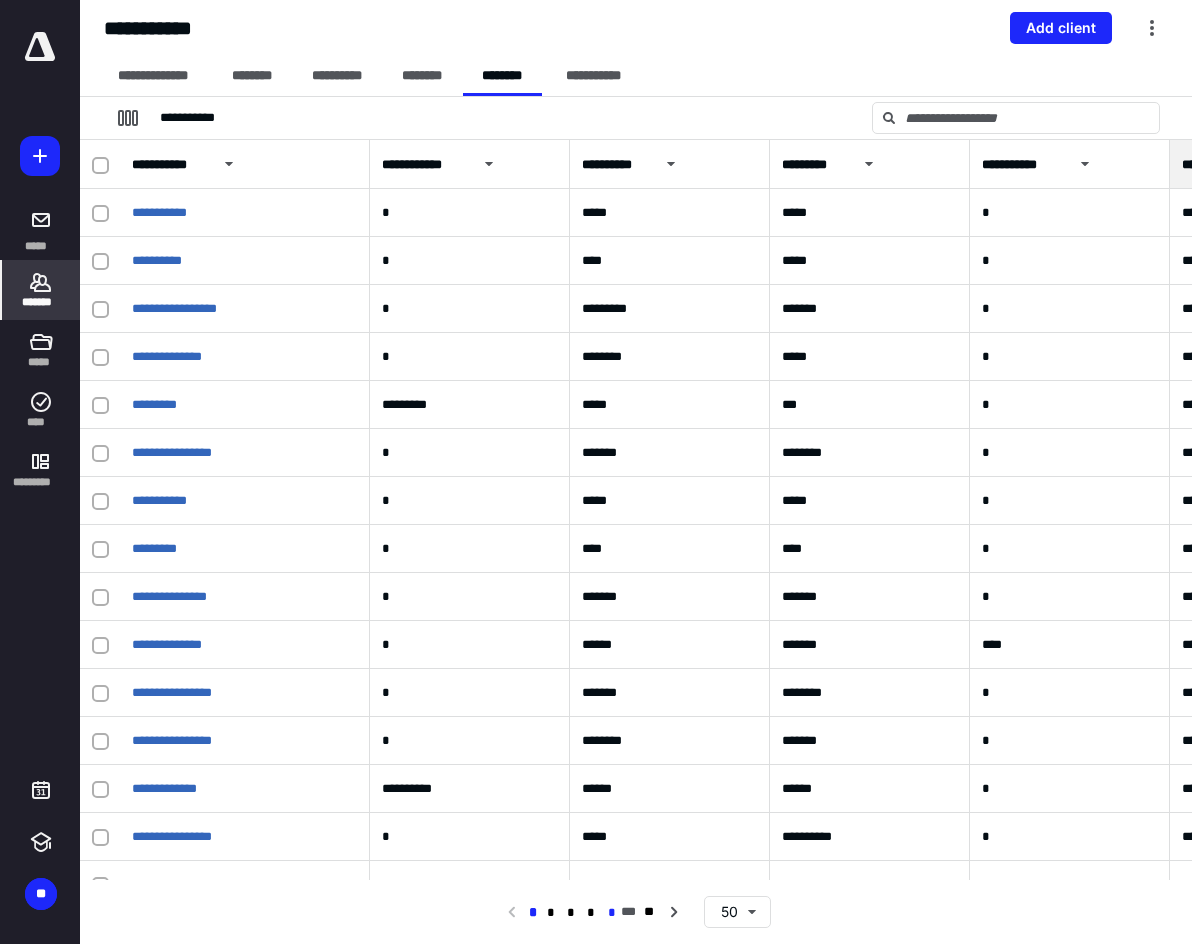 click on "*" at bounding box center (612, 913) 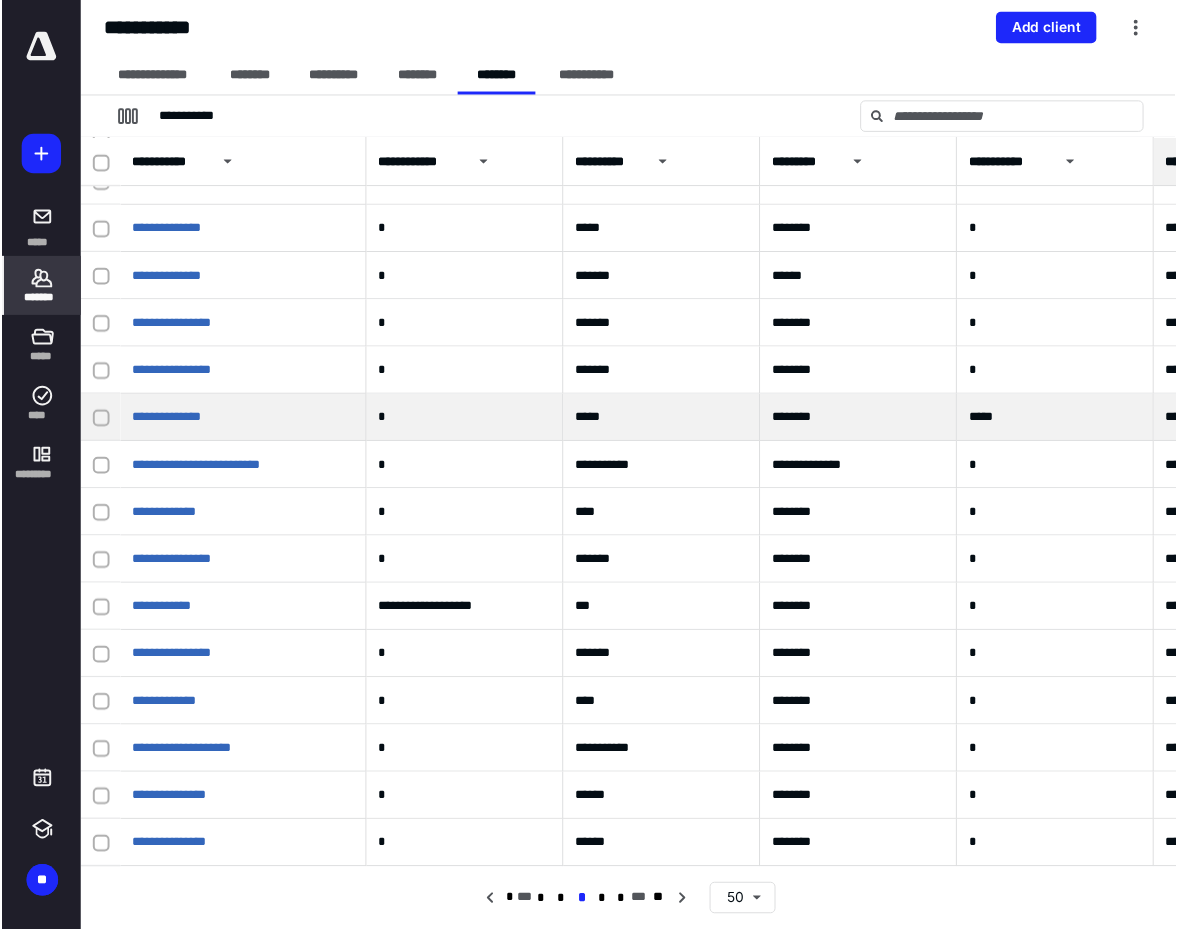 scroll, scrollTop: 1624, scrollLeft: 0, axis: vertical 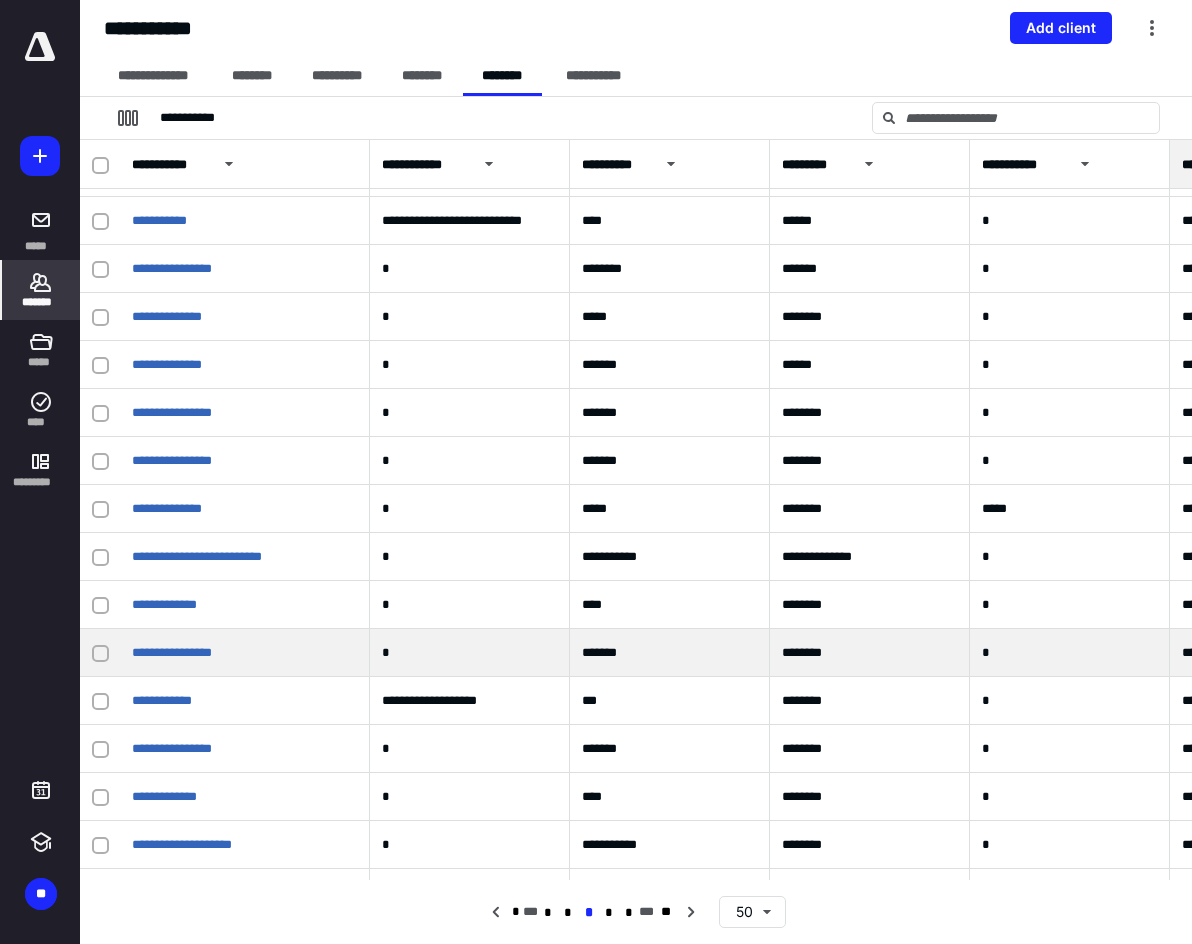 click at bounding box center [100, 653] 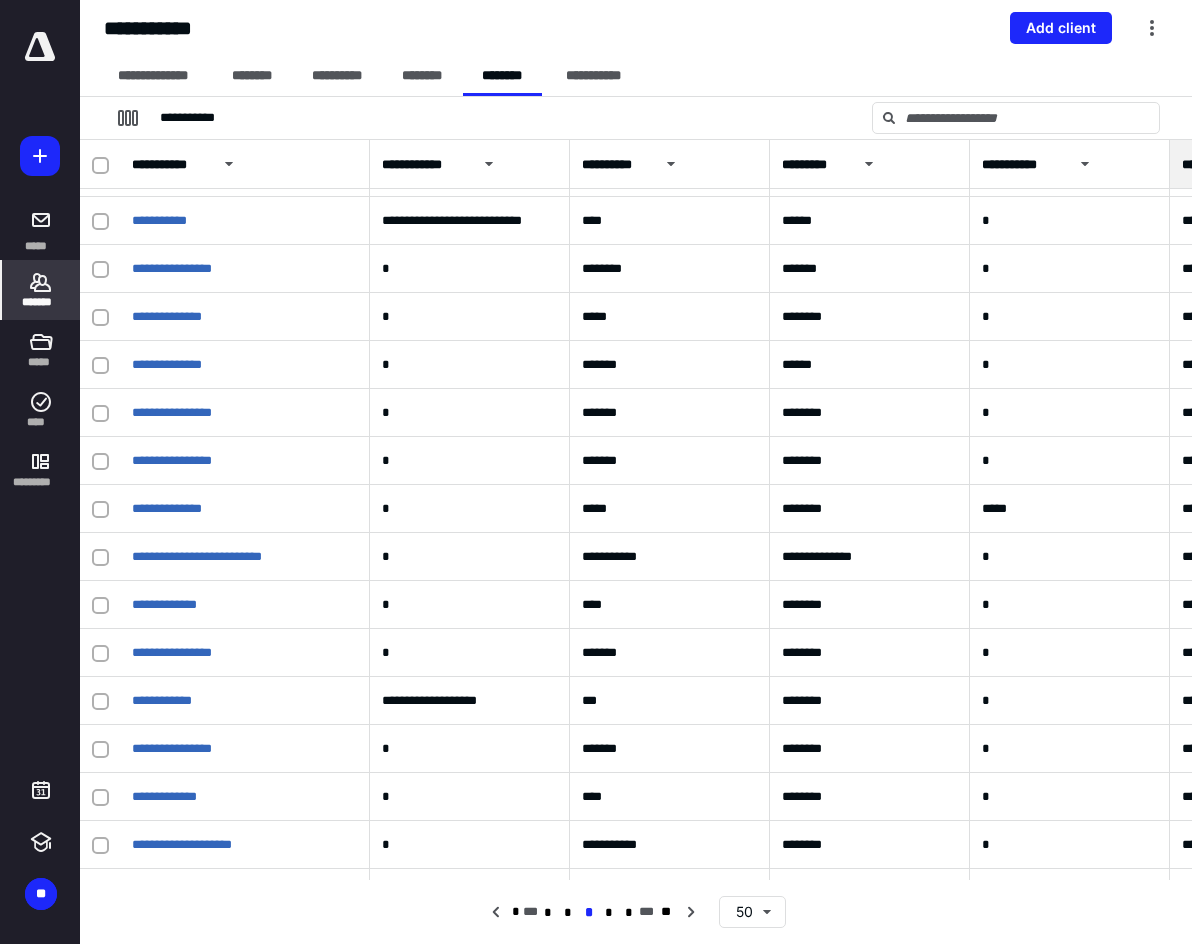 click on "**********" at bounding box center (40, 472) 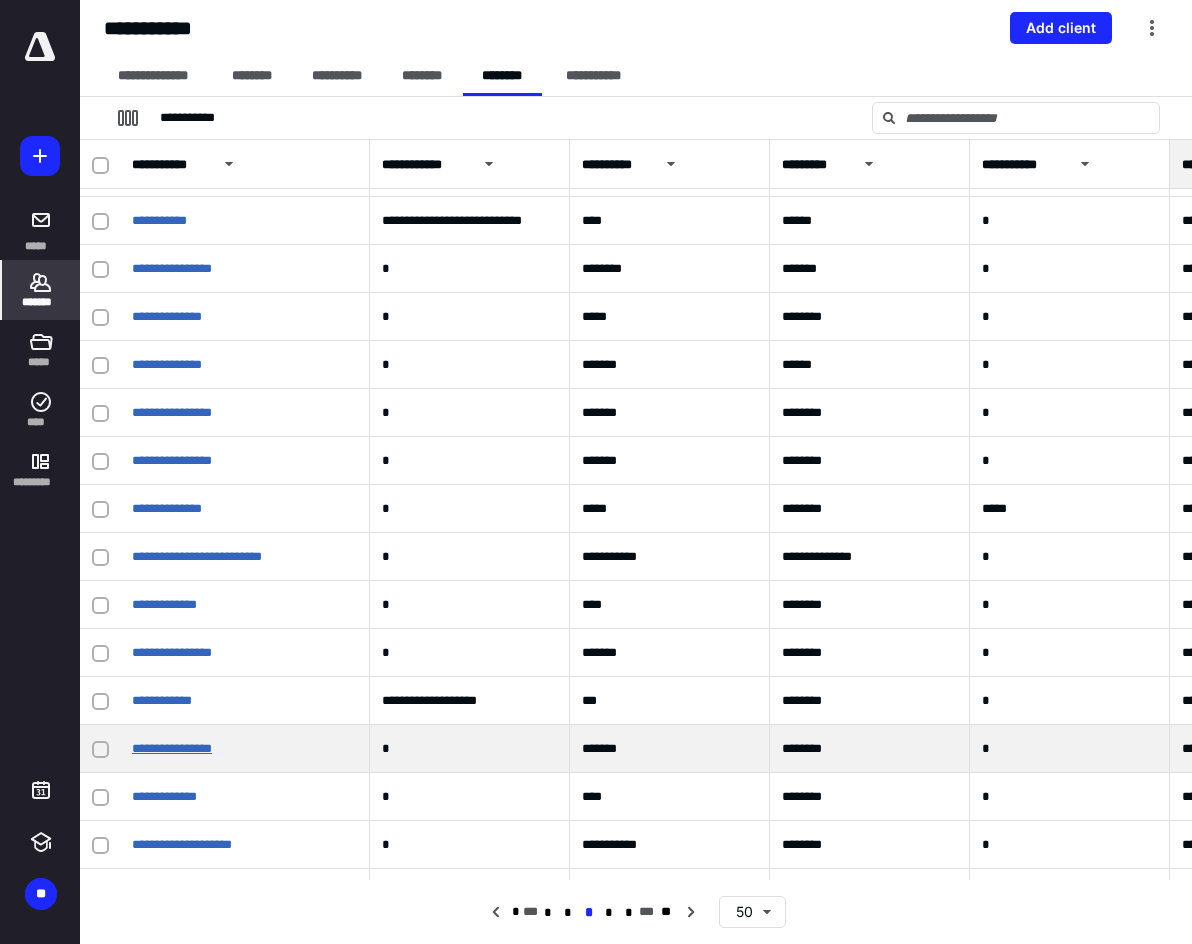 click on "**********" at bounding box center [172, 748] 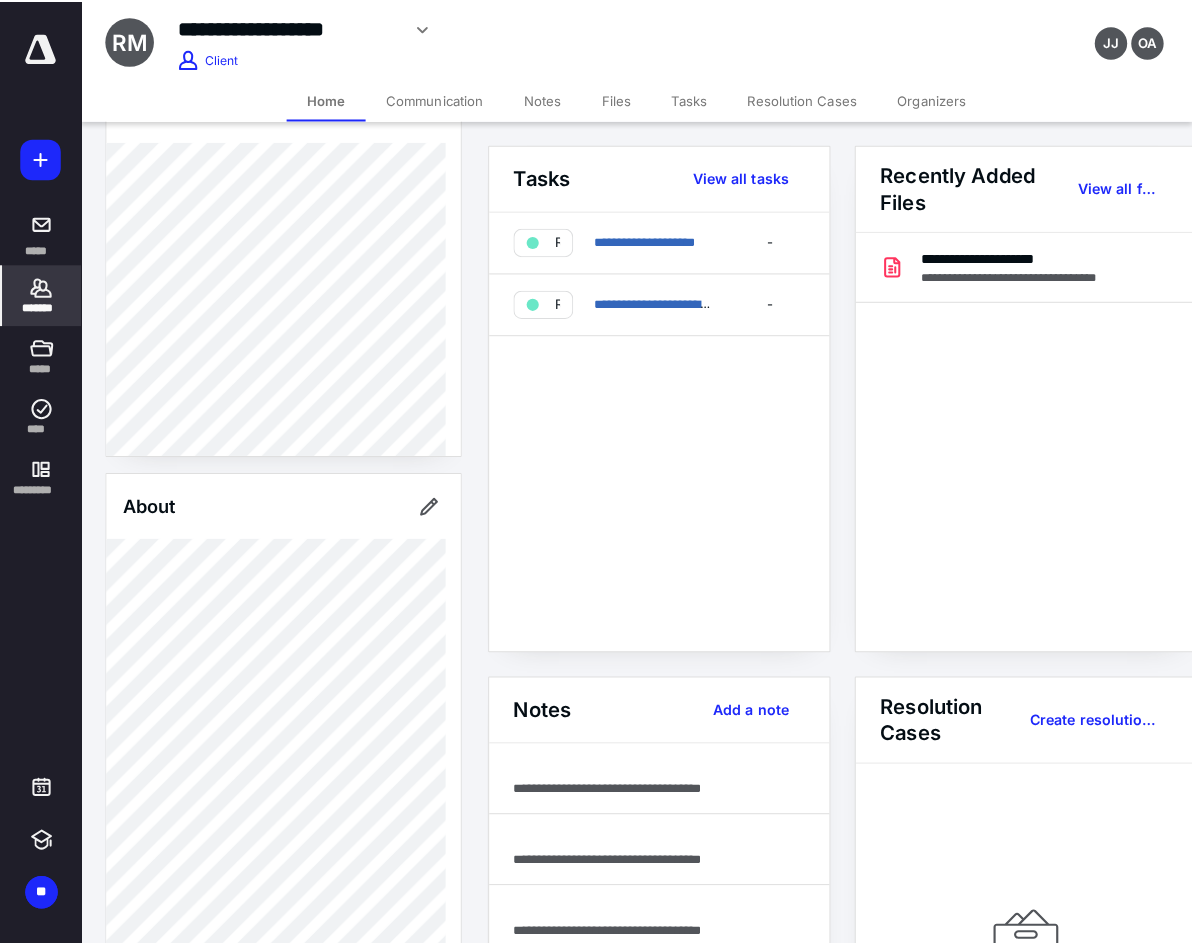 scroll, scrollTop: 0, scrollLeft: 0, axis: both 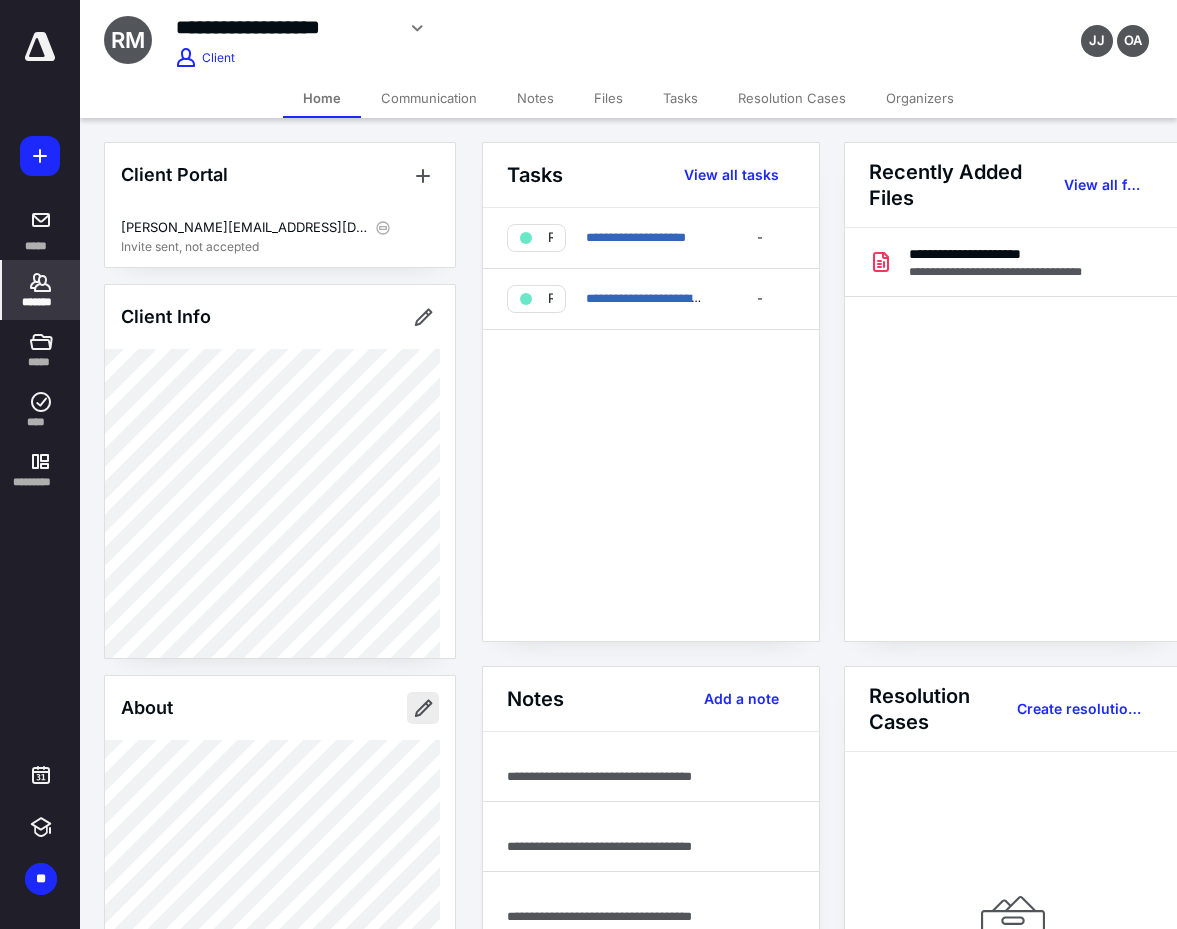 click at bounding box center (423, 708) 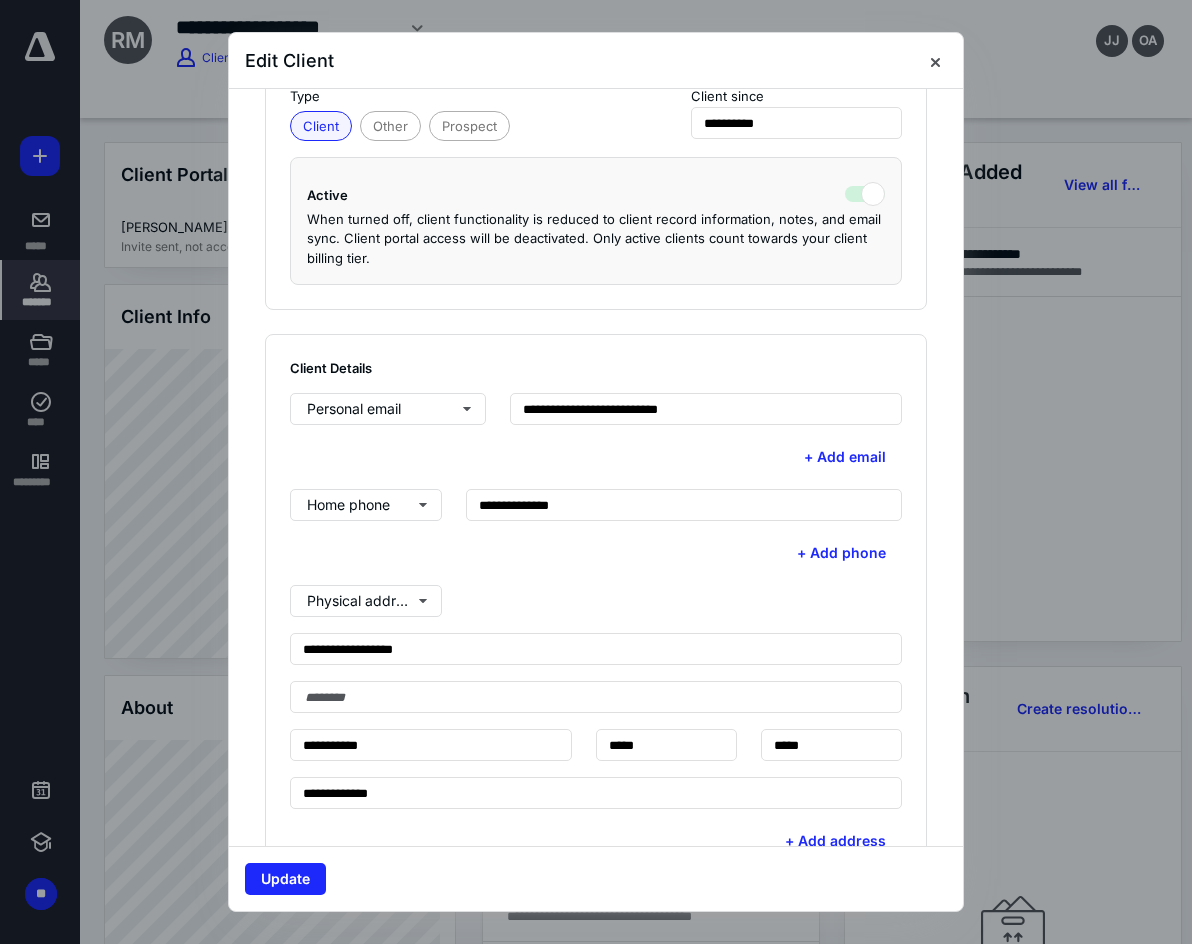 scroll, scrollTop: 600, scrollLeft: 0, axis: vertical 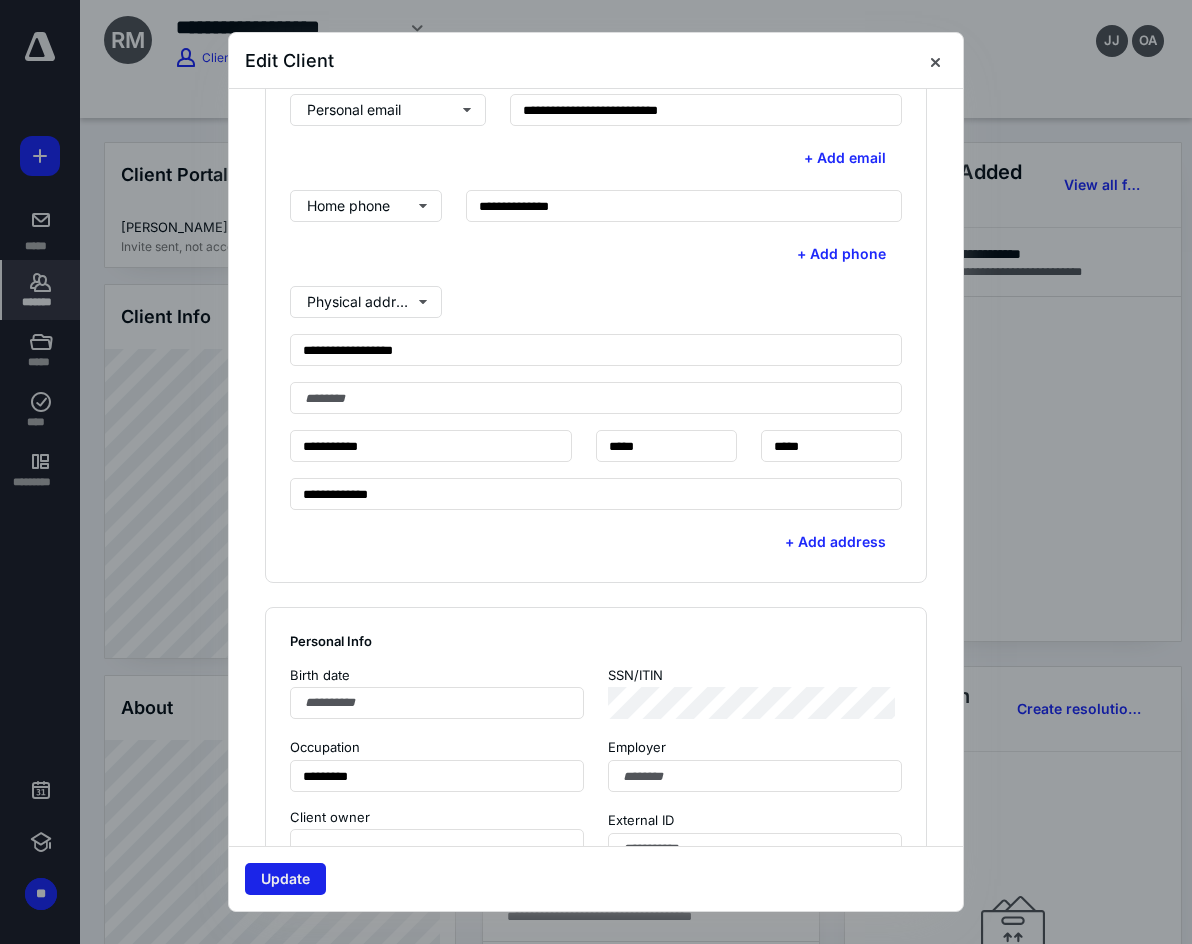 click on "Update" at bounding box center (285, 879) 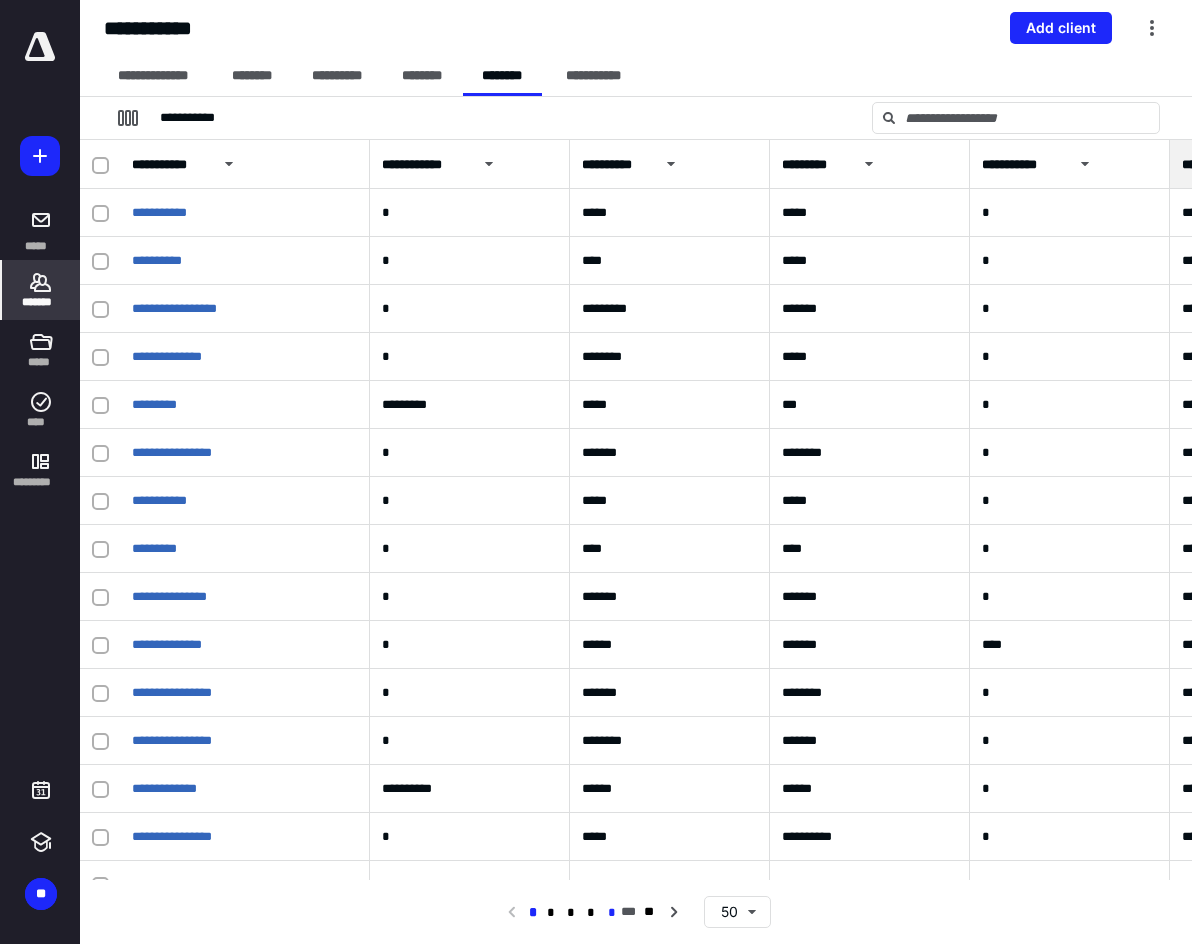 click on "*" at bounding box center (612, 913) 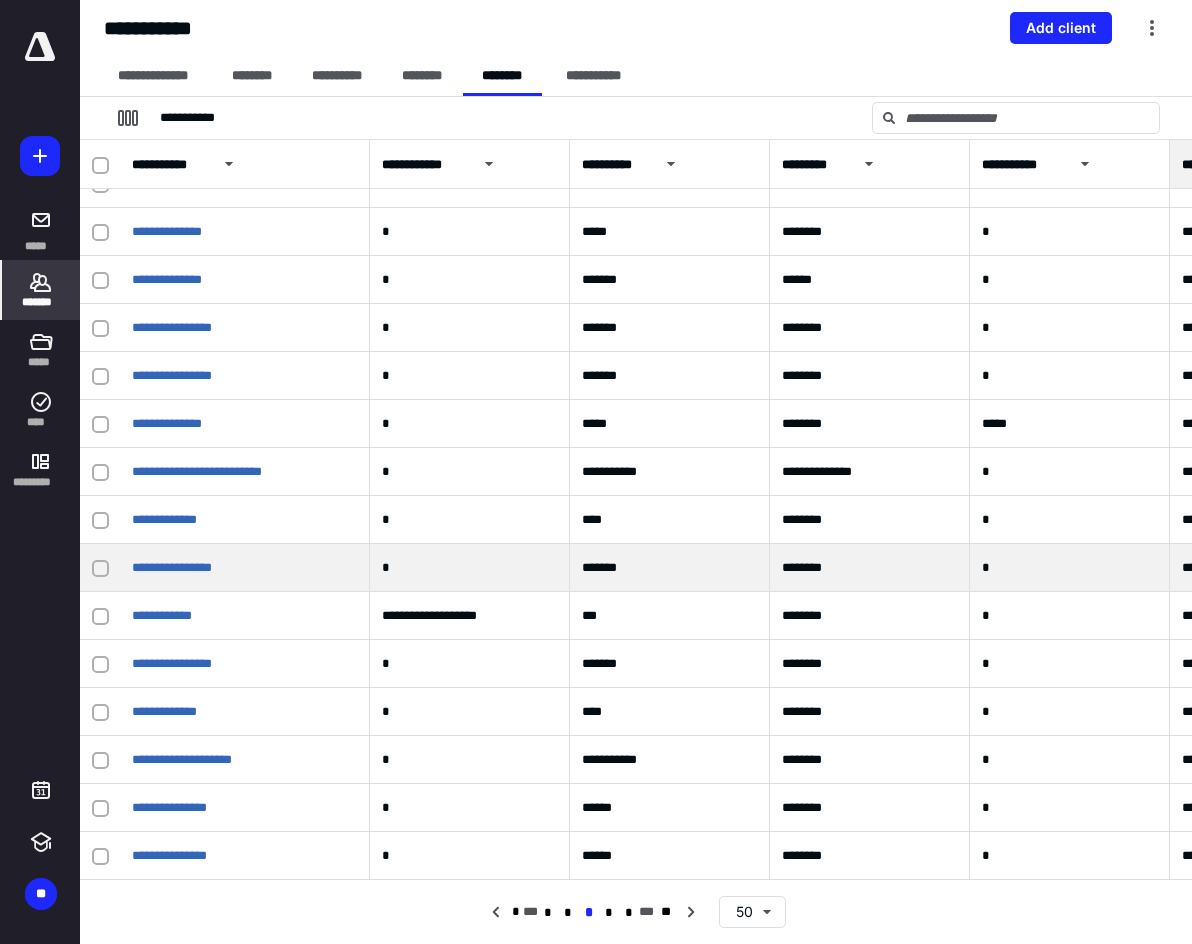 scroll, scrollTop: 1724, scrollLeft: 0, axis: vertical 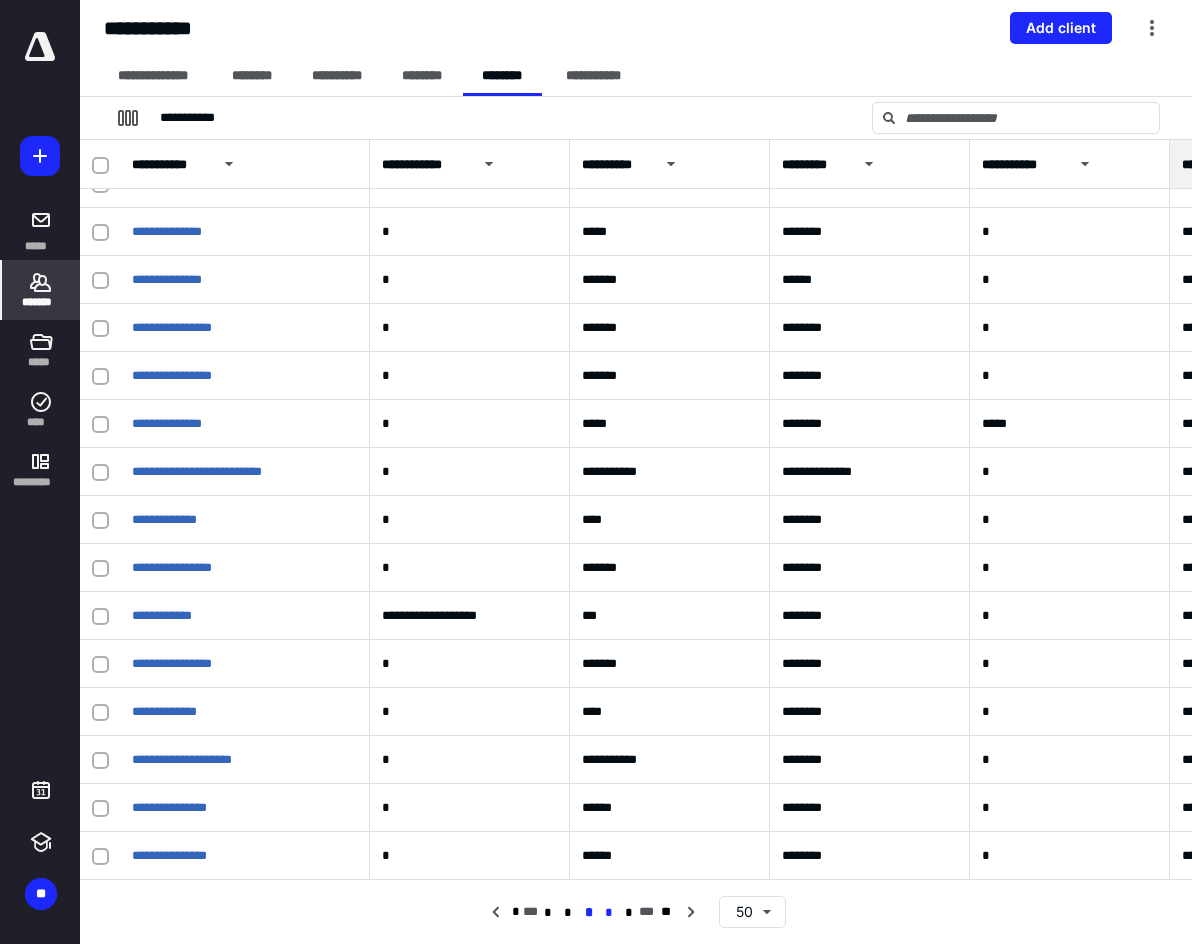 click on "*" at bounding box center [609, 913] 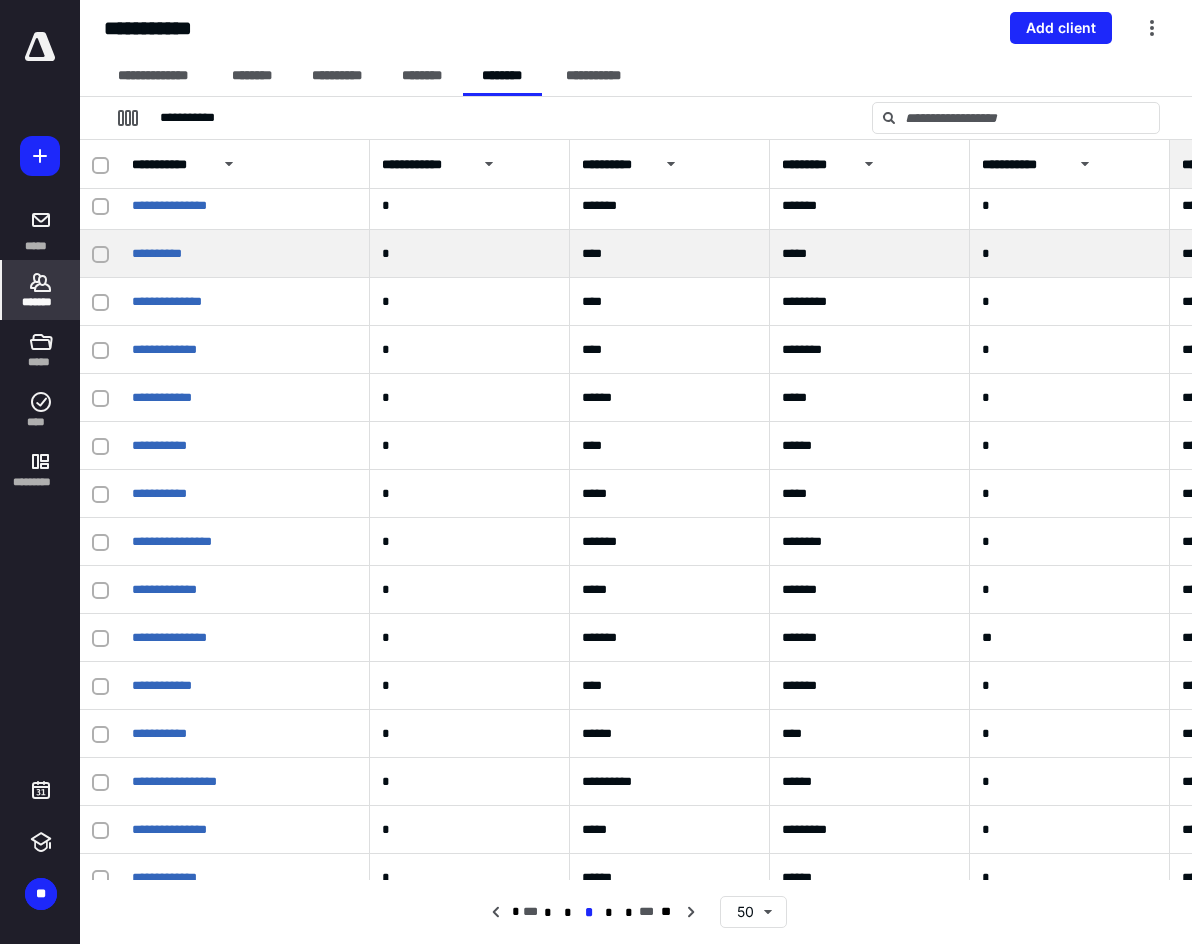 scroll, scrollTop: 0, scrollLeft: 0, axis: both 